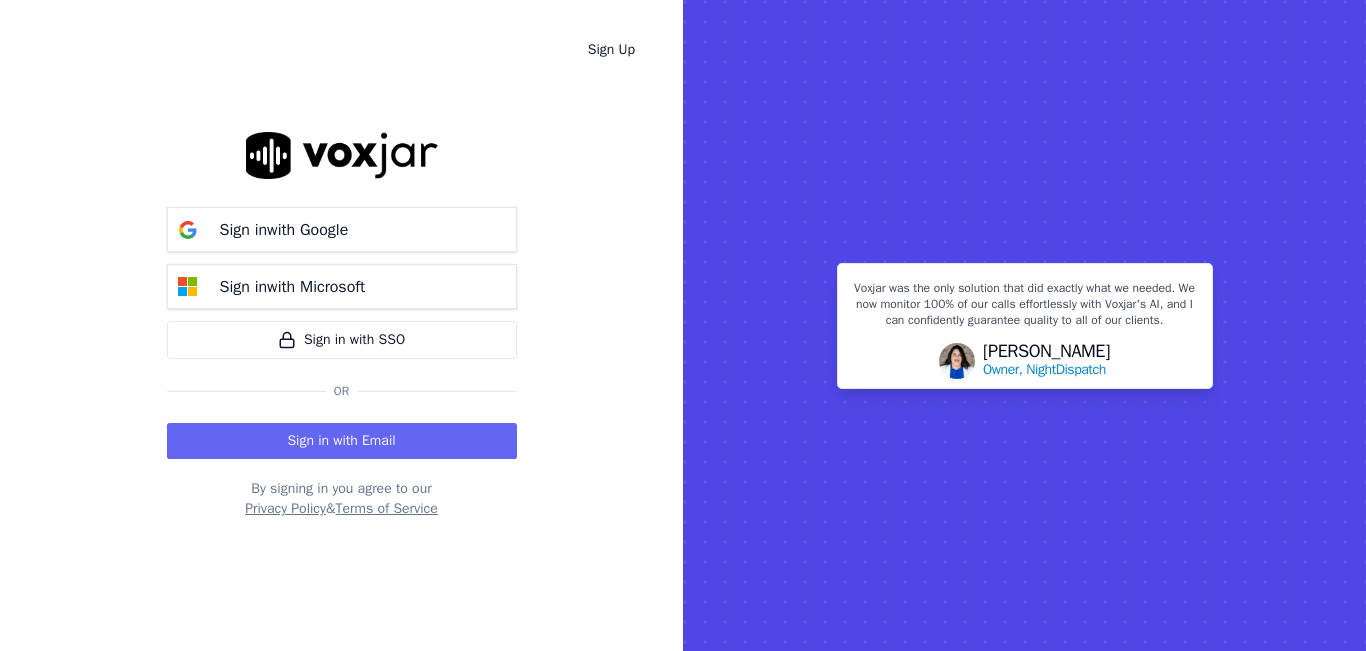 scroll, scrollTop: 0, scrollLeft: 0, axis: both 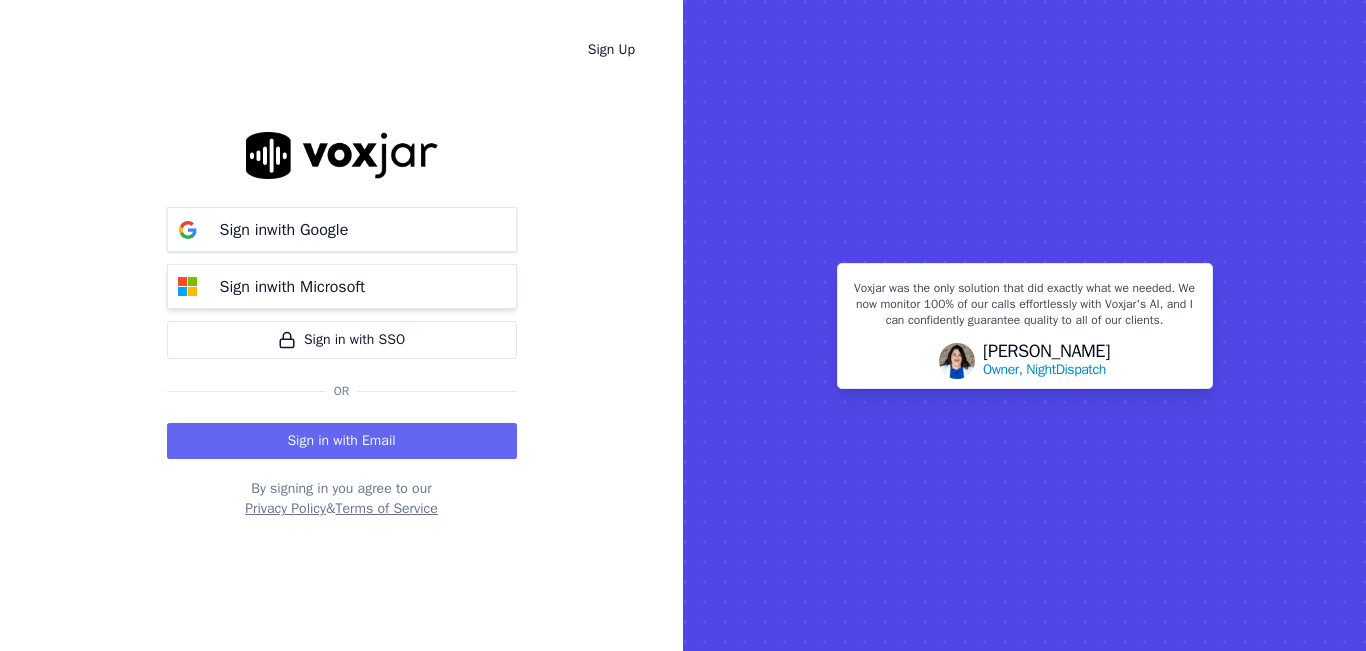 click on "Sign in  with Microsoft" at bounding box center (293, 287) 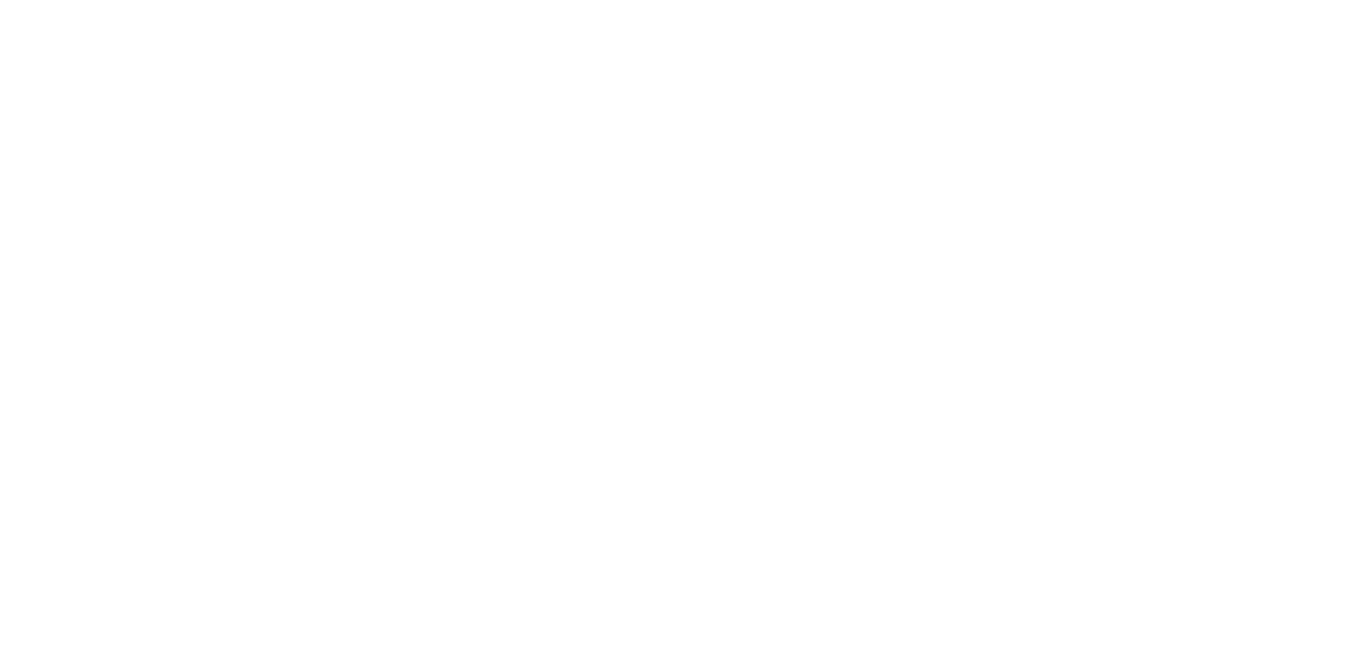 scroll, scrollTop: 0, scrollLeft: 0, axis: both 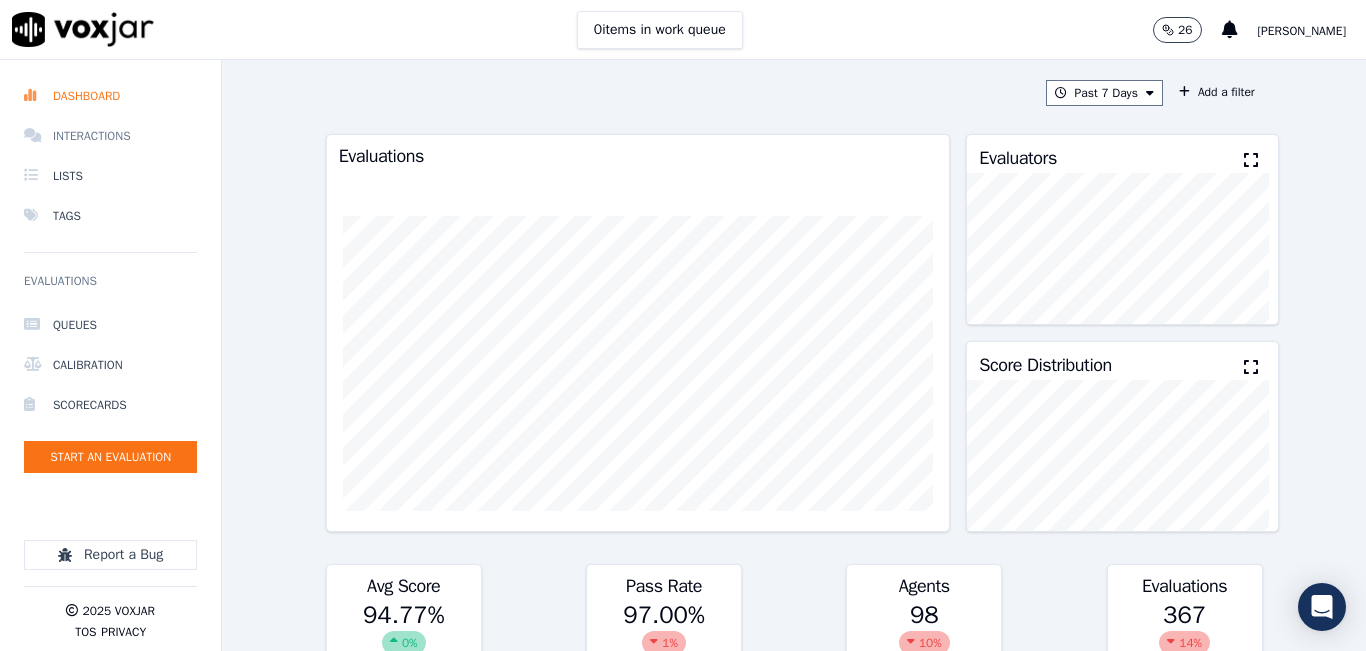 click on "Interactions" at bounding box center [110, 136] 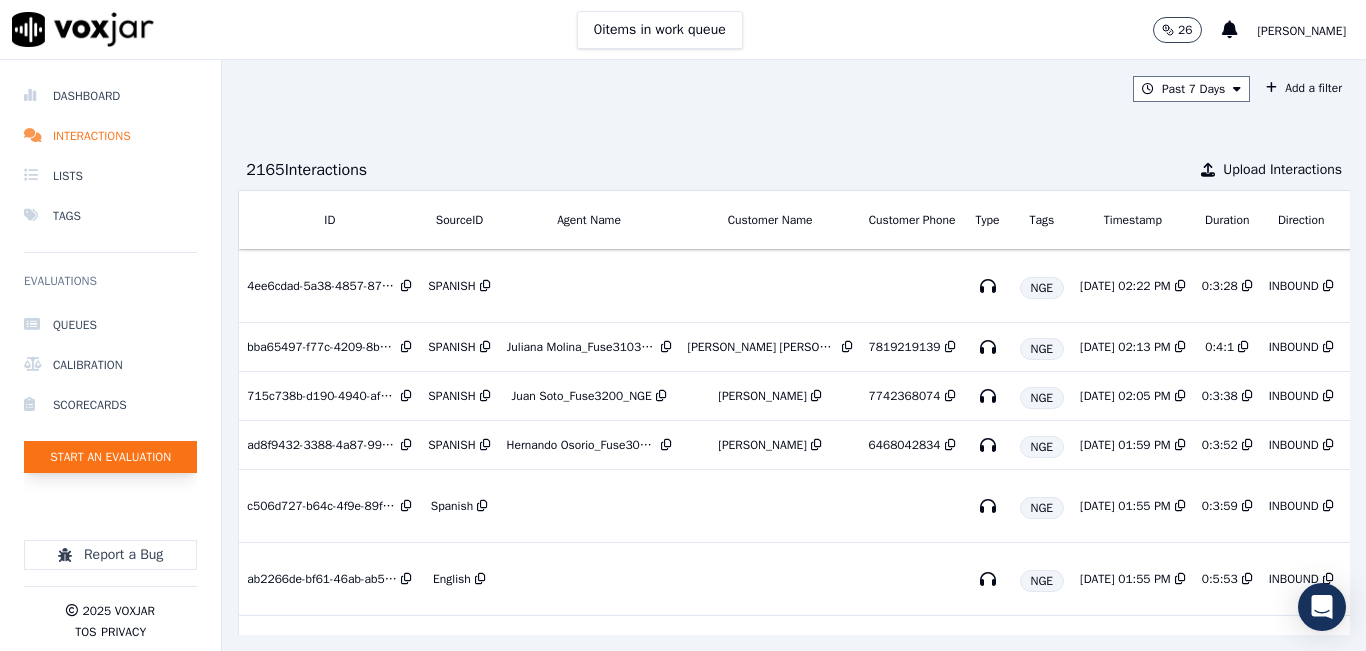 click on "Start an Evaluation" 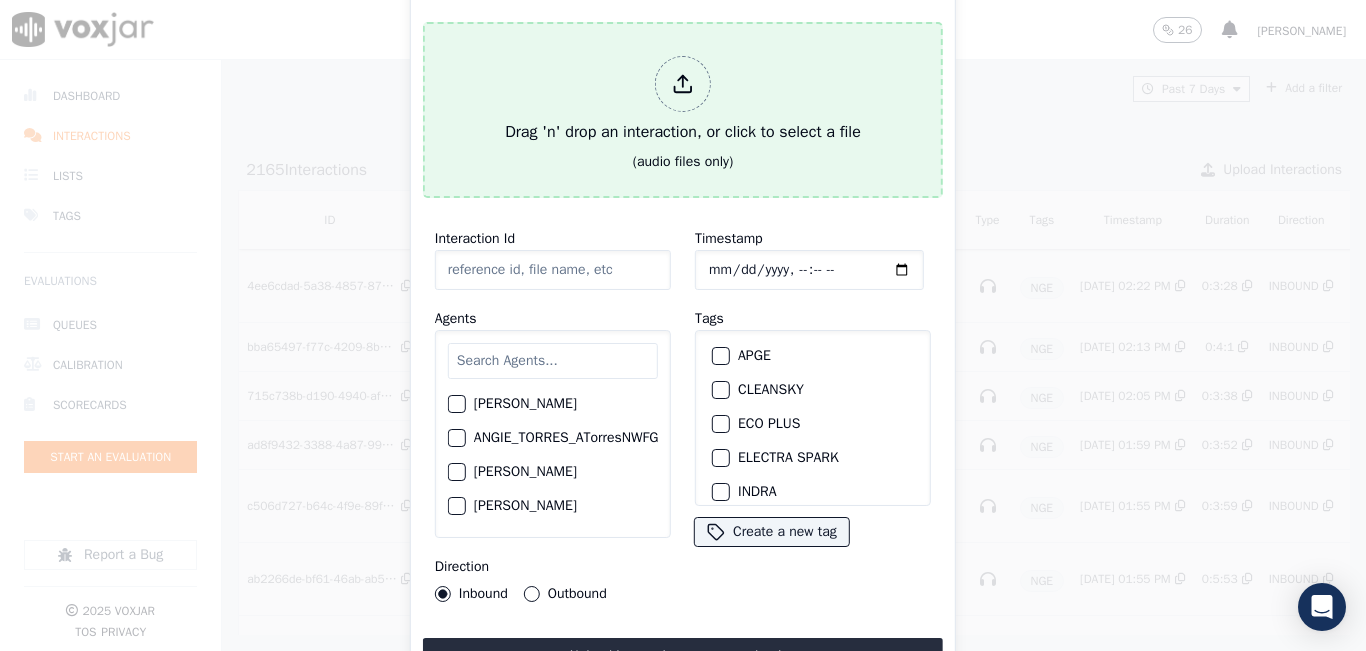 click on "Drag 'n' drop an interaction, or click to select a file" at bounding box center [683, 100] 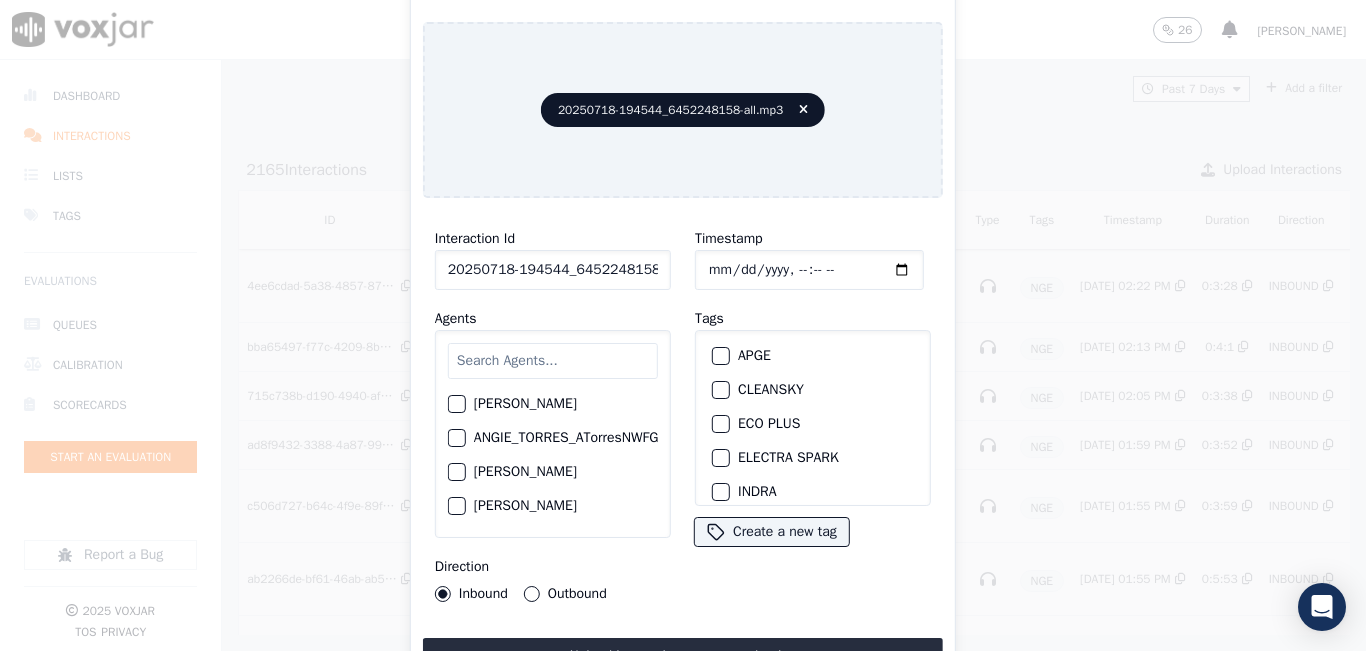 click at bounding box center (553, 361) 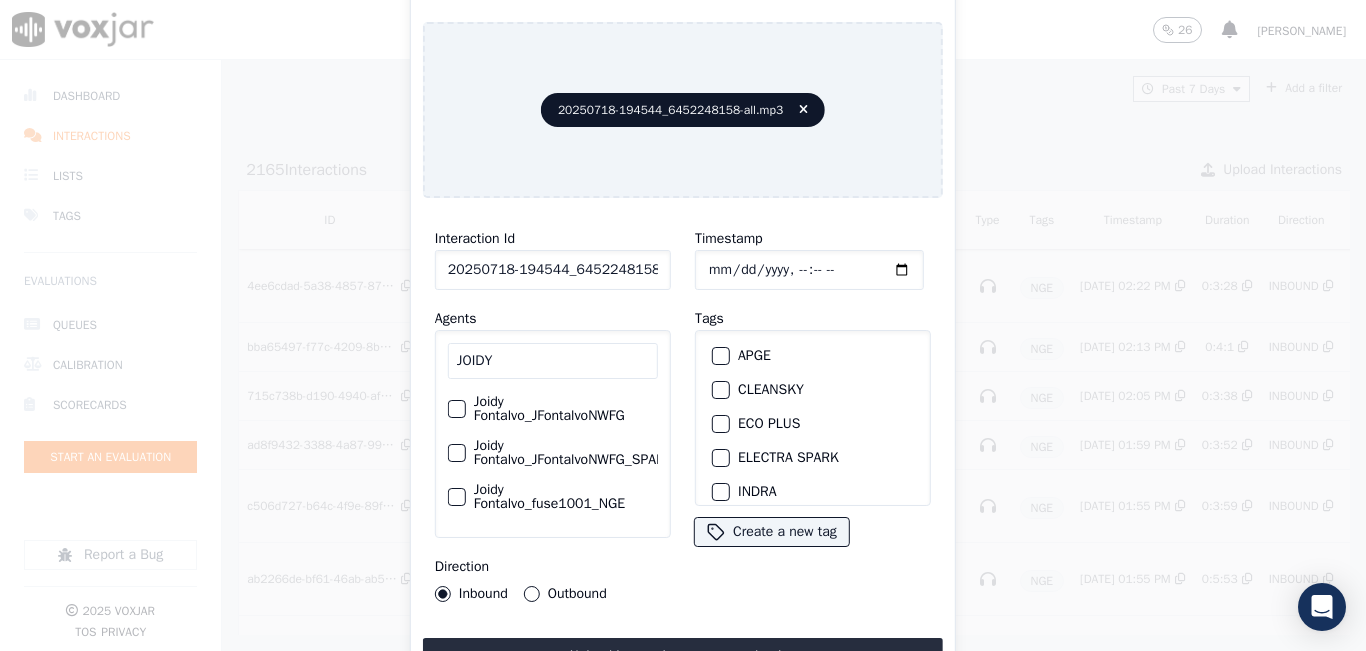 type on "JOIDY" 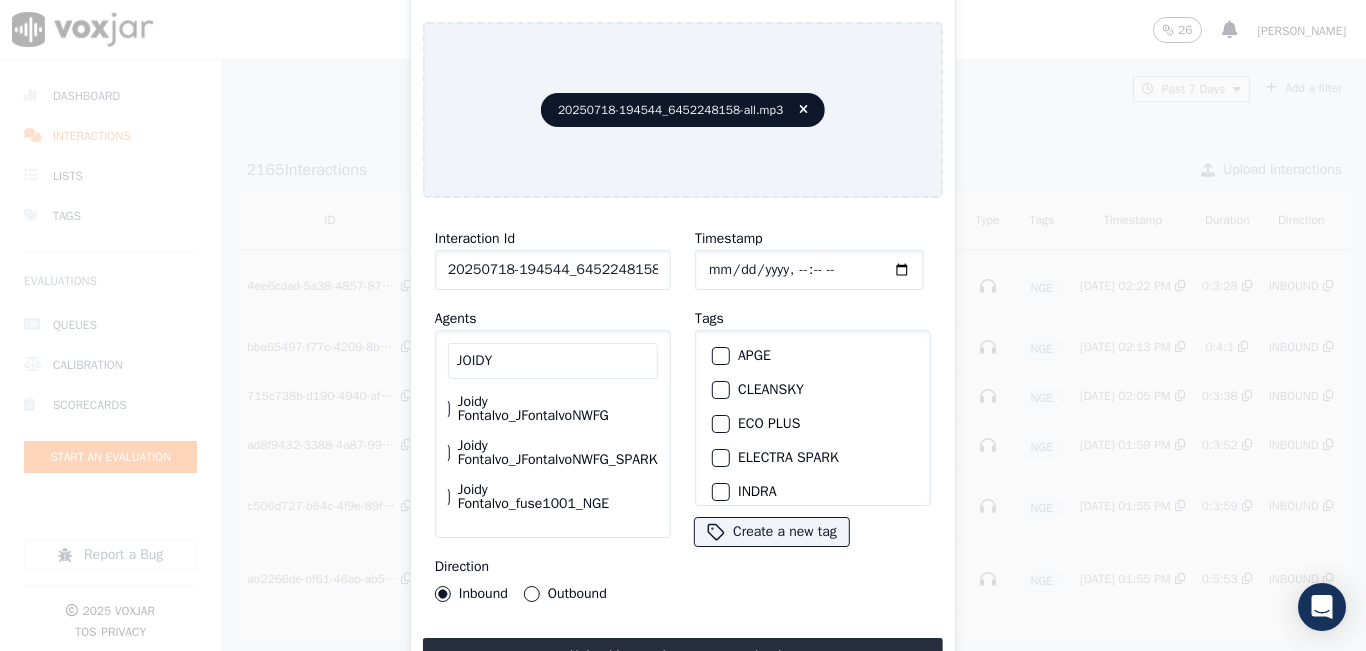 click on "Joidy Fontalvo_fuse1001_NGE" 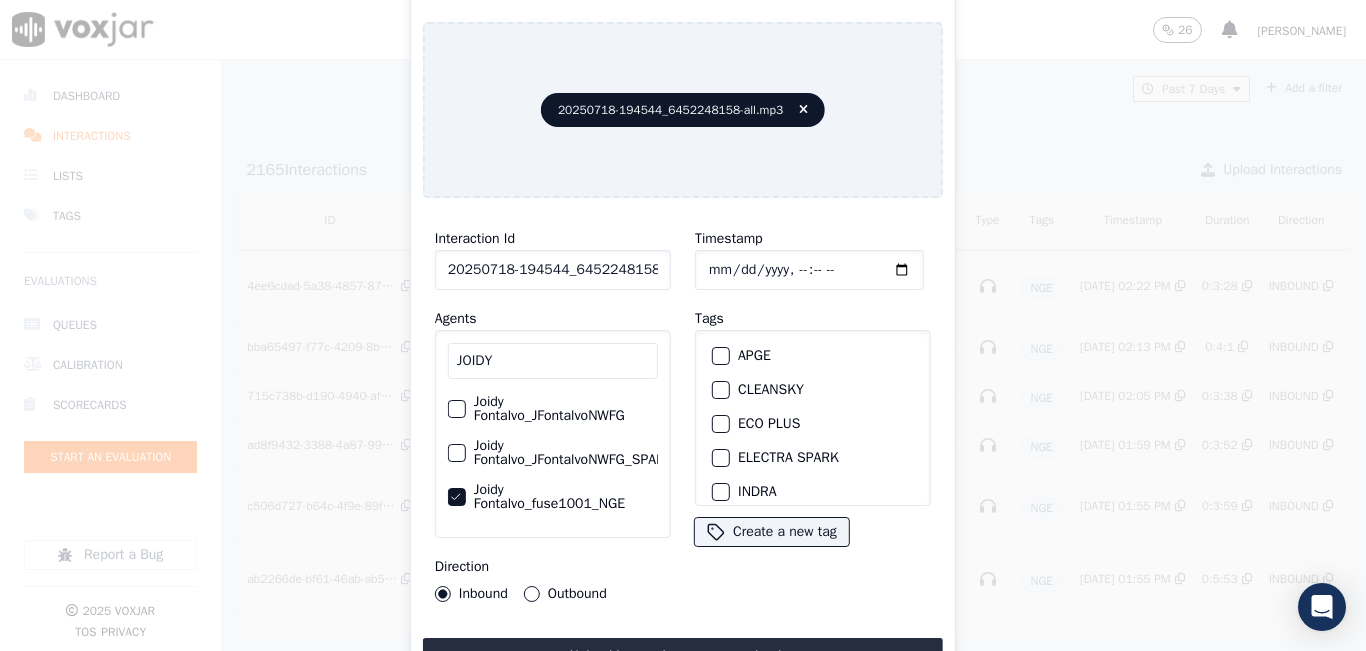 click on "Outbound" at bounding box center [532, 594] 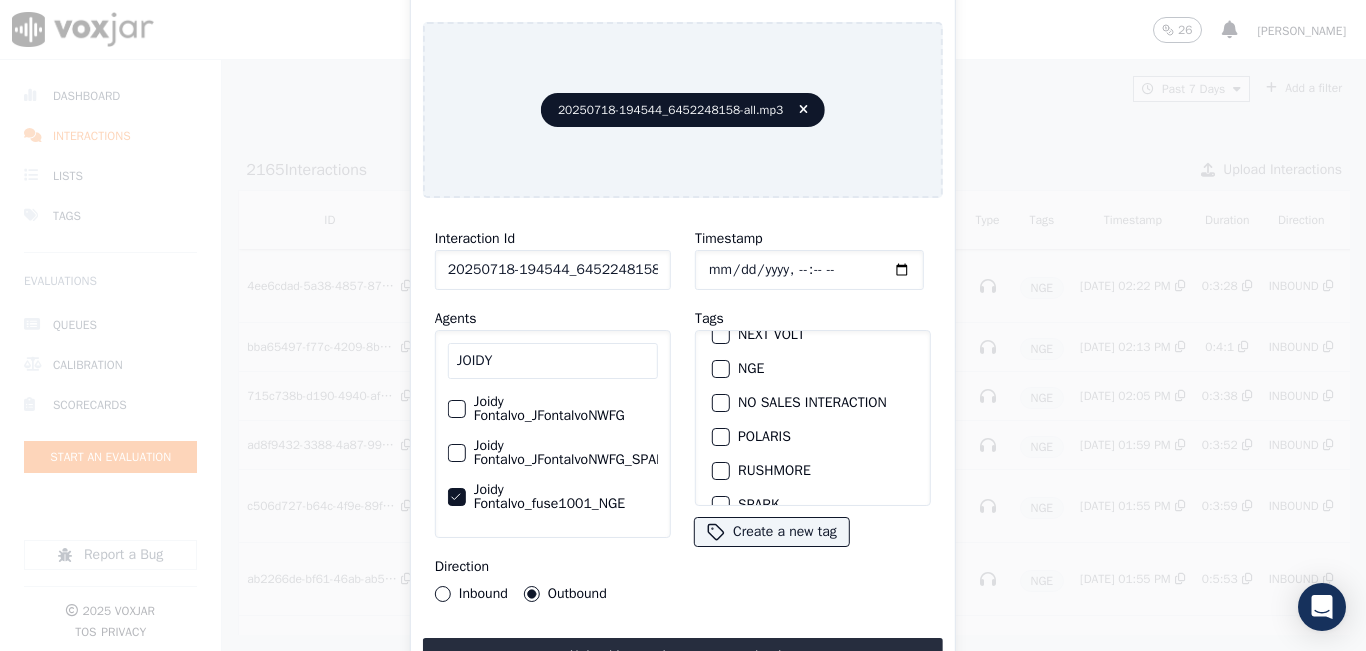 scroll, scrollTop: 200, scrollLeft: 0, axis: vertical 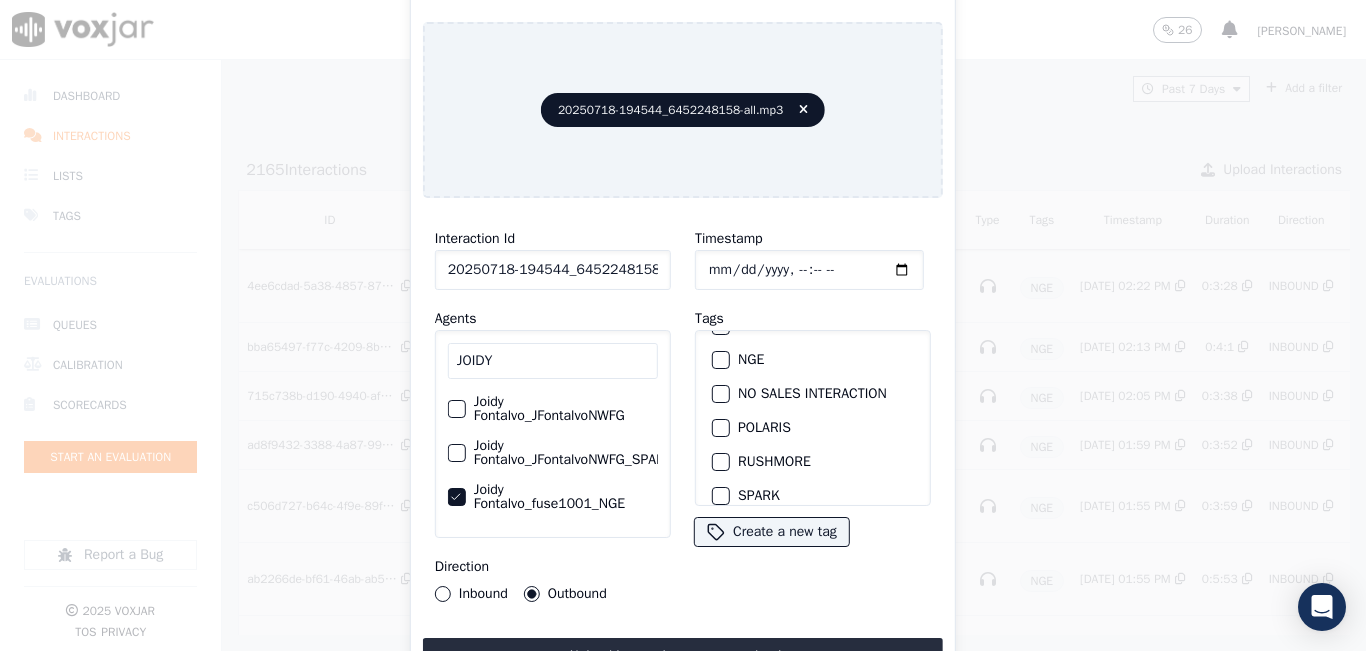 click at bounding box center (720, 360) 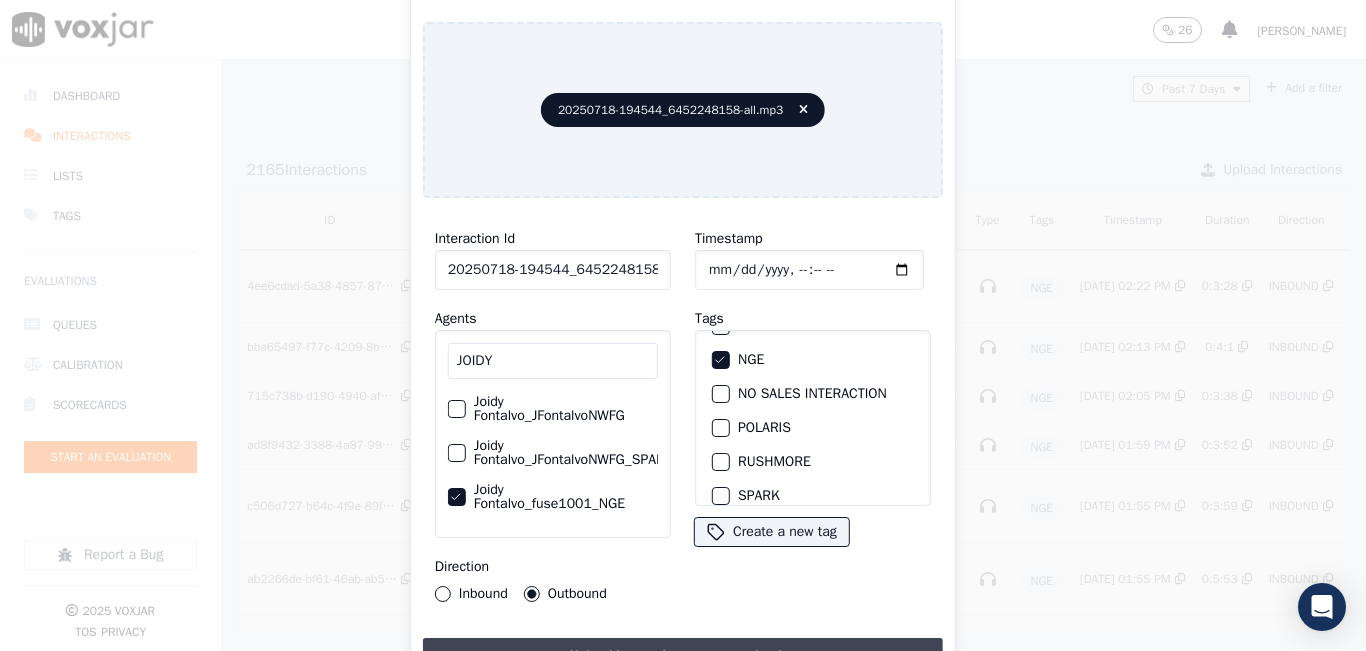 click on "Upload interaction to start evaluation" at bounding box center (683, 656) 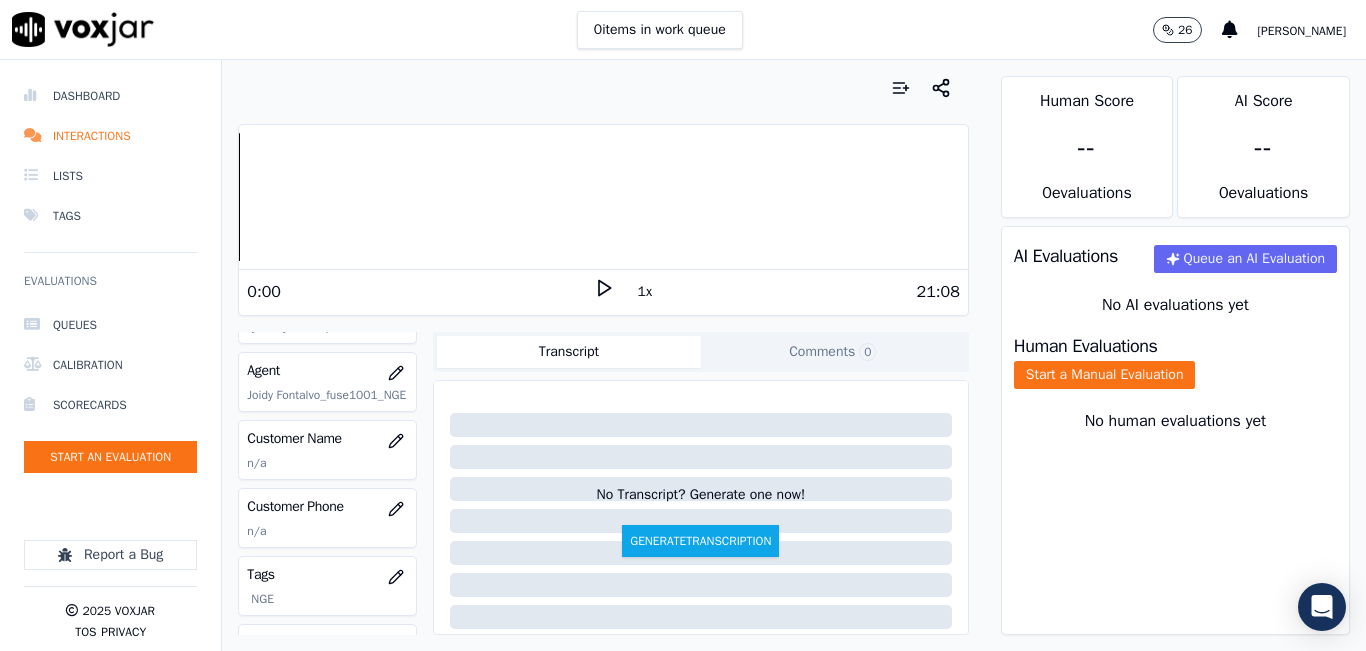 scroll, scrollTop: 300, scrollLeft: 0, axis: vertical 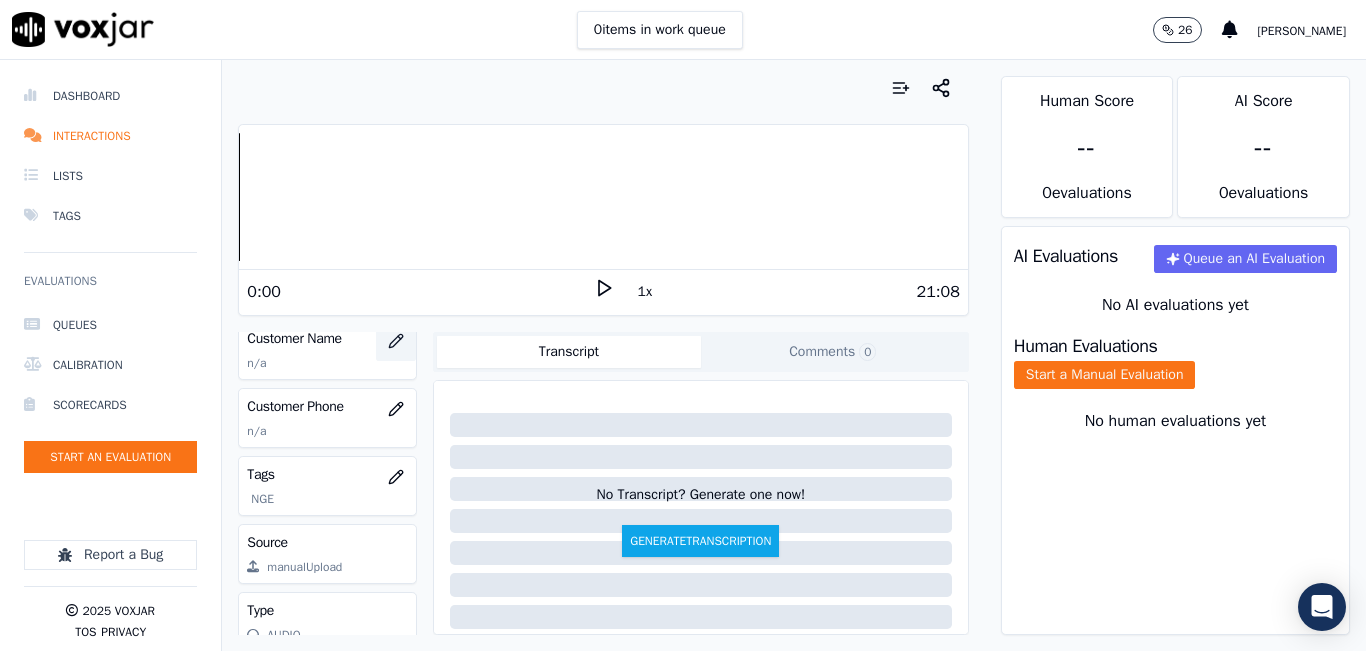click 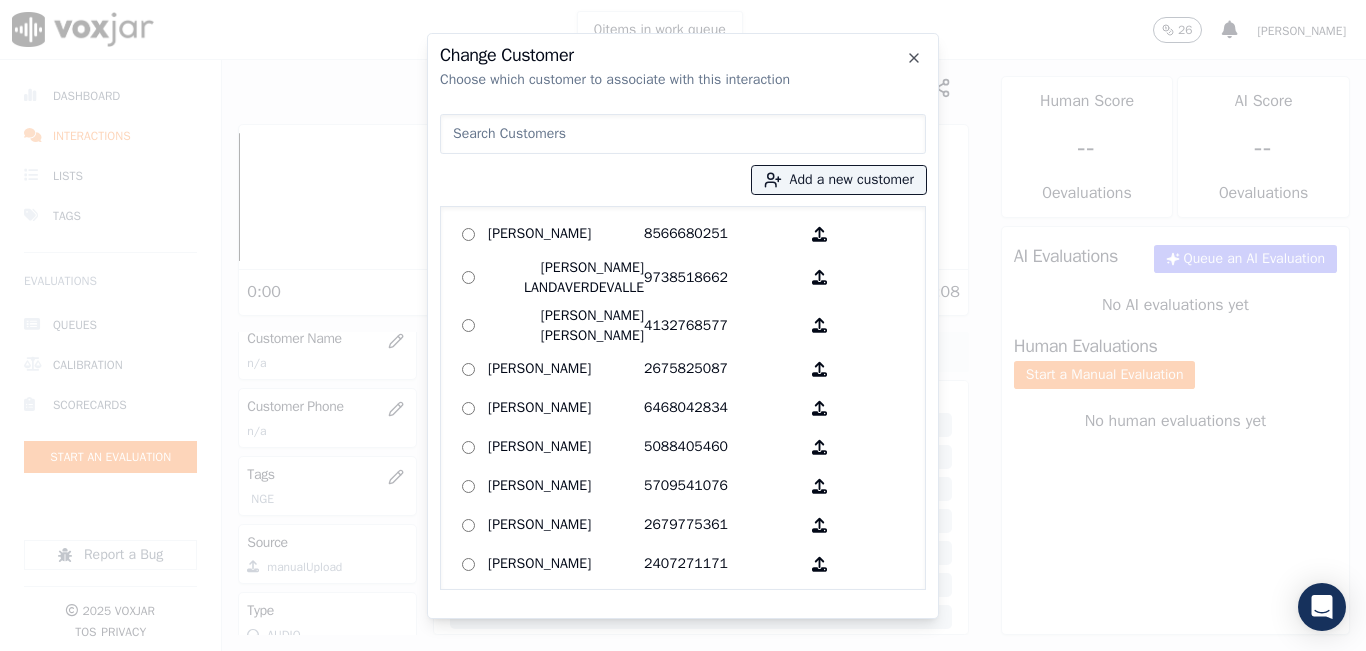 click at bounding box center [683, 134] 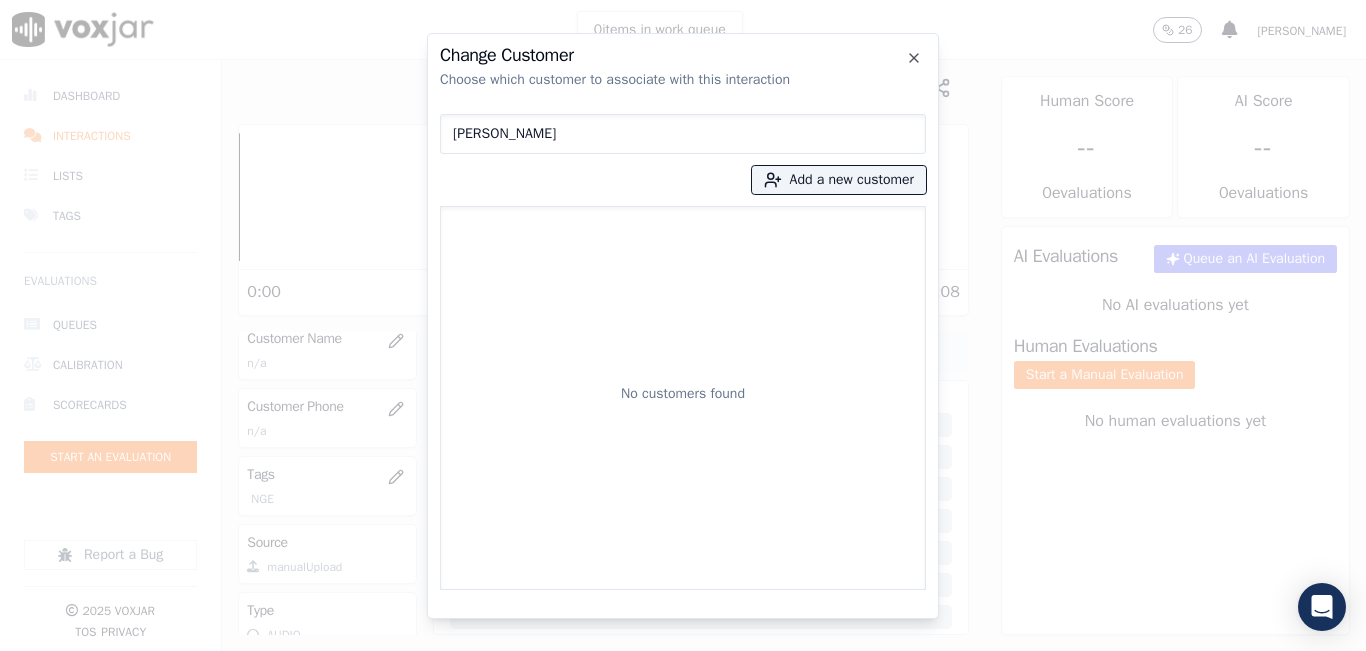 type on "[PERSON_NAME]" 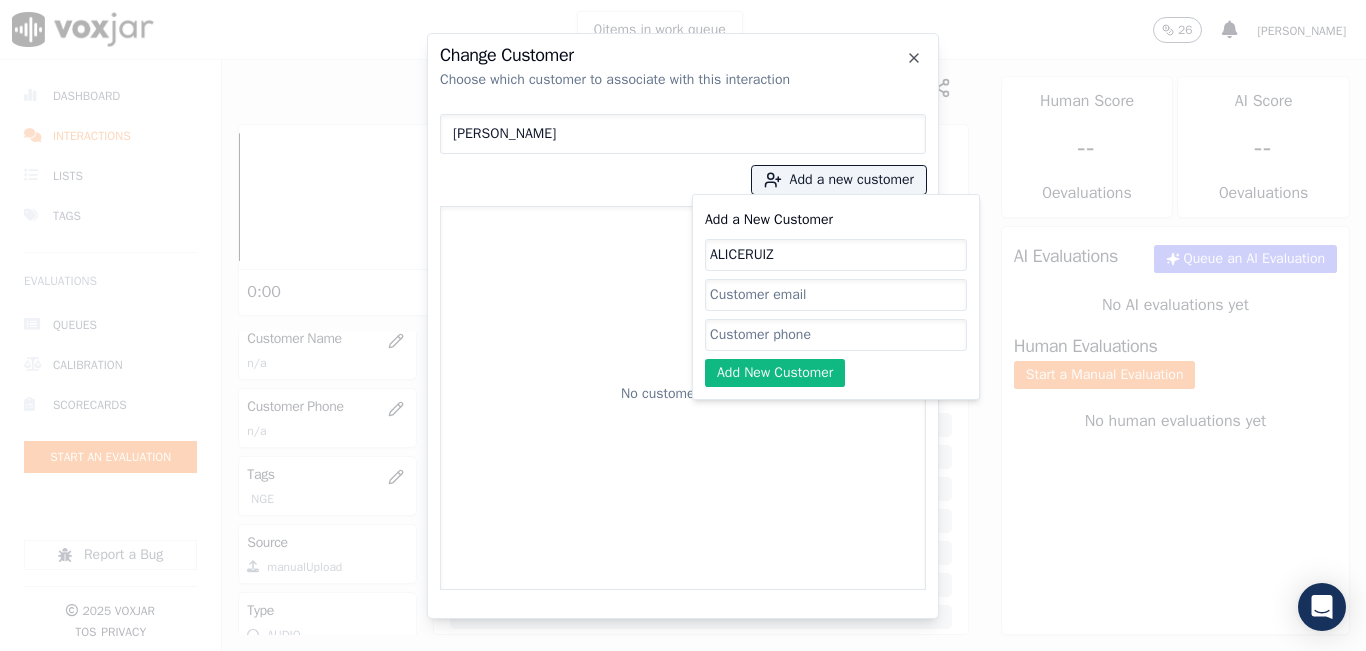 type on "ALICERUIZ" 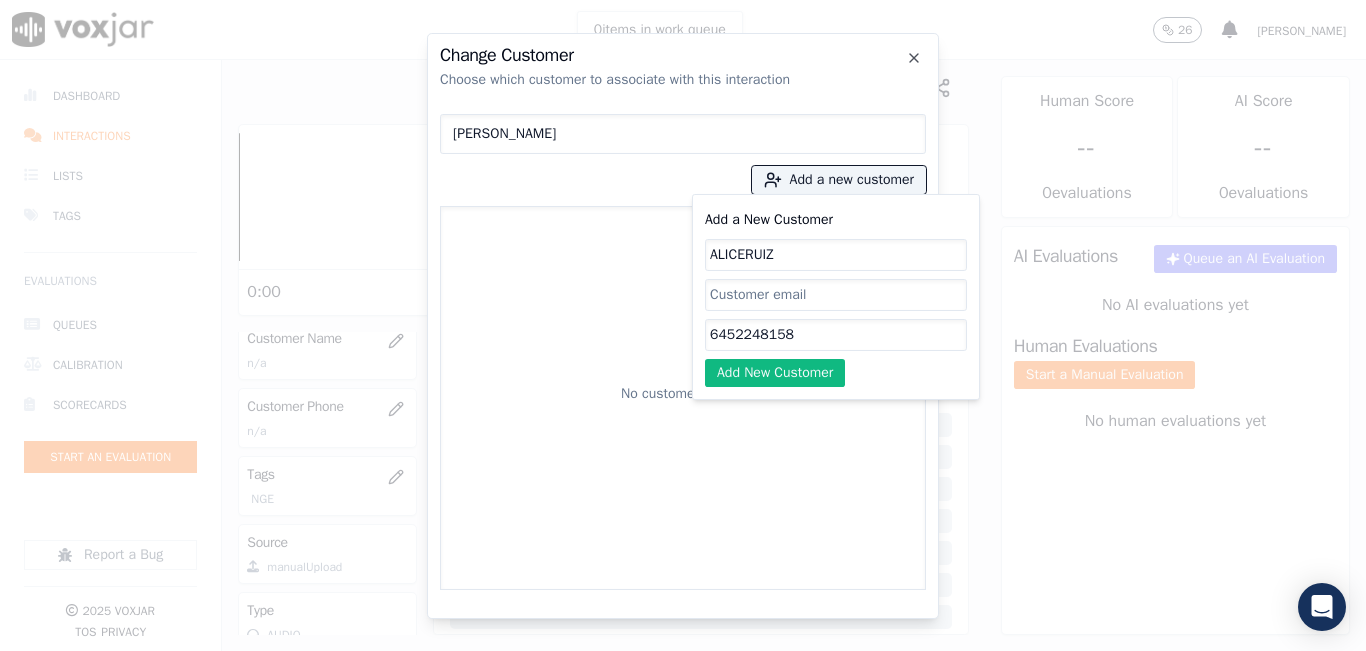 type on "6452248158" 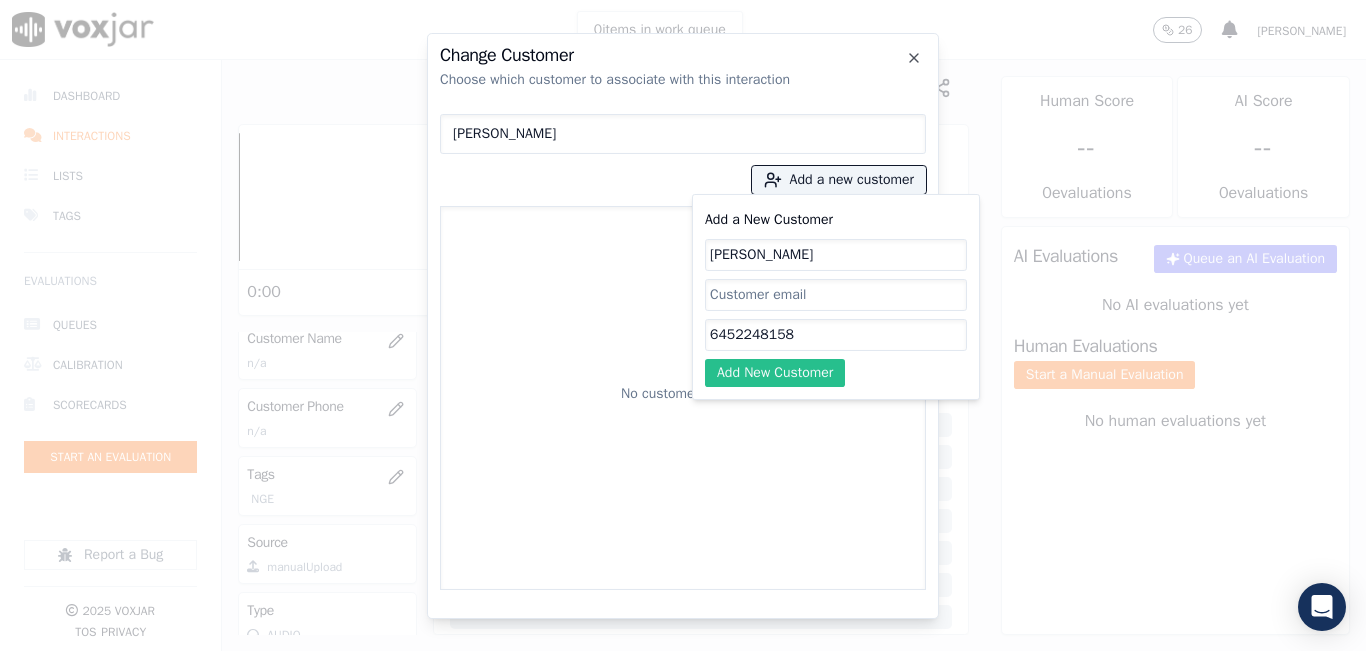 type on "[PERSON_NAME]" 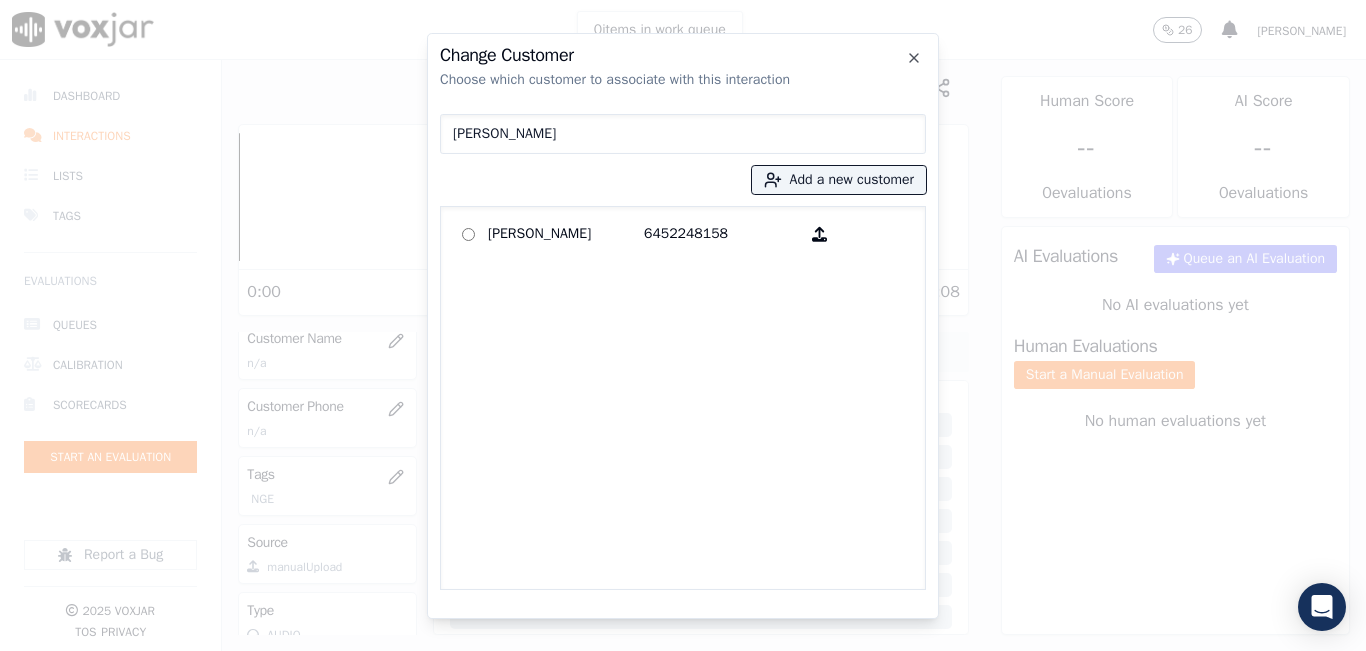 click on "ALICE RUIZ   6452248158" 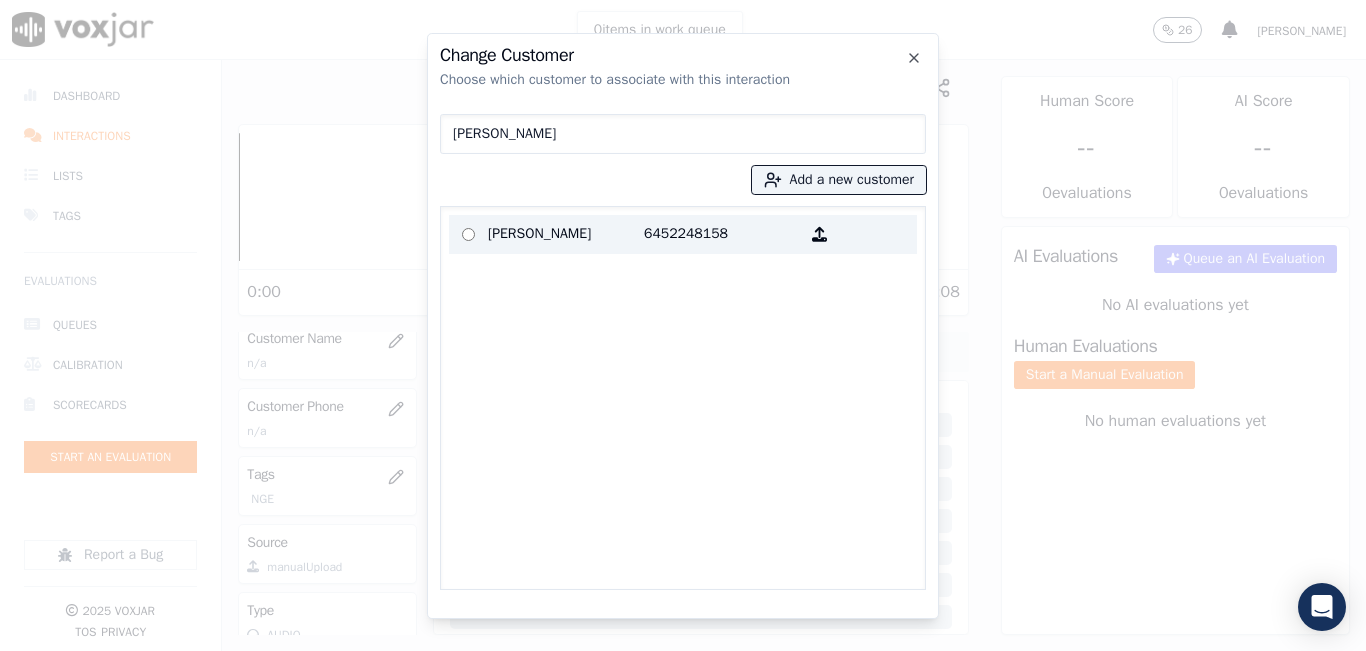 click on "[PERSON_NAME]" at bounding box center (566, 234) 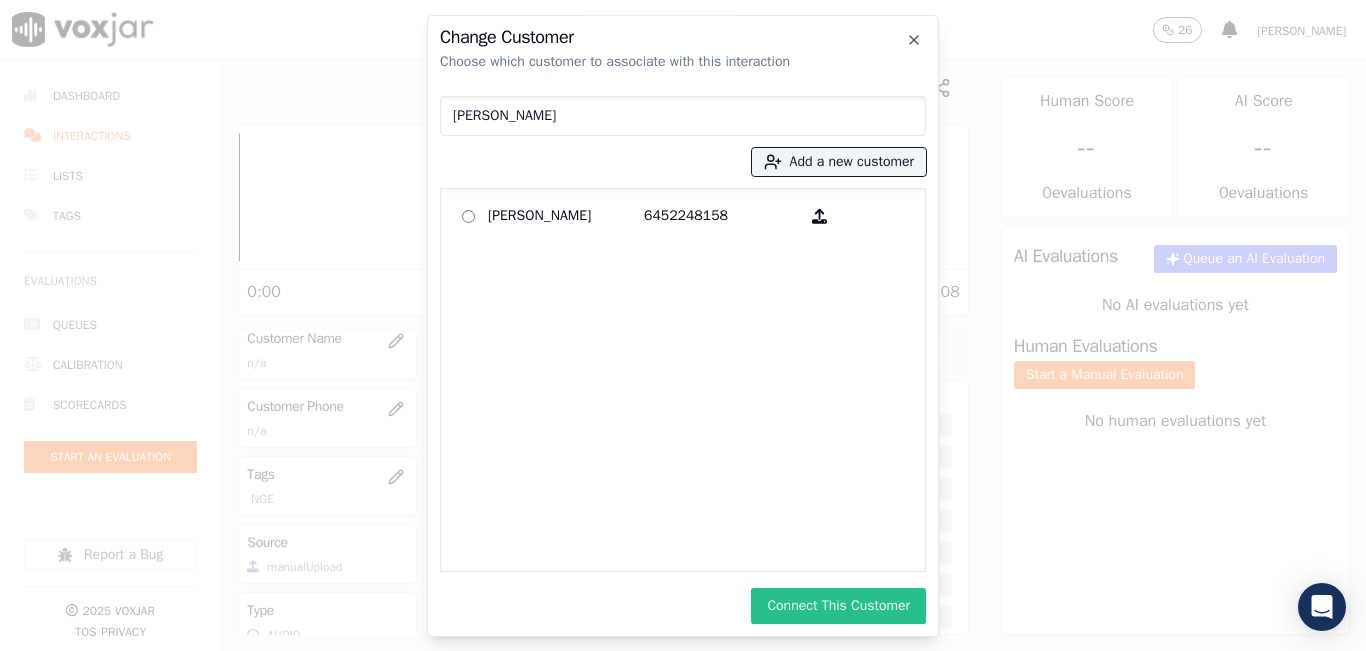 click on "Connect This Customer" at bounding box center [838, 606] 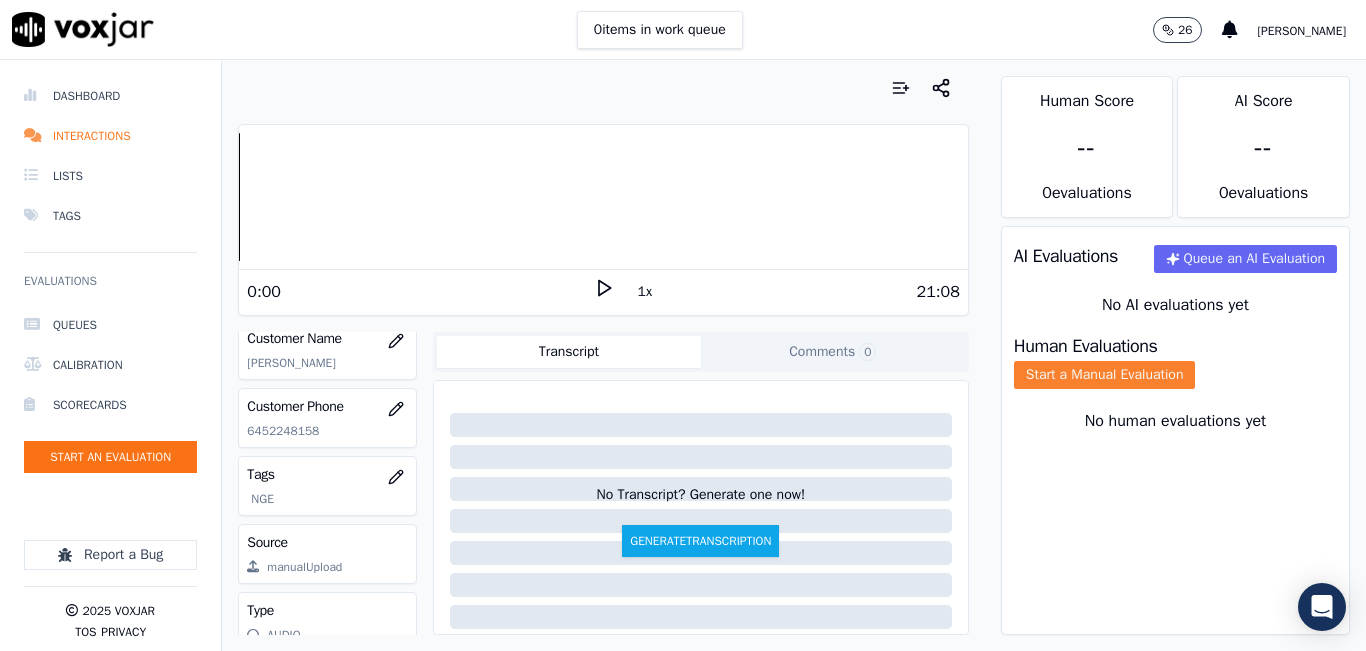 click on "Start a Manual Evaluation" 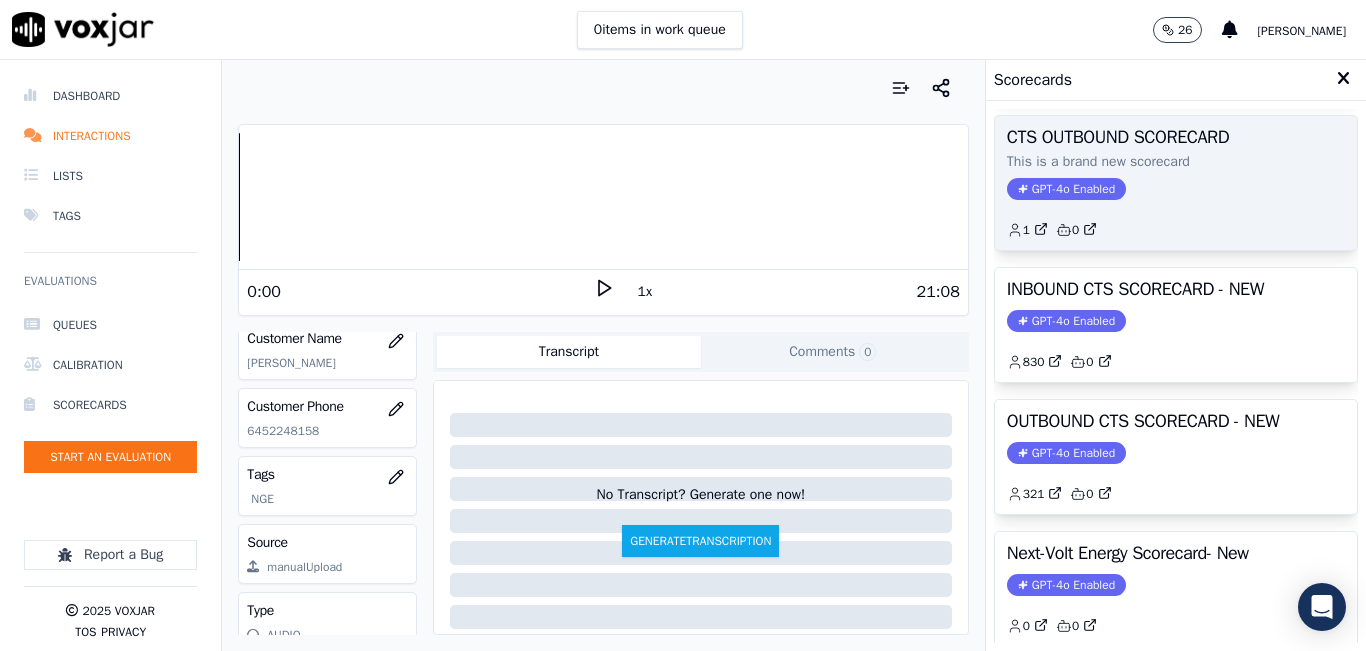 scroll, scrollTop: 200, scrollLeft: 0, axis: vertical 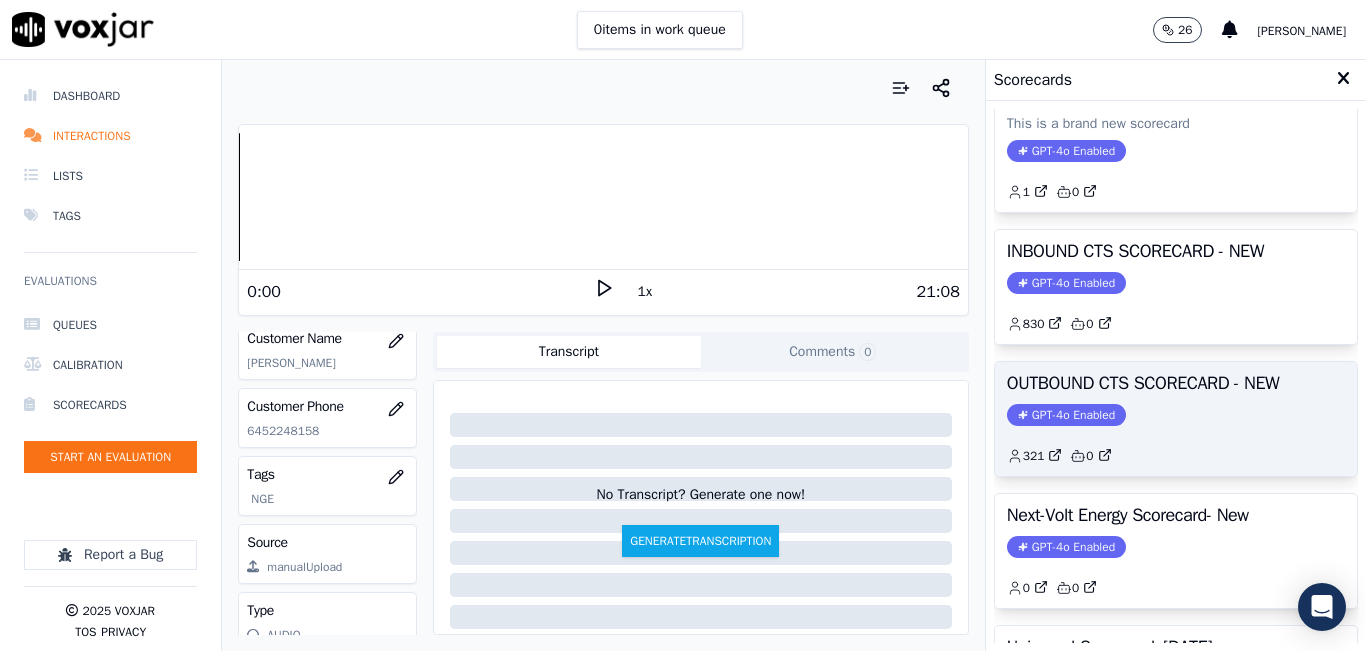 click on "OUTBOUND CTS SCORECARD - NEW" at bounding box center [1176, 383] 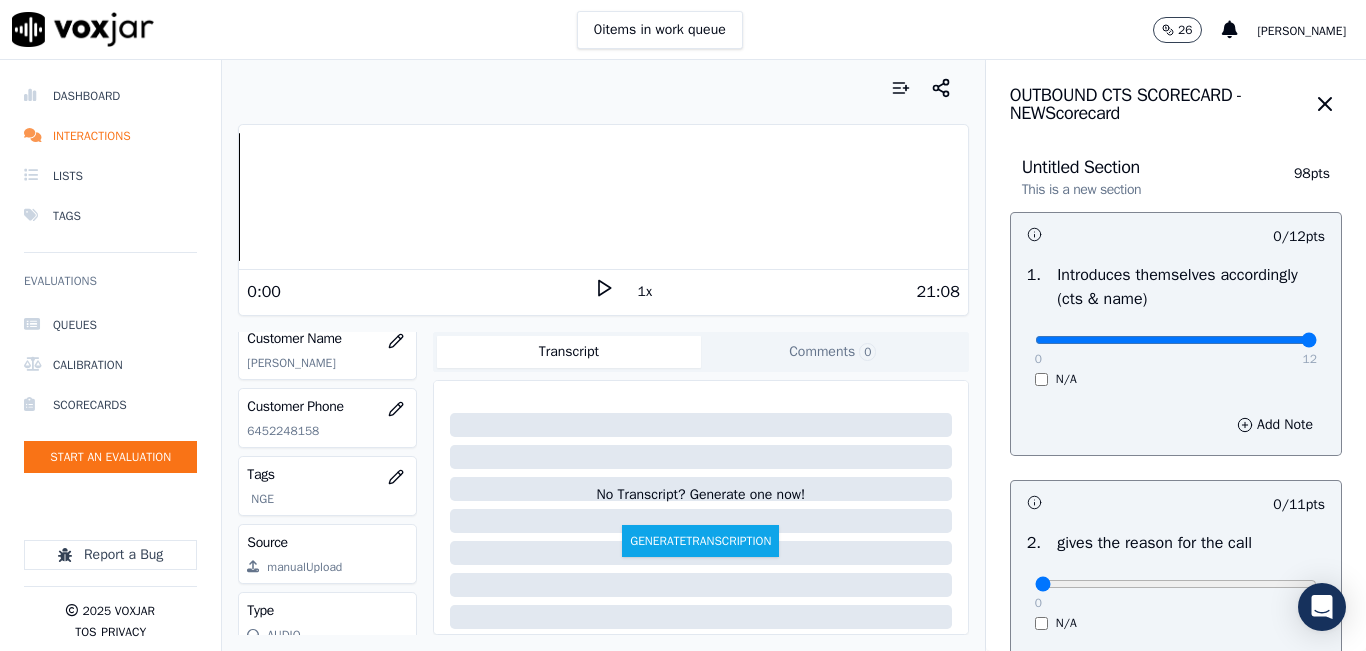 type on "12" 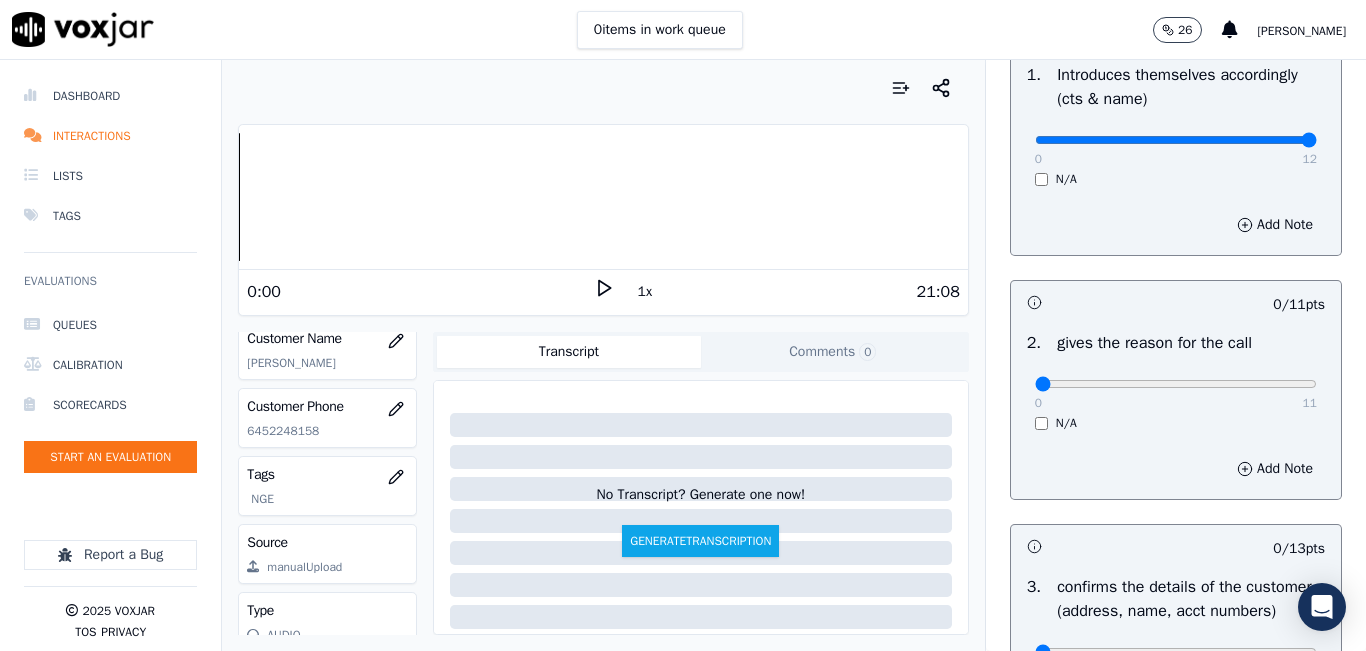 scroll, scrollTop: 300, scrollLeft: 0, axis: vertical 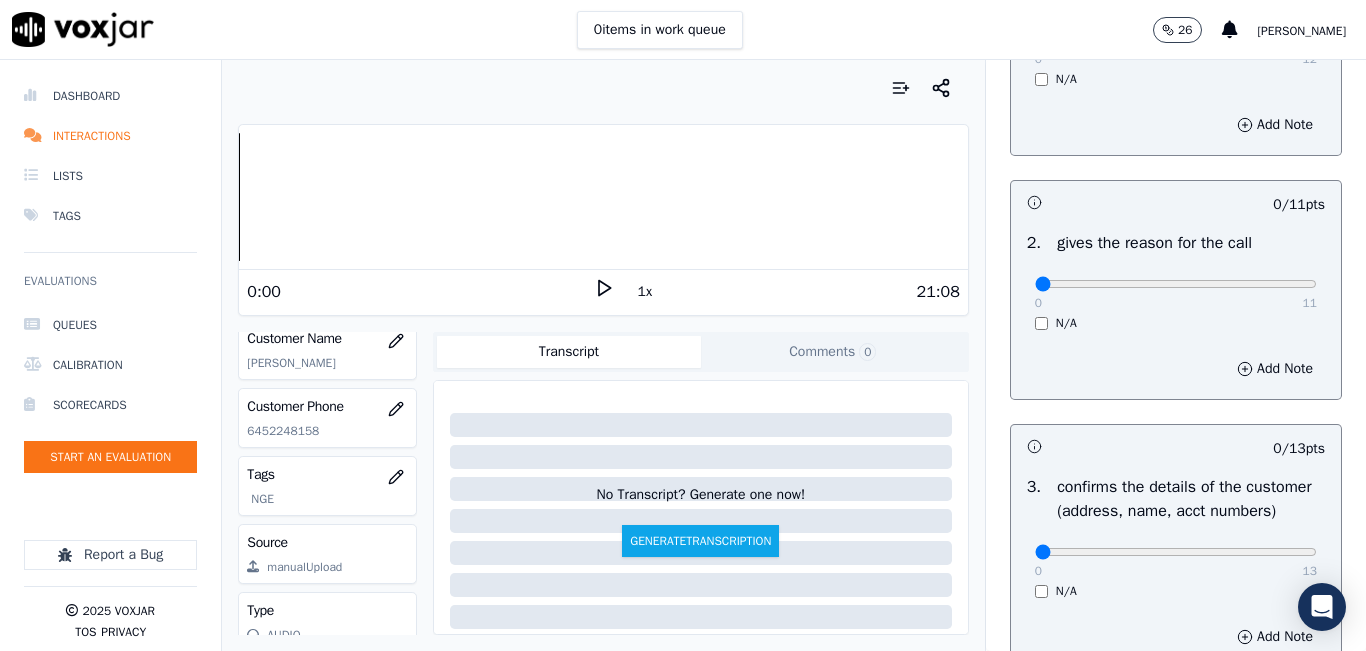 click on "0   11     N/A" at bounding box center [1176, 293] 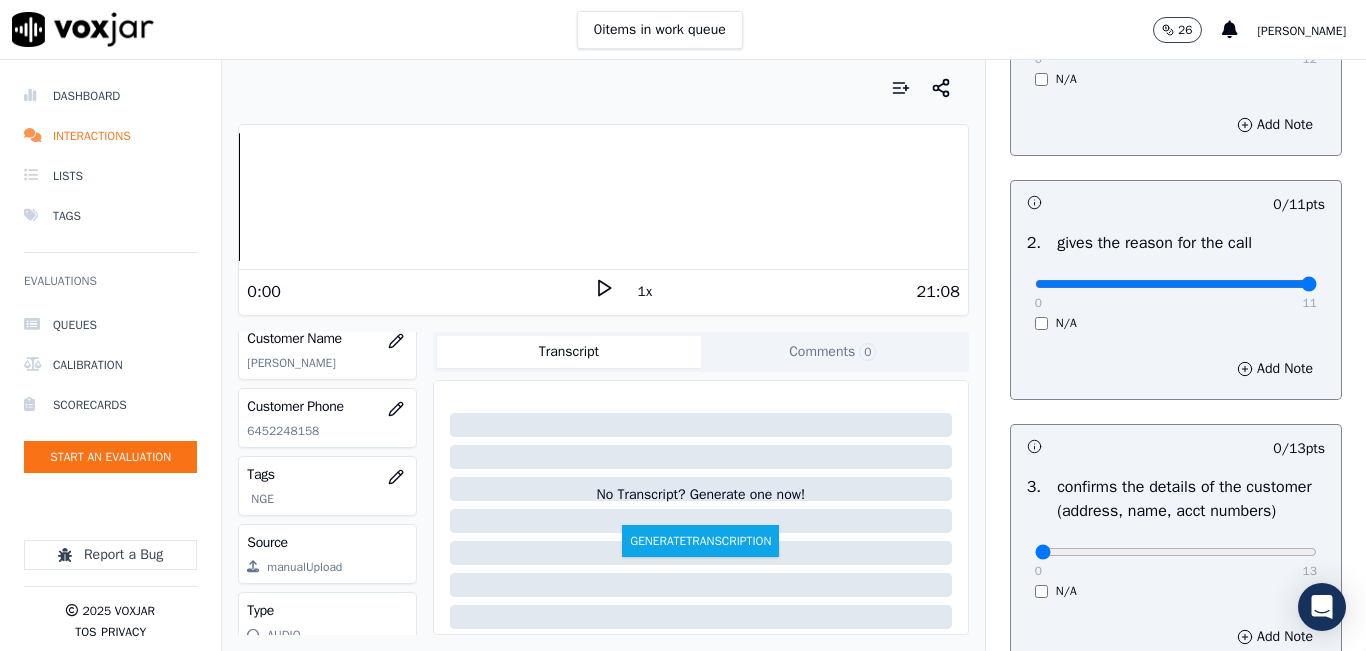 type on "11" 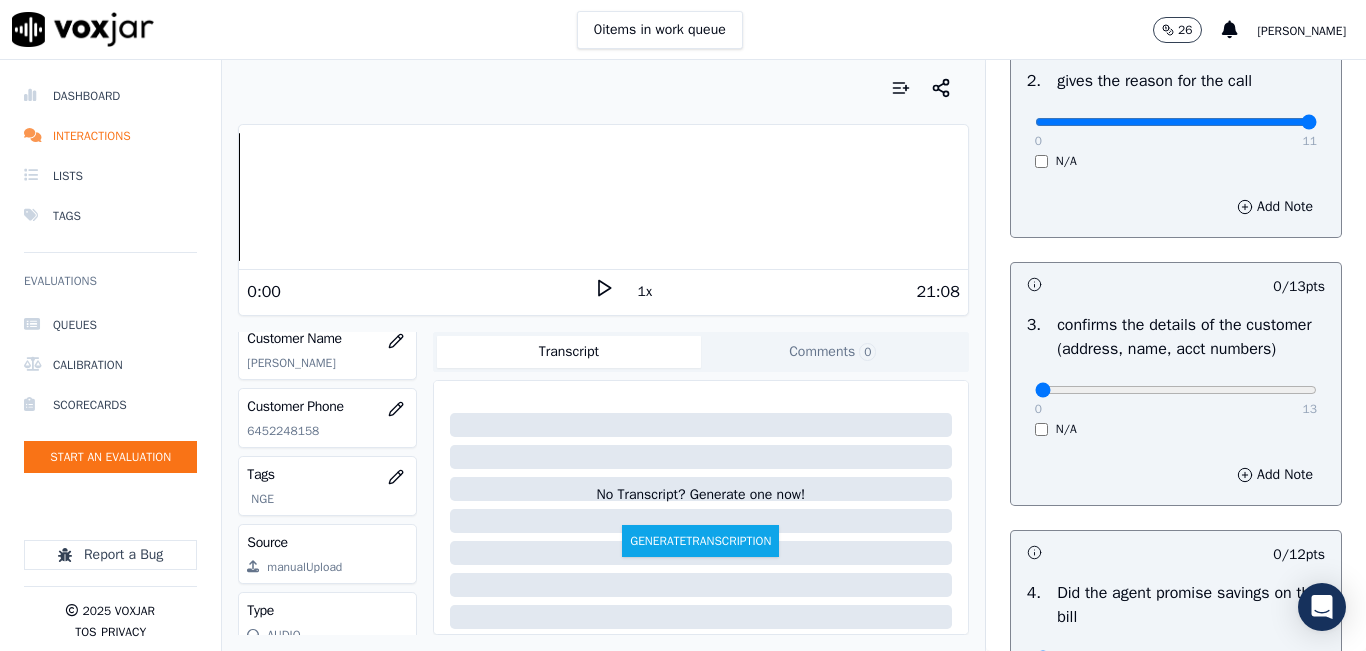 scroll, scrollTop: 600, scrollLeft: 0, axis: vertical 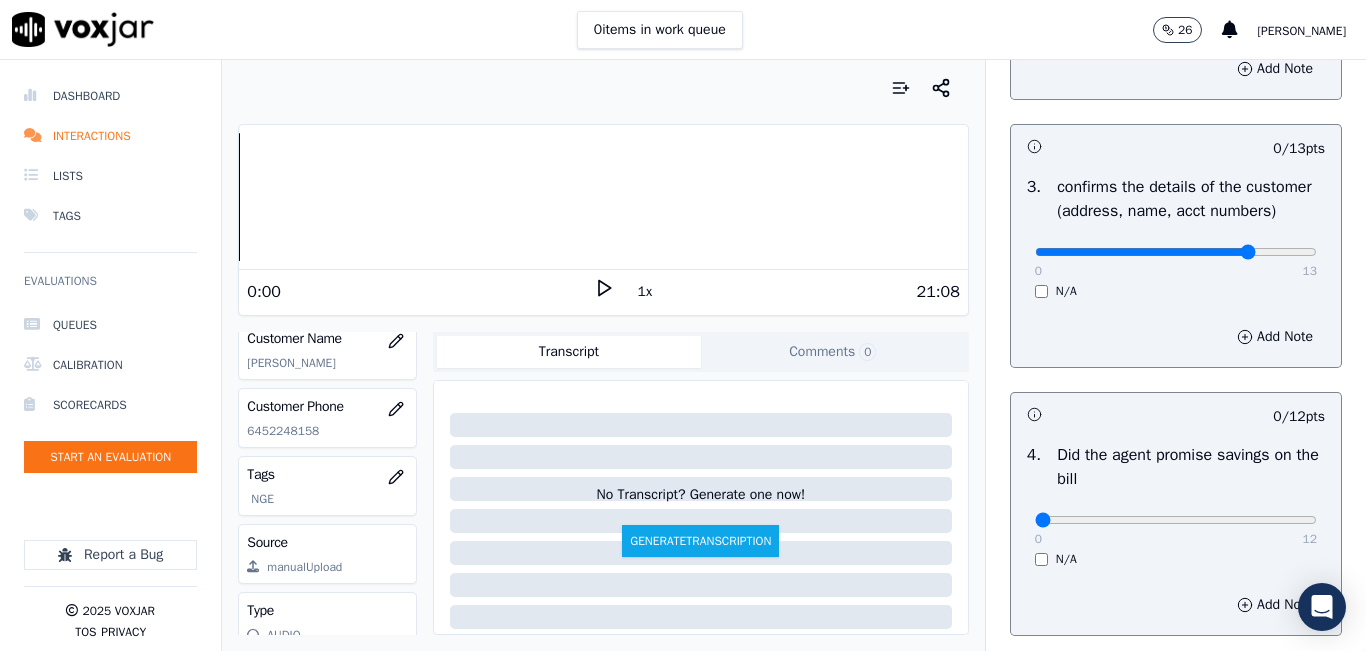 click at bounding box center [1176, -260] 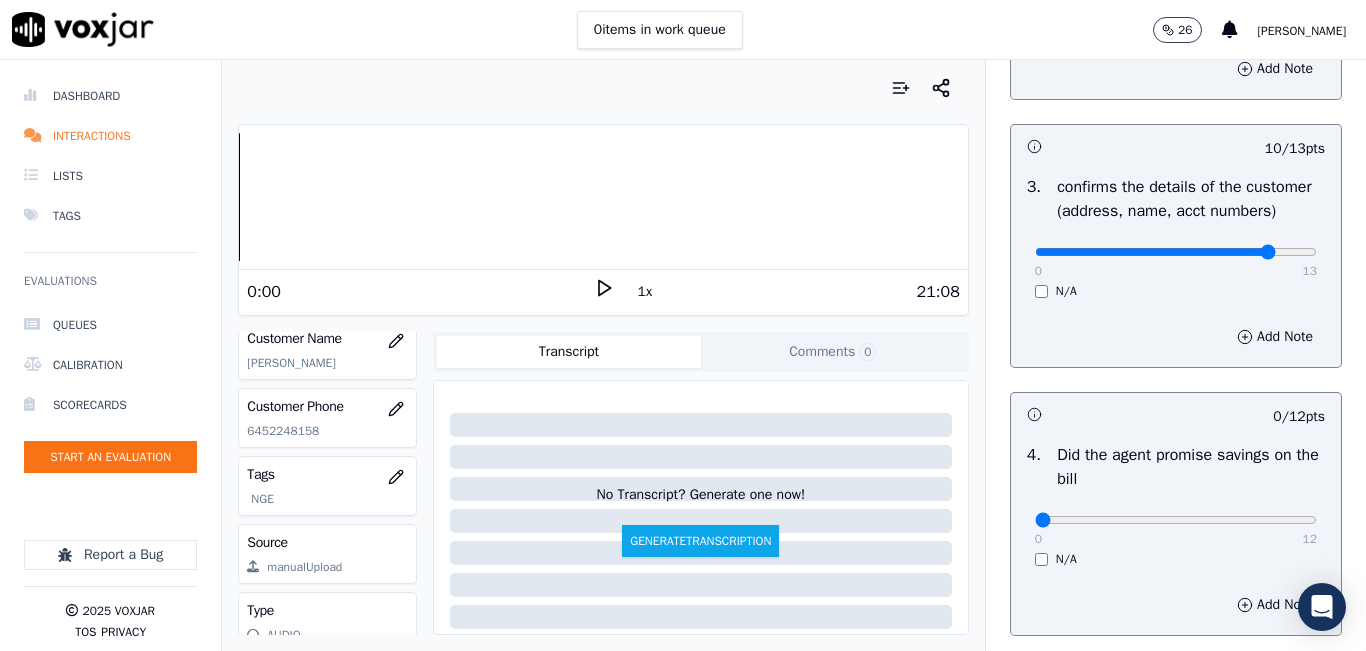 type on "11" 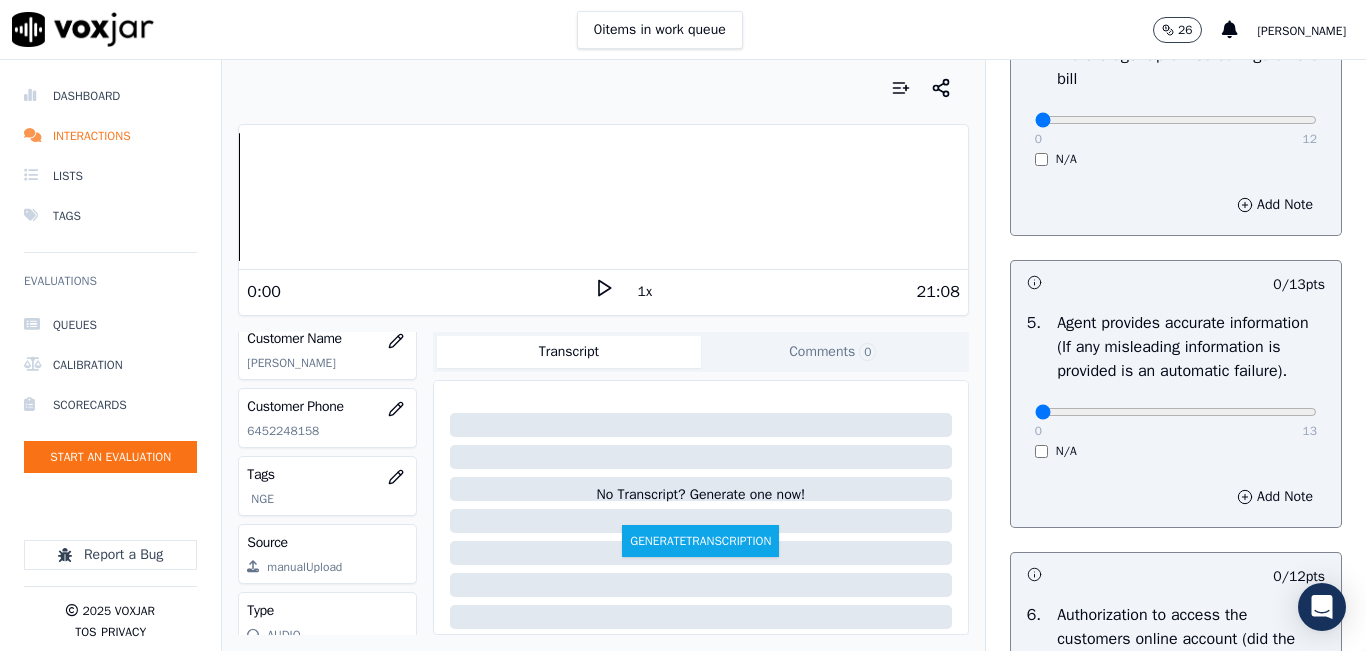 scroll, scrollTop: 900, scrollLeft: 0, axis: vertical 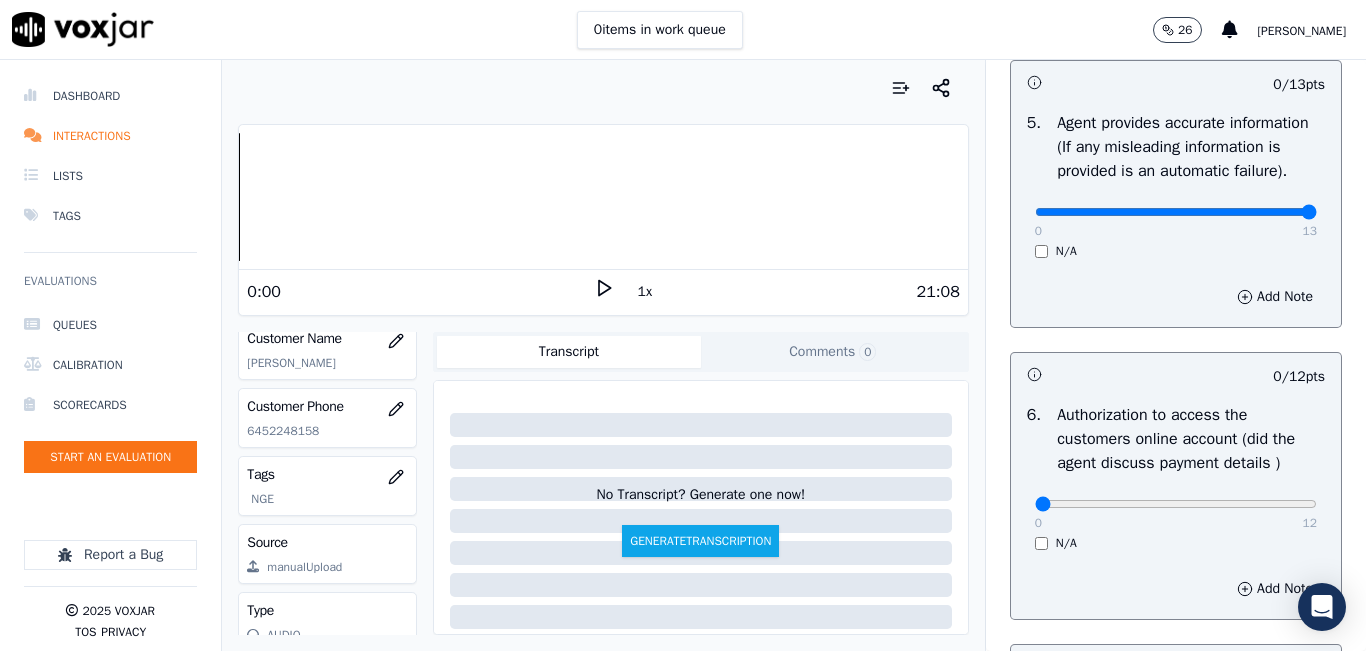 type on "13" 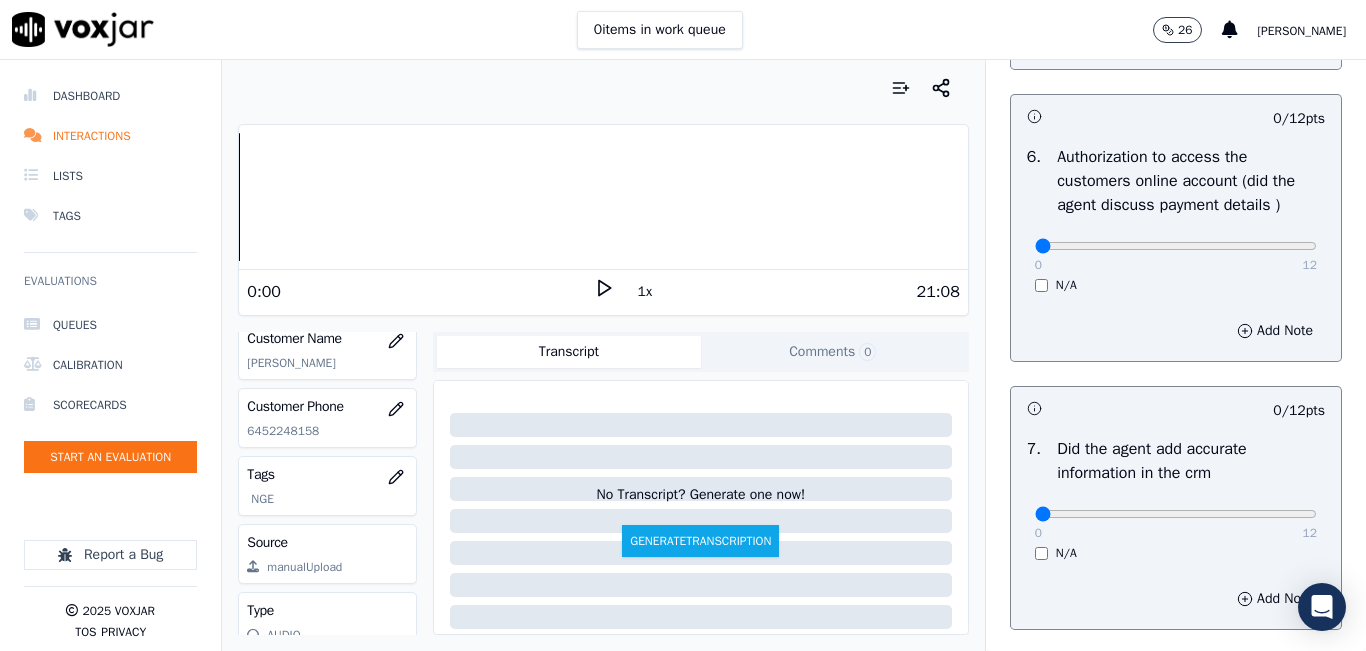 scroll, scrollTop: 1500, scrollLeft: 0, axis: vertical 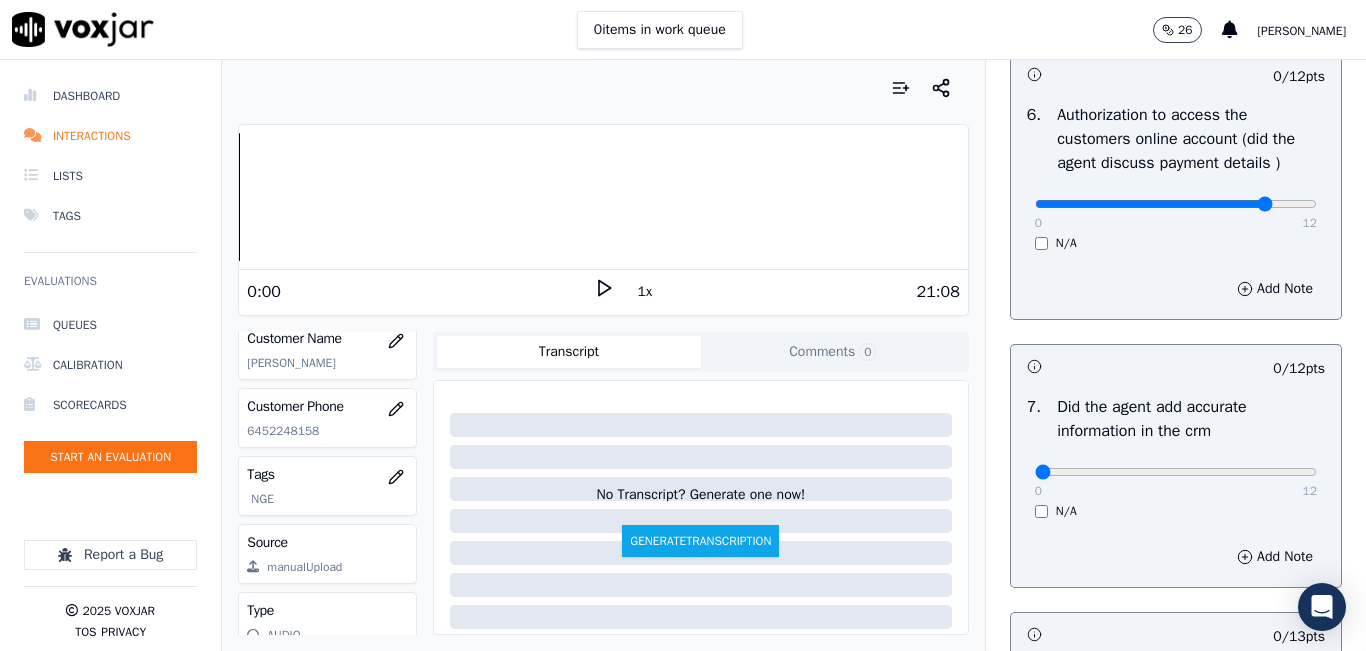 type on "10" 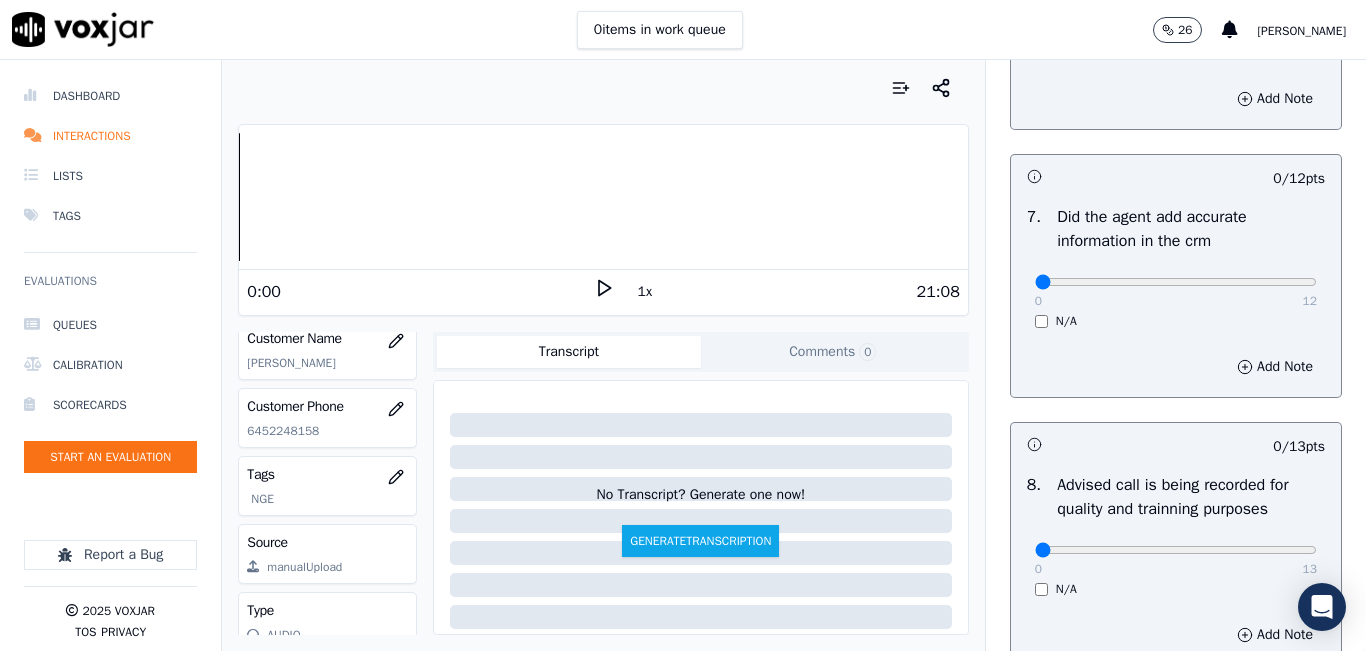 scroll, scrollTop: 1700, scrollLeft: 0, axis: vertical 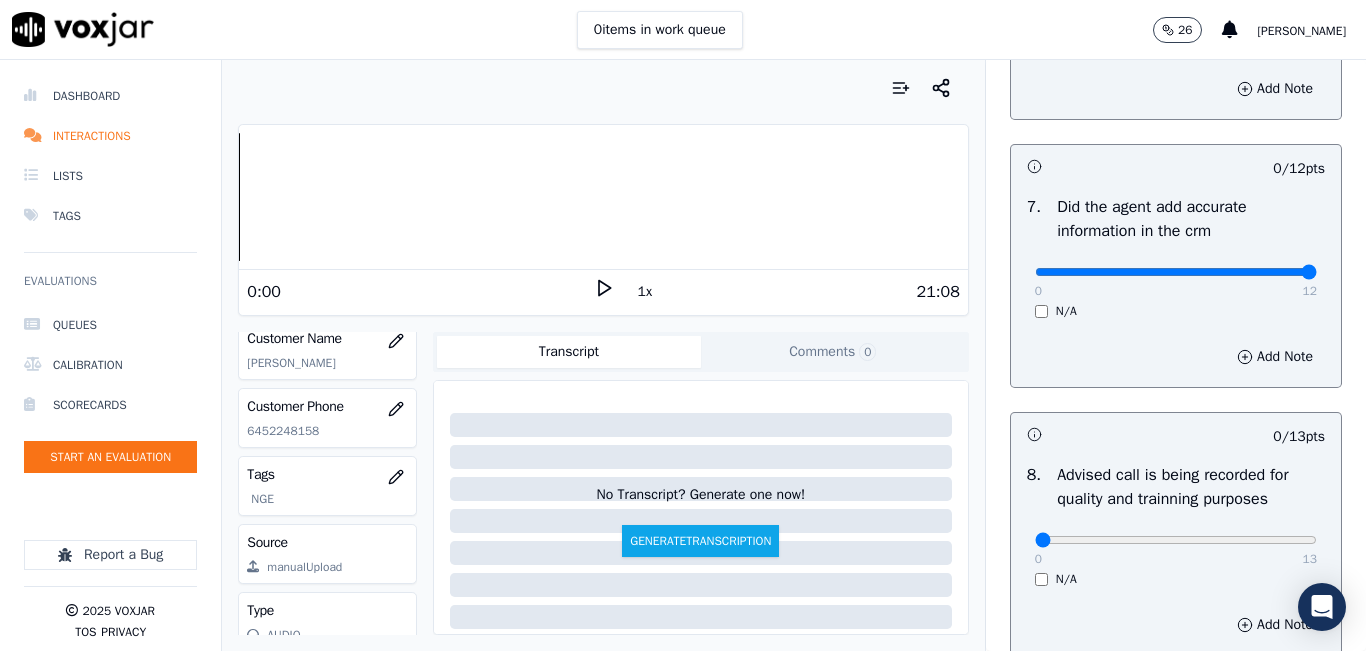 drag, startPoint x: 1252, startPoint y: 313, endPoint x: 1306, endPoint y: 327, distance: 55.7853 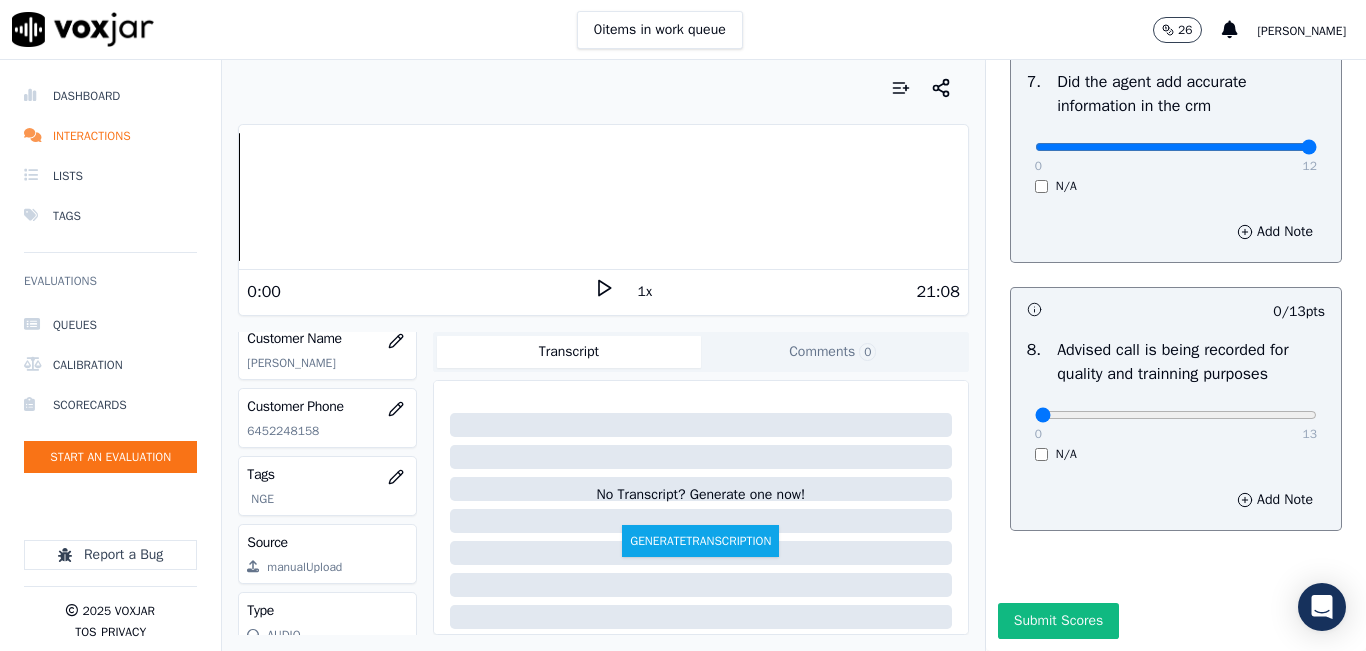 scroll, scrollTop: 1918, scrollLeft: 0, axis: vertical 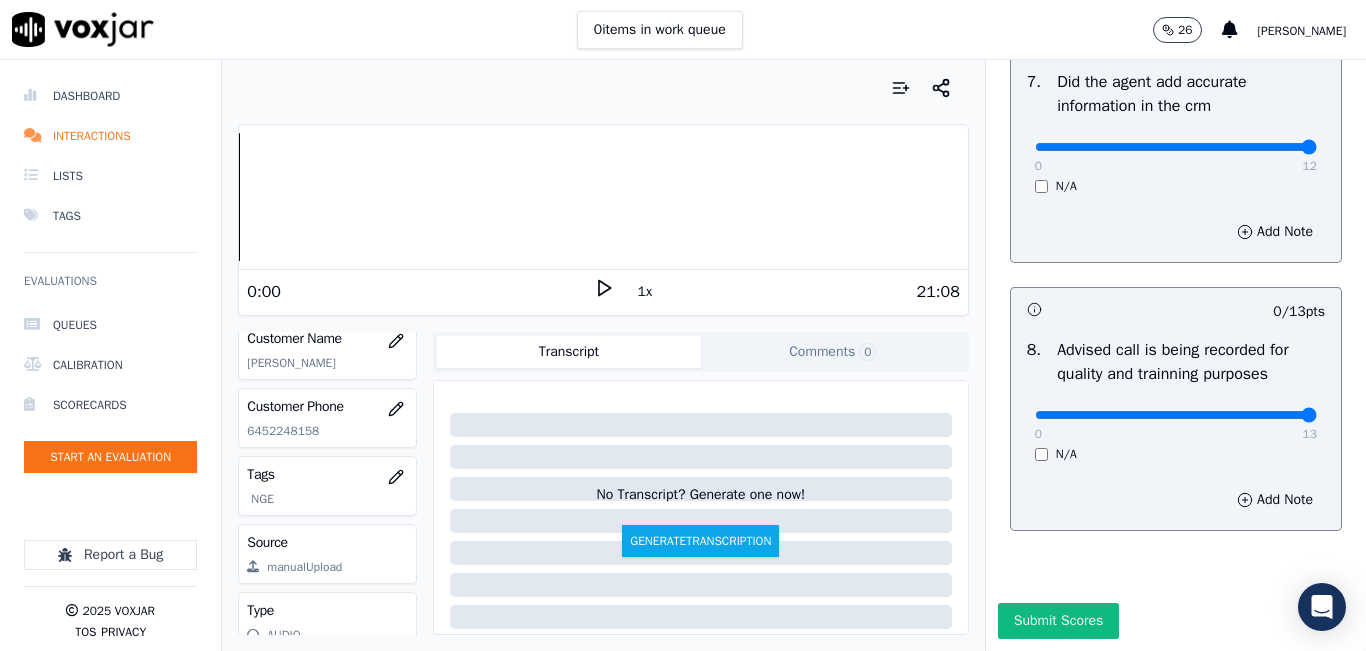 type on "13" 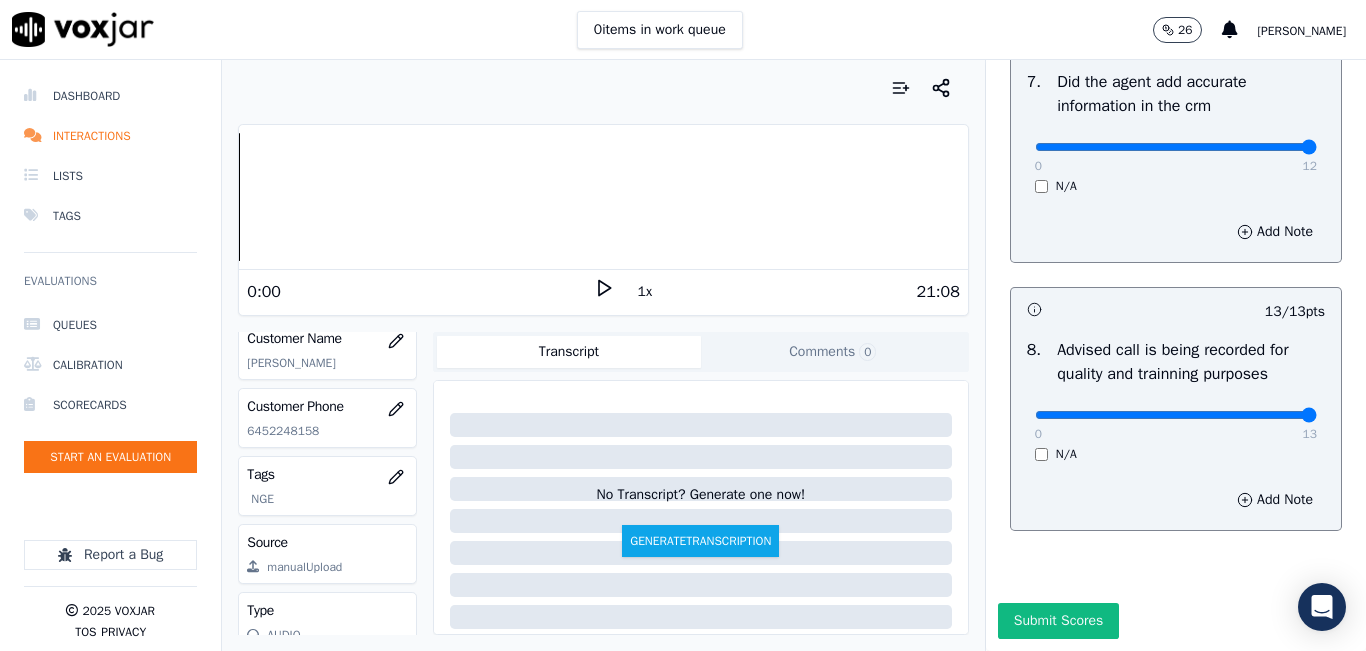 click on "Untitled Section   This is a new section   98  pts                 12 / 12  pts     1 .   Introduces themselves accordingly (cts & name)     0   12     N/A      Add Note                           11 / 11  pts     2 .   gives the reason for the call      0   11     N/A      Add Note                           11 / 13  pts     3 .   confirms the details of the customer (address, name, acct numbers)     0   13     N/A      Add Note                           -- / 12  pts     4 .   Did the agent promise savings on the bill     0   12     N/A      Add Note                           13 / 13  pts     5 .   Agent provides accurate information  (If any misleading information is provided is an automatic failure).     0   13     N/A      Add Note                           10 / 12  pts     6 .   Authorization to access the customers online account (did the agent discuss payment details )     0   12     N/A      Add Note                           12 / 12  pts     7 .   Did the agent add accurate information in the crm" at bounding box center [1176, -546] 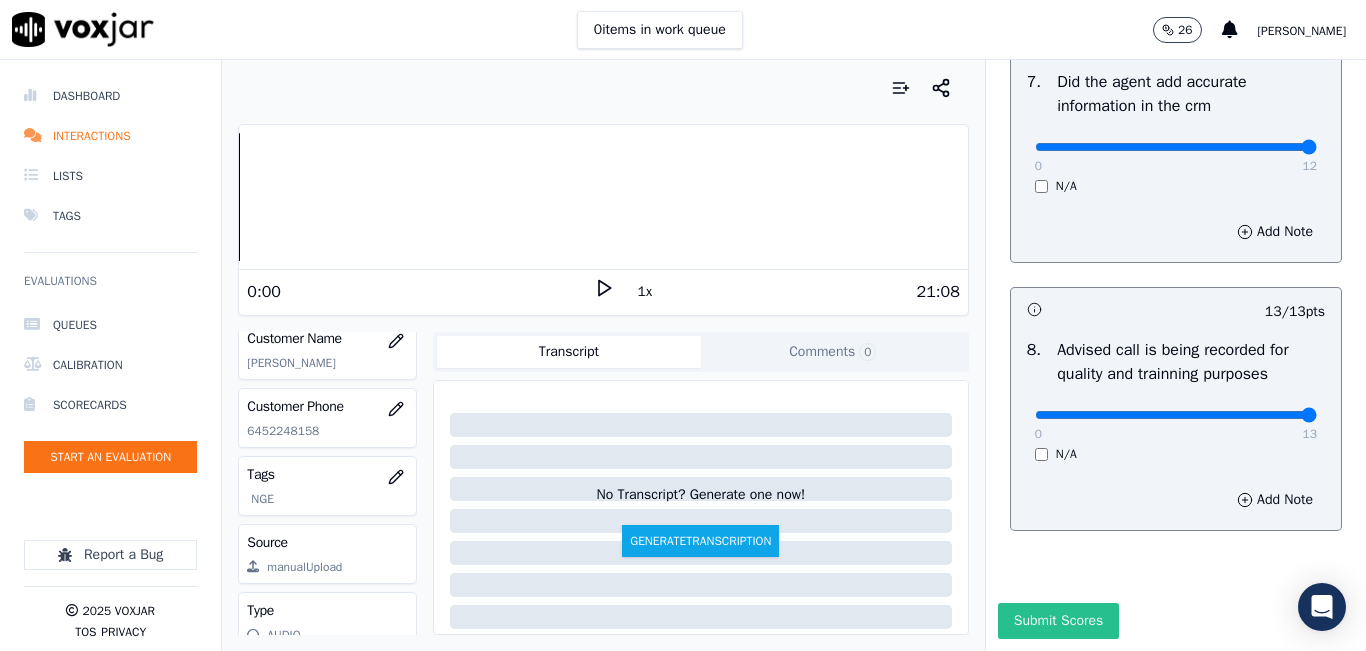 click on "Submit Scores" at bounding box center (1058, 621) 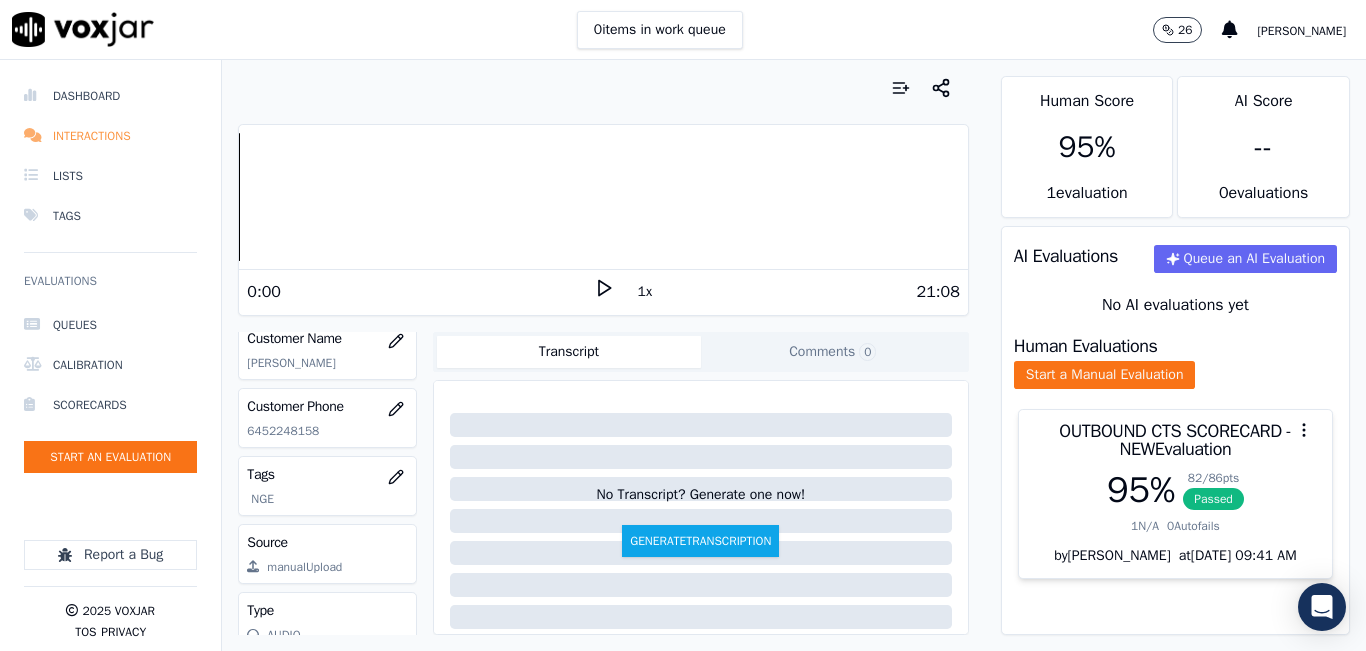 click on "Interactions" at bounding box center (110, 136) 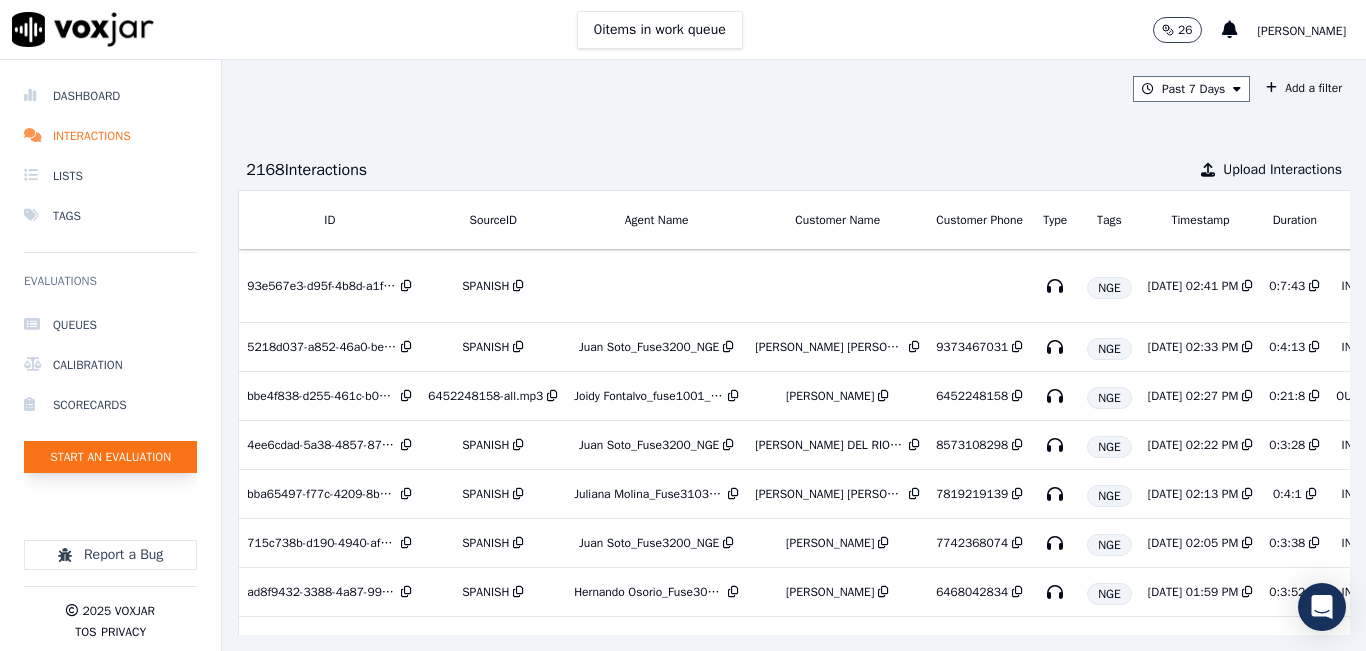 click on "Start an Evaluation" 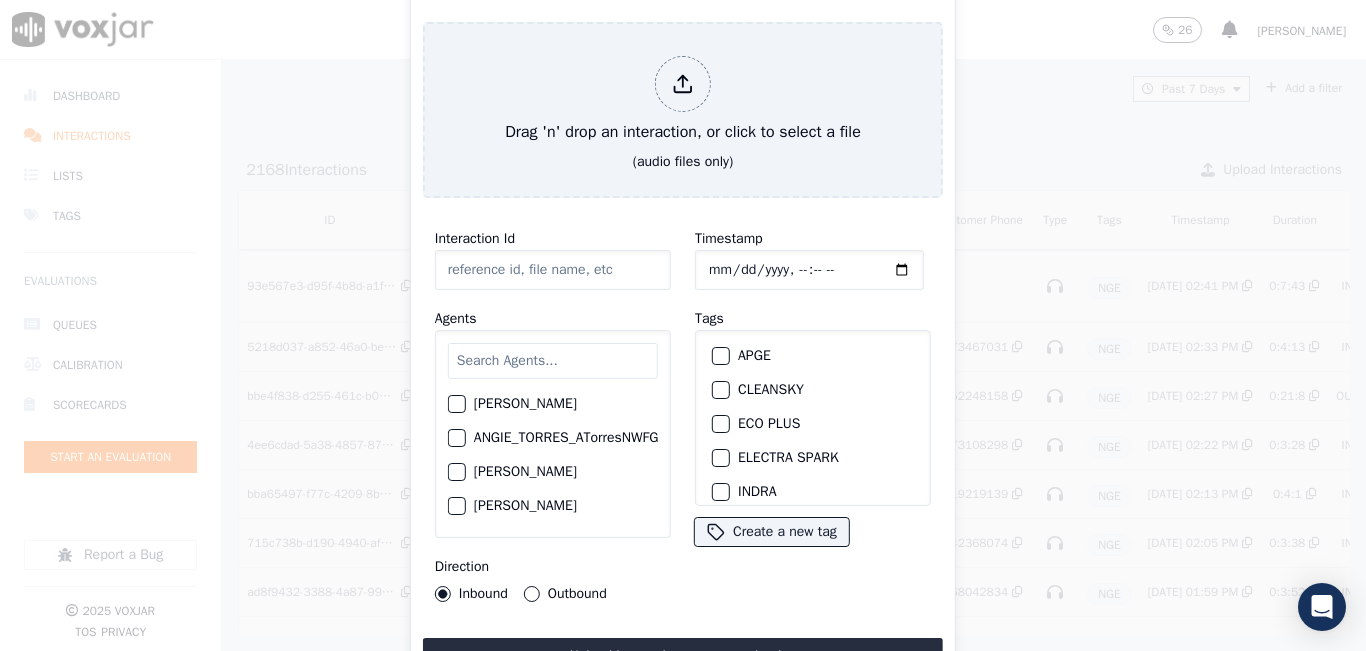 click at bounding box center (553, 361) 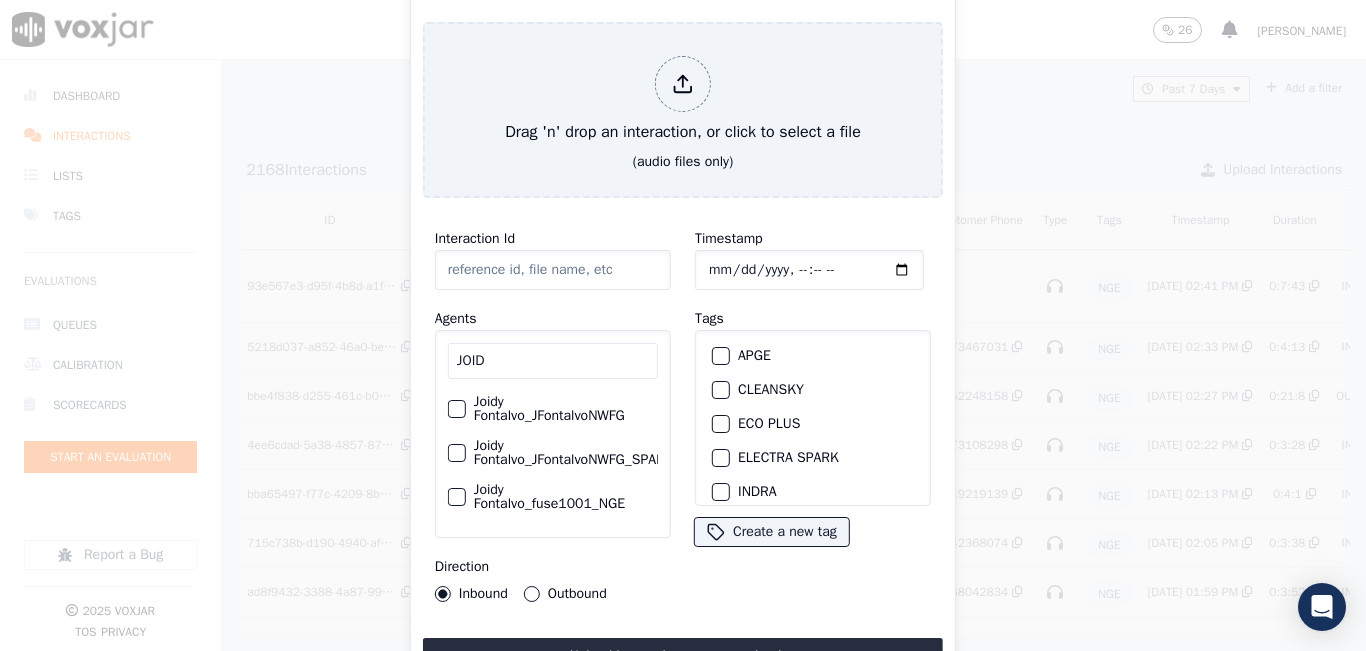 type on "JOID" 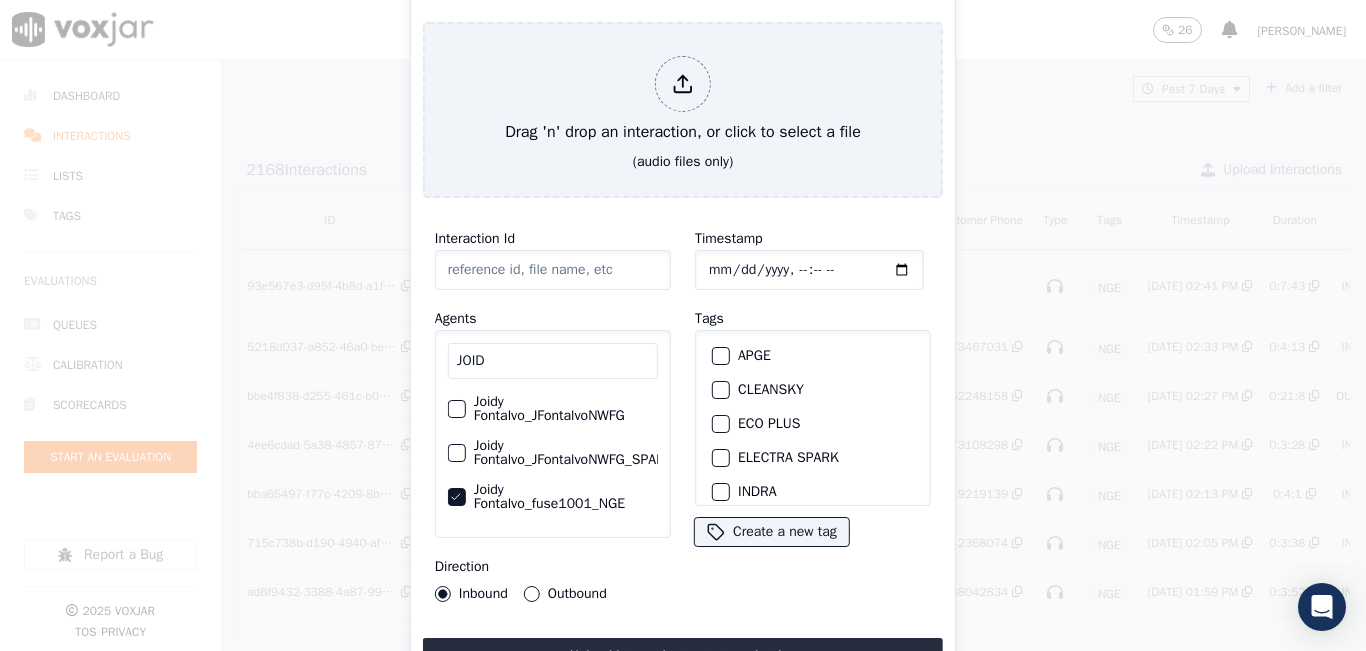 click on "Outbound" at bounding box center (532, 594) 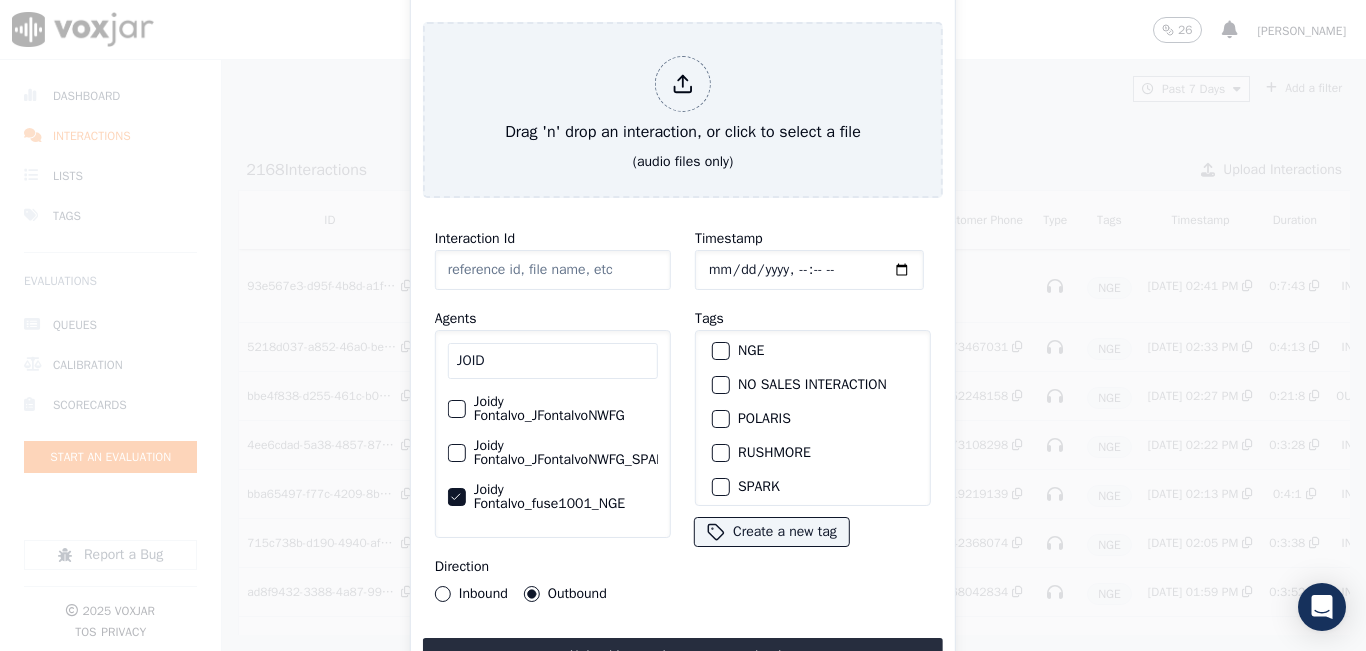 scroll, scrollTop: 109, scrollLeft: 0, axis: vertical 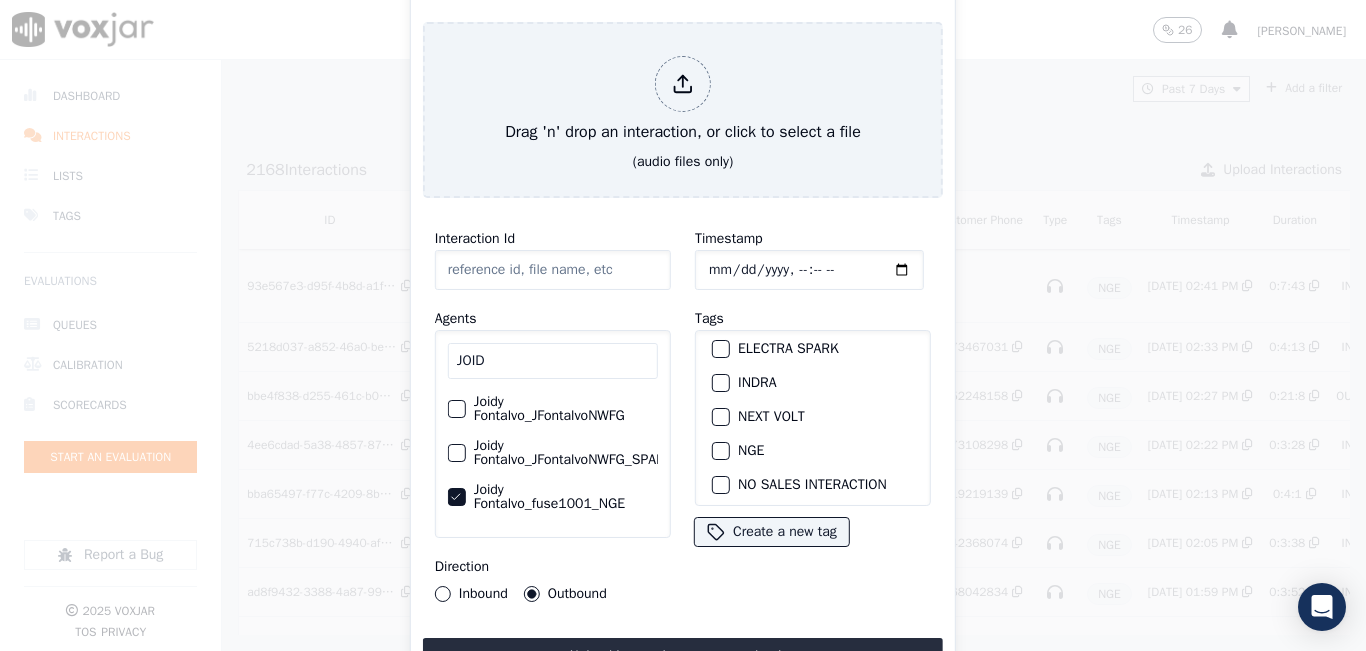 click at bounding box center [720, 451] 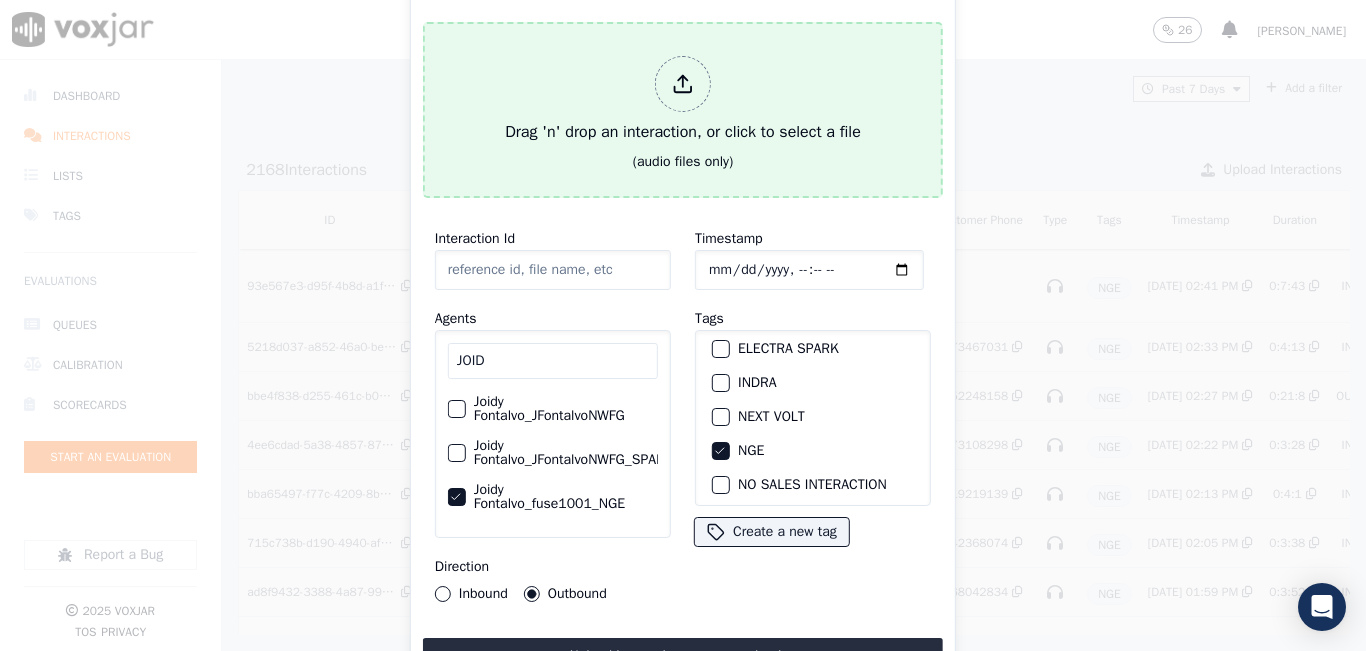 click at bounding box center [683, 84] 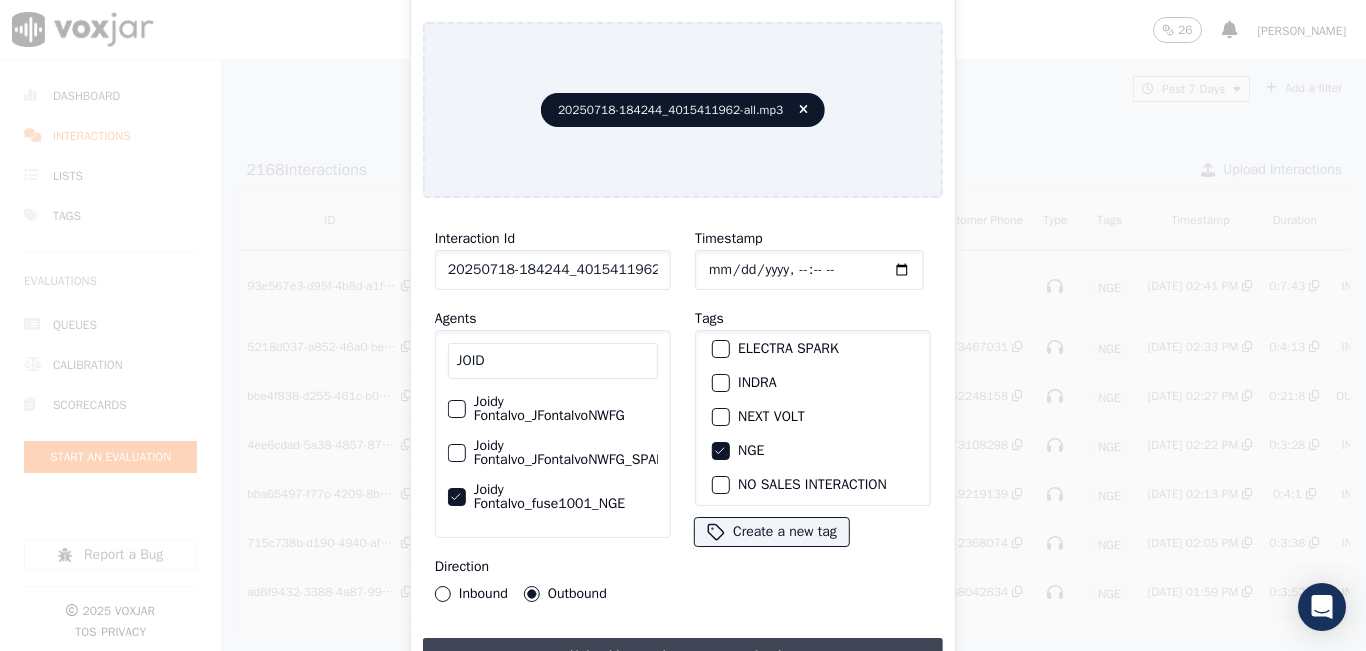 click on "Upload interaction to start evaluation" at bounding box center [683, 656] 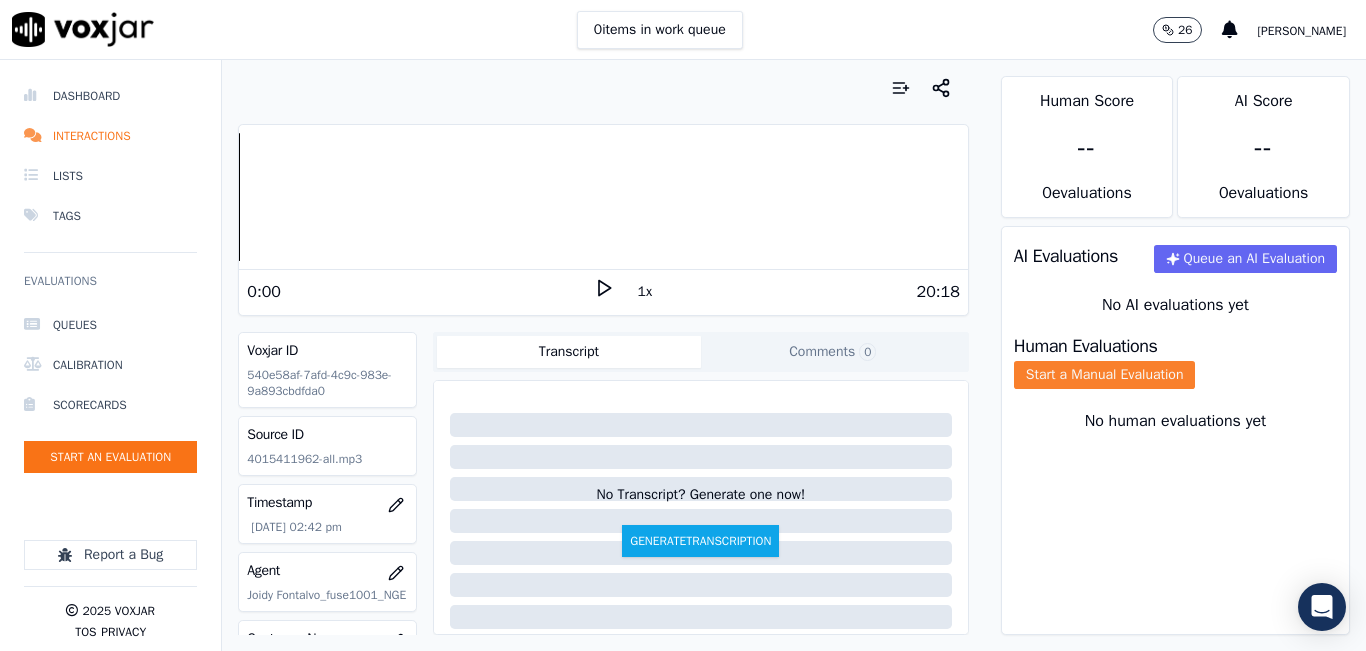 click on "Start a Manual Evaluation" 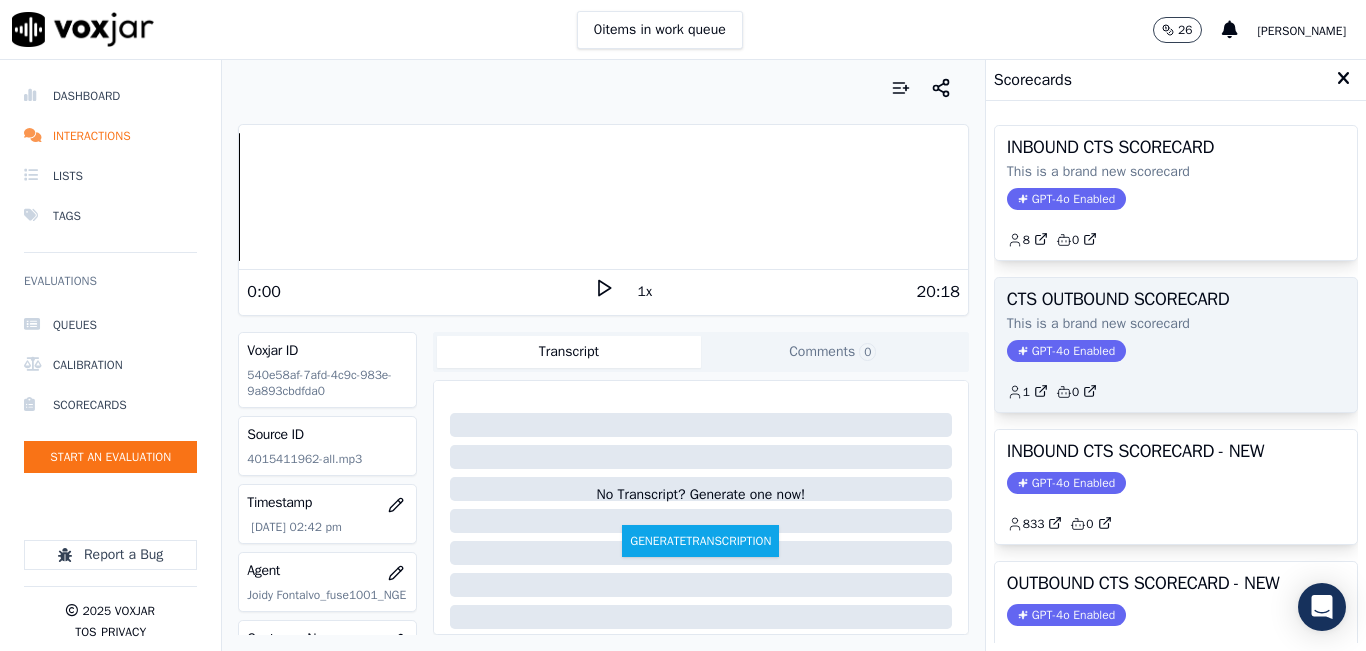 scroll, scrollTop: 100, scrollLeft: 0, axis: vertical 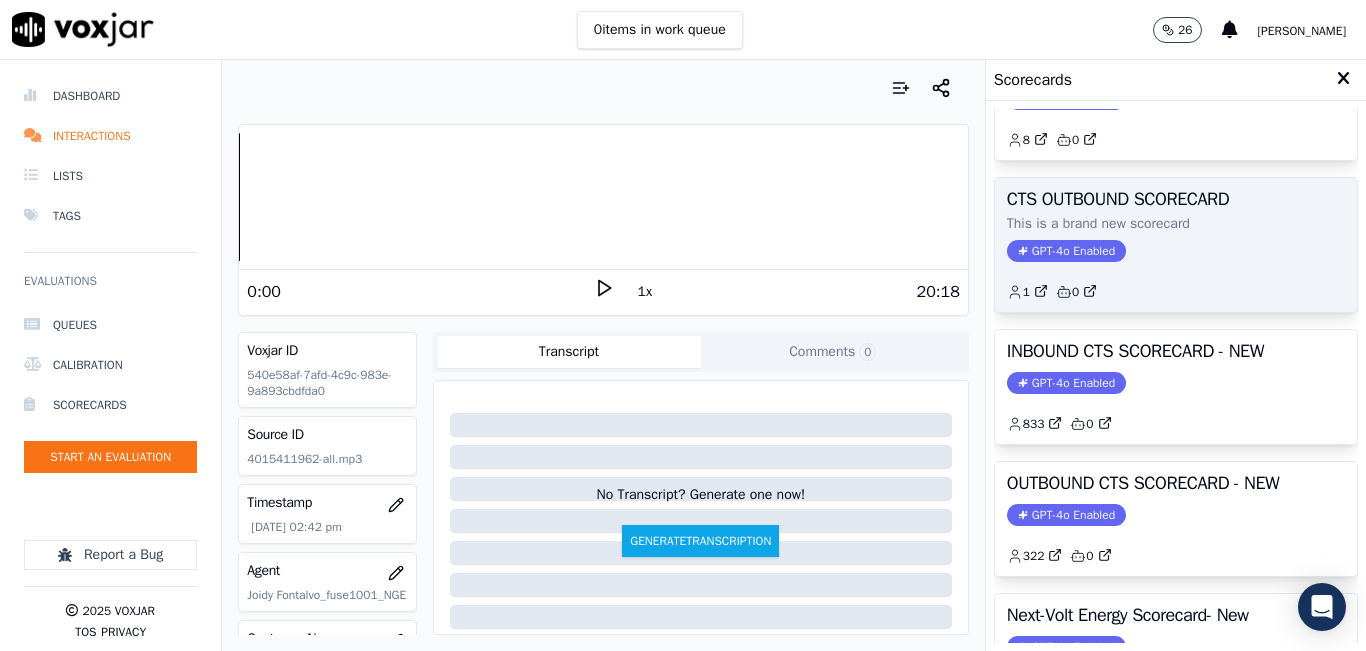 click on "GPT-4o Enabled" at bounding box center (1066, 251) 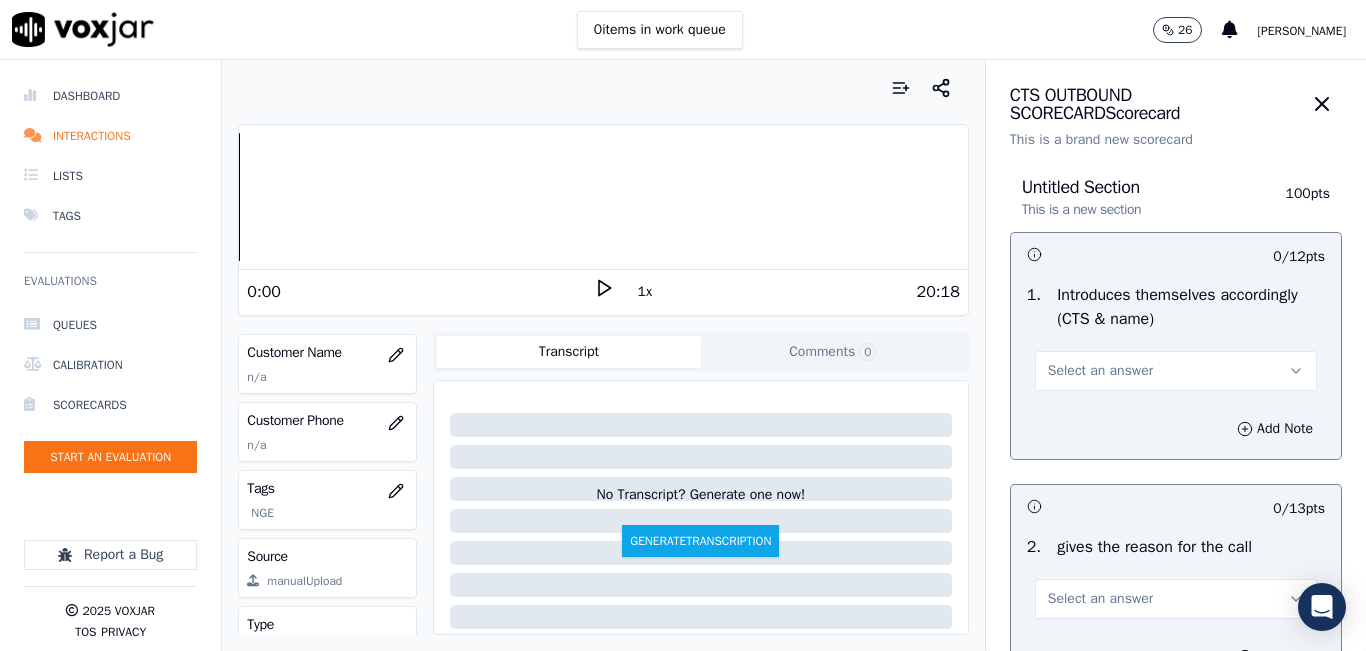 scroll, scrollTop: 178, scrollLeft: 0, axis: vertical 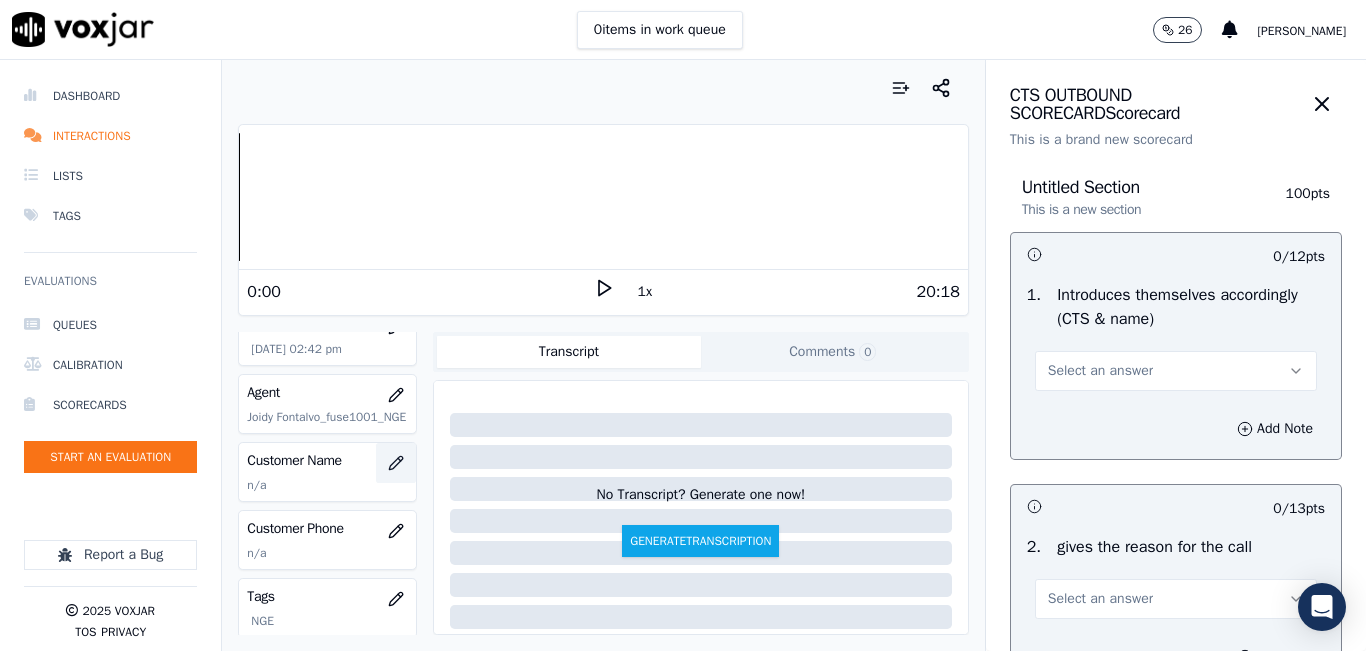 click 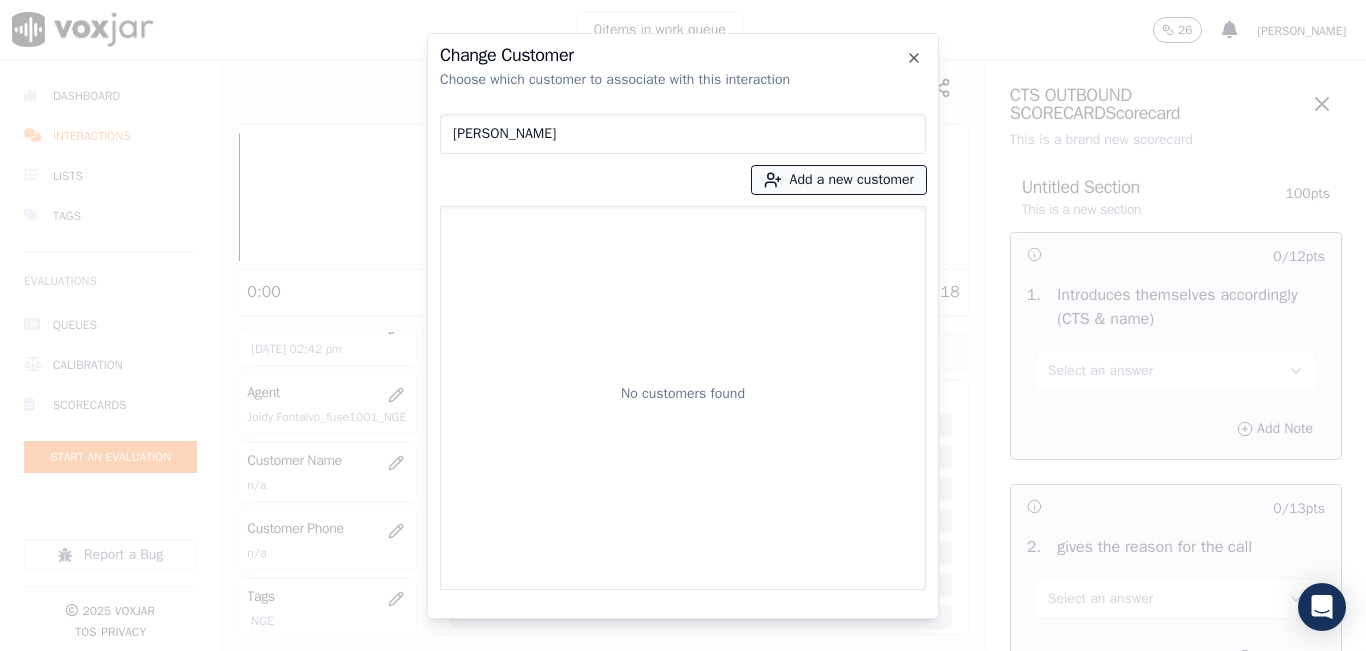 type on "[PERSON_NAME]" 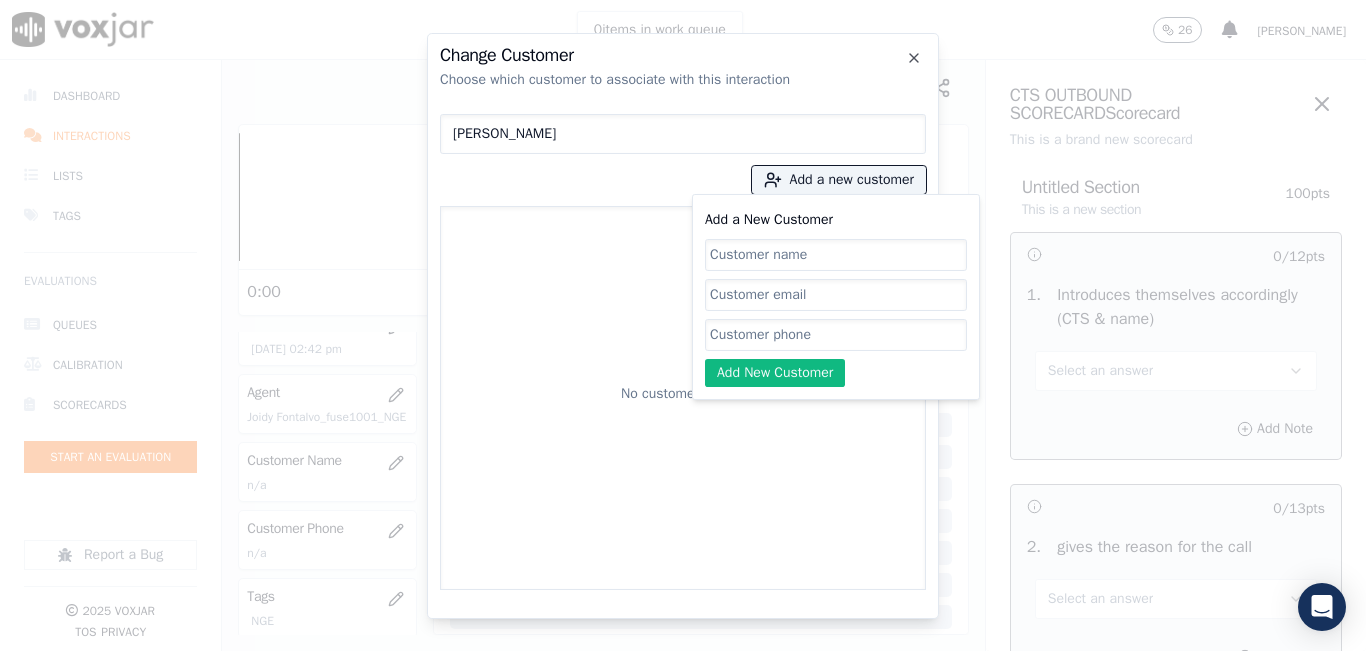 click on "Add a New Customer" 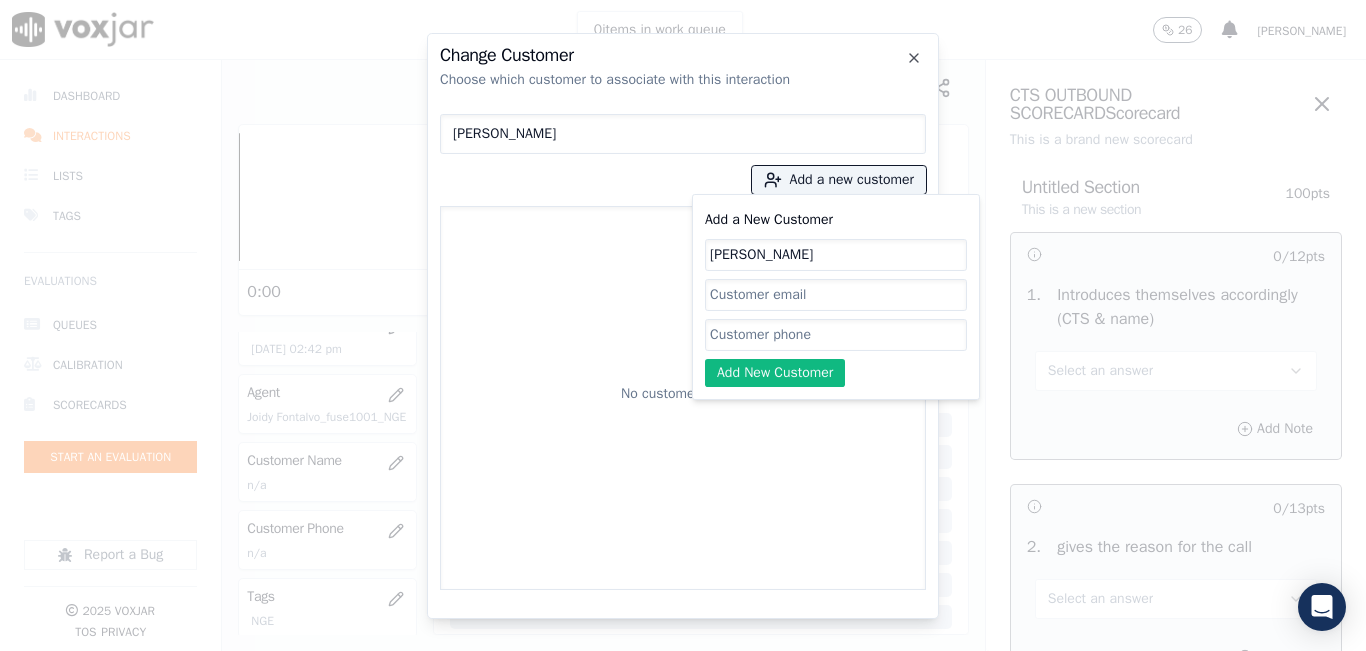 type on "[PERSON_NAME]" 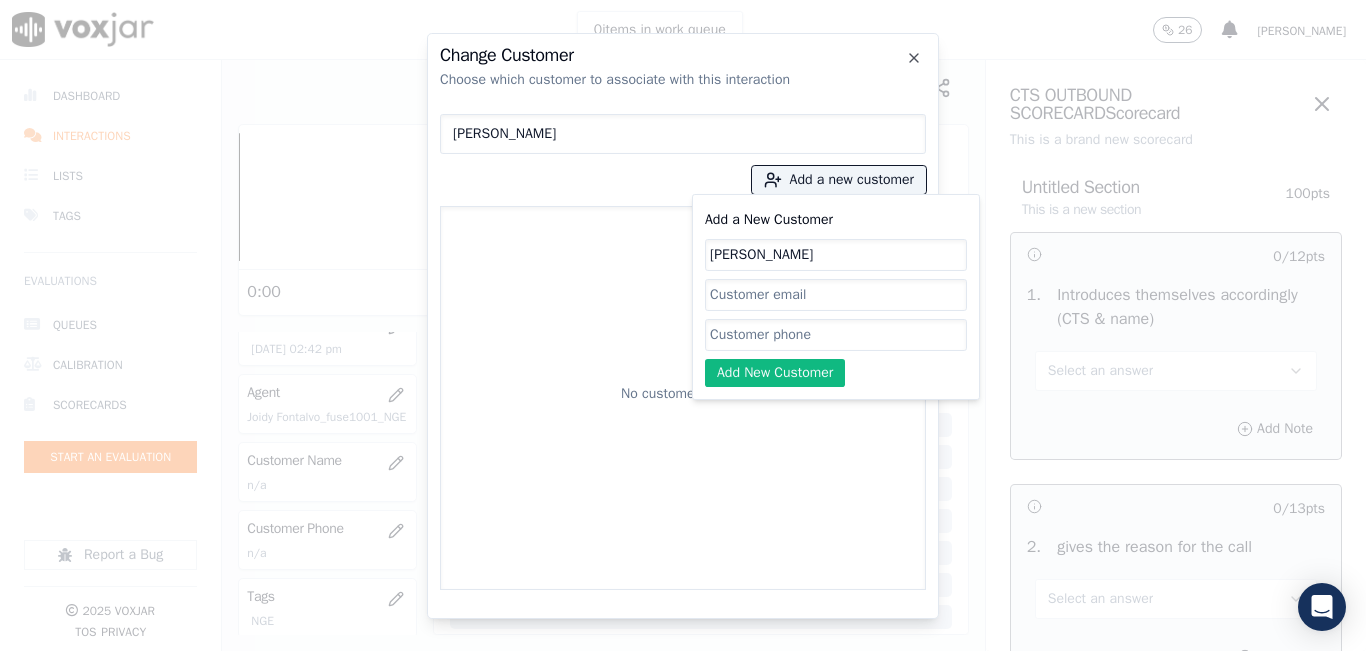 paste on "14015411962" 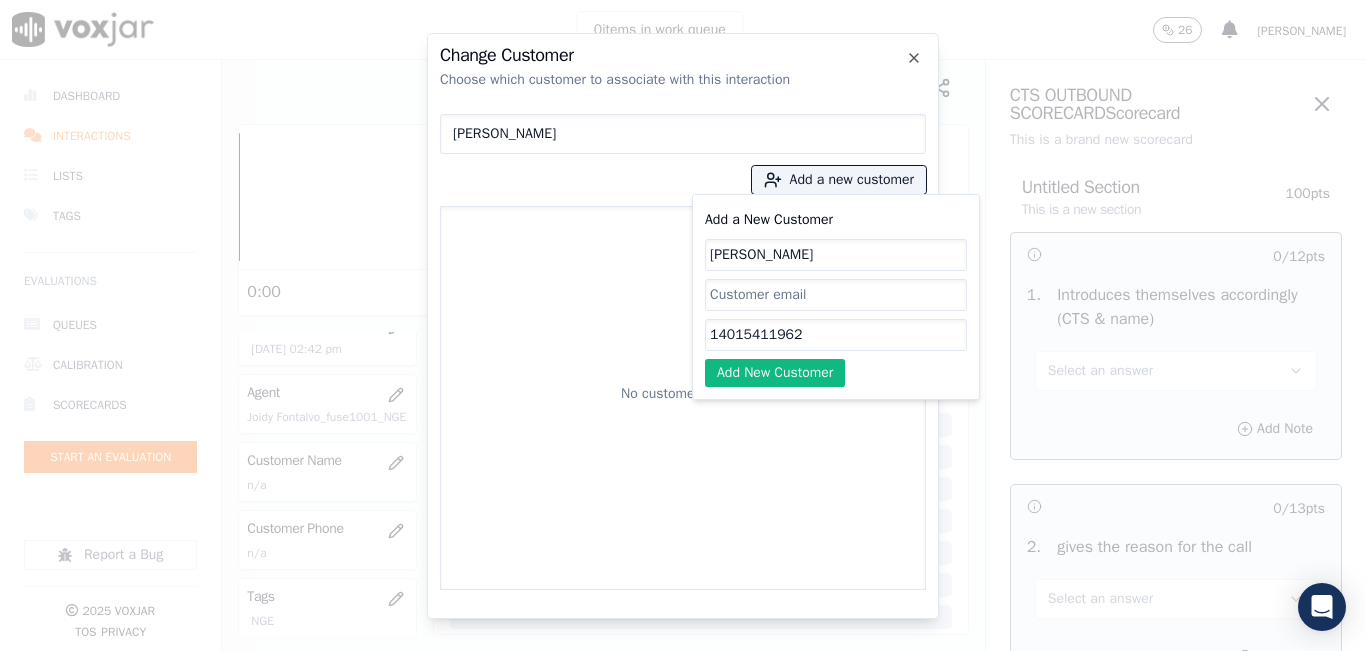 click on "14015411962" 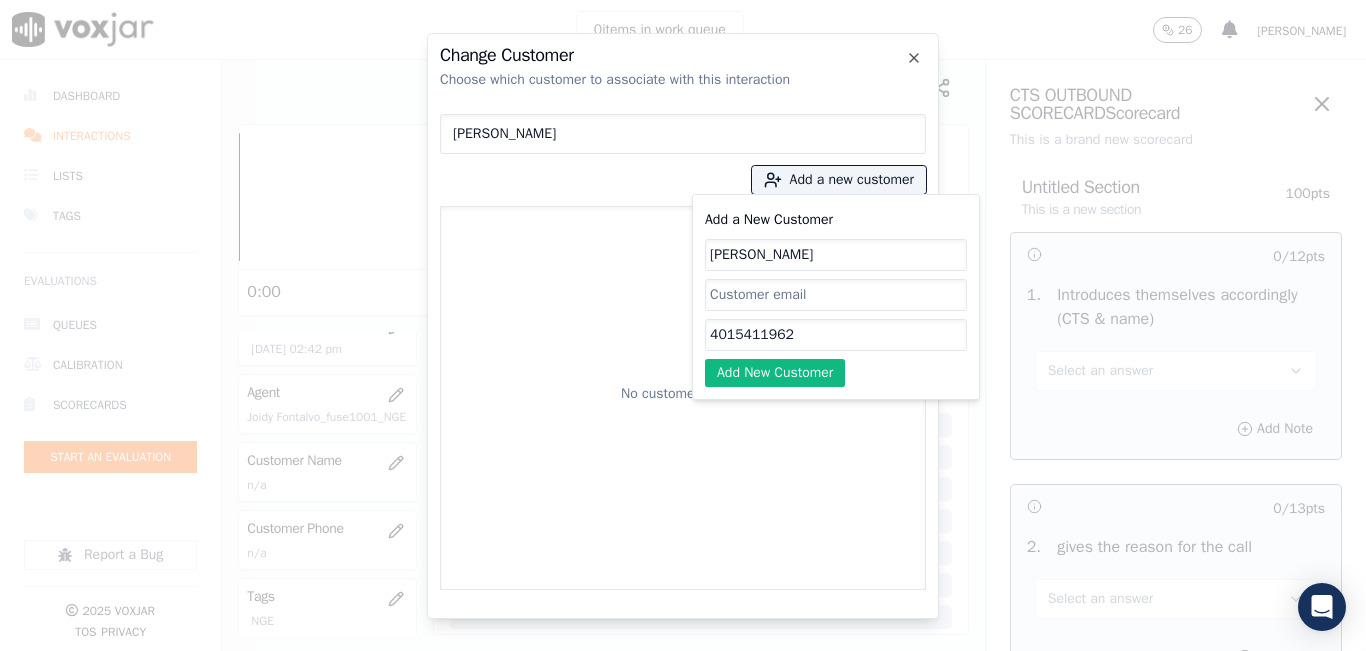 type on "4015411962" 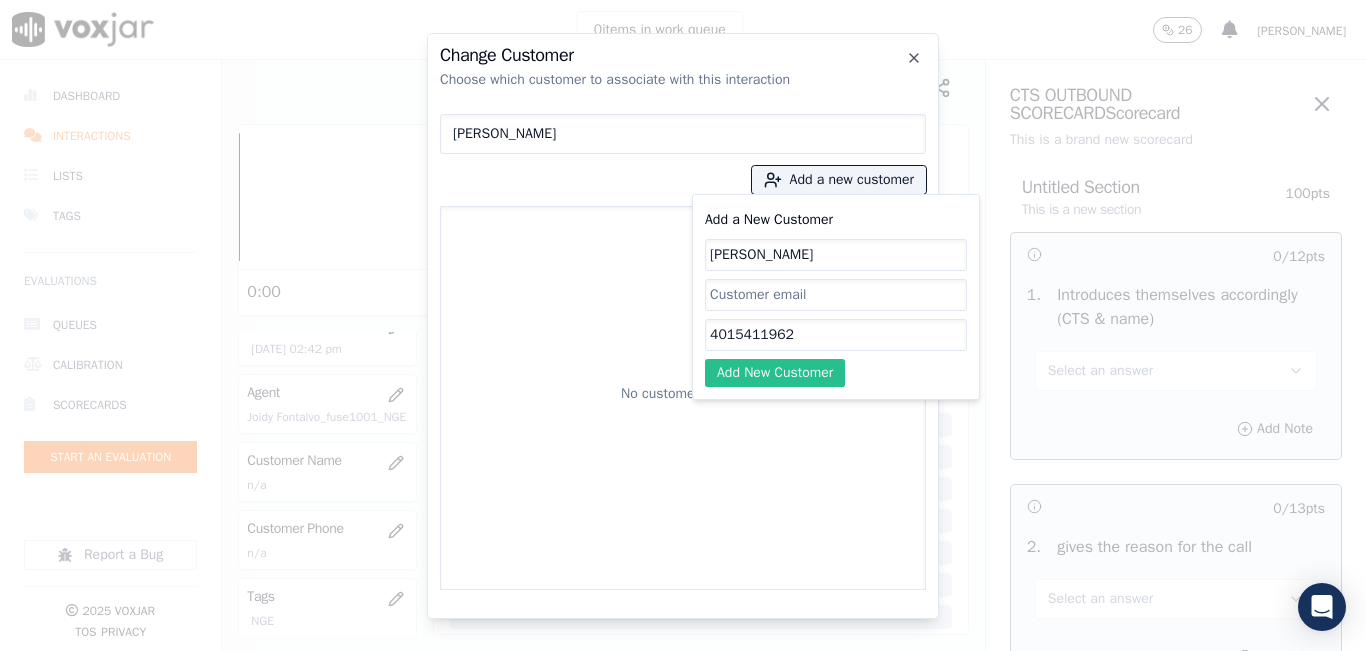 click on "Add New Customer" 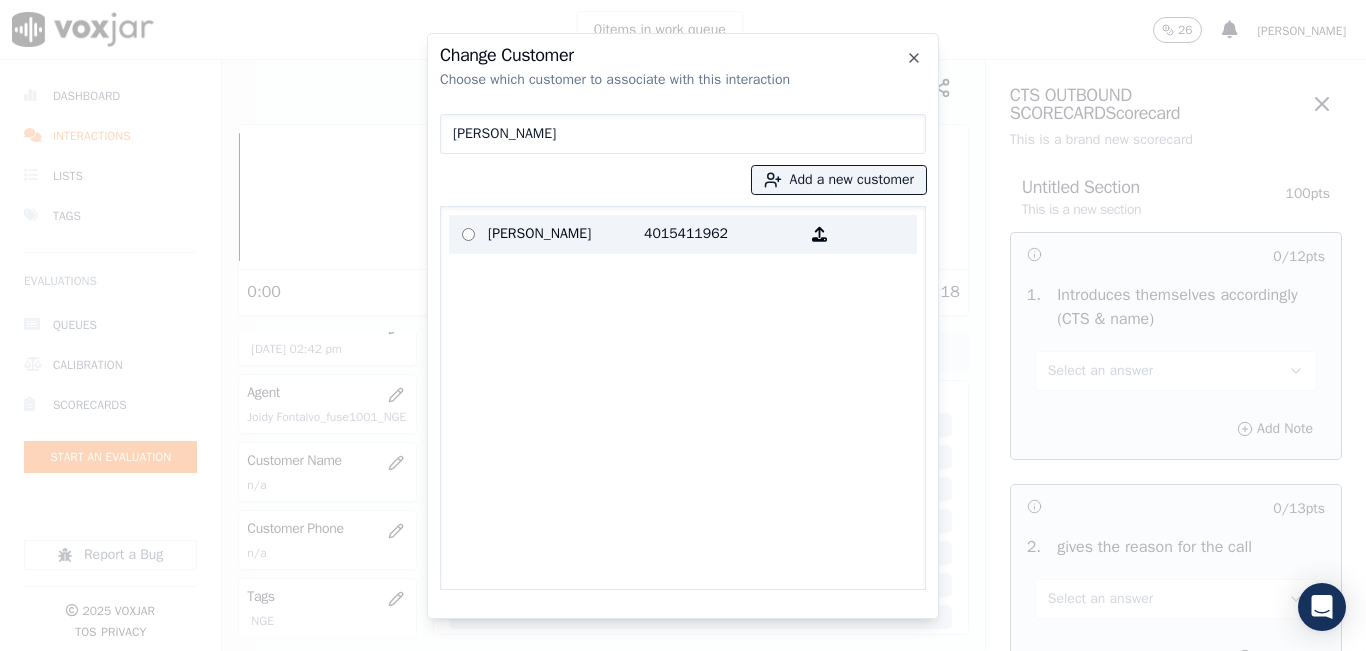 click on "4015411962" at bounding box center [722, 234] 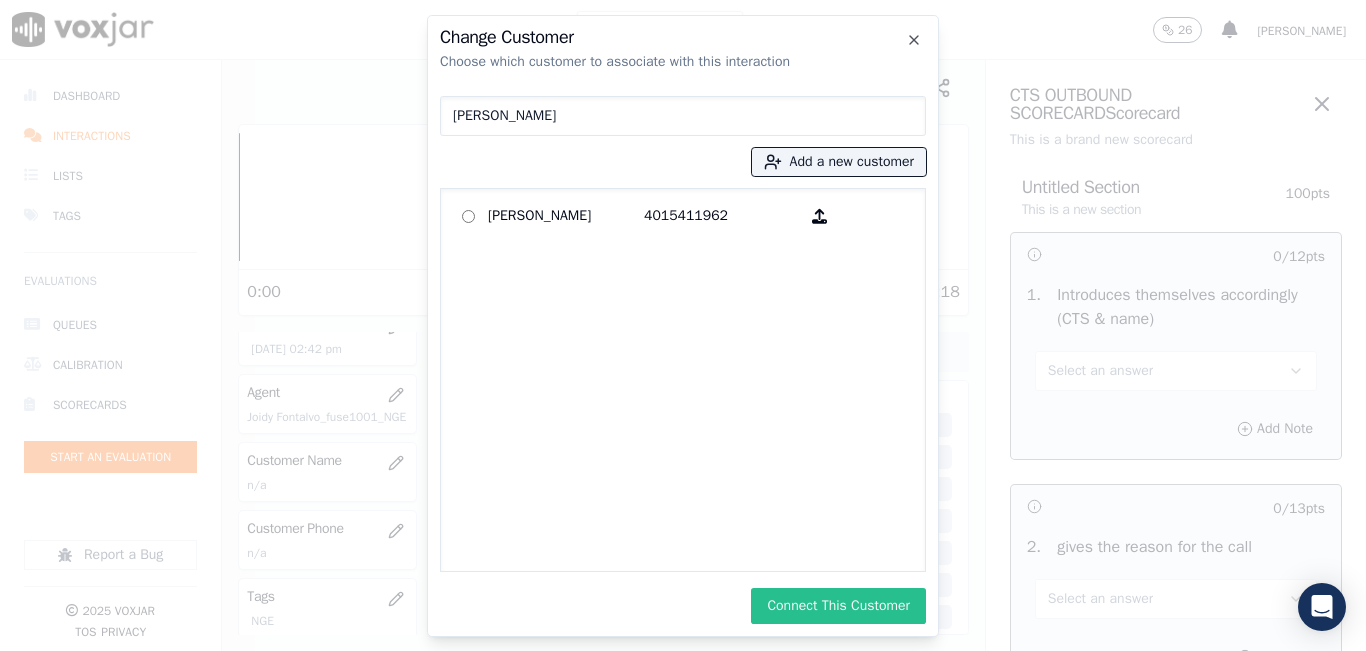 click on "Connect This Customer" at bounding box center [838, 606] 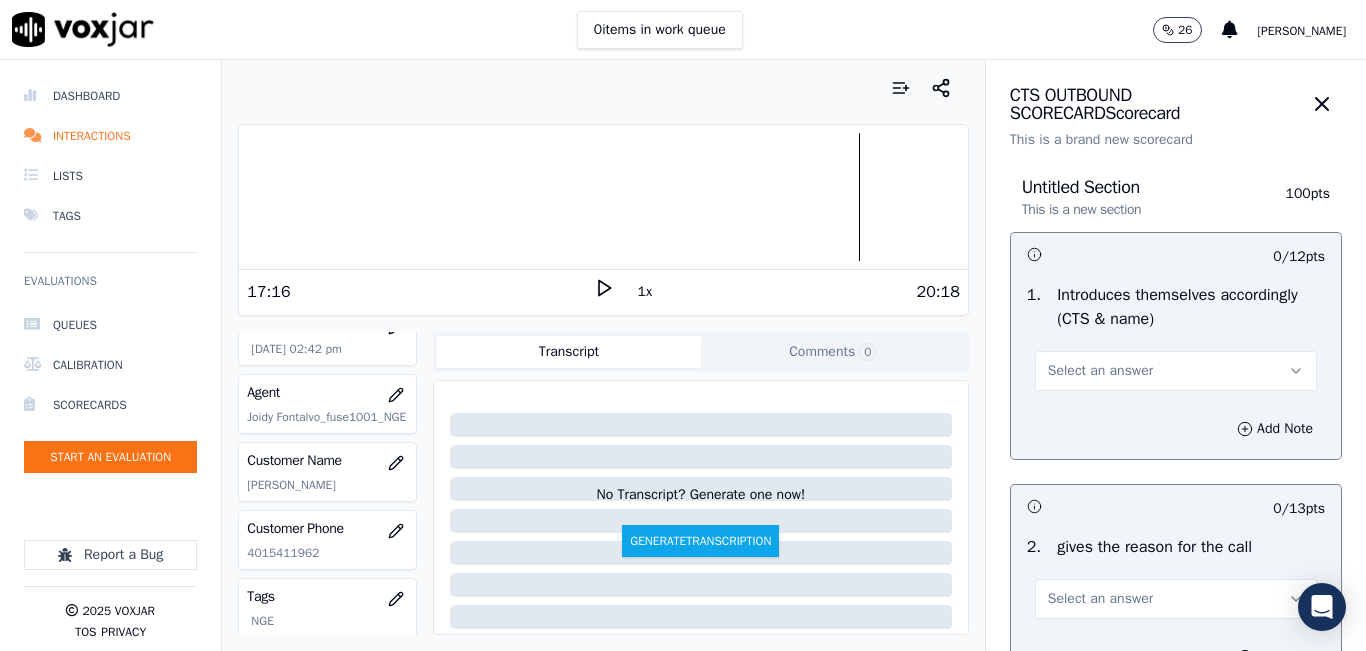 click at bounding box center [603, 197] 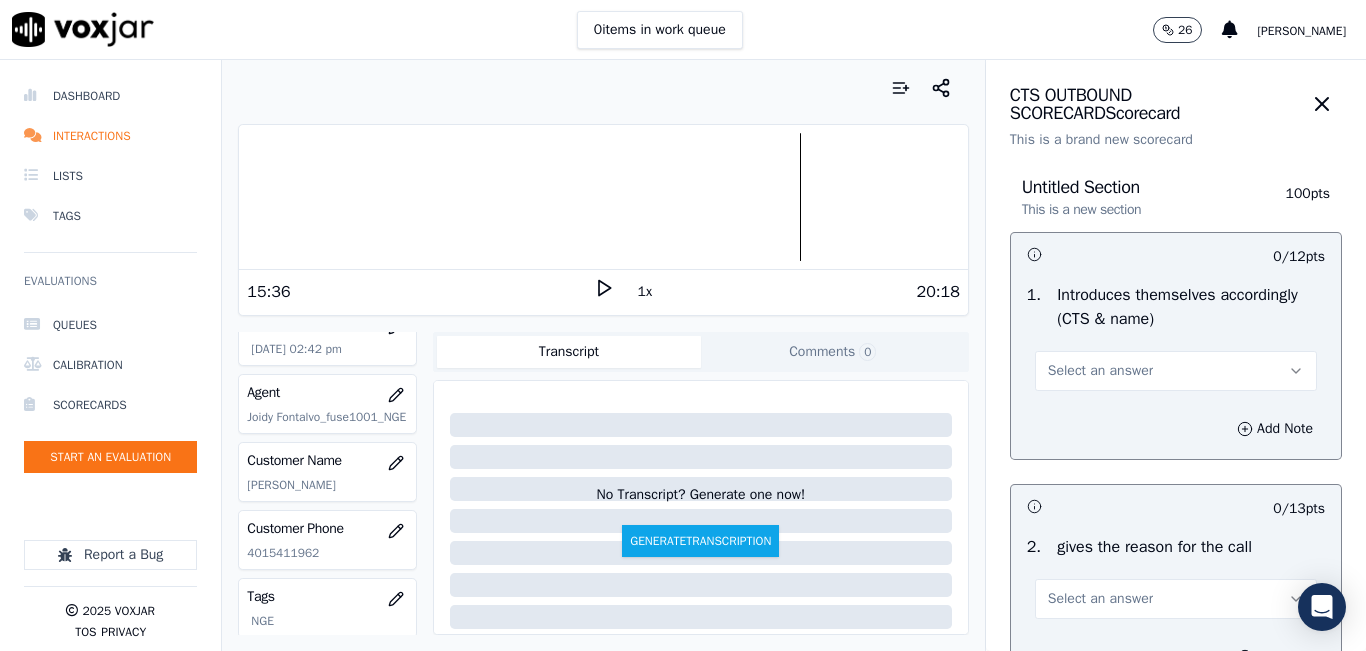 click at bounding box center [603, 197] 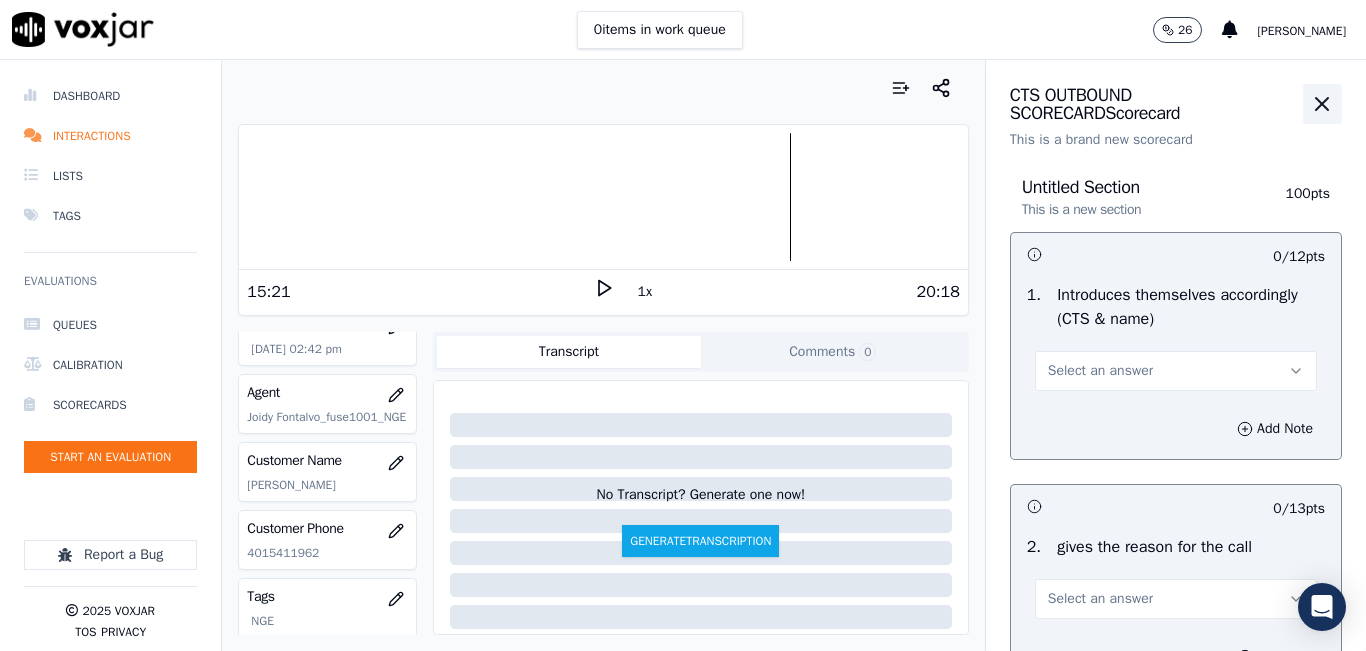 click 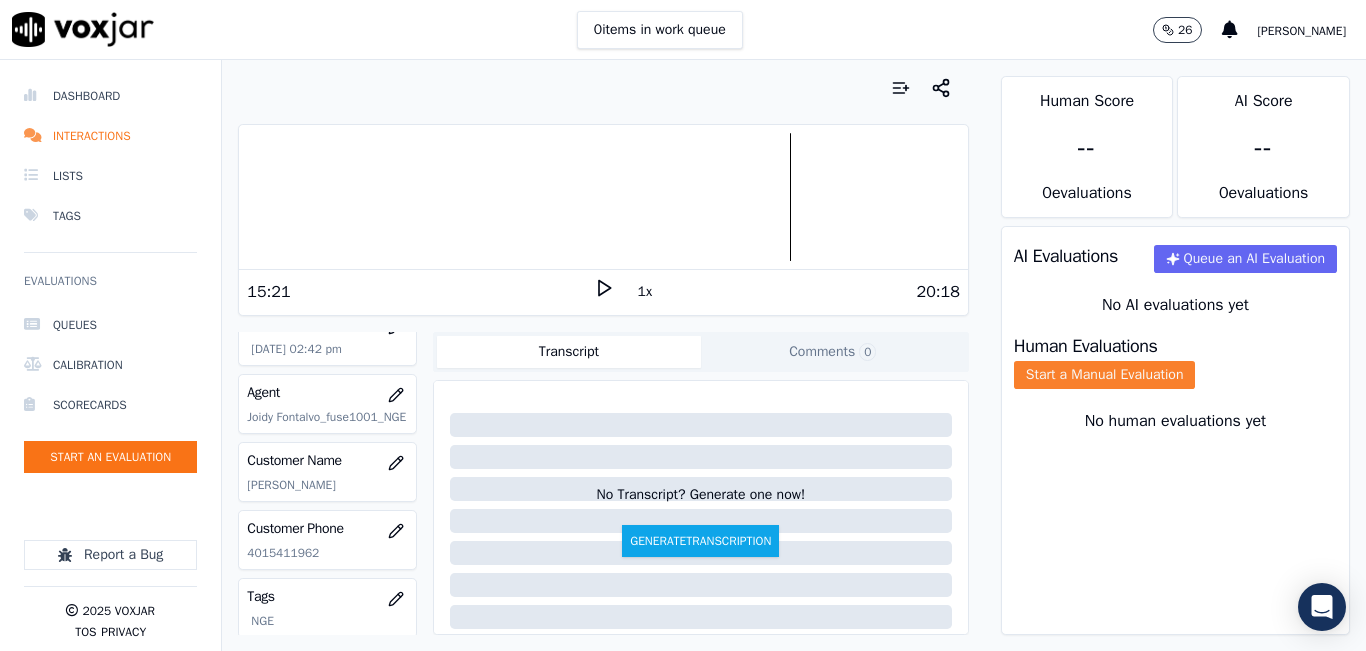 click on "Start a Manual Evaluation" 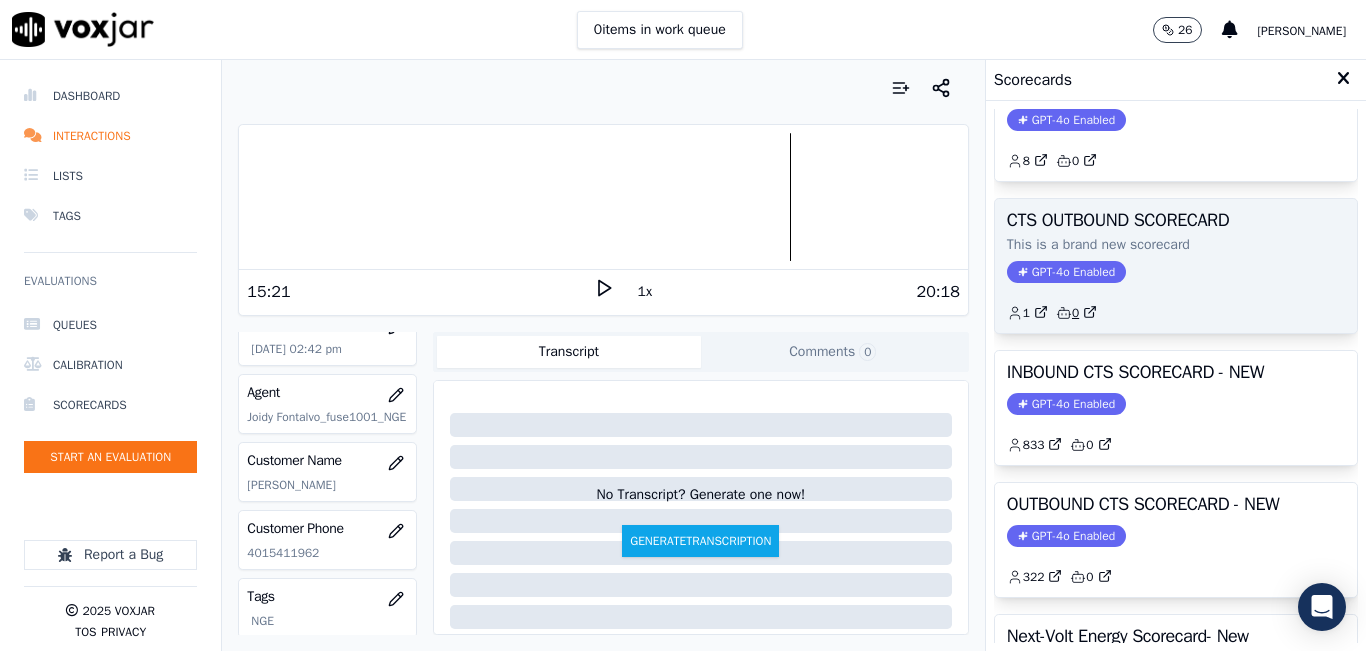 scroll, scrollTop: 200, scrollLeft: 0, axis: vertical 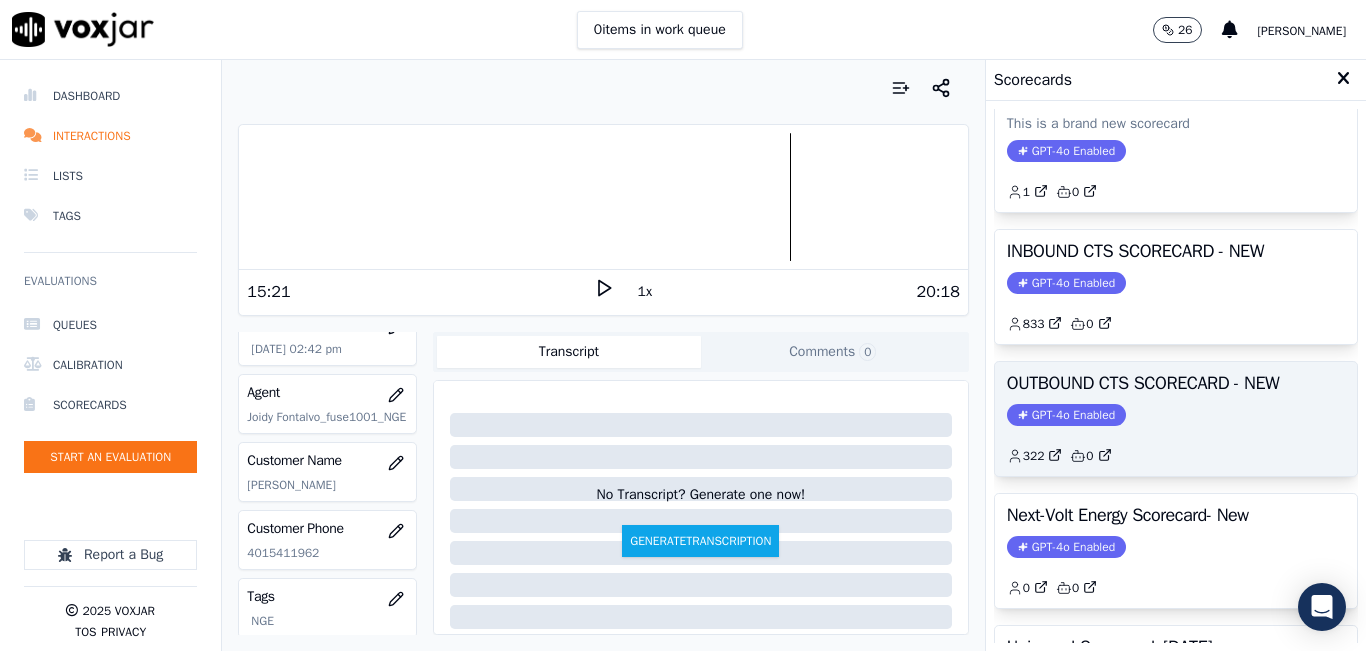 click on "GPT-4o Enabled" at bounding box center [1066, 415] 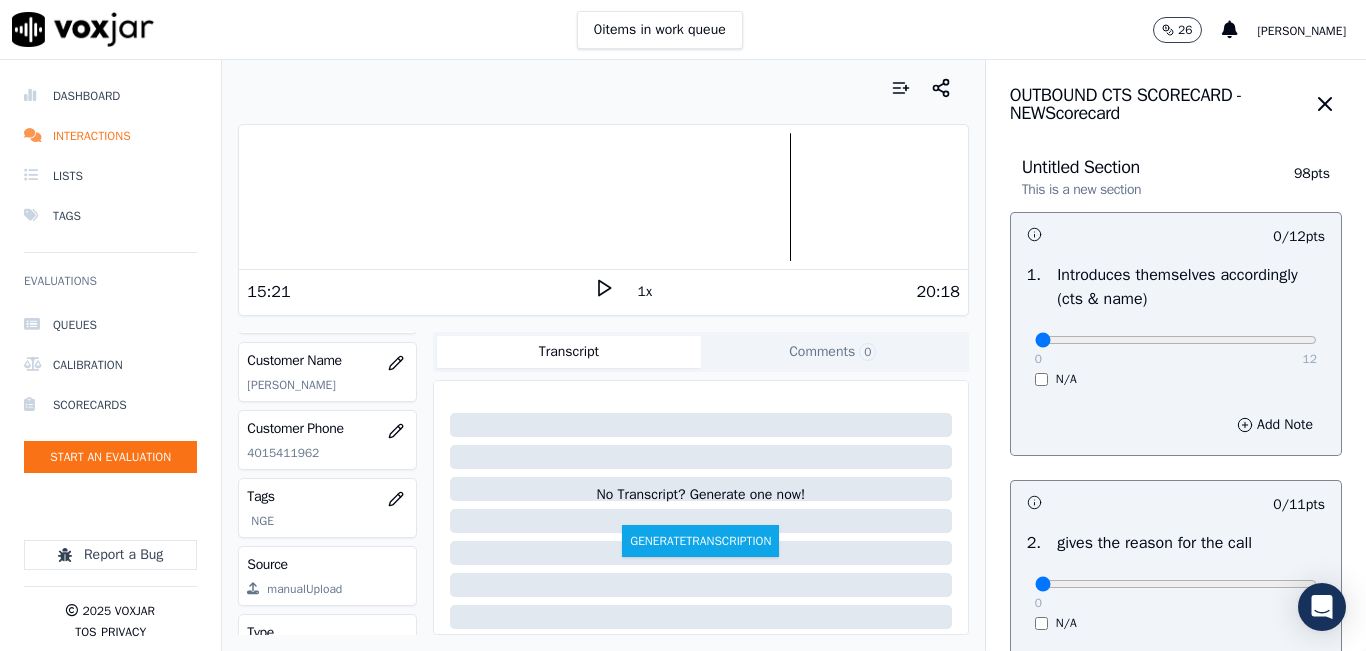 scroll, scrollTop: 378, scrollLeft: 0, axis: vertical 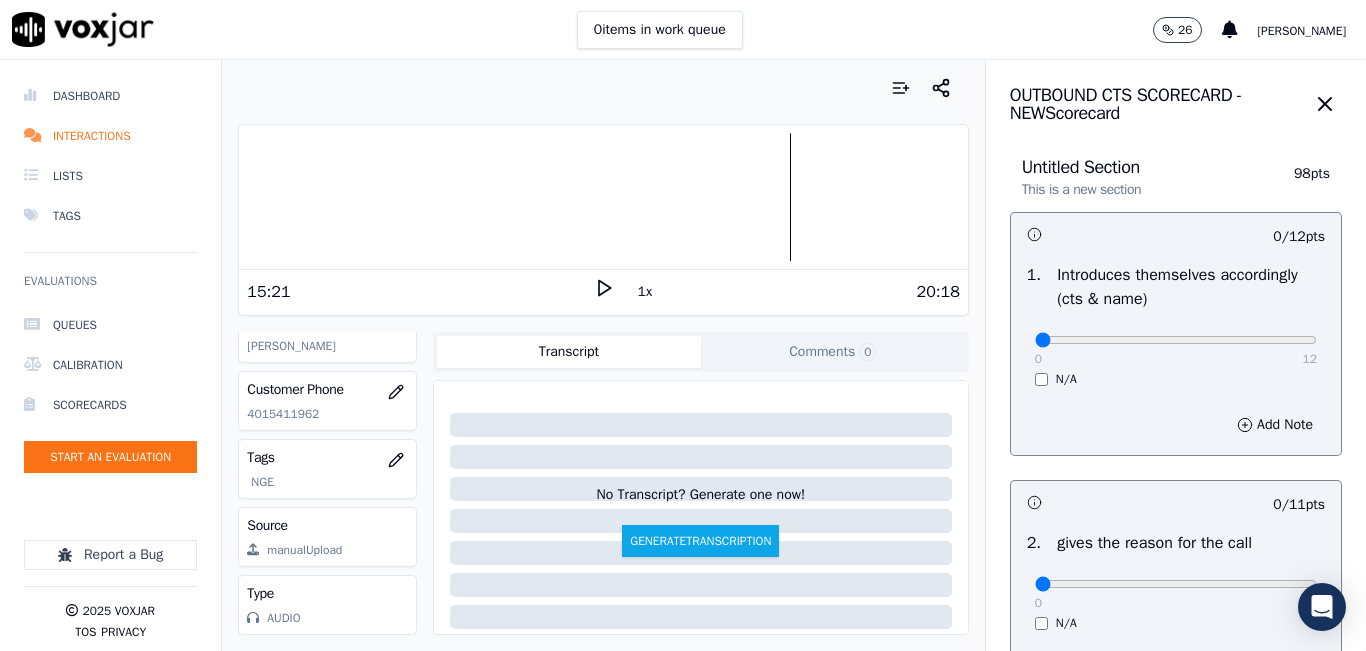 click 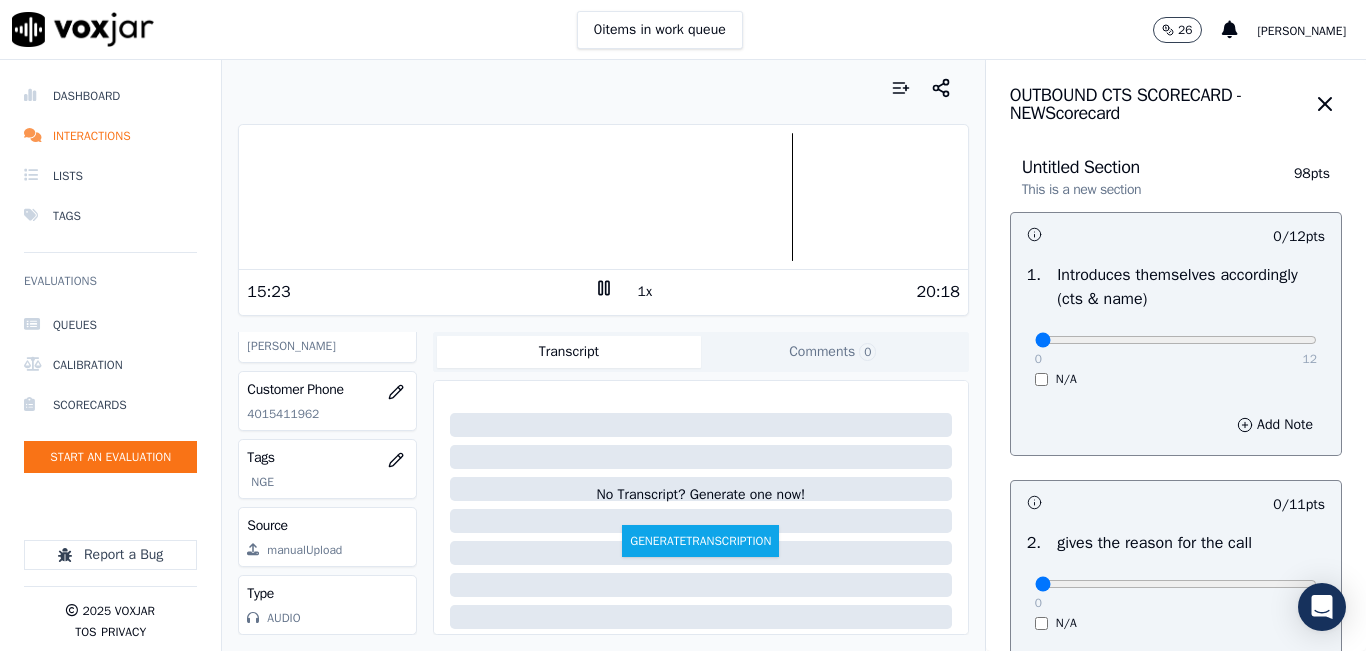 click 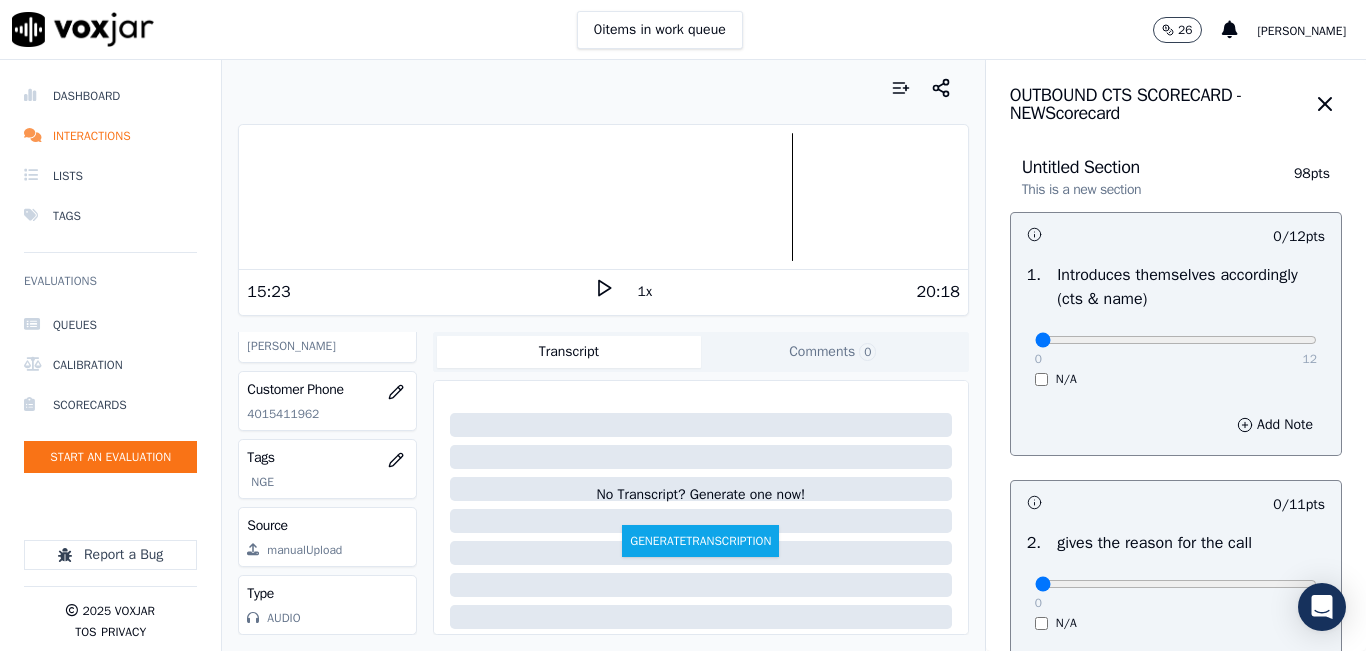 click 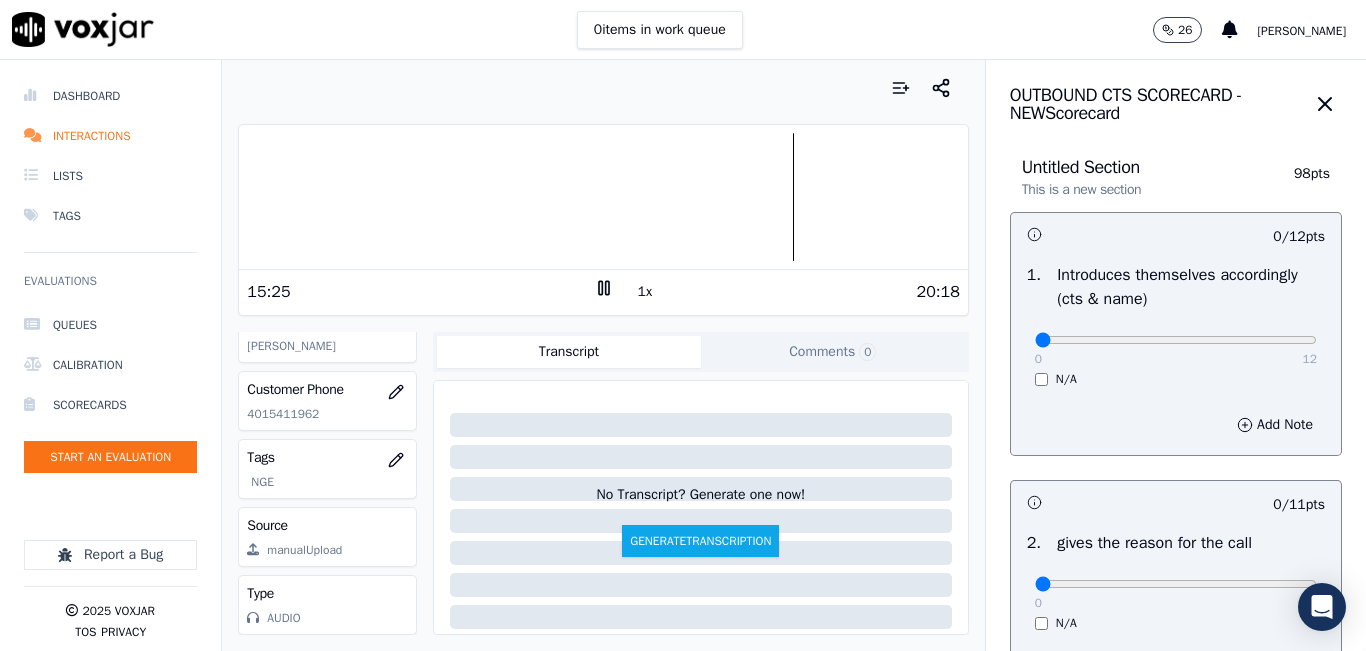 click at bounding box center [603, 197] 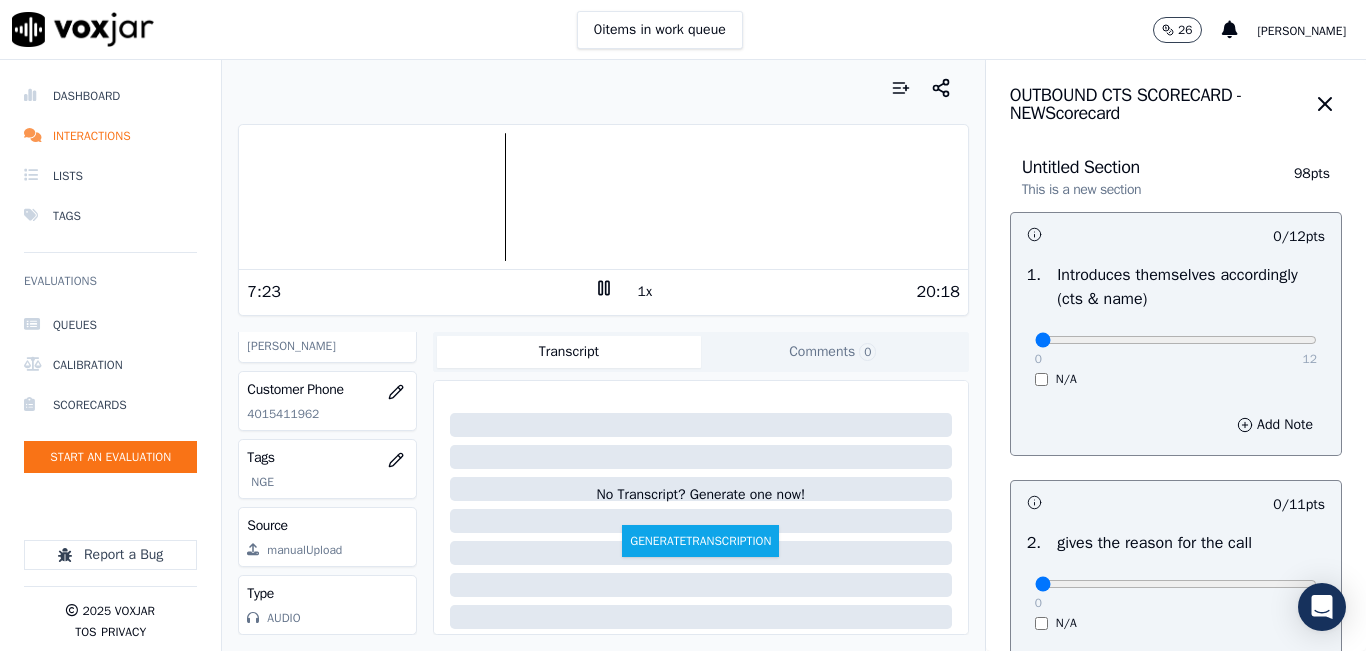 click at bounding box center [603, 197] 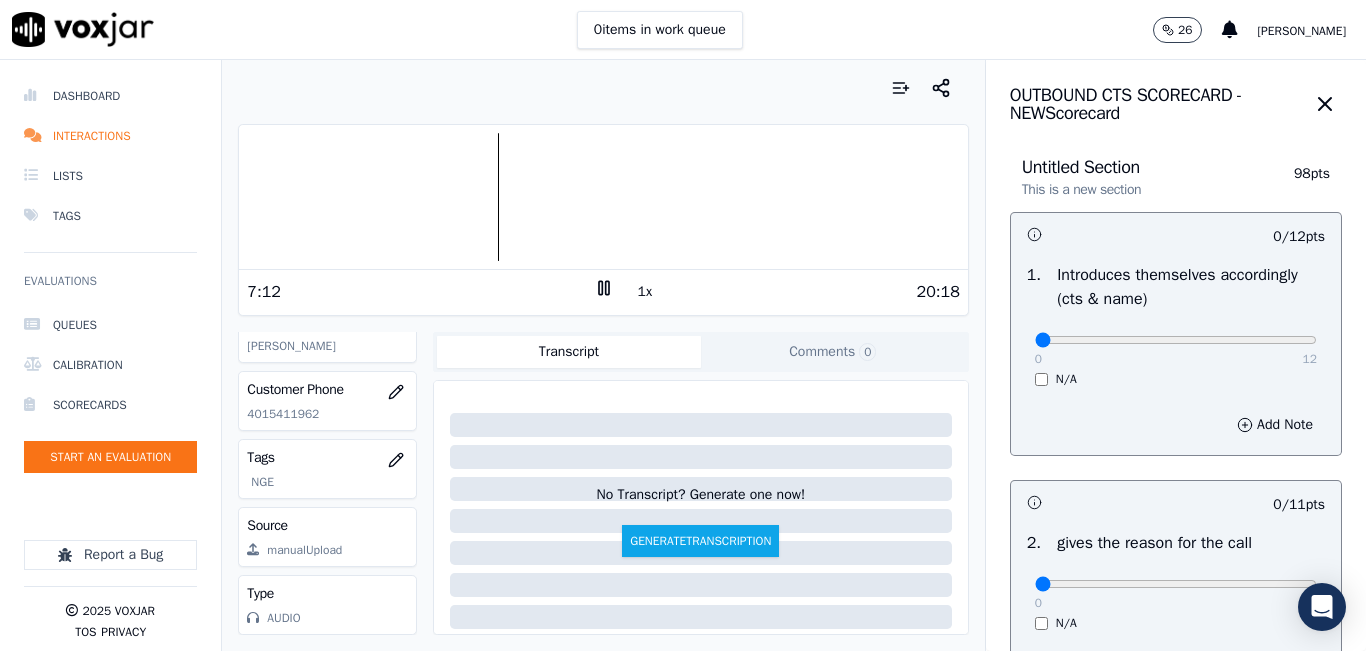 click at bounding box center (603, 197) 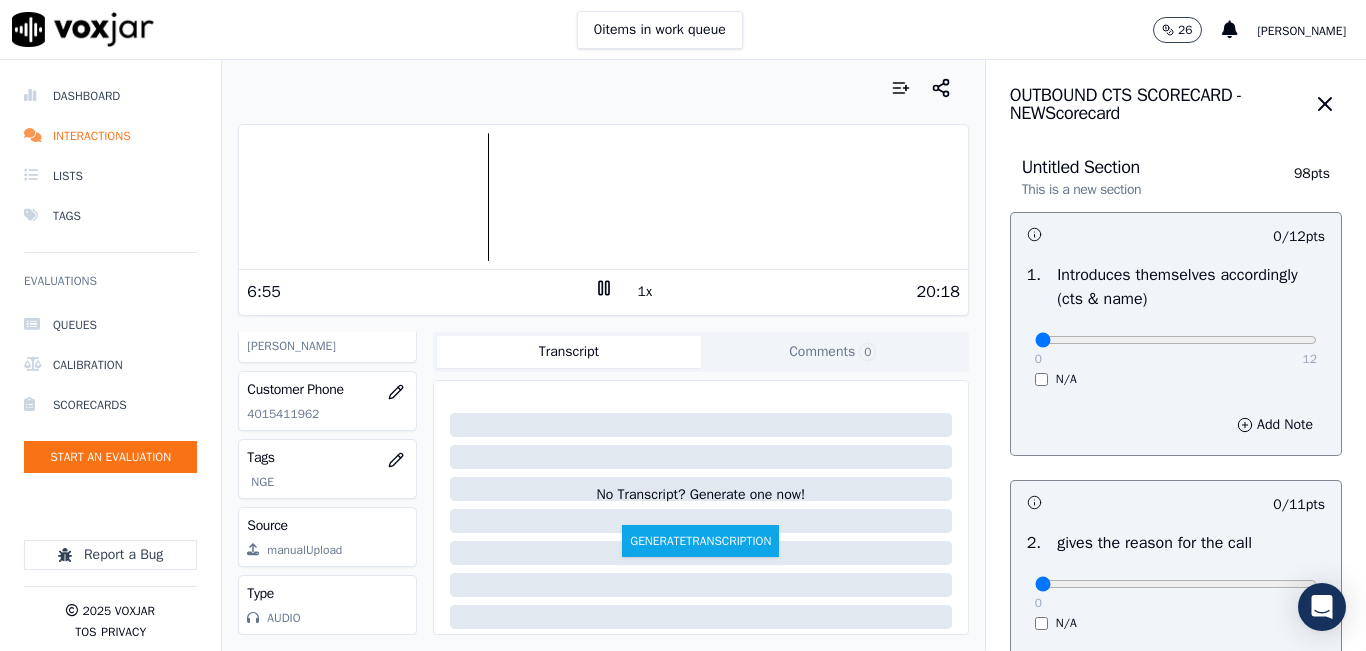 click 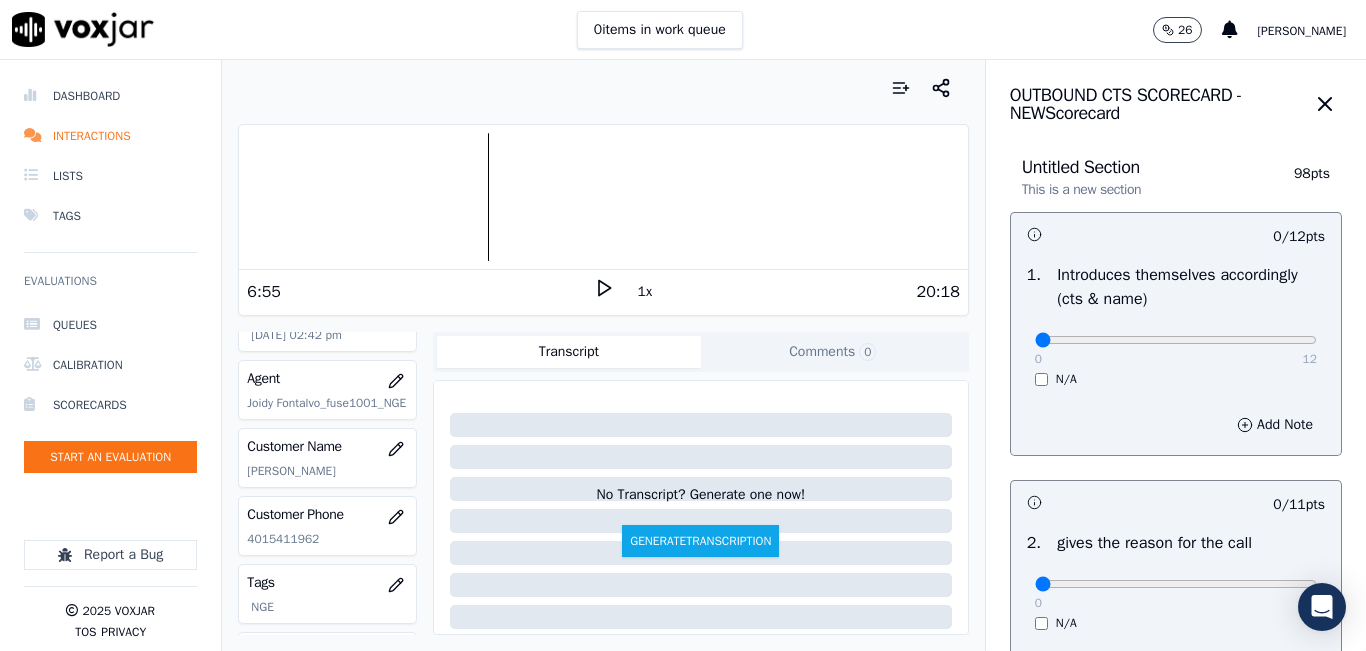 scroll, scrollTop: 178, scrollLeft: 0, axis: vertical 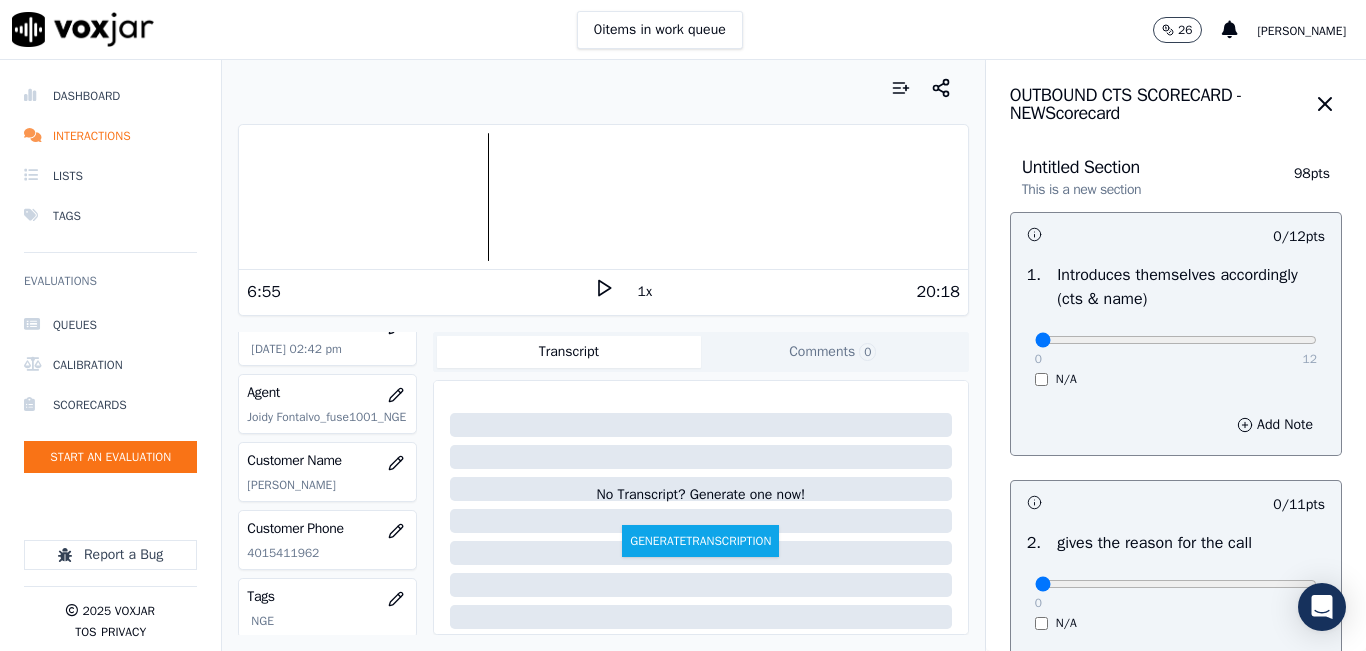 click 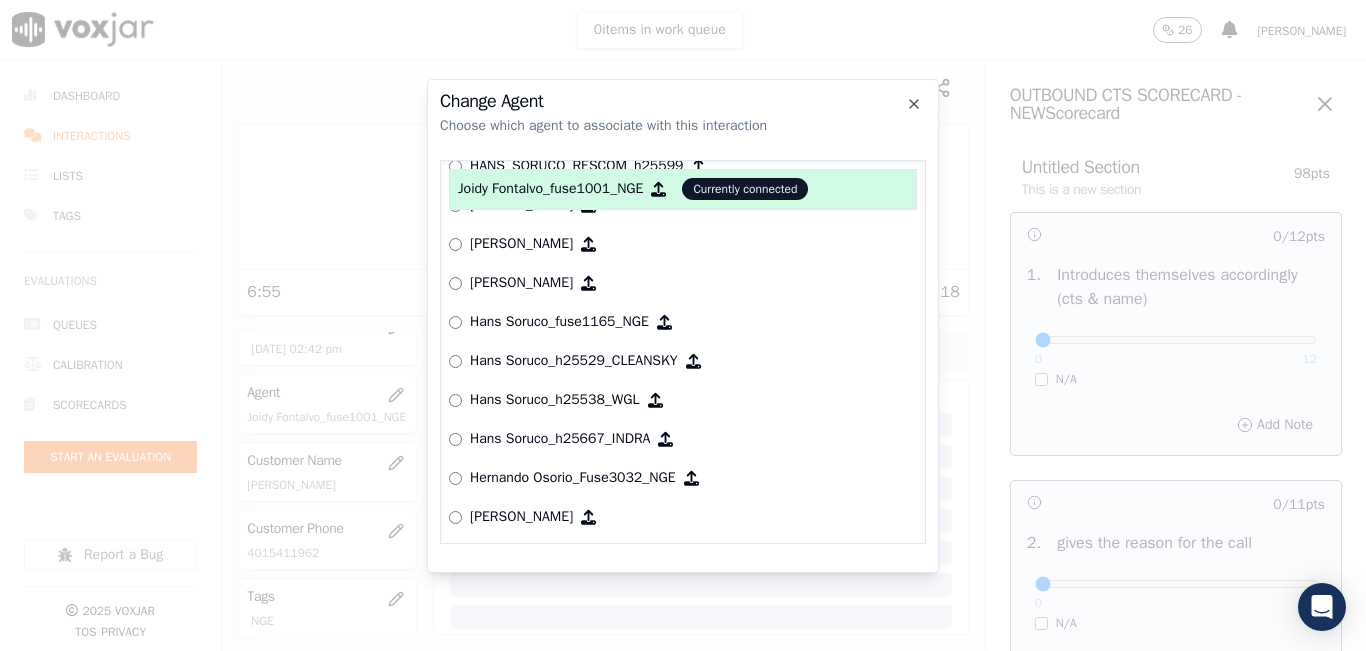 scroll, scrollTop: 3590, scrollLeft: 0, axis: vertical 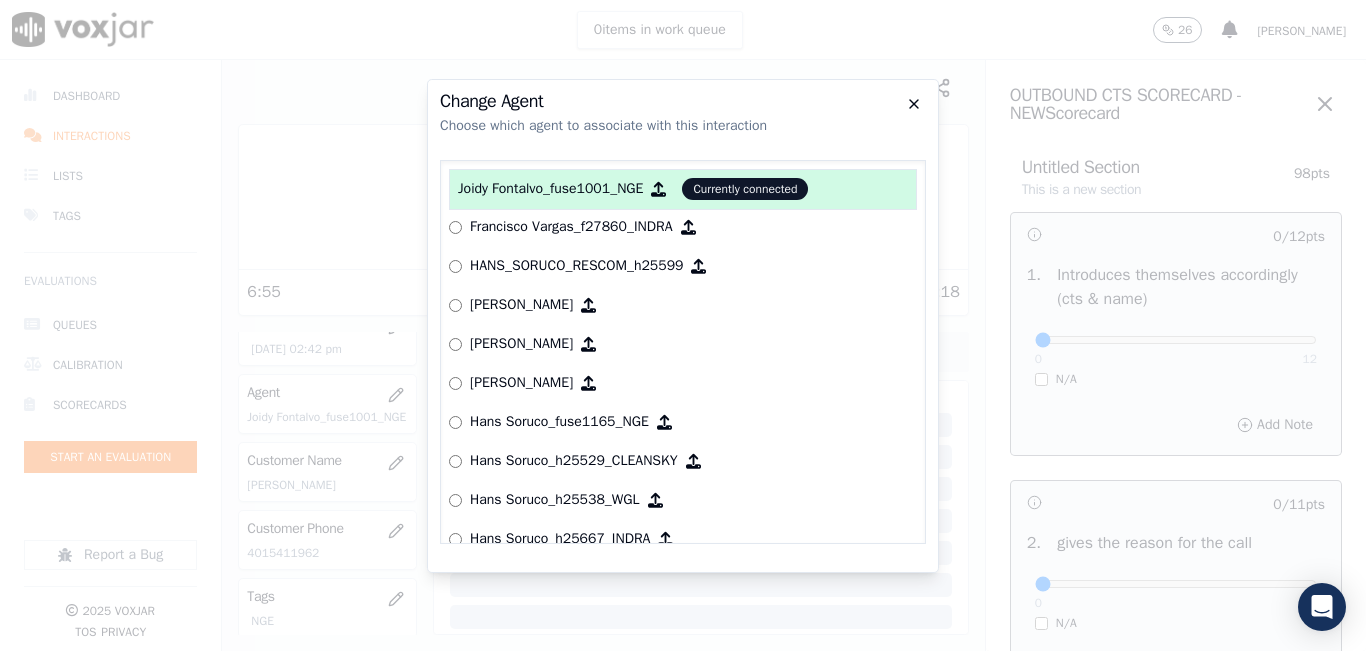 click 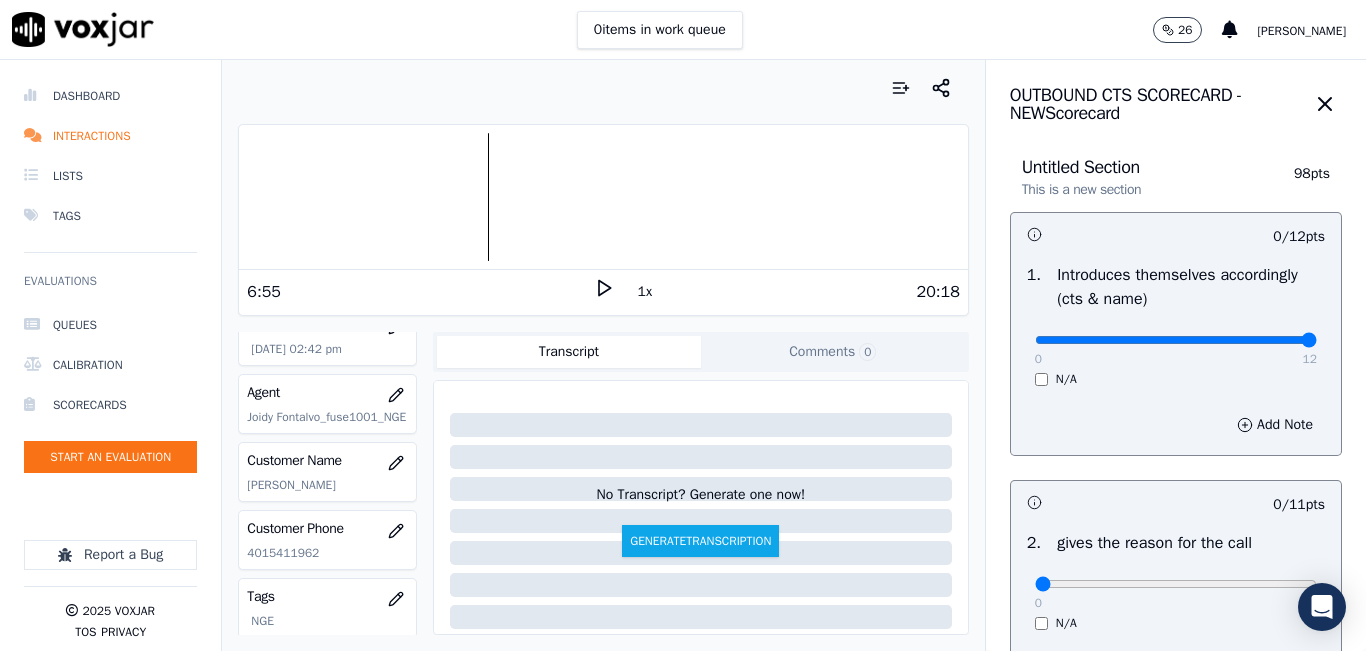 type on "12" 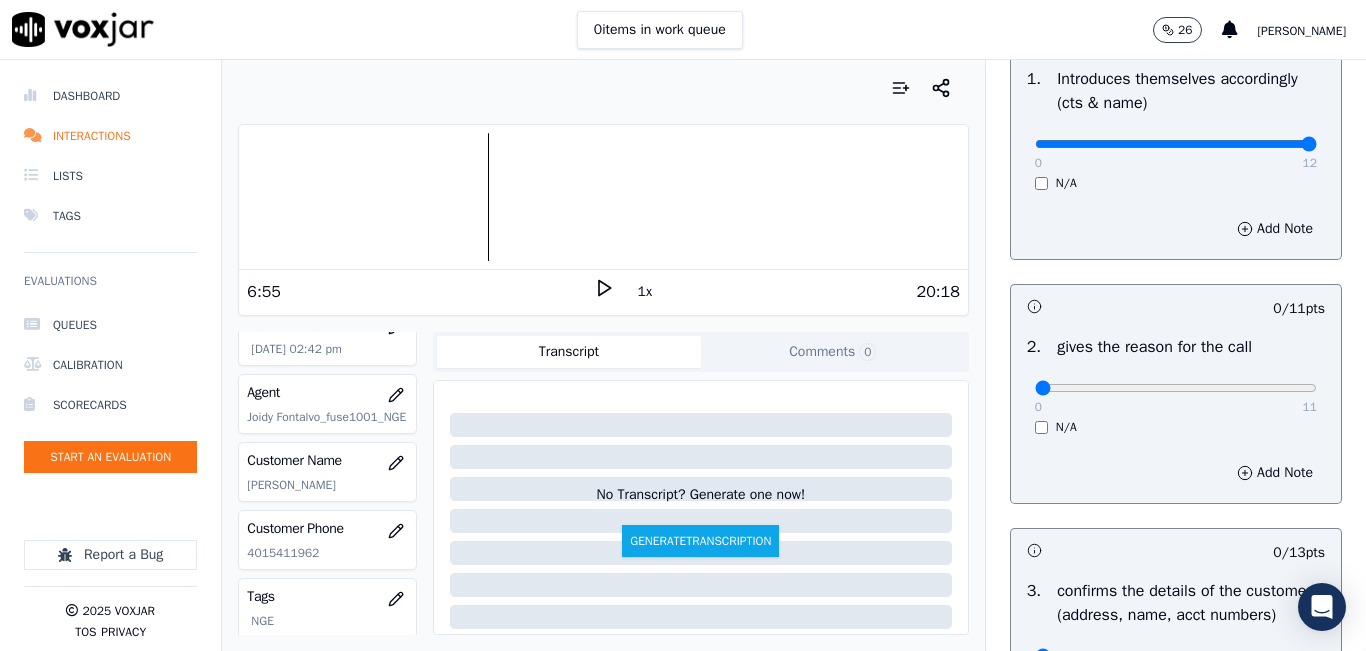 scroll, scrollTop: 200, scrollLeft: 0, axis: vertical 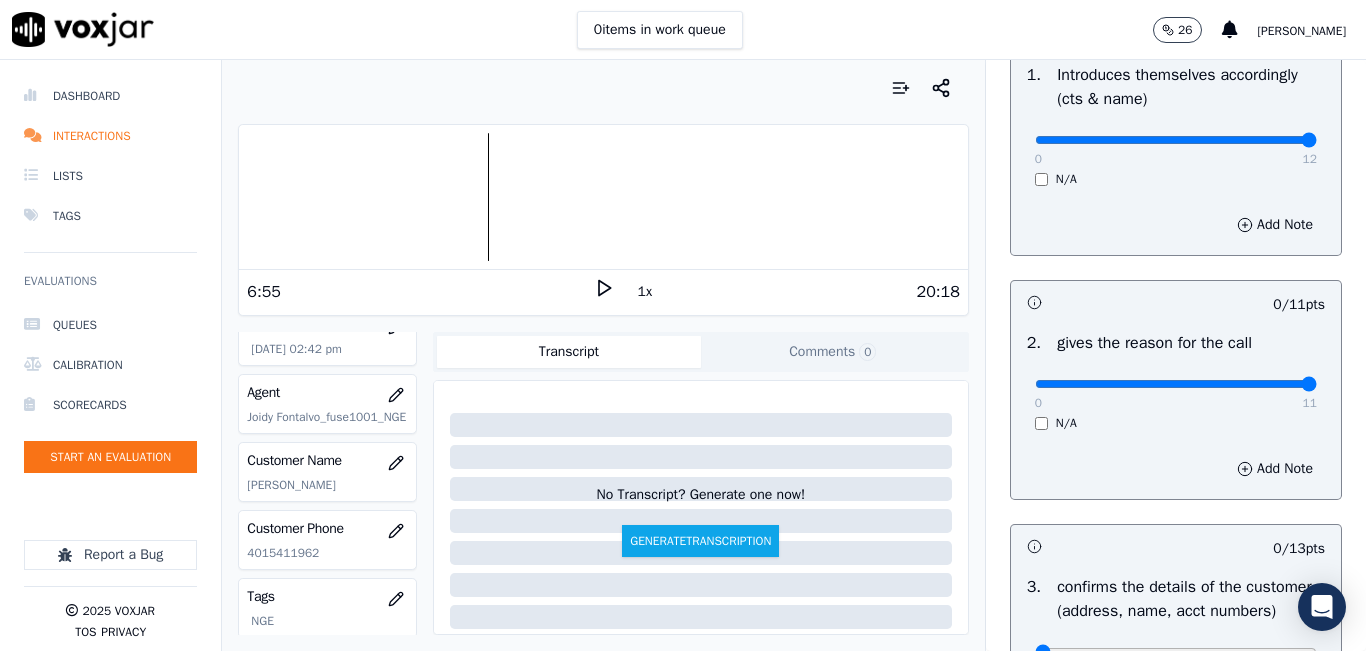 drag, startPoint x: 1261, startPoint y: 383, endPoint x: 1278, endPoint y: 390, distance: 18.384777 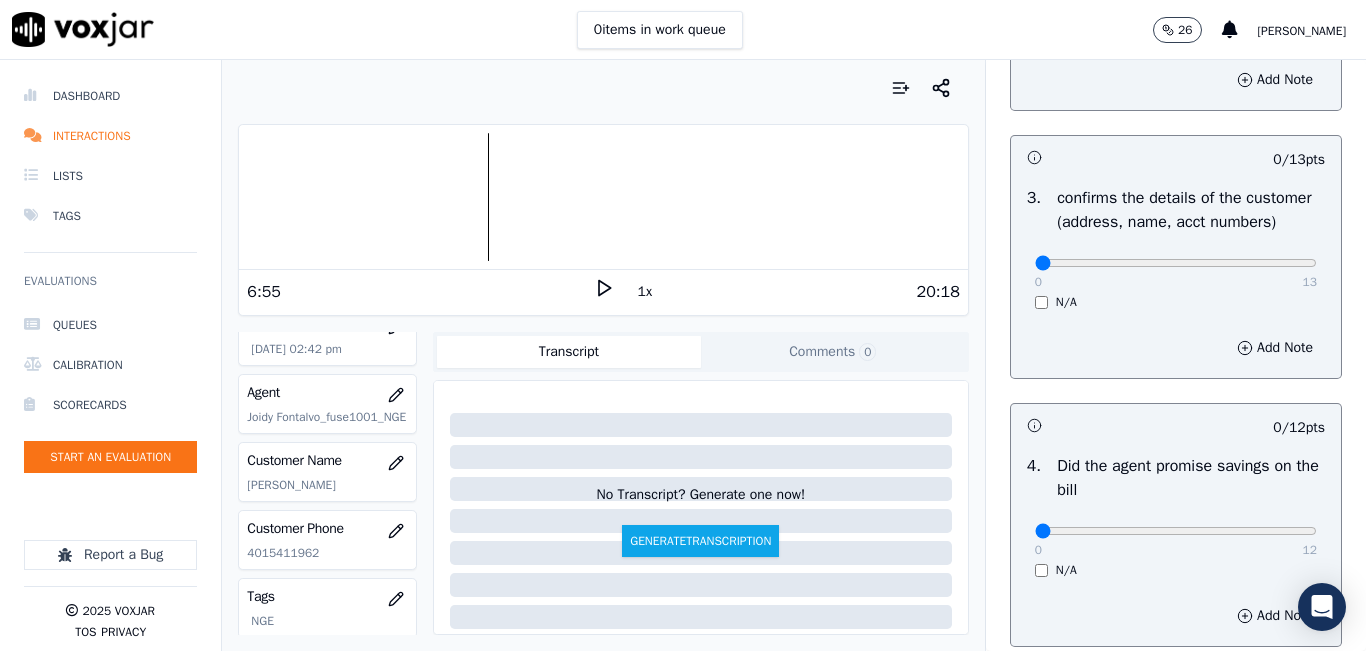 scroll, scrollTop: 600, scrollLeft: 0, axis: vertical 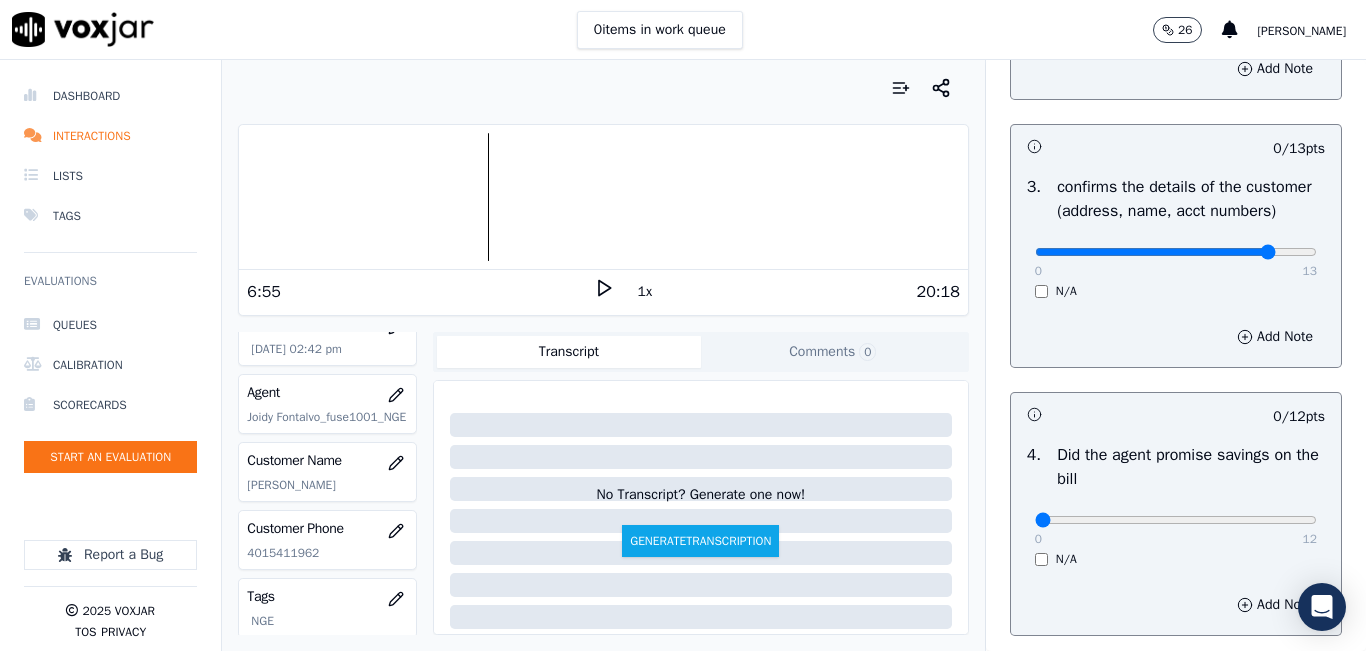 type on "11" 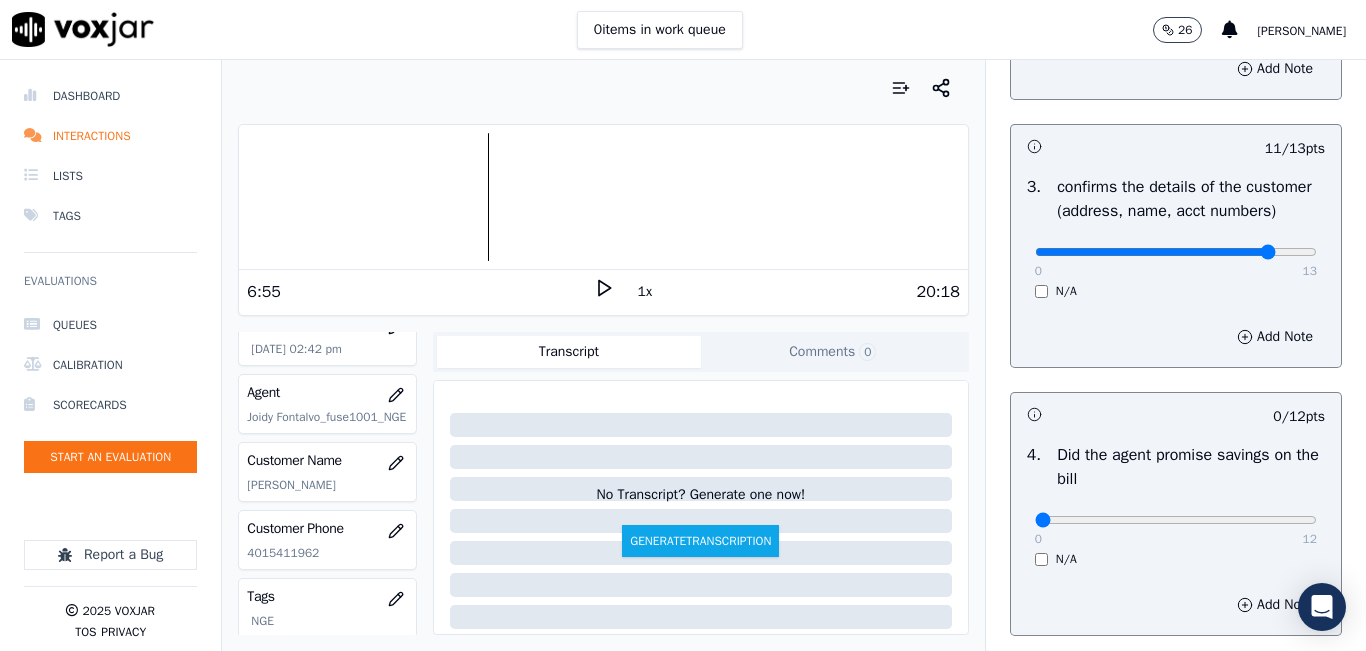 drag, startPoint x: 606, startPoint y: 288, endPoint x: 573, endPoint y: 288, distance: 33 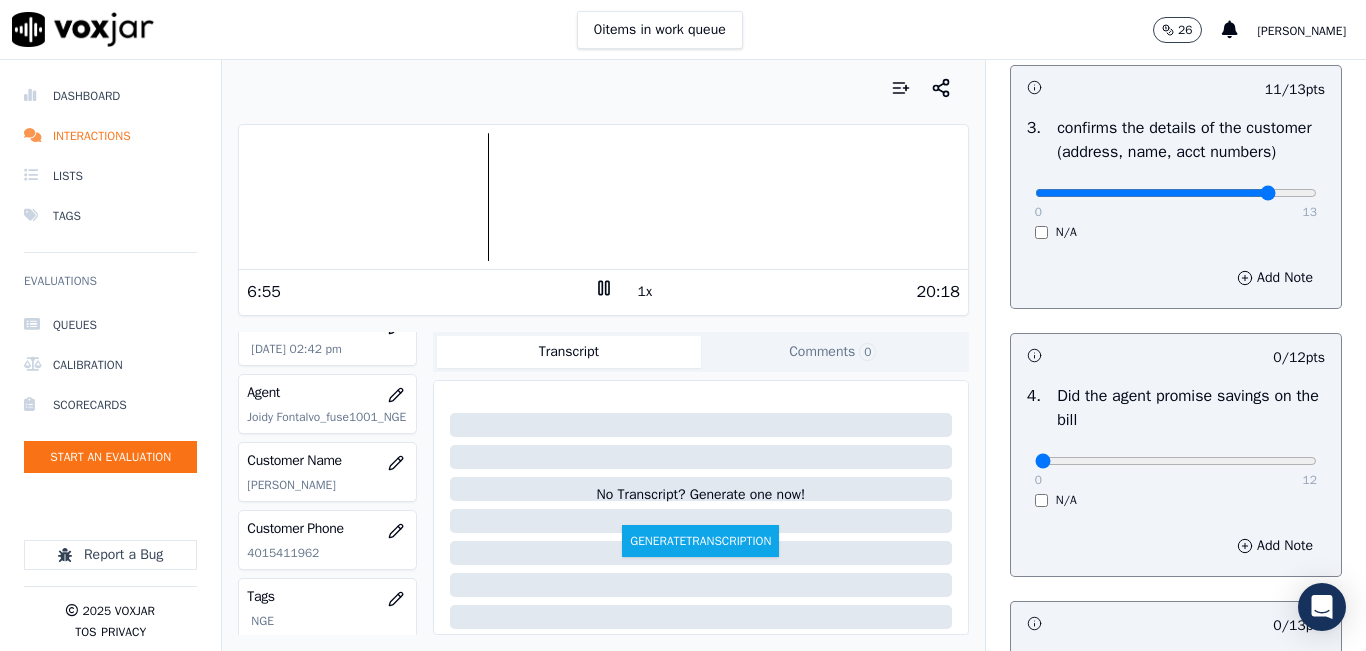 scroll, scrollTop: 700, scrollLeft: 0, axis: vertical 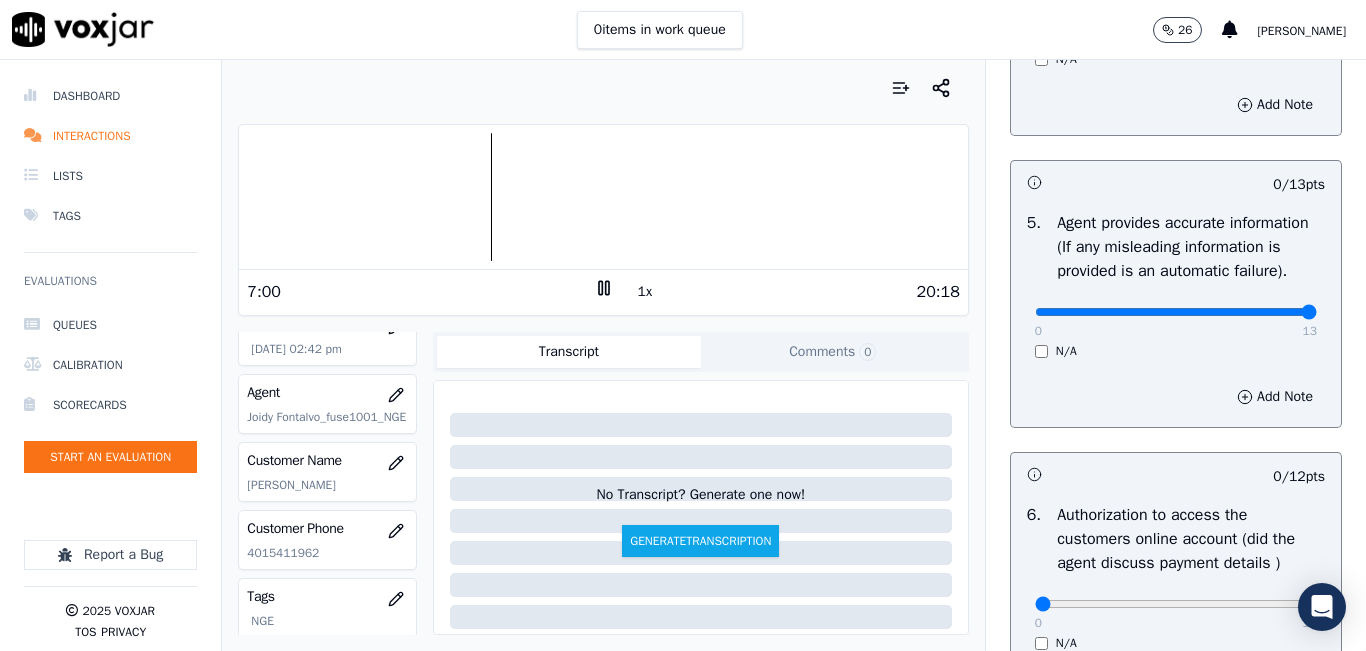 type on "13" 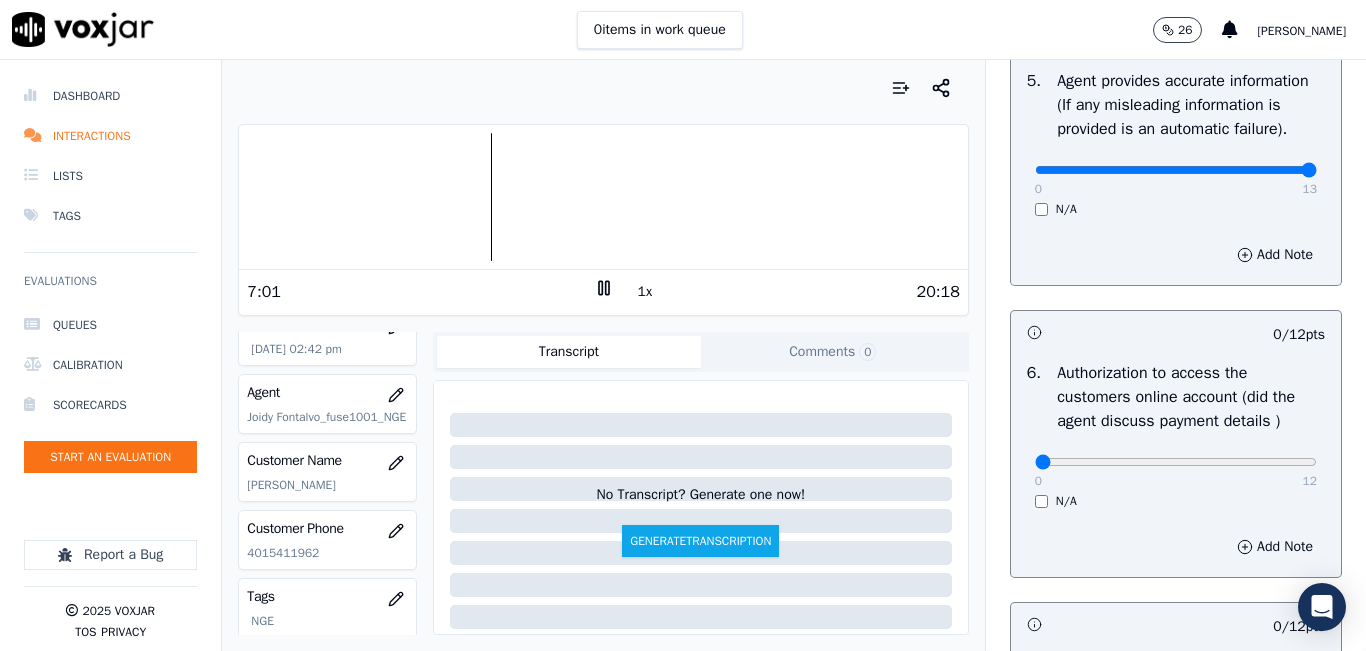 scroll, scrollTop: 1500, scrollLeft: 0, axis: vertical 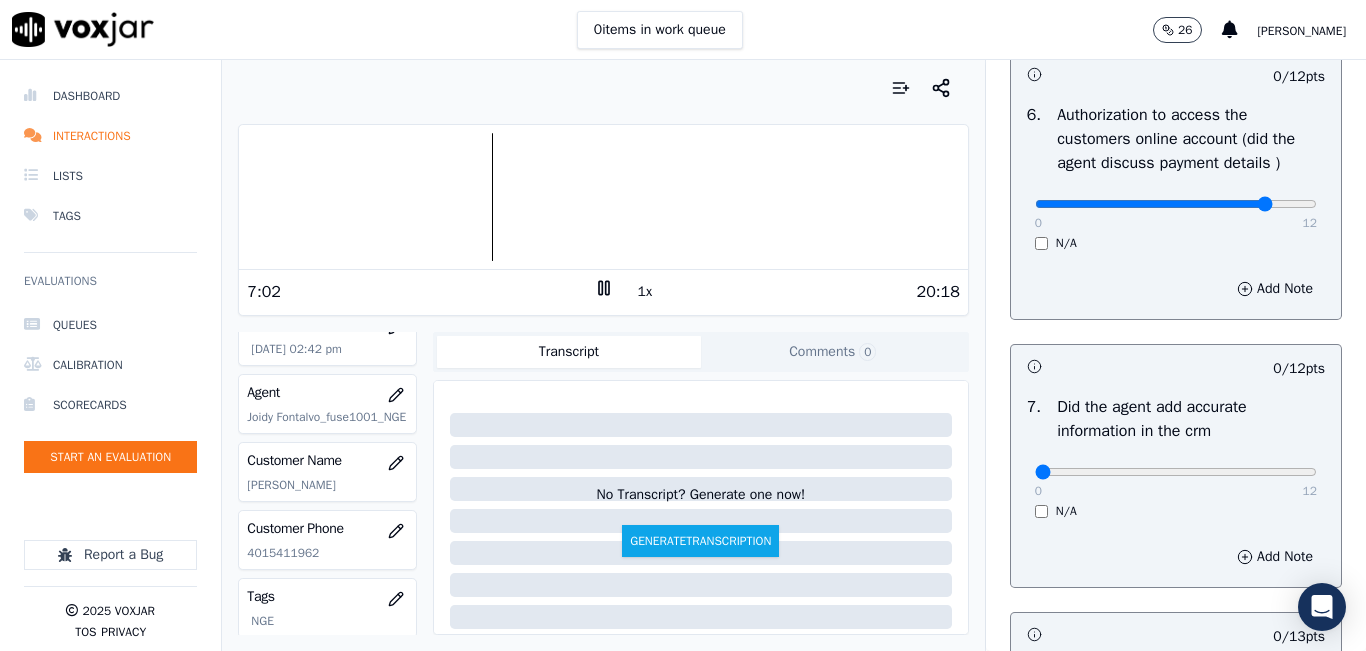 type on "10" 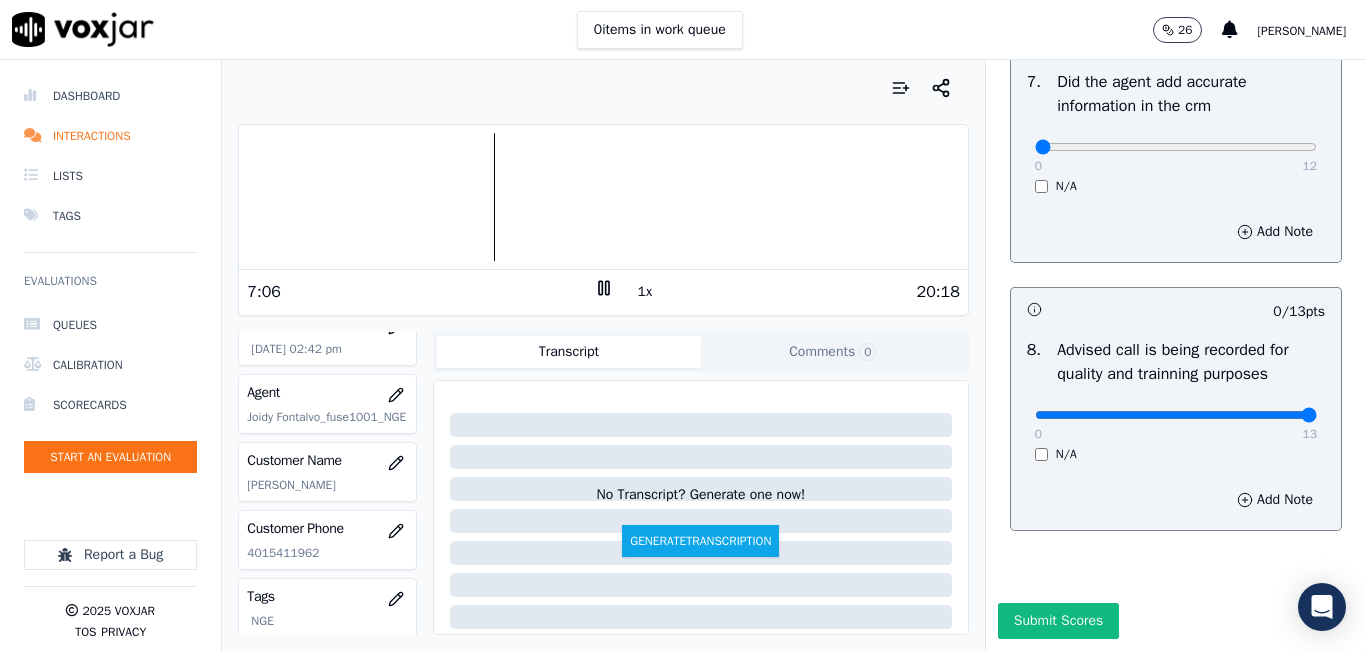 drag, startPoint x: 1266, startPoint y: 387, endPoint x: 1297, endPoint y: 383, distance: 31.257 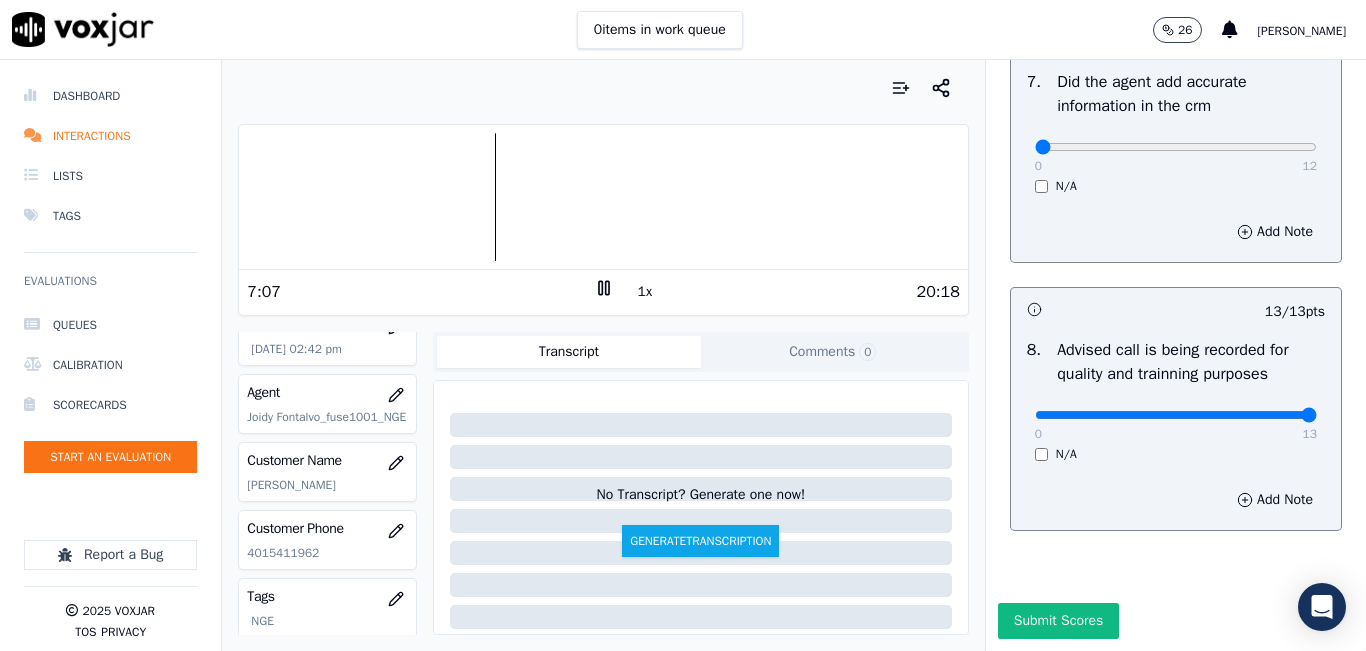 click at bounding box center (603, 197) 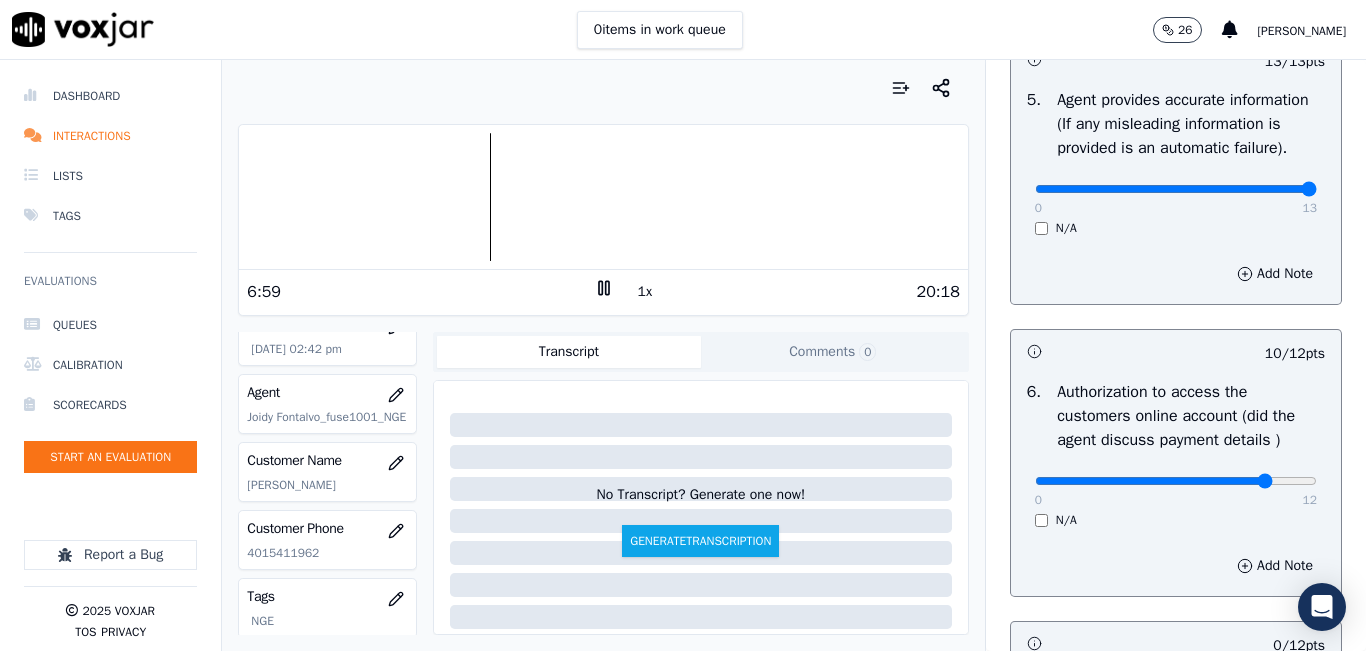 scroll, scrollTop: 1200, scrollLeft: 0, axis: vertical 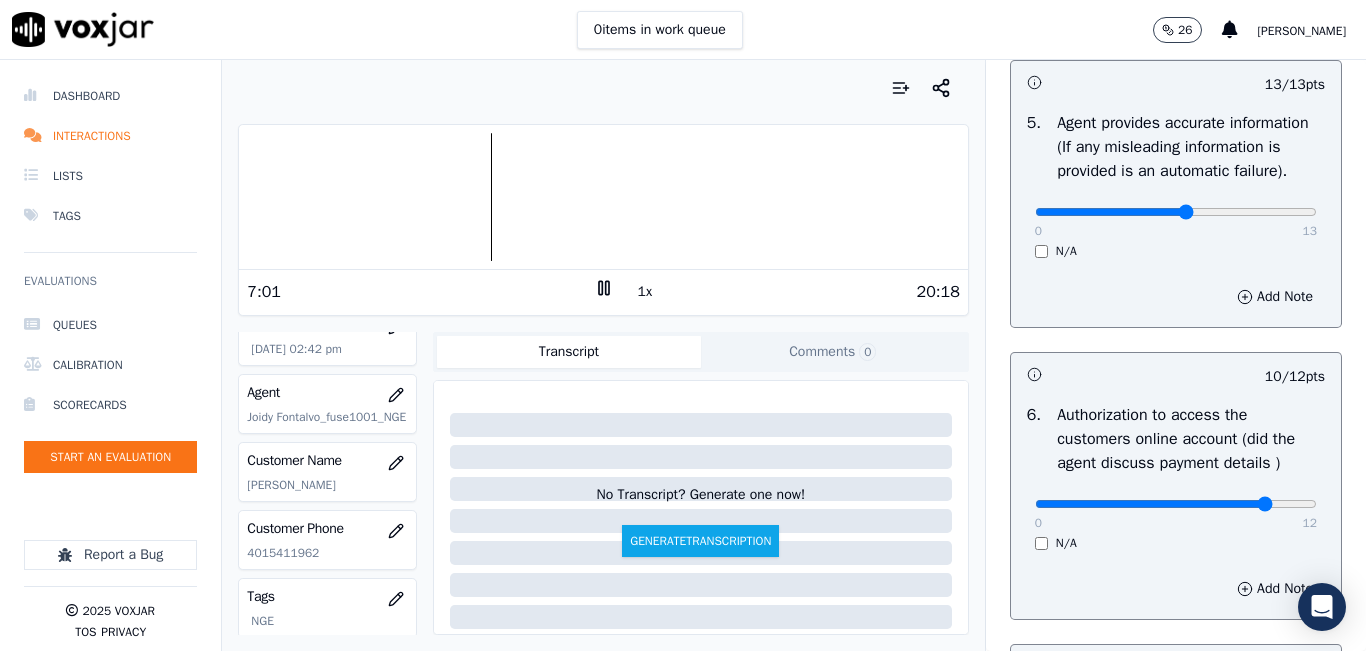 type on "7" 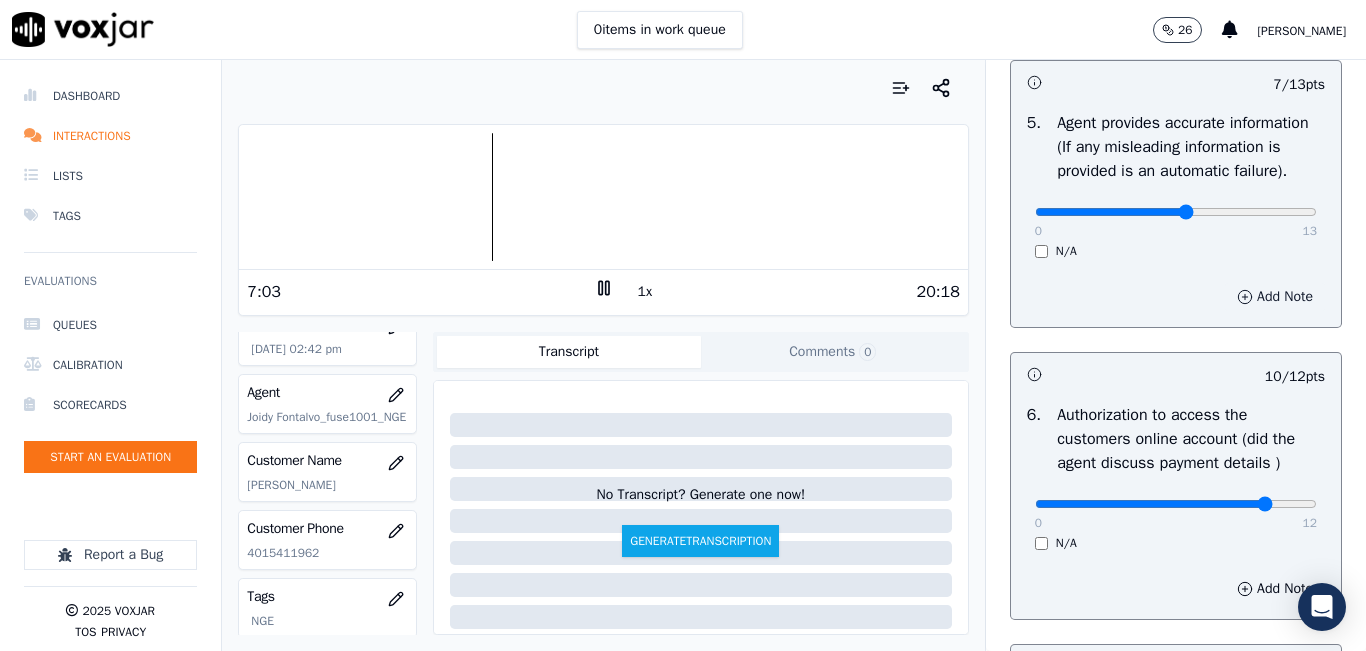 click on "Add Note" at bounding box center [1275, 297] 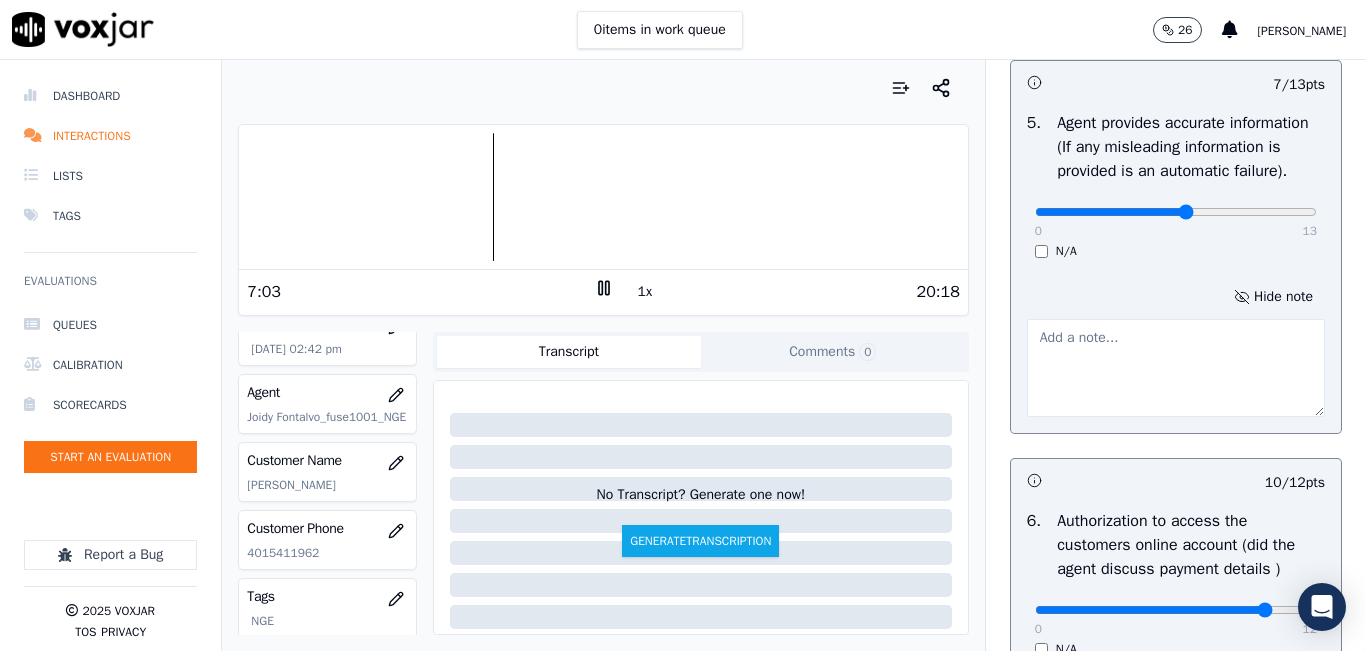 click at bounding box center [1176, 368] 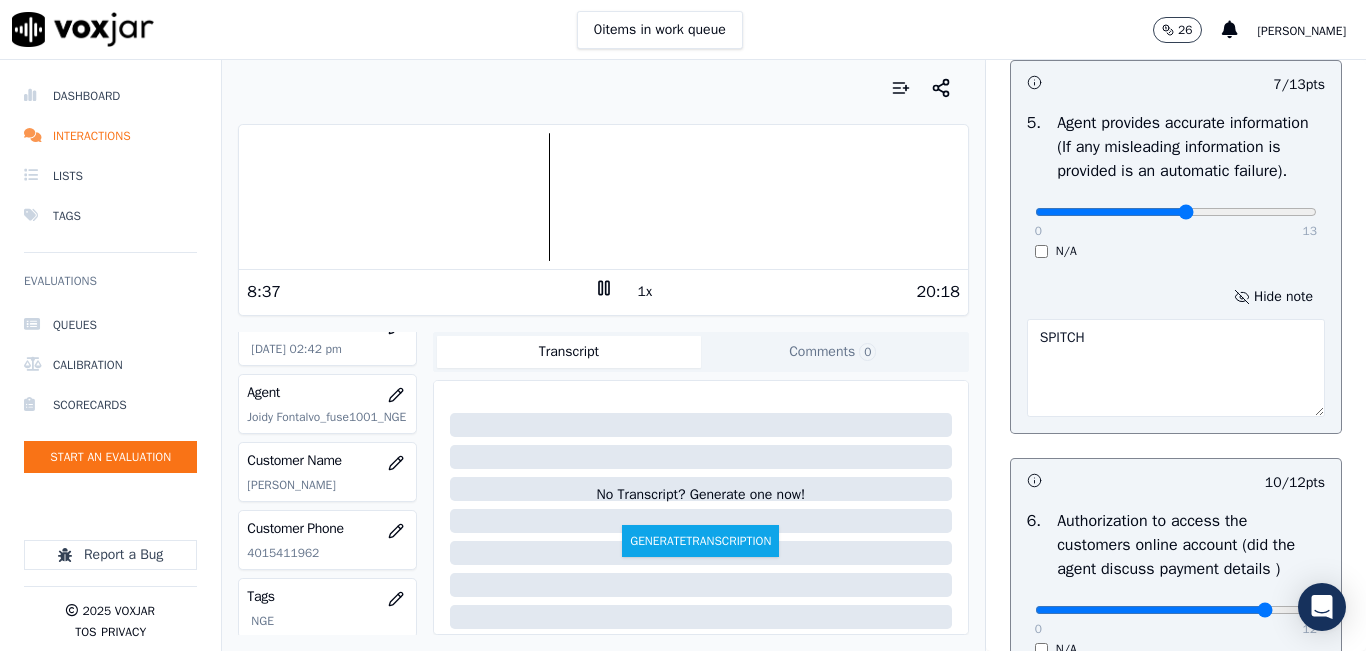 type on "SPITCH" 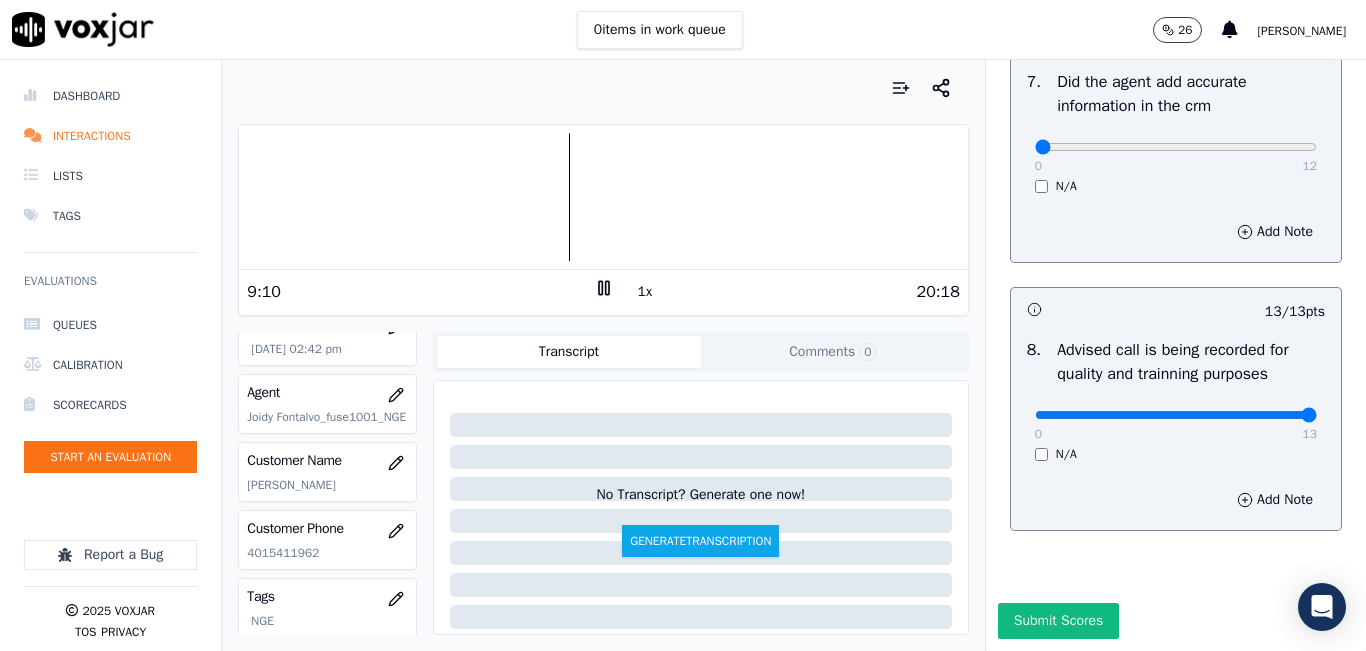 scroll, scrollTop: 2024, scrollLeft: 0, axis: vertical 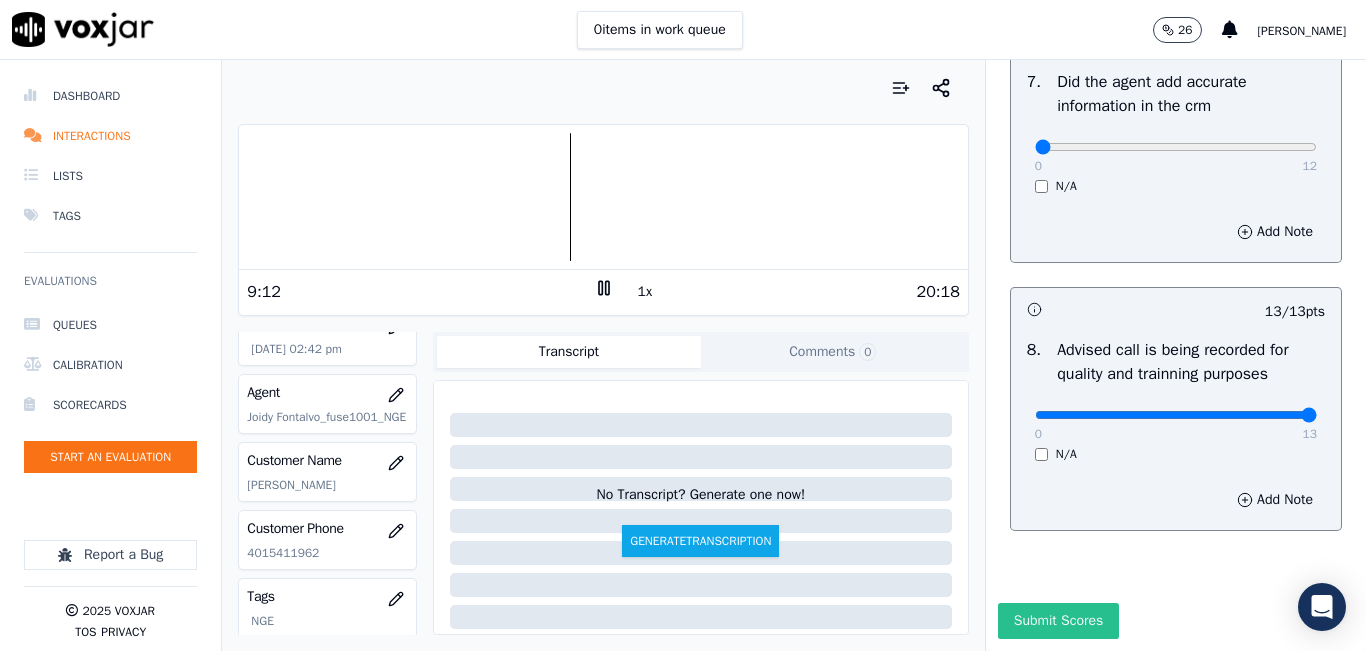 click on "Submit Scores" at bounding box center [1058, 621] 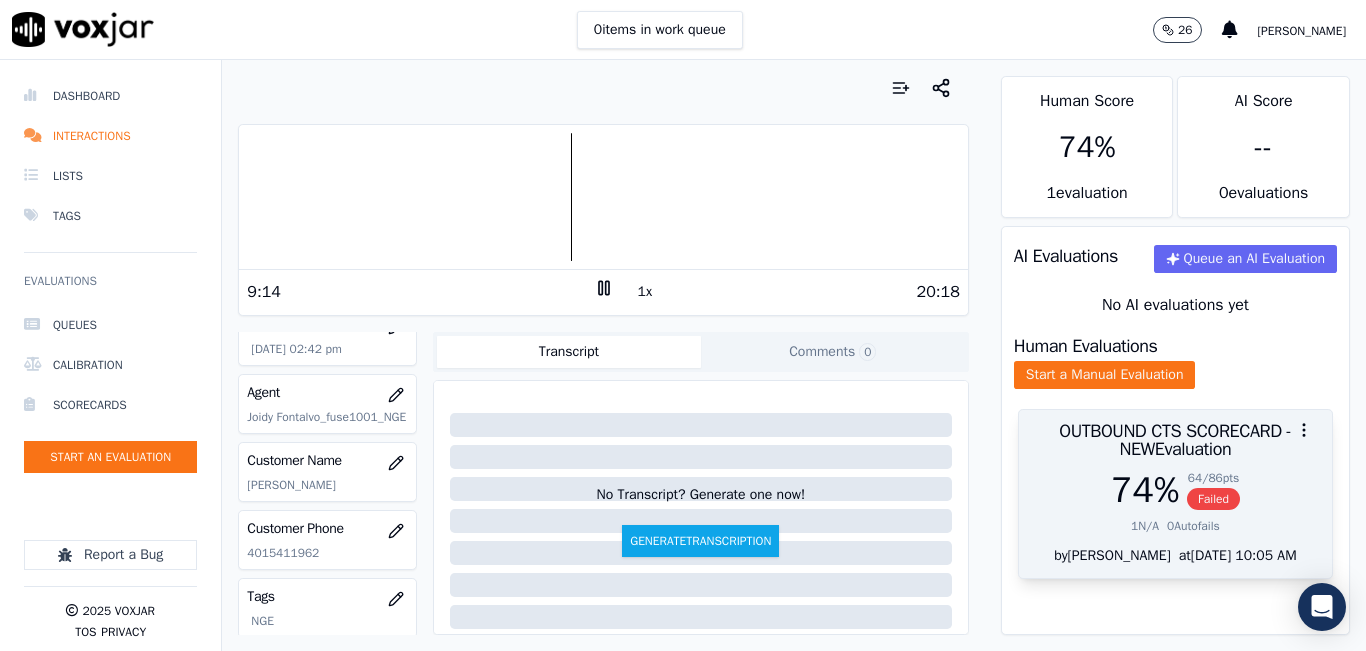 click on "OUTBOUND CTS SCORECARD - NEW   Evaluation" at bounding box center (1175, 440) 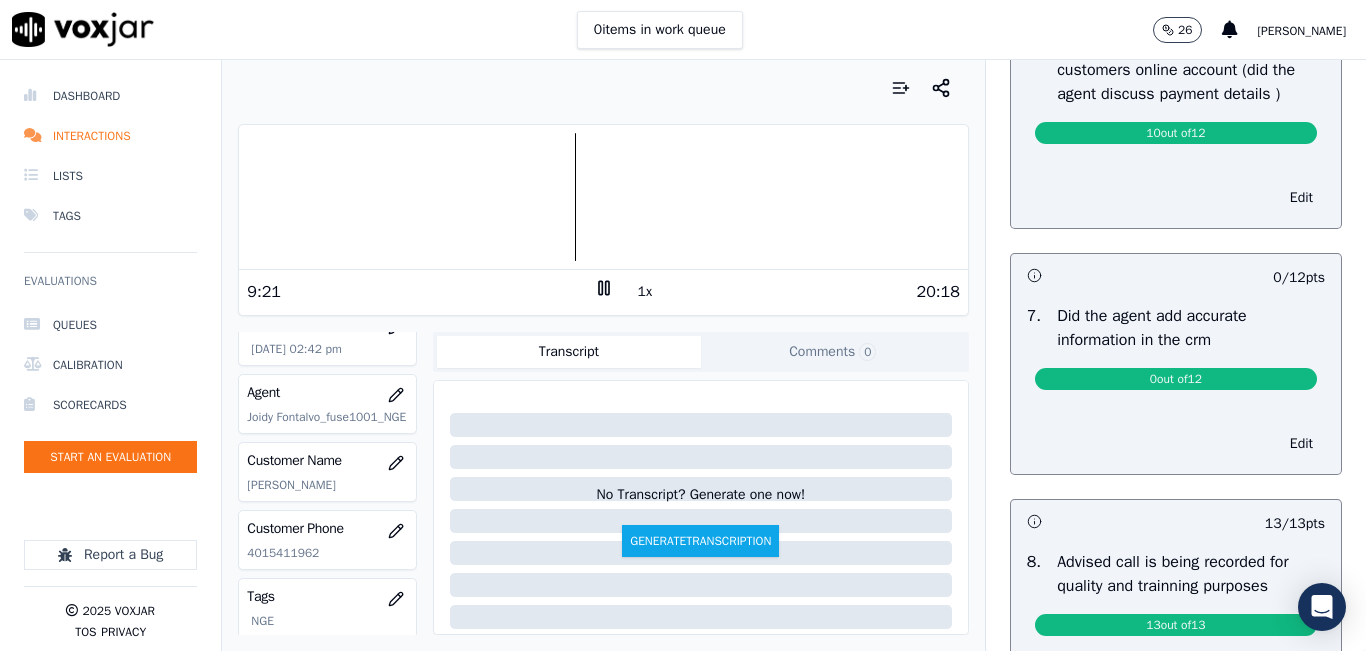 scroll, scrollTop: 1600, scrollLeft: 0, axis: vertical 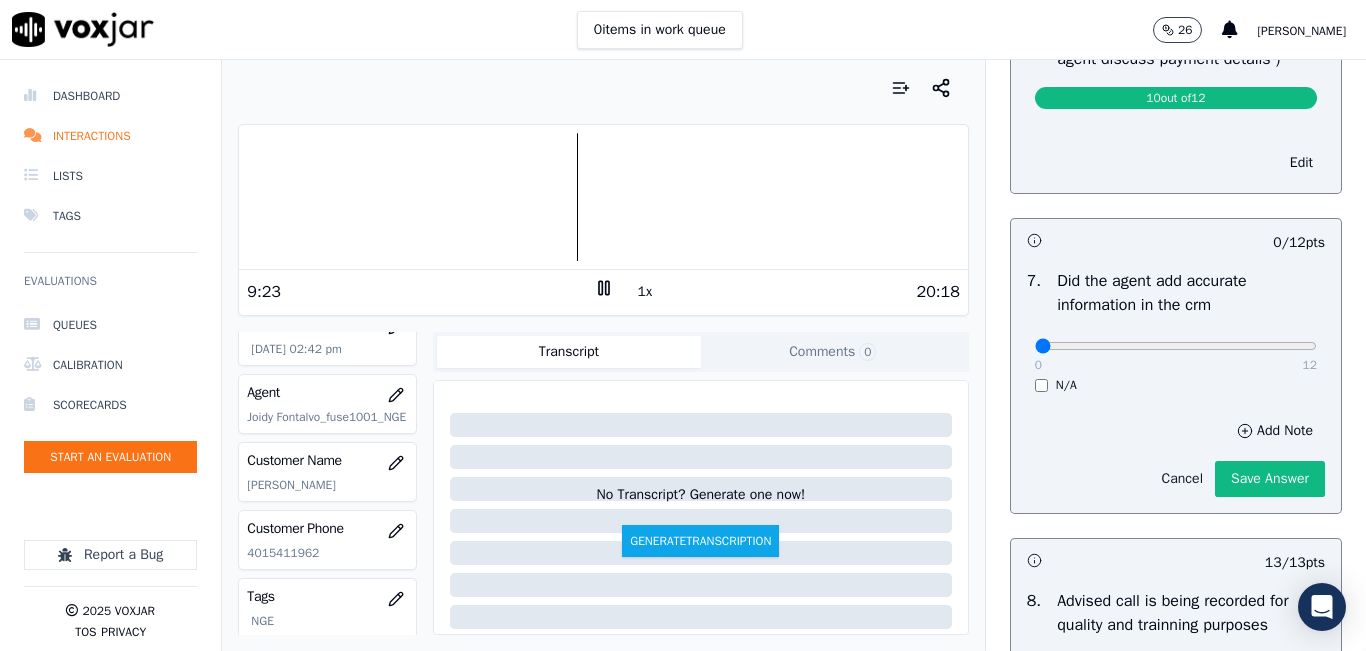 click on "Cancel" at bounding box center [1182, 479] 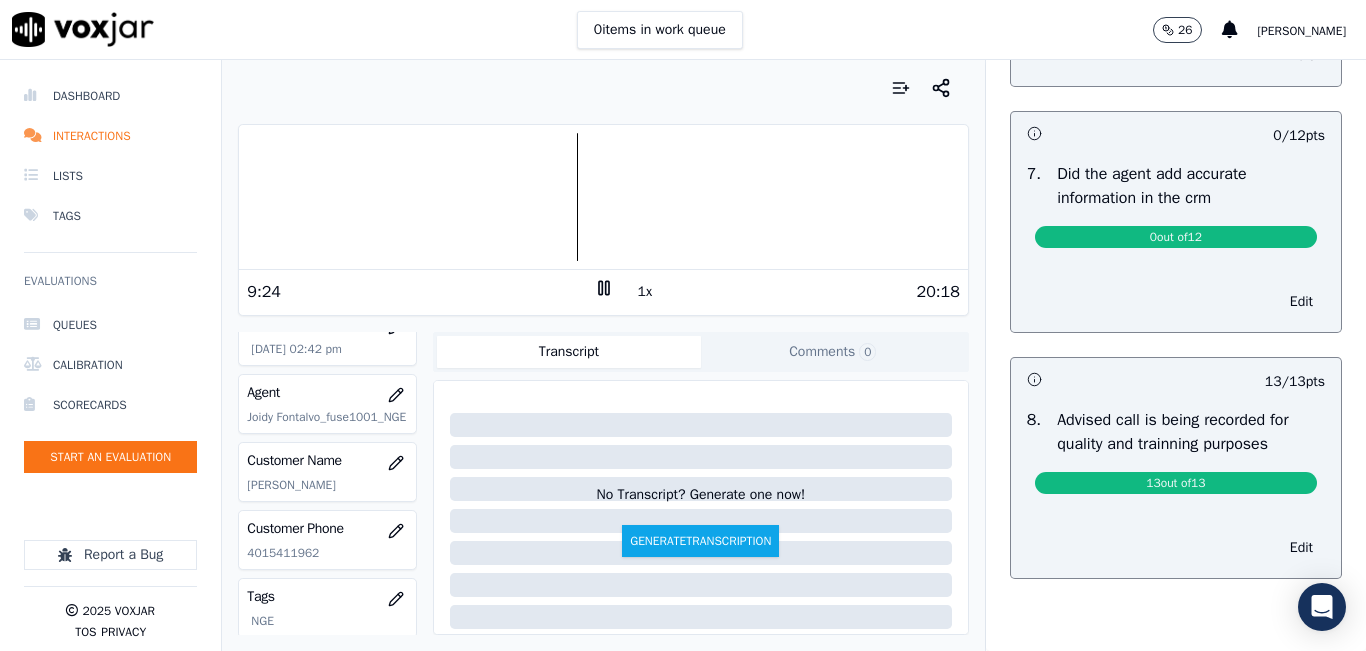scroll, scrollTop: 1800, scrollLeft: 0, axis: vertical 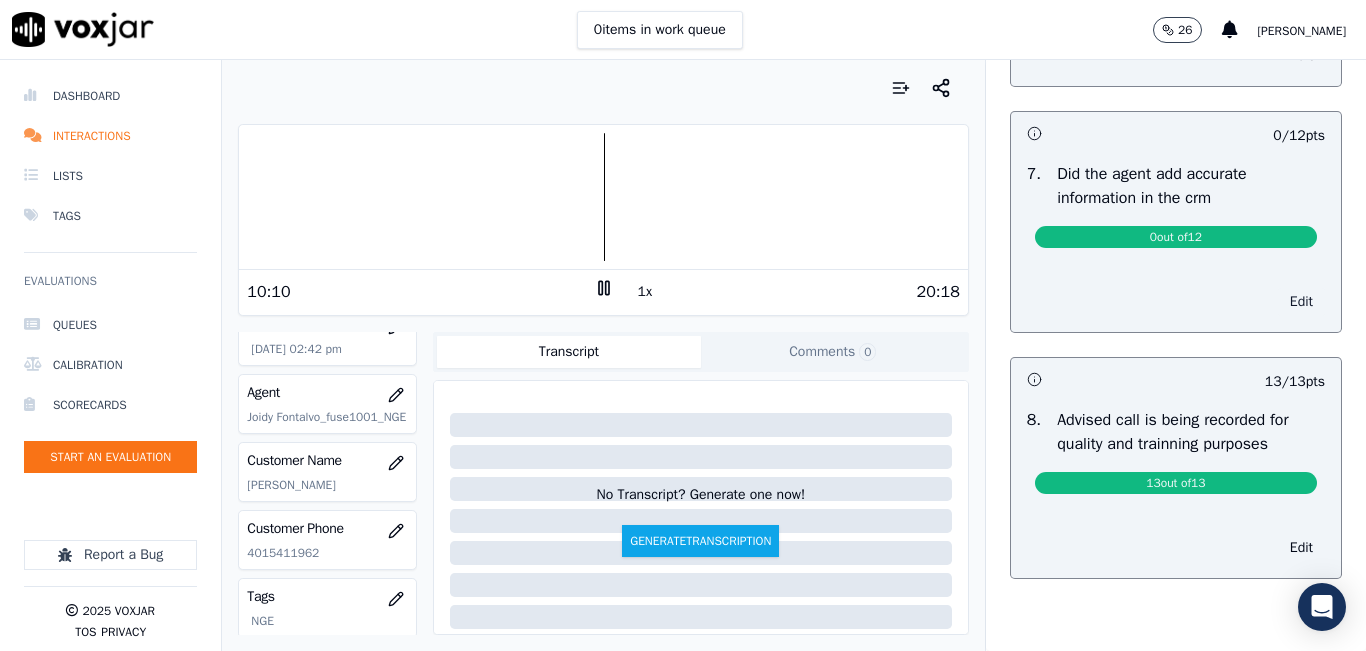 click on "Edit" at bounding box center [1301, 302] 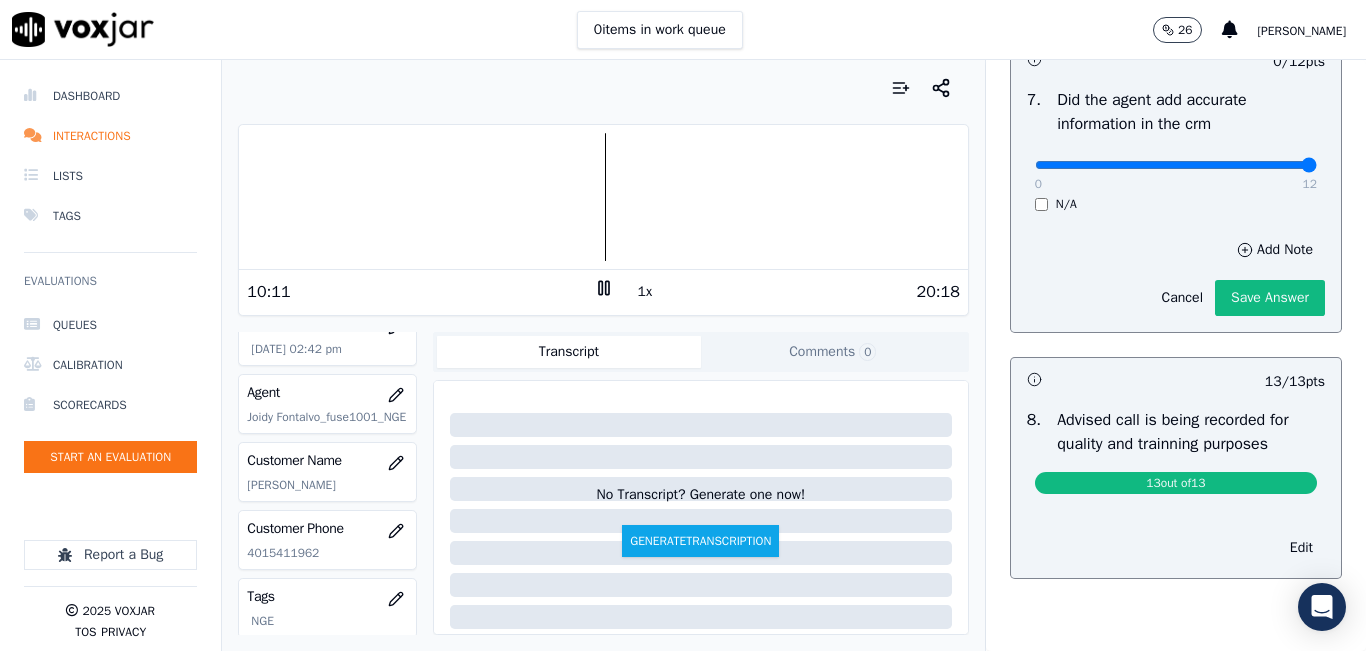 type on "12" 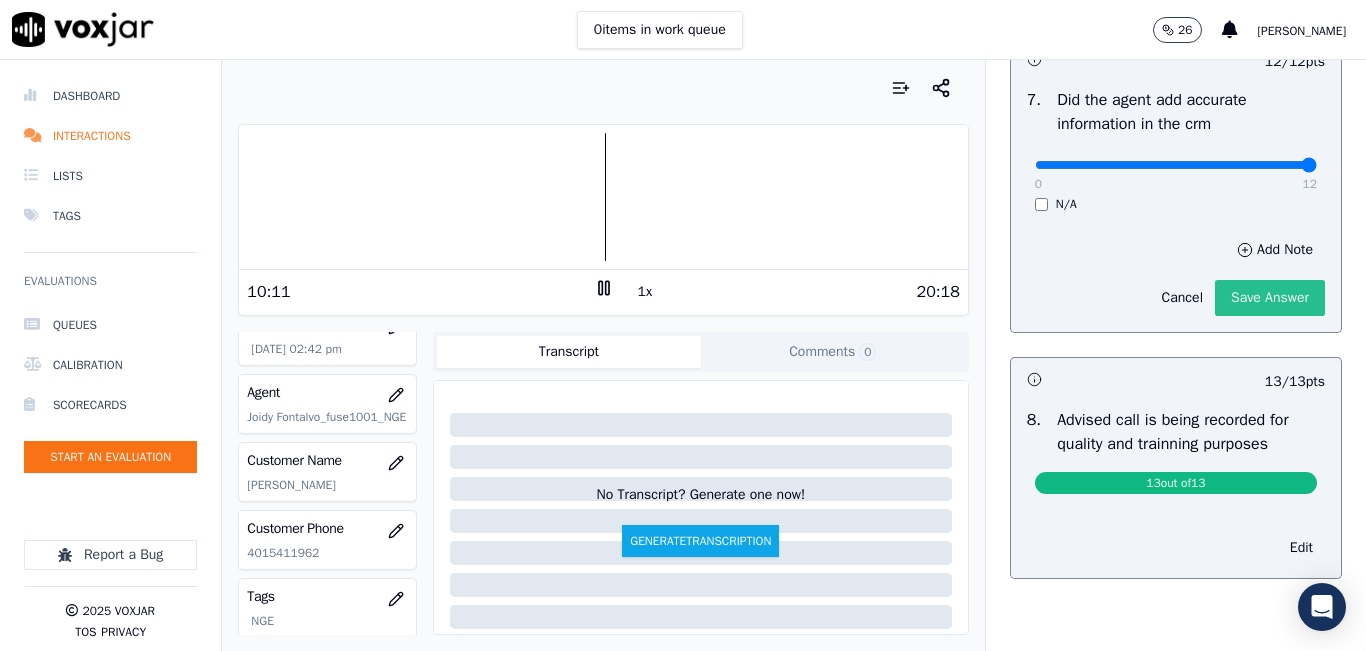 click on "Save Answer" 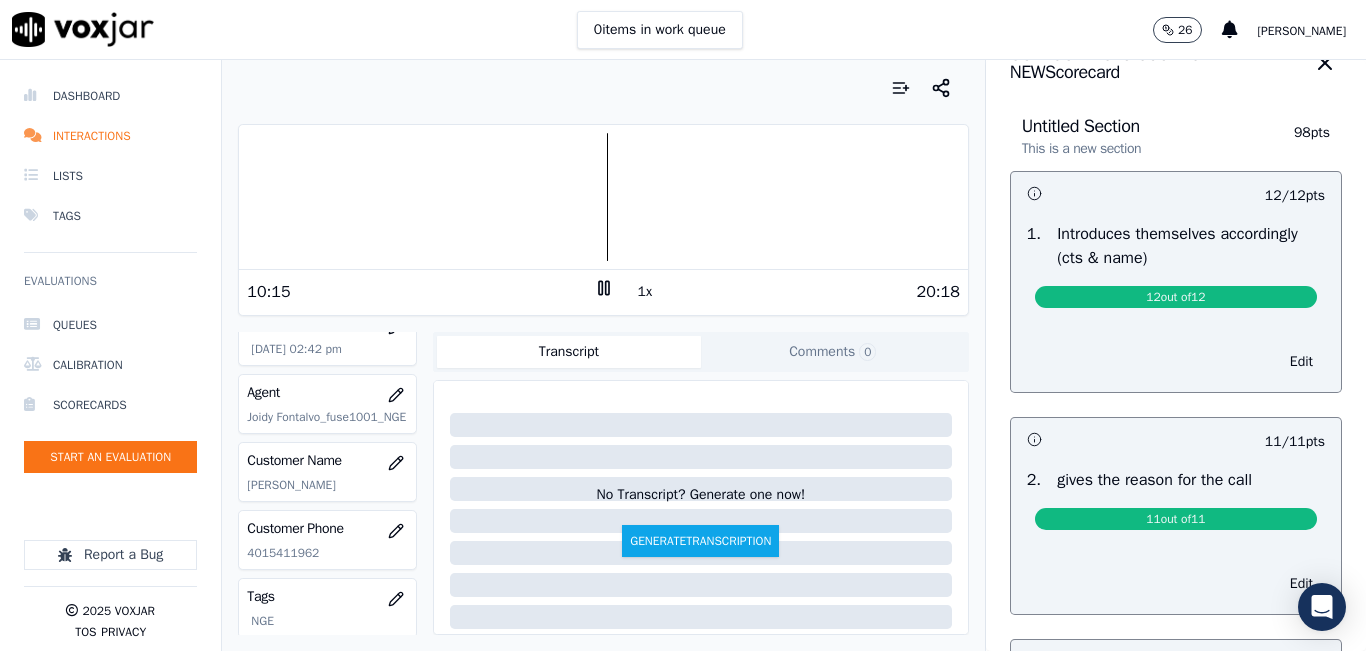 scroll, scrollTop: 0, scrollLeft: 0, axis: both 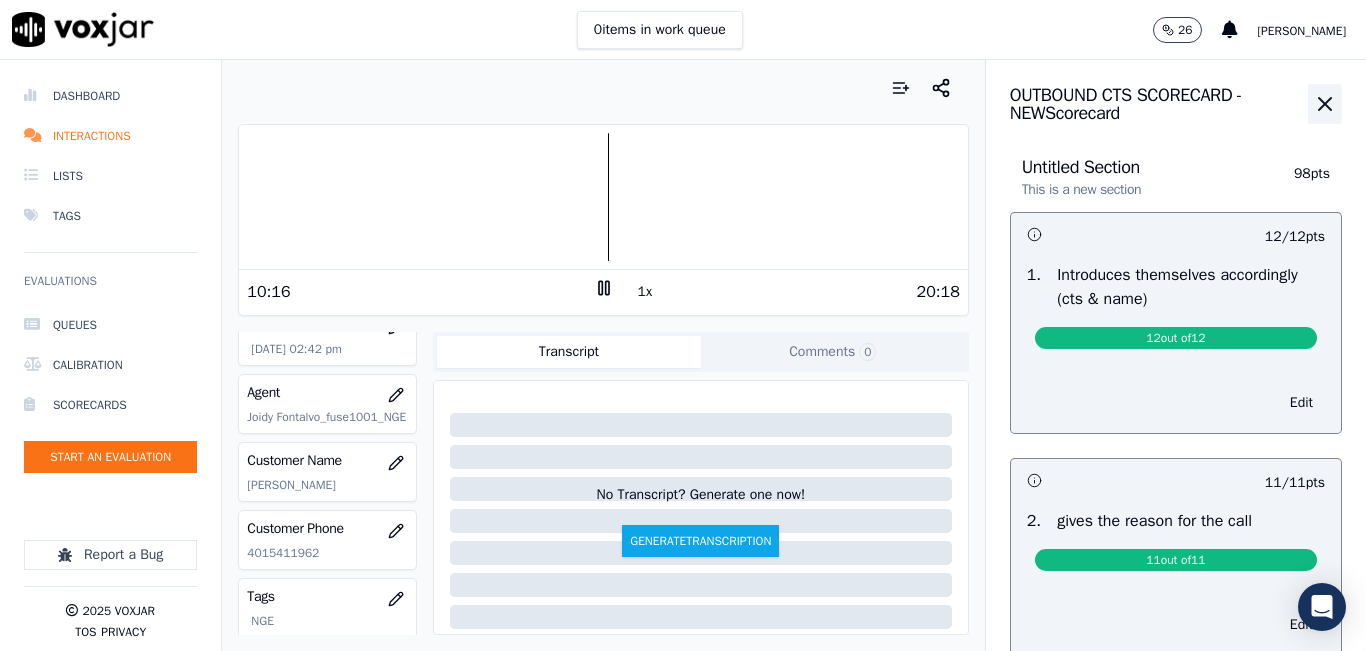 click 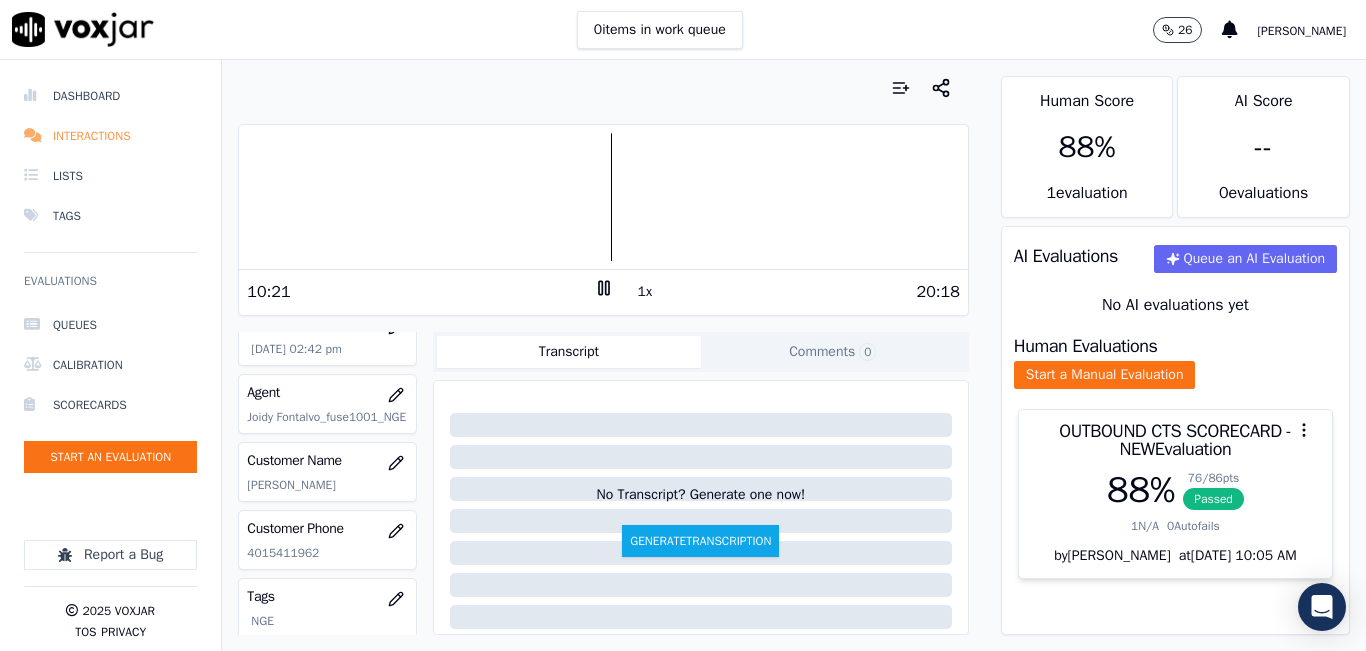 click on "Interactions" at bounding box center [110, 136] 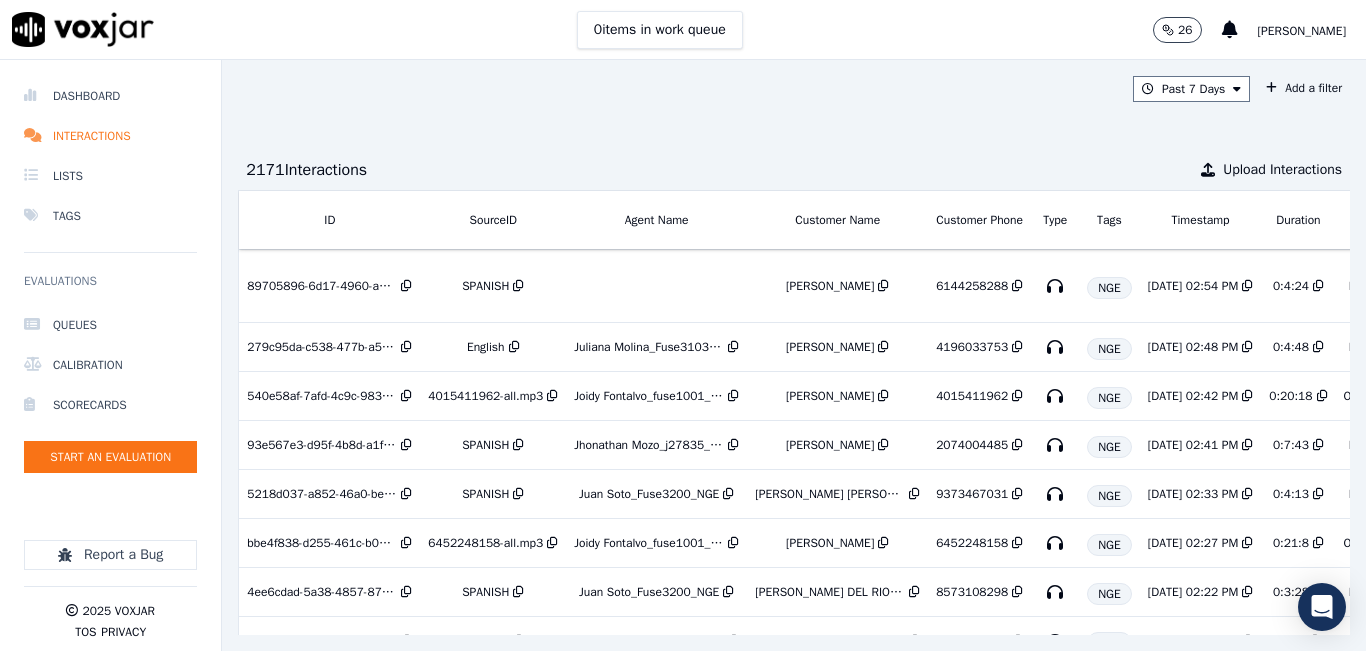 scroll, scrollTop: 0, scrollLeft: 286, axis: horizontal 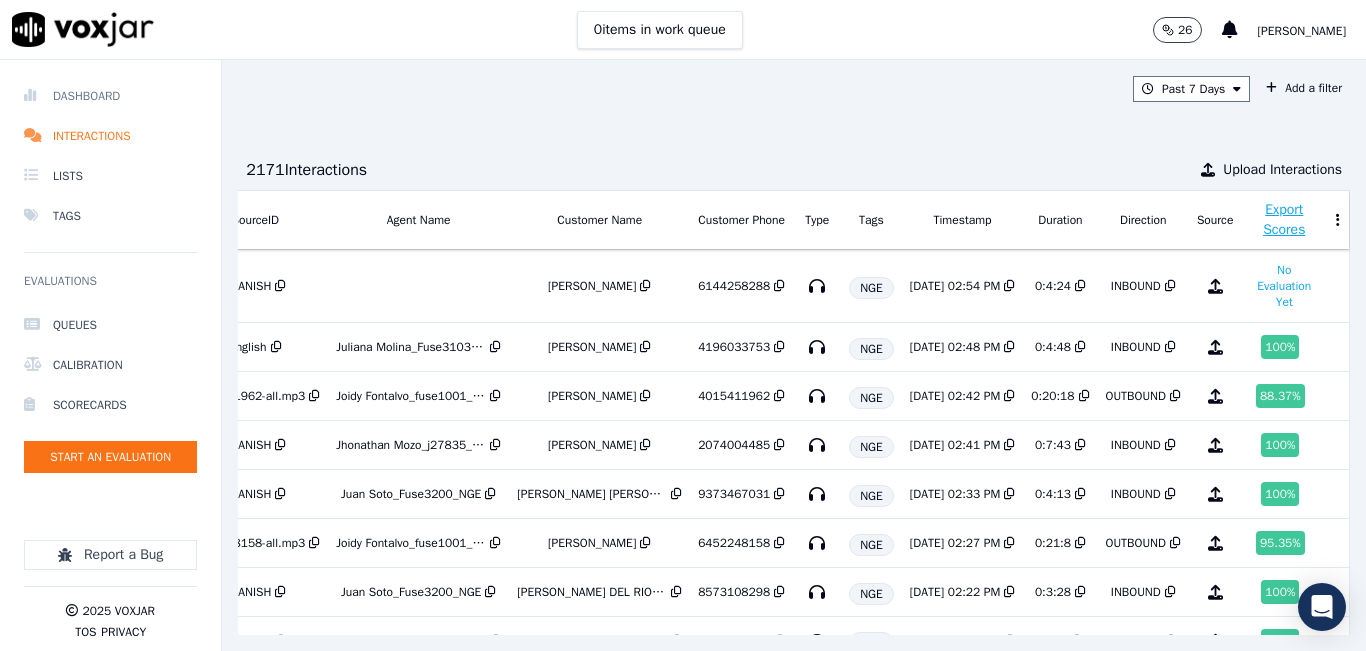 click on "Dashboard" at bounding box center [110, 96] 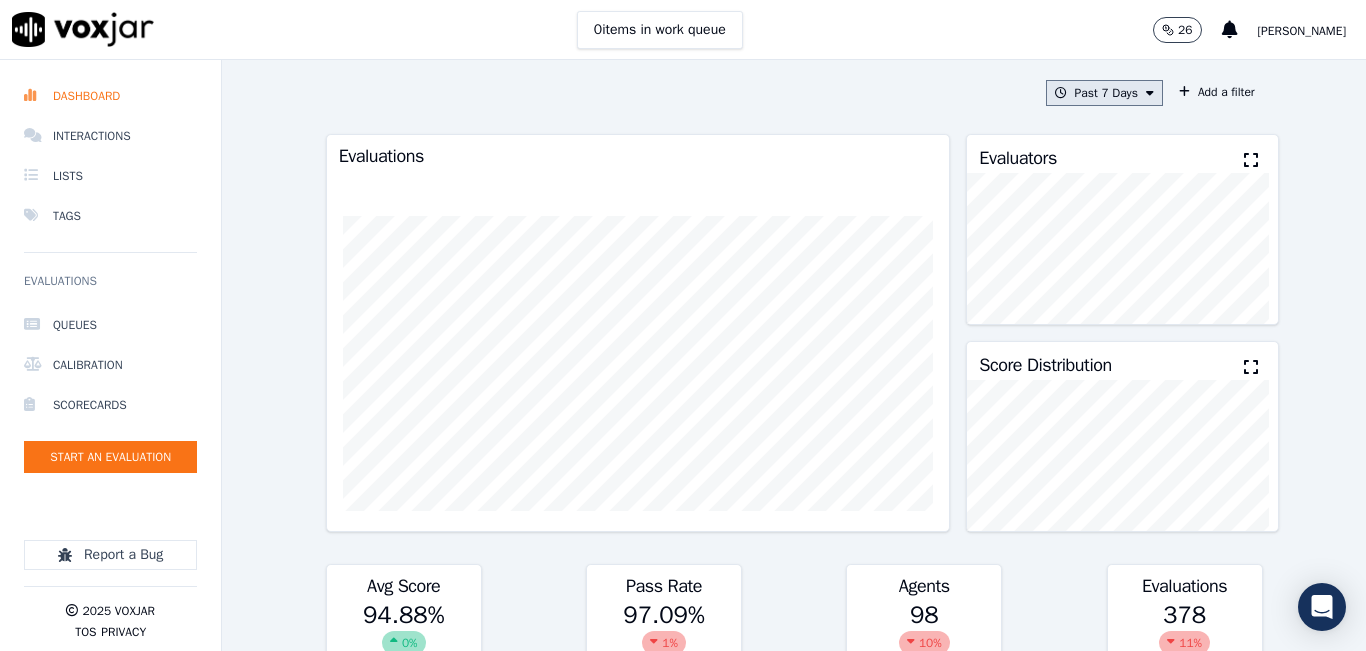 click on "Past 7 Days" at bounding box center [1104, 93] 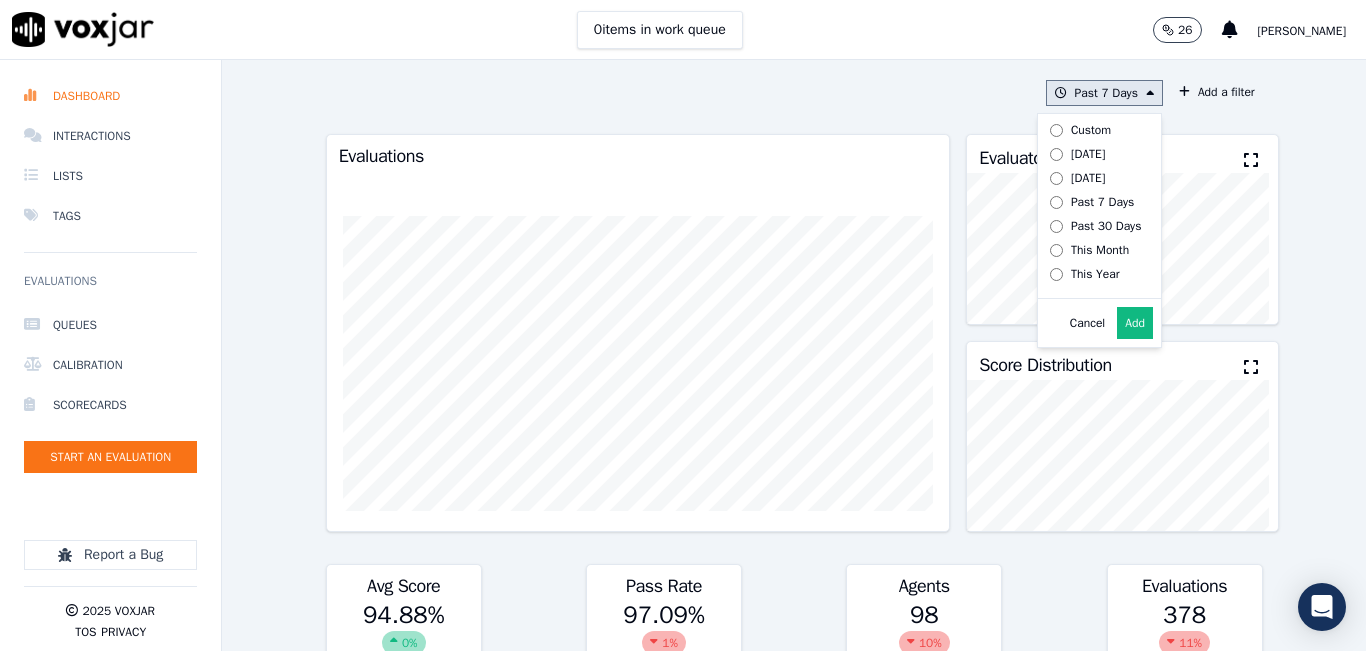 click on "Custom" at bounding box center [1091, 130] 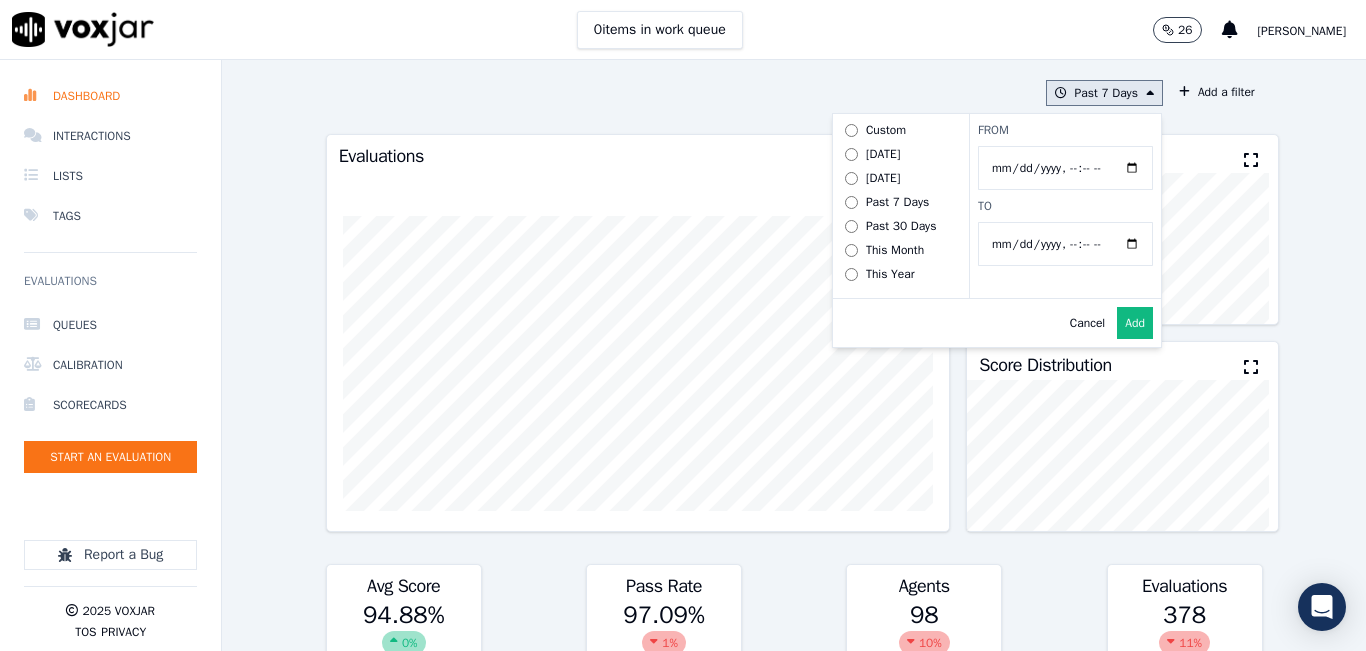 click on "Past 7 Days       Custom     Today     Yesterday     Past 7 Days     Past 30 Days     This Month     This Year     From       To         Cancel   Add" at bounding box center [1104, 93] 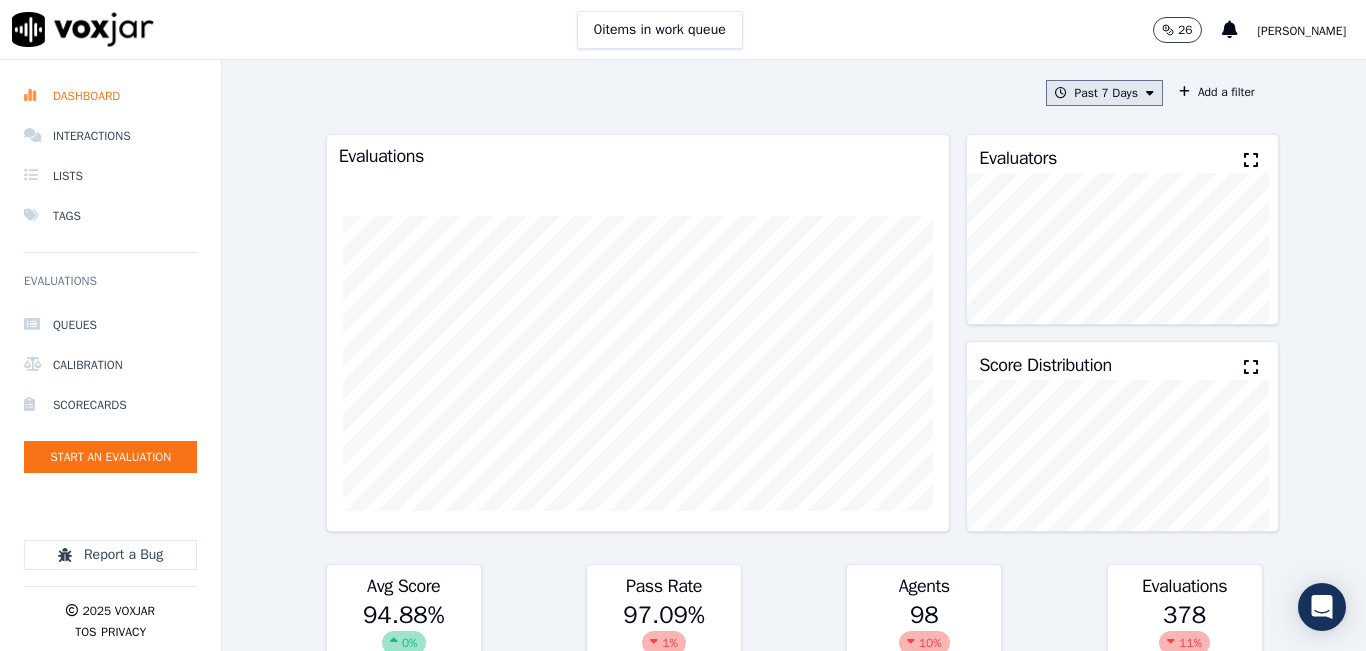 click on "Past 7 Days" at bounding box center [1104, 93] 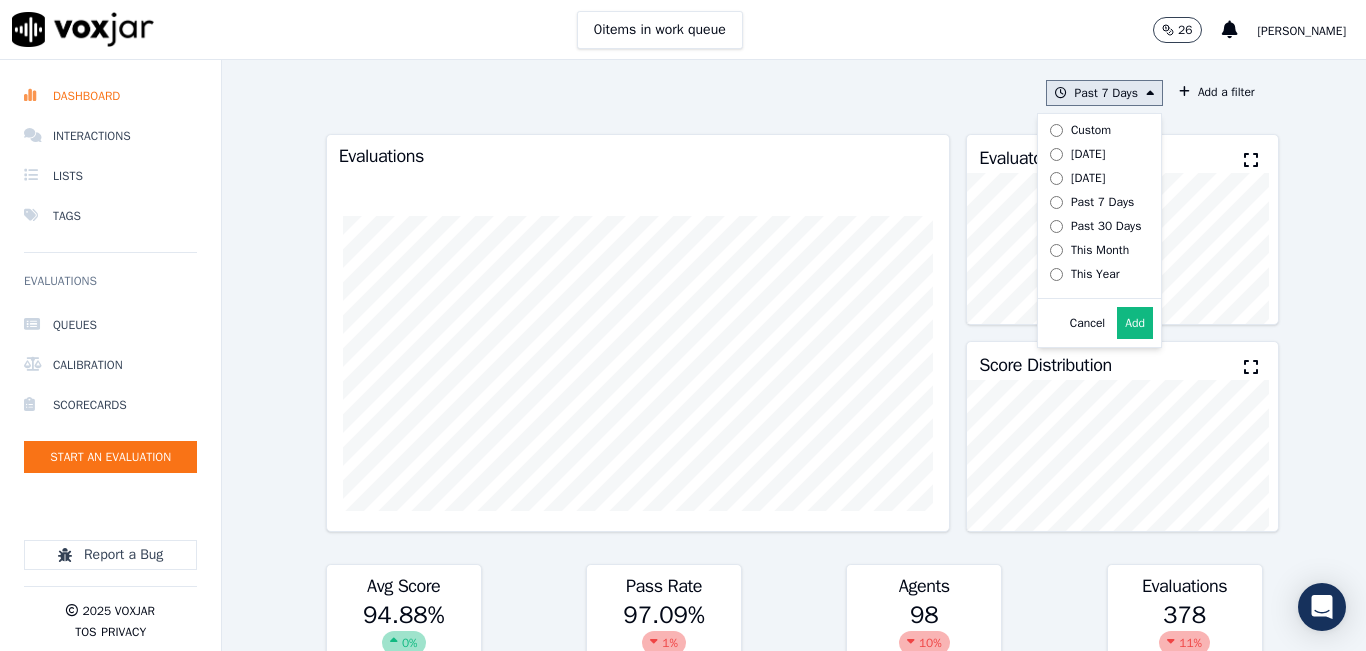click on "[DATE]" at bounding box center [1088, 154] 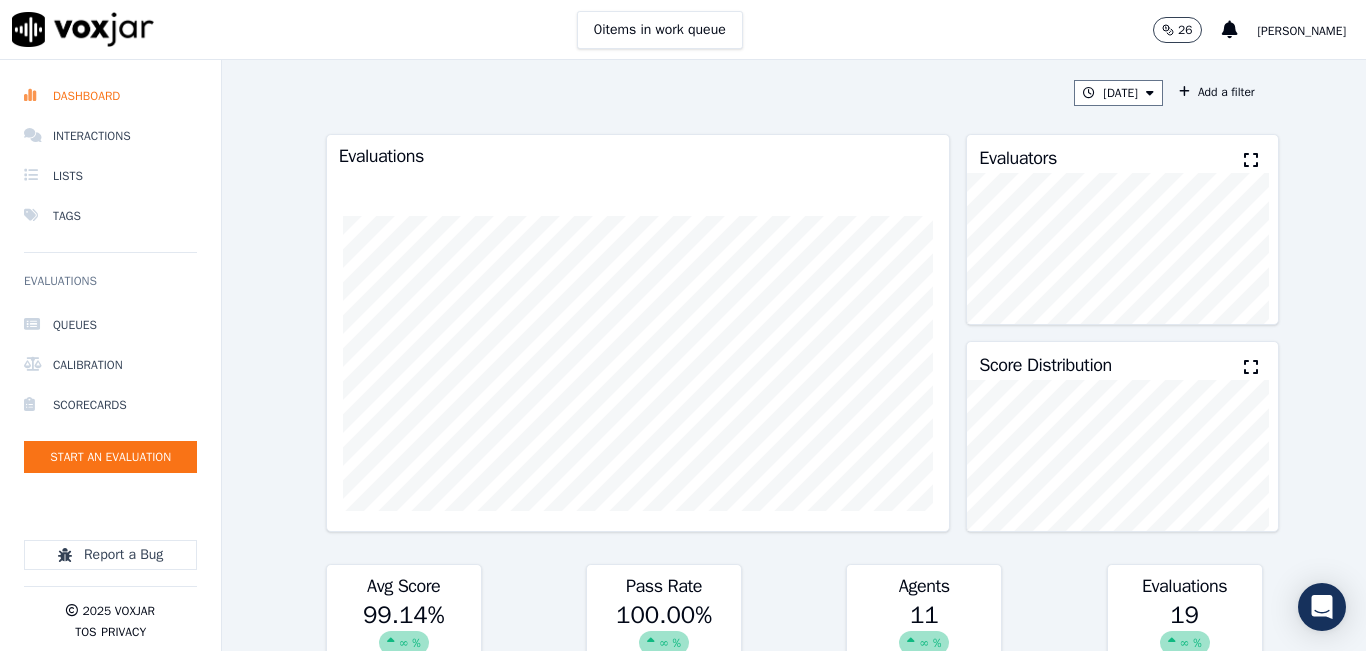 click at bounding box center [1251, 160] 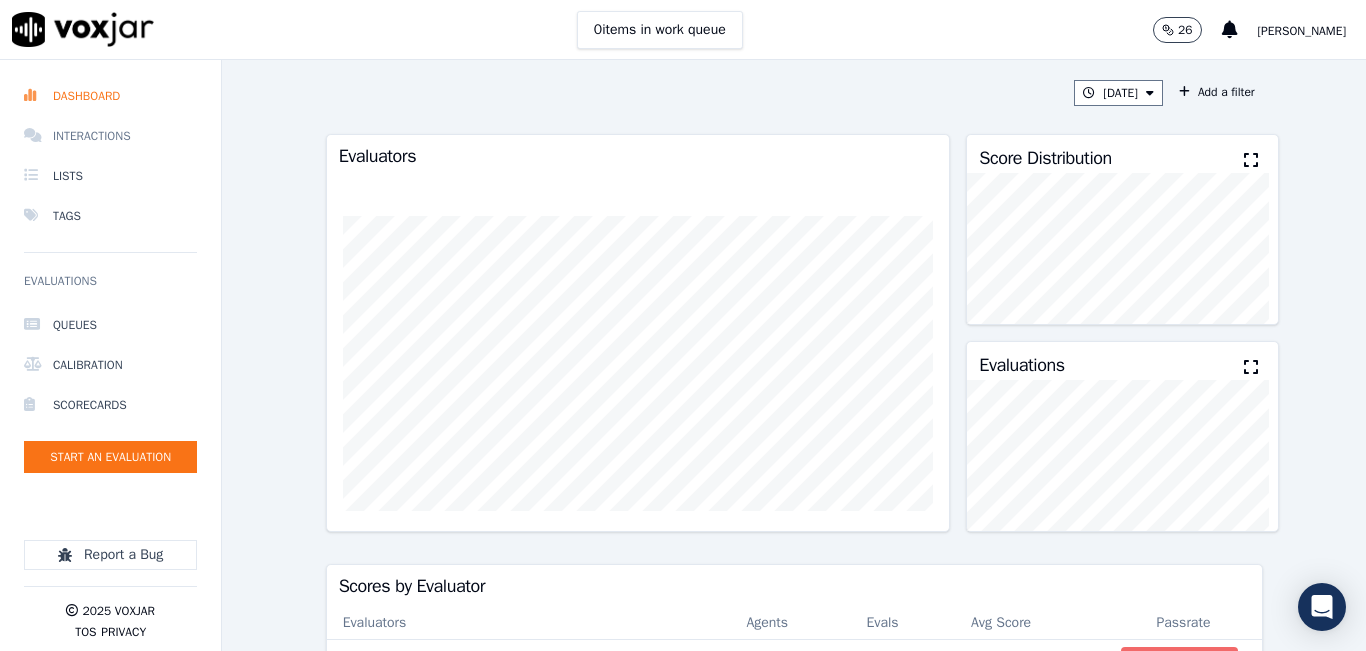 click on "Interactions" at bounding box center [110, 136] 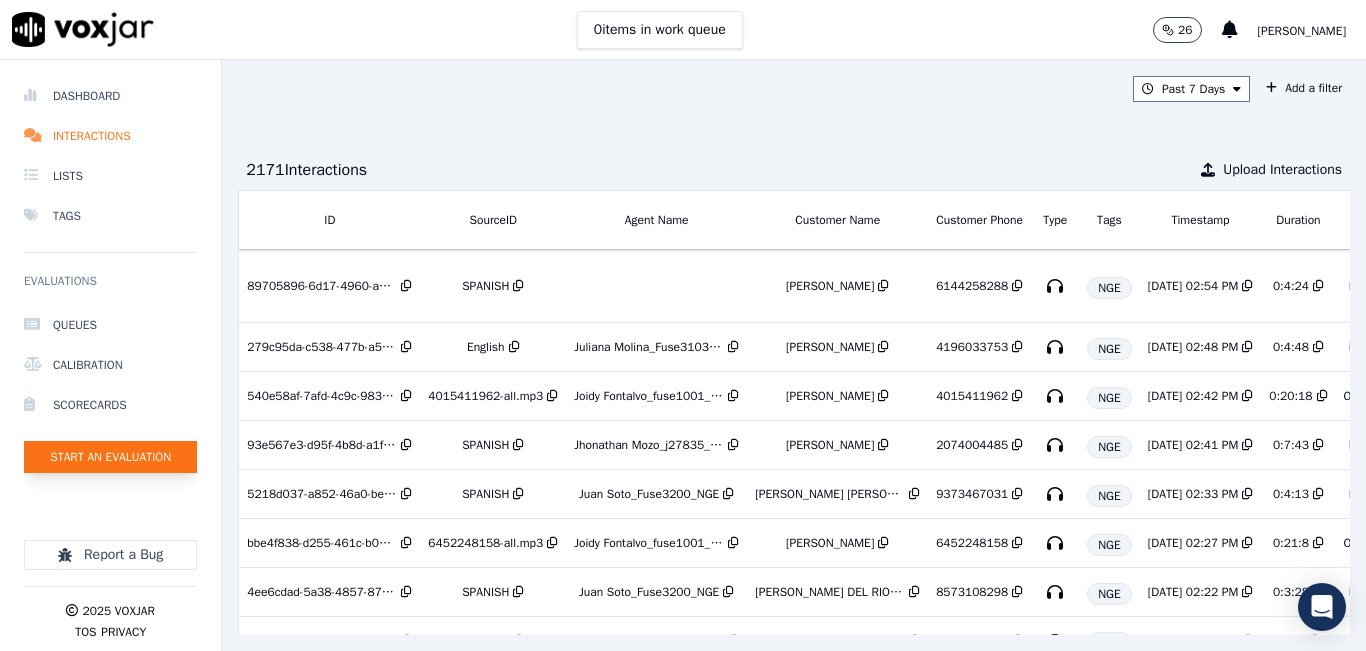 click on "Start an Evaluation" 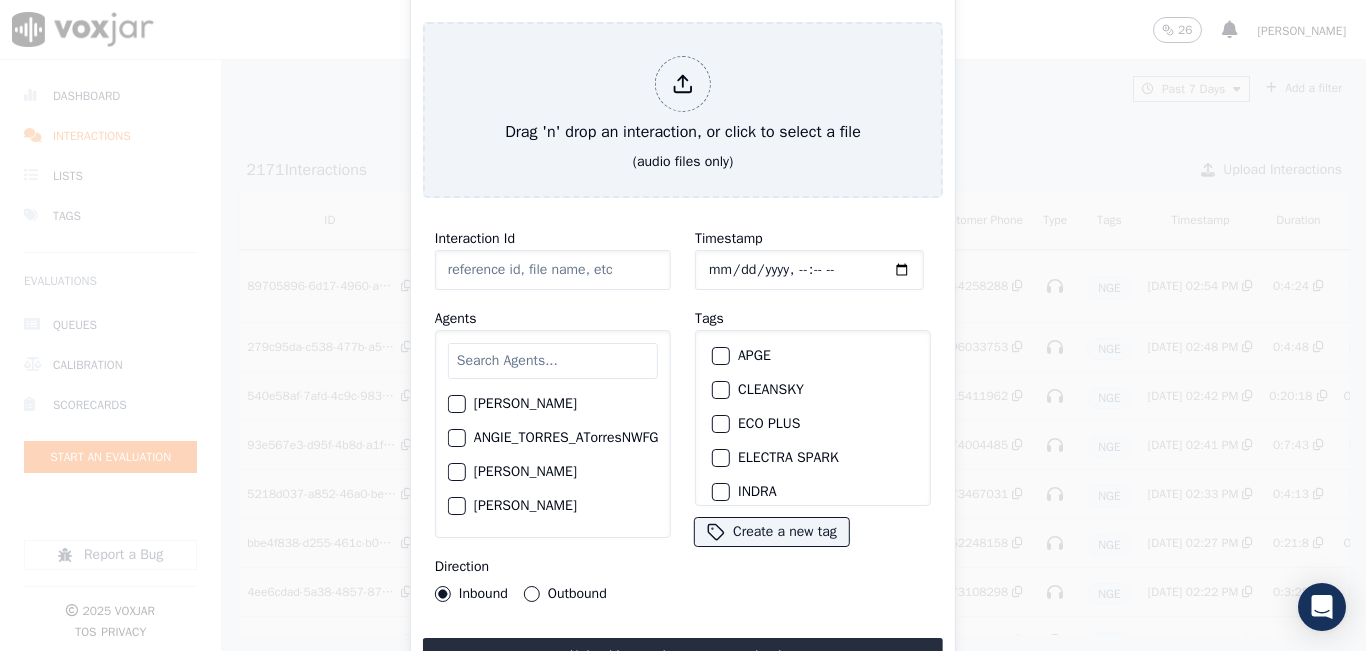click at bounding box center (553, 361) 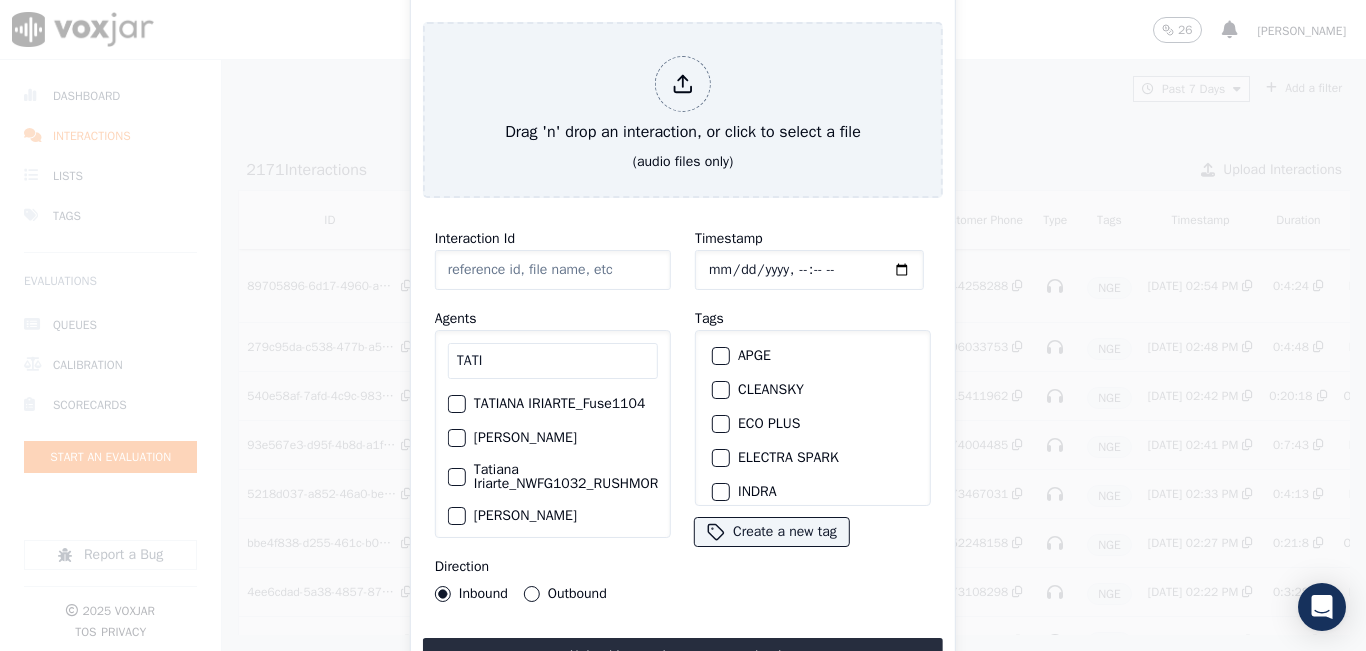 scroll, scrollTop: 100, scrollLeft: 0, axis: vertical 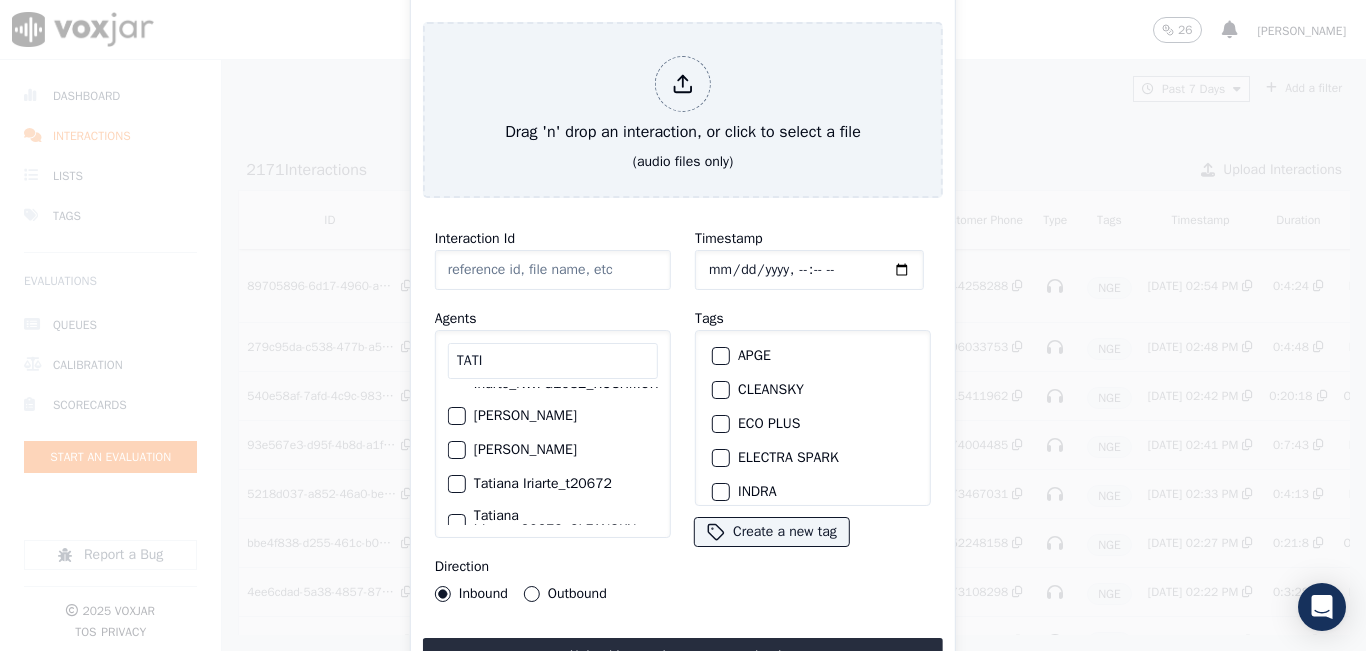 type on "TATI" 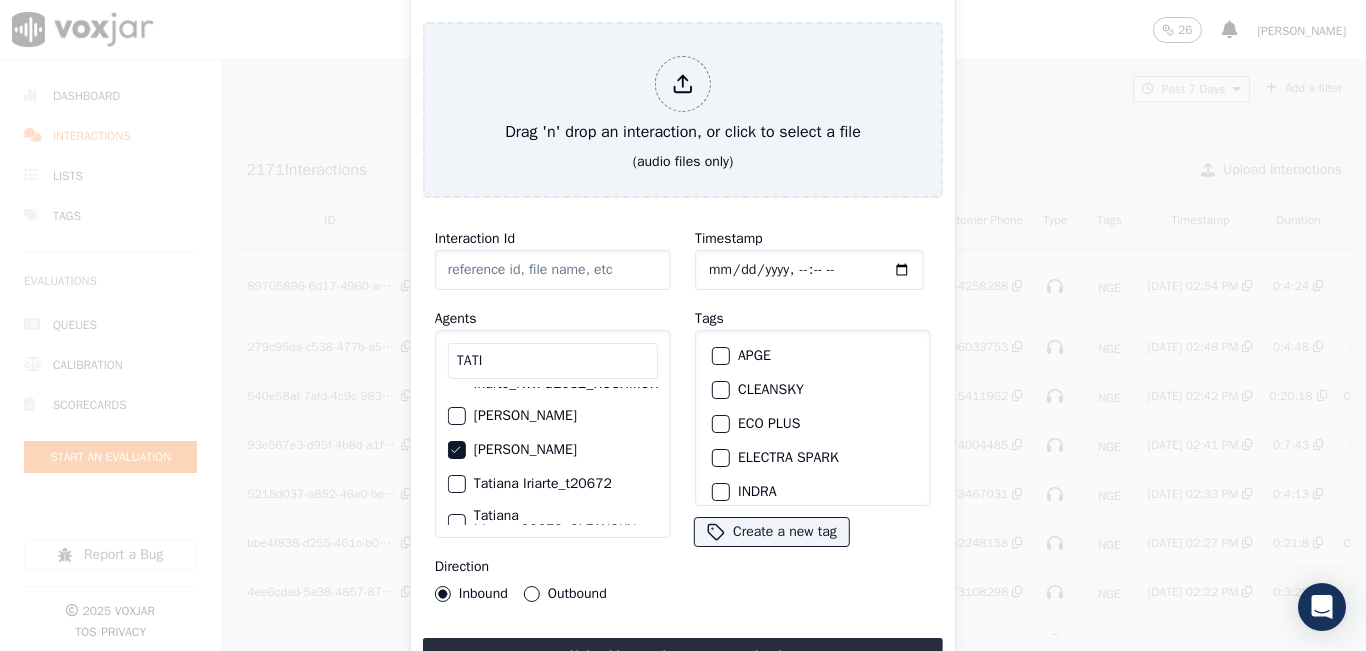 click on "Outbound" at bounding box center [532, 594] 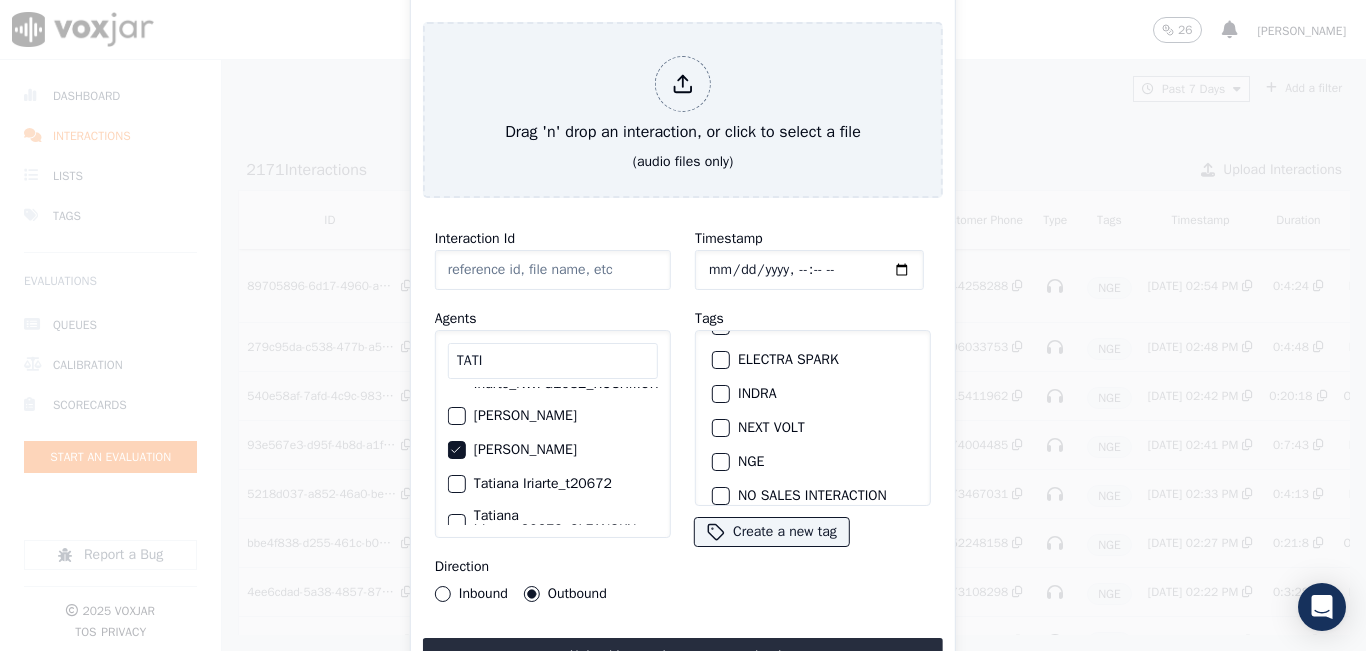 scroll, scrollTop: 100, scrollLeft: 0, axis: vertical 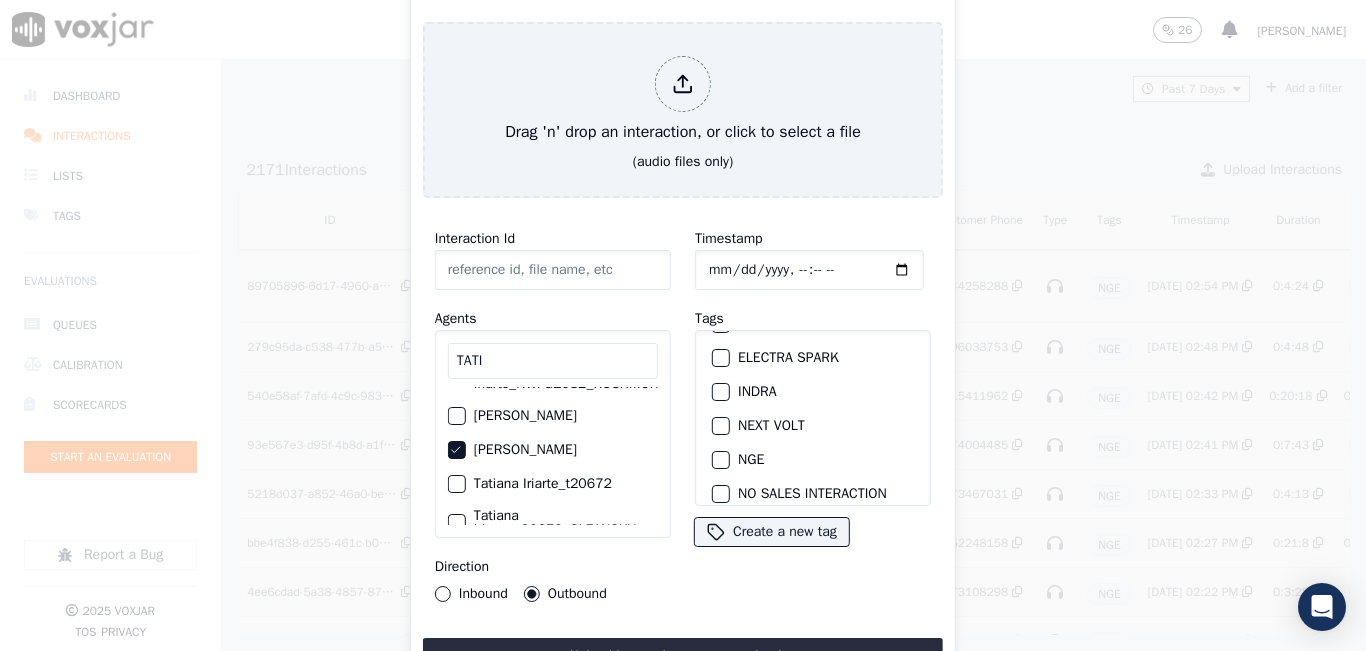 click at bounding box center [720, 460] 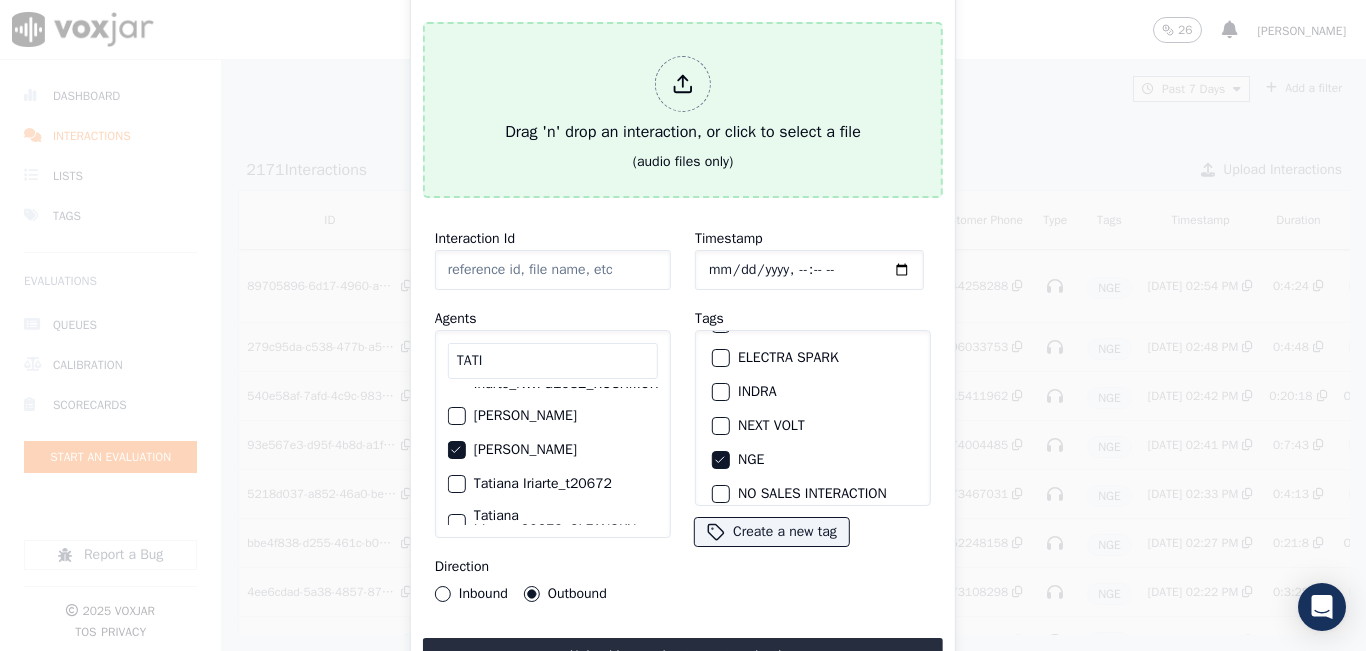 click on "Drag 'n' drop an interaction, or click to select a file" at bounding box center (683, 100) 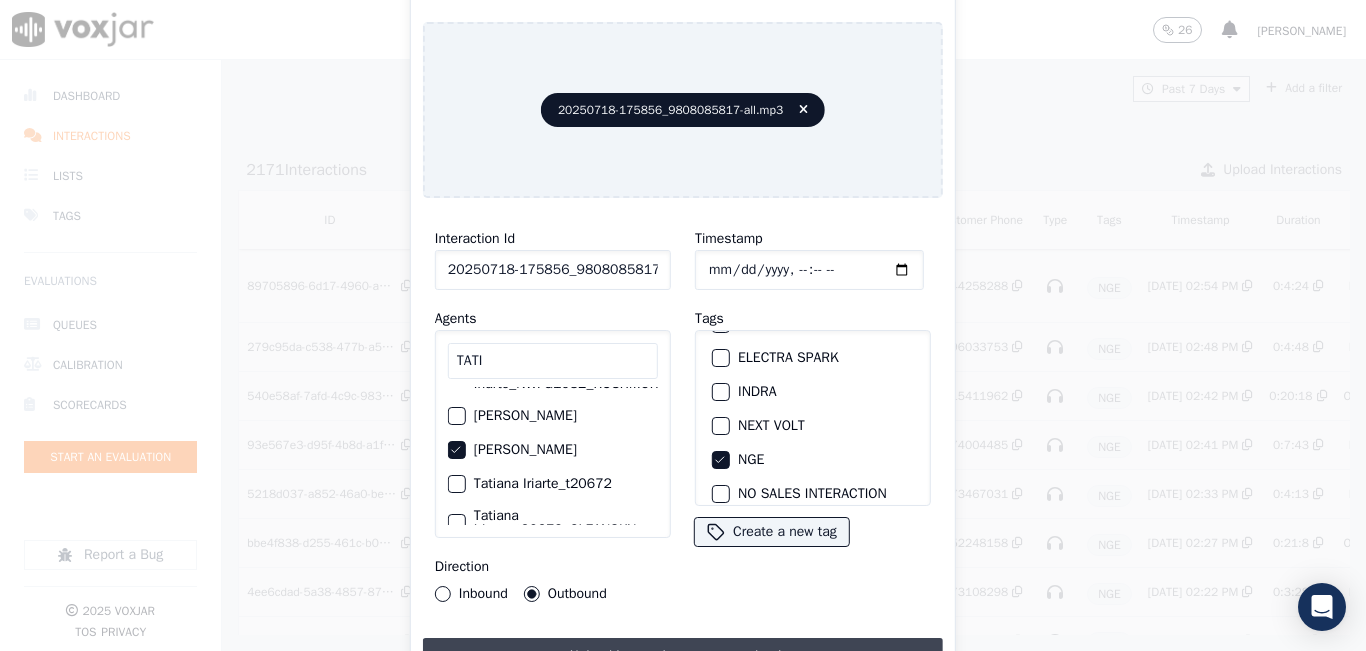 click on "Upload interaction to start evaluation" at bounding box center [683, 656] 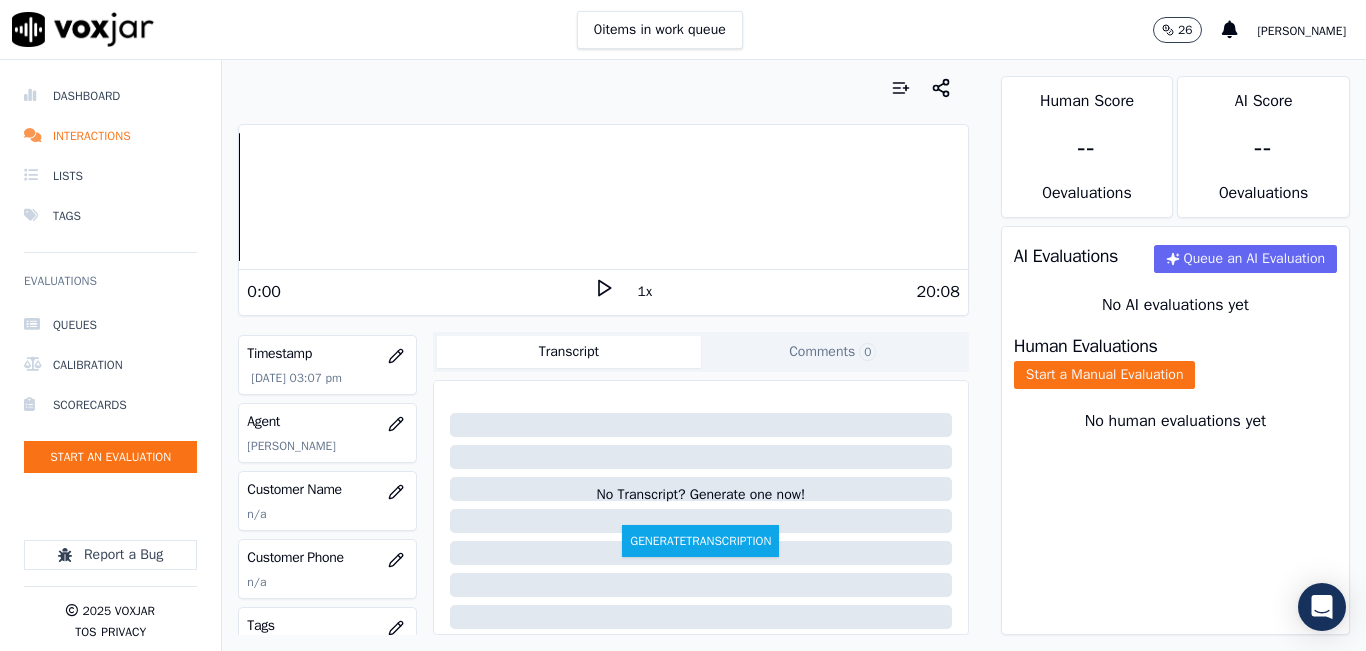scroll, scrollTop: 200, scrollLeft: 0, axis: vertical 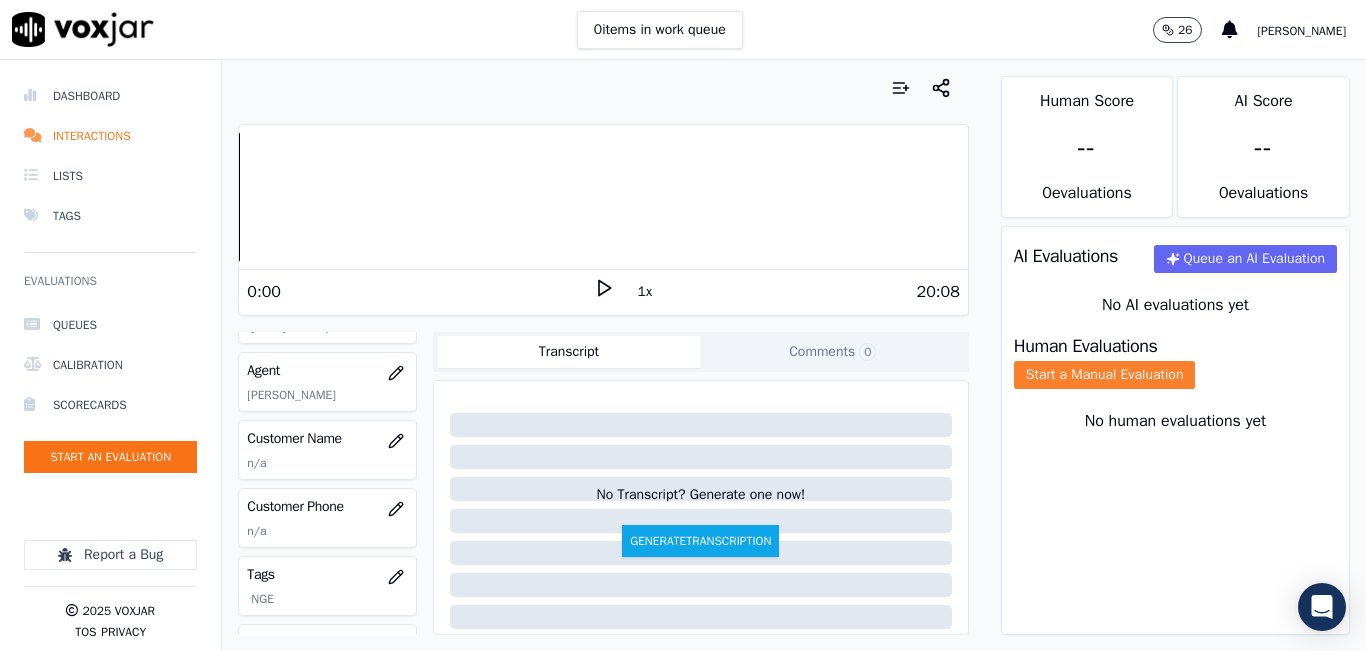 click on "Start a Manual Evaluation" 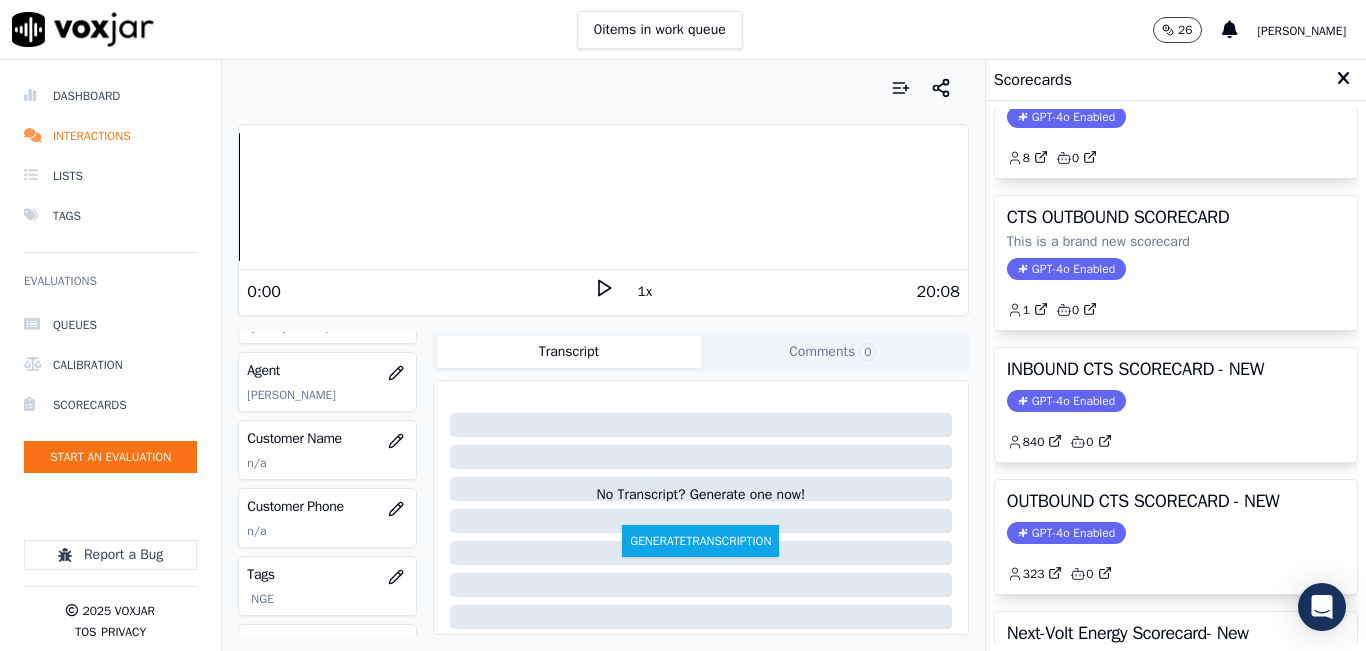 scroll, scrollTop: 200, scrollLeft: 0, axis: vertical 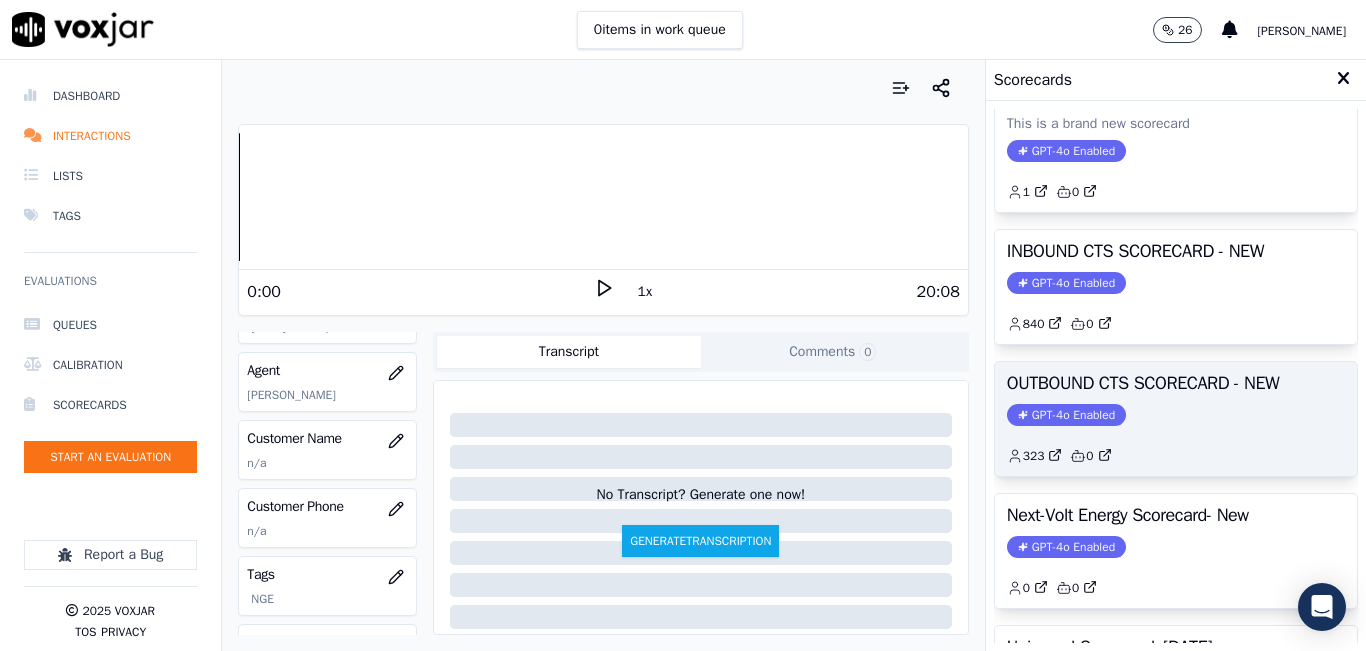 click on "GPT-4o Enabled" at bounding box center (1066, 415) 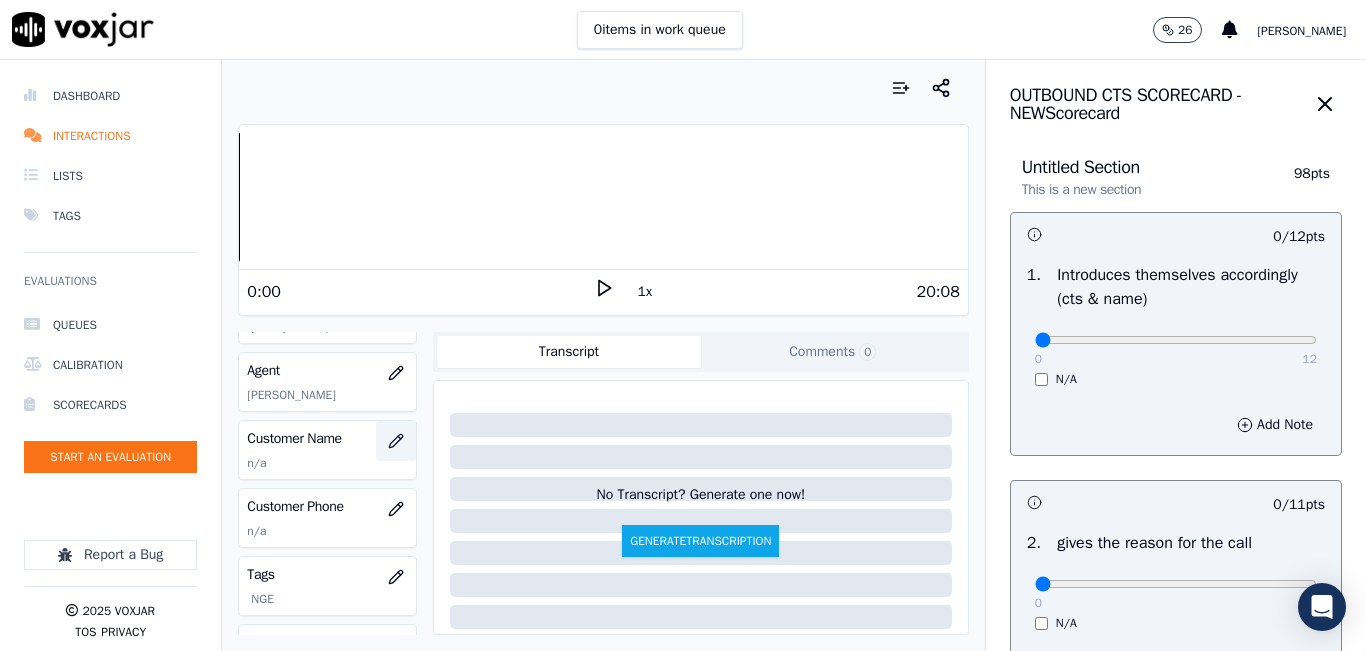 click at bounding box center [396, 441] 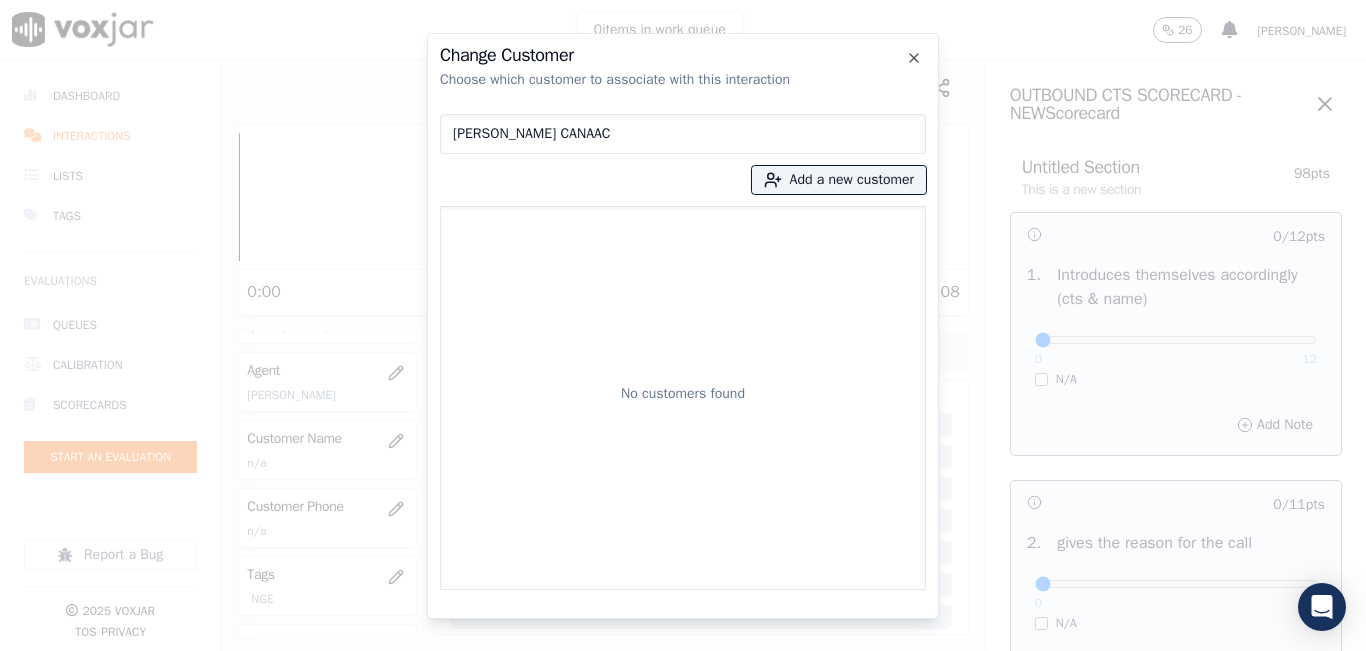 click on "DIANNE CANAAC" at bounding box center [683, 134] 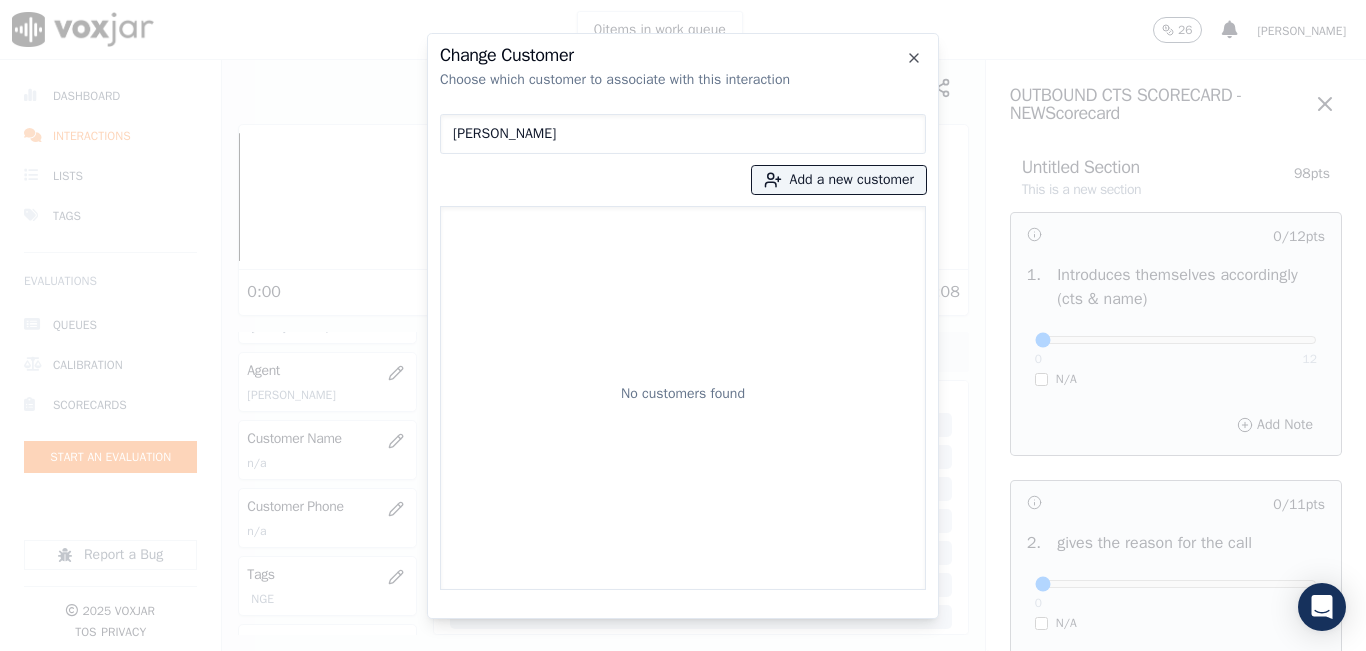 type on "DIANNE CANACA" 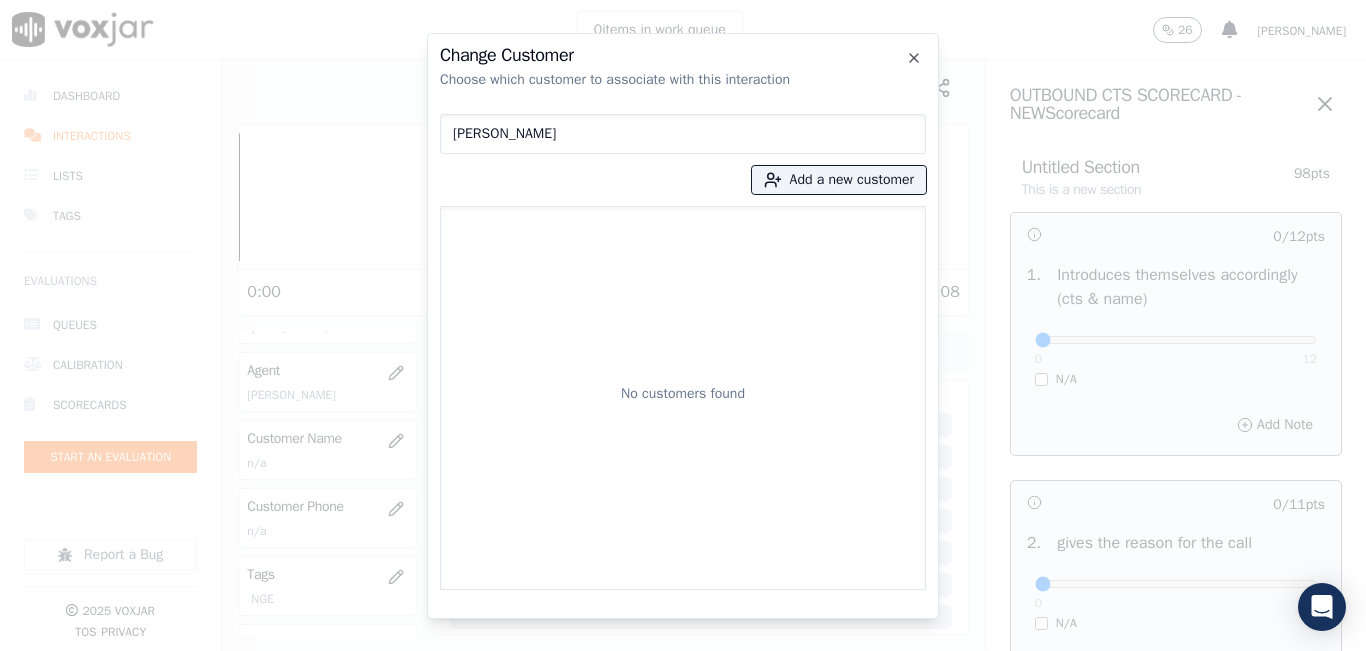 type 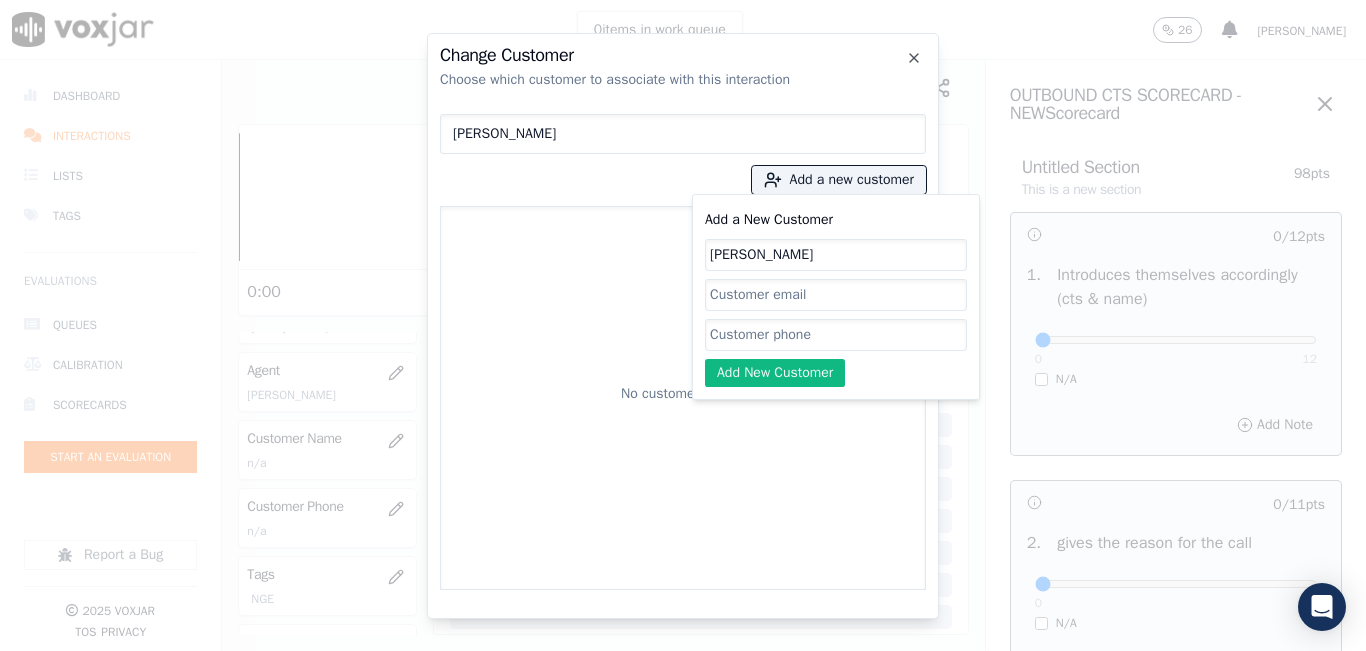 type on "[PERSON_NAME]" 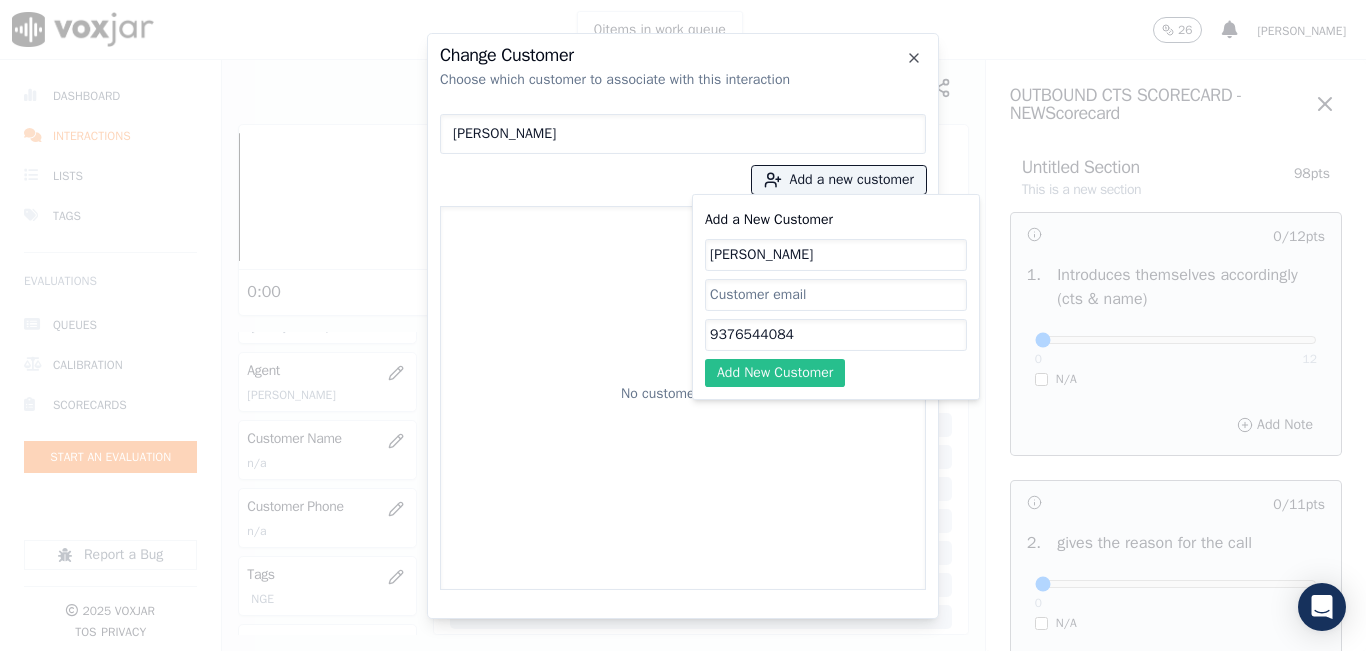 type on "9376544084" 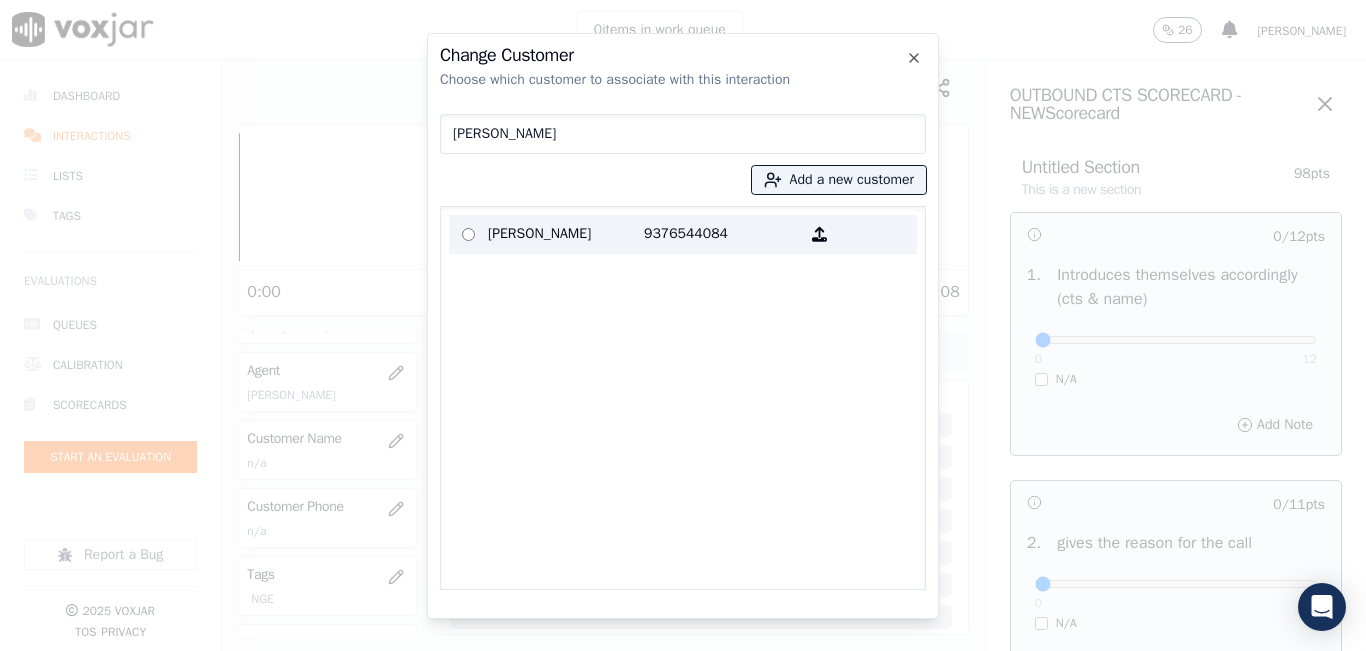 click on "[PERSON_NAME]" at bounding box center [566, 234] 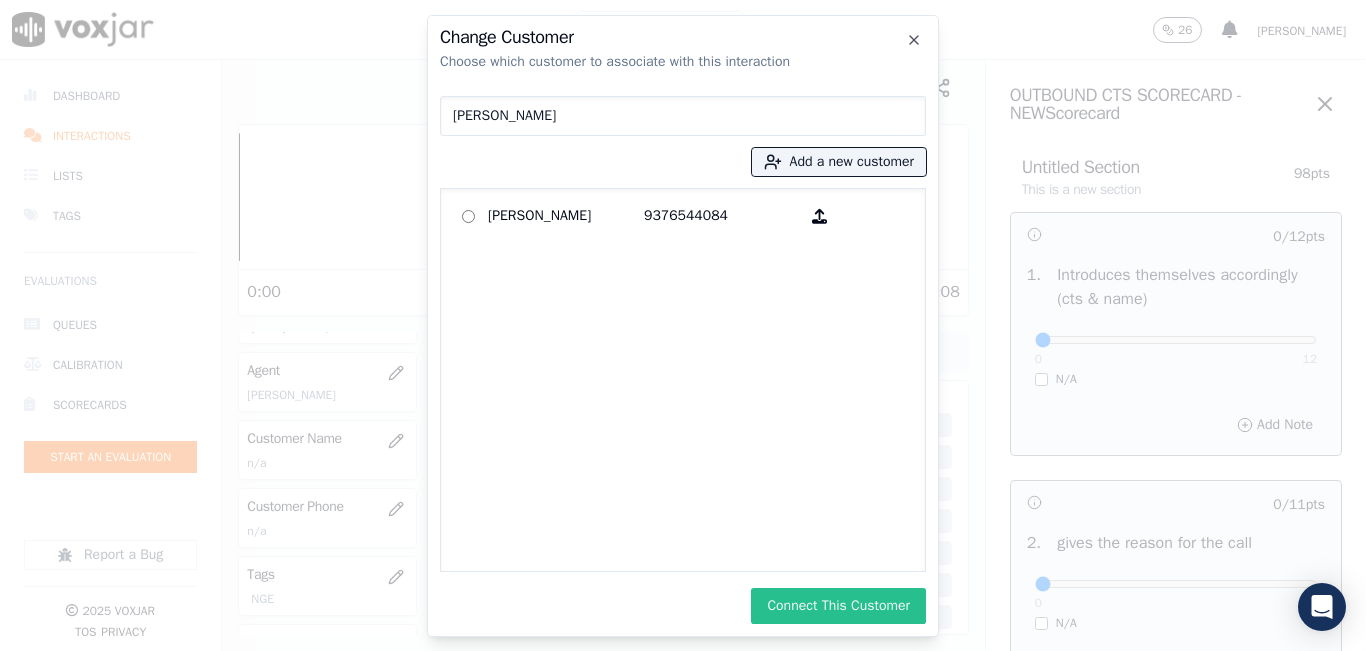 click on "Connect This Customer" at bounding box center [838, 606] 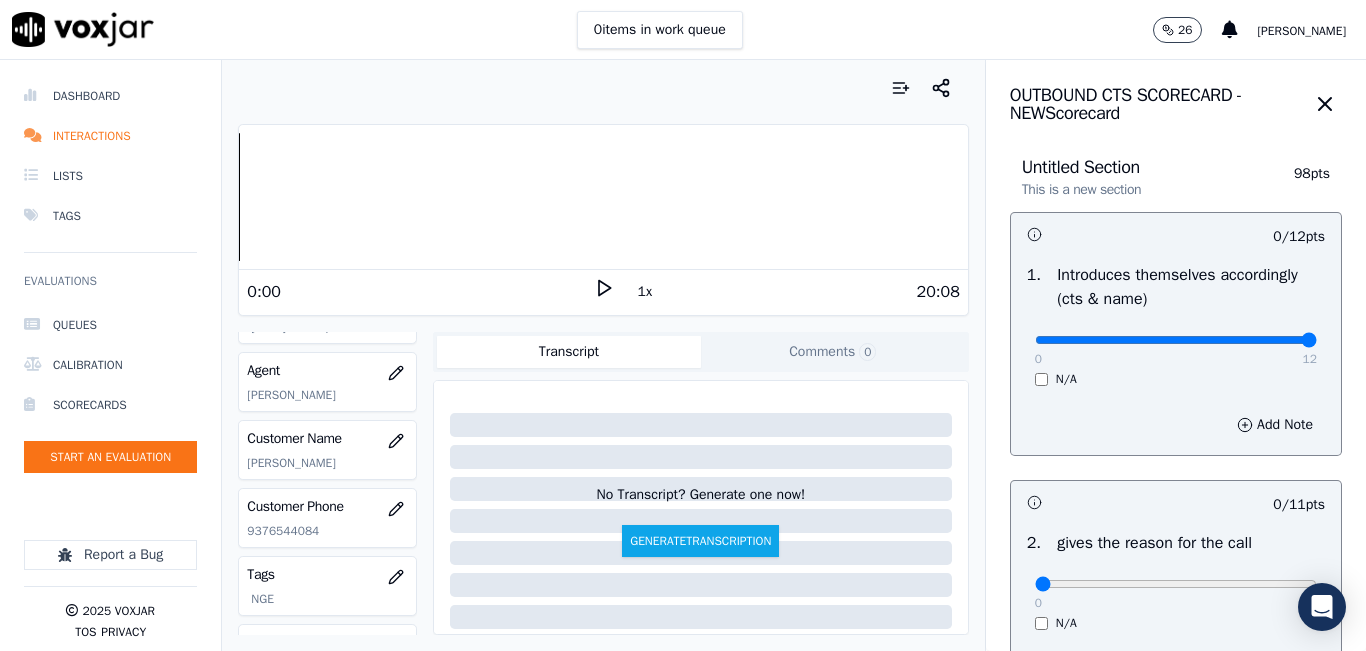 drag, startPoint x: 1240, startPoint y: 343, endPoint x: 1291, endPoint y: 341, distance: 51.0392 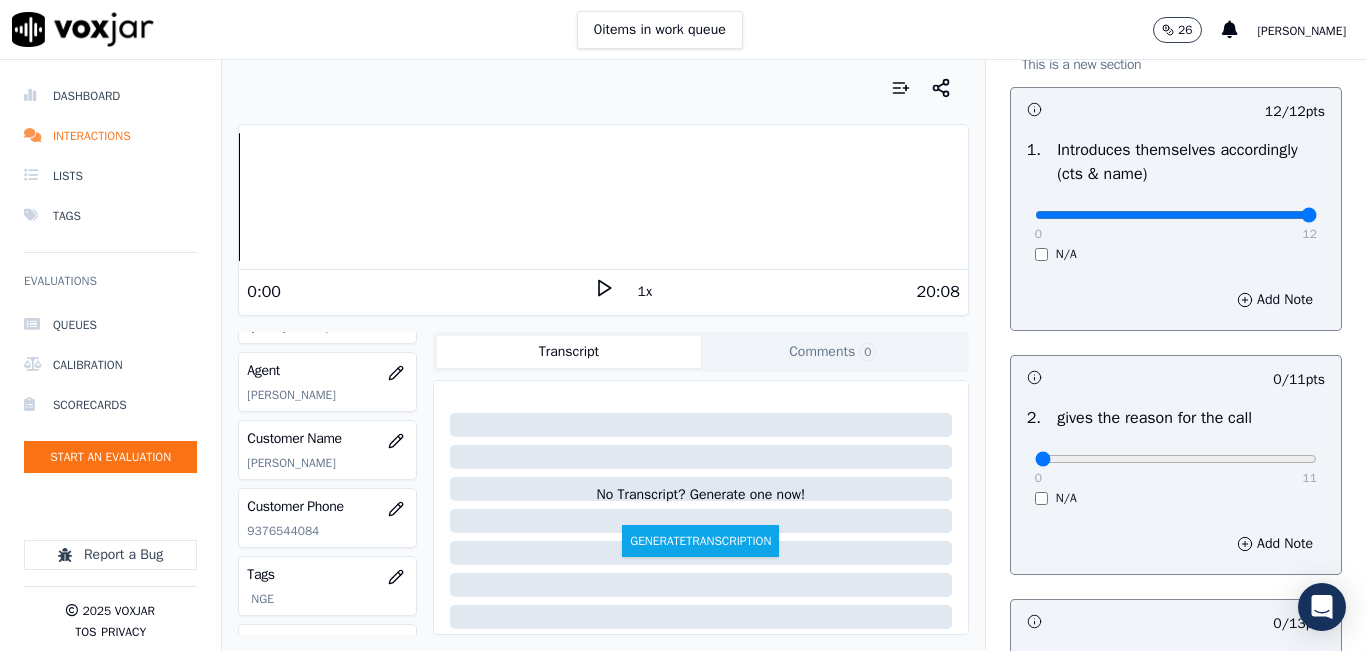 scroll, scrollTop: 400, scrollLeft: 0, axis: vertical 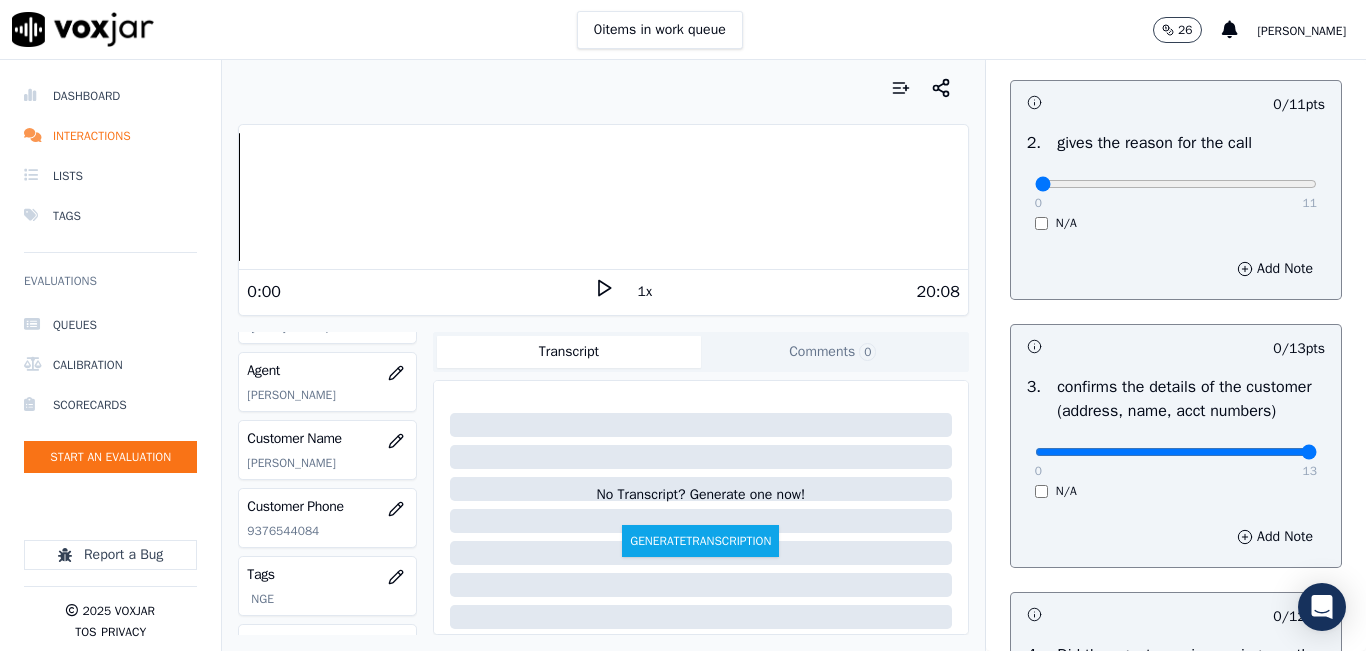 drag, startPoint x: 1239, startPoint y: 473, endPoint x: 1264, endPoint y: 479, distance: 25.70992 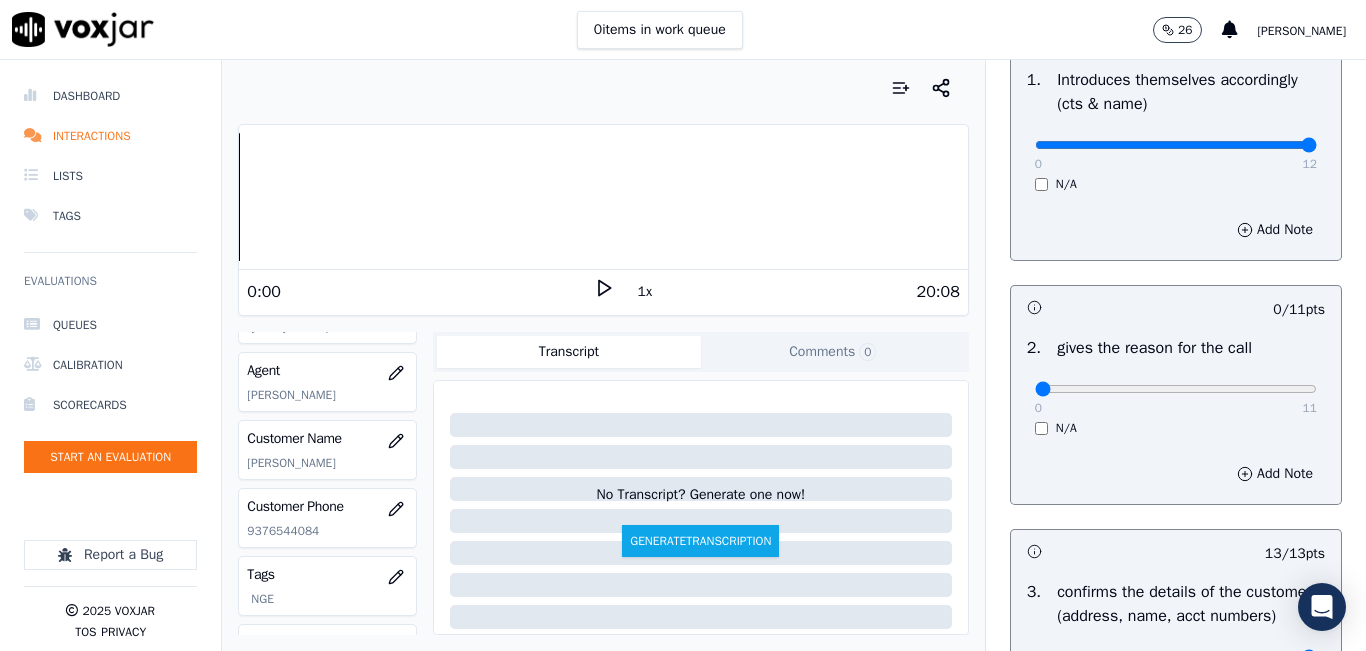 scroll, scrollTop: 200, scrollLeft: 0, axis: vertical 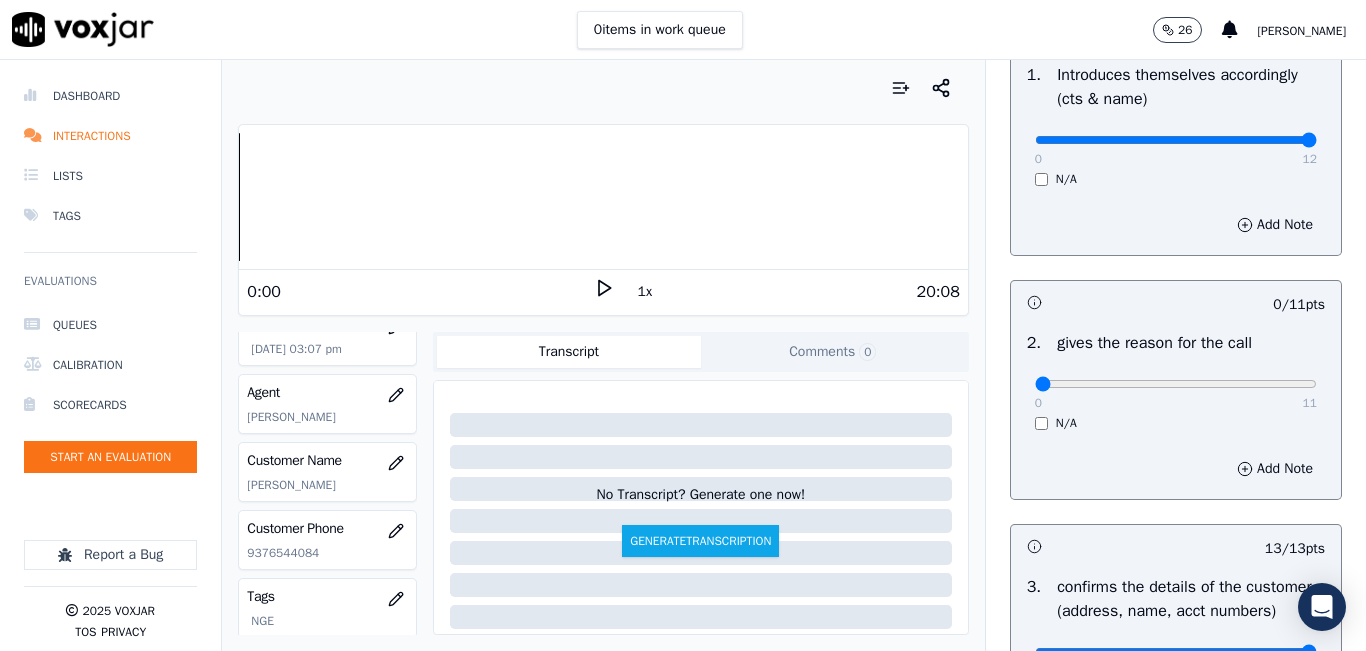 click on "Agent" at bounding box center (327, 393) 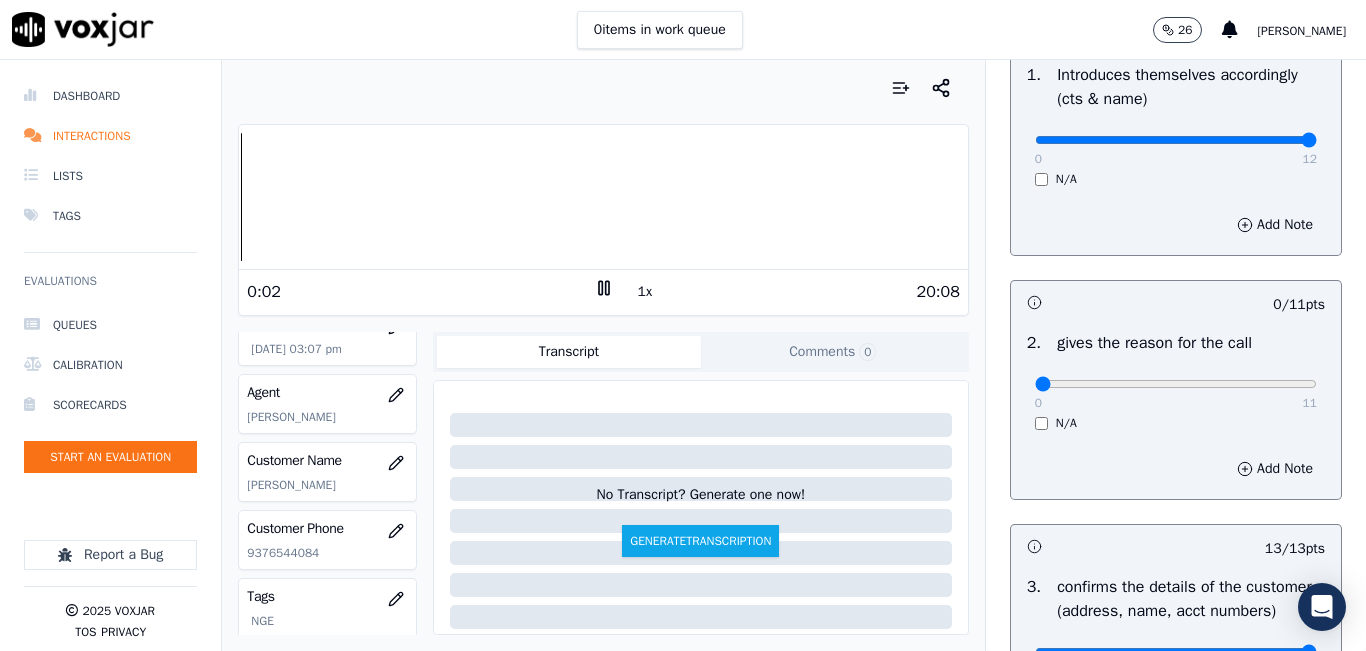 click on "1x" at bounding box center [645, 292] 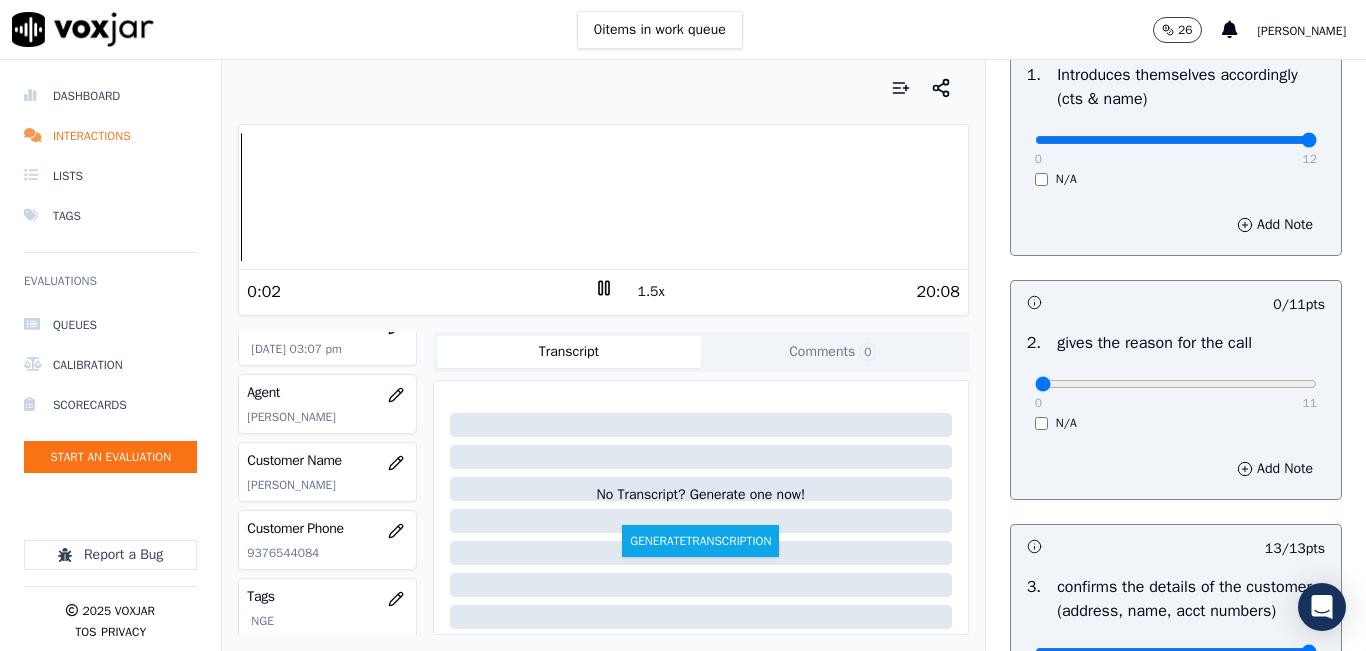 click on "1.5x" at bounding box center (651, 292) 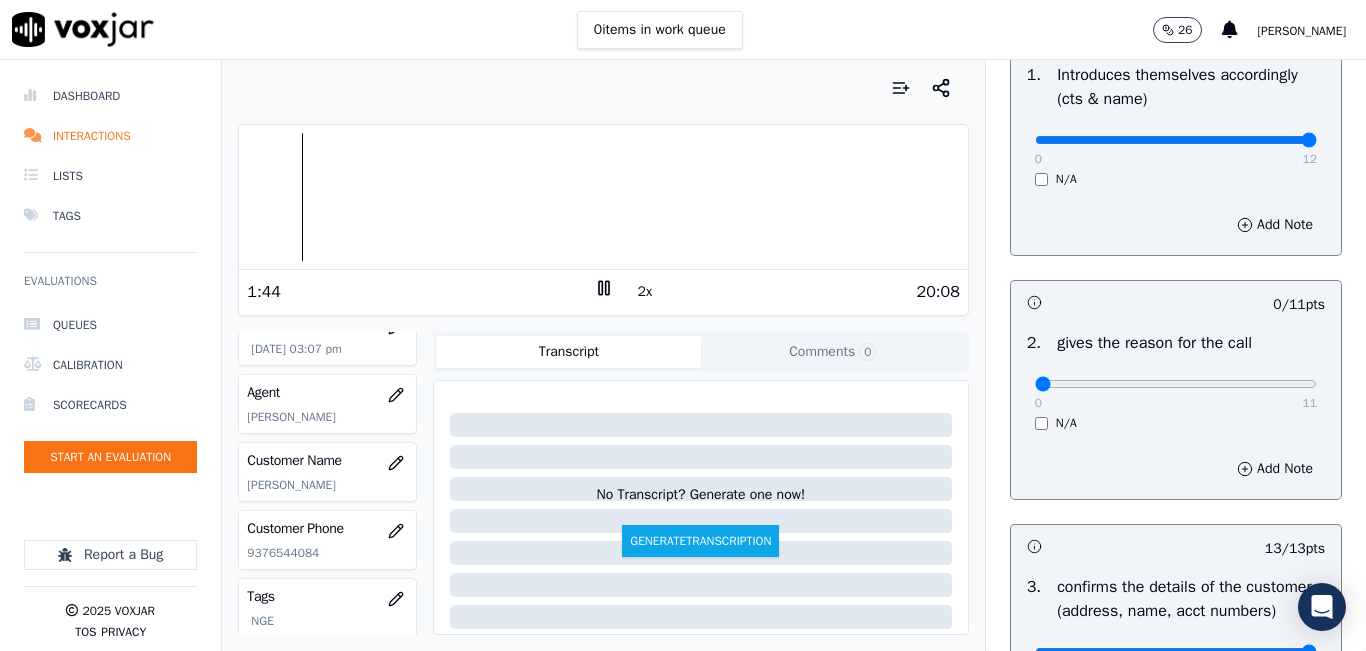 click on "2 .   gives the reason for the call      0   11     N/A" at bounding box center [1176, 381] 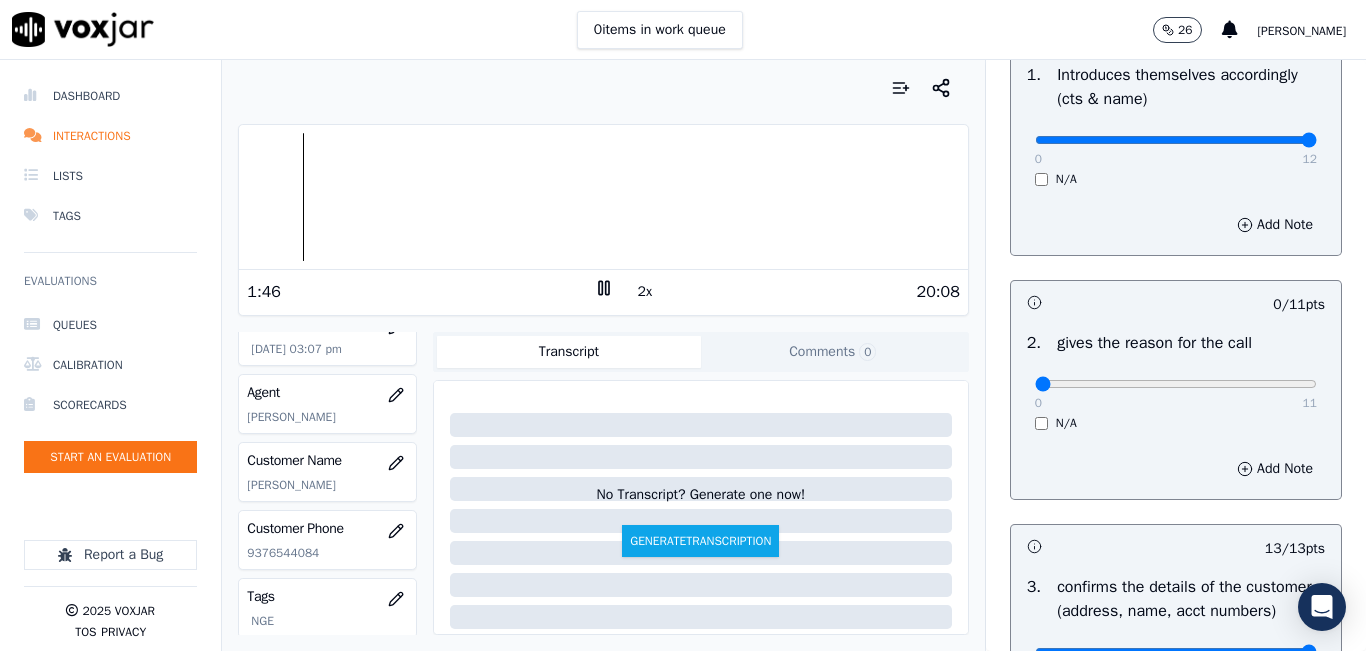click on "0   11     N/A" at bounding box center [1176, 393] 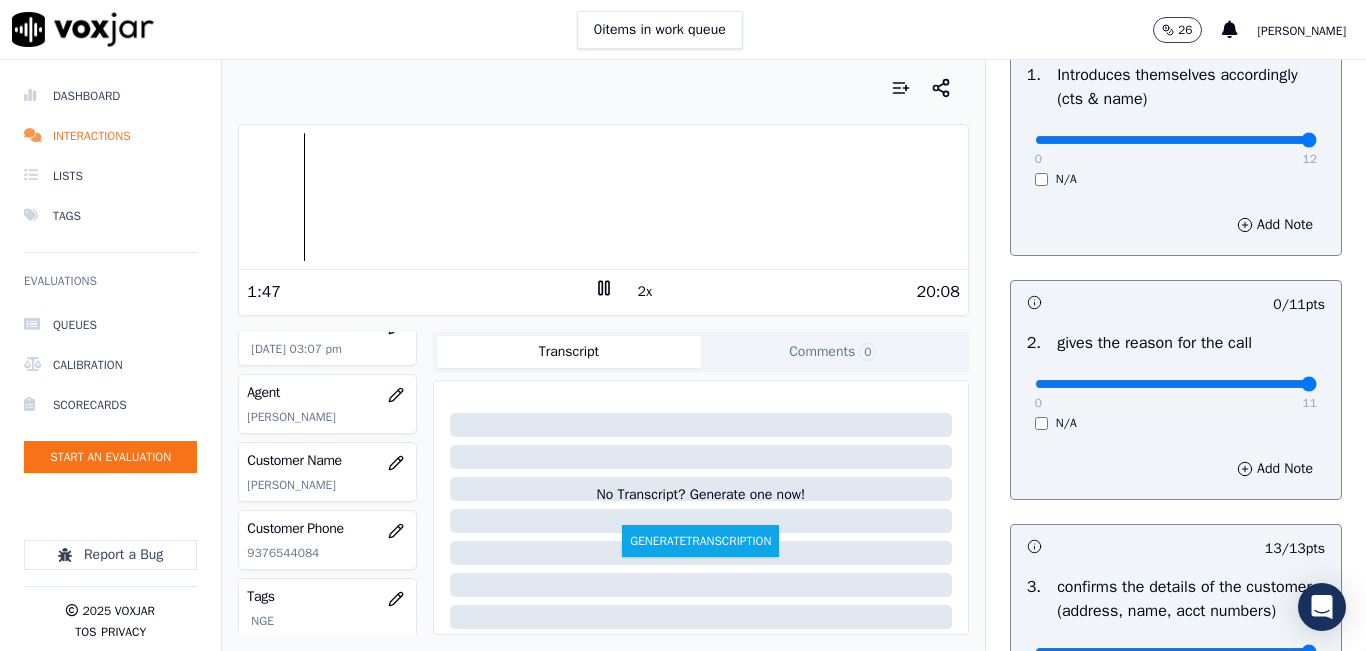 type on "11" 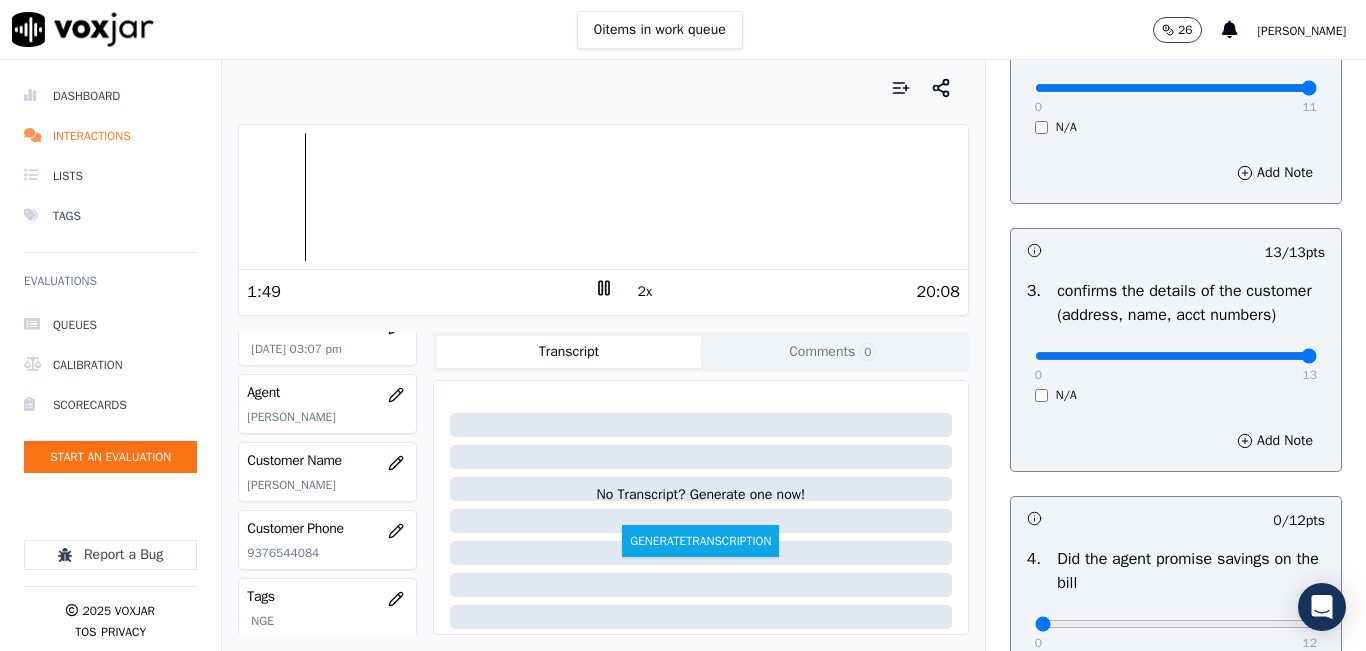 scroll, scrollTop: 500, scrollLeft: 0, axis: vertical 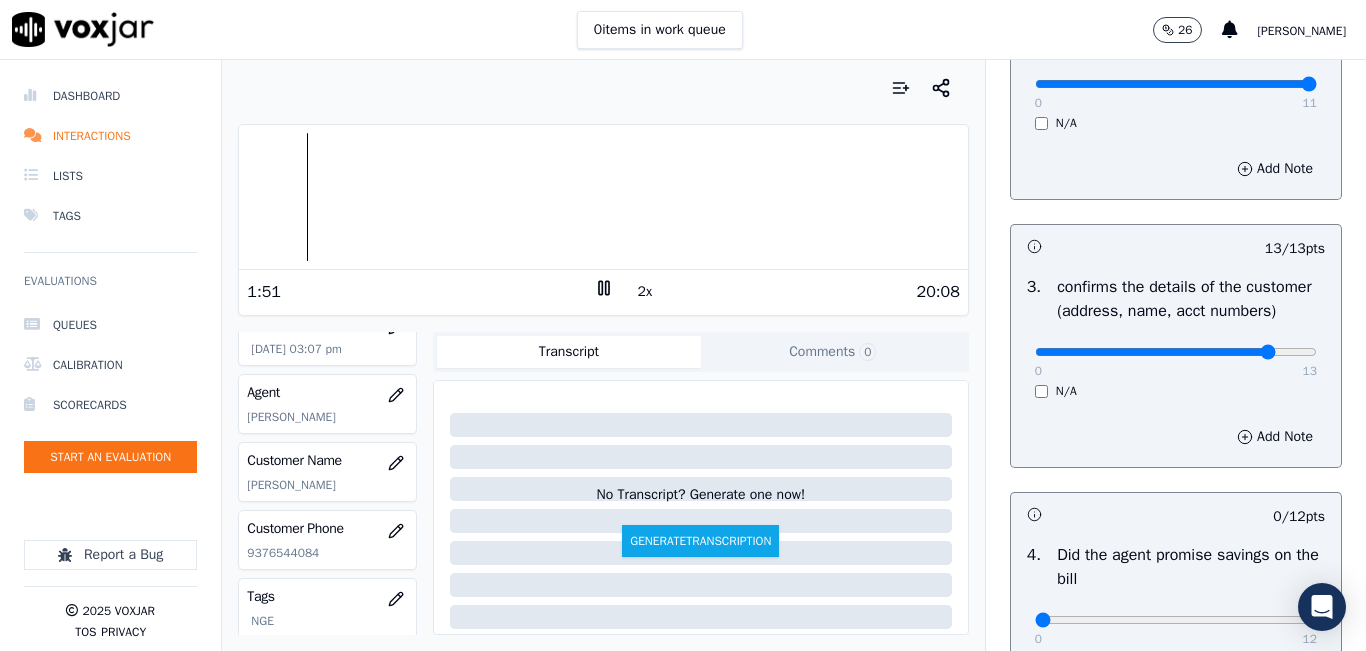 click at bounding box center (1176, -160) 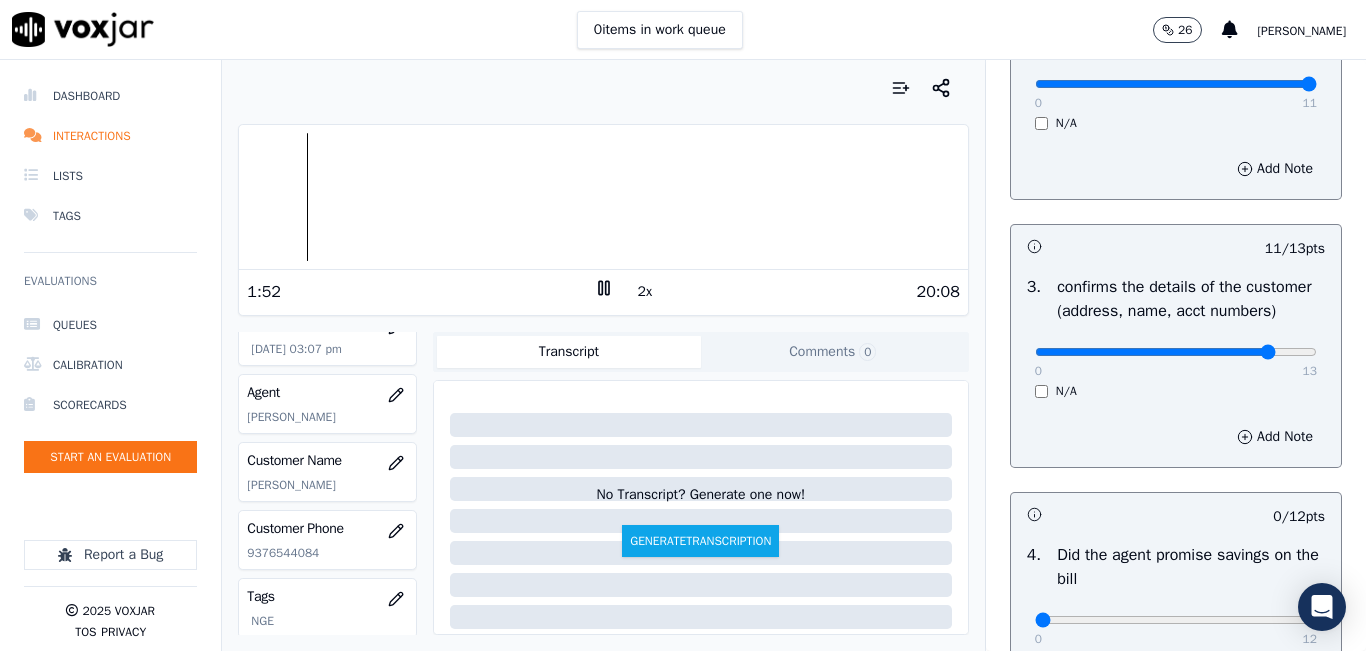 click at bounding box center (1176, -160) 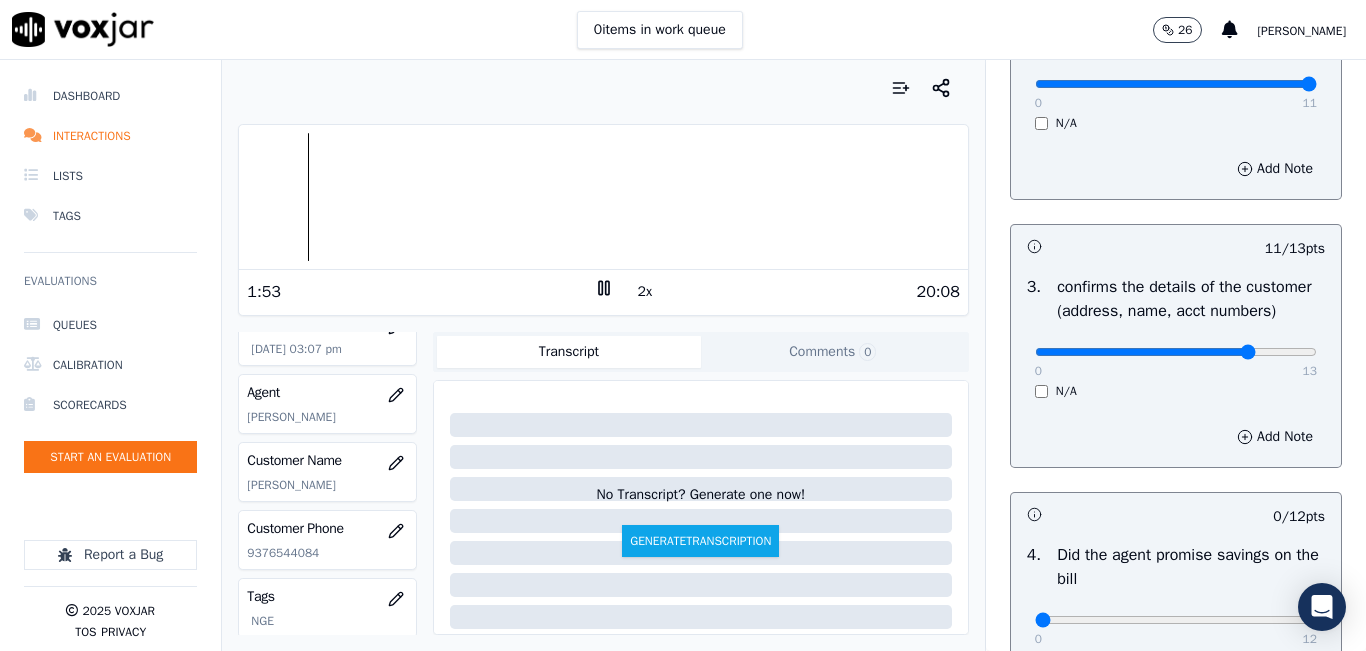 click at bounding box center [1176, -160] 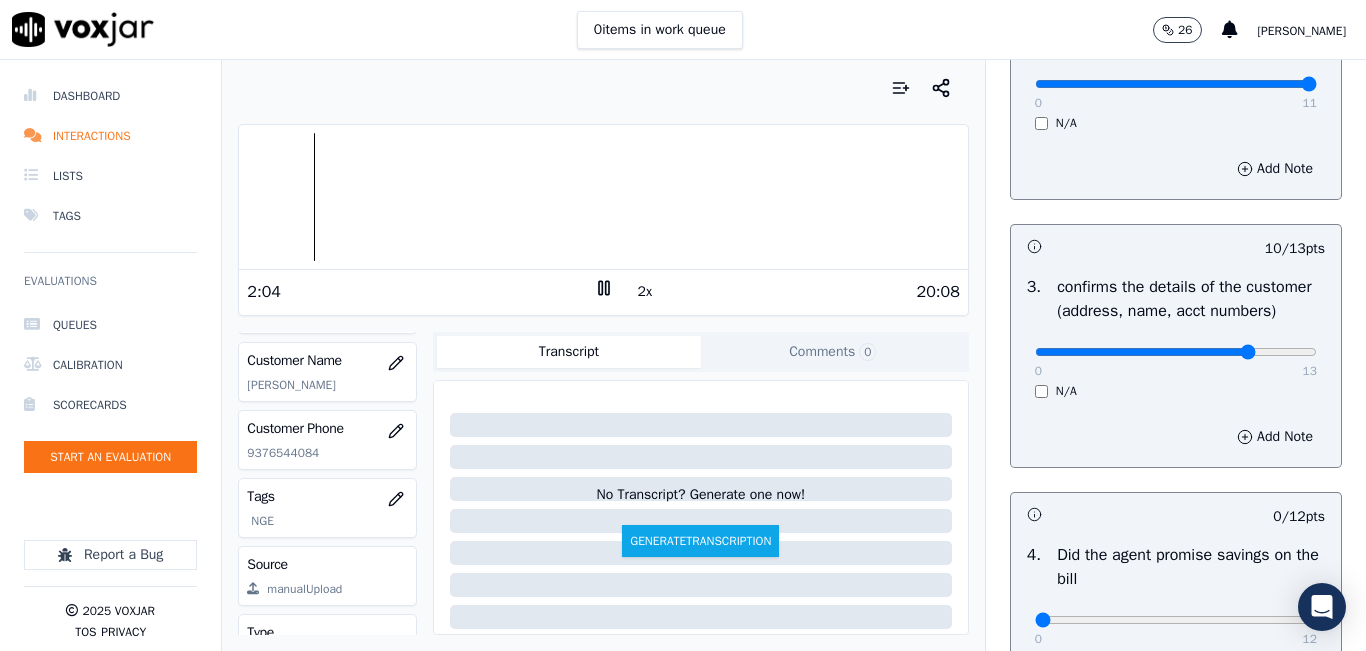 scroll, scrollTop: 378, scrollLeft: 0, axis: vertical 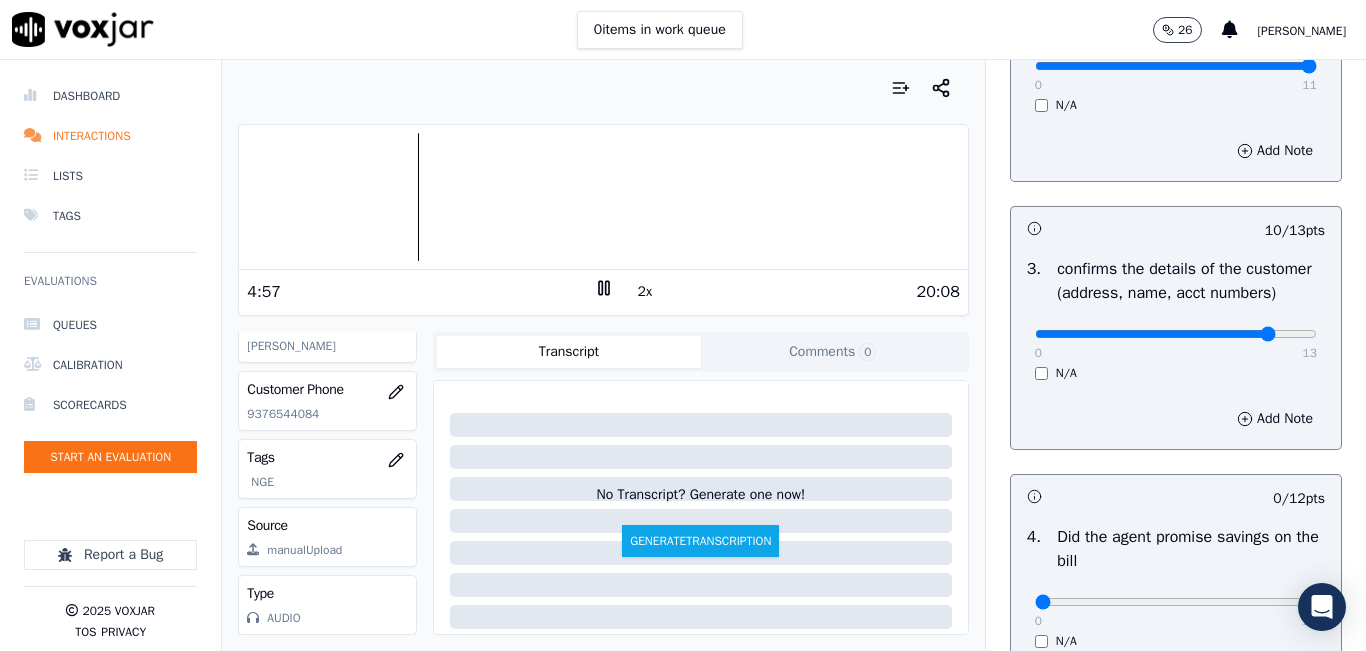 type on "11" 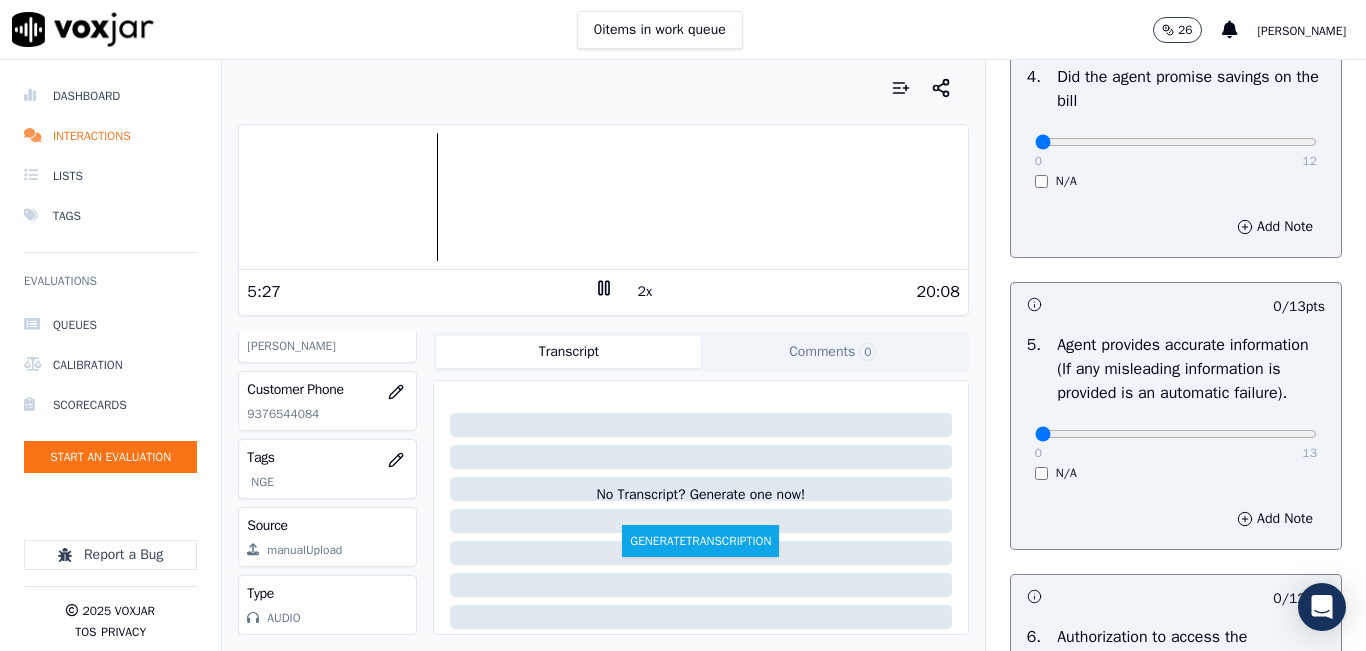 scroll, scrollTop: 1100, scrollLeft: 0, axis: vertical 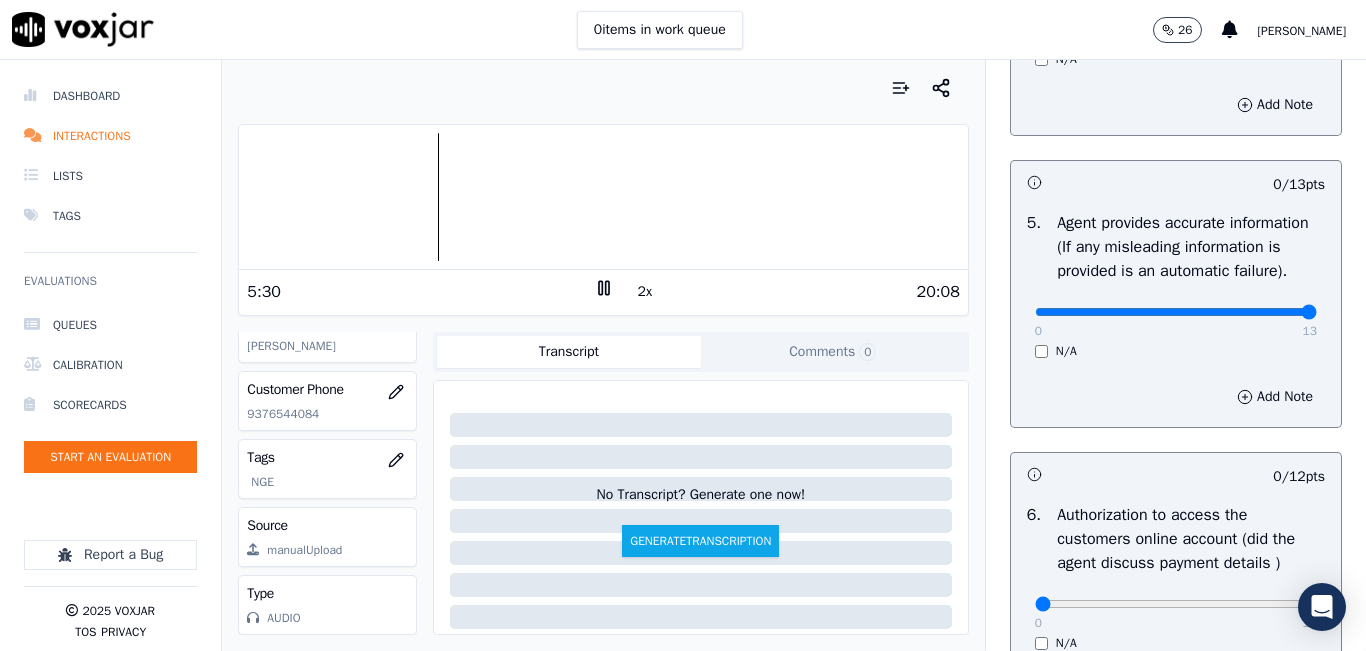 drag, startPoint x: 1259, startPoint y: 366, endPoint x: 1299, endPoint y: 352, distance: 42.379242 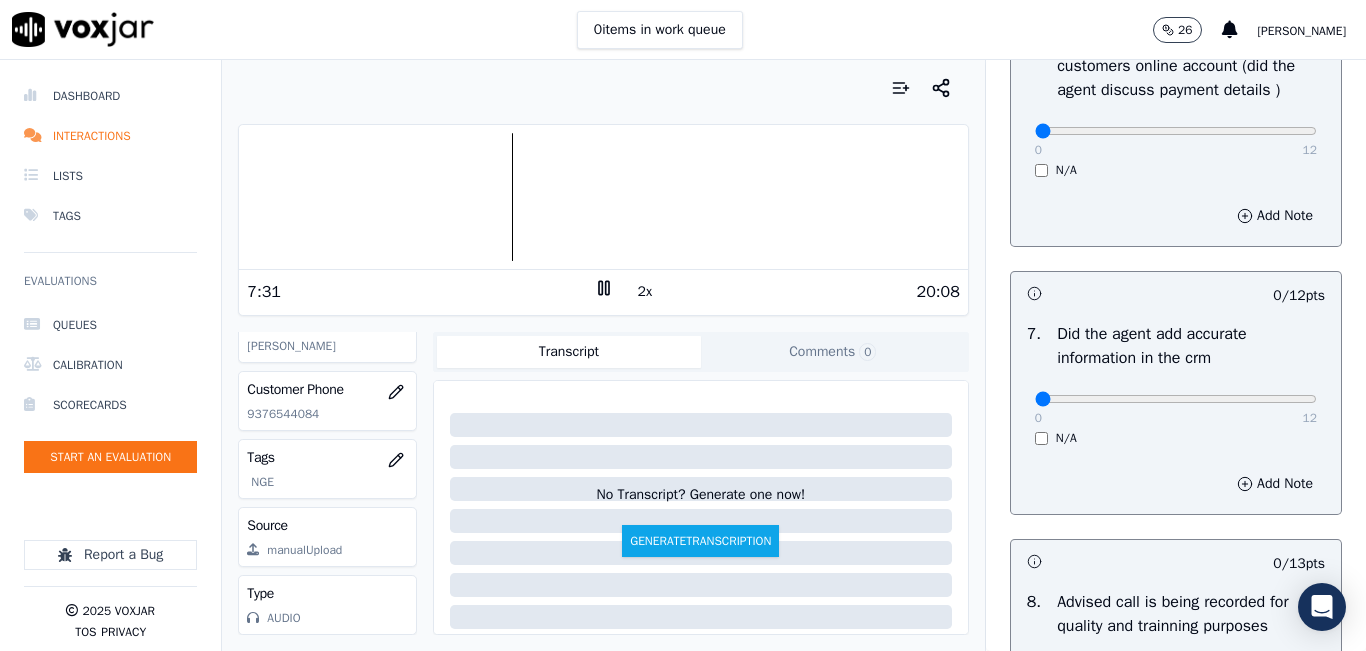 scroll, scrollTop: 1600, scrollLeft: 0, axis: vertical 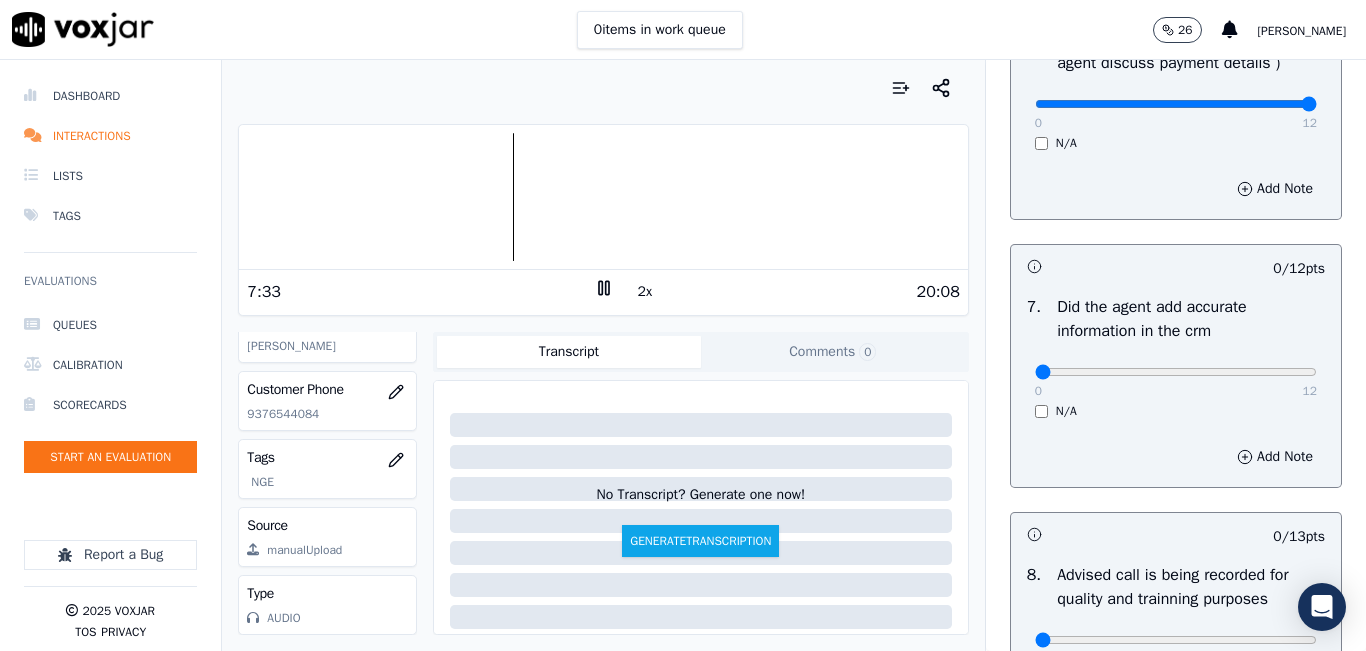 drag, startPoint x: 1232, startPoint y: 157, endPoint x: 1301, endPoint y: 144, distance: 70.21396 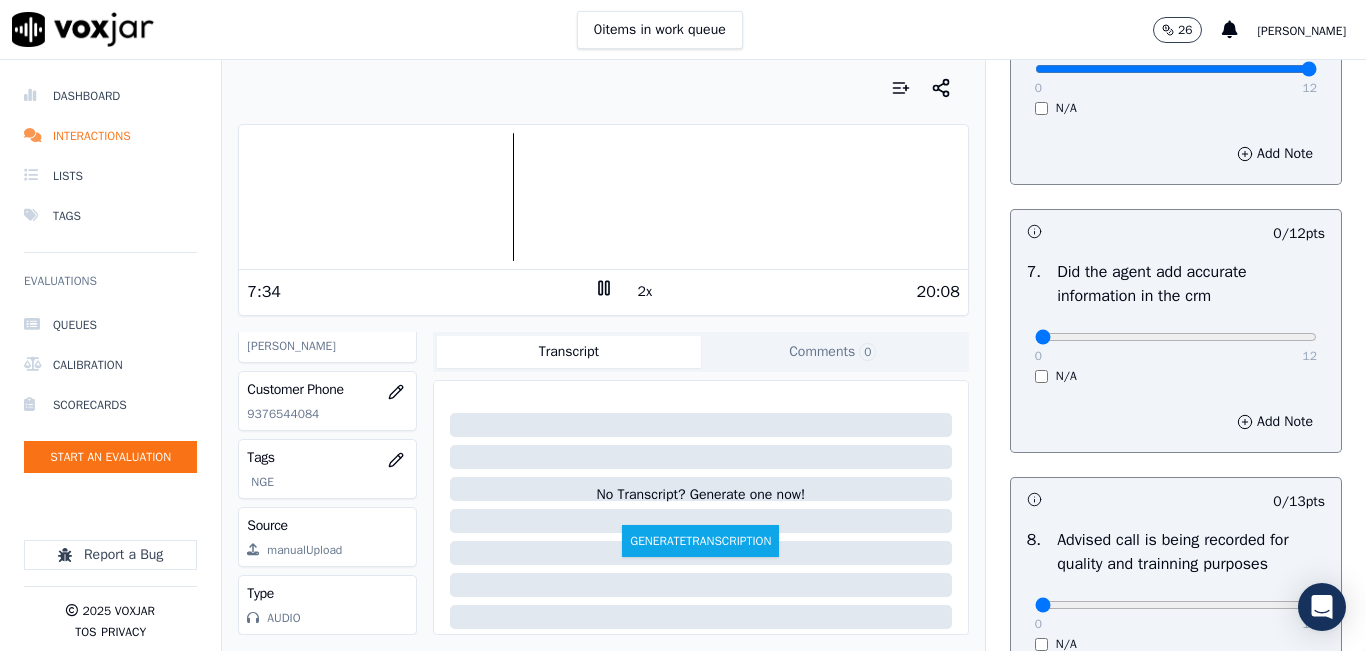 scroll, scrollTop: 1700, scrollLeft: 0, axis: vertical 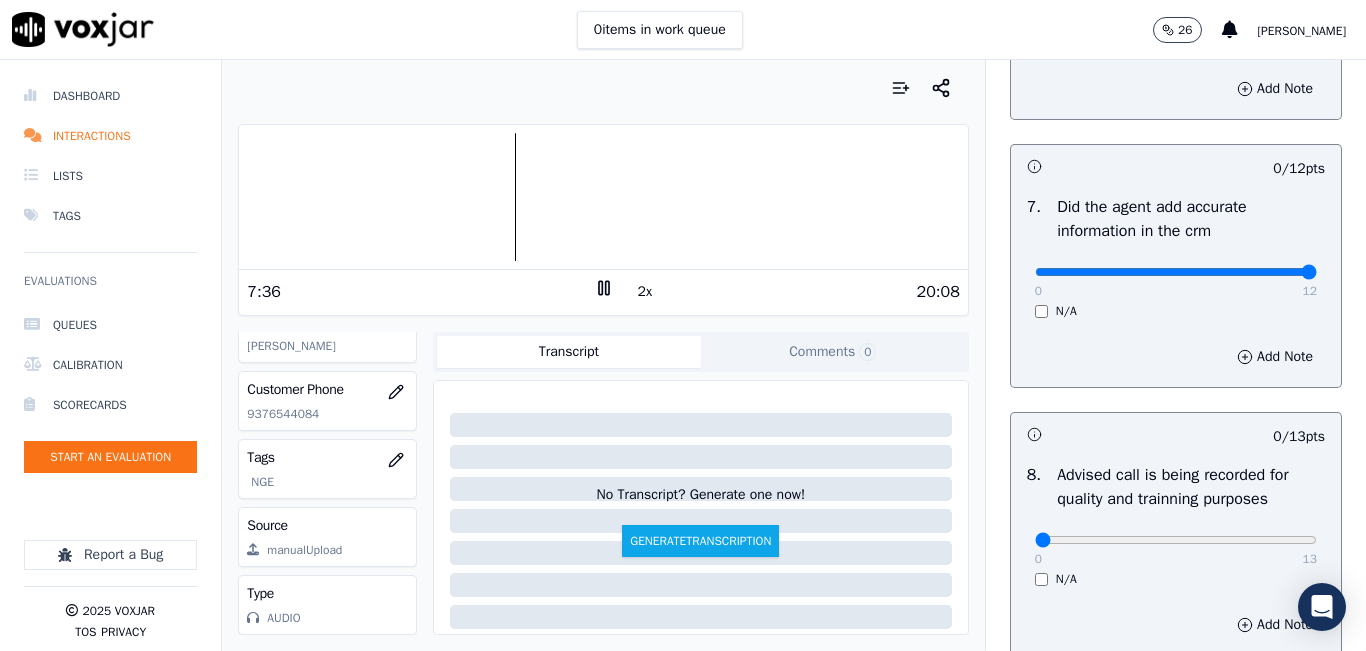 type on "12" 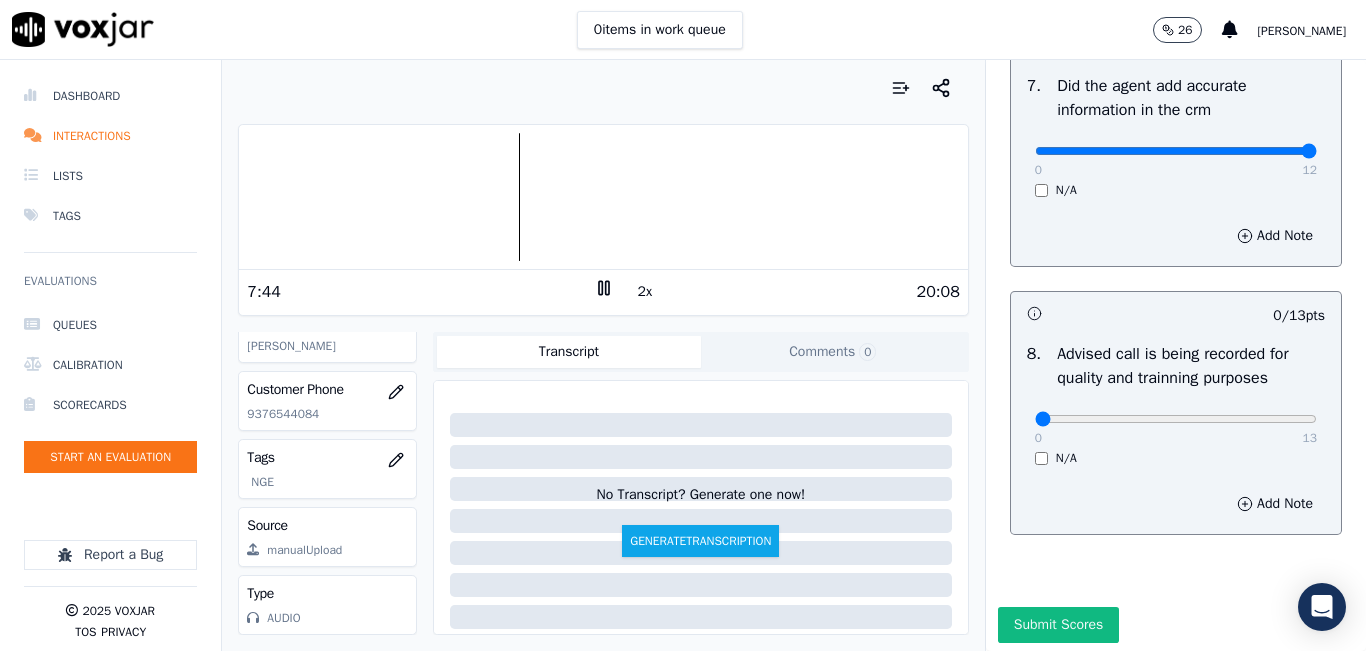 scroll, scrollTop: 1900, scrollLeft: 0, axis: vertical 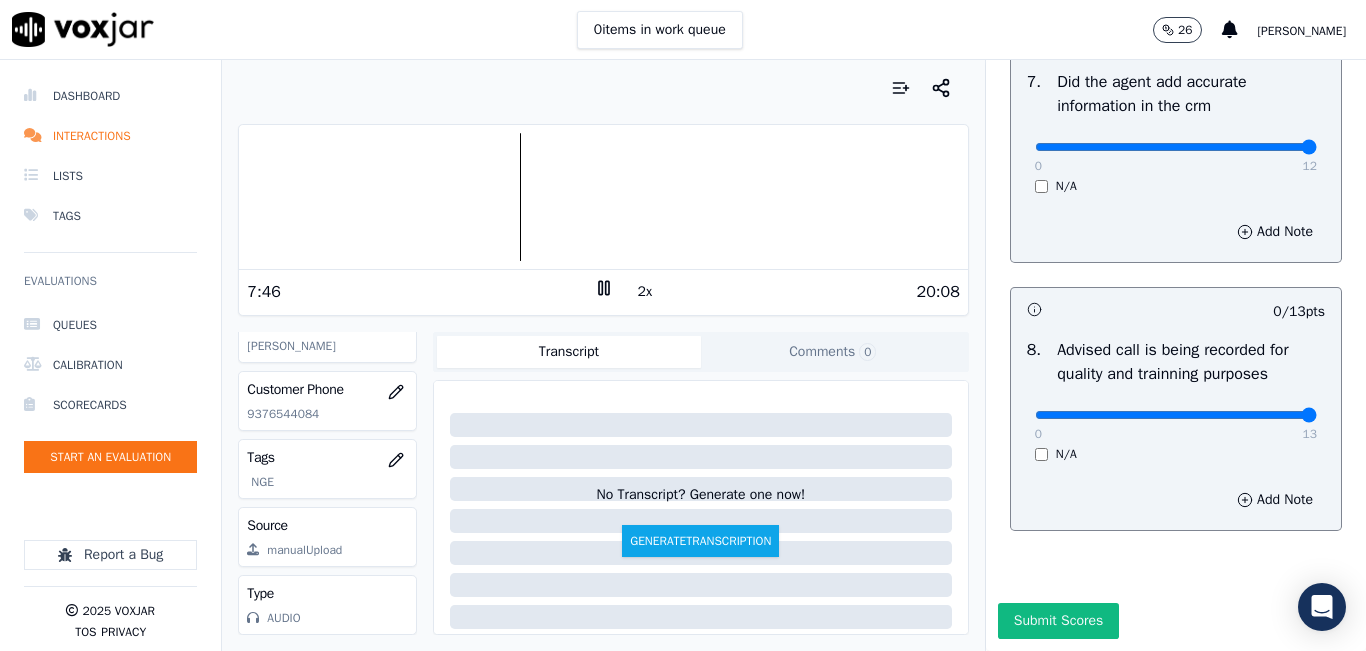 type on "13" 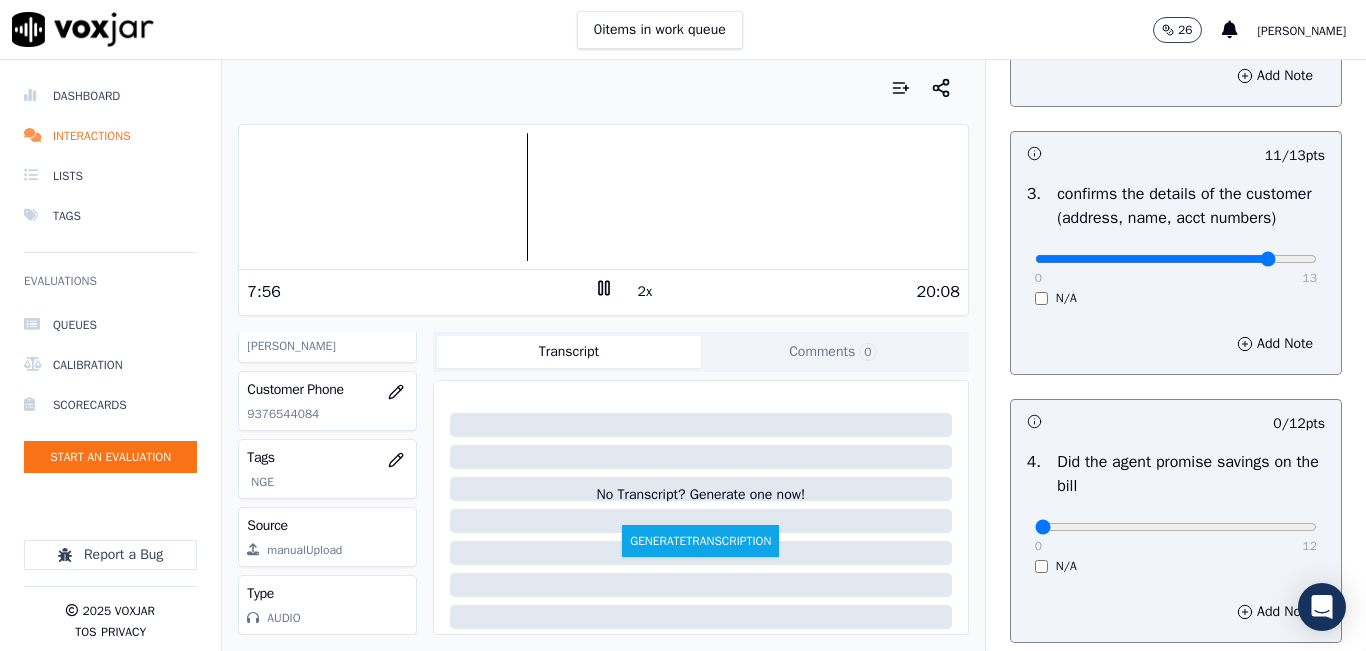 scroll, scrollTop: 700, scrollLeft: 0, axis: vertical 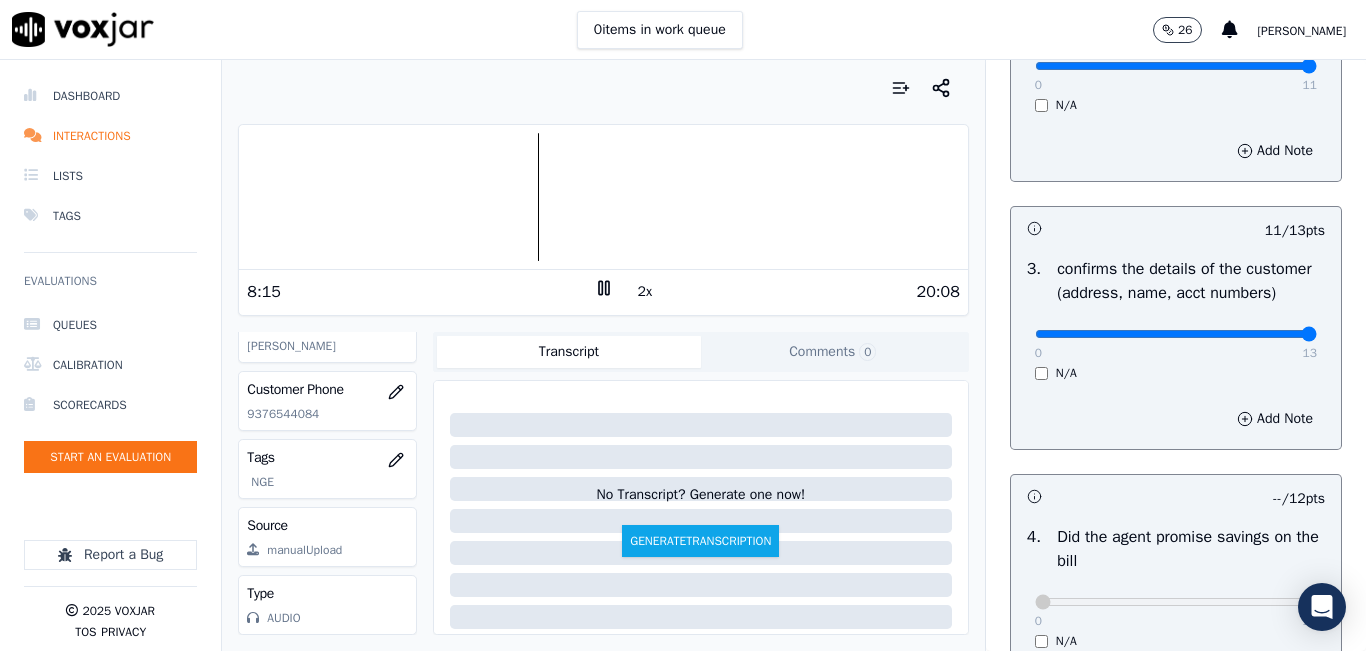 drag, startPoint x: 1236, startPoint y: 351, endPoint x: 1282, endPoint y: 340, distance: 47.296936 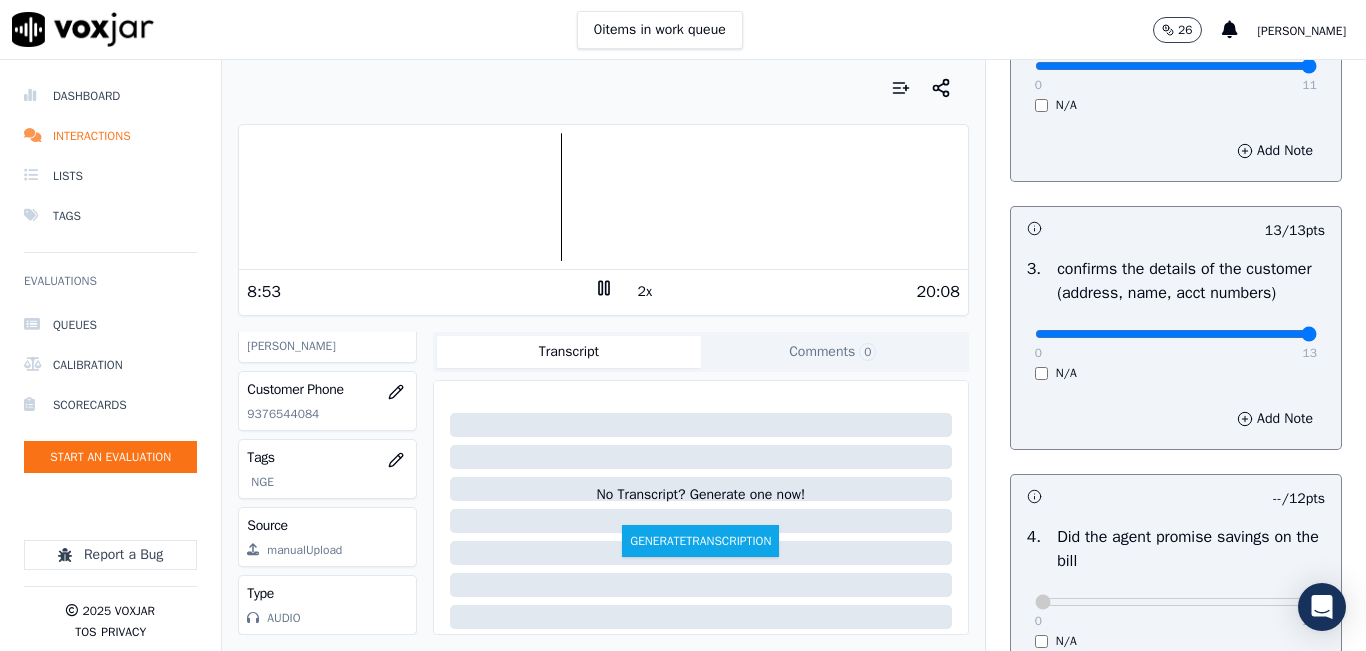 click on "0  items in work queue     26         carlos barrios" at bounding box center (683, 30) 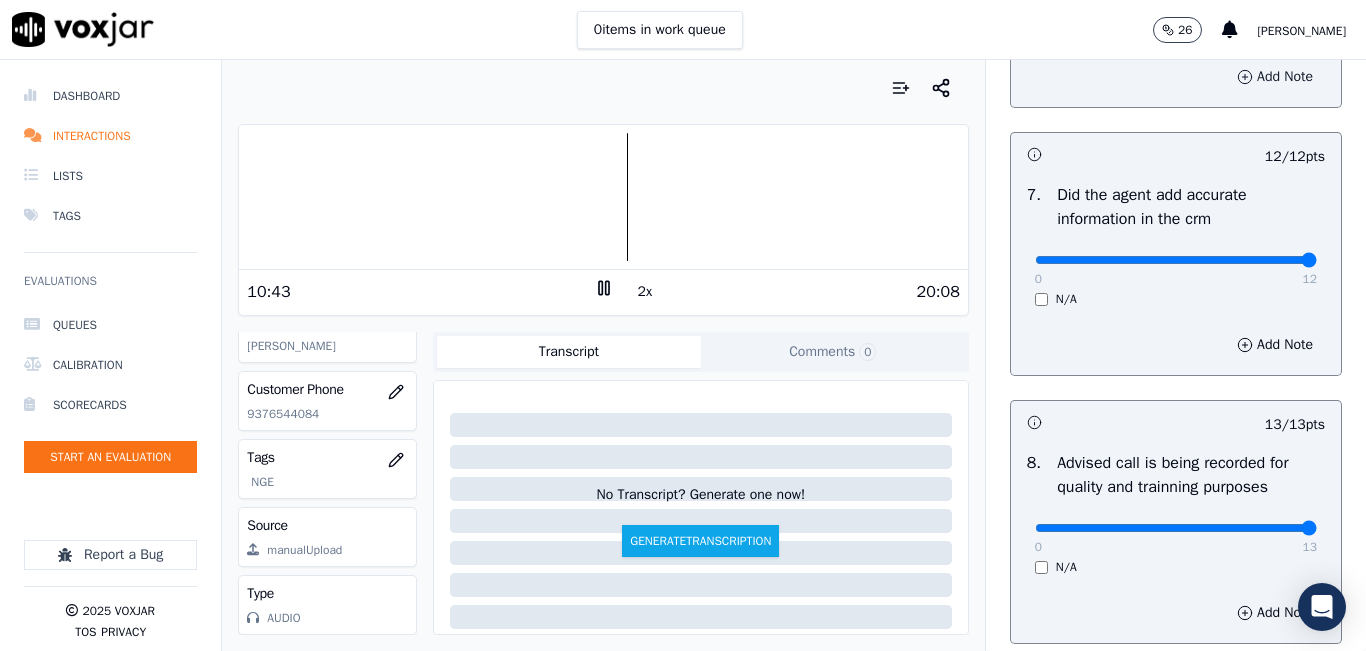 scroll, scrollTop: 1918, scrollLeft: 0, axis: vertical 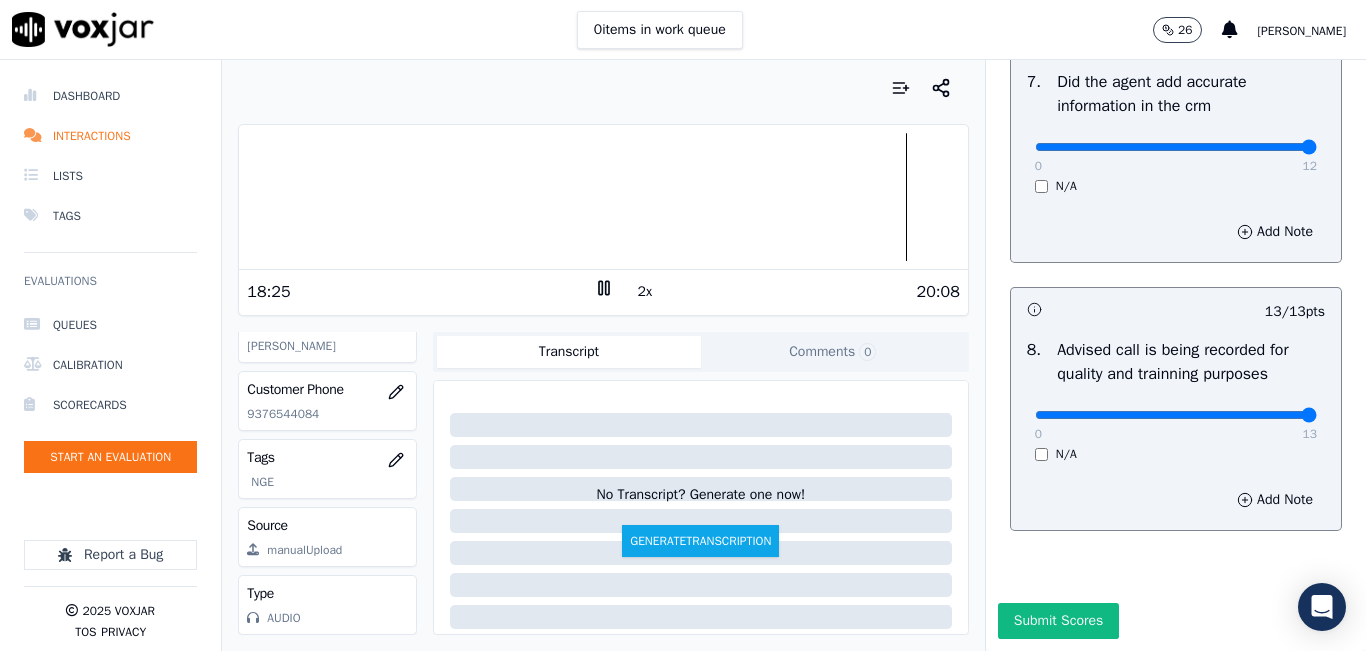 click at bounding box center (603, 197) 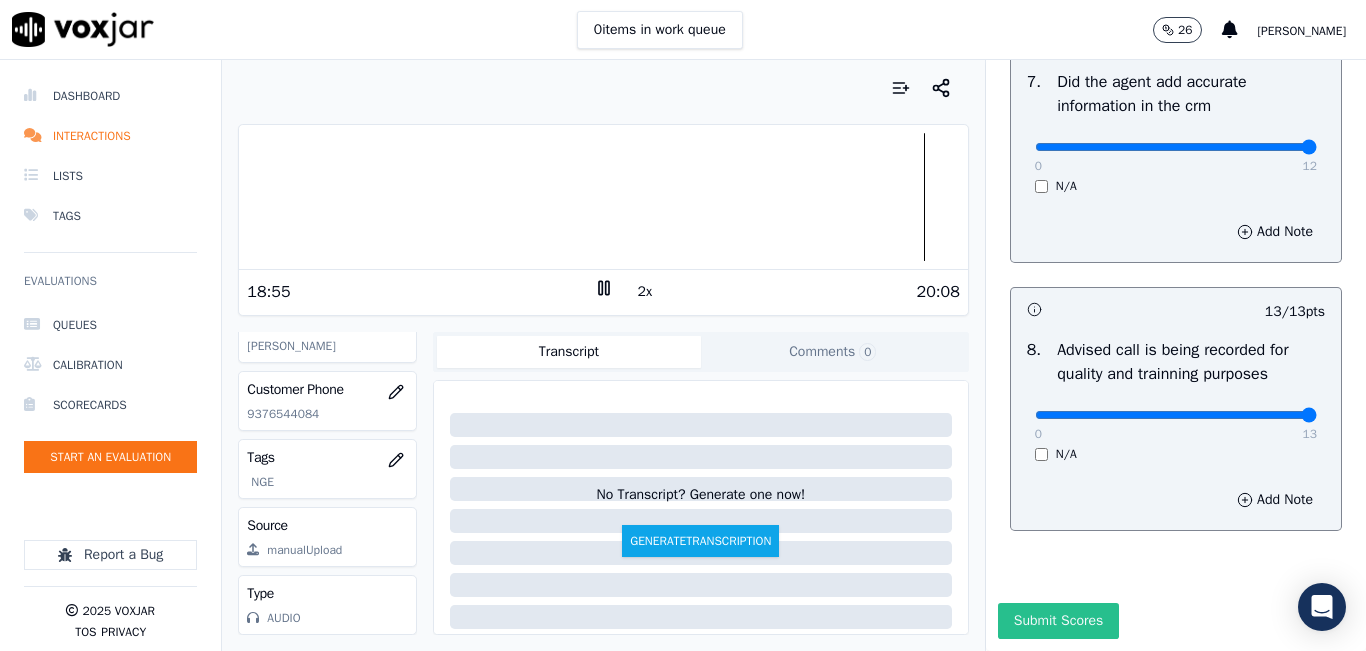 click on "Submit Scores" at bounding box center (1058, 621) 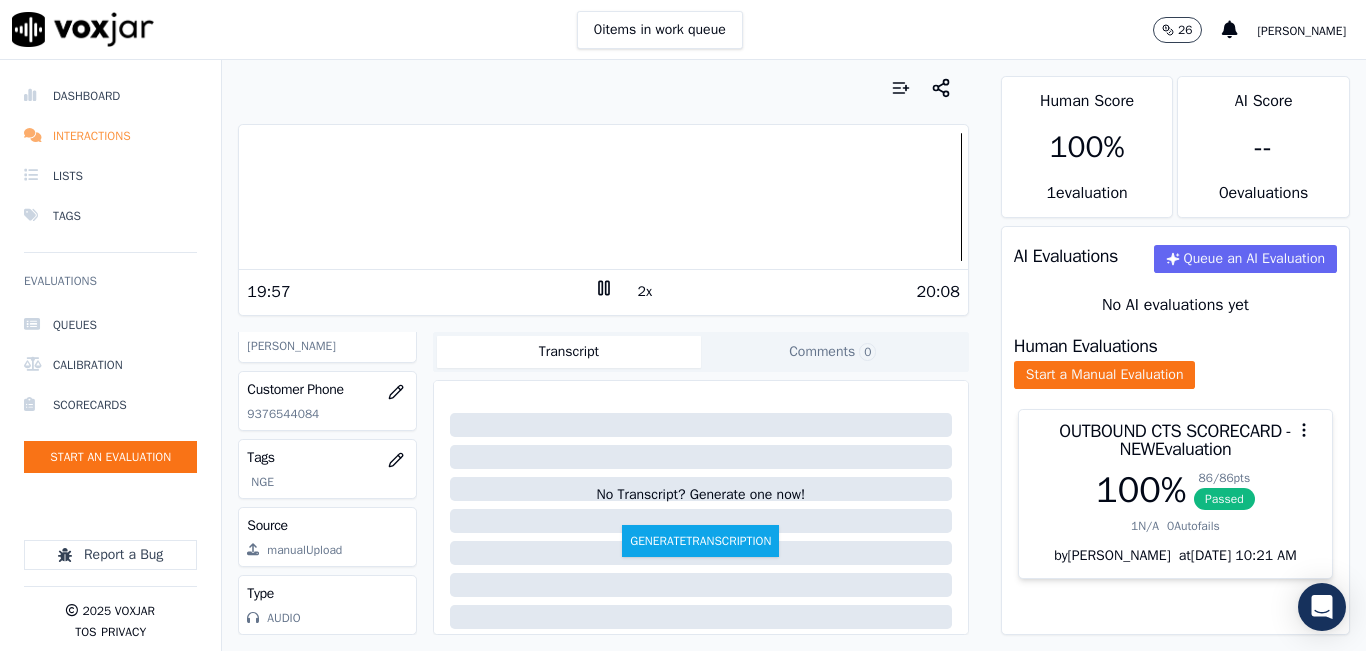 click on "Interactions" at bounding box center (110, 136) 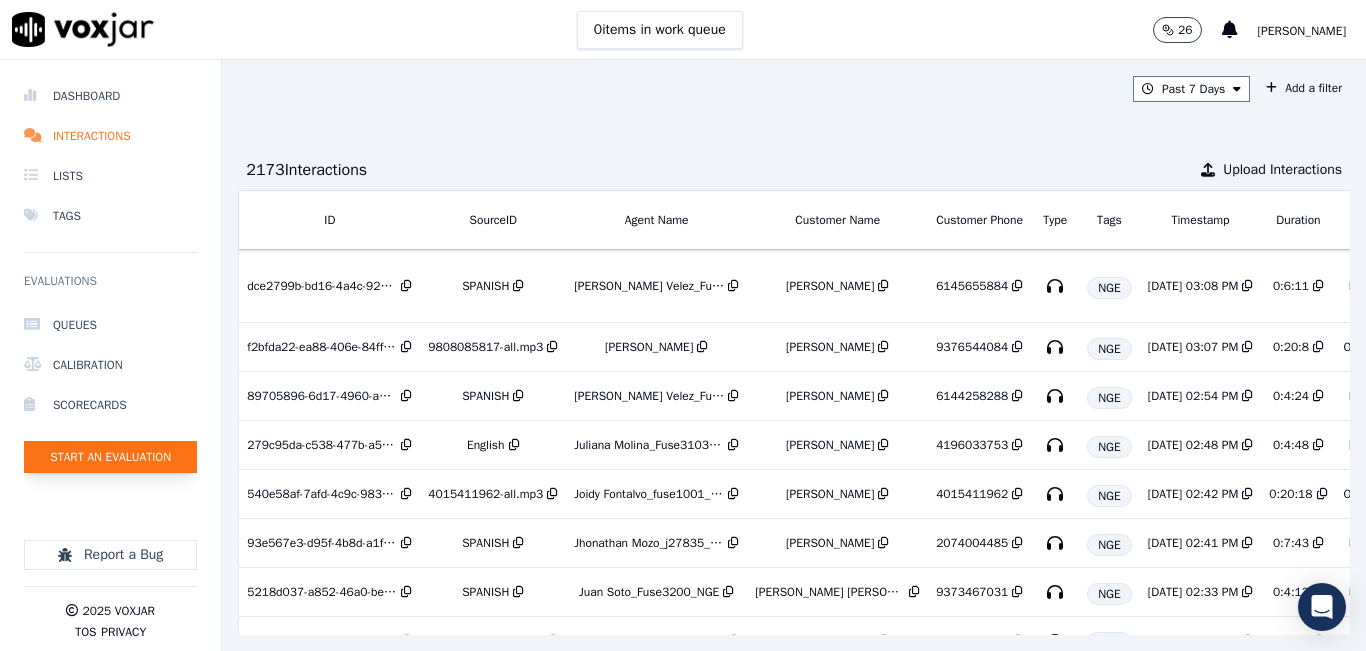 click on "Start an Evaluation" 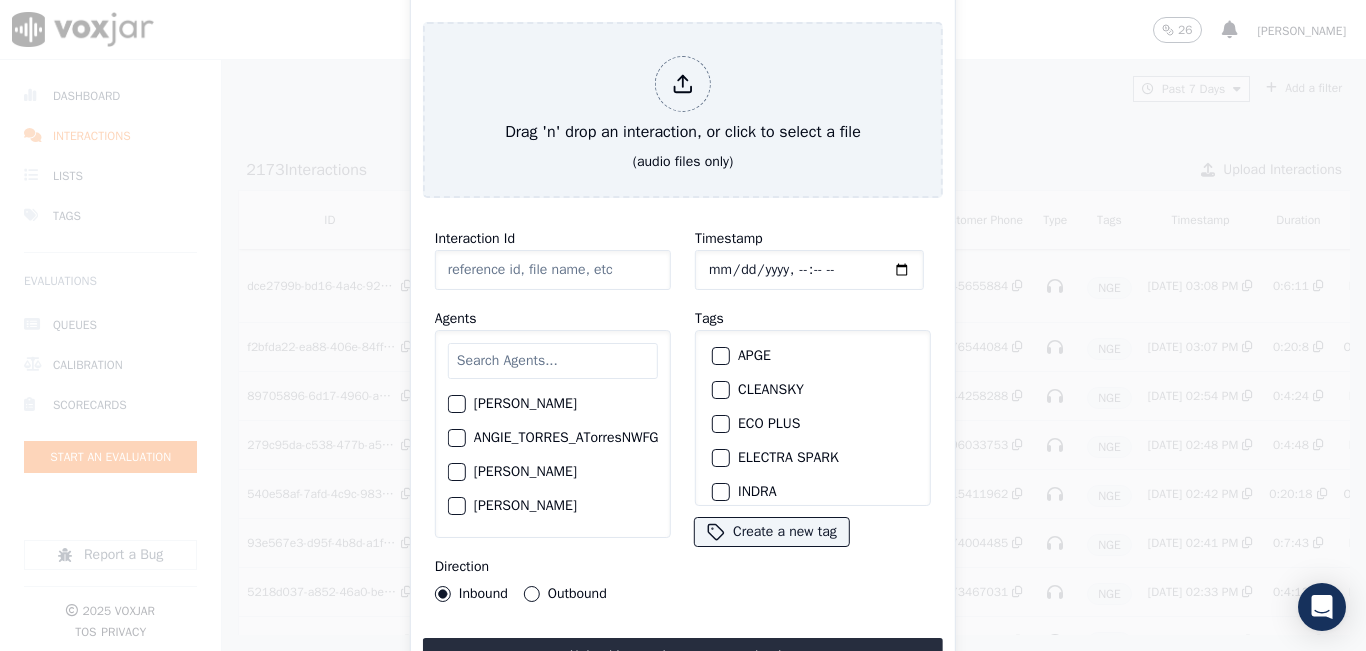 click at bounding box center [553, 361] 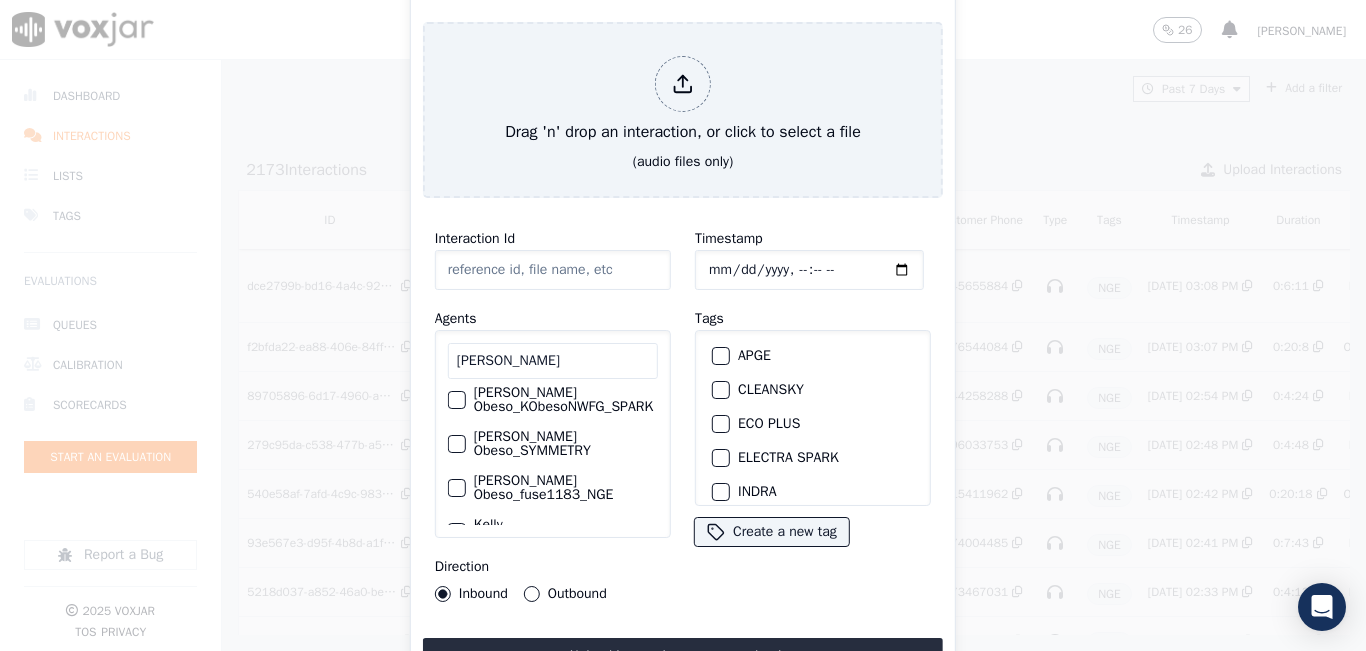 scroll, scrollTop: 88, scrollLeft: 0, axis: vertical 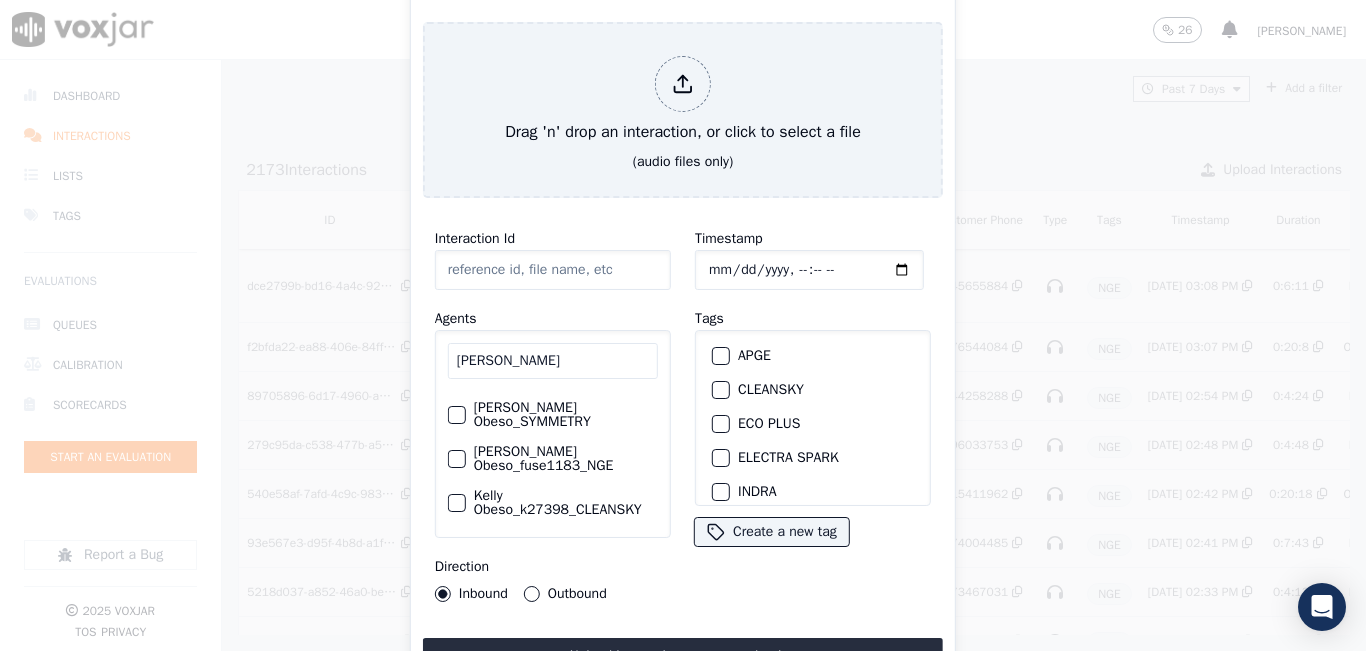 type on "KELLY" 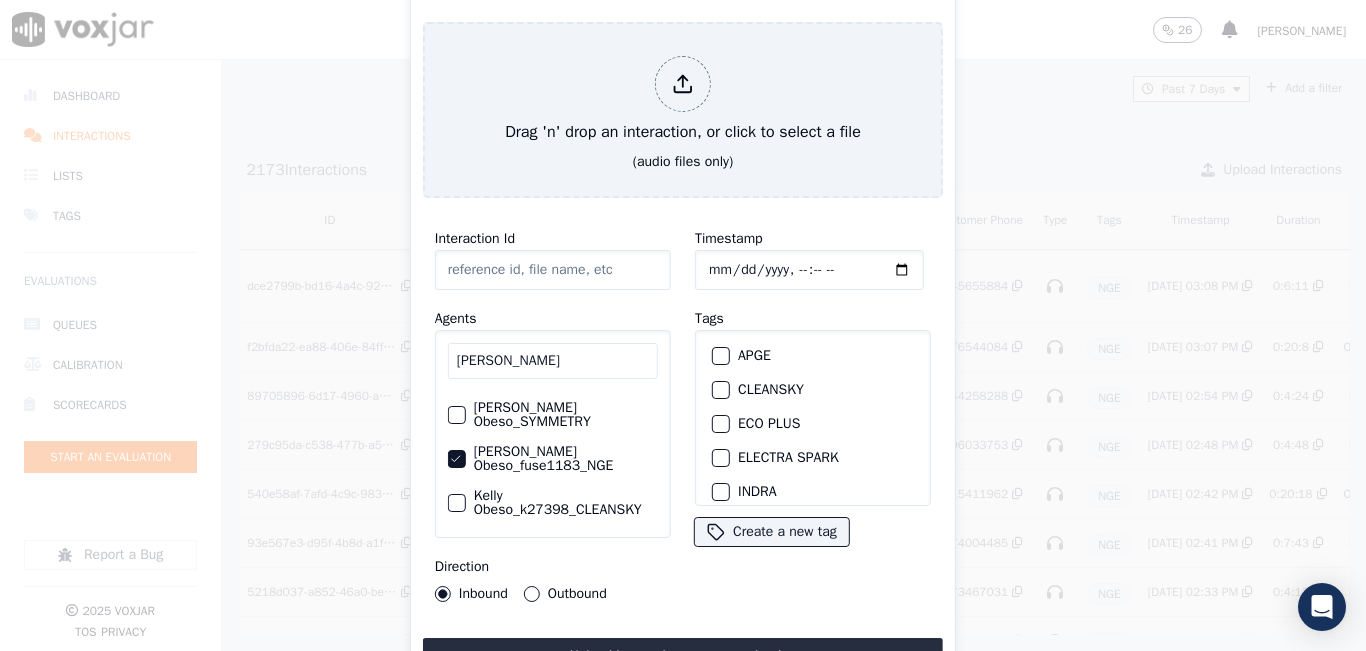 click on "Outbound" at bounding box center [532, 594] 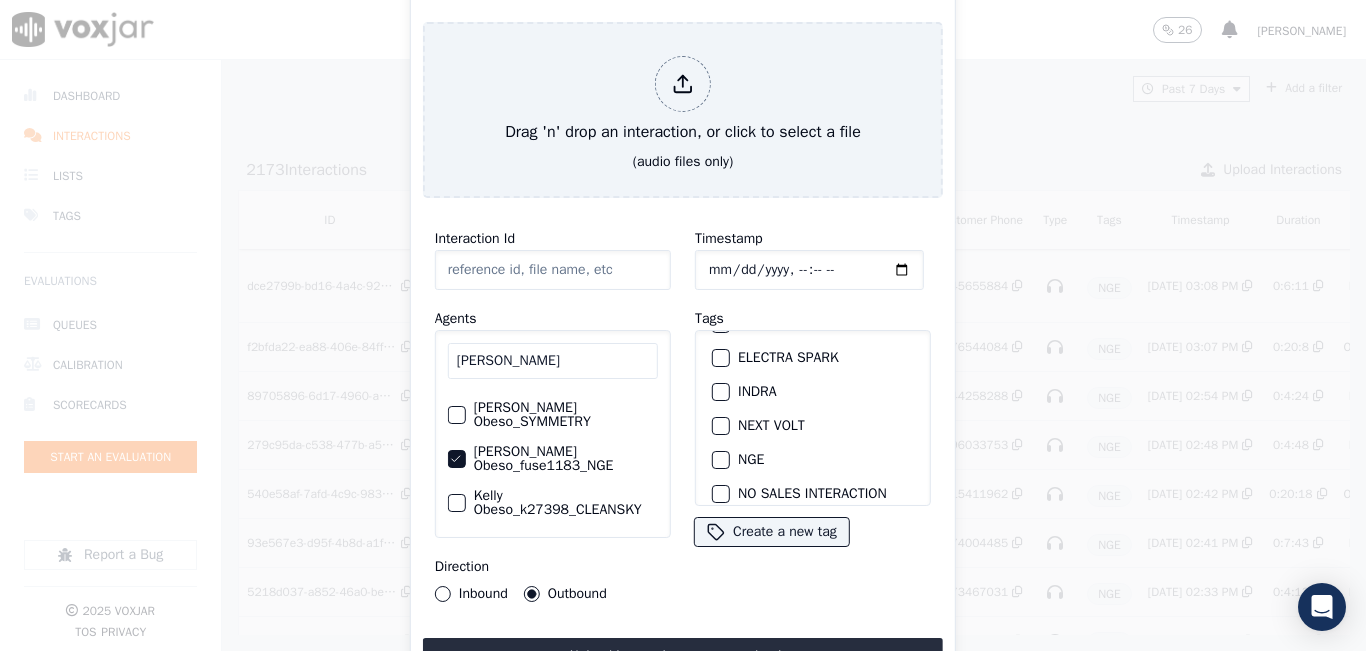 scroll, scrollTop: 200, scrollLeft: 0, axis: vertical 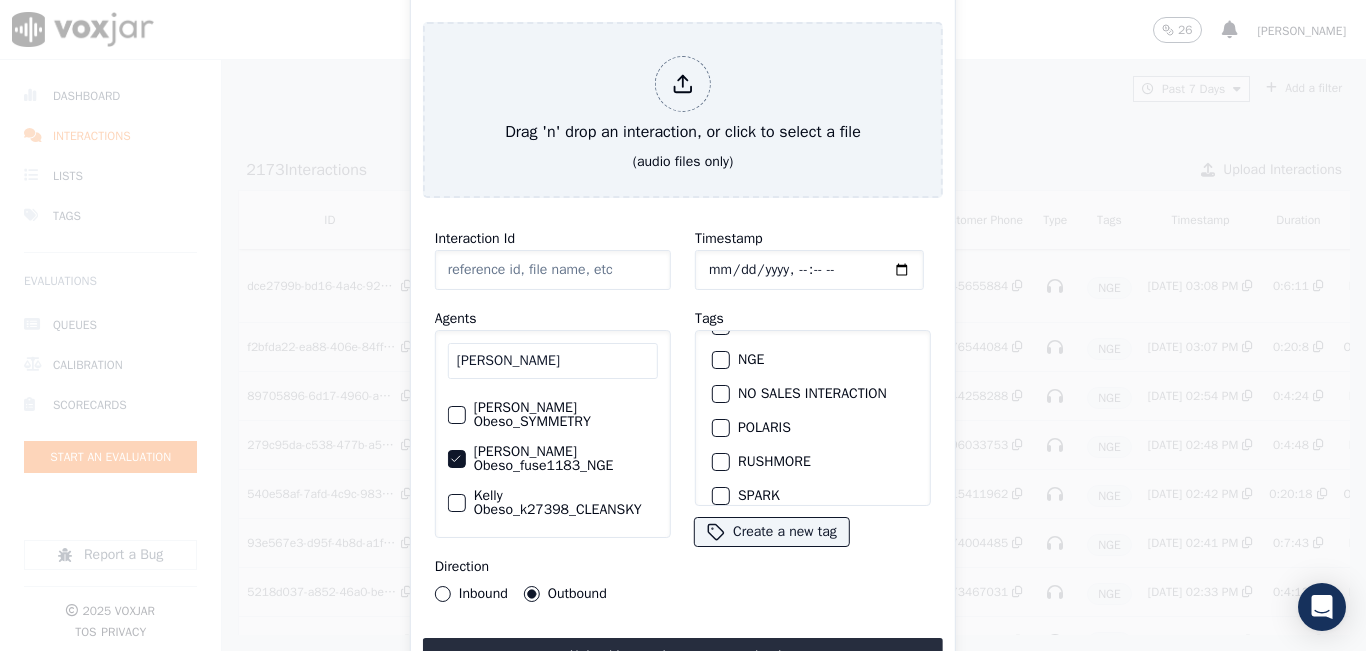 click at bounding box center [720, 360] 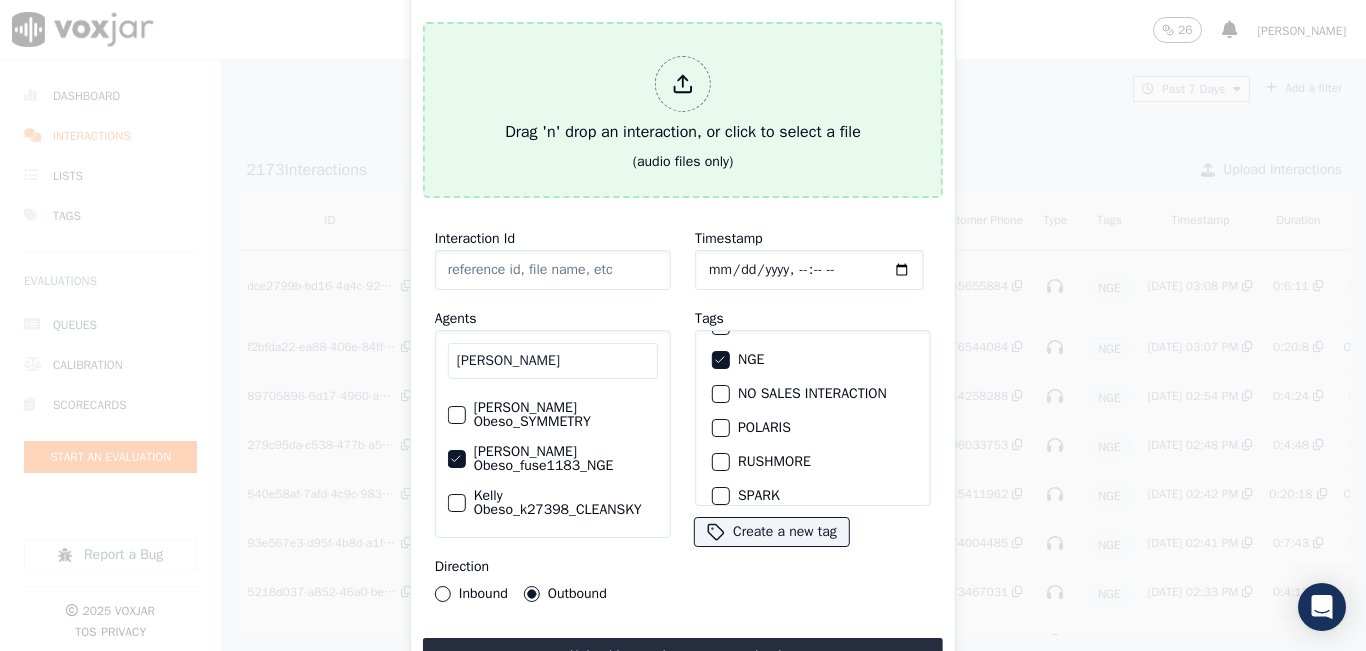 click on "Drag 'n' drop an interaction, or click to select a file" at bounding box center (683, 100) 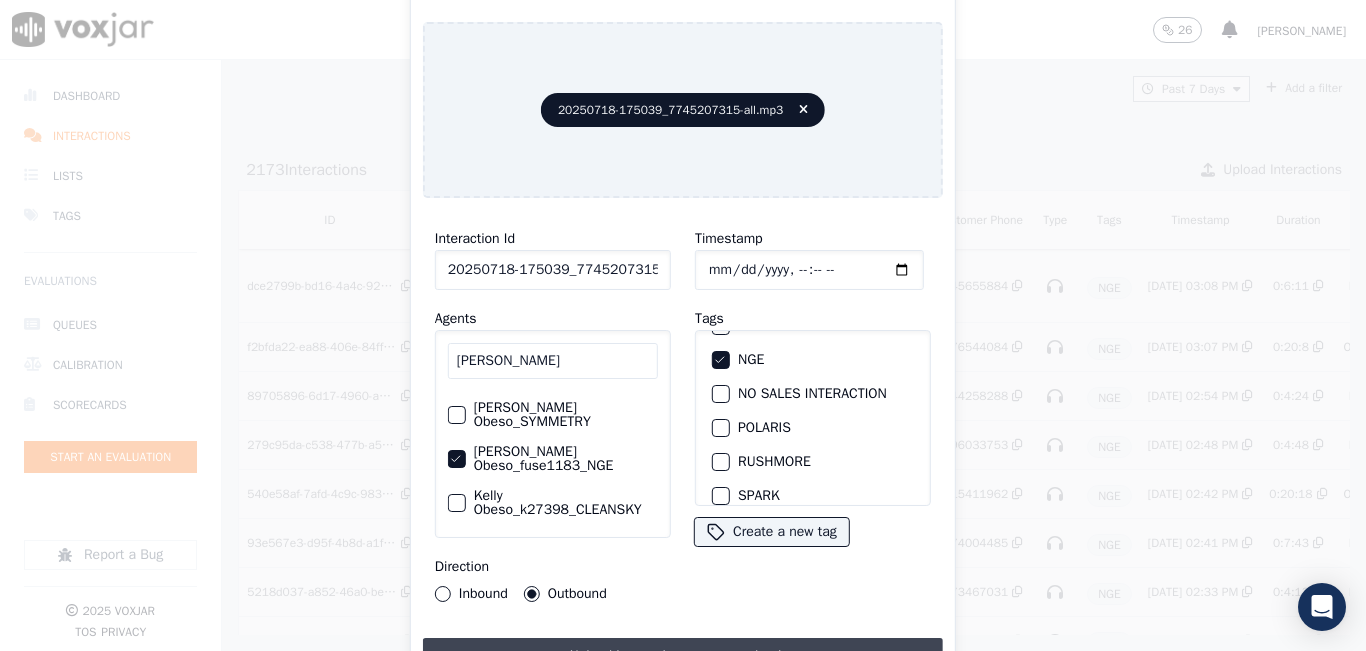 click on "Upload interaction to start evaluation" at bounding box center (683, 656) 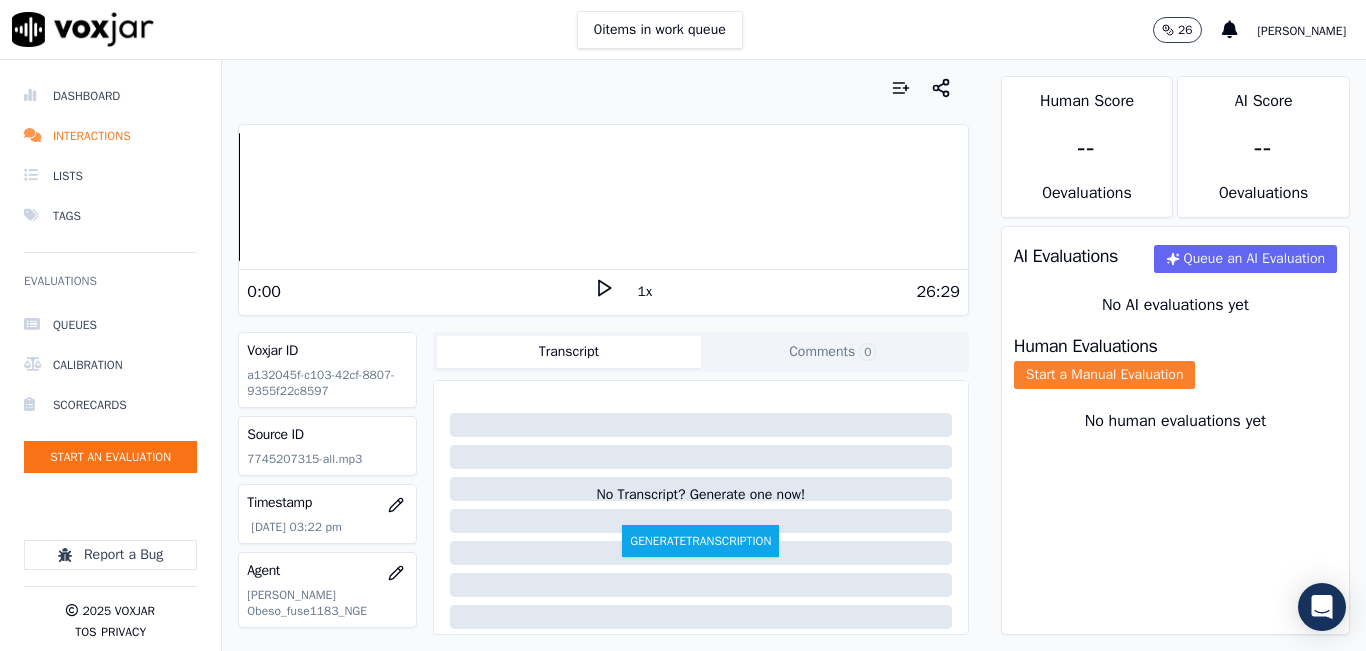 click on "Start a Manual Evaluation" 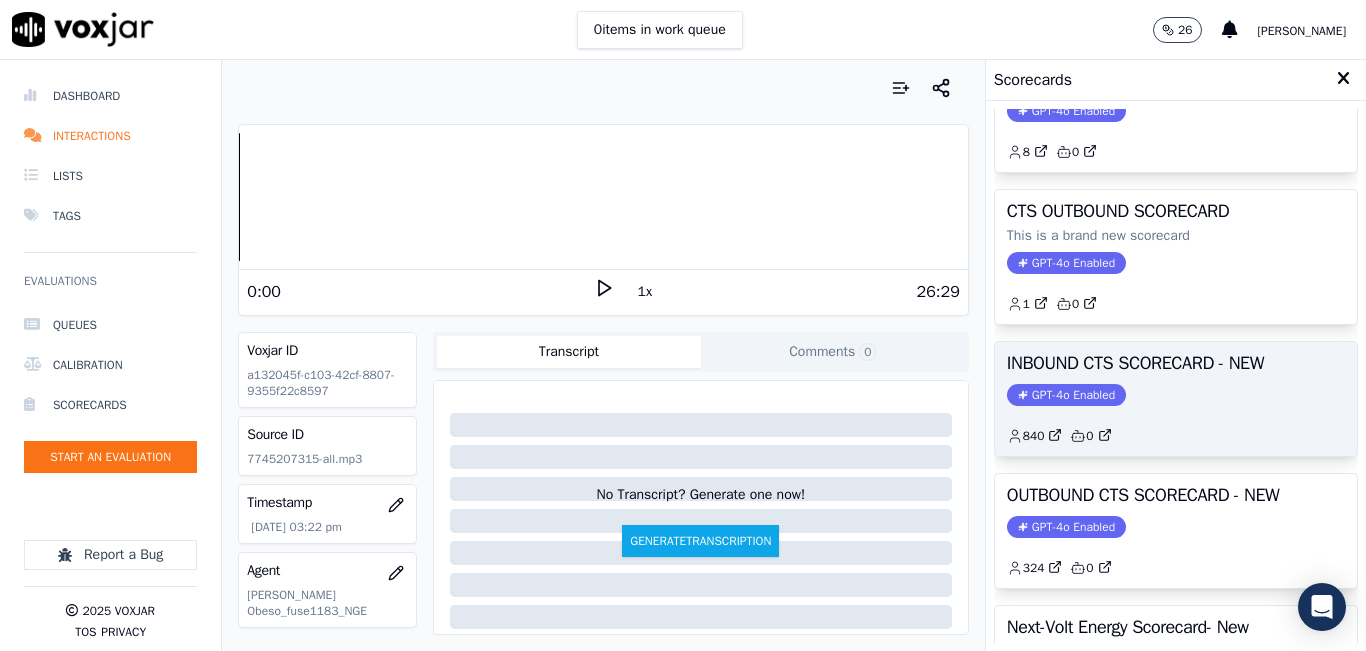 scroll, scrollTop: 200, scrollLeft: 0, axis: vertical 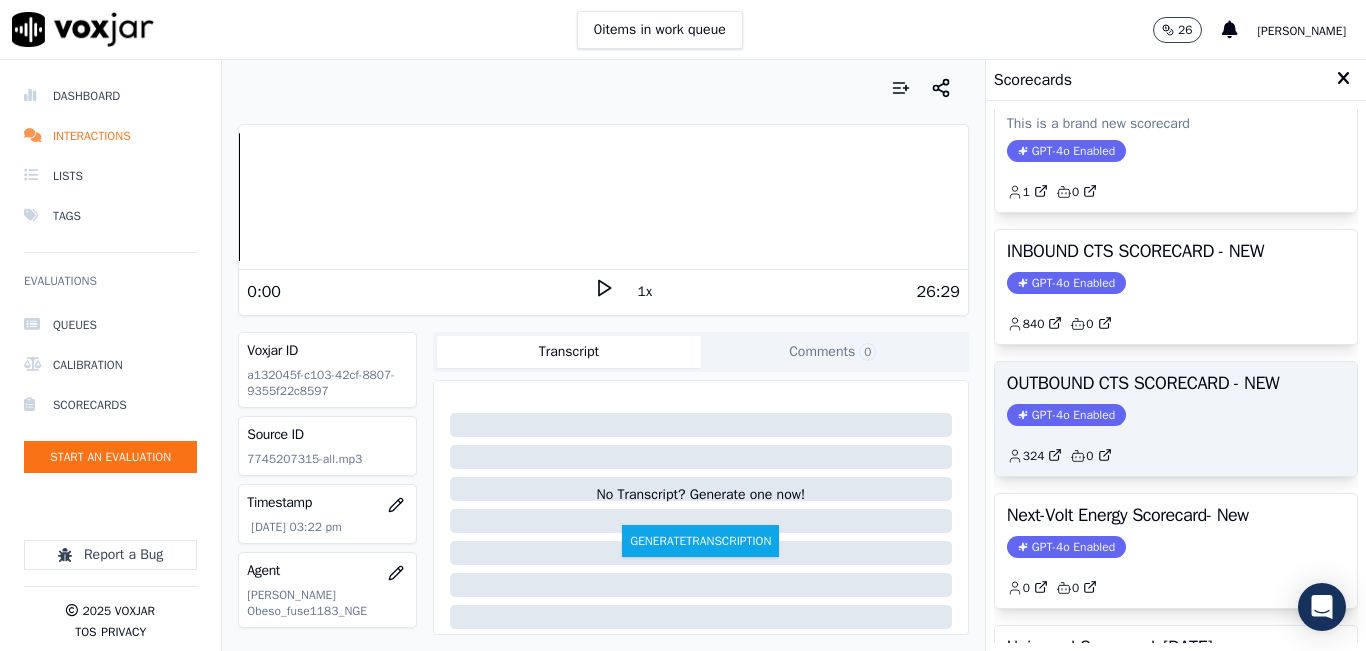 click on "GPT-4o Enabled" at bounding box center (1066, 415) 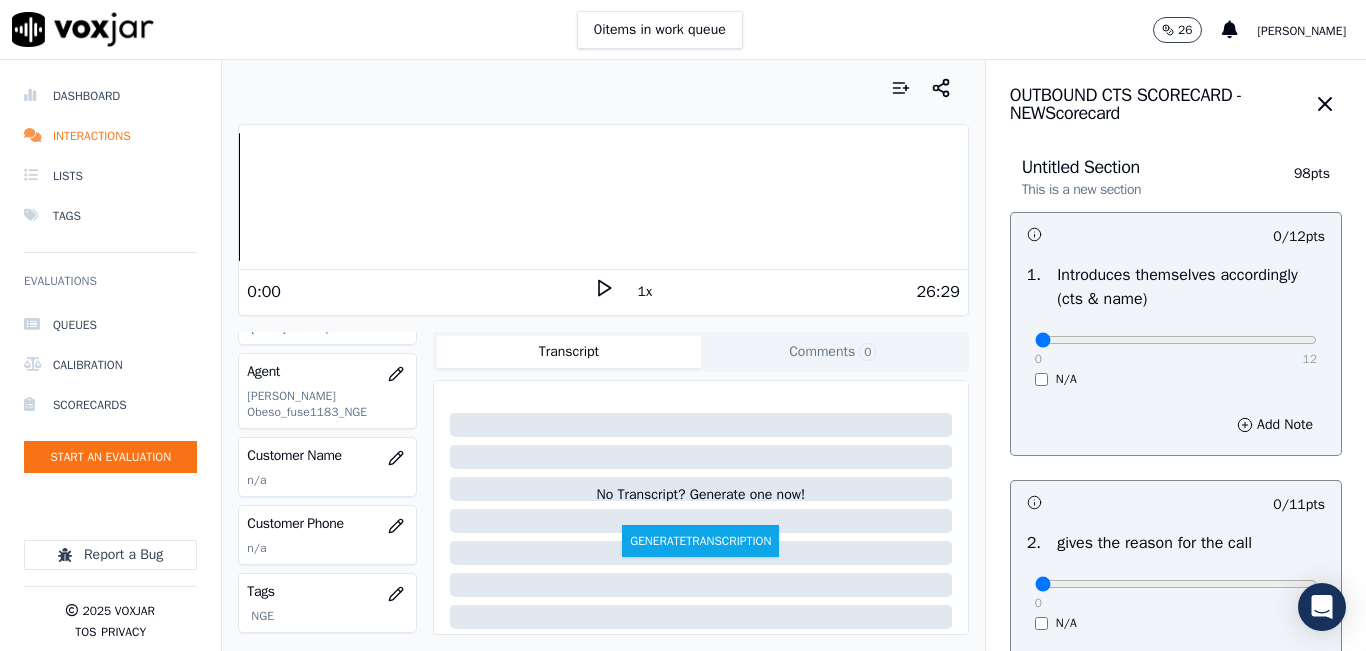scroll, scrollTop: 200, scrollLeft: 0, axis: vertical 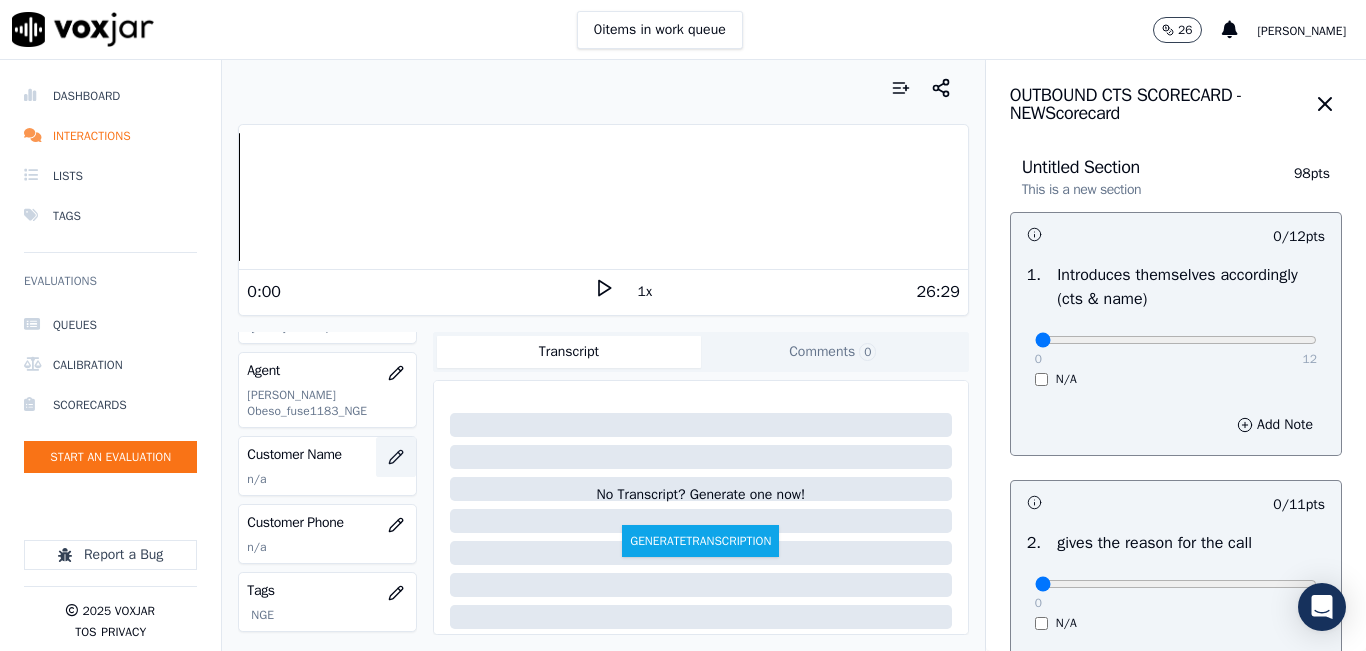 click 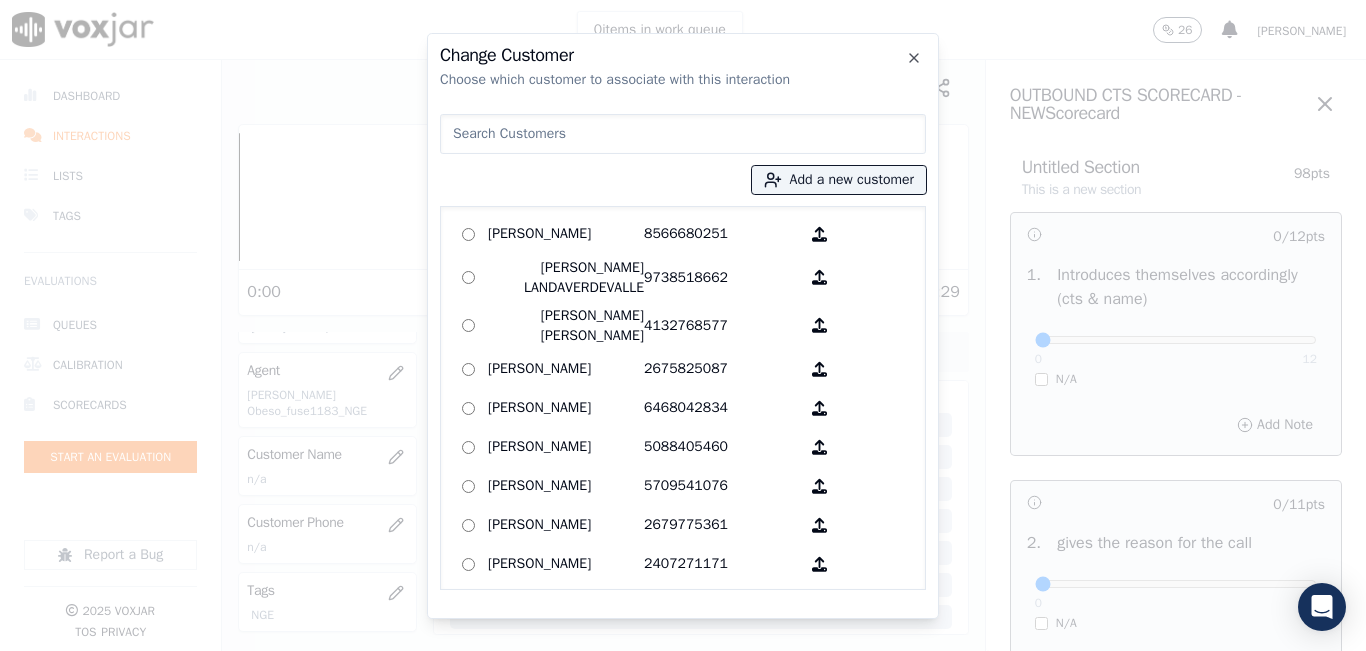 click at bounding box center [683, 134] 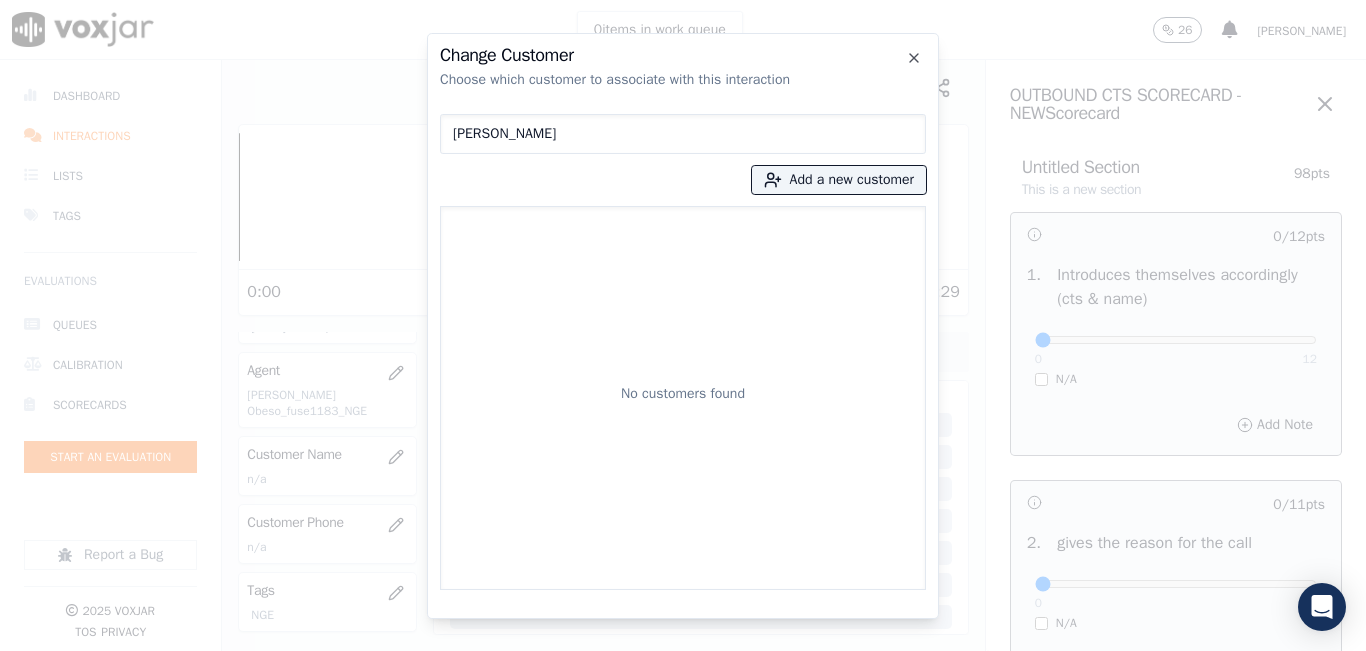 type on "[PERSON_NAME]" 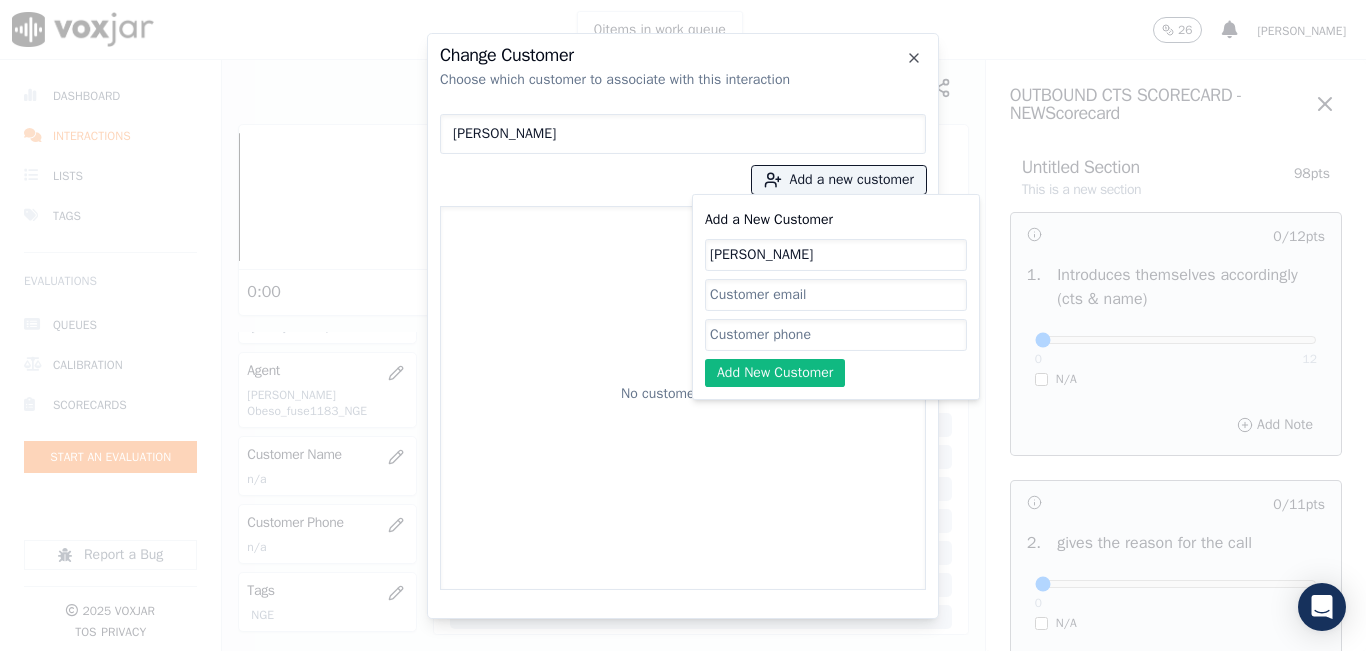 type on "[PERSON_NAME]" 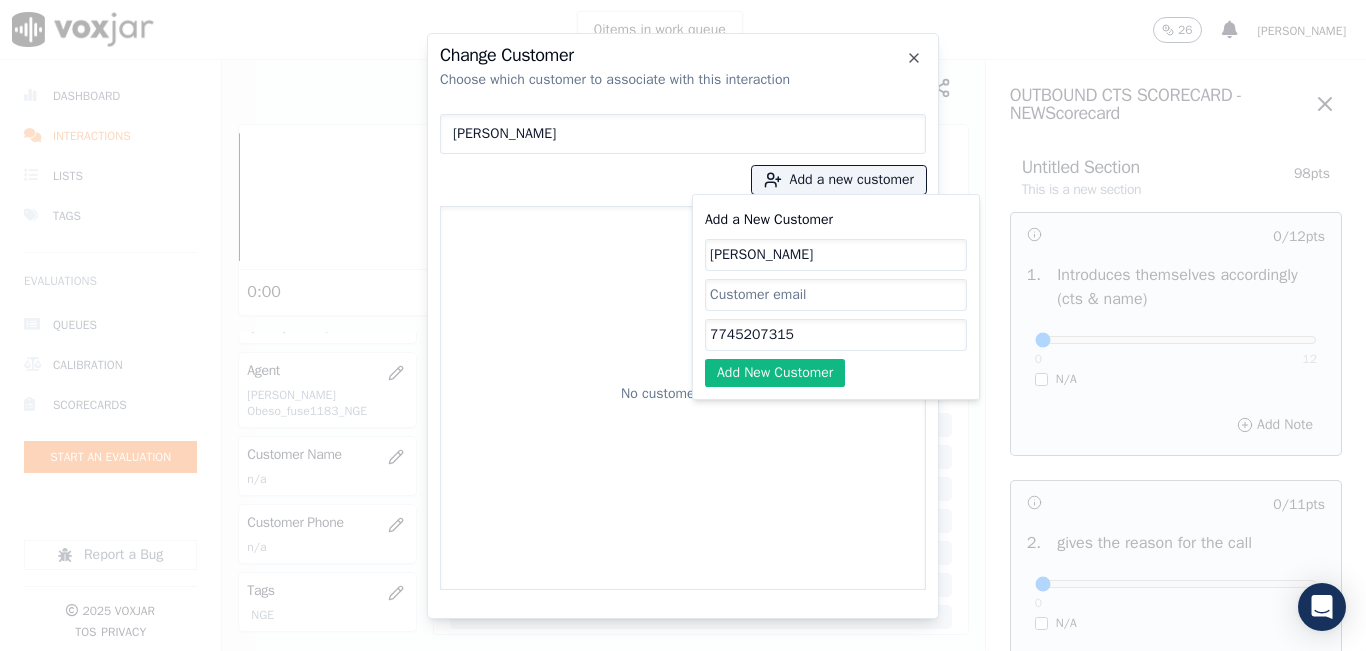 type on "7745207315" 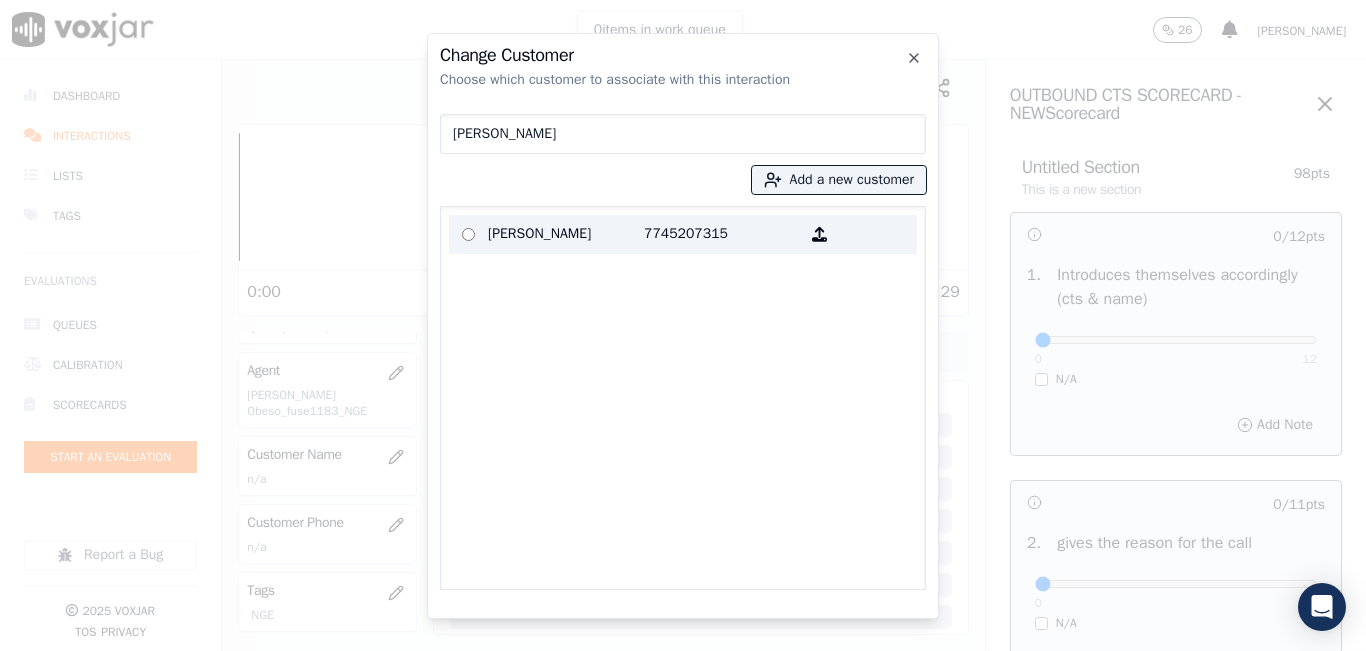 click on "[PERSON_NAME]" at bounding box center (566, 234) 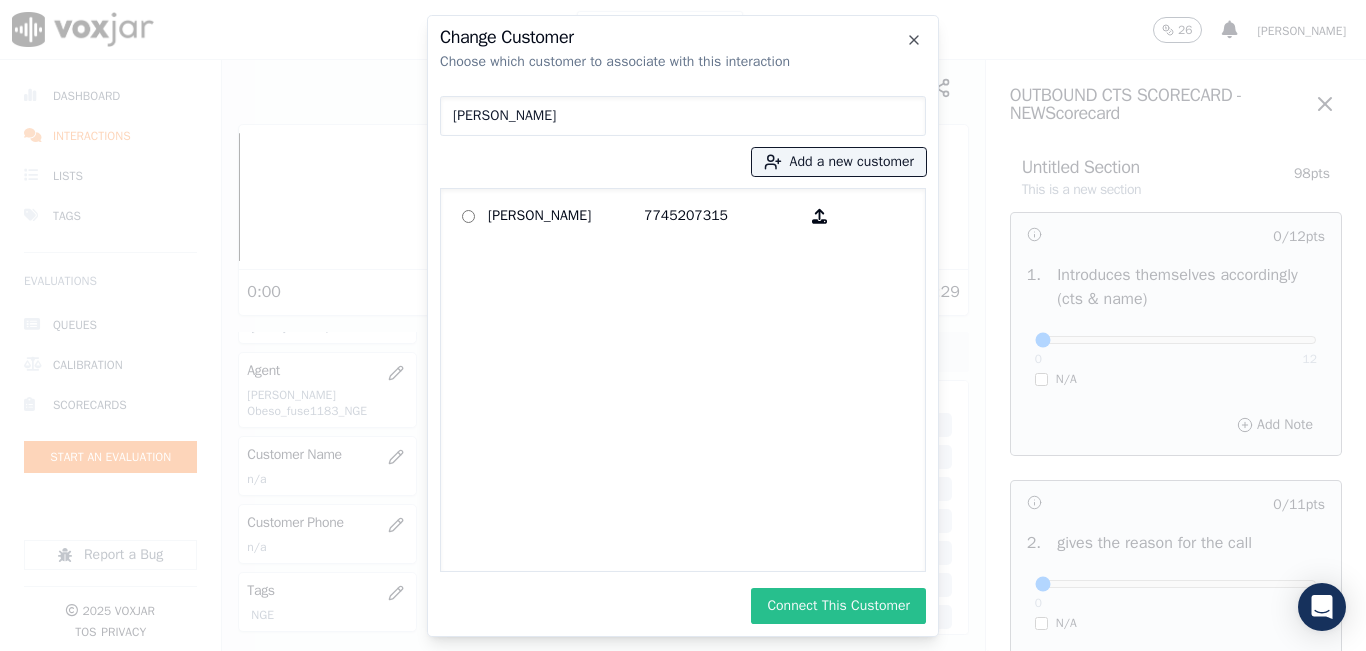 click on "Connect This Customer" at bounding box center (838, 606) 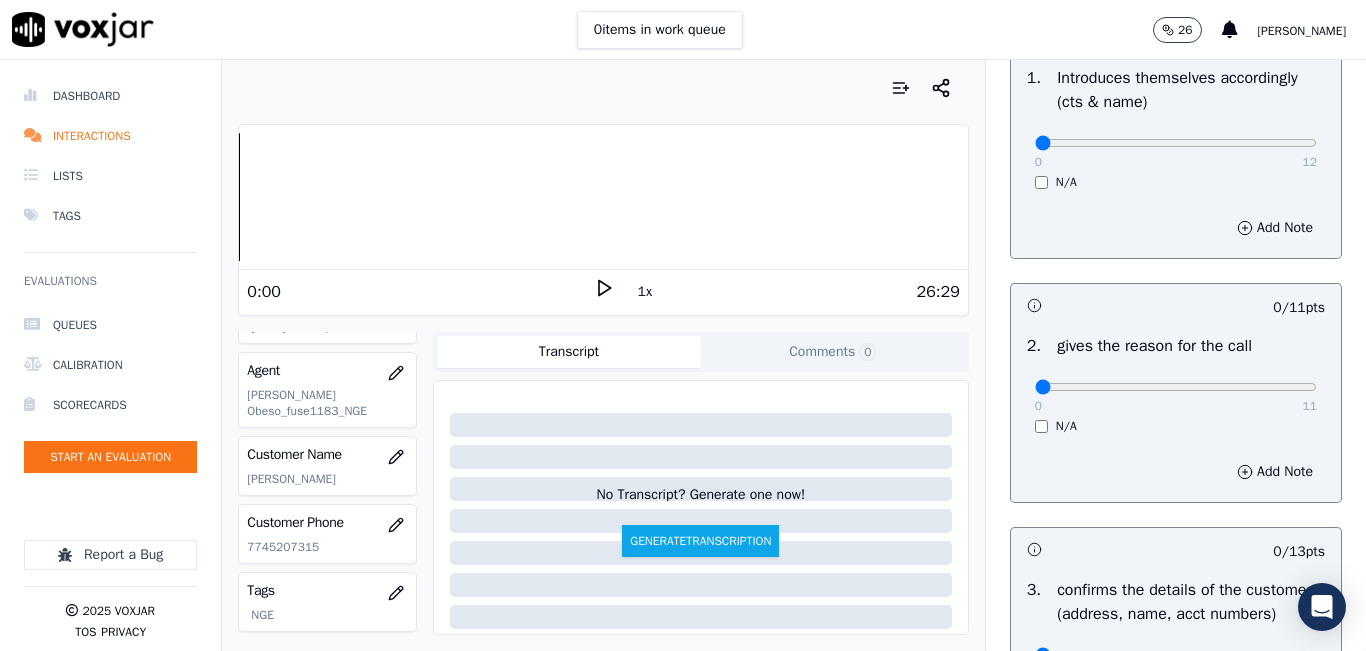 scroll, scrollTop: 200, scrollLeft: 0, axis: vertical 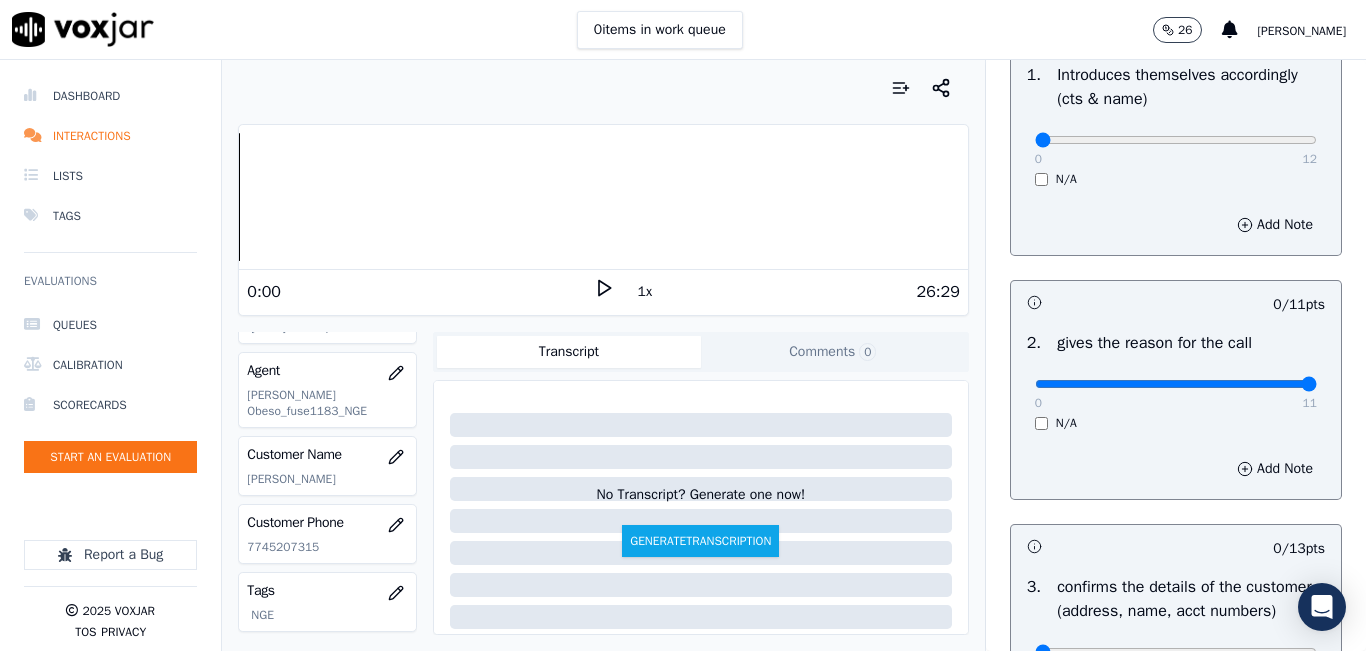 type on "11" 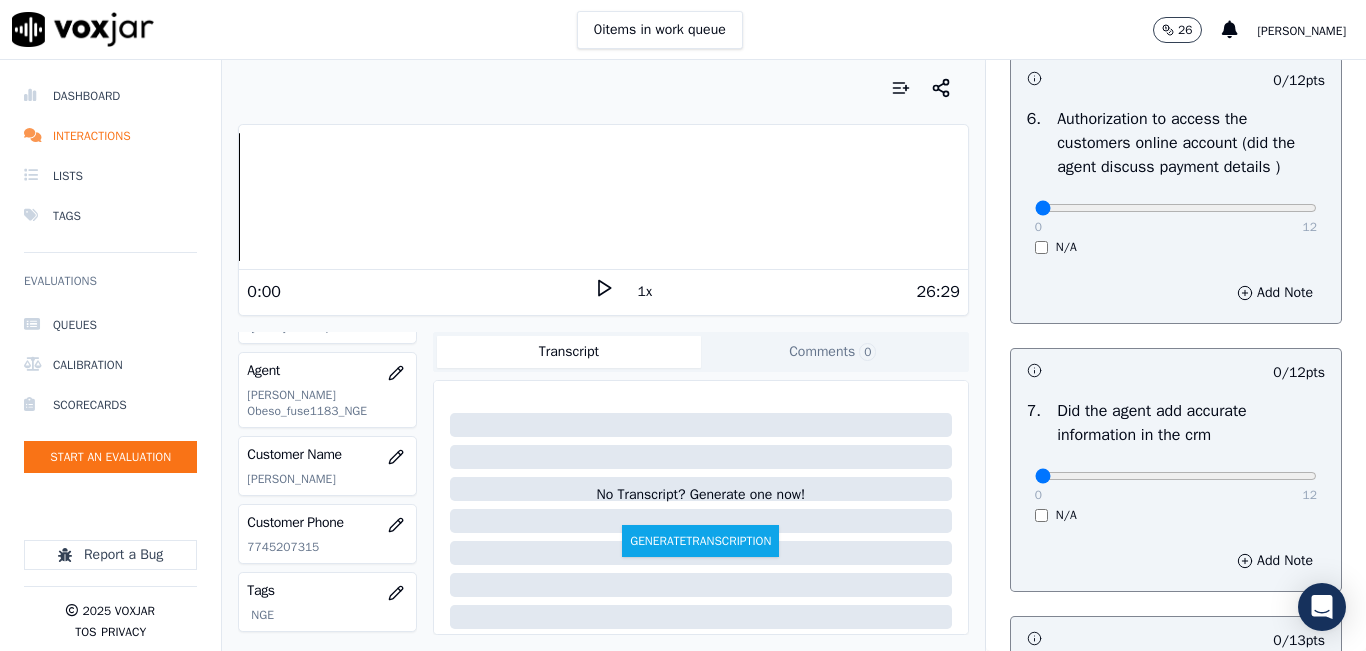 scroll, scrollTop: 1500, scrollLeft: 0, axis: vertical 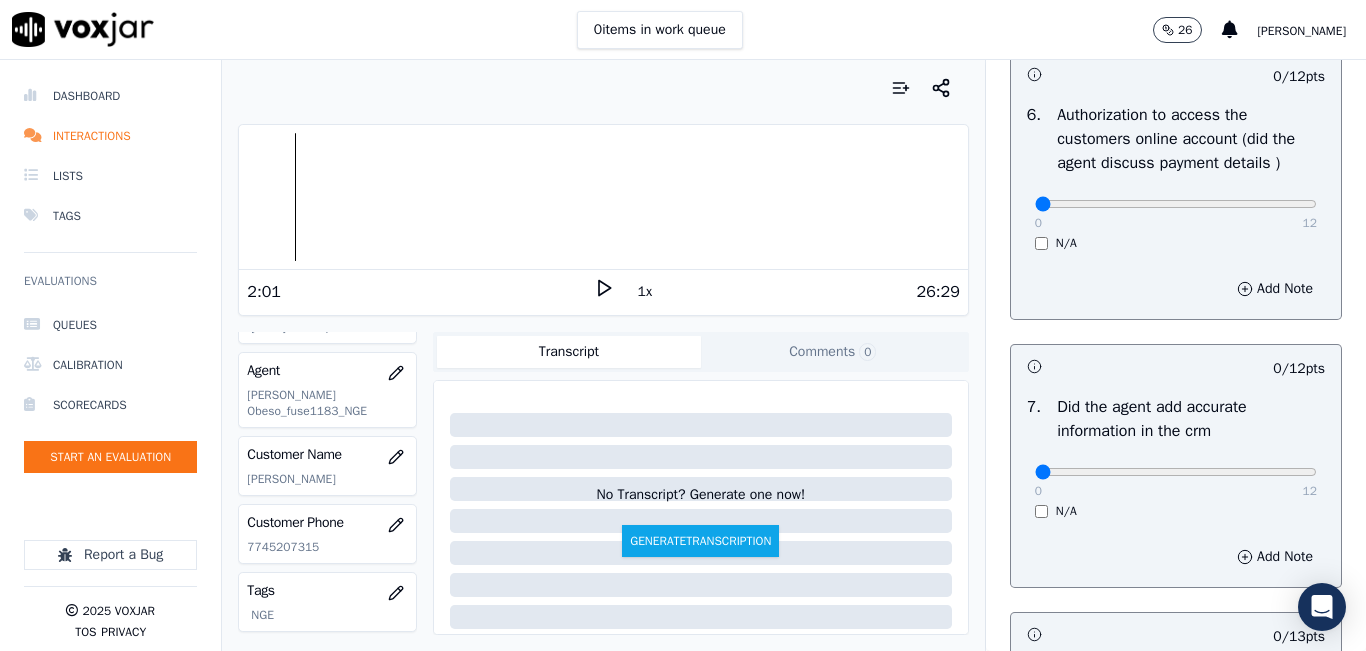 click 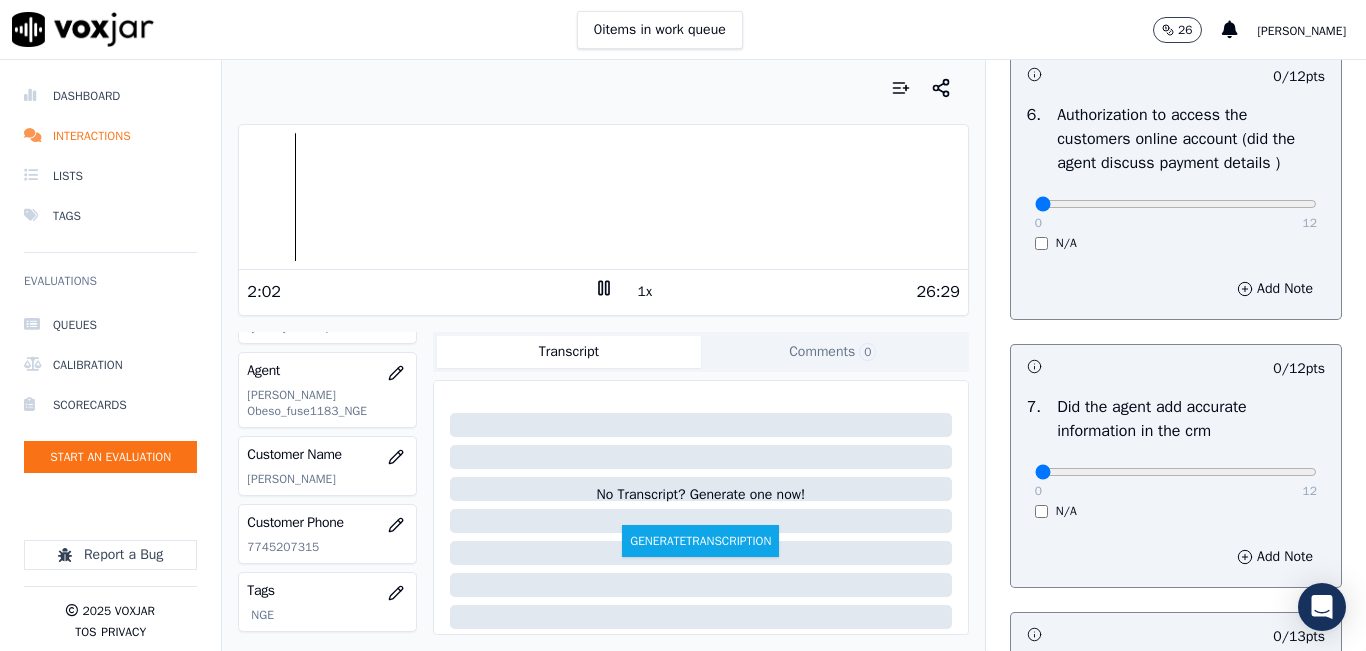 click on "1x" at bounding box center (645, 292) 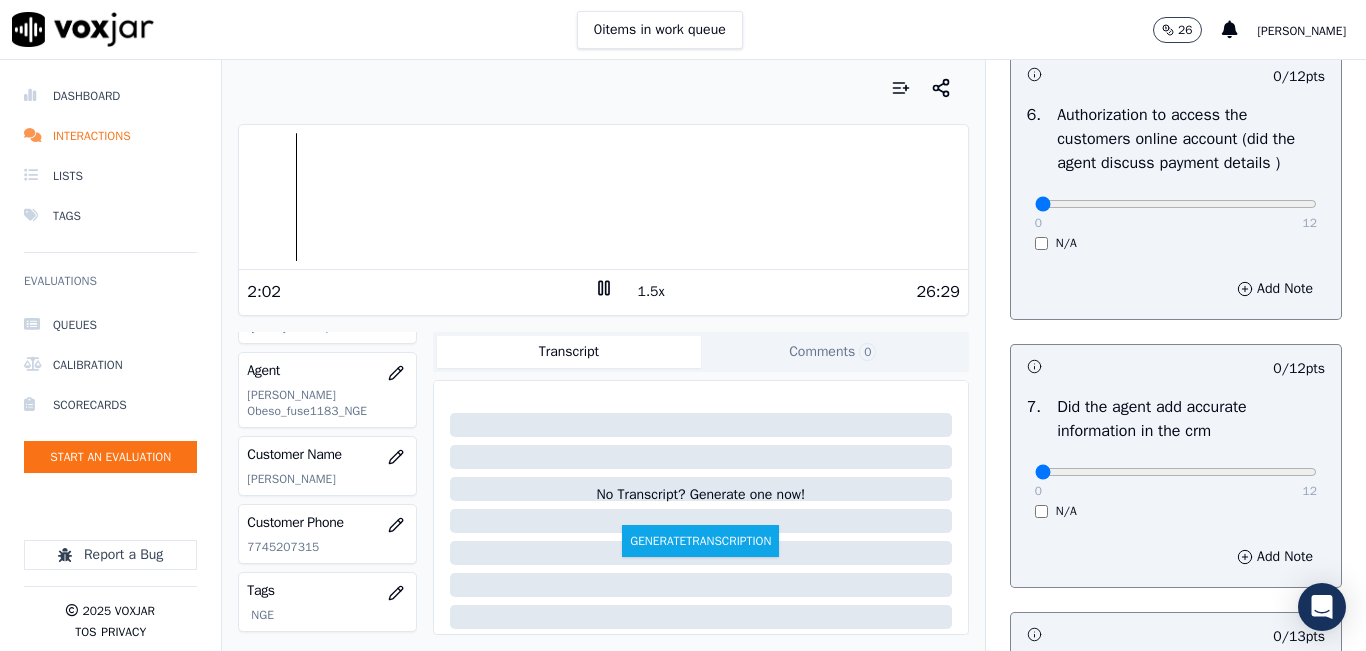 click on "1.5x" at bounding box center (651, 292) 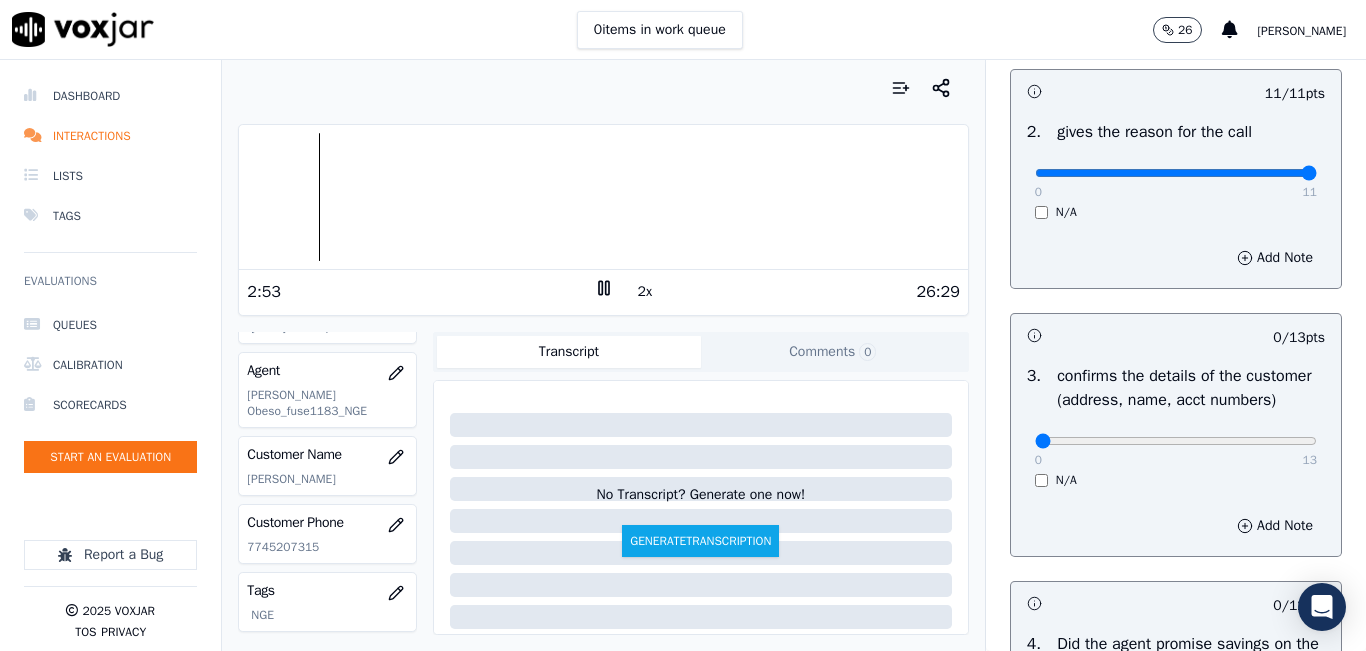 scroll, scrollTop: 500, scrollLeft: 0, axis: vertical 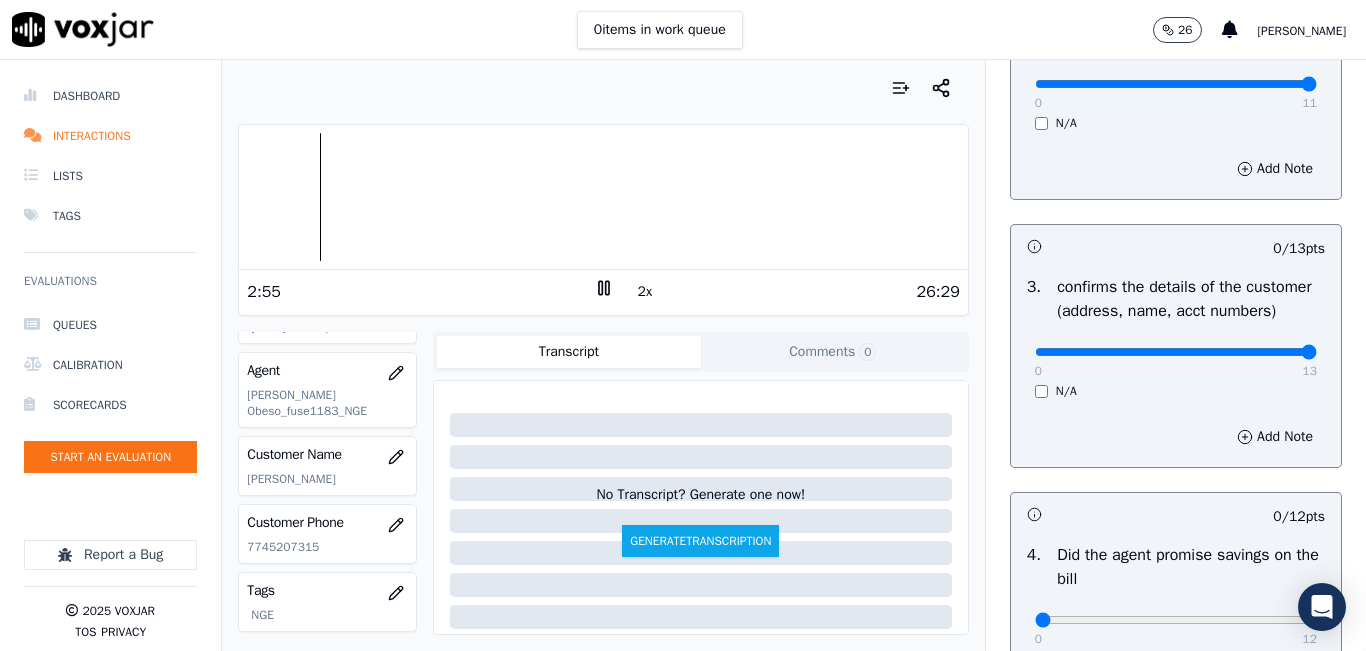 drag, startPoint x: 1252, startPoint y: 372, endPoint x: 1343, endPoint y: 379, distance: 91.26884 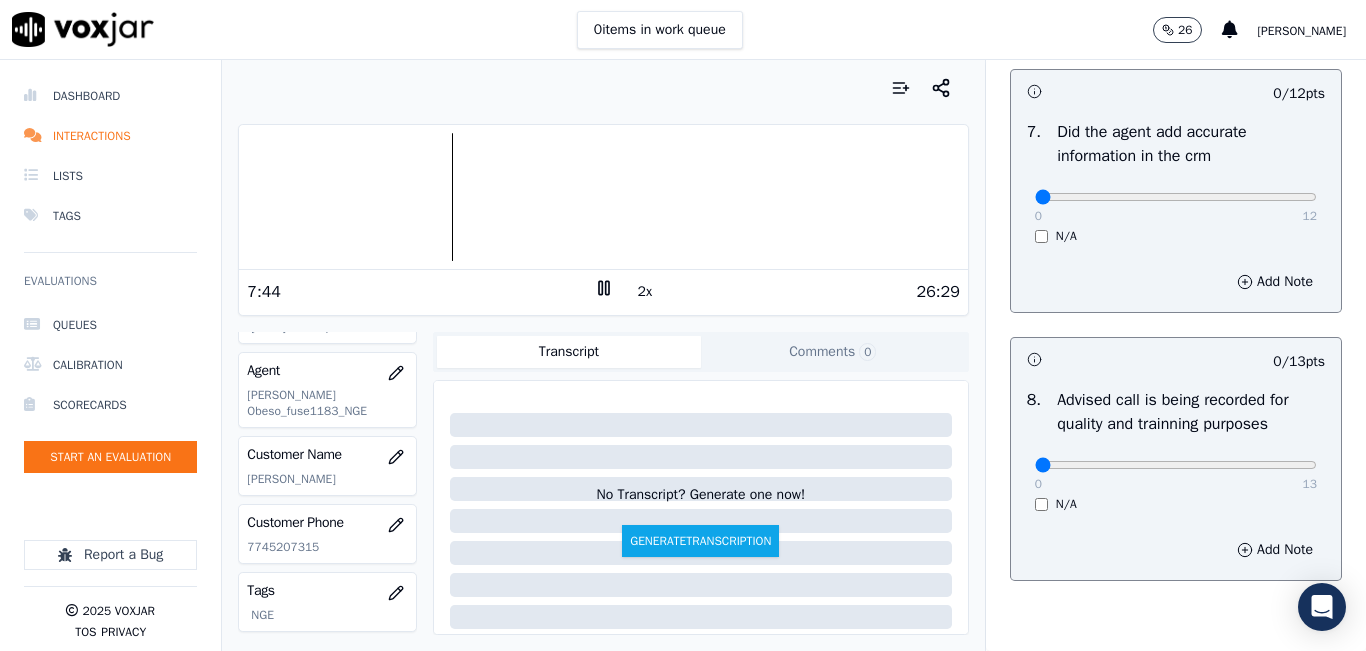 scroll, scrollTop: 1918, scrollLeft: 0, axis: vertical 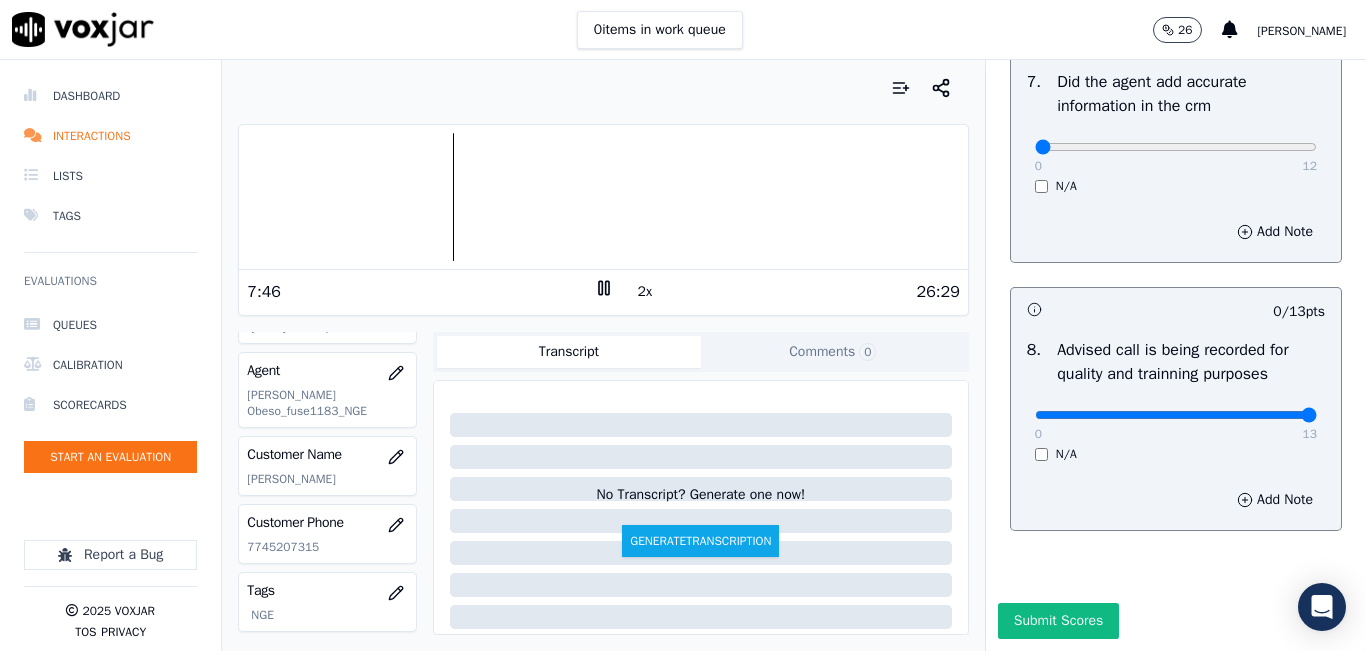 drag, startPoint x: 1125, startPoint y: 372, endPoint x: 1330, endPoint y: 373, distance: 205.00244 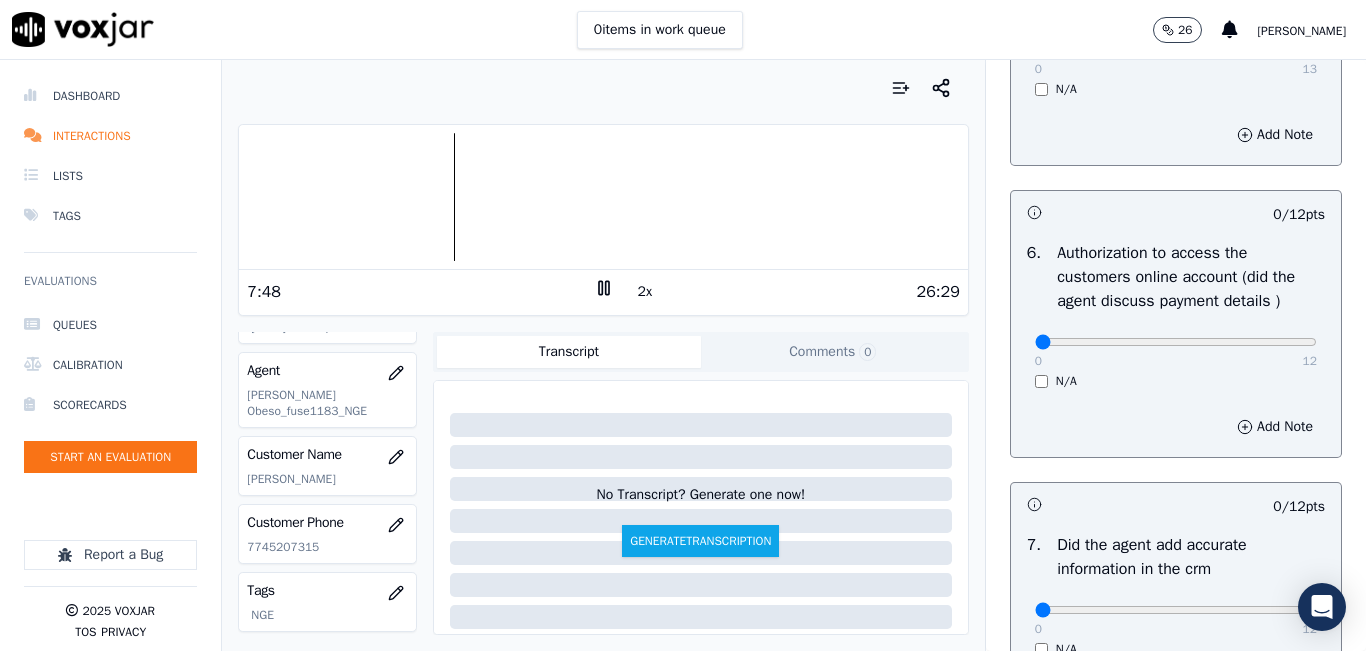 scroll, scrollTop: 1319, scrollLeft: 0, axis: vertical 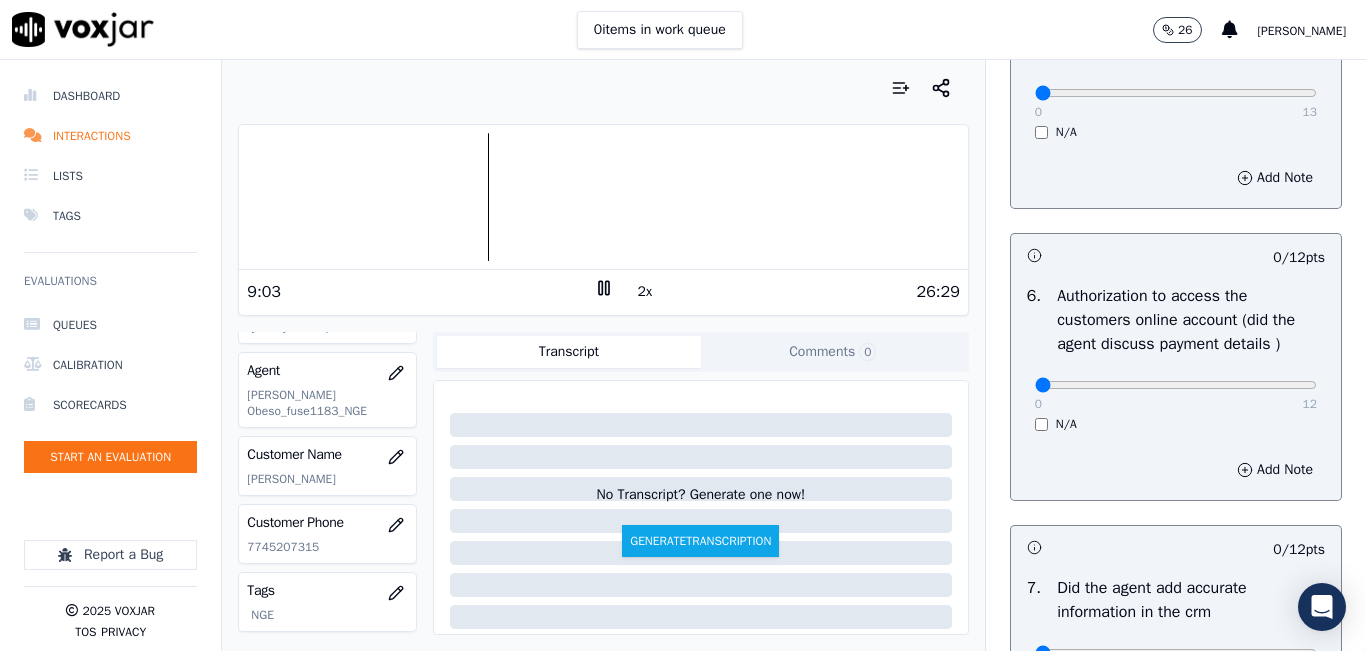 click 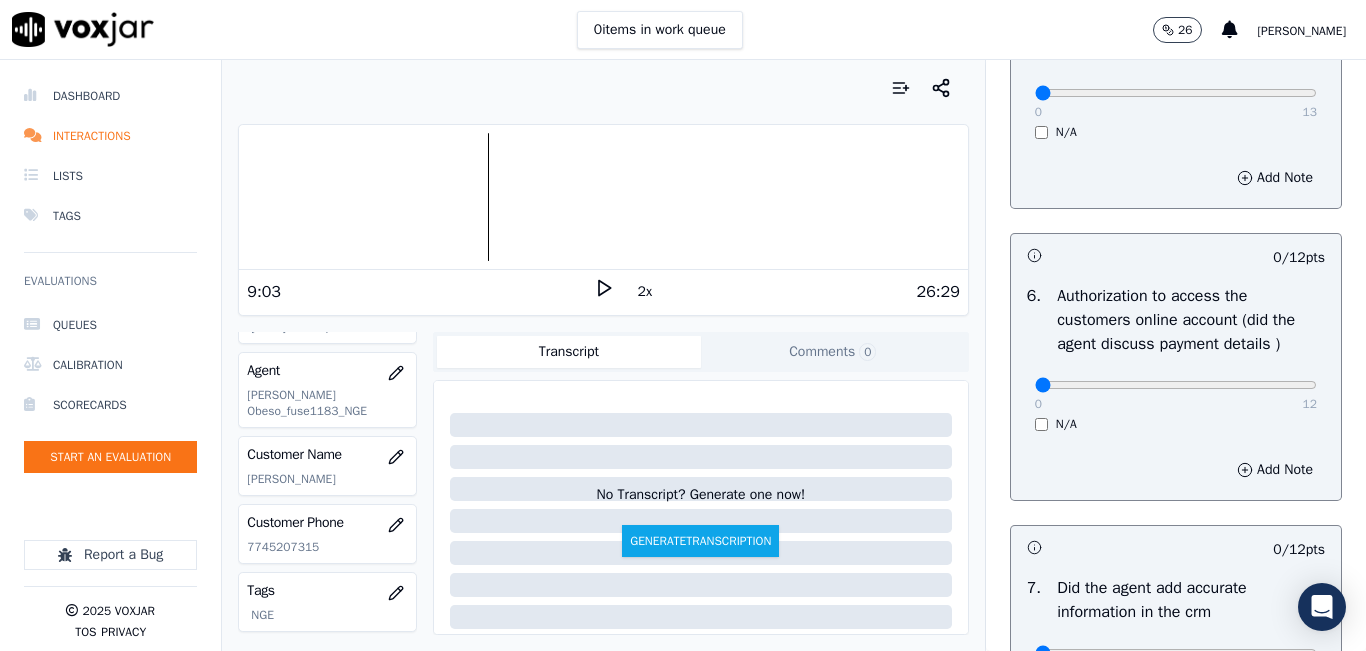 click 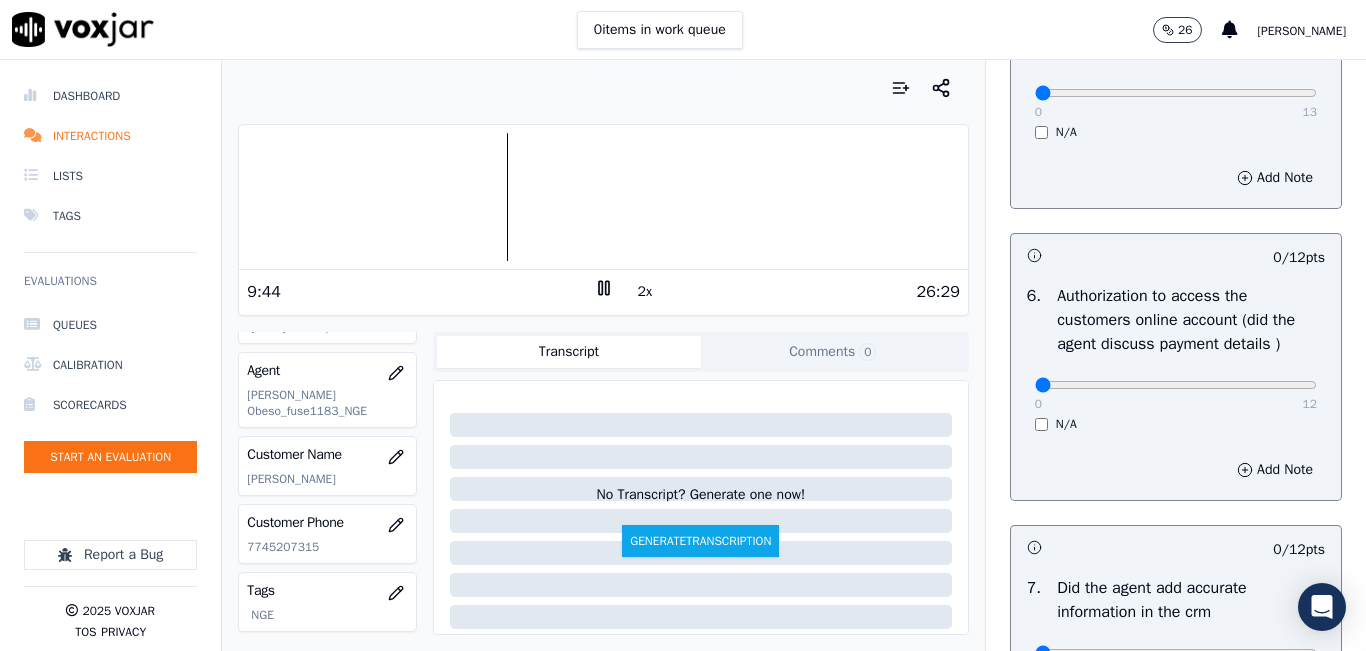 click 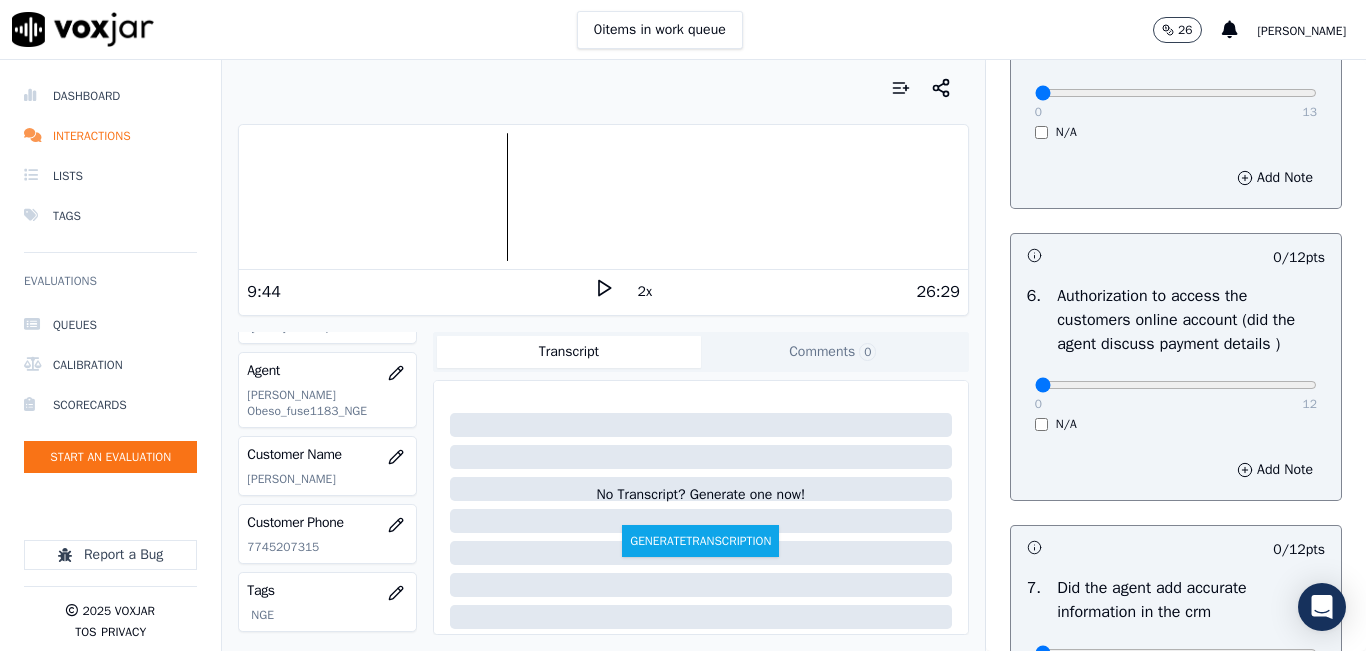 click 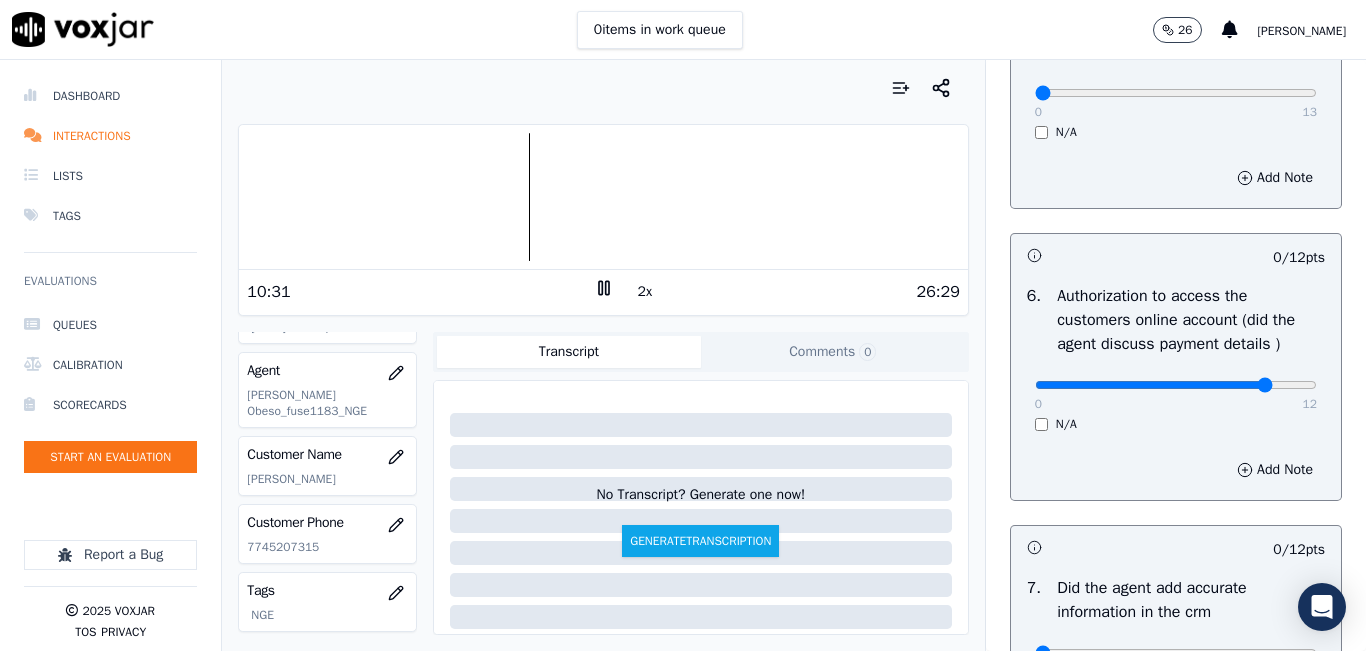 type on "10" 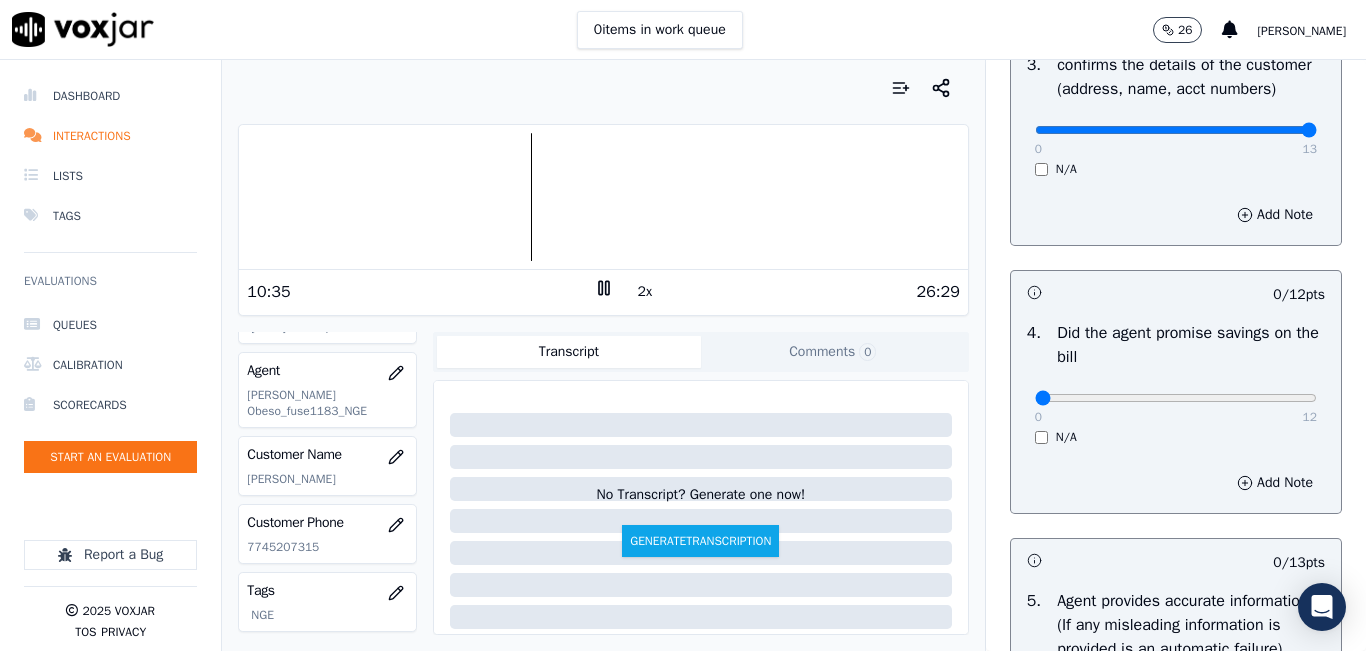 scroll, scrollTop: 719, scrollLeft: 0, axis: vertical 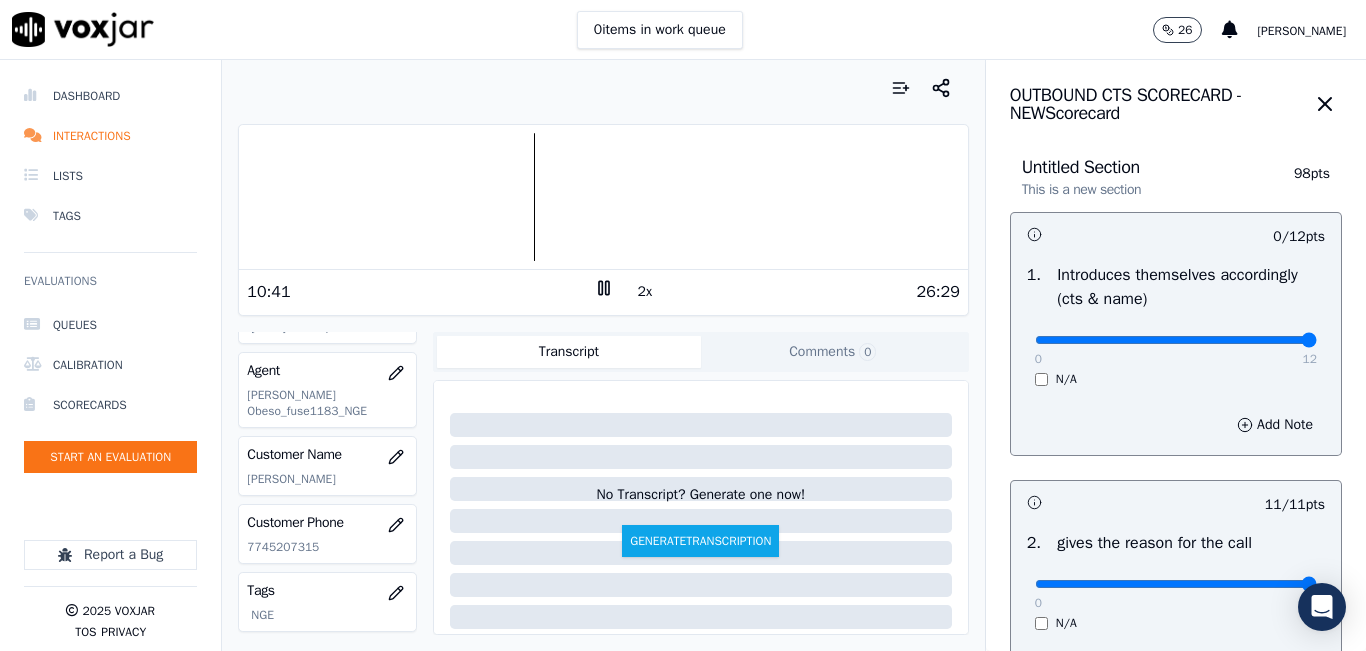 drag, startPoint x: 1250, startPoint y: 339, endPoint x: 1287, endPoint y: 361, distance: 43.046486 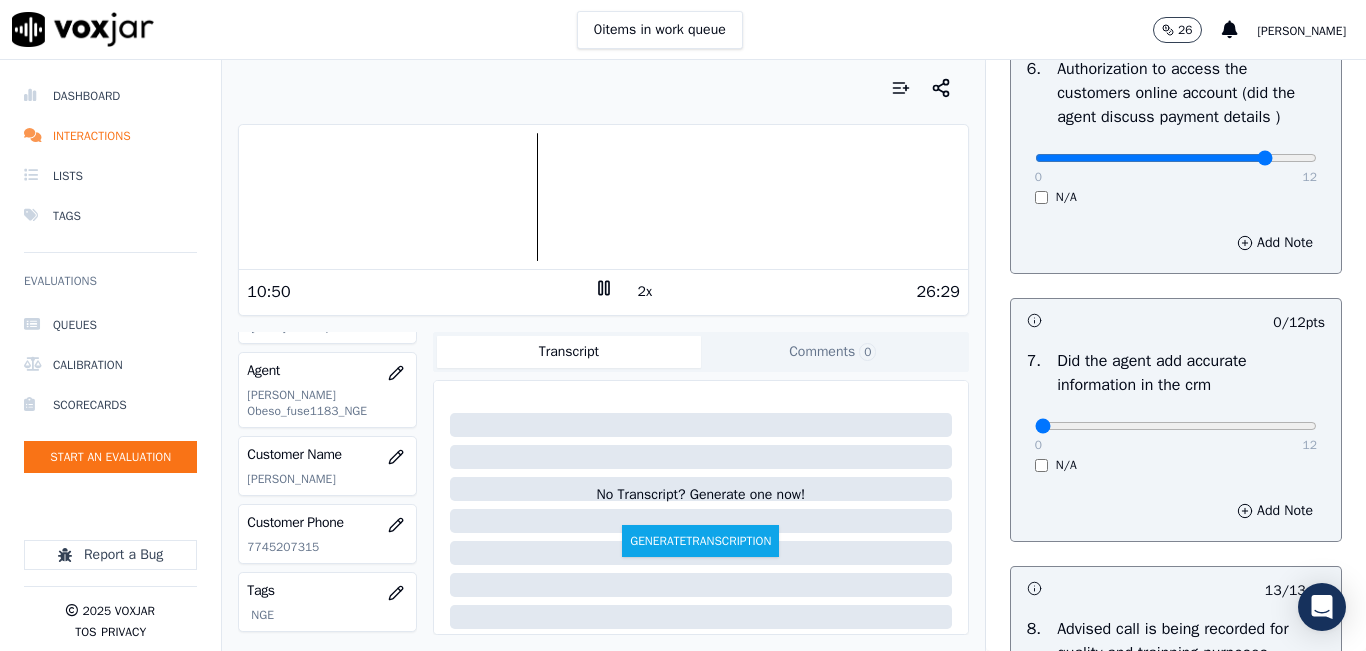 scroll, scrollTop: 1518, scrollLeft: 0, axis: vertical 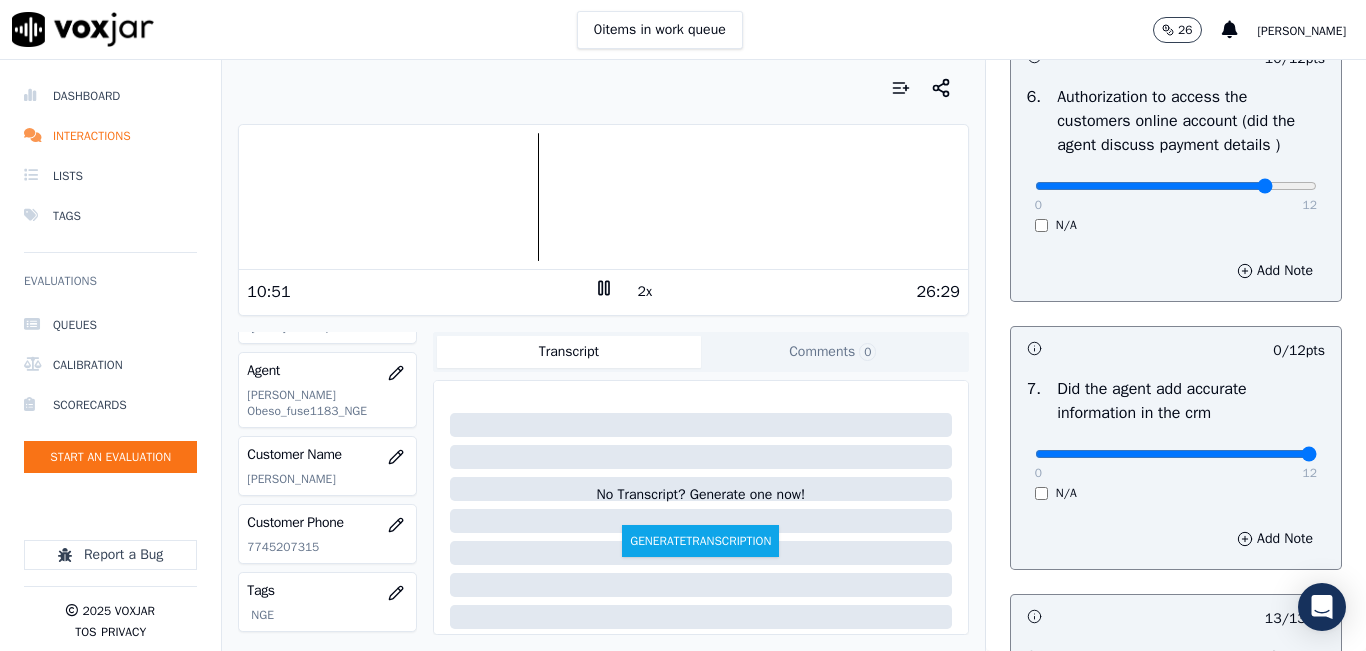 drag, startPoint x: 1256, startPoint y: 503, endPoint x: 1303, endPoint y: 481, distance: 51.894123 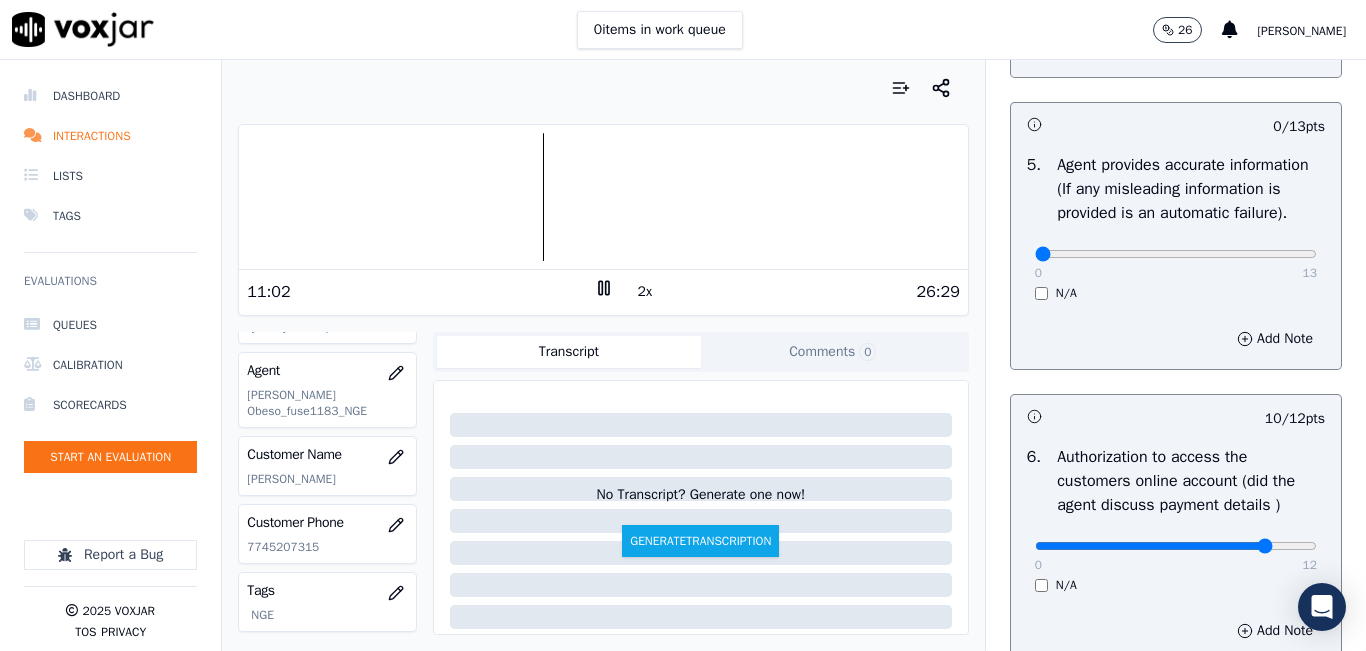 scroll, scrollTop: 1118, scrollLeft: 0, axis: vertical 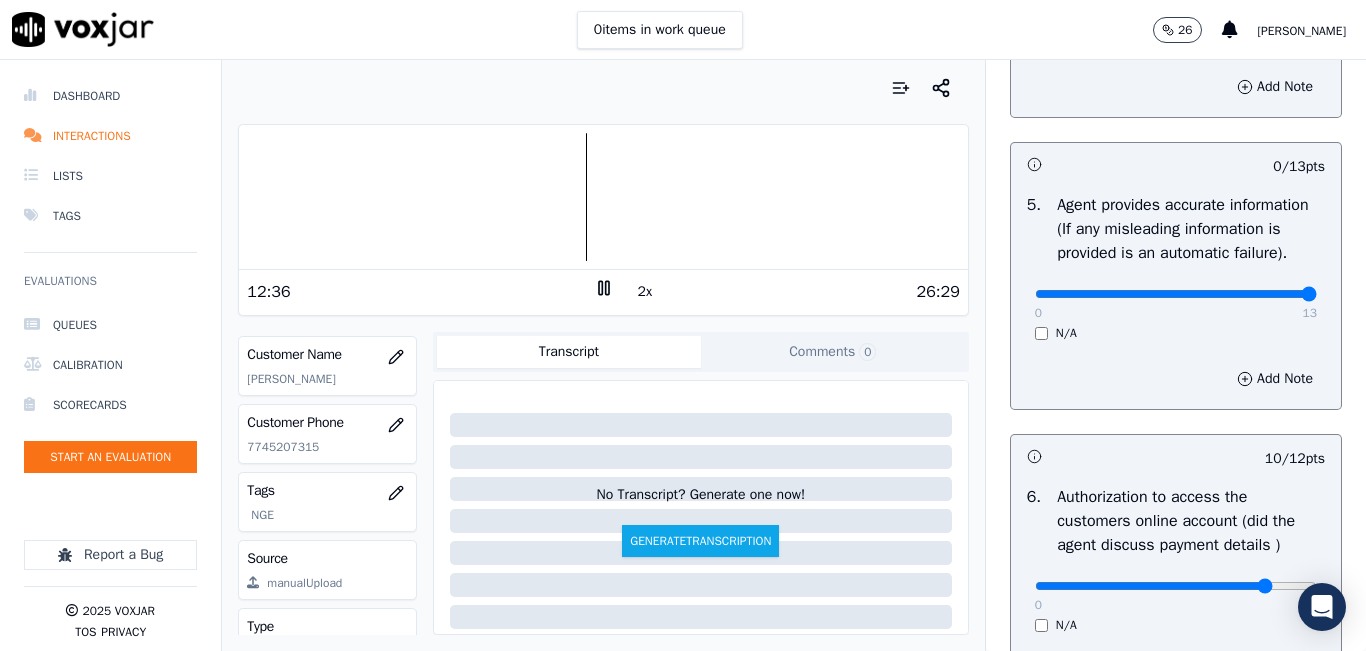 type on "13" 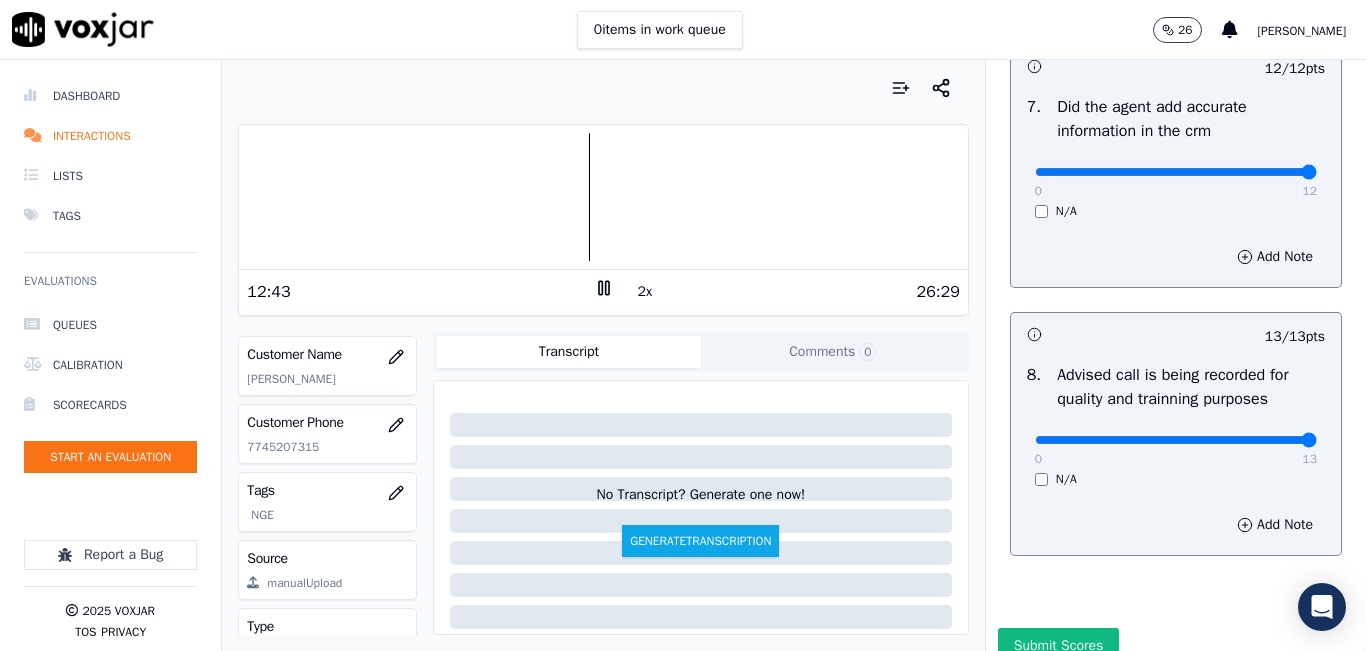 scroll, scrollTop: 1918, scrollLeft: 0, axis: vertical 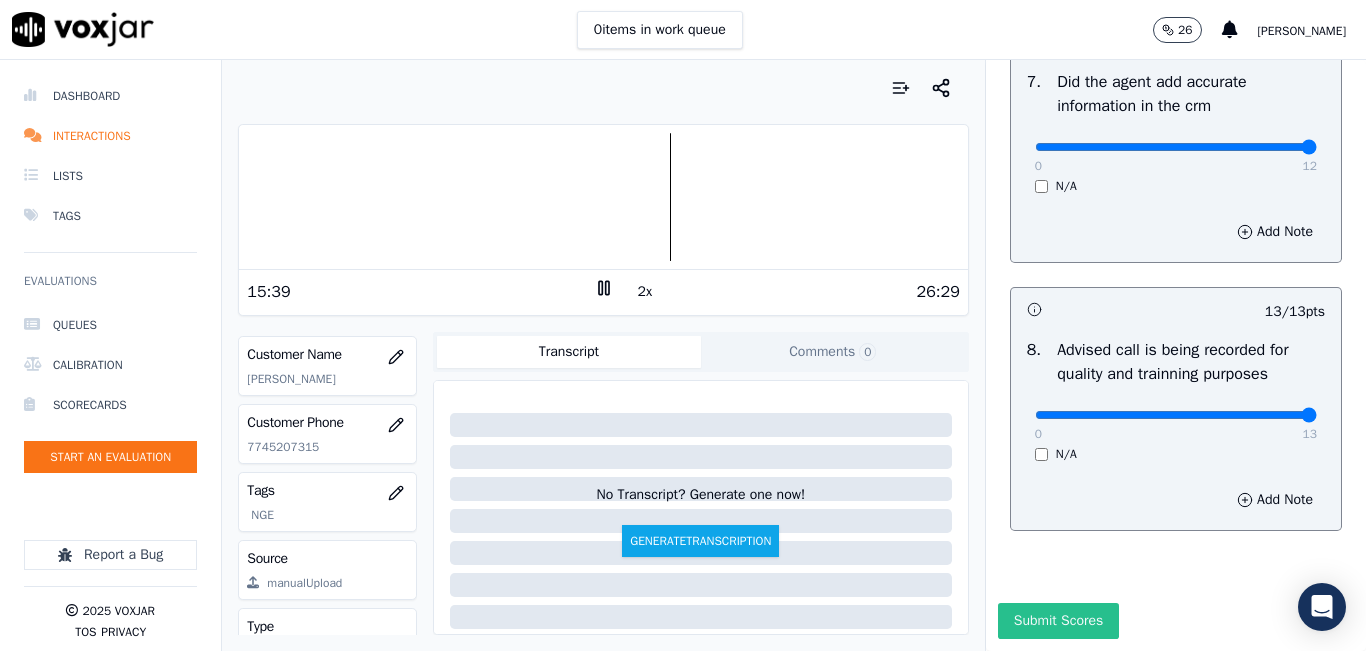 click on "Submit Scores" at bounding box center [1058, 621] 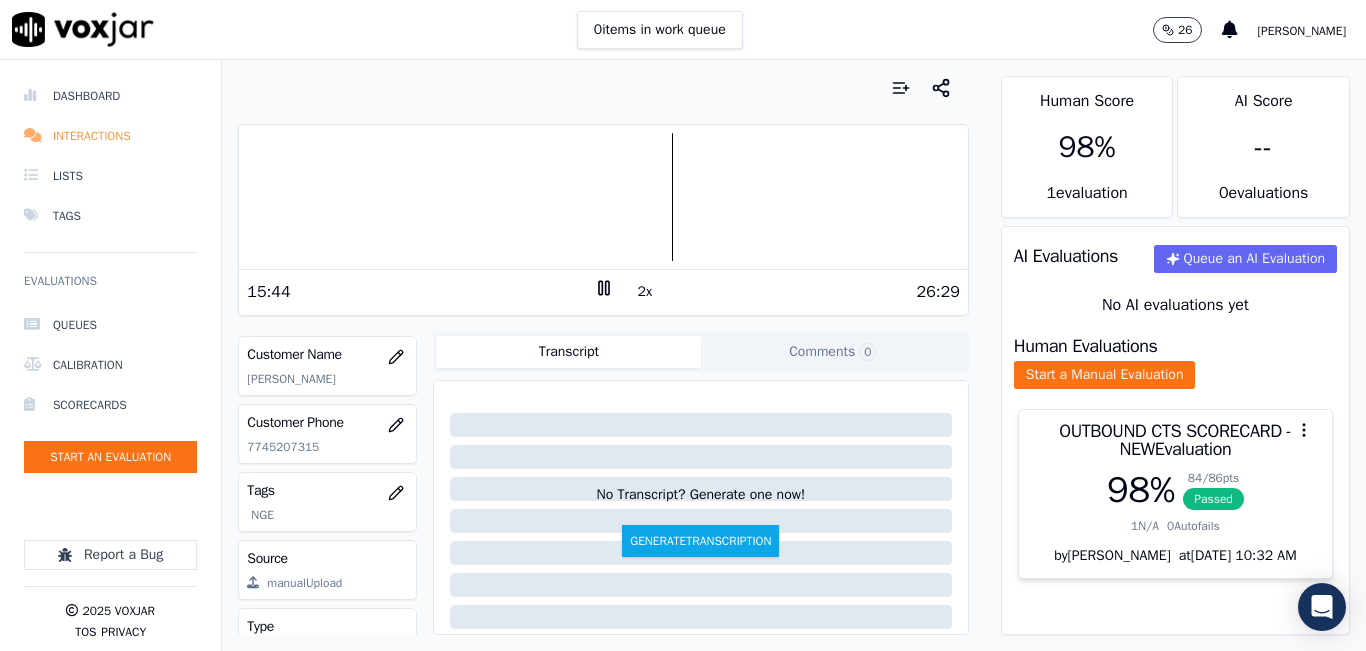 click on "Interactions" at bounding box center (110, 136) 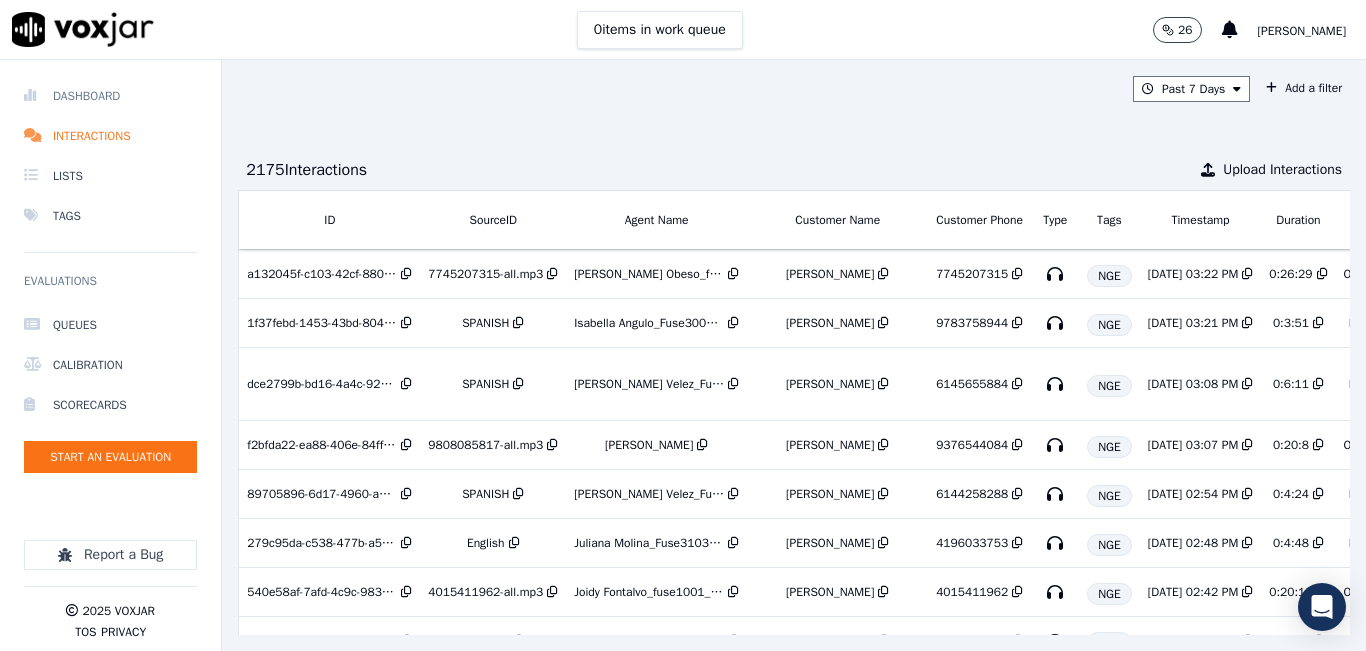 click on "Dashboard" at bounding box center (110, 96) 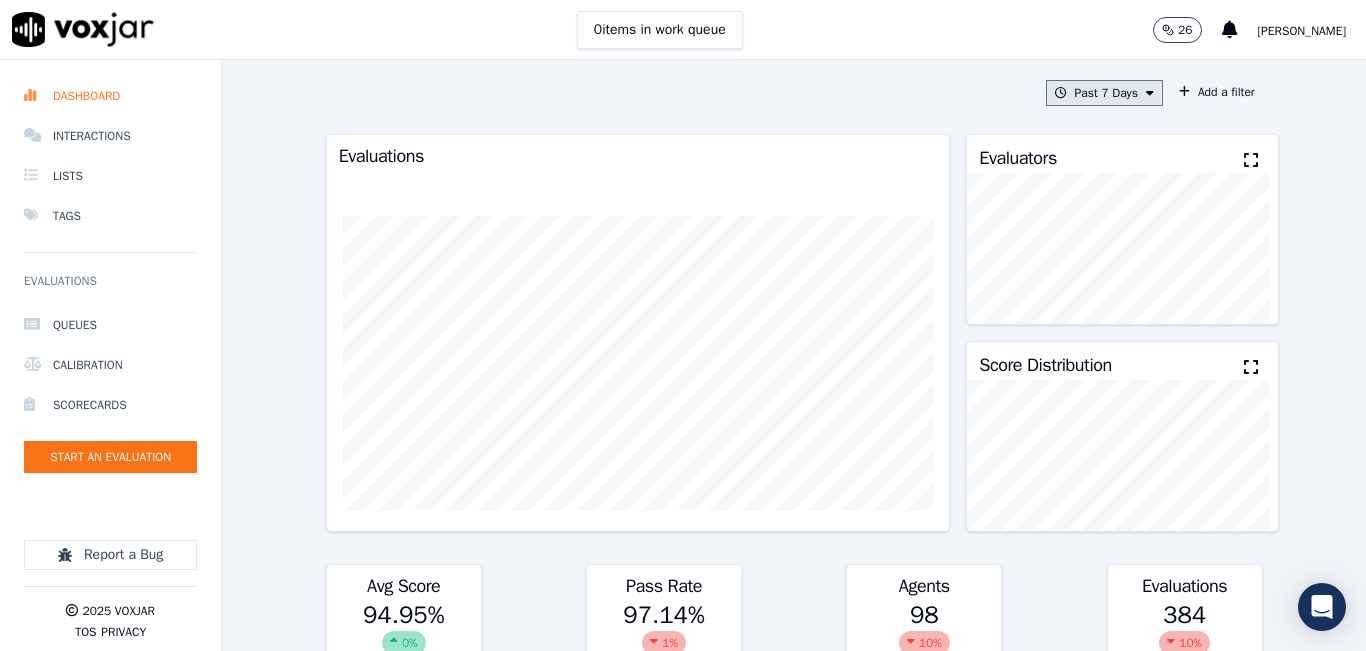 click on "Past 7 Days" at bounding box center [1104, 93] 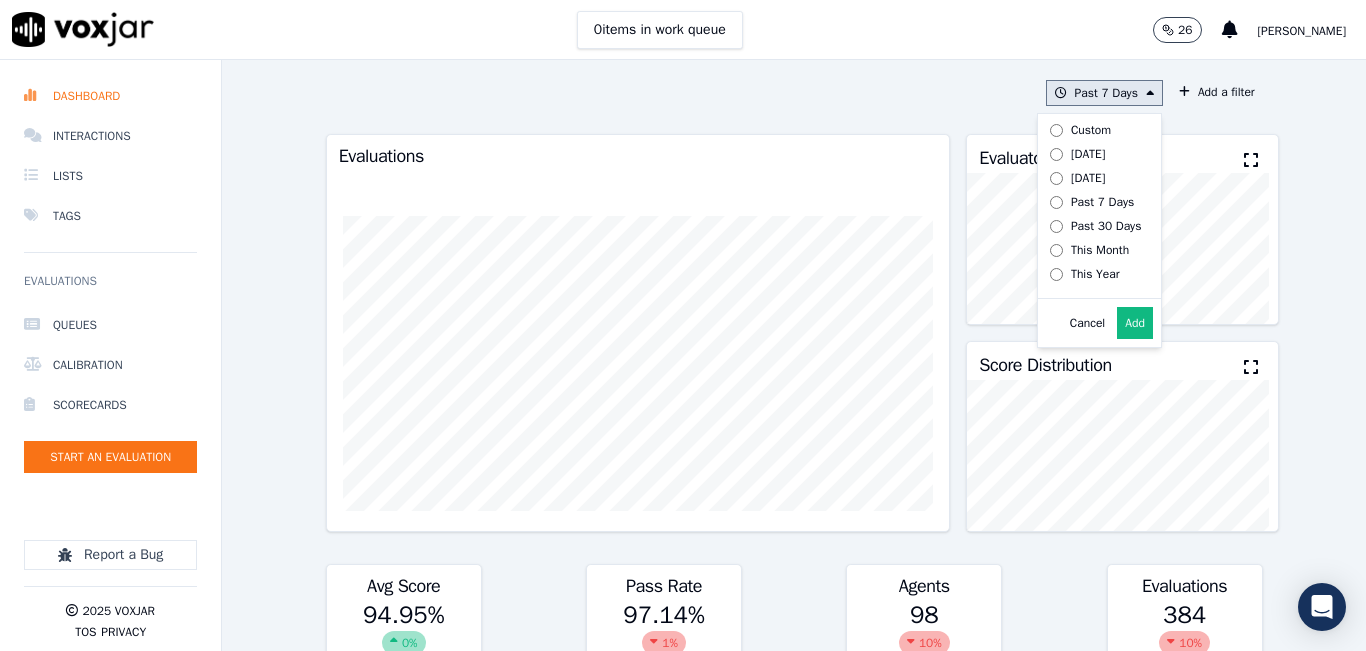 click on "[DATE]" at bounding box center [1088, 154] 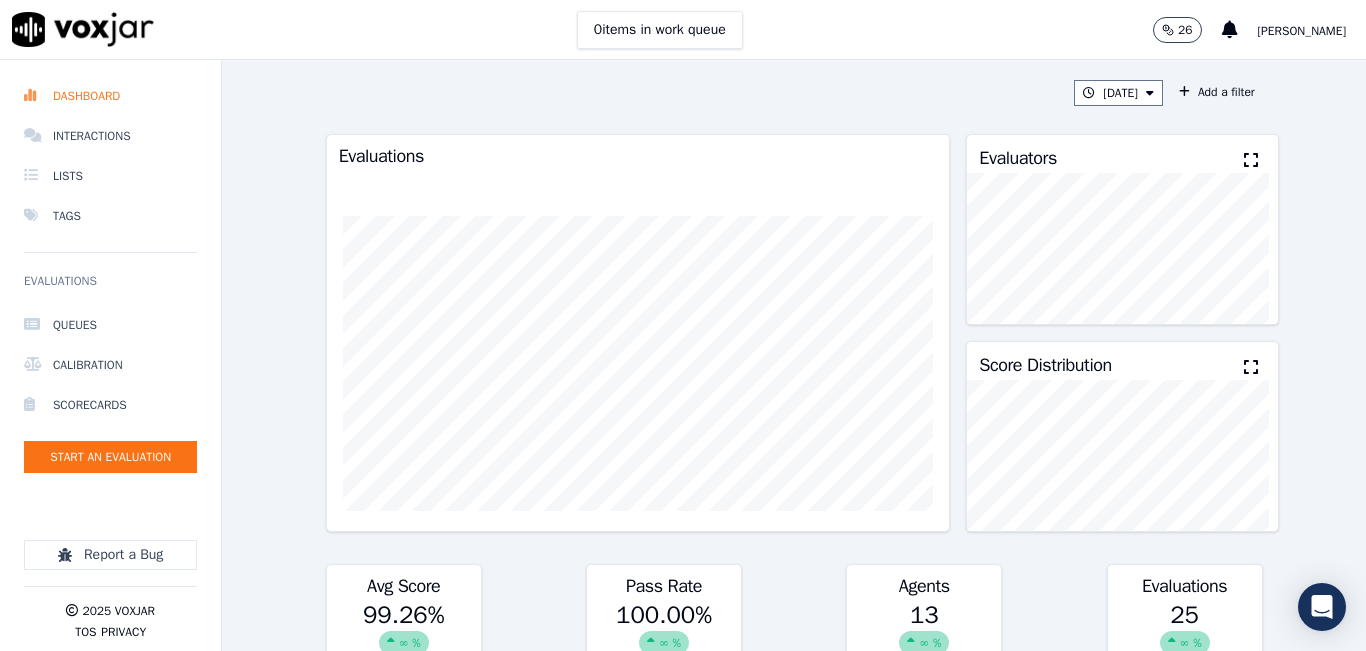 click at bounding box center [1251, 160] 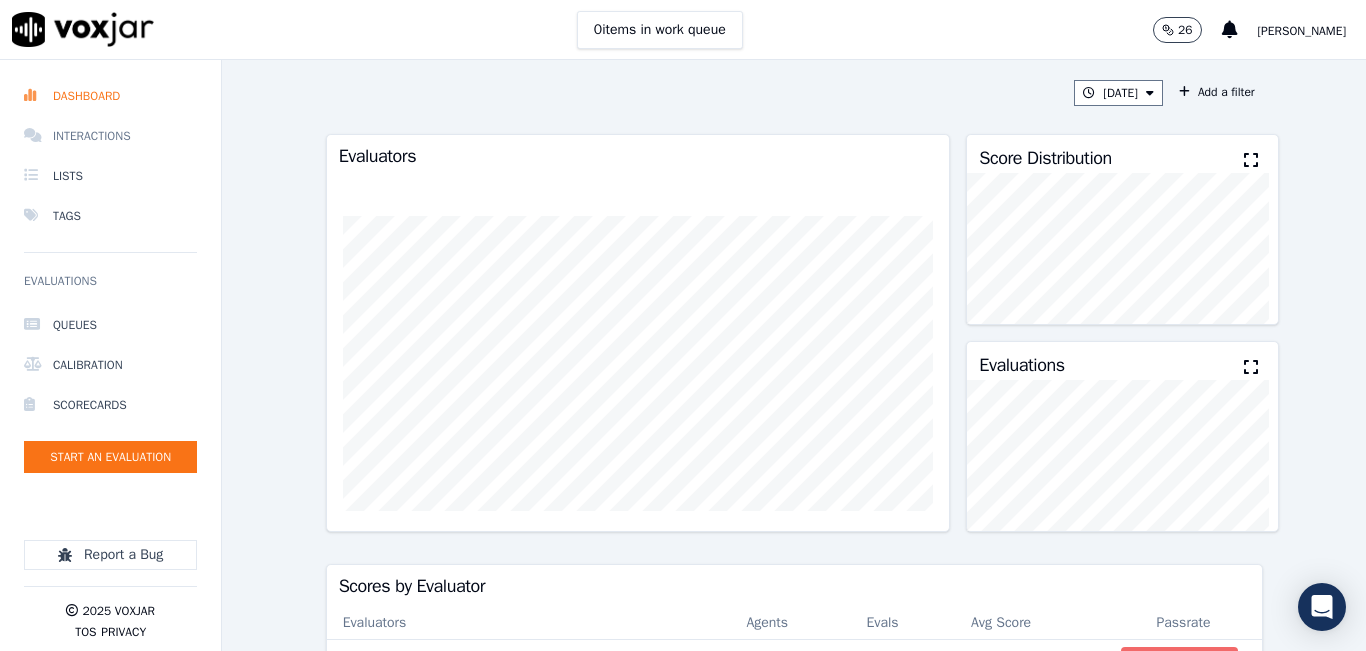click on "Interactions" at bounding box center [110, 136] 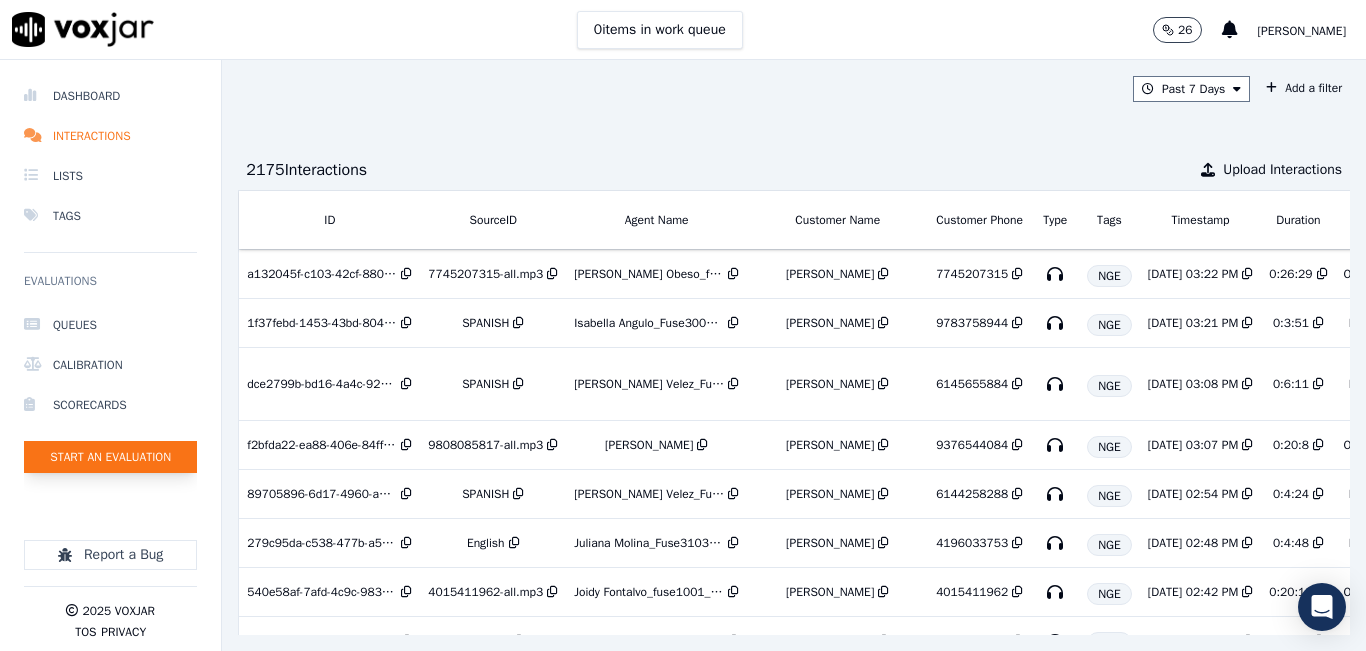 click on "Start an Evaluation" 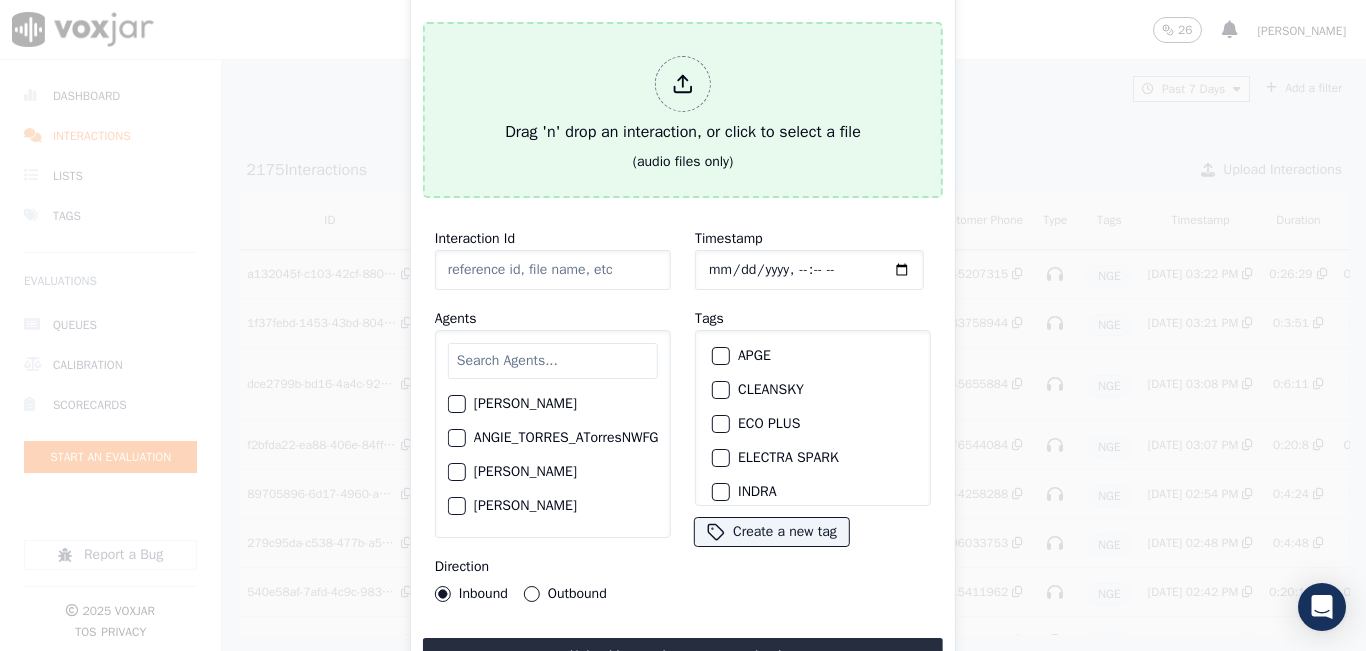 click on "Drag 'n' drop an interaction, or click to select a file   (audio files only)" at bounding box center (683, 110) 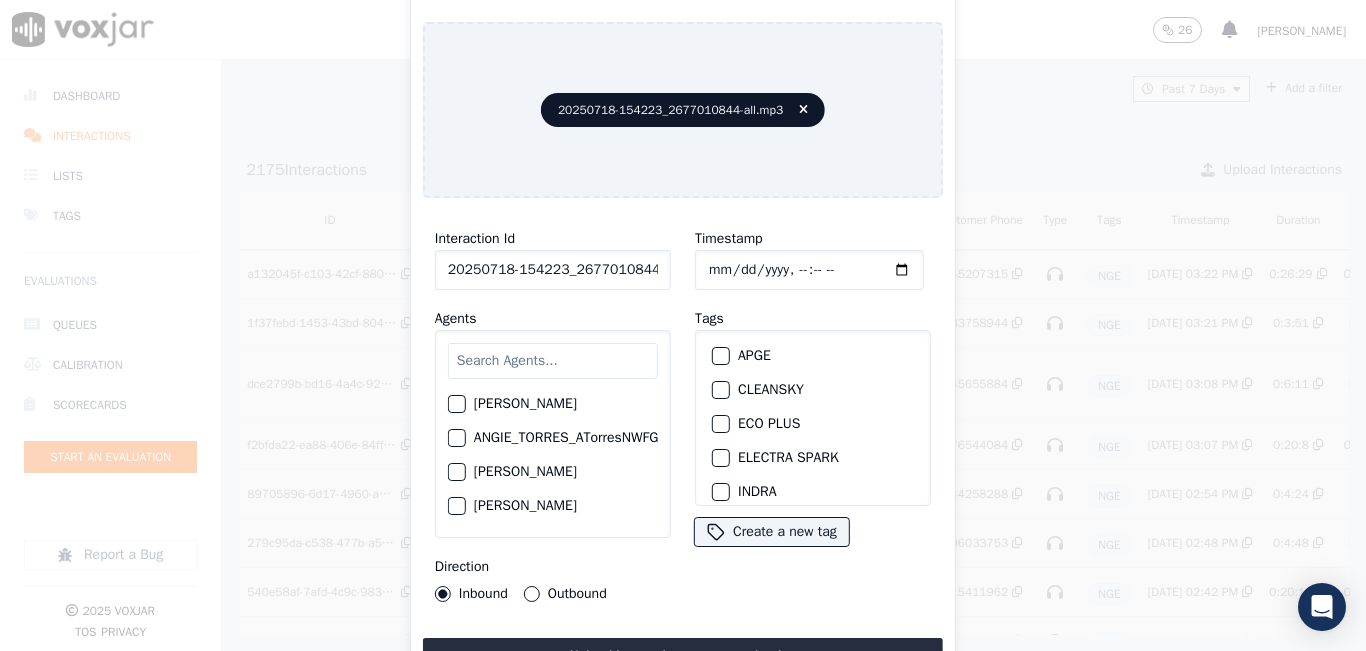 click at bounding box center (553, 361) 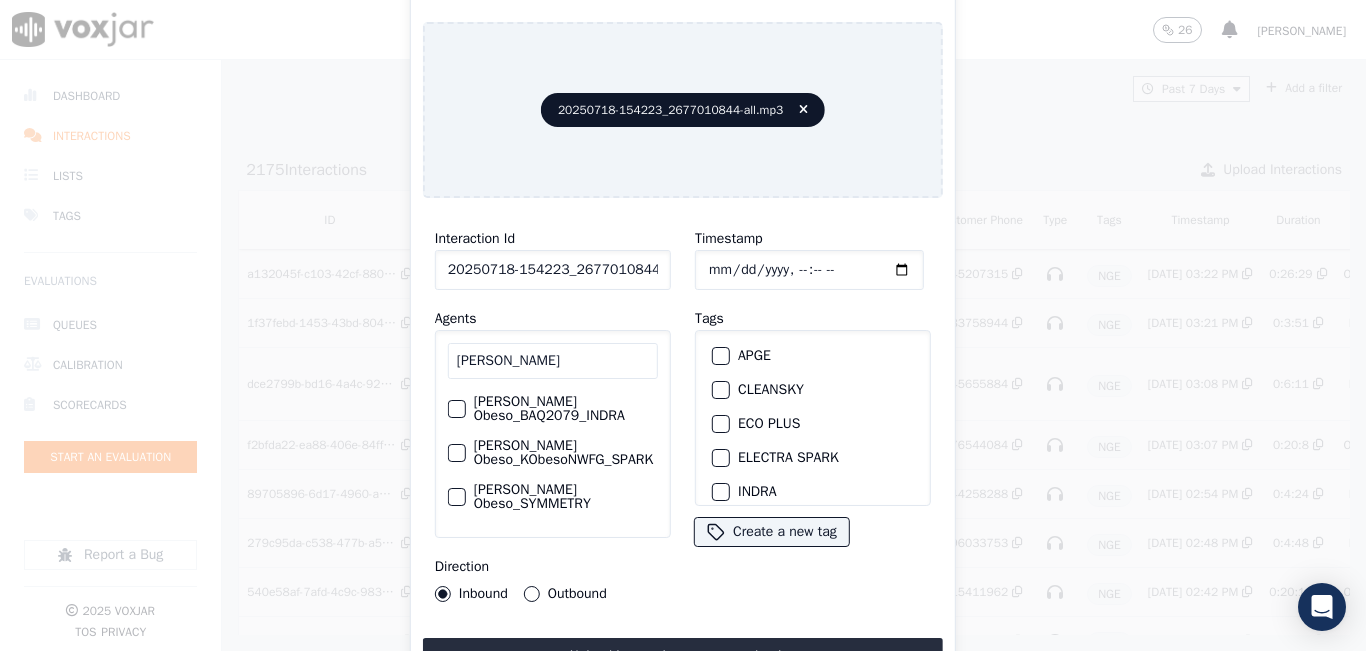 type on "KELL" 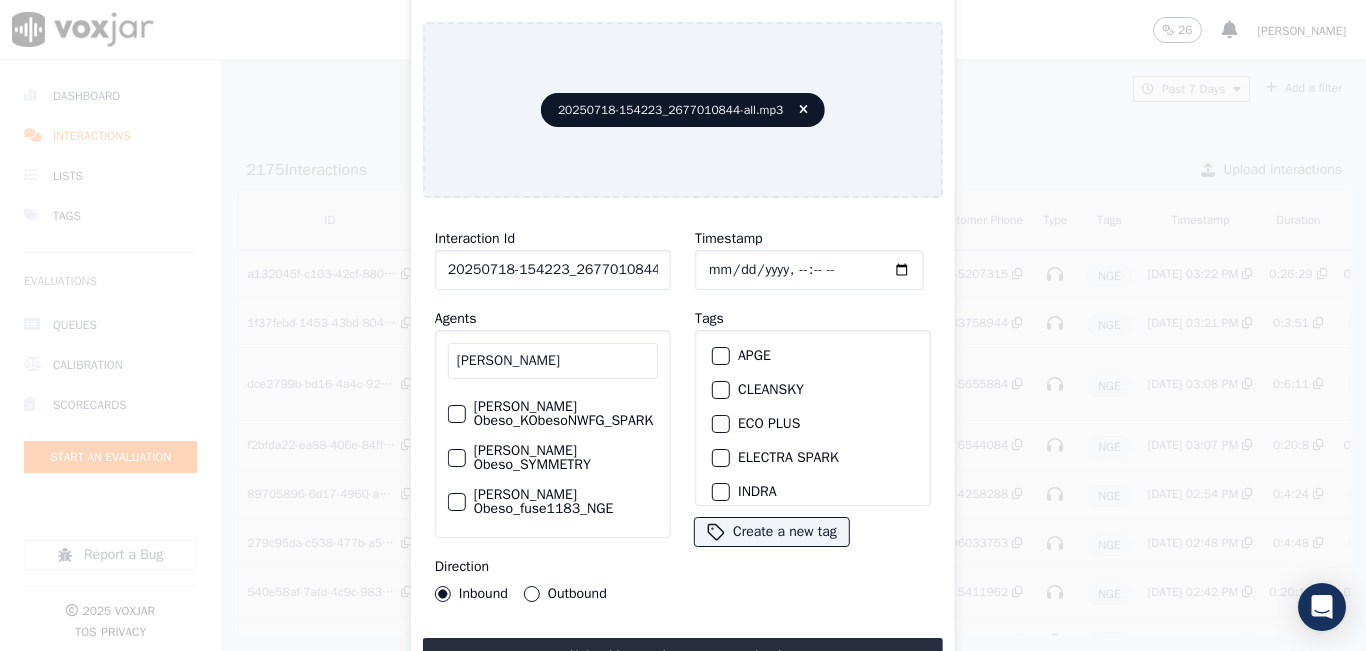 scroll, scrollTop: 40, scrollLeft: 22, axis: both 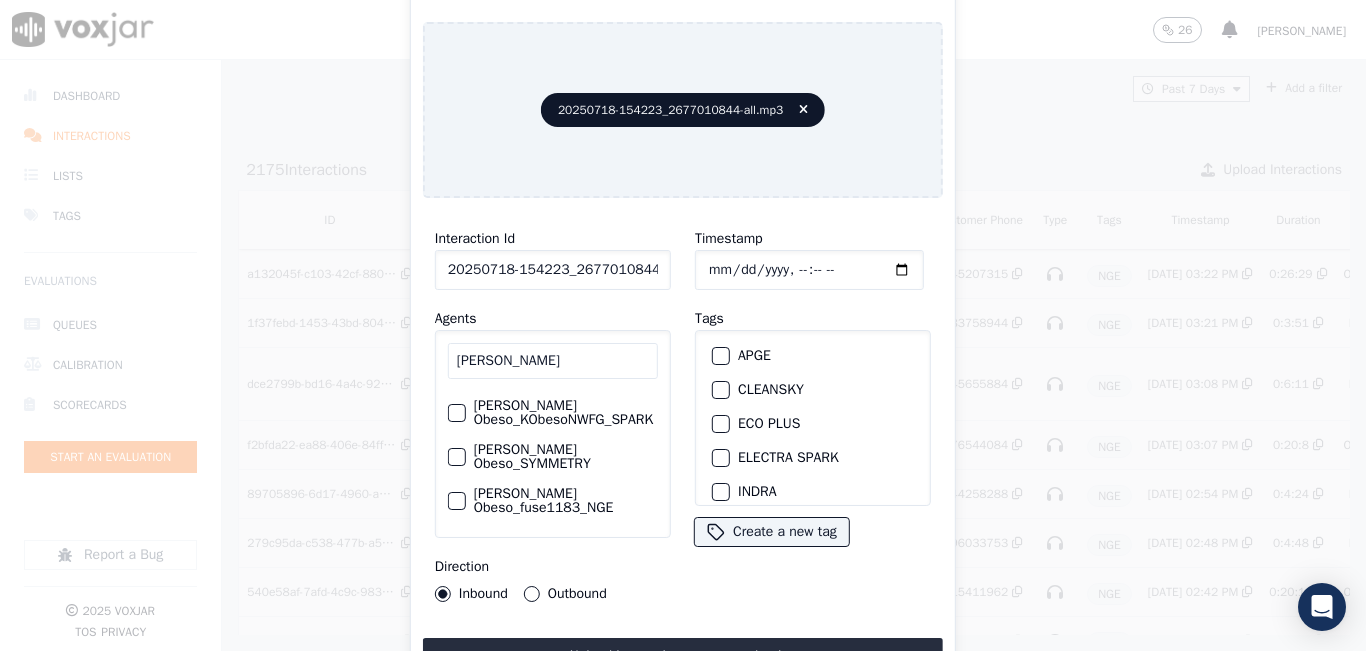 click on "[PERSON_NAME] Obeso_fuse1183_NGE" 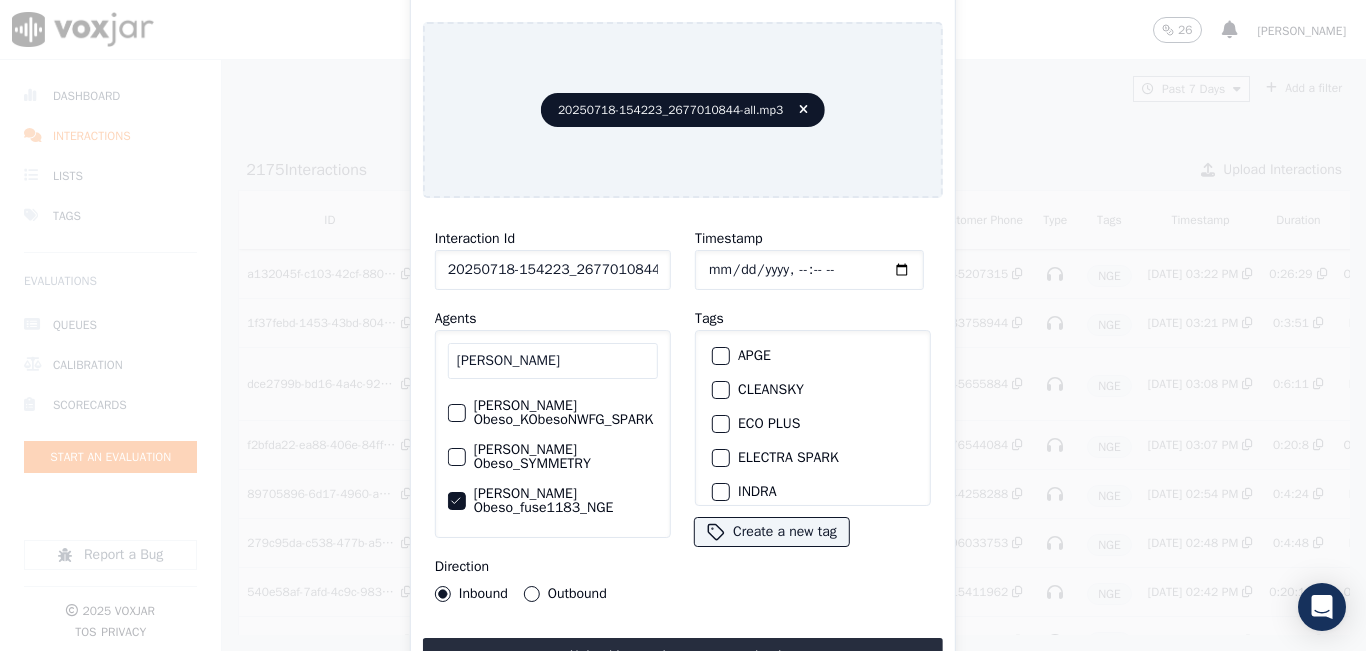 click on "Outbound" at bounding box center (532, 594) 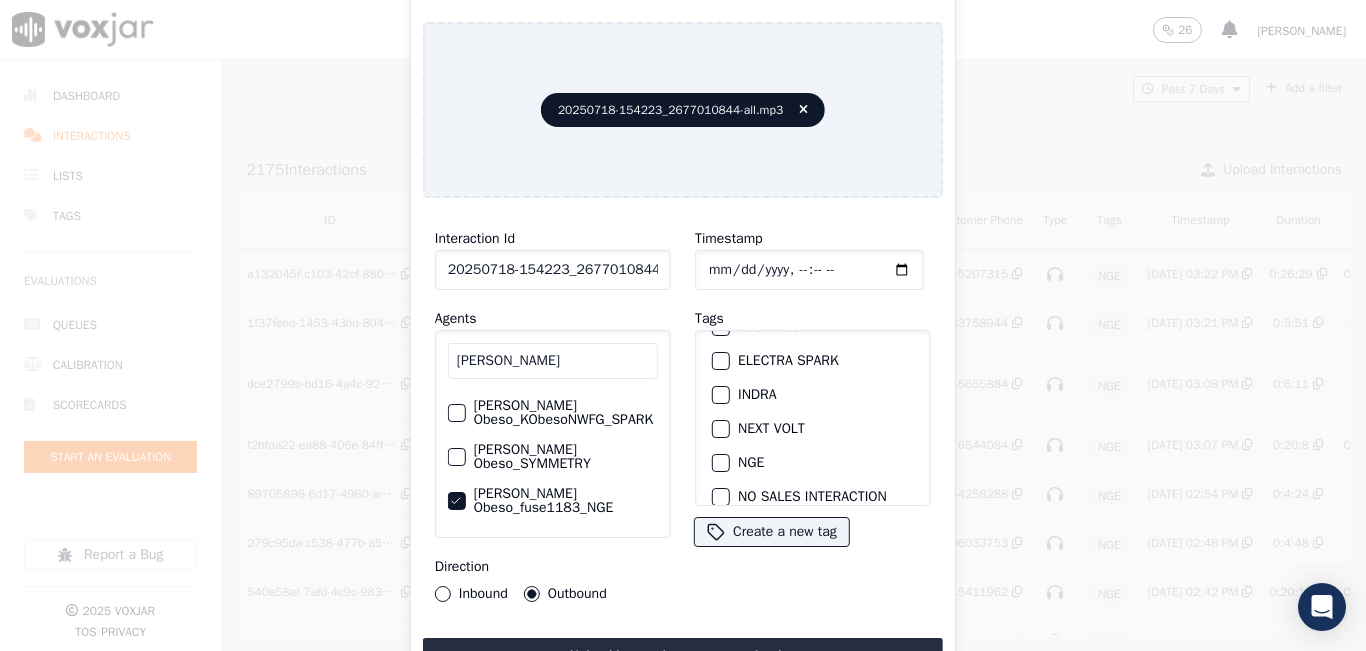 scroll, scrollTop: 200, scrollLeft: 0, axis: vertical 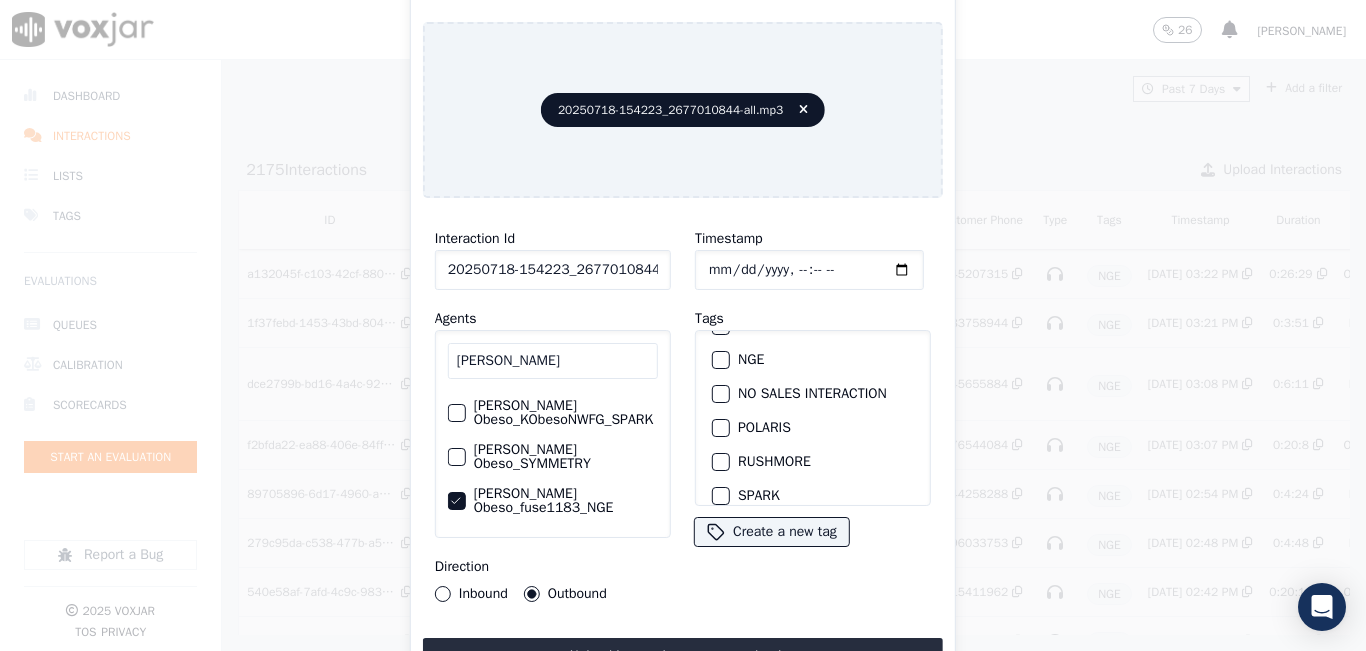click at bounding box center (720, 360) 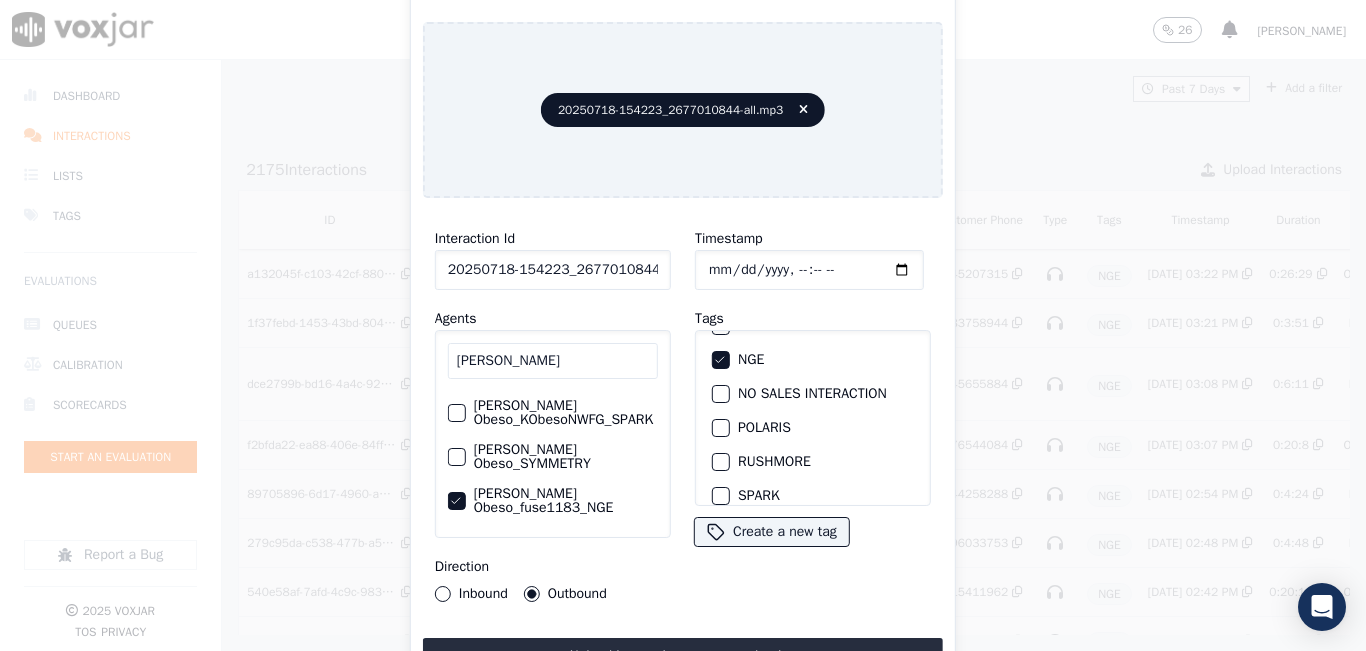 drag, startPoint x: 770, startPoint y: 631, endPoint x: 747, endPoint y: 632, distance: 23.021729 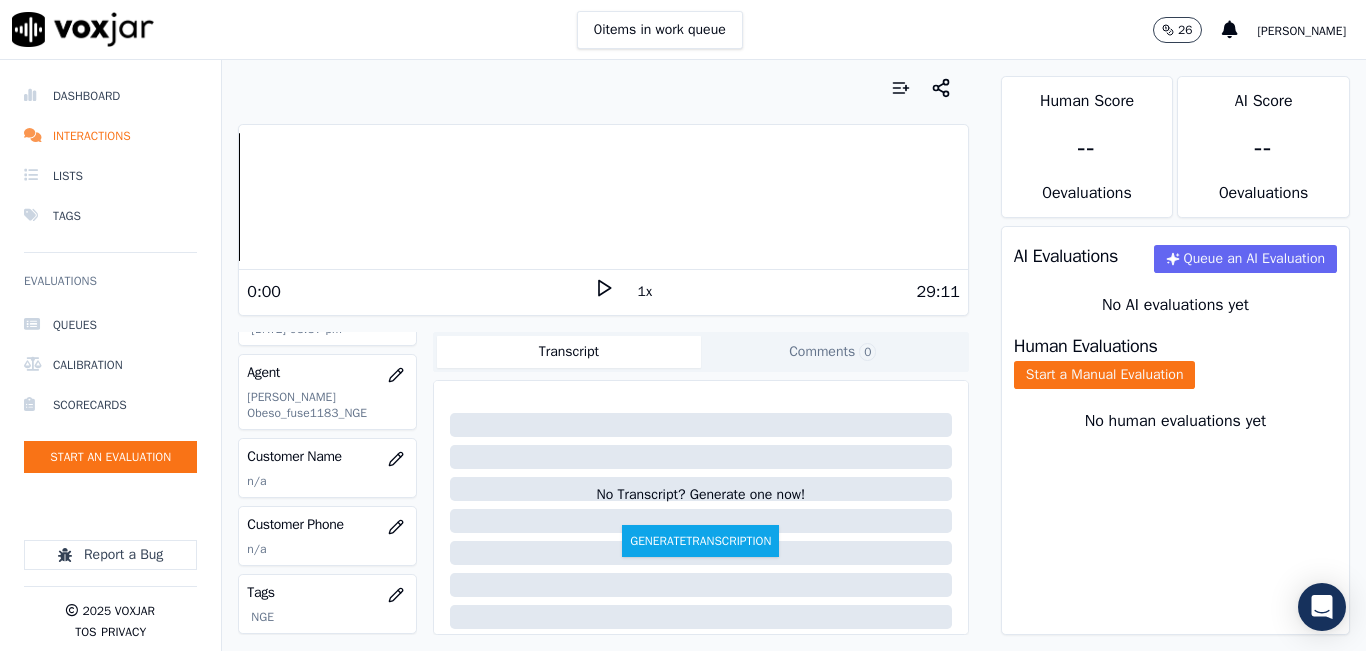 scroll, scrollTop: 200, scrollLeft: 0, axis: vertical 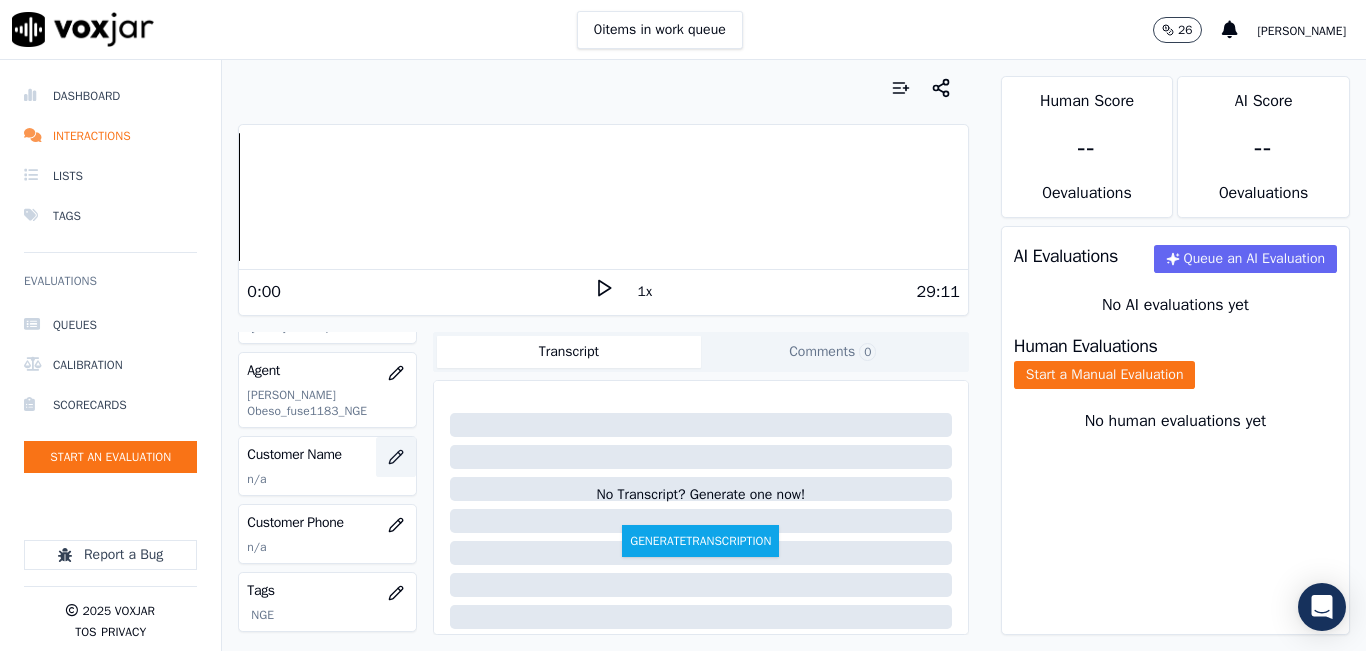 click 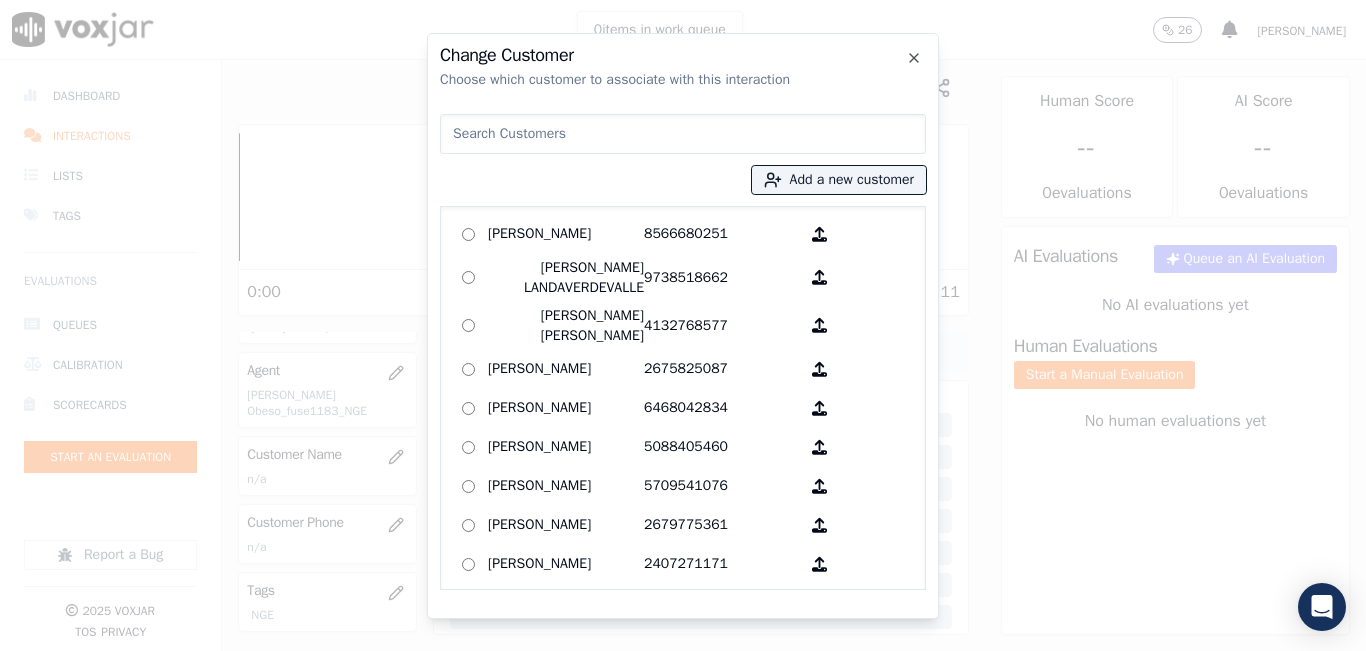 click at bounding box center (683, 134) 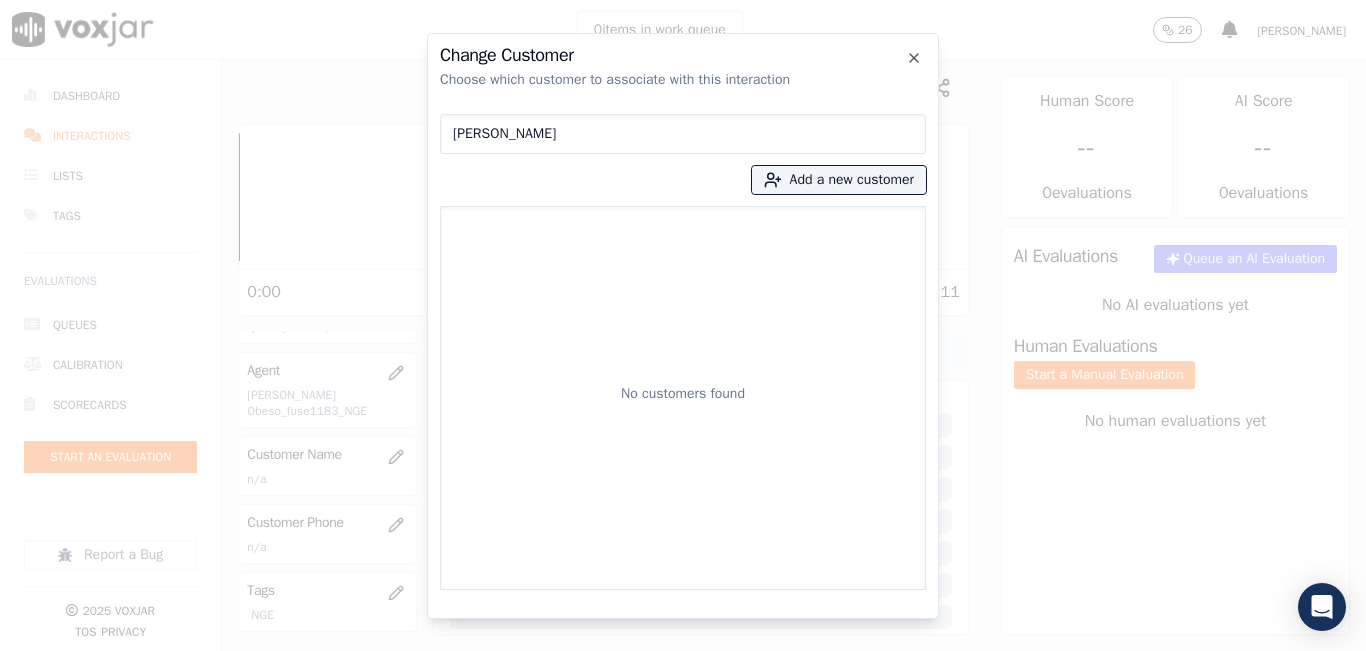 type on "[PERSON_NAME]" 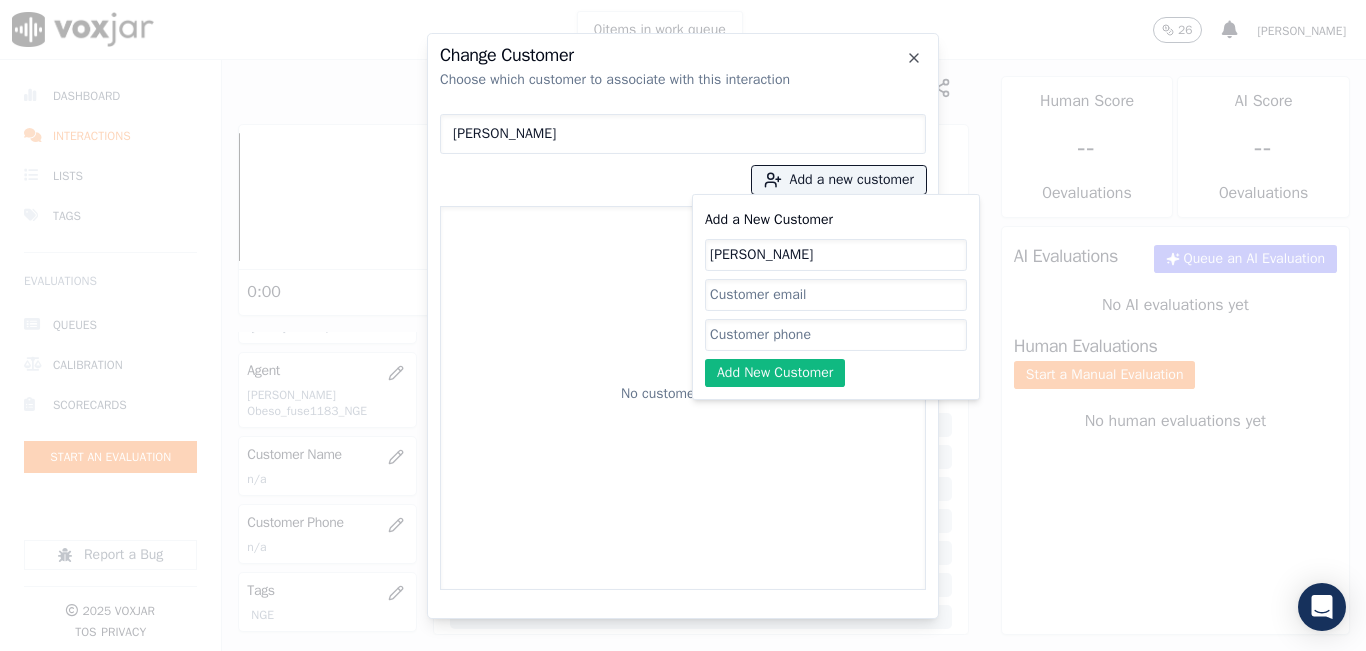 type on "[PERSON_NAME]" 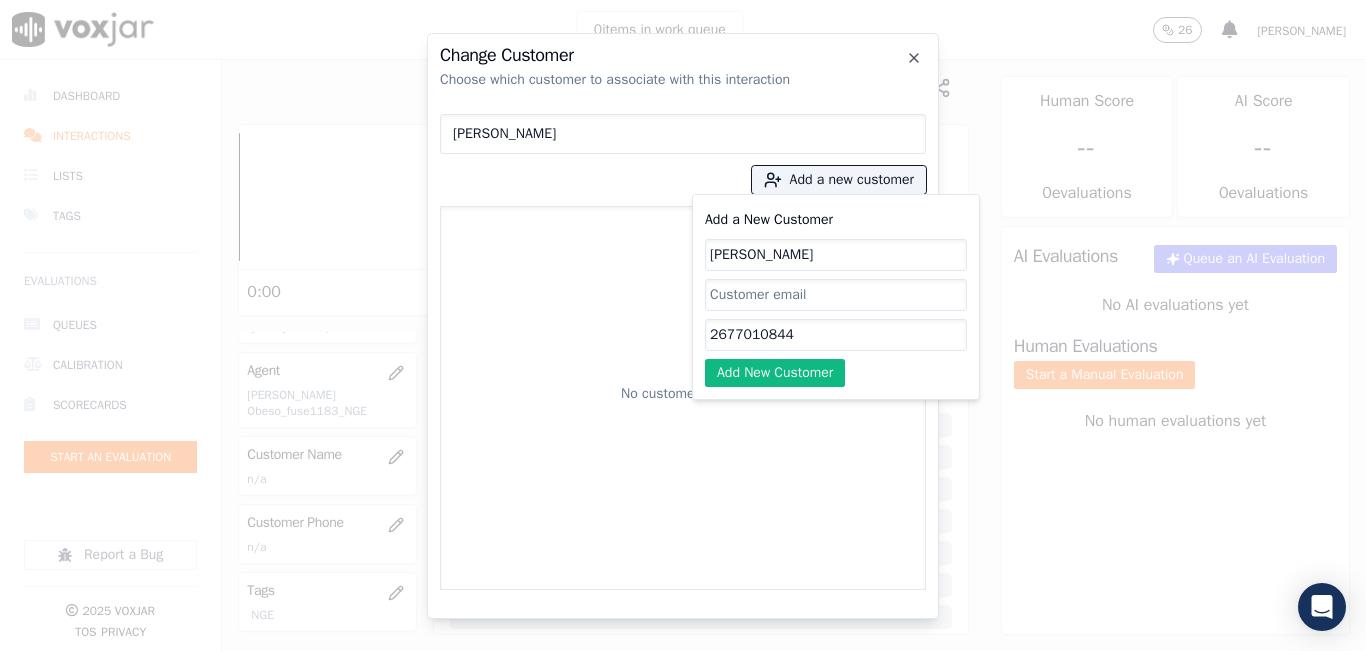 type on "2677010844" 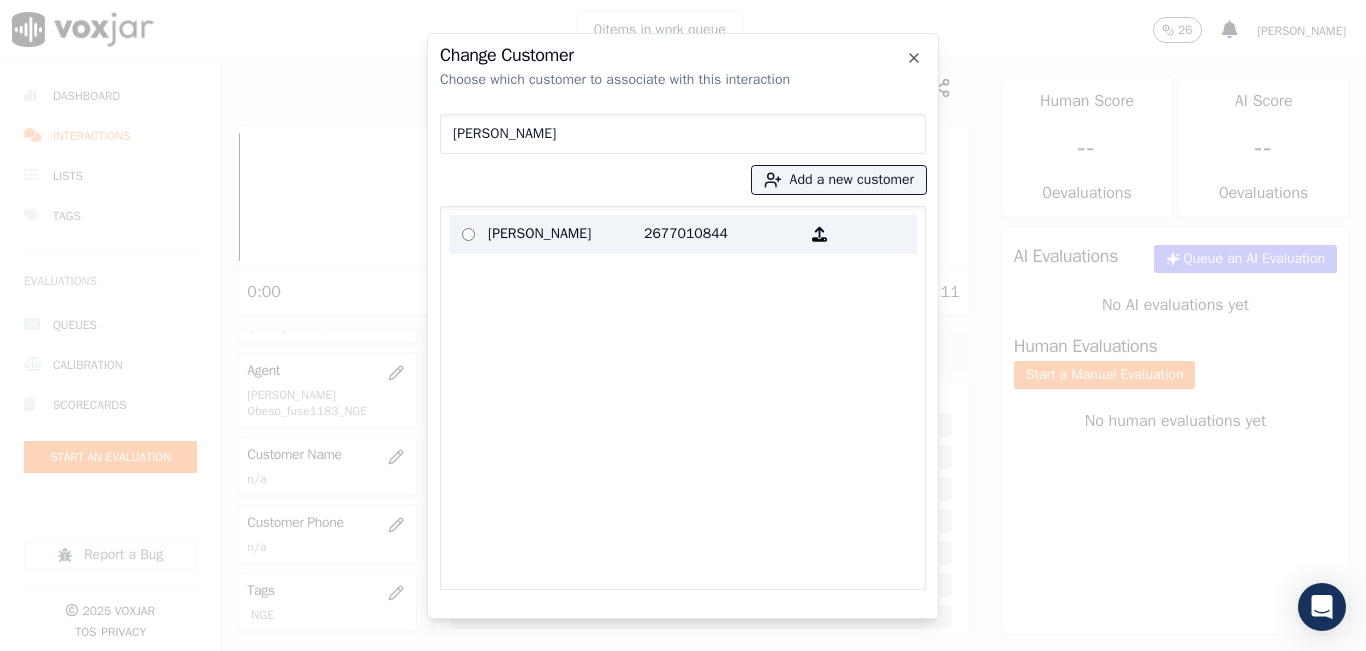 click on "[PERSON_NAME]" at bounding box center (566, 234) 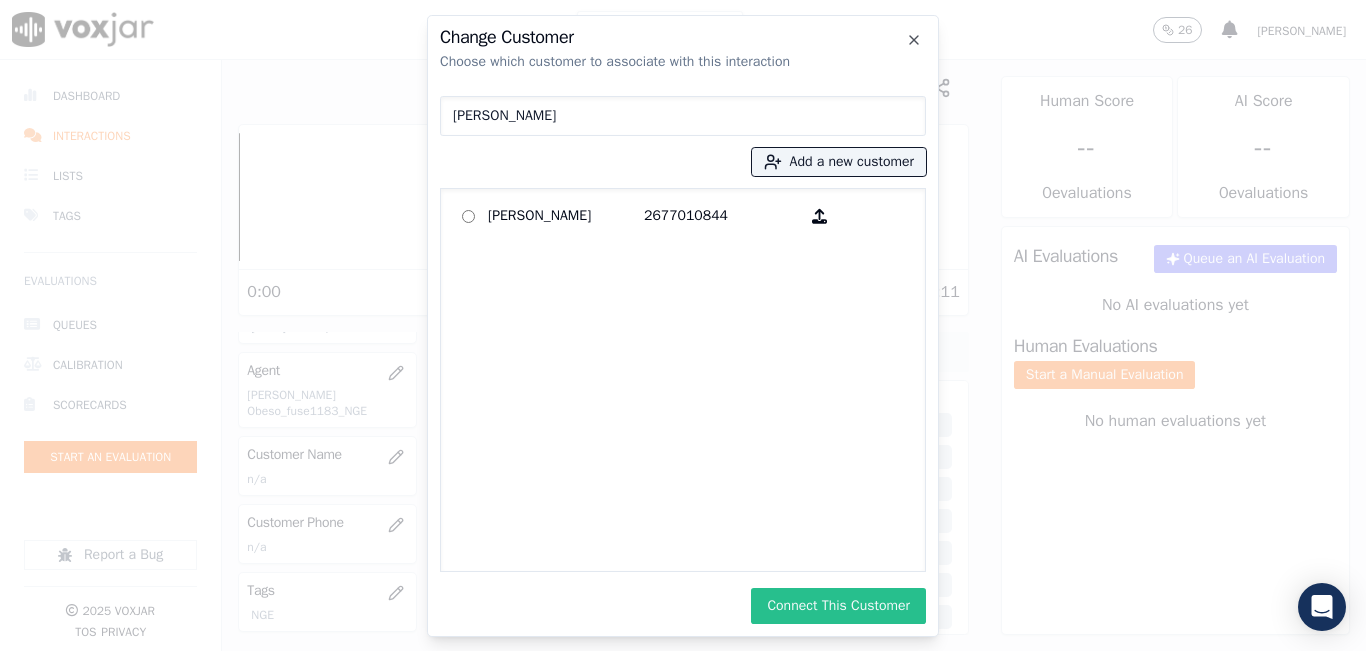 click on "Connect This Customer" at bounding box center (838, 606) 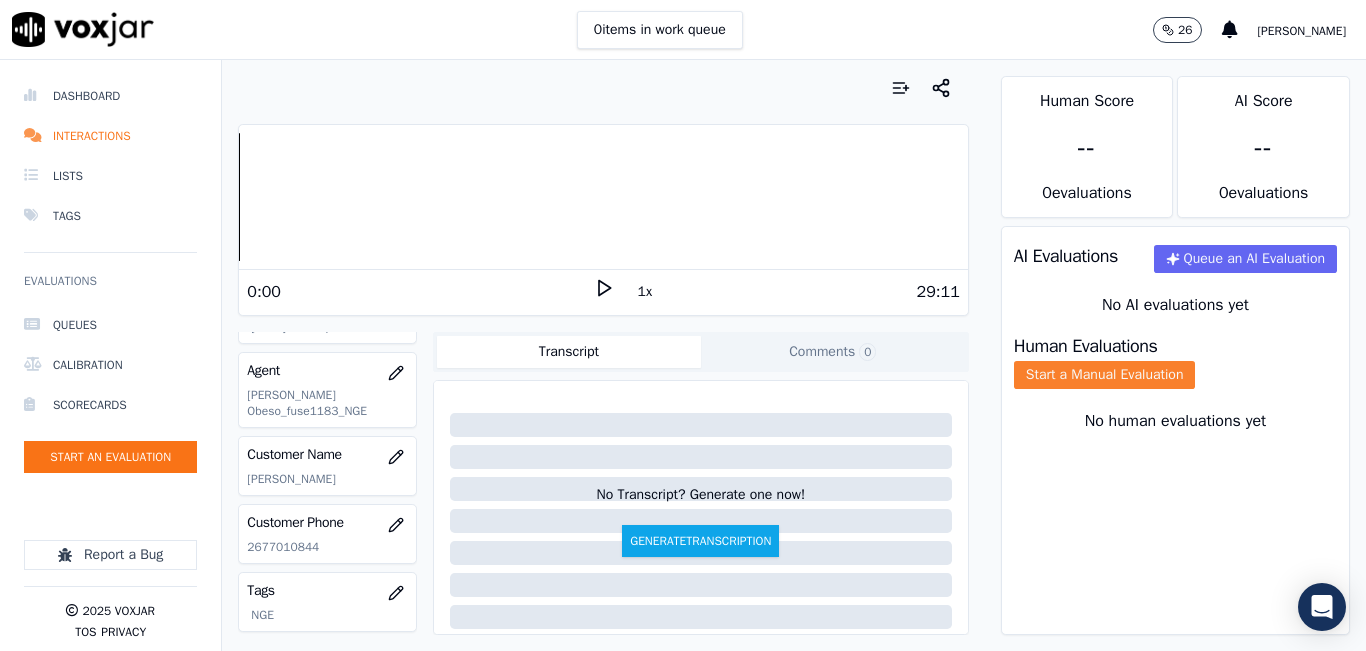 click on "Start a Manual Evaluation" 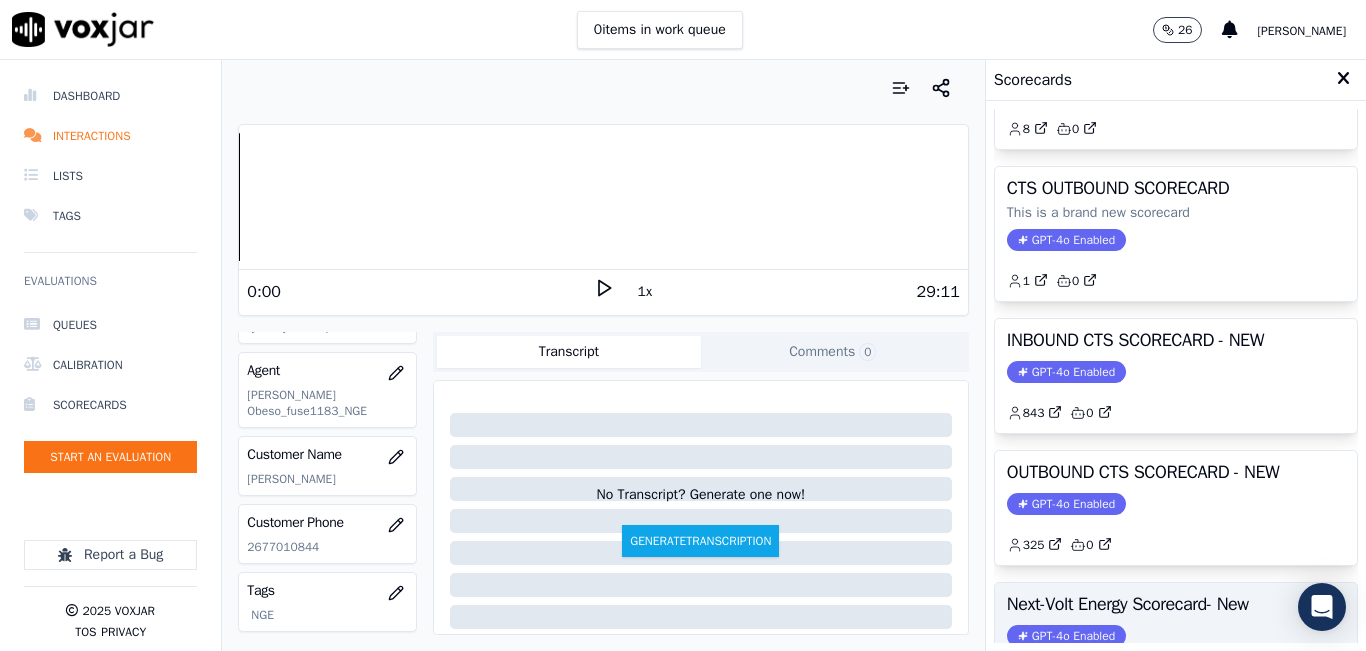 scroll, scrollTop: 300, scrollLeft: 0, axis: vertical 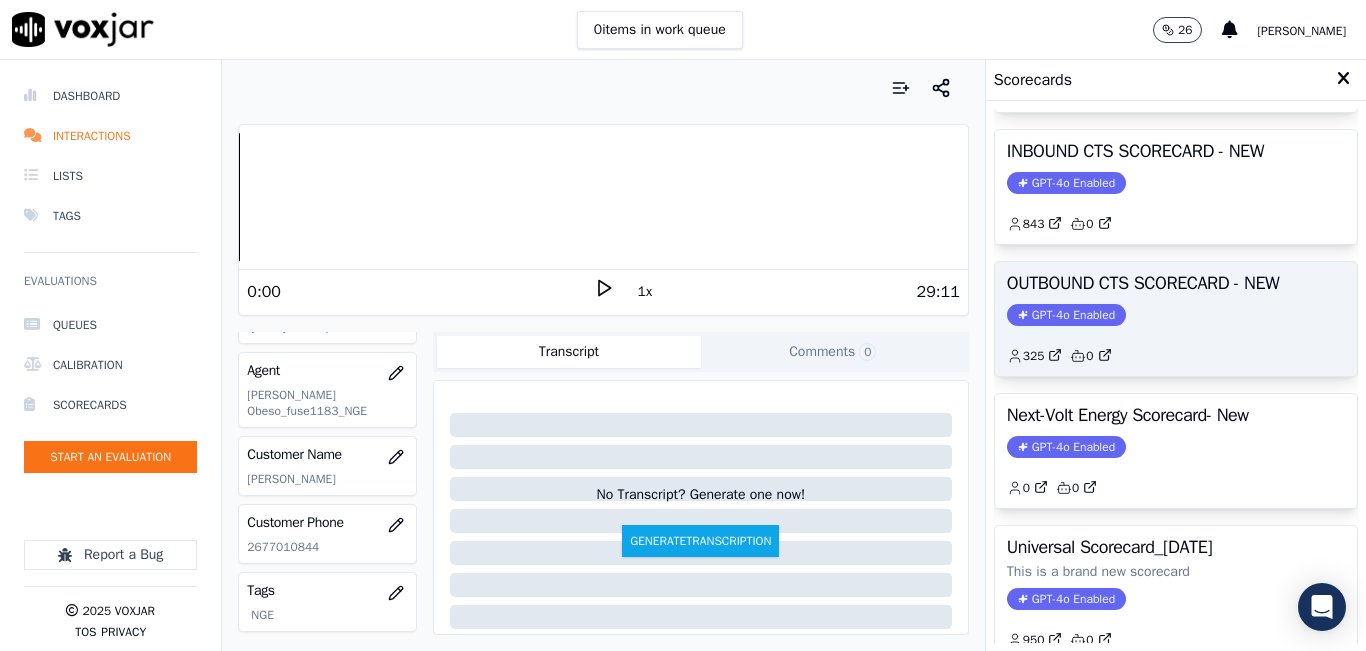 click on "GPT-4o Enabled" 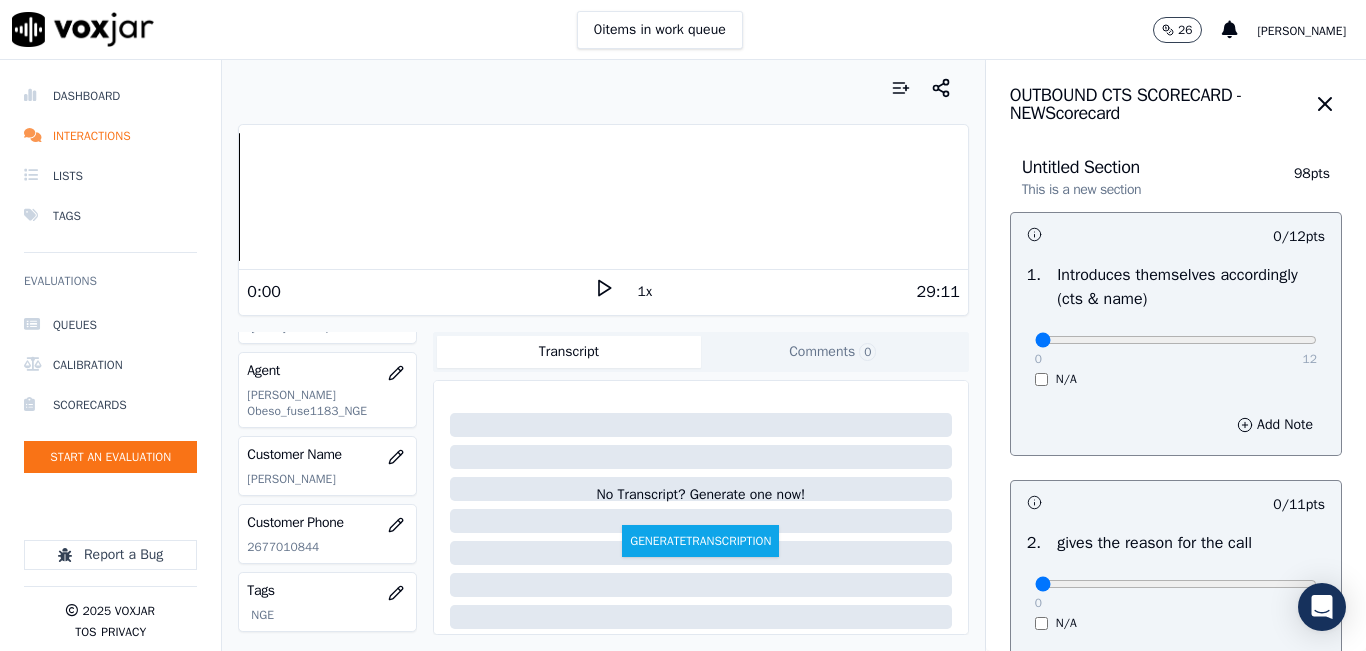 click on "1x" at bounding box center (645, 292) 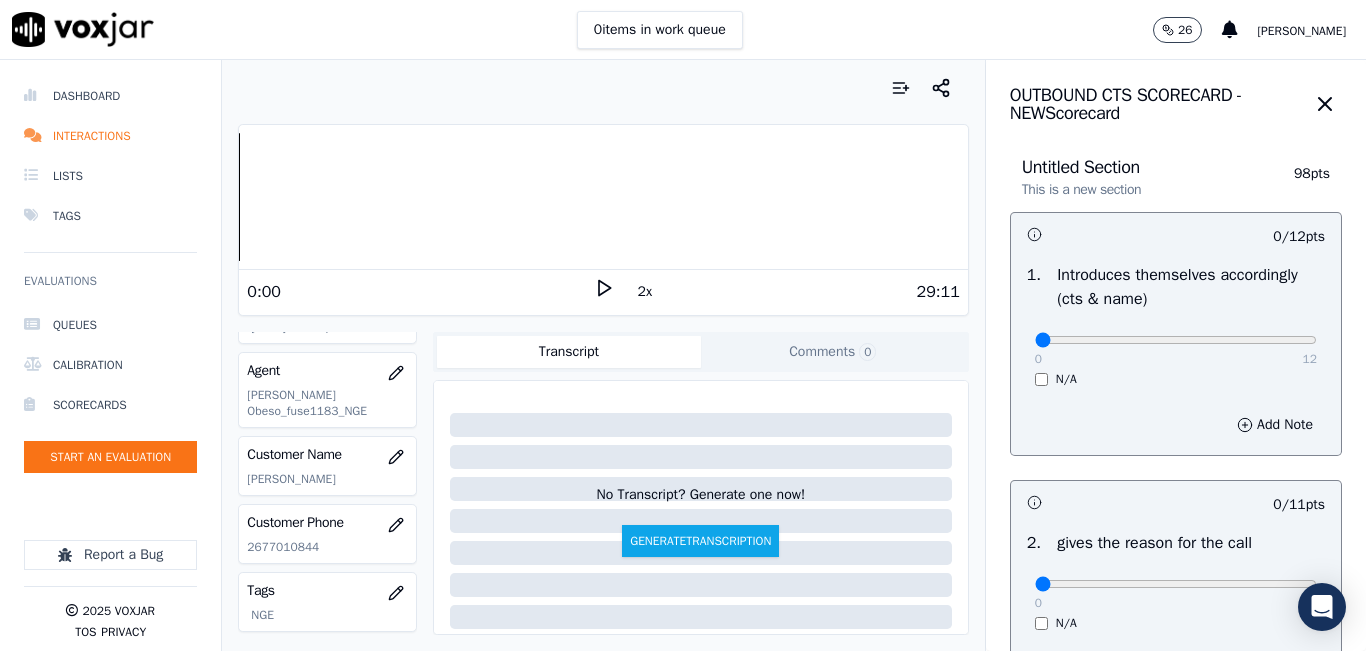 click 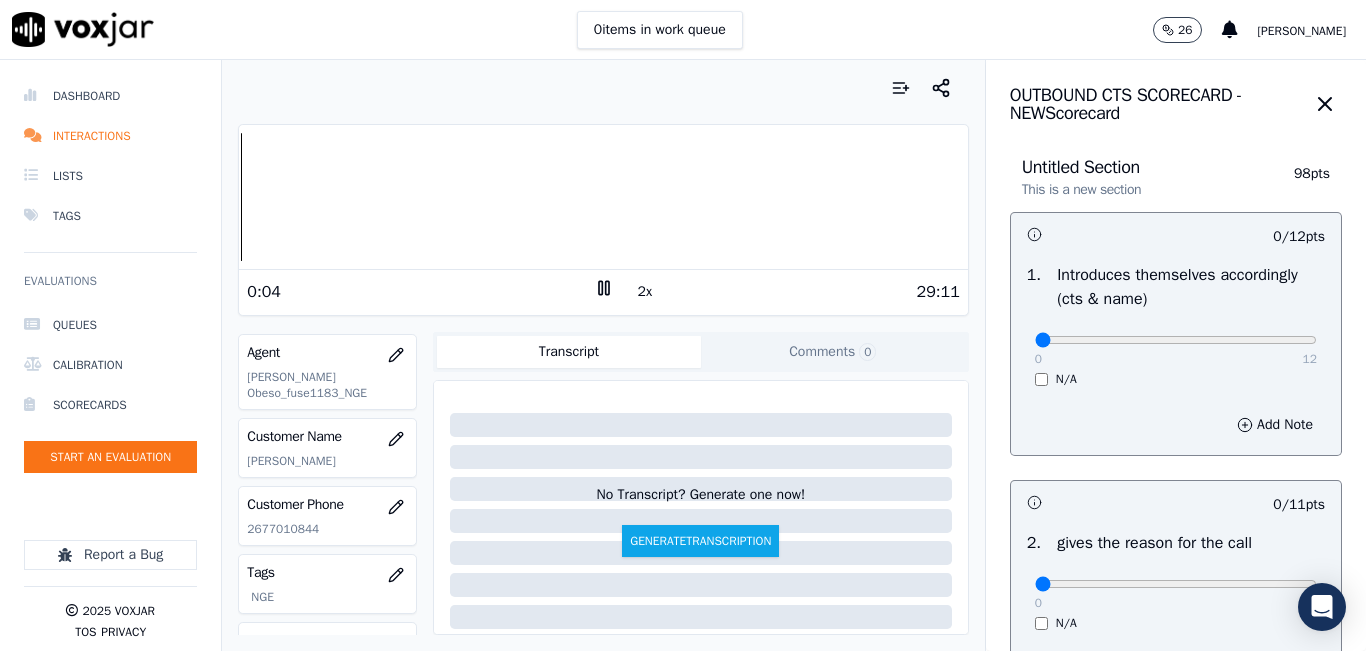 scroll, scrollTop: 178, scrollLeft: 0, axis: vertical 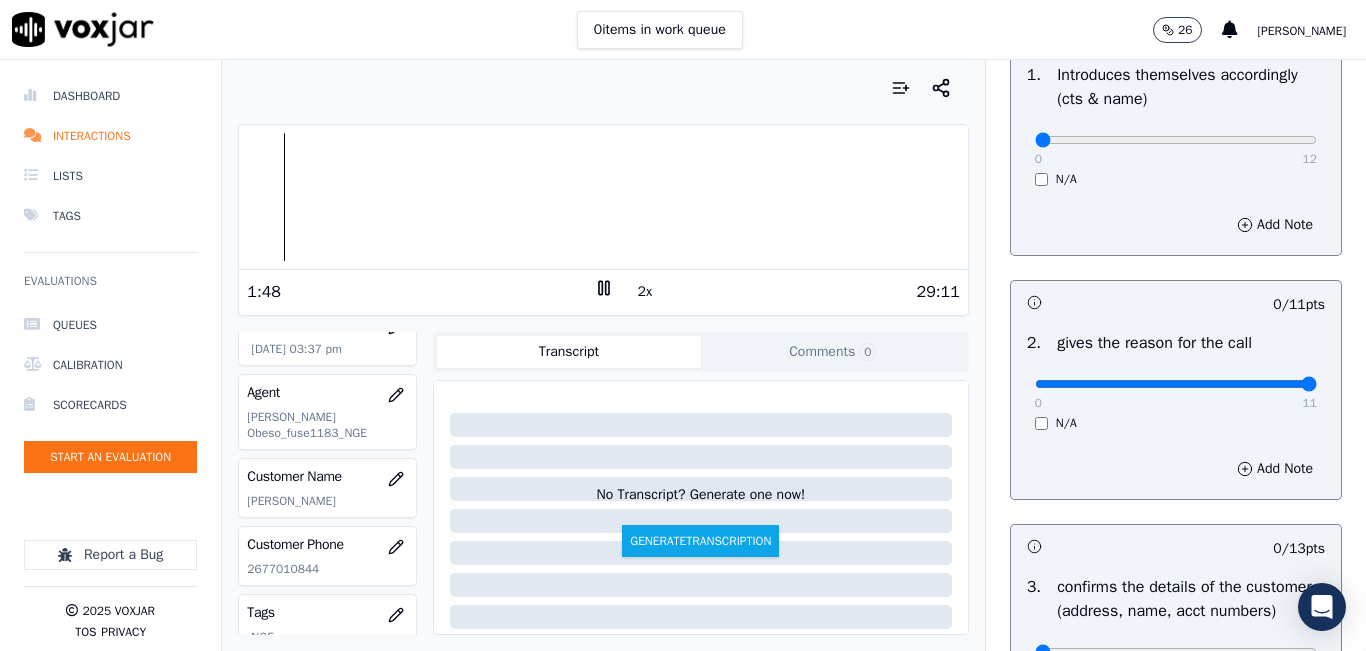 drag, startPoint x: 1271, startPoint y: 381, endPoint x: 1243, endPoint y: 337, distance: 52.153618 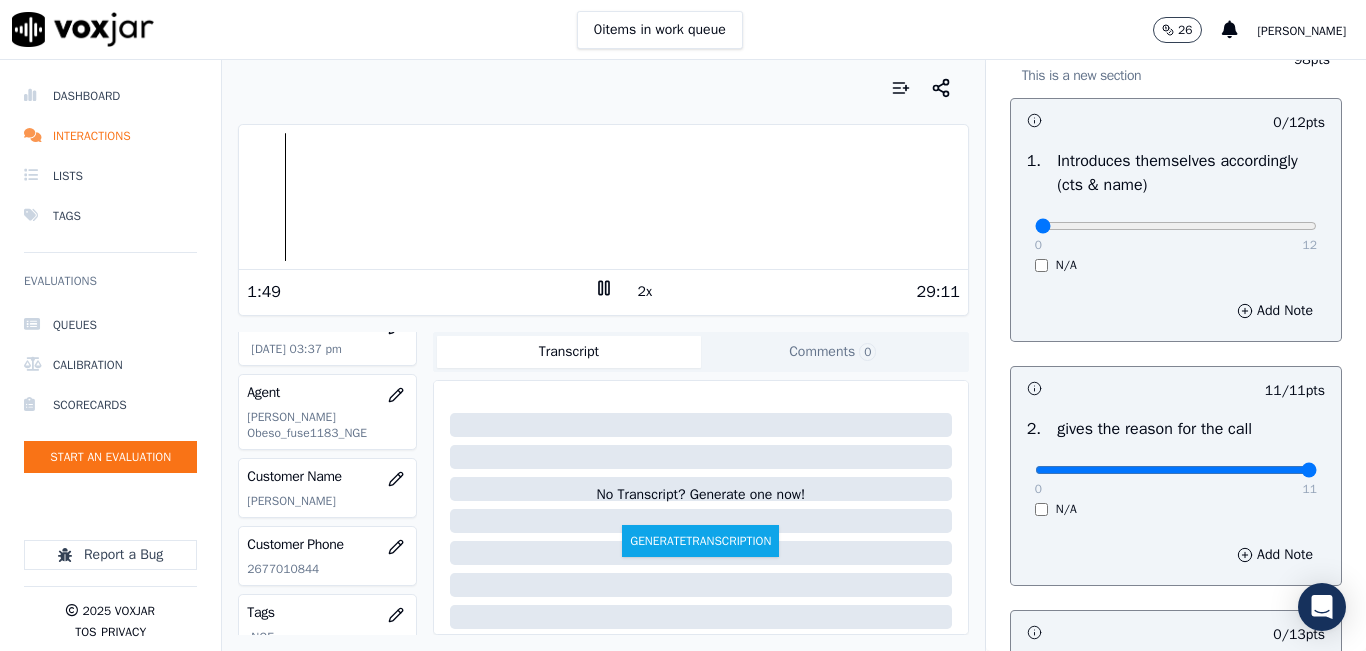 scroll, scrollTop: 0, scrollLeft: 0, axis: both 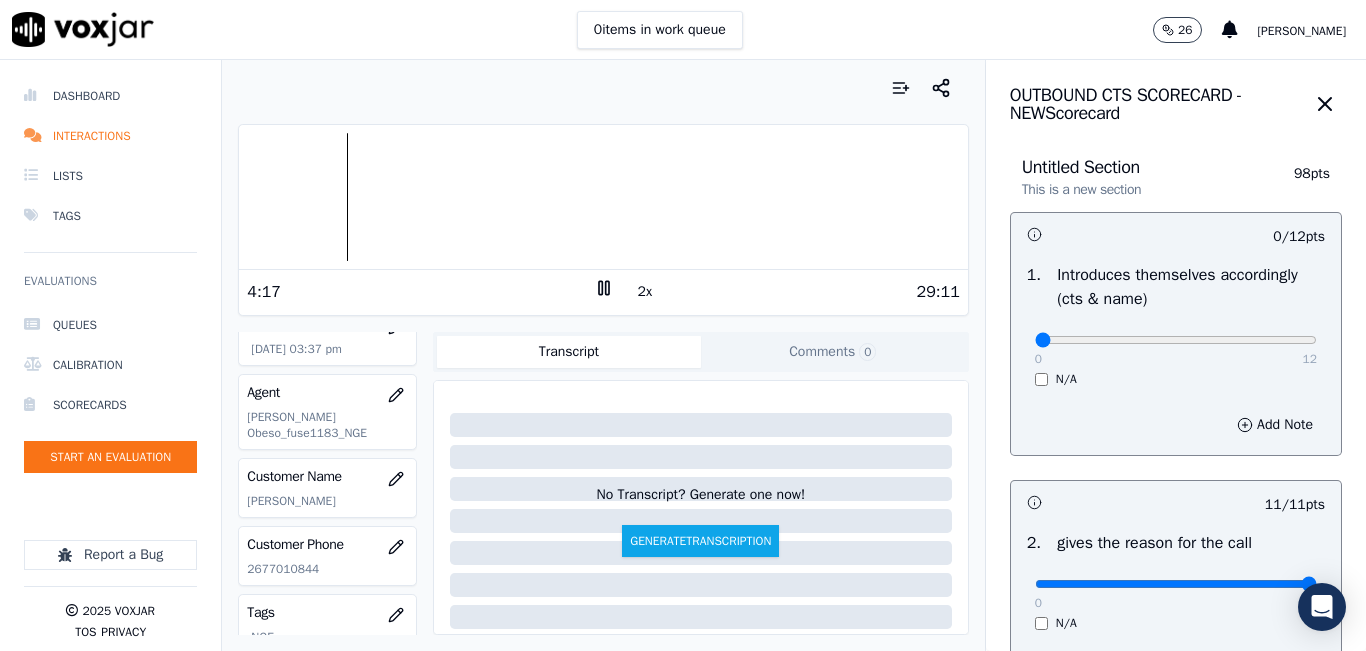 click 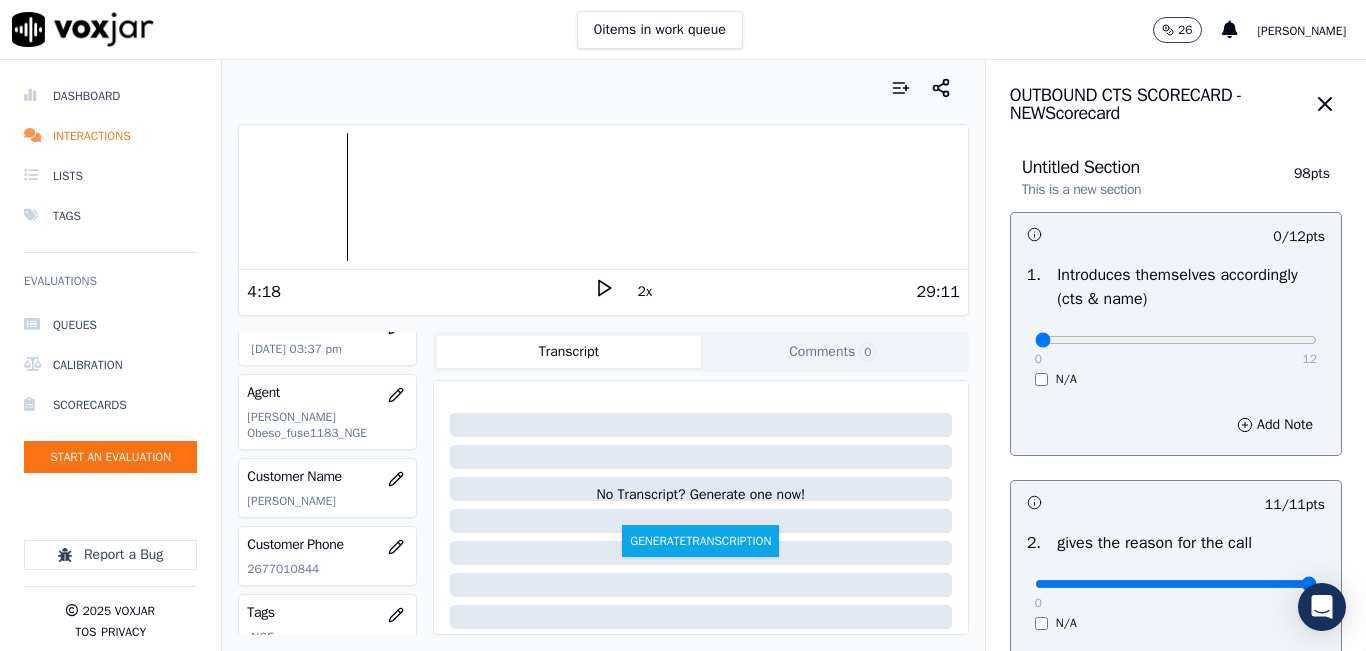 click 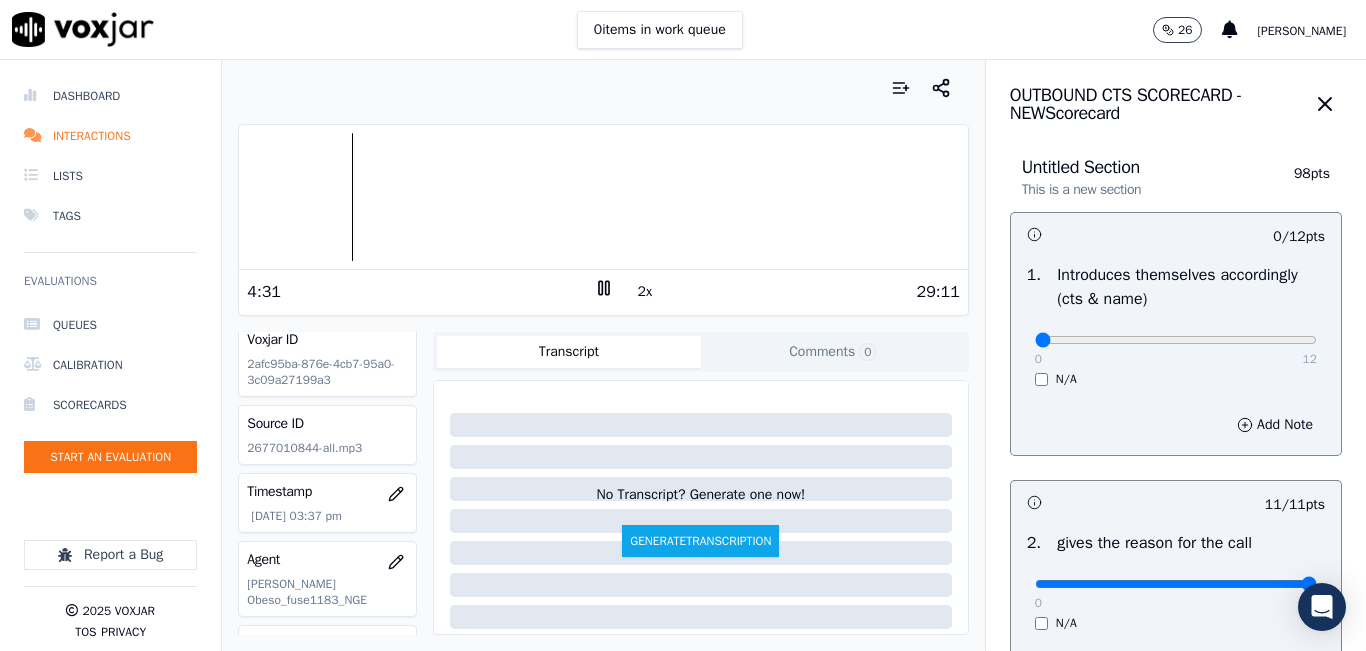 scroll, scrollTop: 0, scrollLeft: 0, axis: both 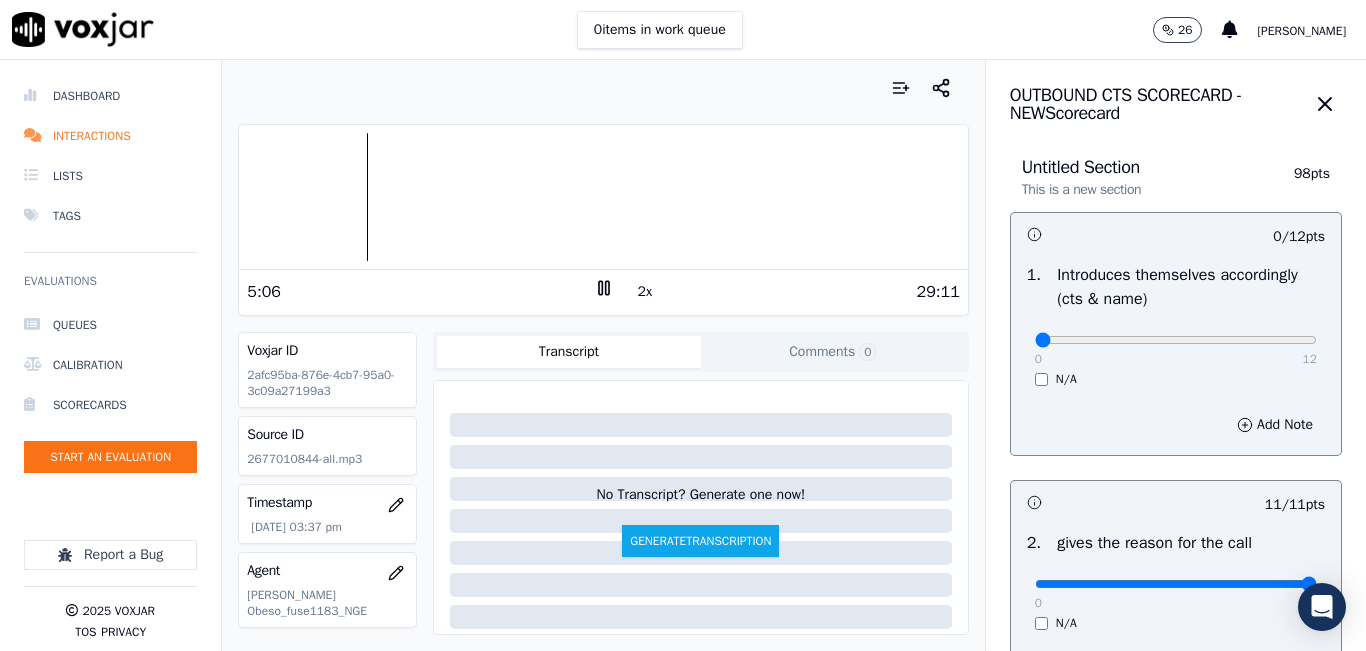 click 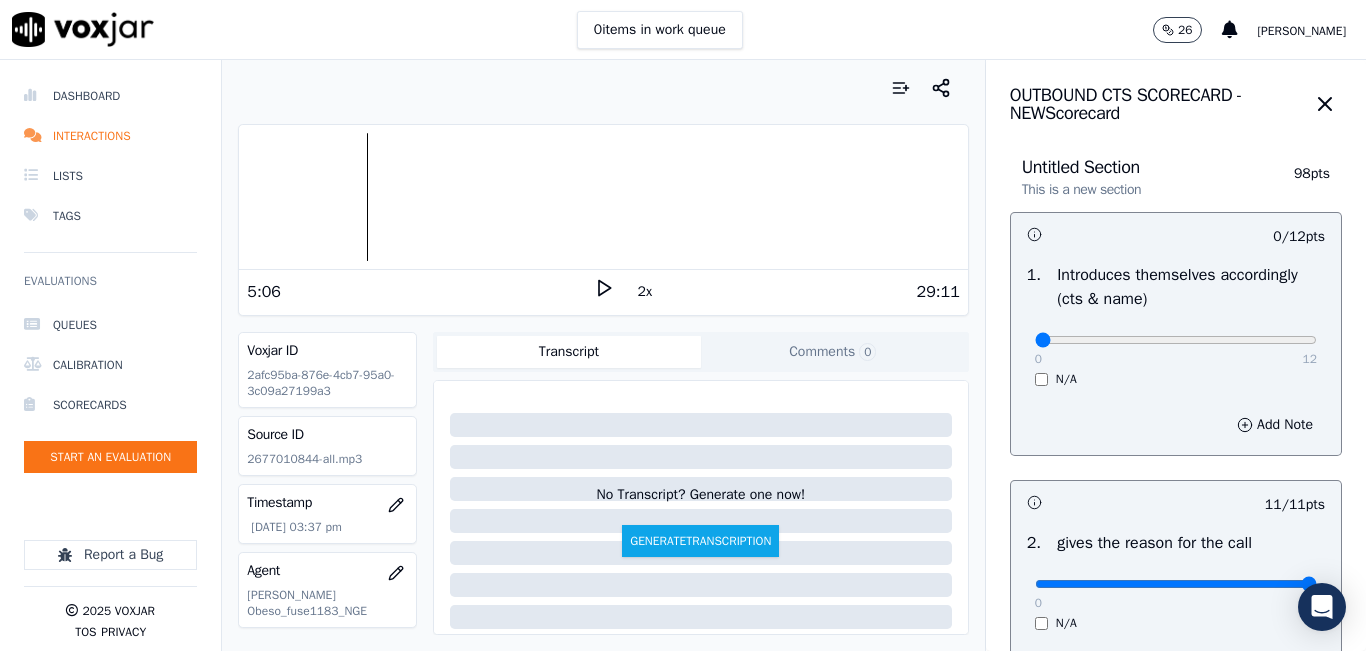click 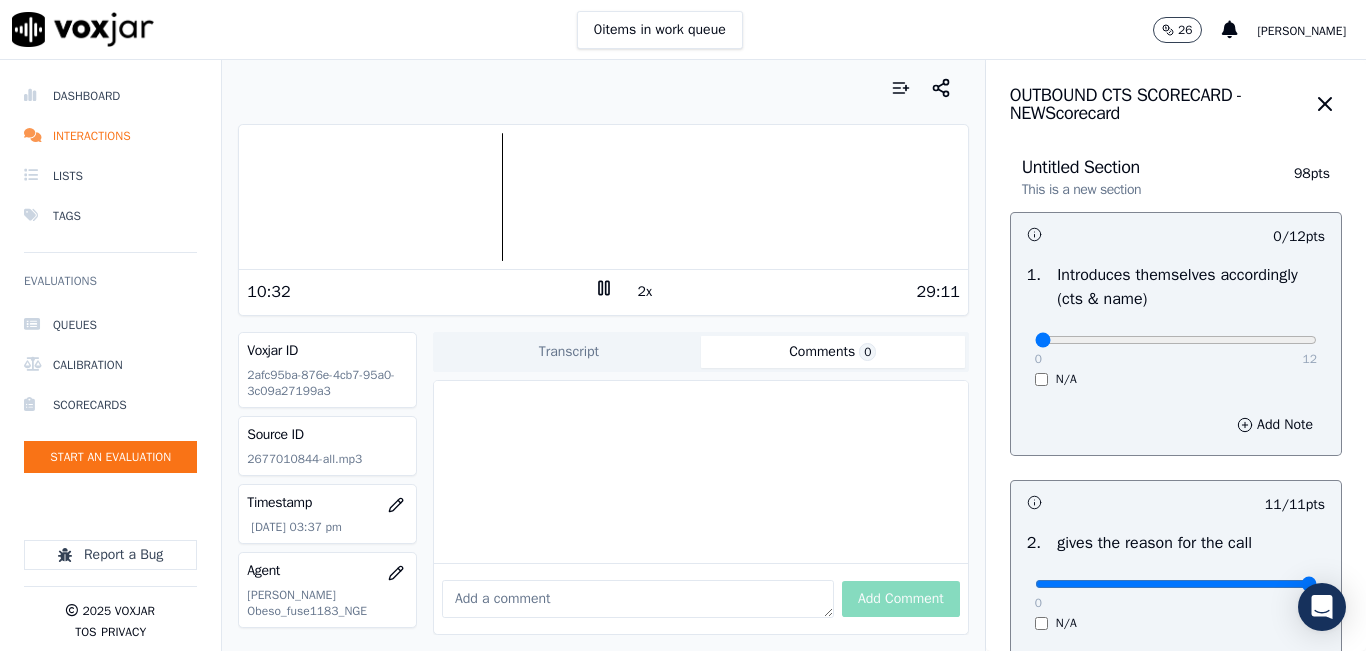 click at bounding box center (603, 197) 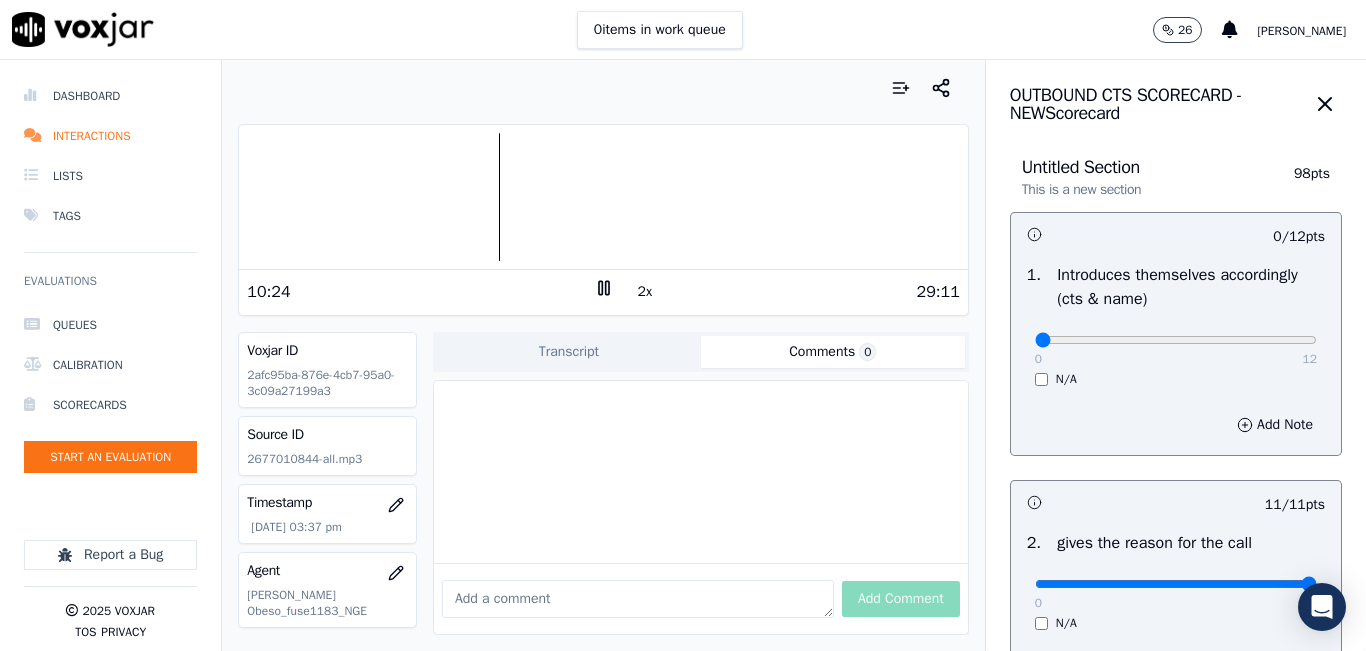 click at bounding box center [603, 197] 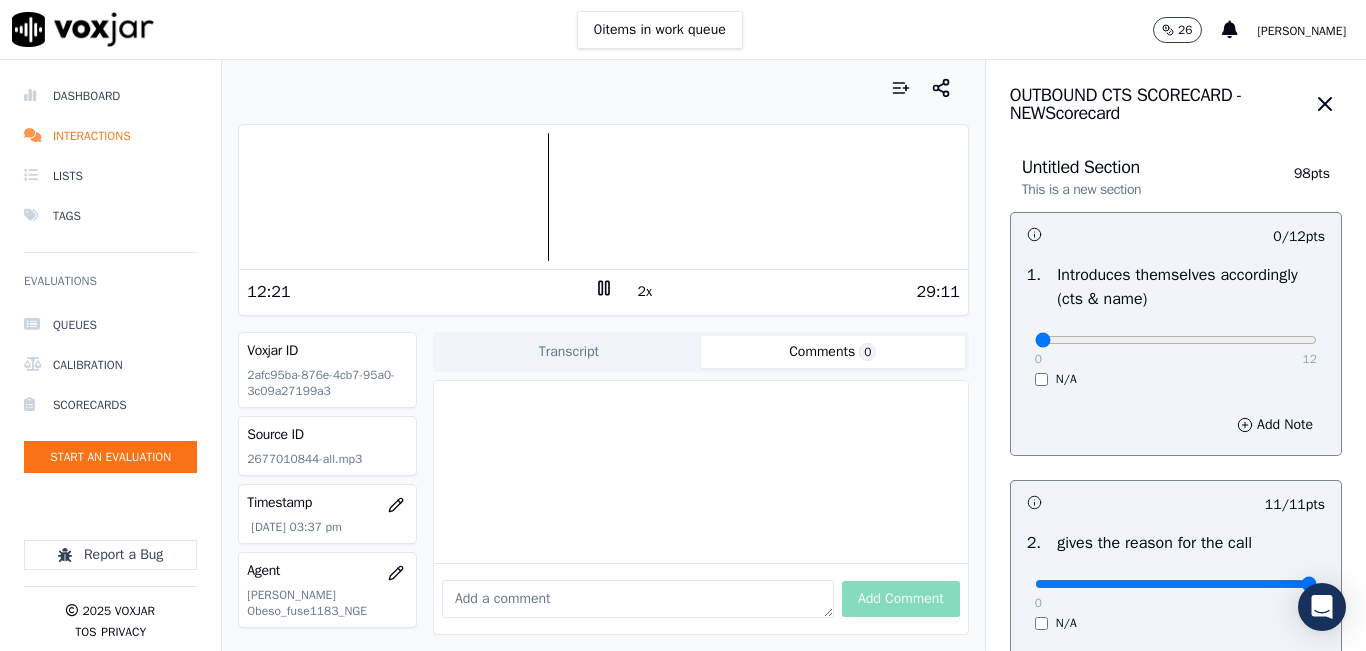 click on "Dashboard   Interactions   Lists   Tags       Evaluations     Queues   Calibration   Scorecards   Start an Evaluation
Report a Bug       2025   Voxjar   TOS   Privacy" 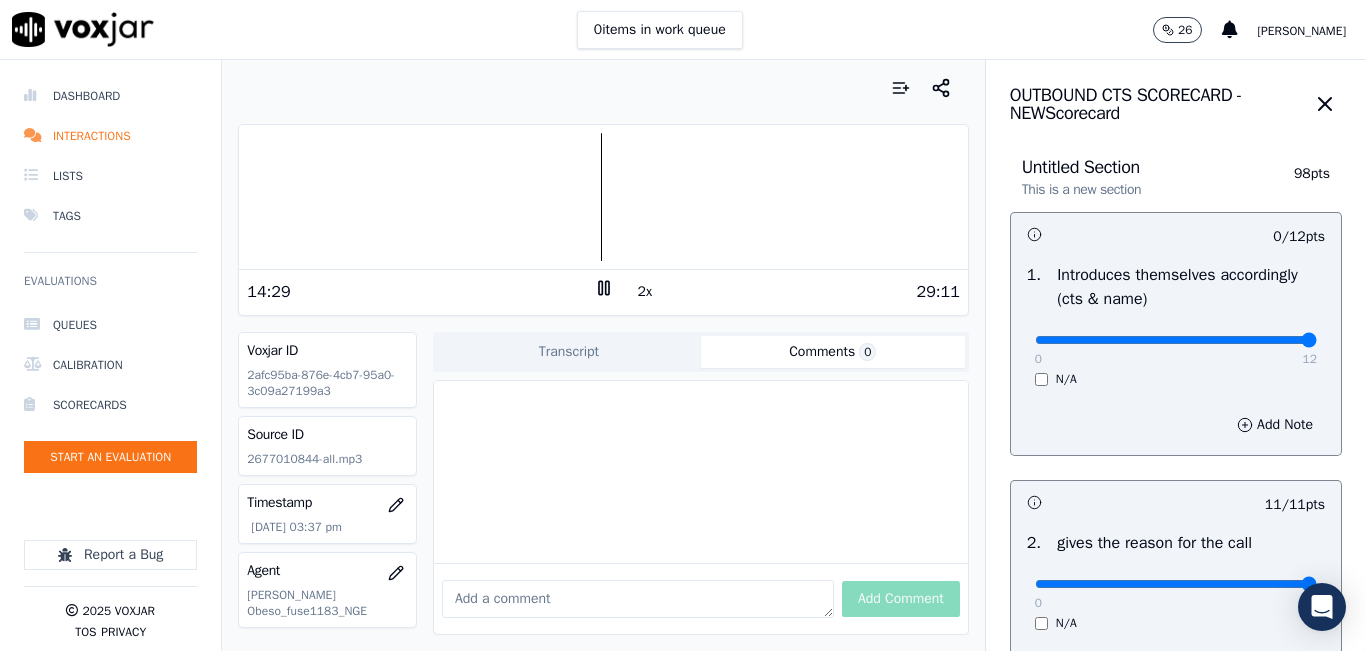 type on "12" 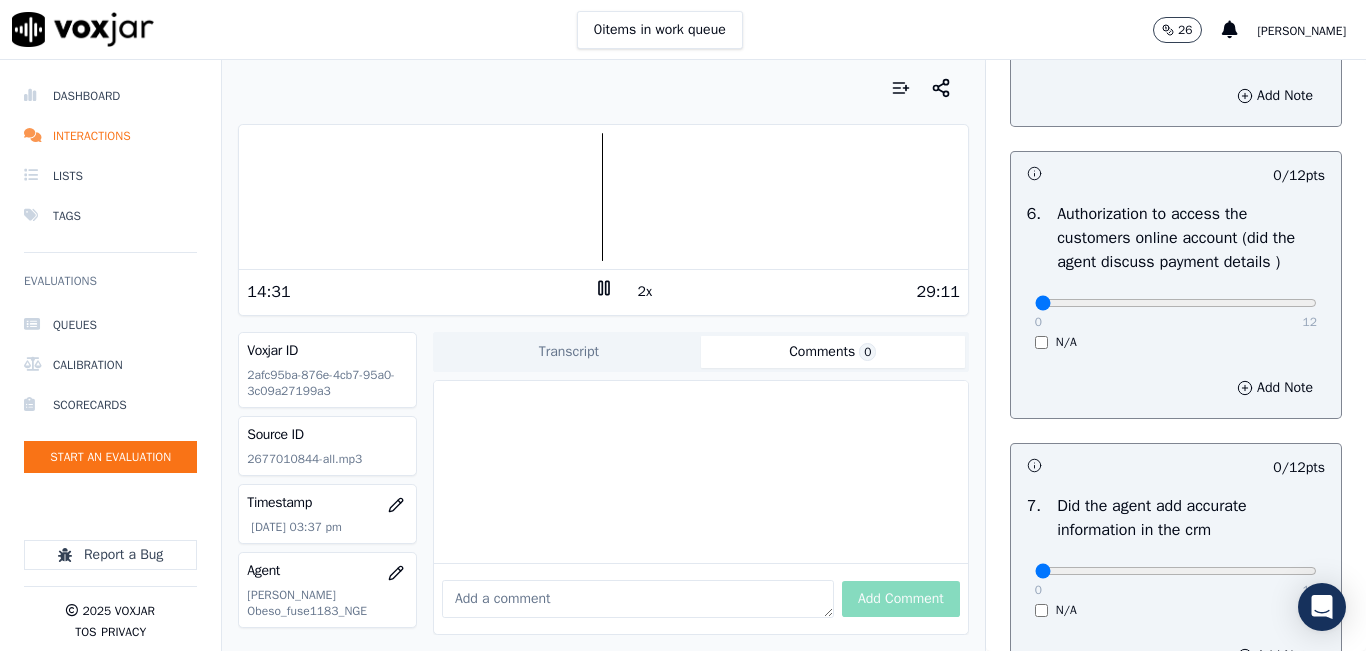 scroll, scrollTop: 1918, scrollLeft: 0, axis: vertical 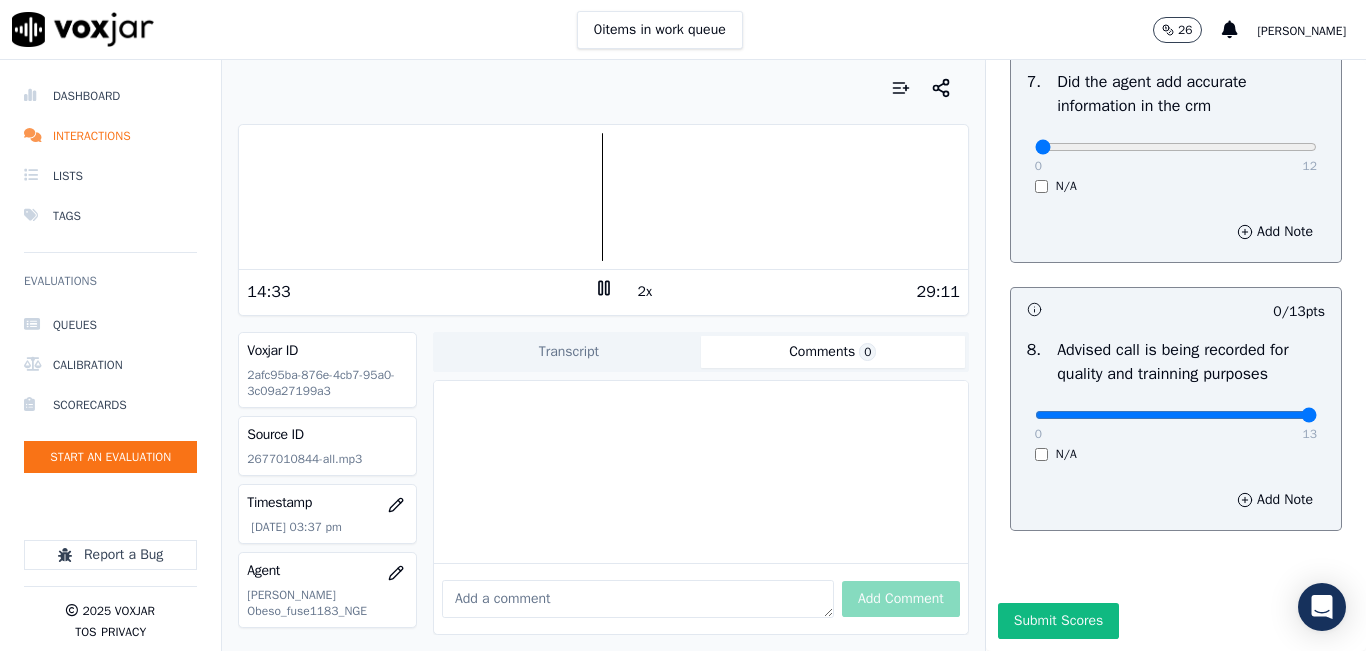 type on "13" 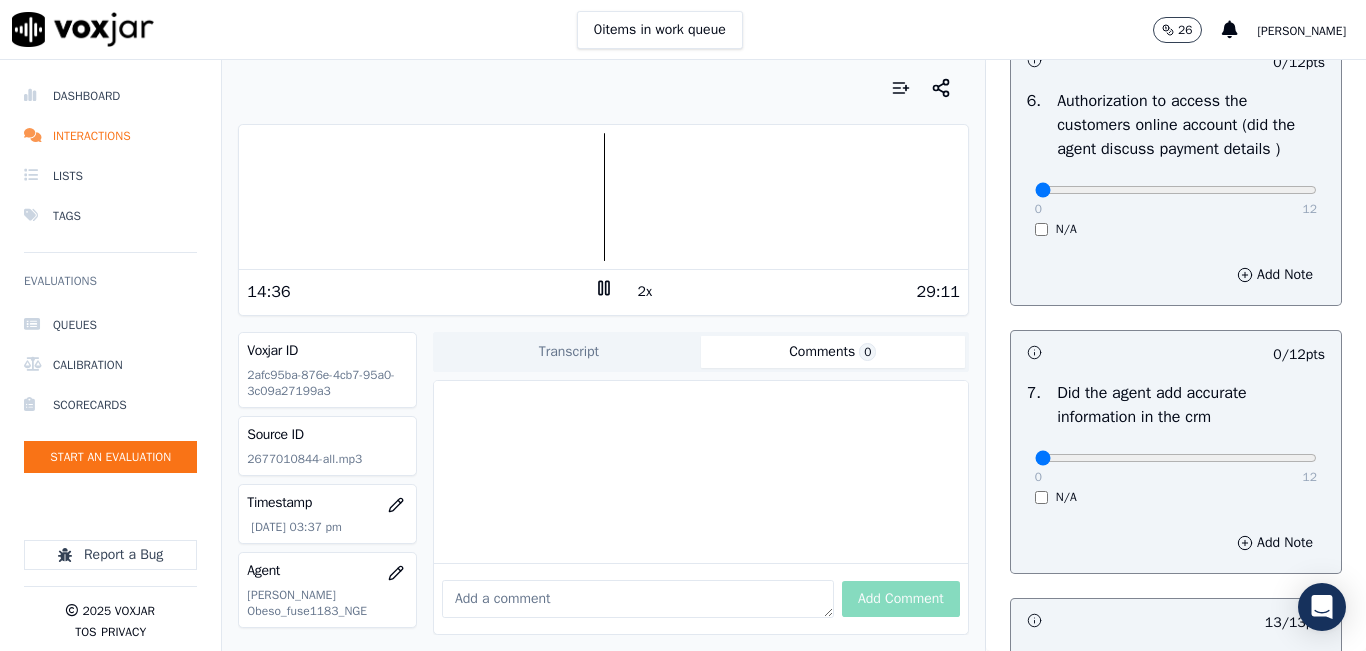 scroll, scrollTop: 1418, scrollLeft: 0, axis: vertical 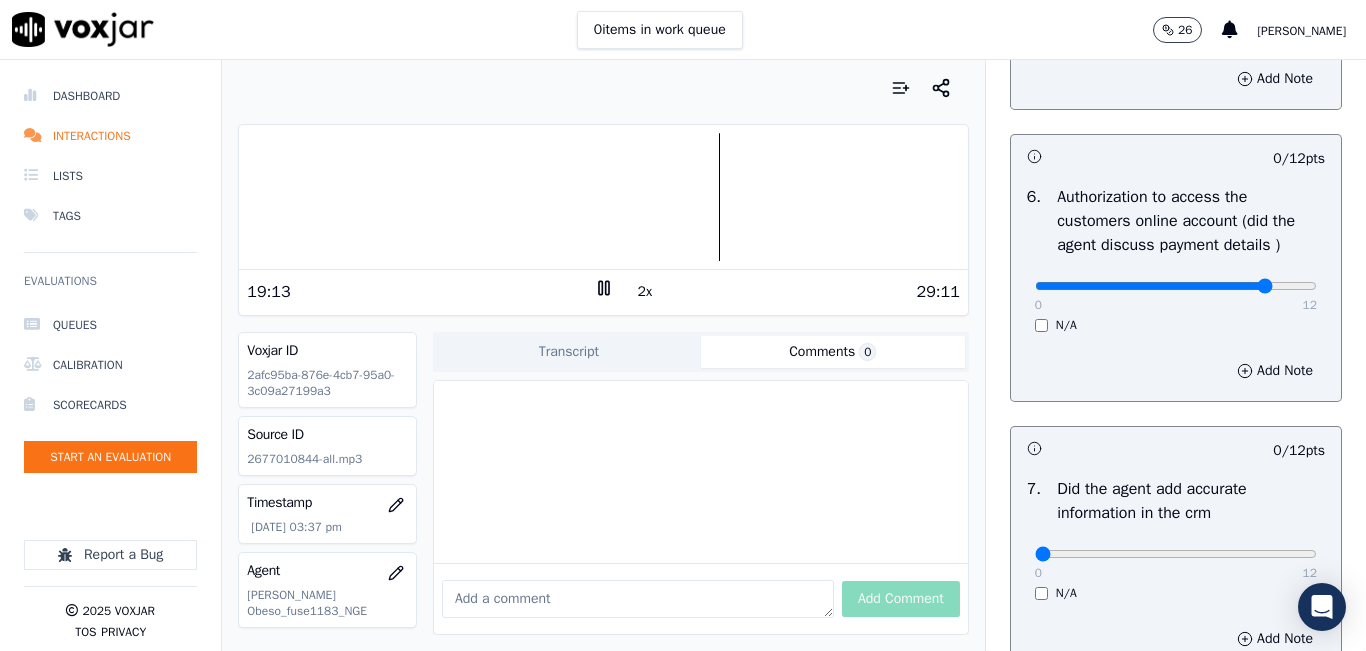 type on "10" 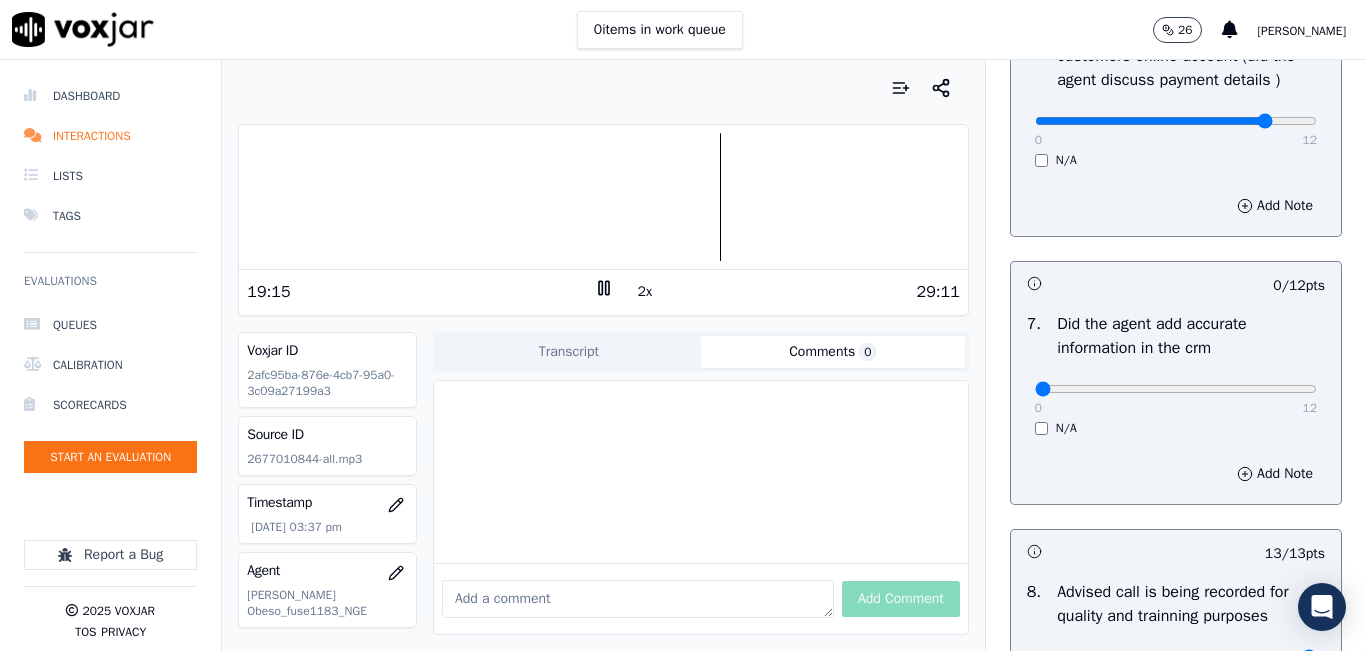 scroll, scrollTop: 1718, scrollLeft: 0, axis: vertical 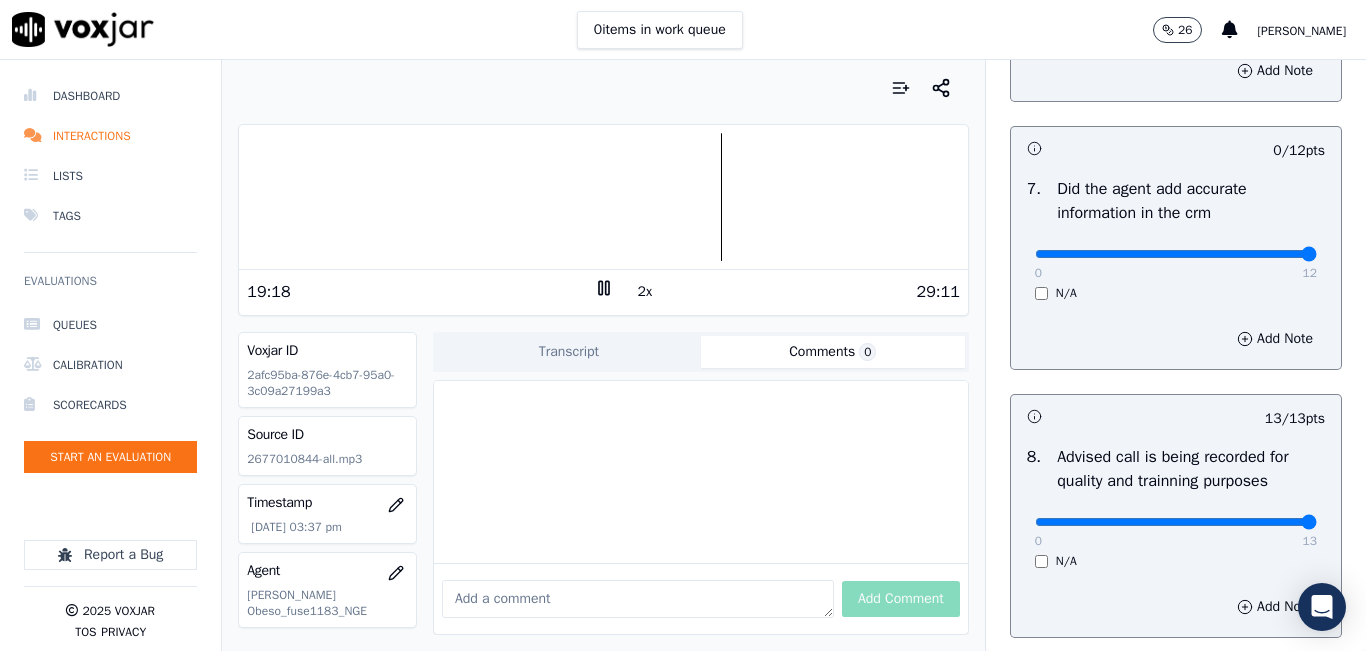 type on "12" 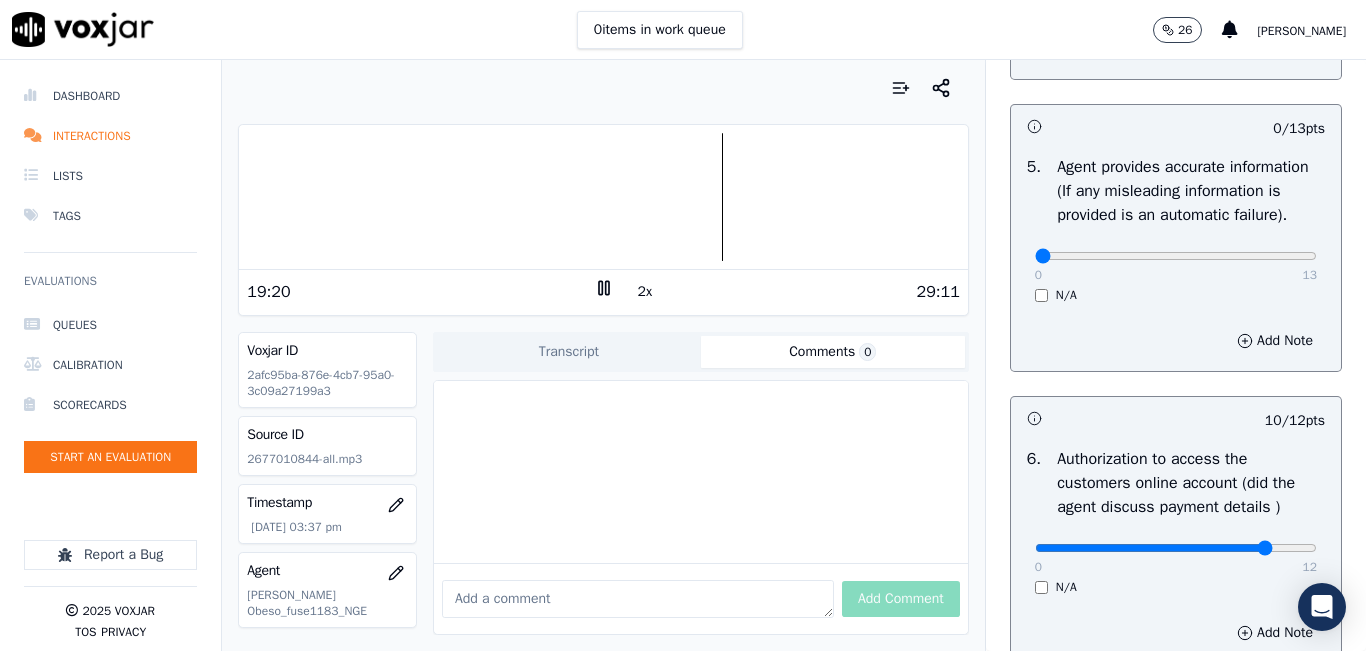 scroll, scrollTop: 1118, scrollLeft: 0, axis: vertical 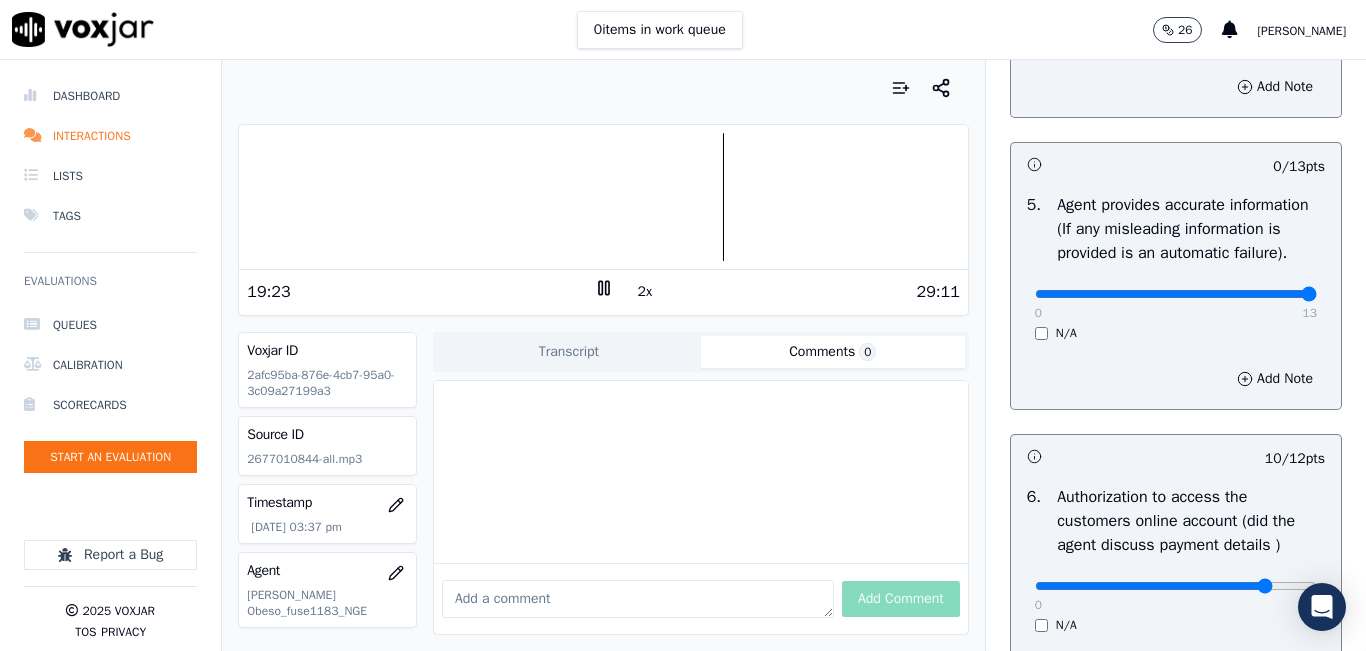 drag, startPoint x: 1260, startPoint y: 336, endPoint x: 1280, endPoint y: 355, distance: 27.58623 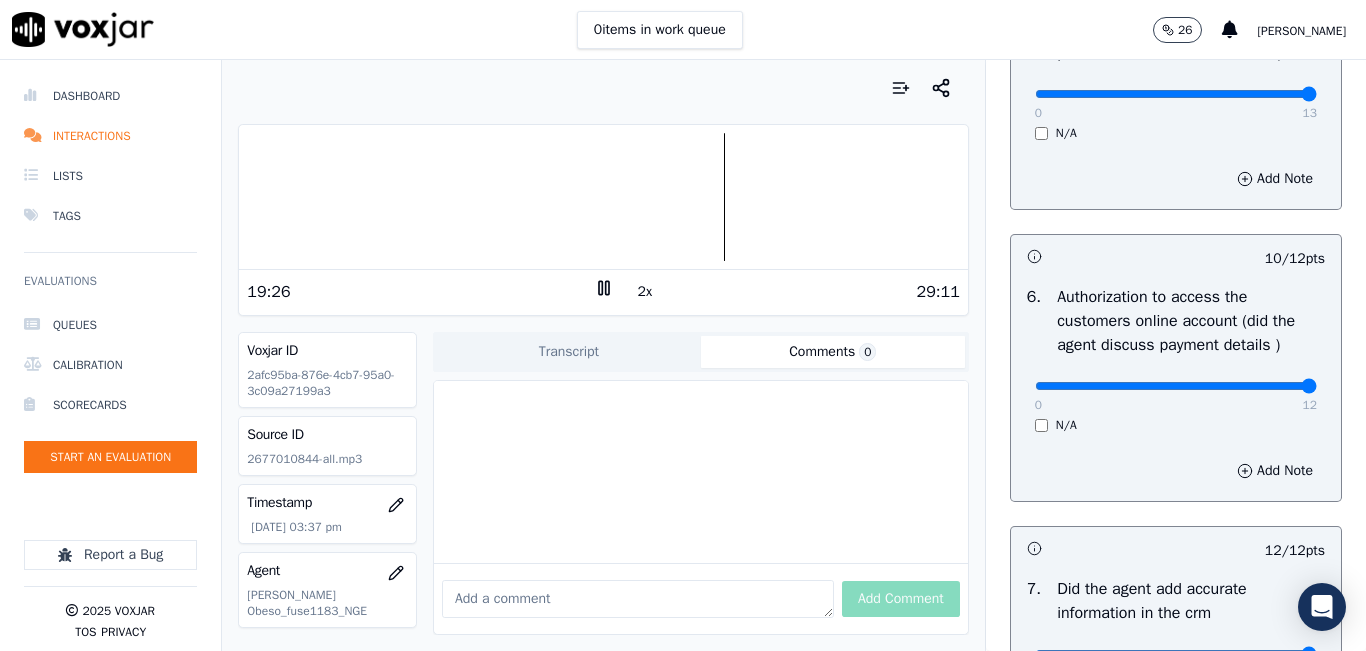 type on "12" 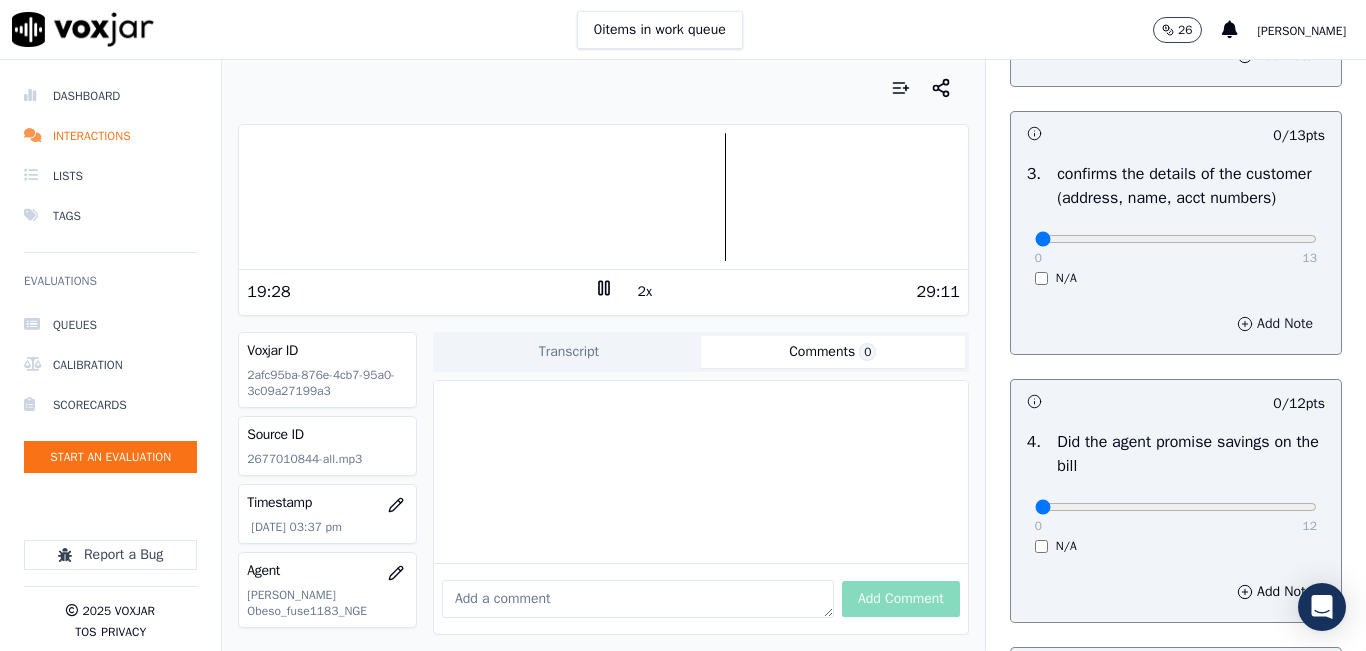 scroll, scrollTop: 718, scrollLeft: 0, axis: vertical 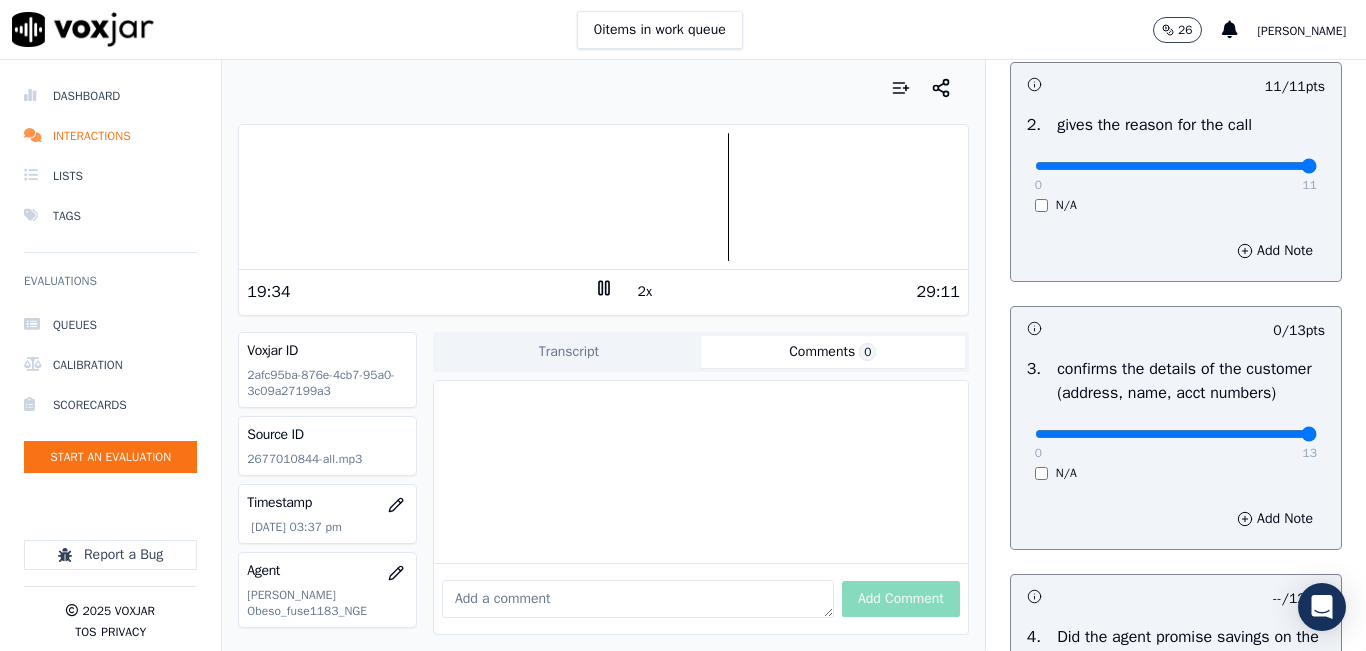 type on "13" 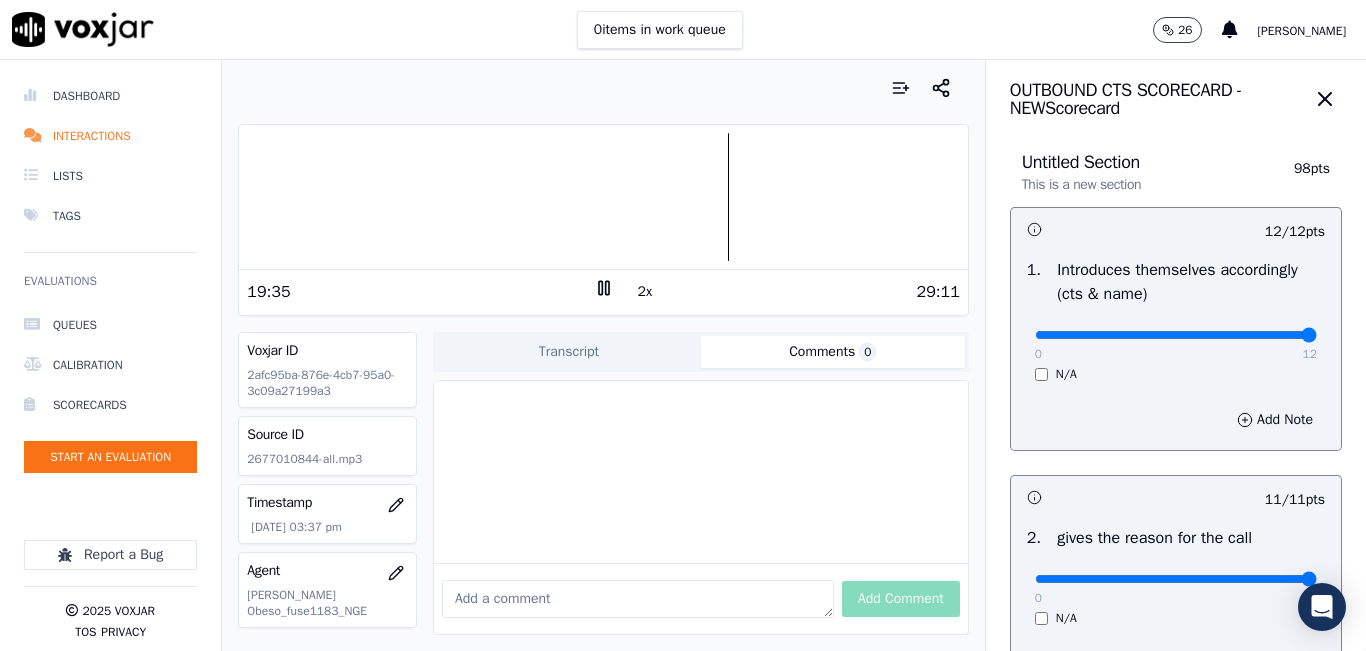 scroll, scrollTop: 0, scrollLeft: 0, axis: both 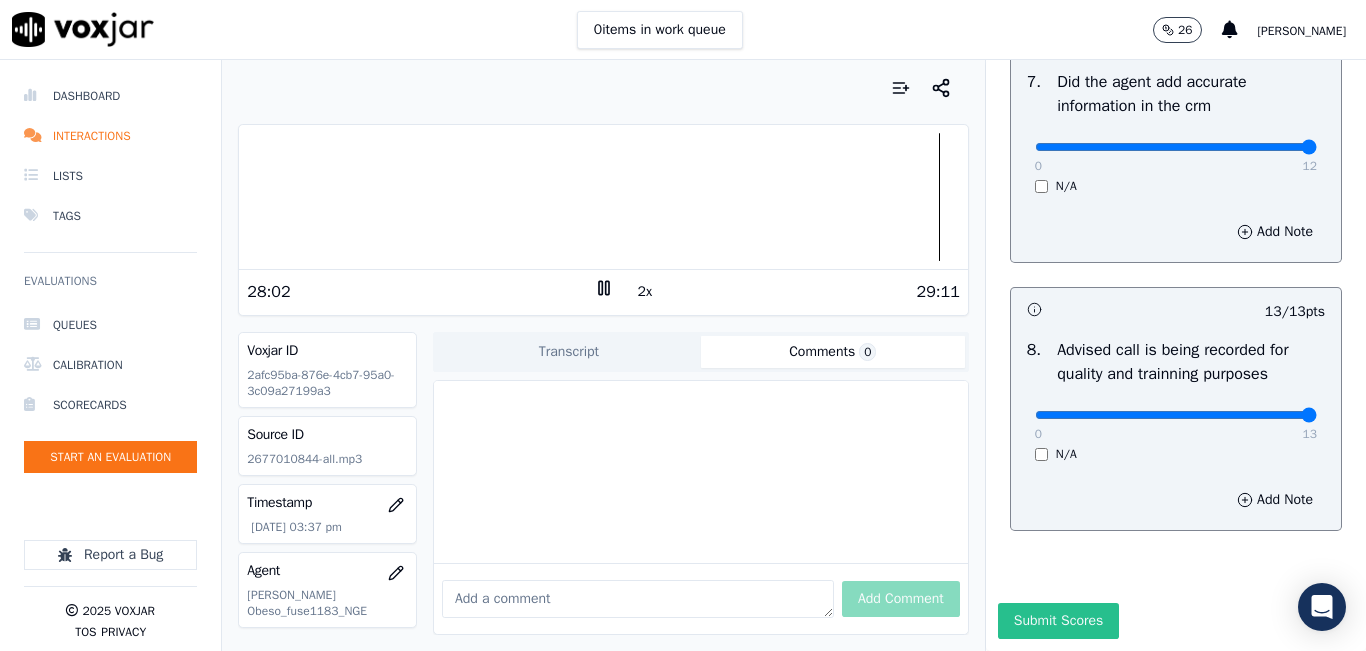 click on "Submit Scores" at bounding box center (1058, 621) 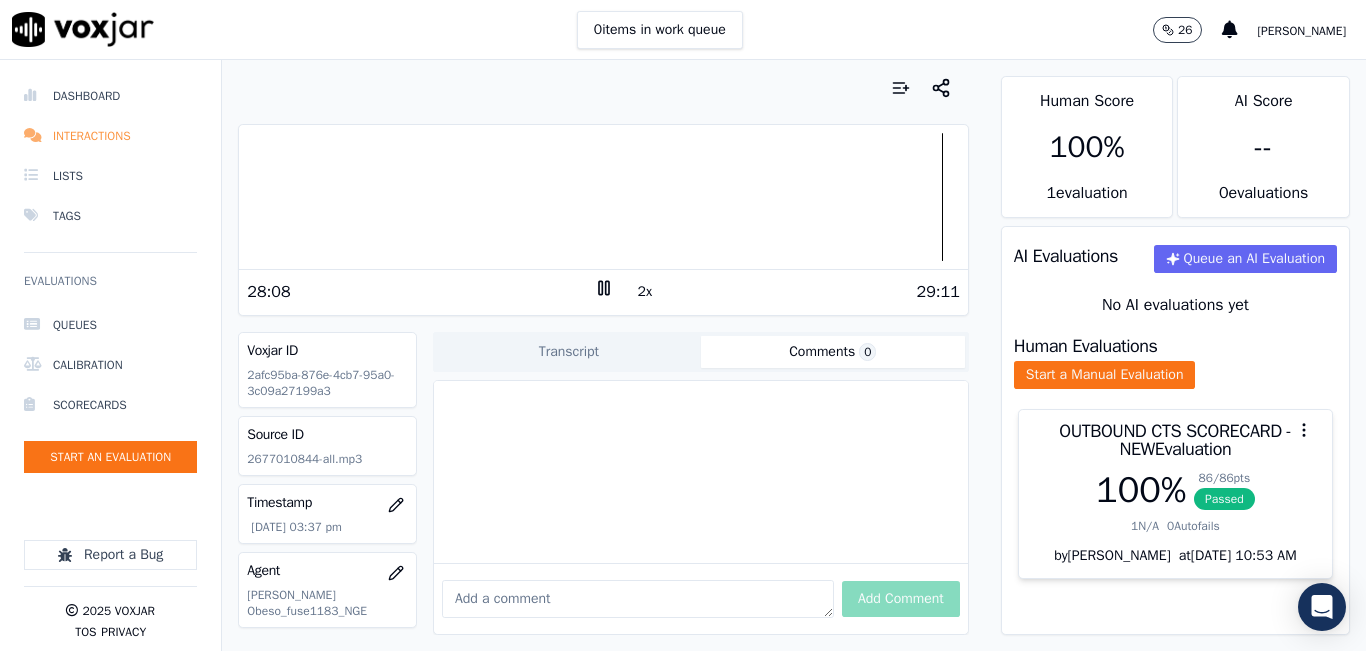 click on "Interactions" at bounding box center (110, 136) 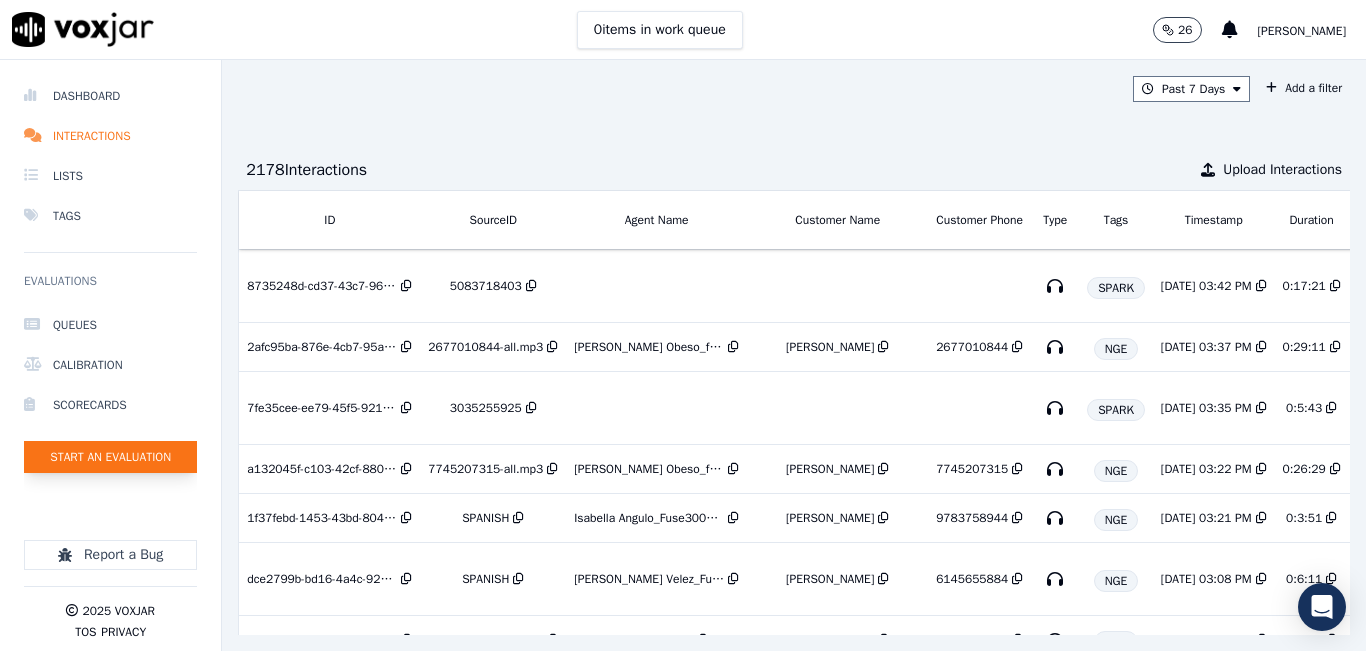 click on "Start an Evaluation" 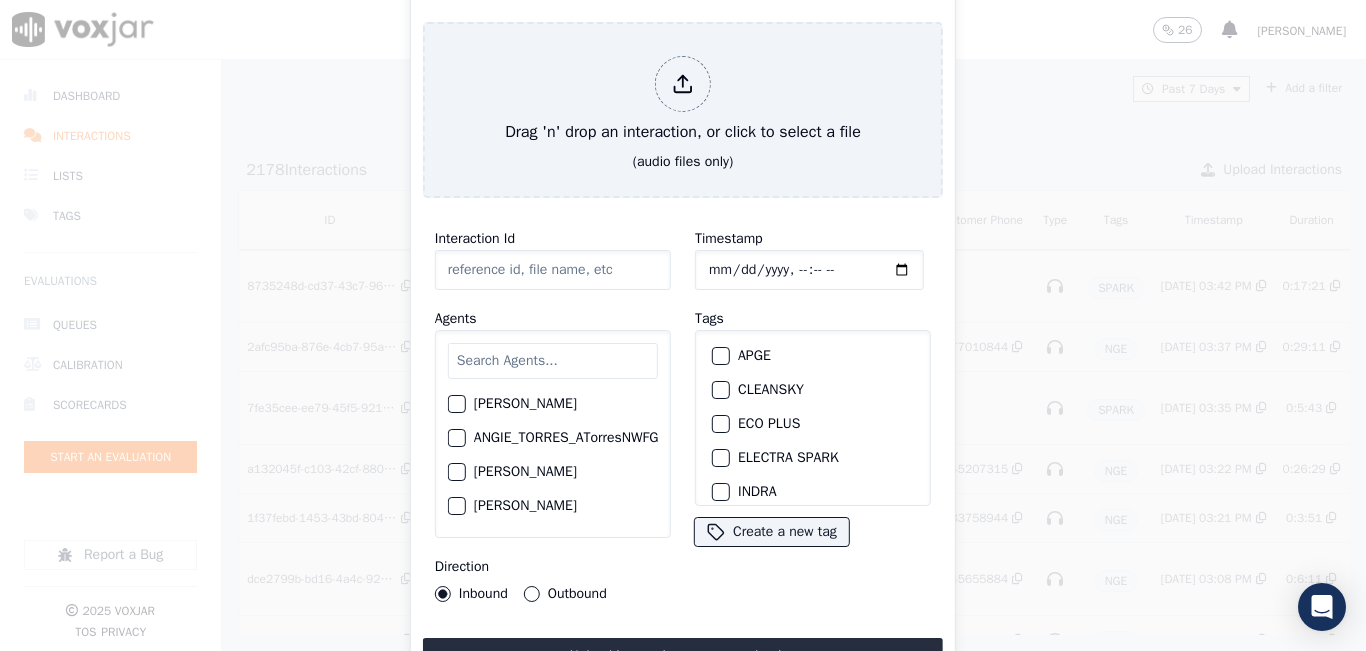 click at bounding box center (553, 361) 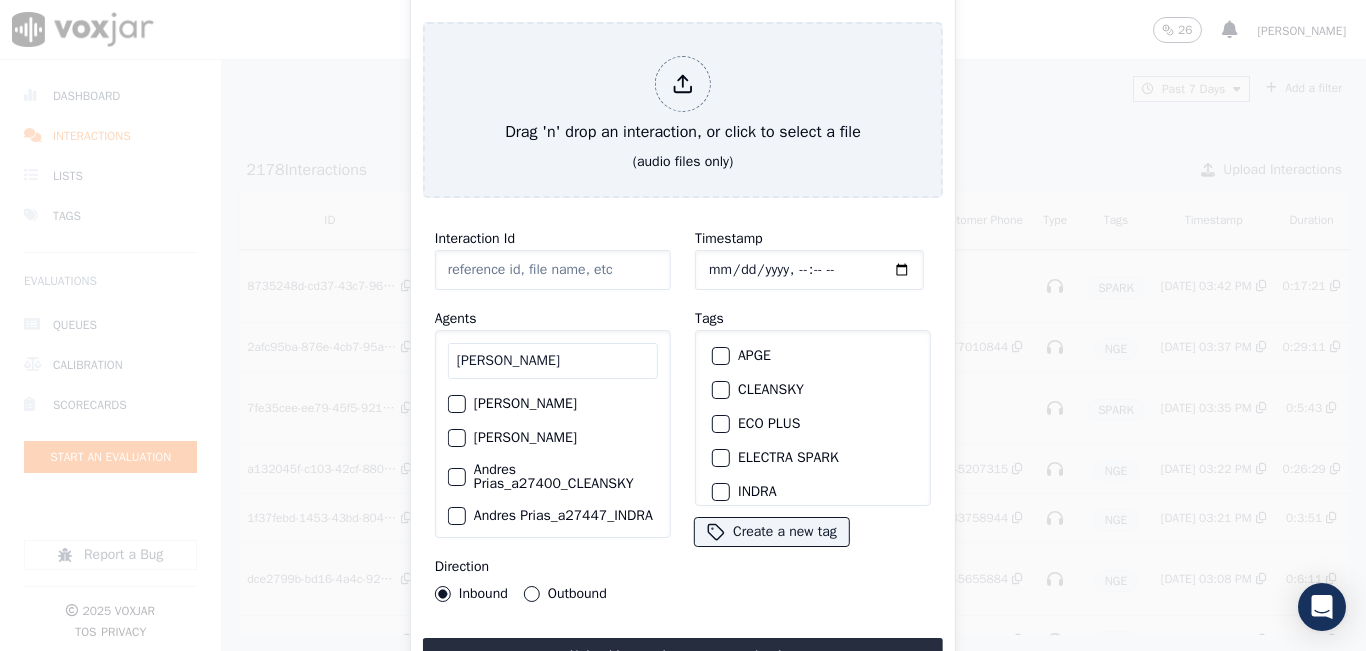 scroll, scrollTop: 73, scrollLeft: 0, axis: vertical 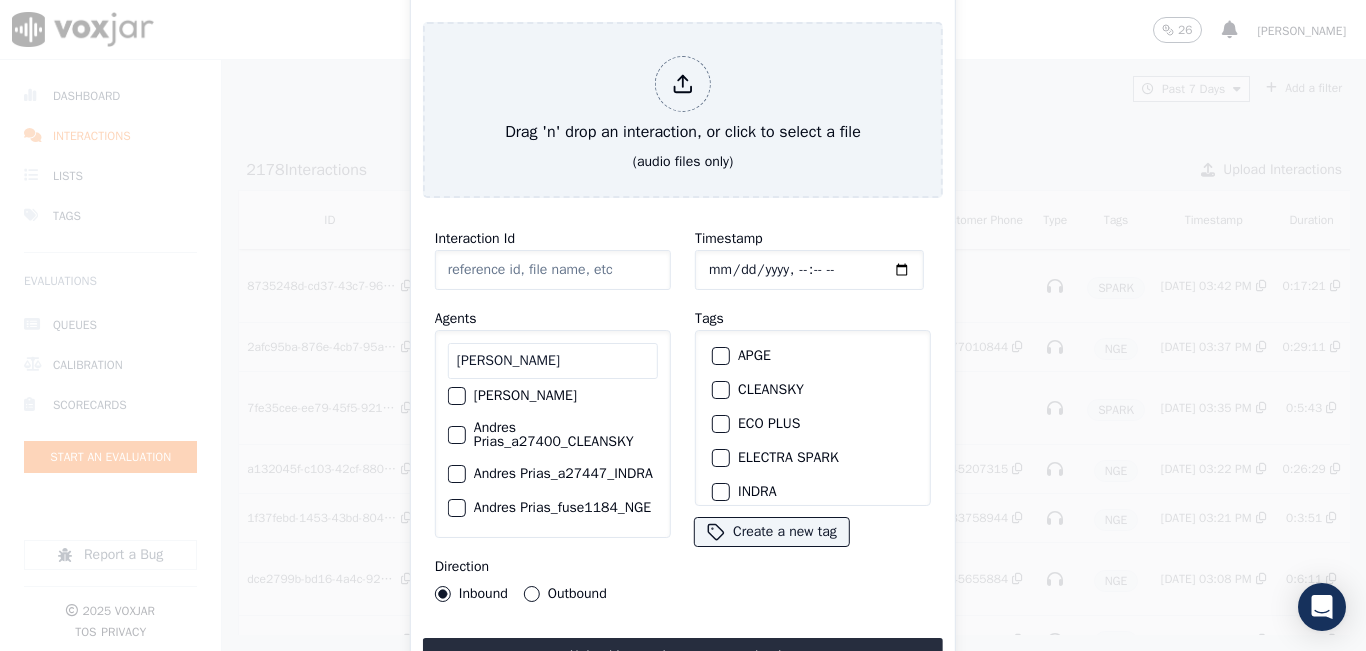 type on "ANDRES PRI" 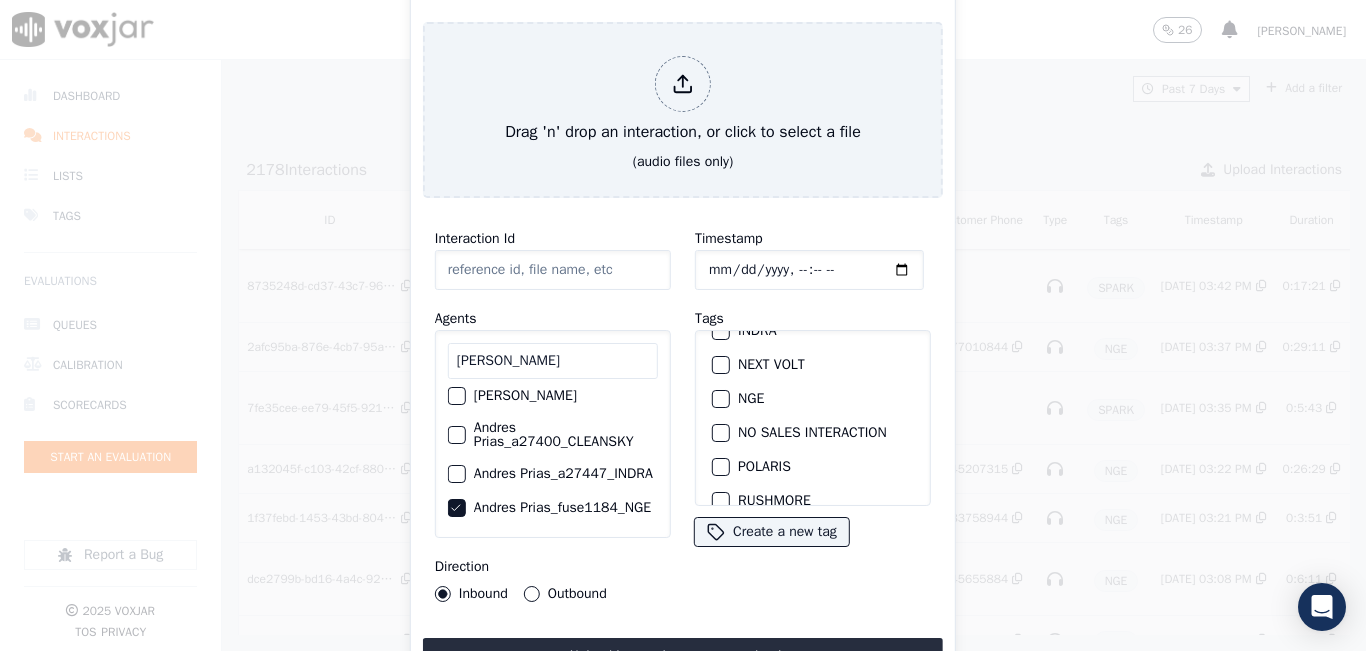 scroll, scrollTop: 200, scrollLeft: 0, axis: vertical 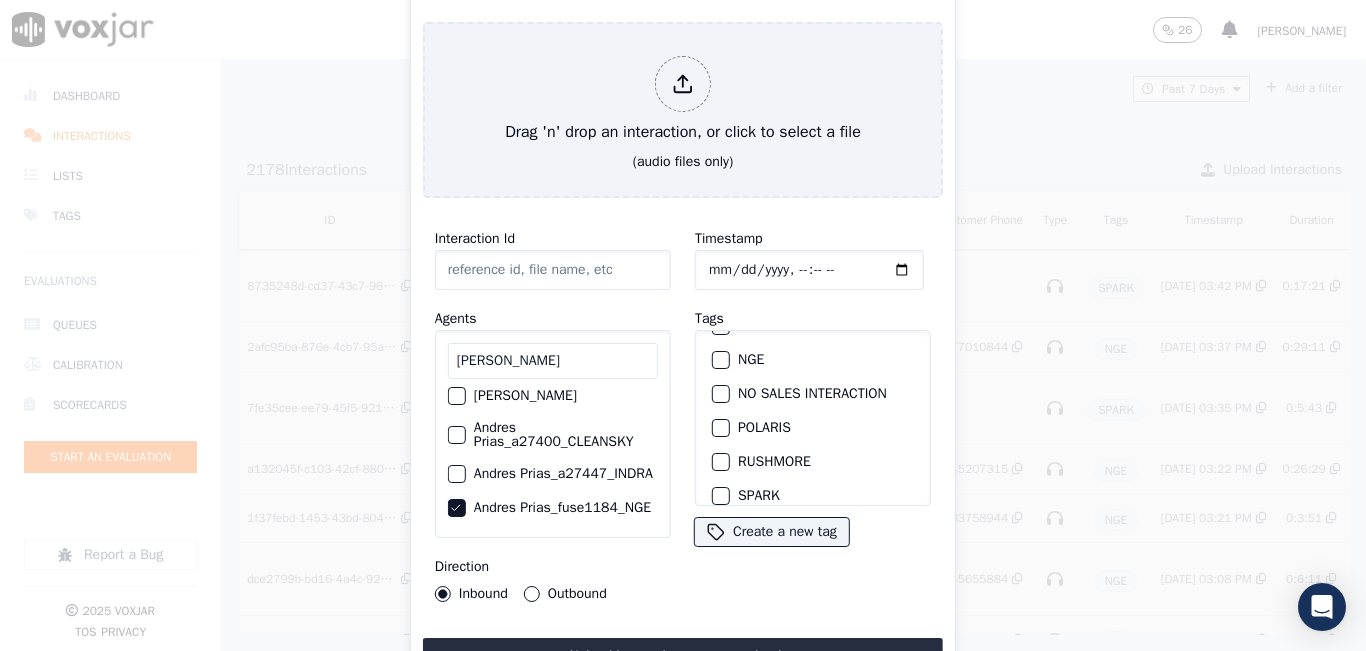 click at bounding box center (720, 360) 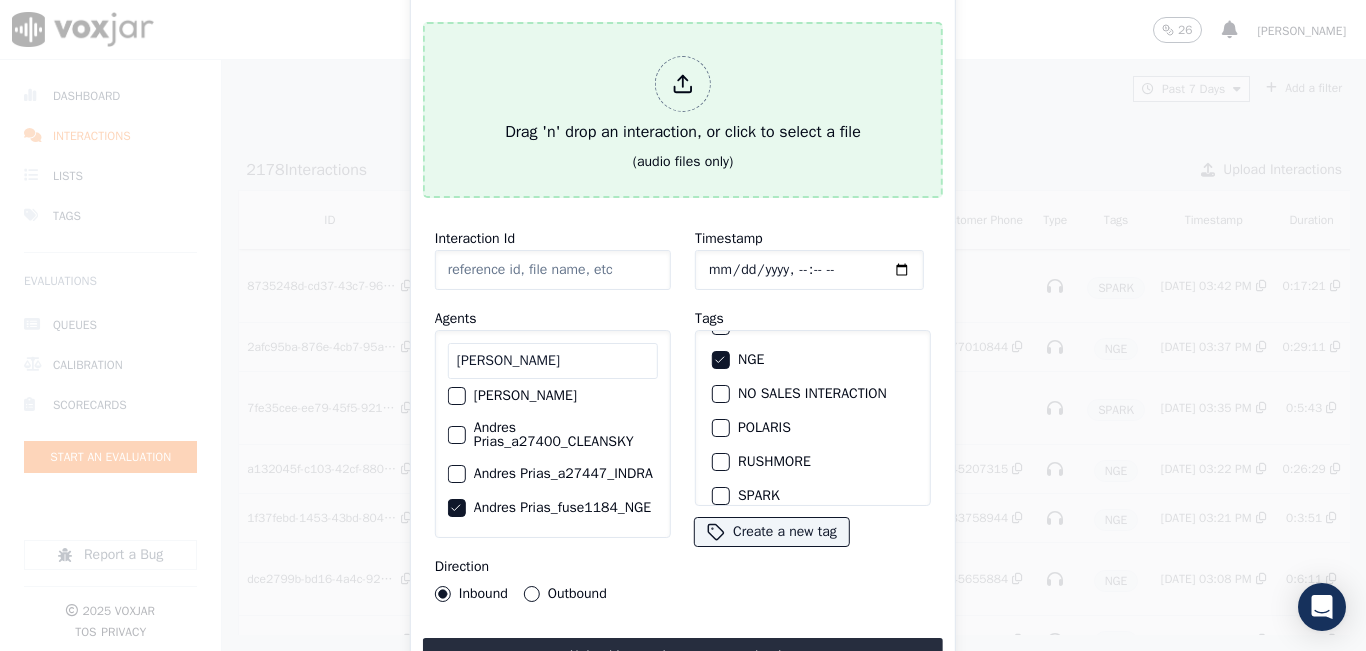 click on "Drag 'n' drop an interaction, or click to select a file" at bounding box center (683, 100) 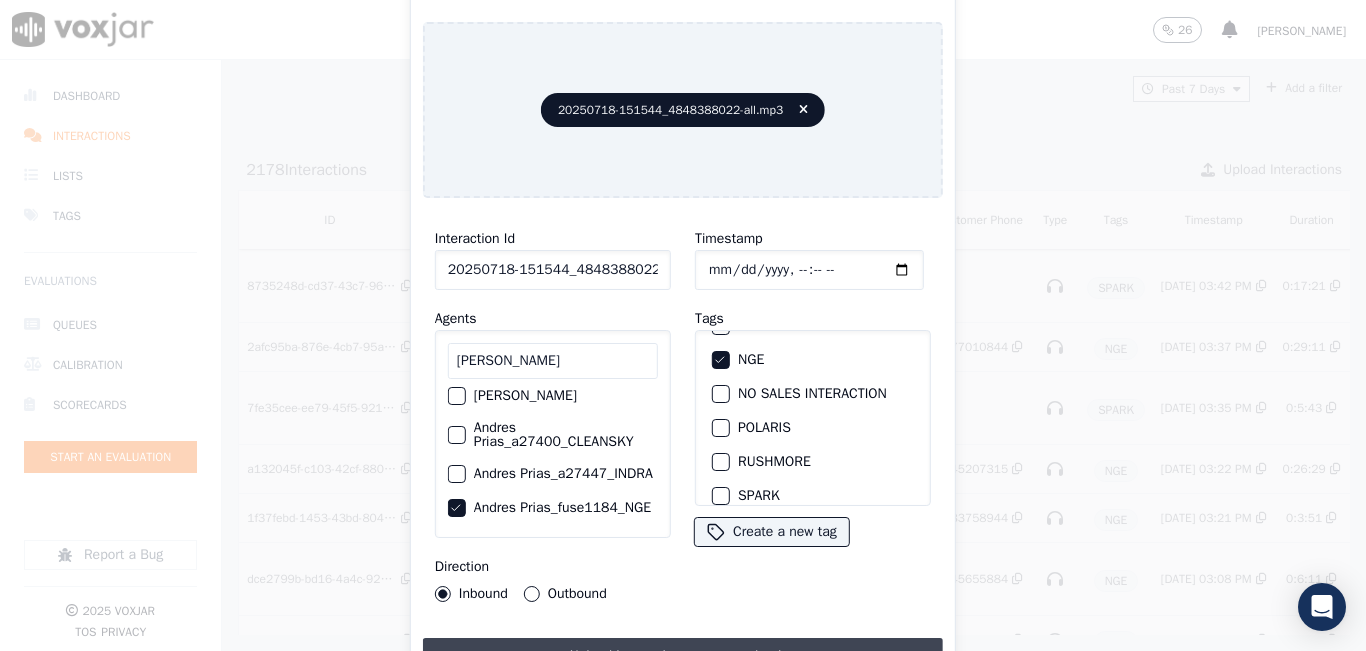 click on "Upload interaction to start evaluation" at bounding box center [683, 656] 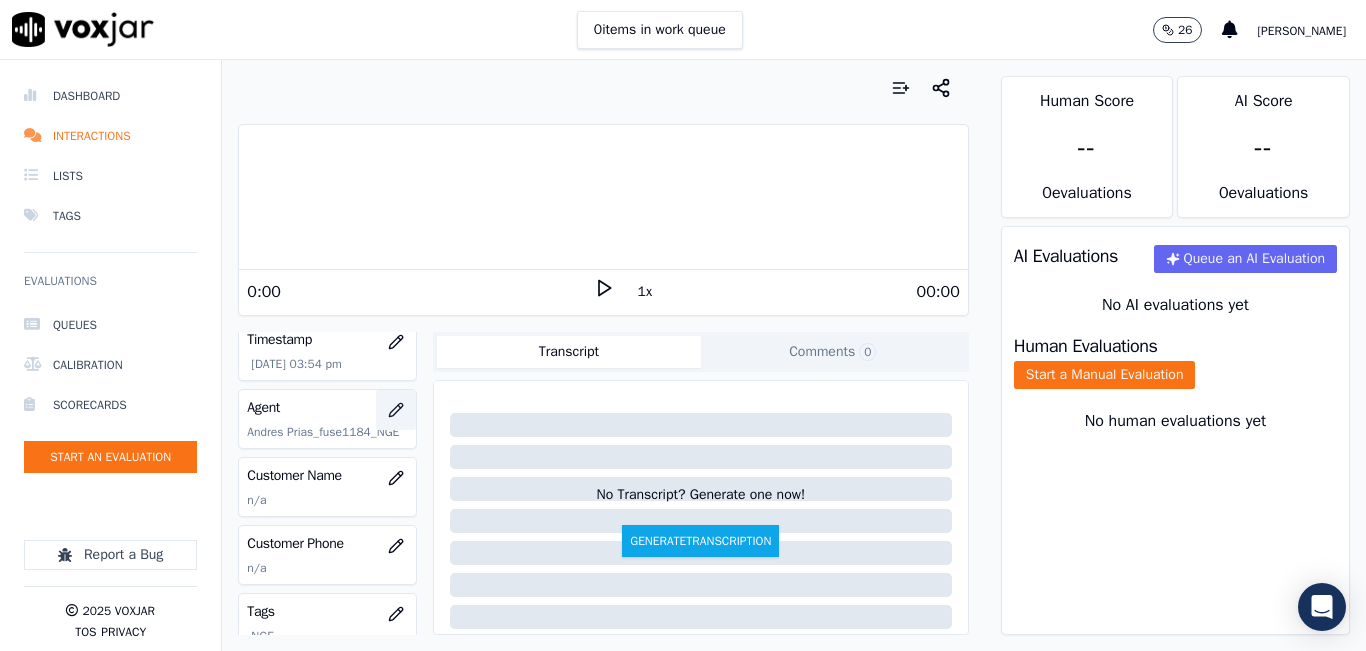 scroll, scrollTop: 200, scrollLeft: 0, axis: vertical 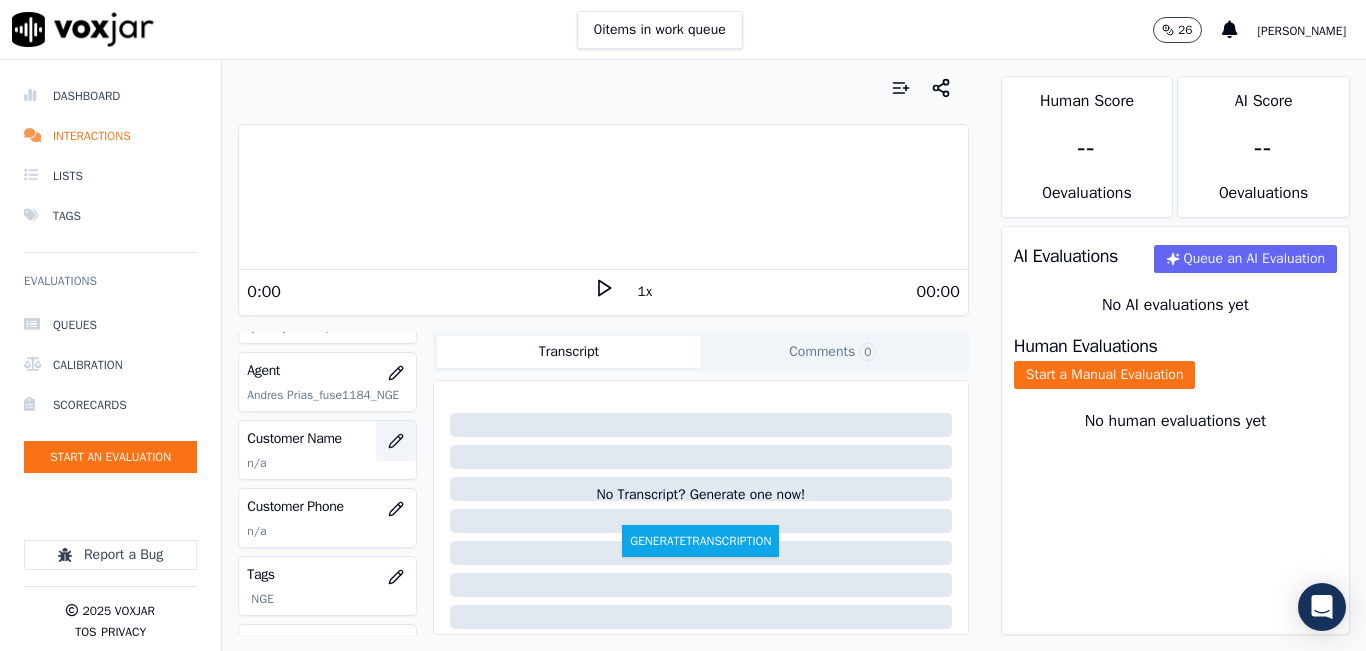 click at bounding box center (396, 441) 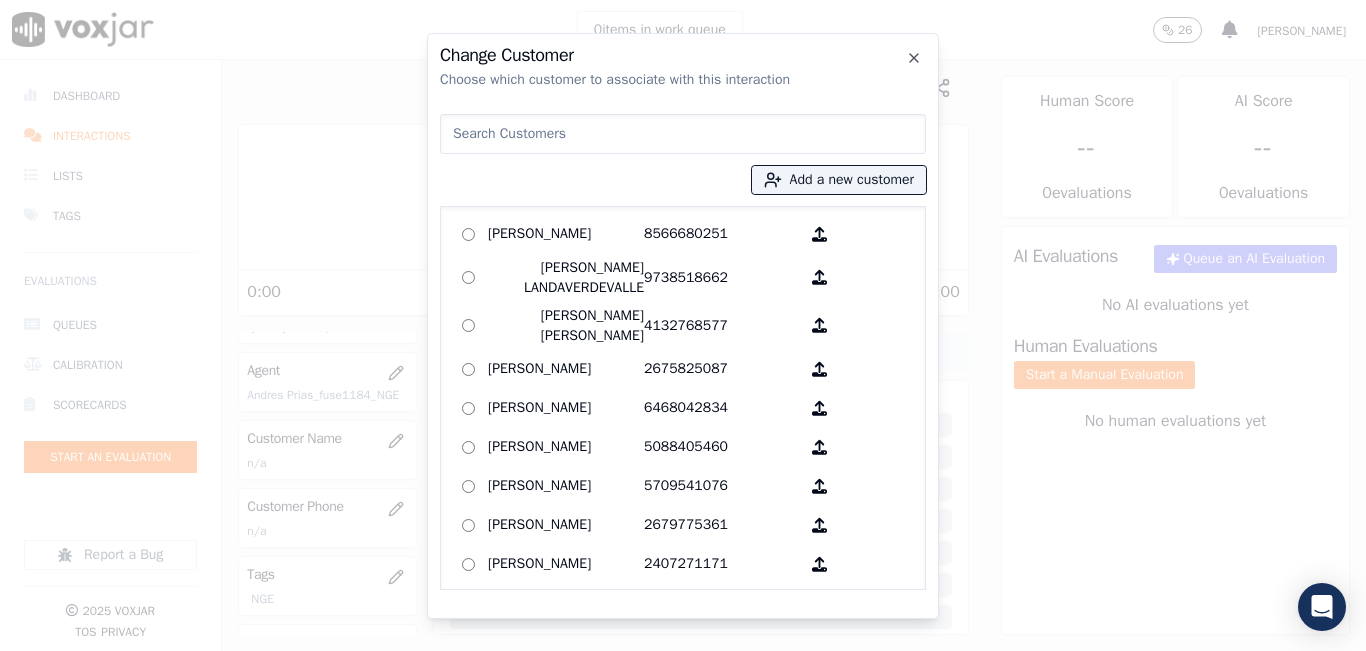 click at bounding box center (683, 134) 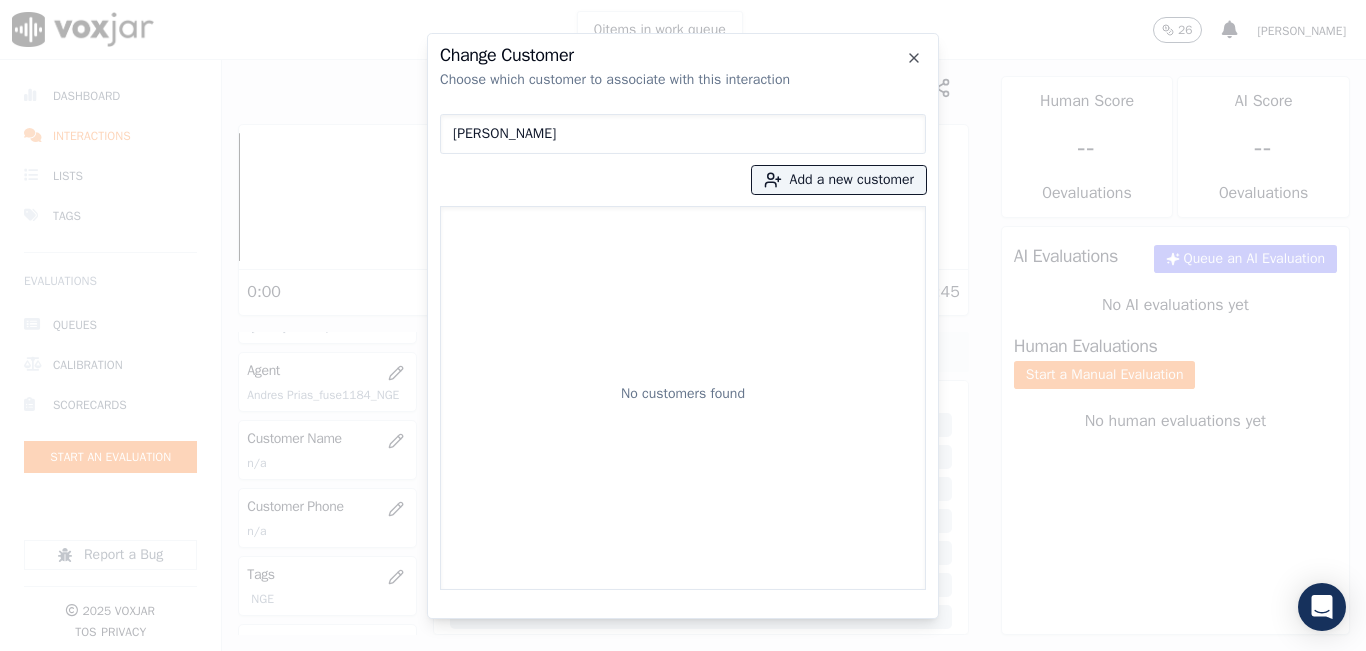 type on "[PERSON_NAME]" 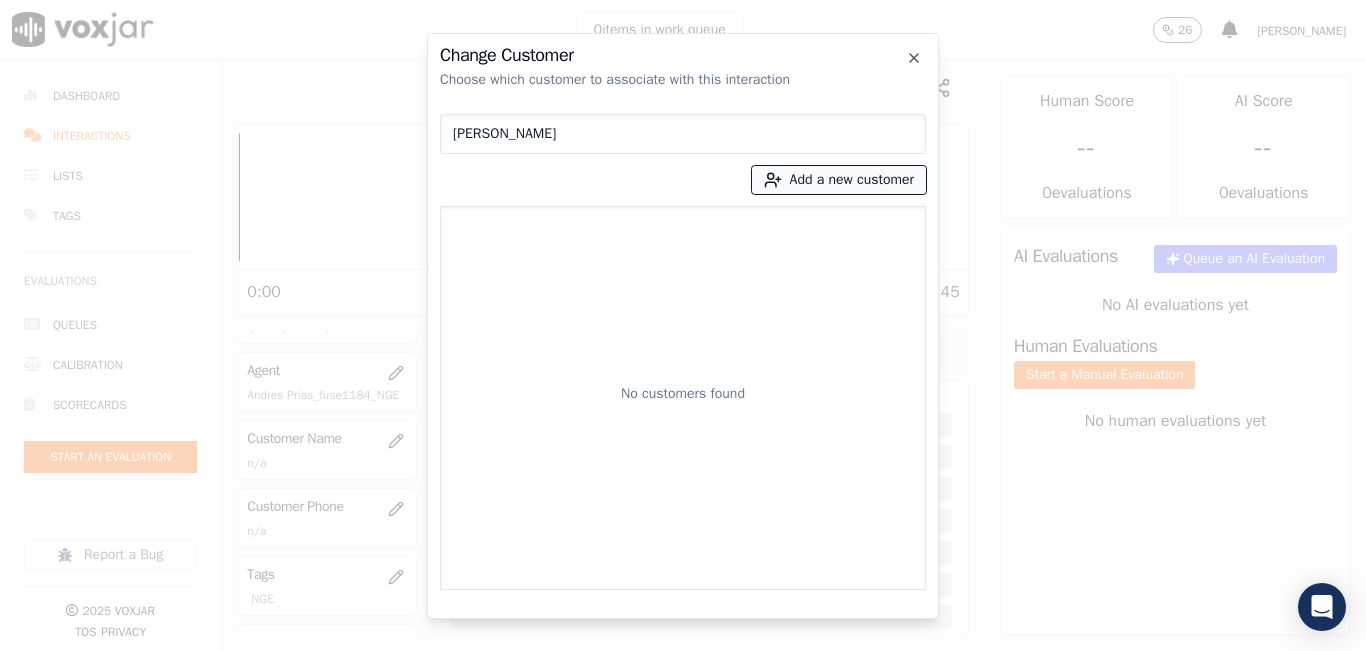 click on "Add a new customer" at bounding box center (839, 180) 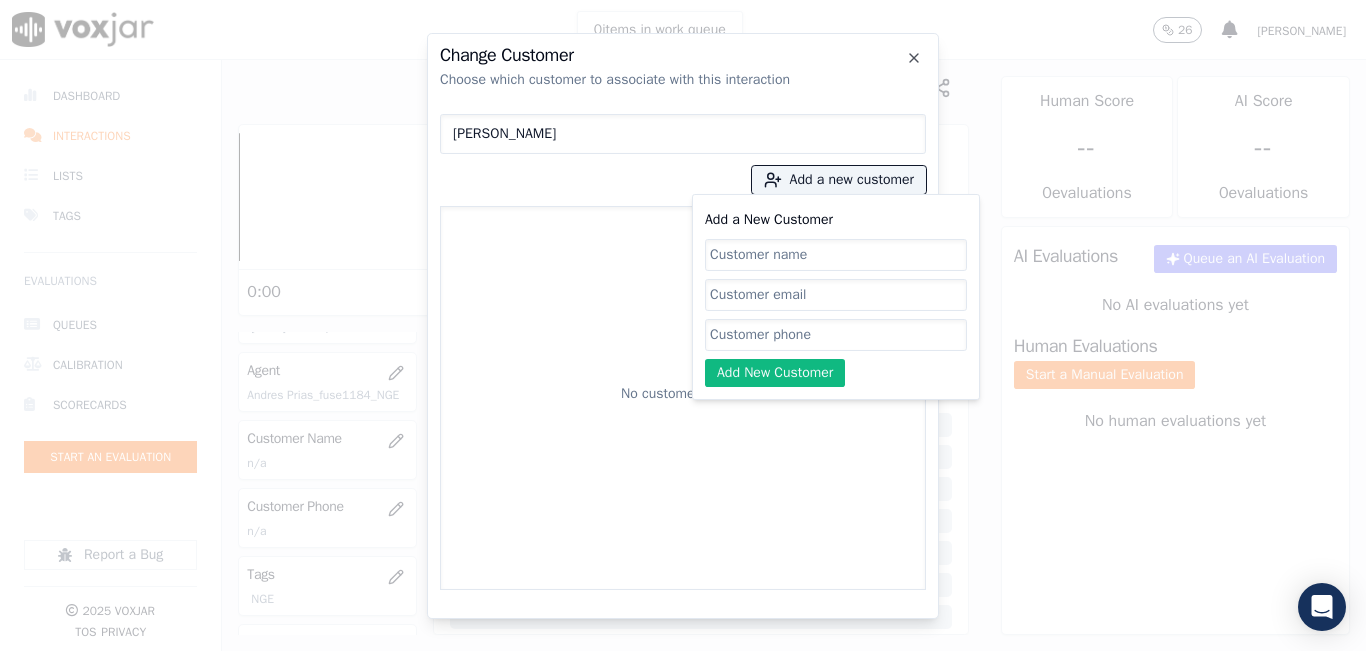click on "Add a New Customer" 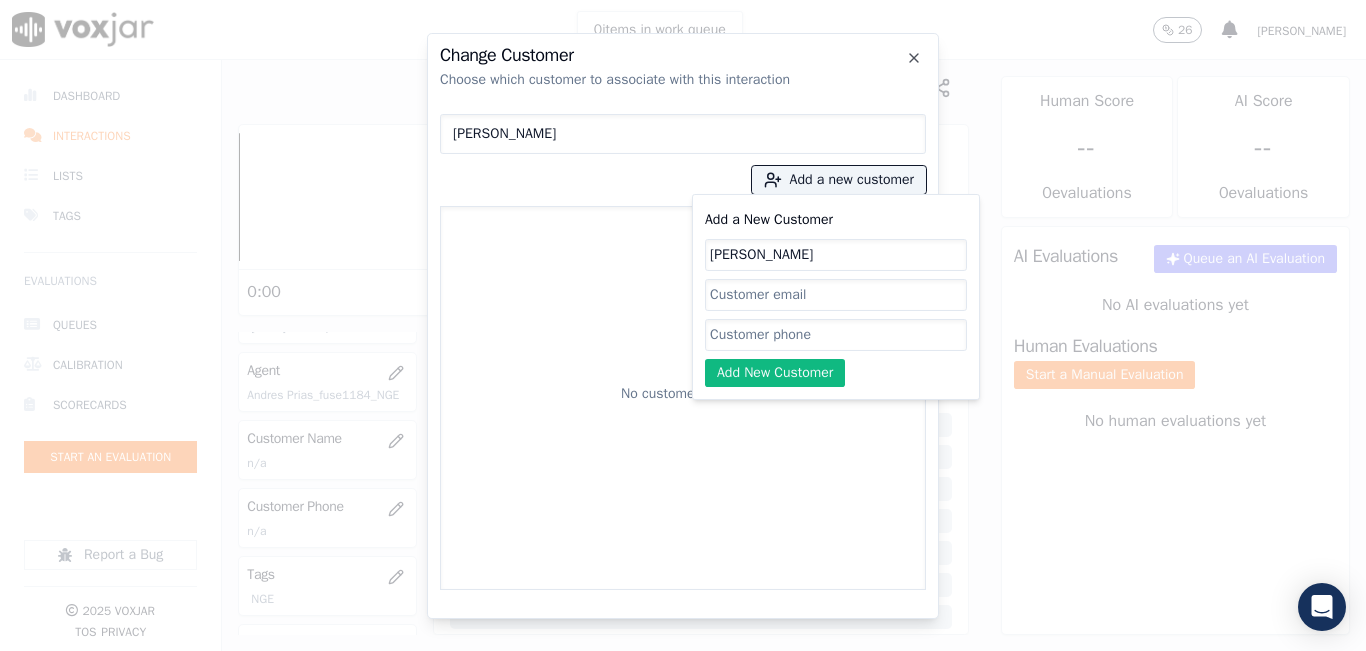 type on "[PERSON_NAME]" 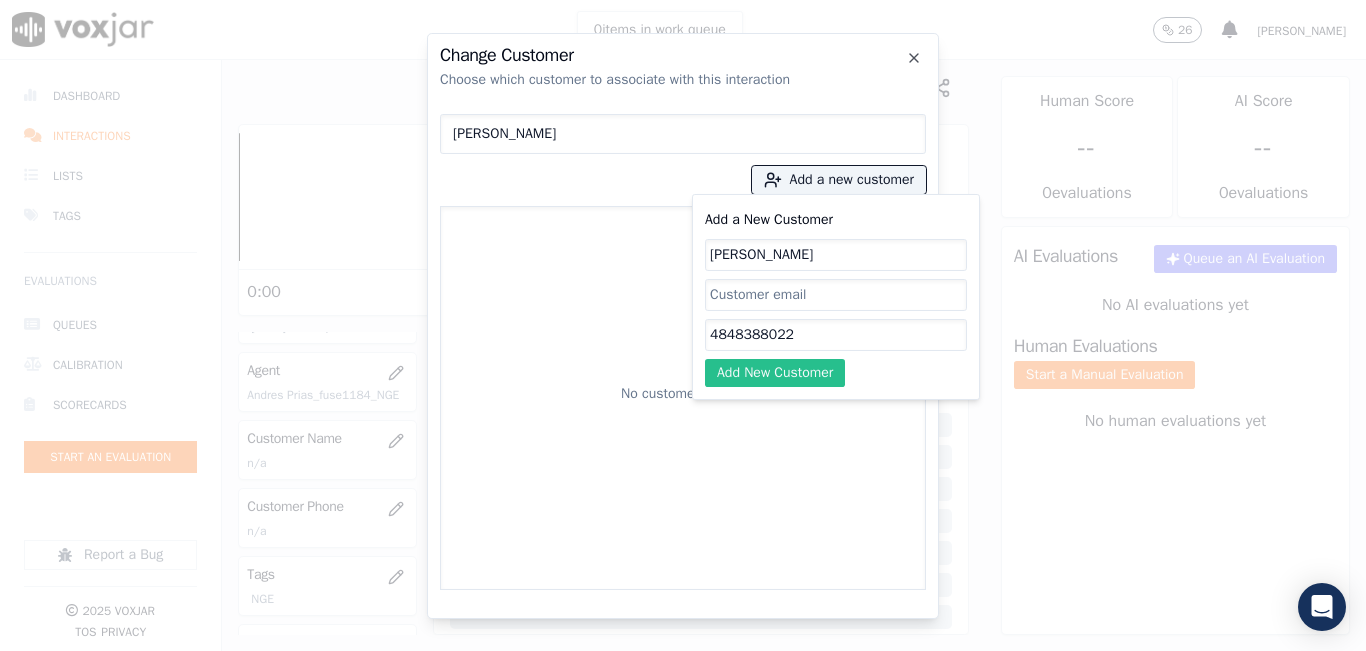 type on "4848388022" 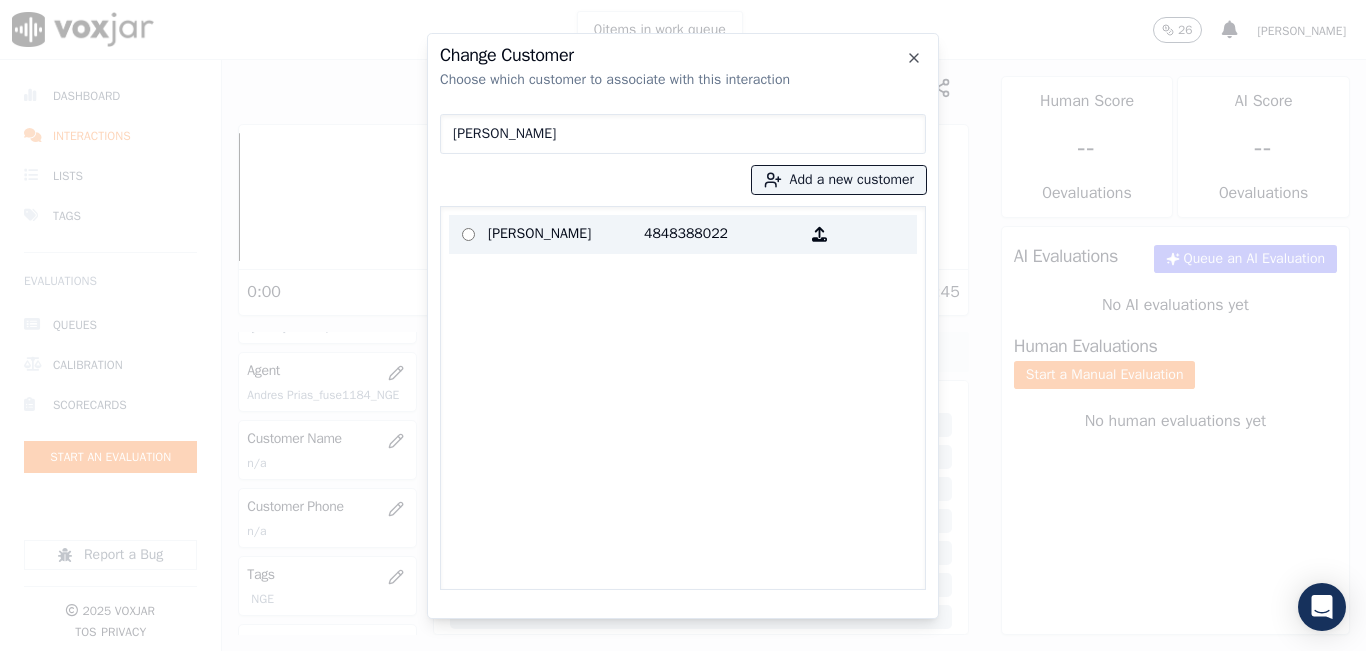 click on "[PERSON_NAME]" at bounding box center [566, 234] 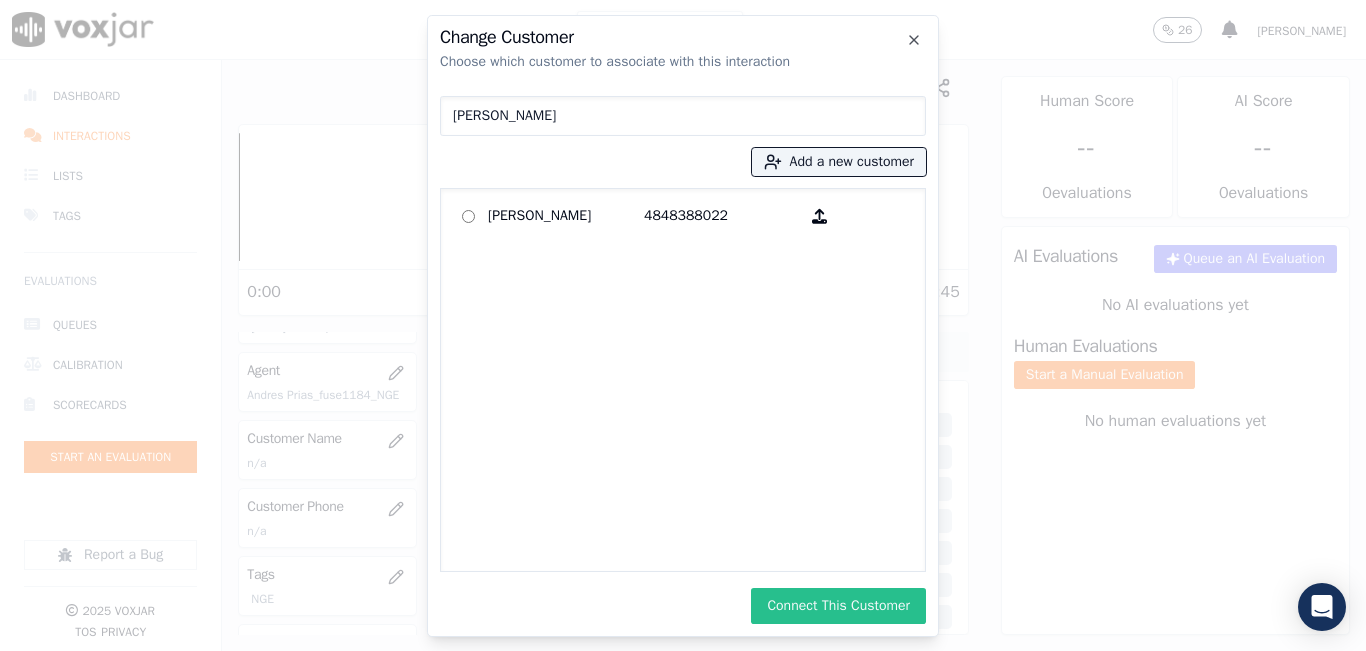 click on "Connect This Customer" at bounding box center (838, 606) 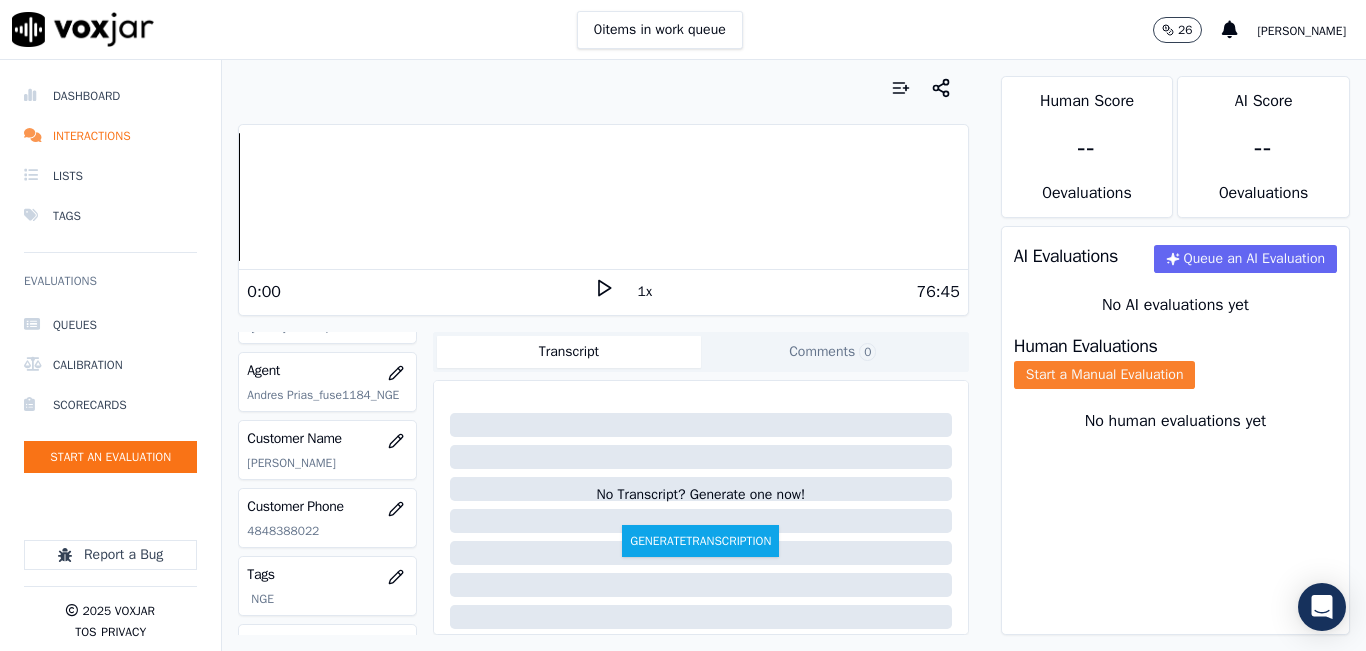 click on "Start a Manual Evaluation" 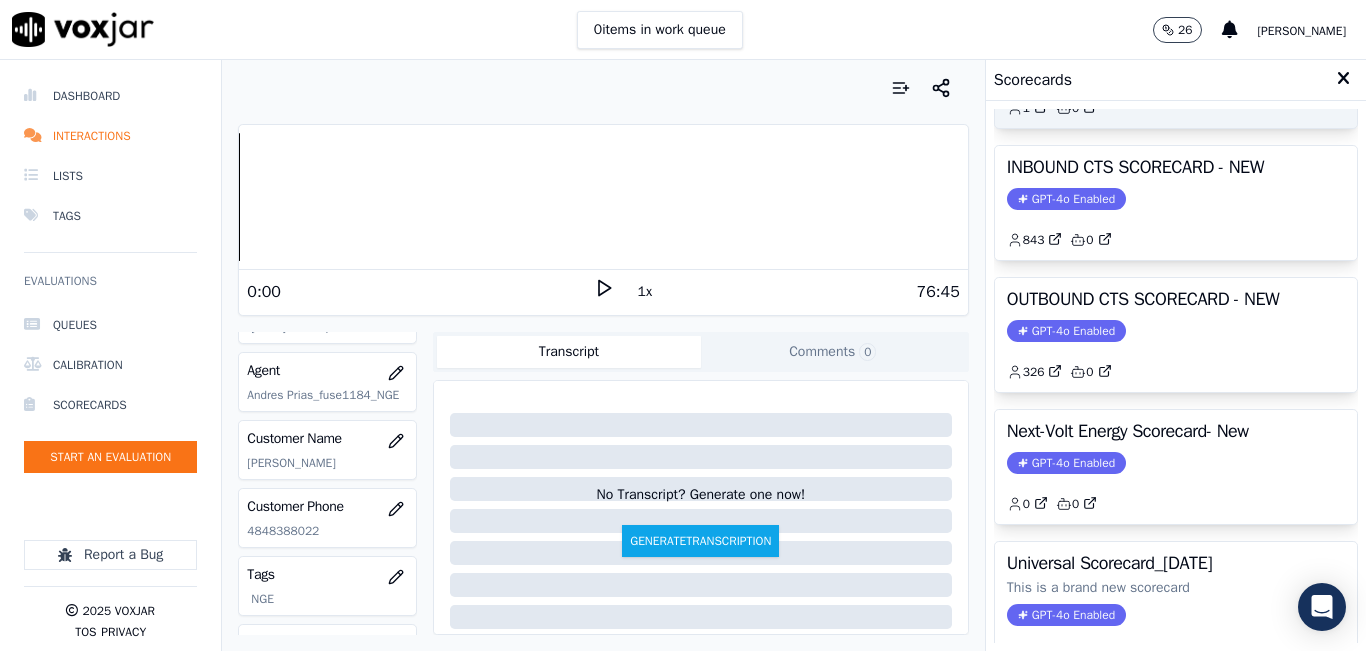 scroll, scrollTop: 300, scrollLeft: 0, axis: vertical 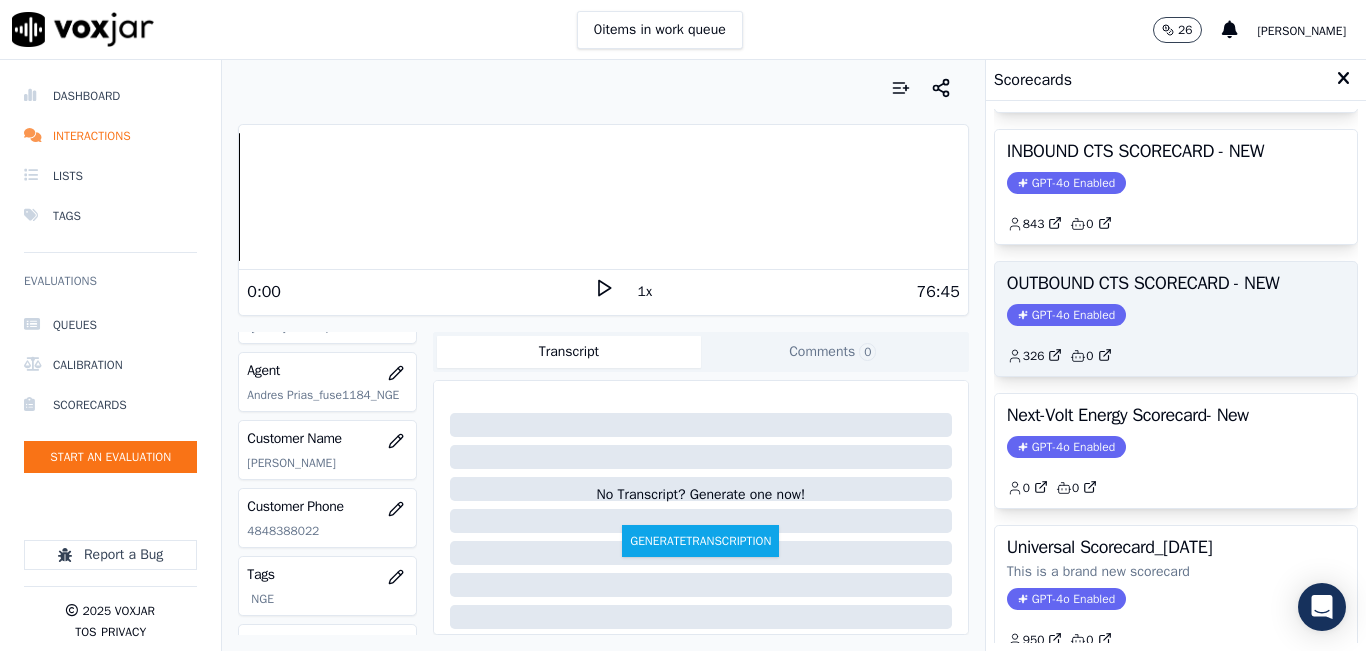 click on "OUTBOUND CTS SCORECARD - NEW        GPT-4o Enabled       326         0" at bounding box center (1176, 319) 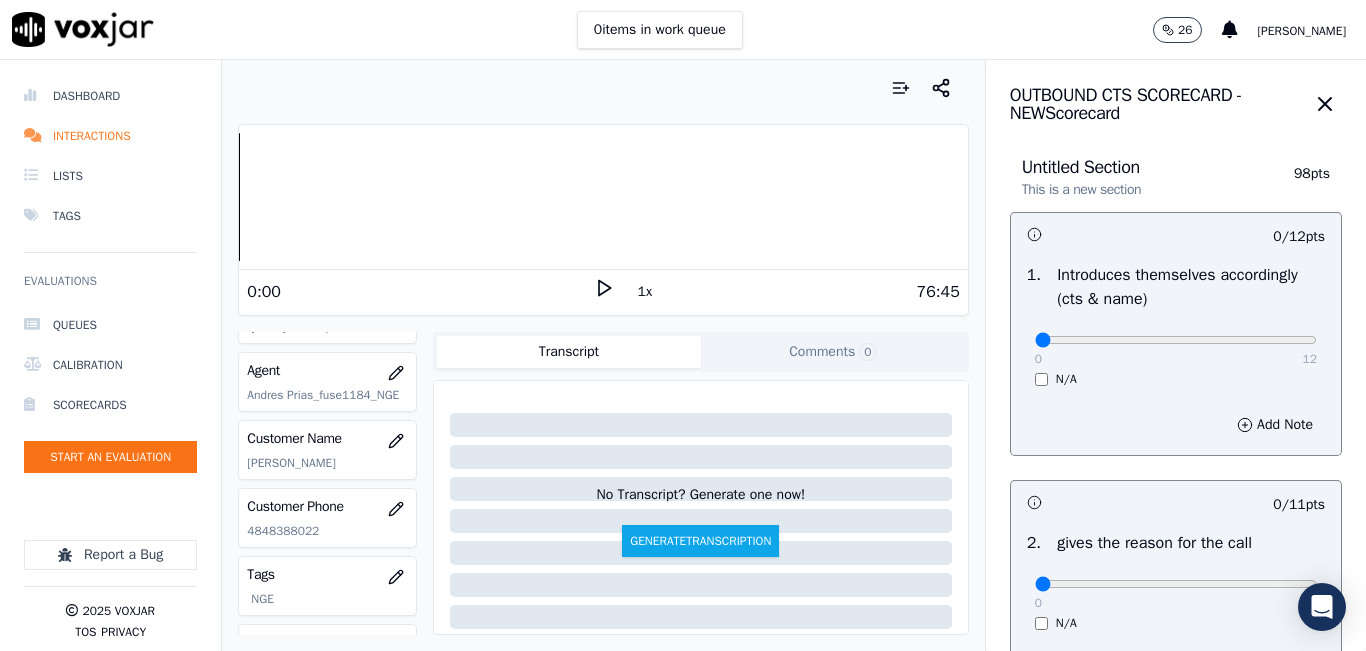 click on "1x" at bounding box center [645, 292] 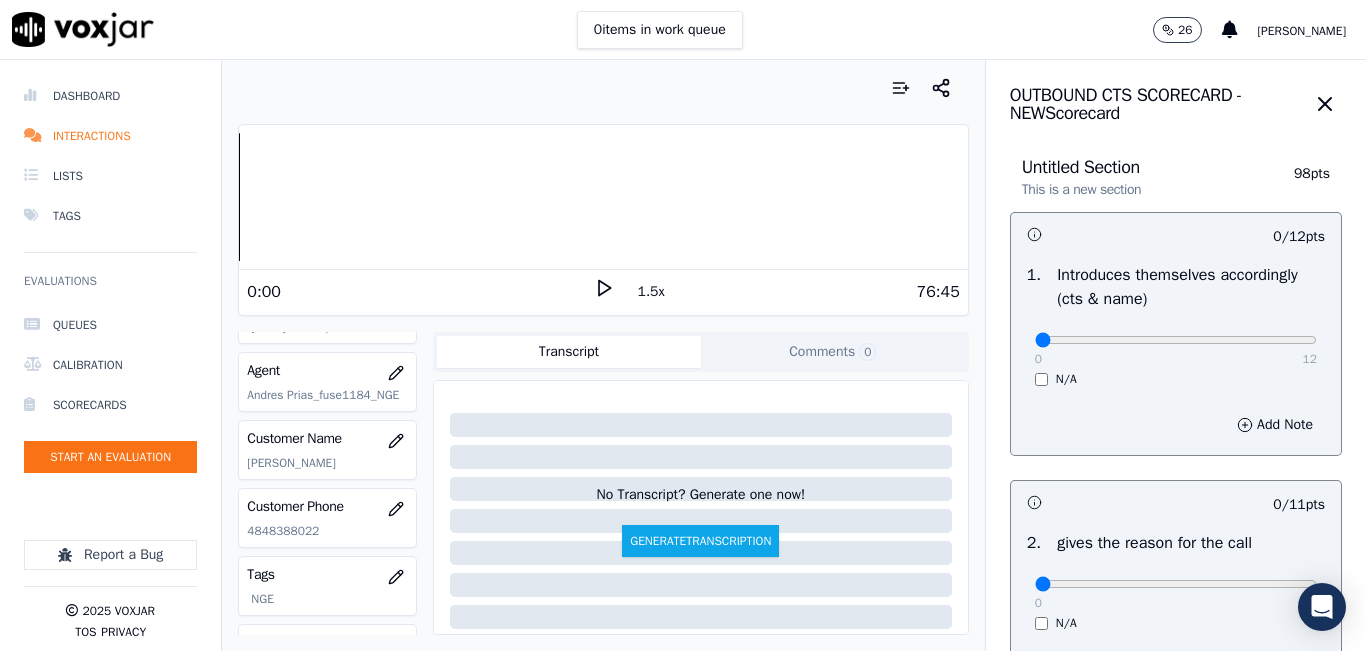 click on "1.5x" at bounding box center [651, 292] 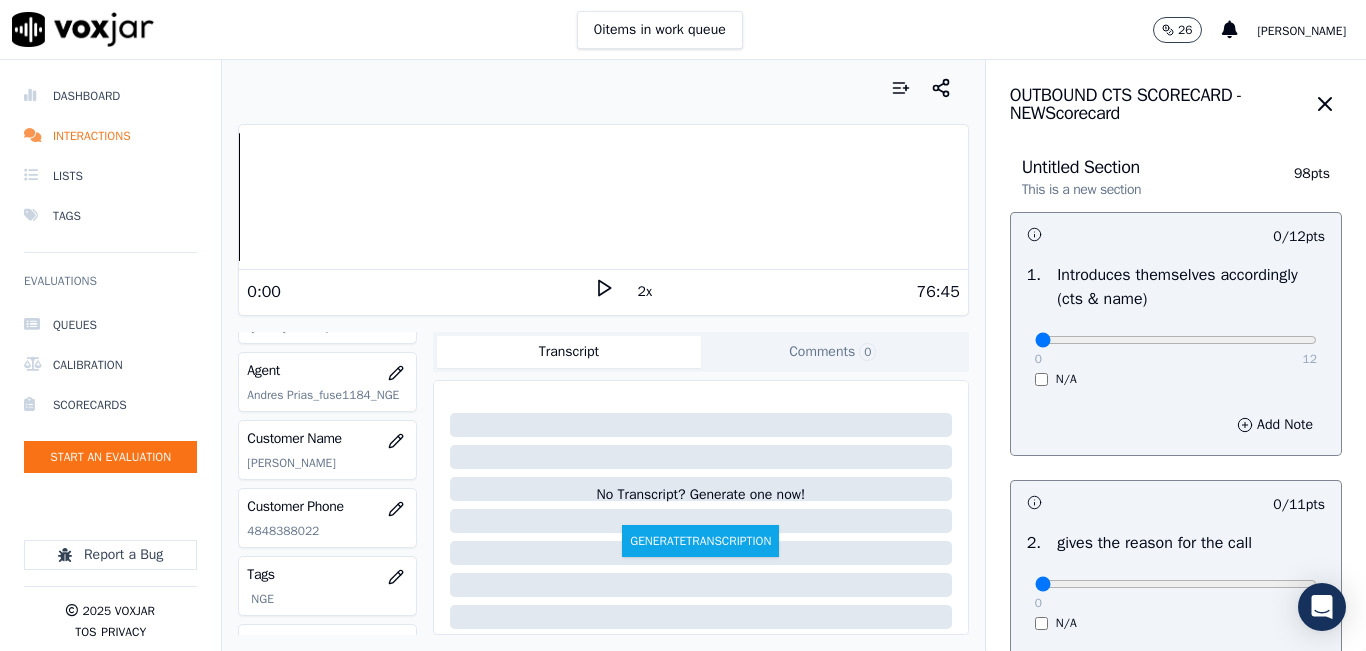 click 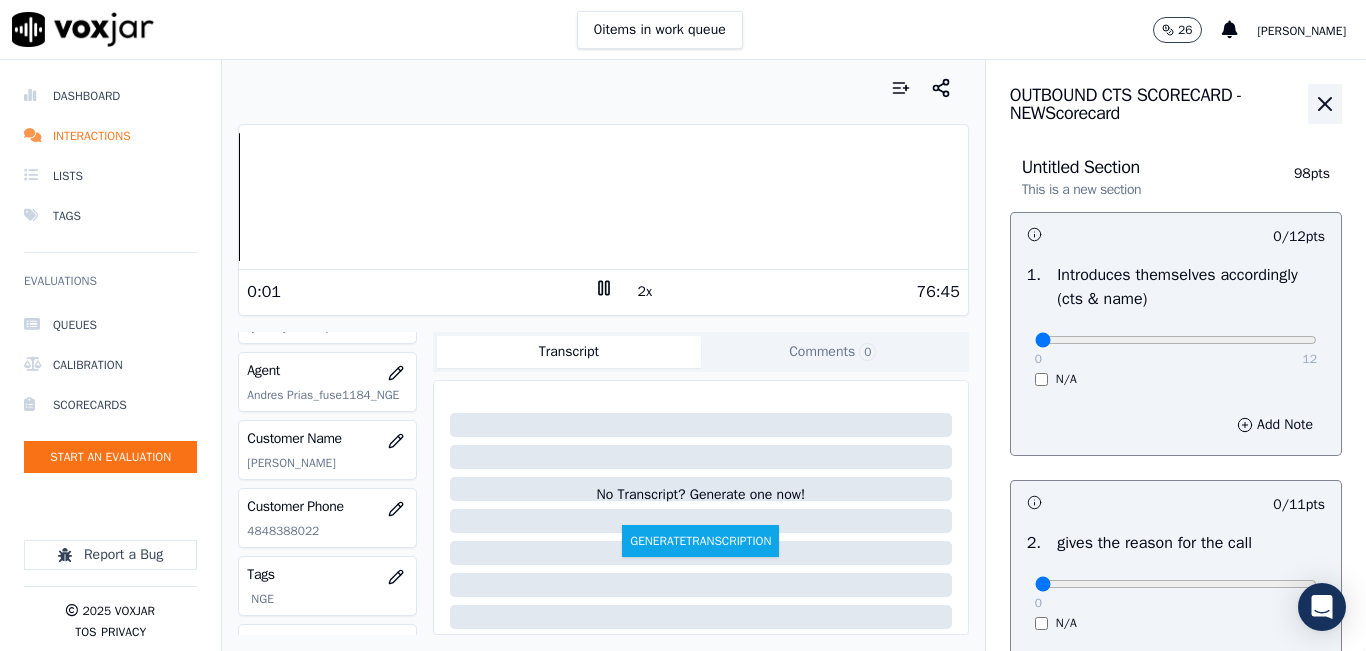 click 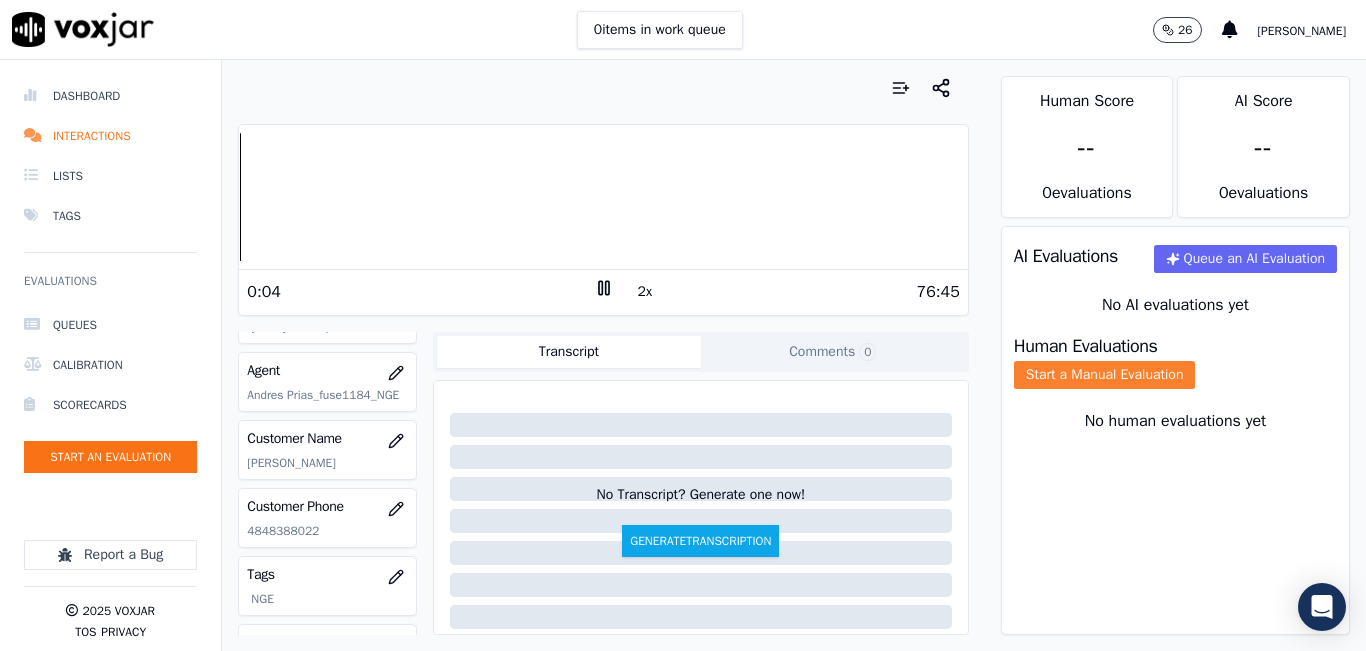 click on "Start a Manual Evaluation" 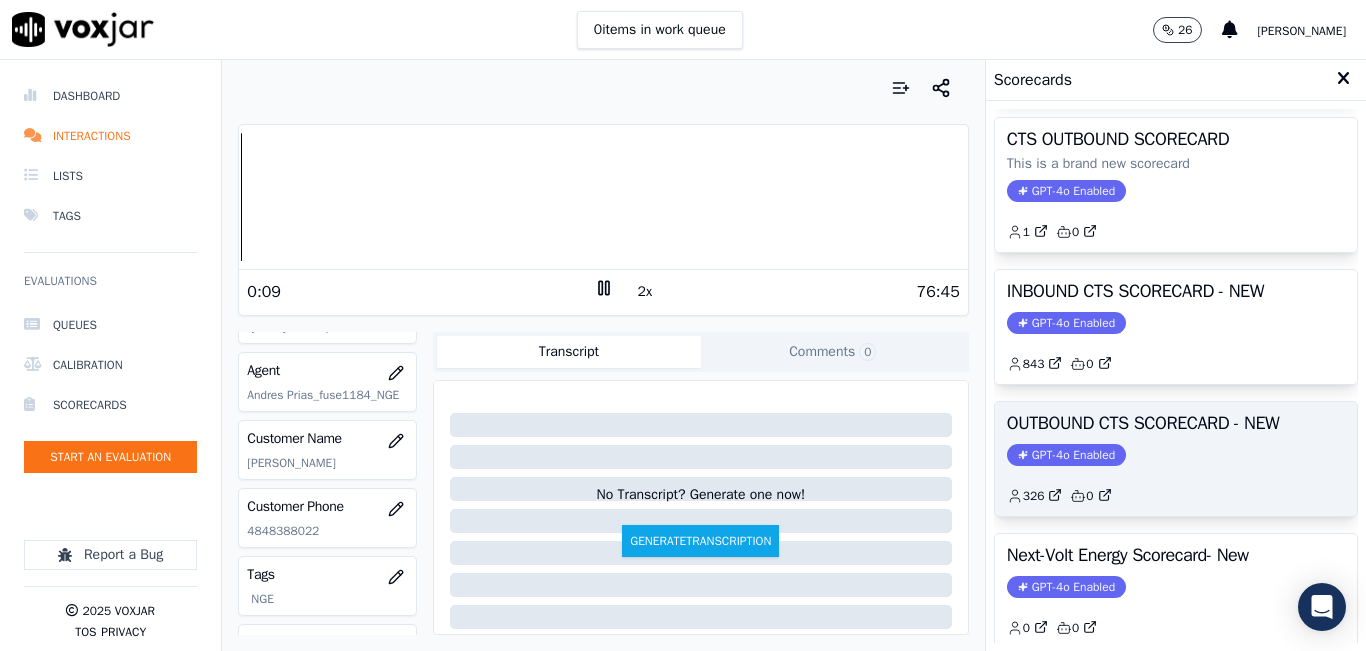 scroll, scrollTop: 200, scrollLeft: 0, axis: vertical 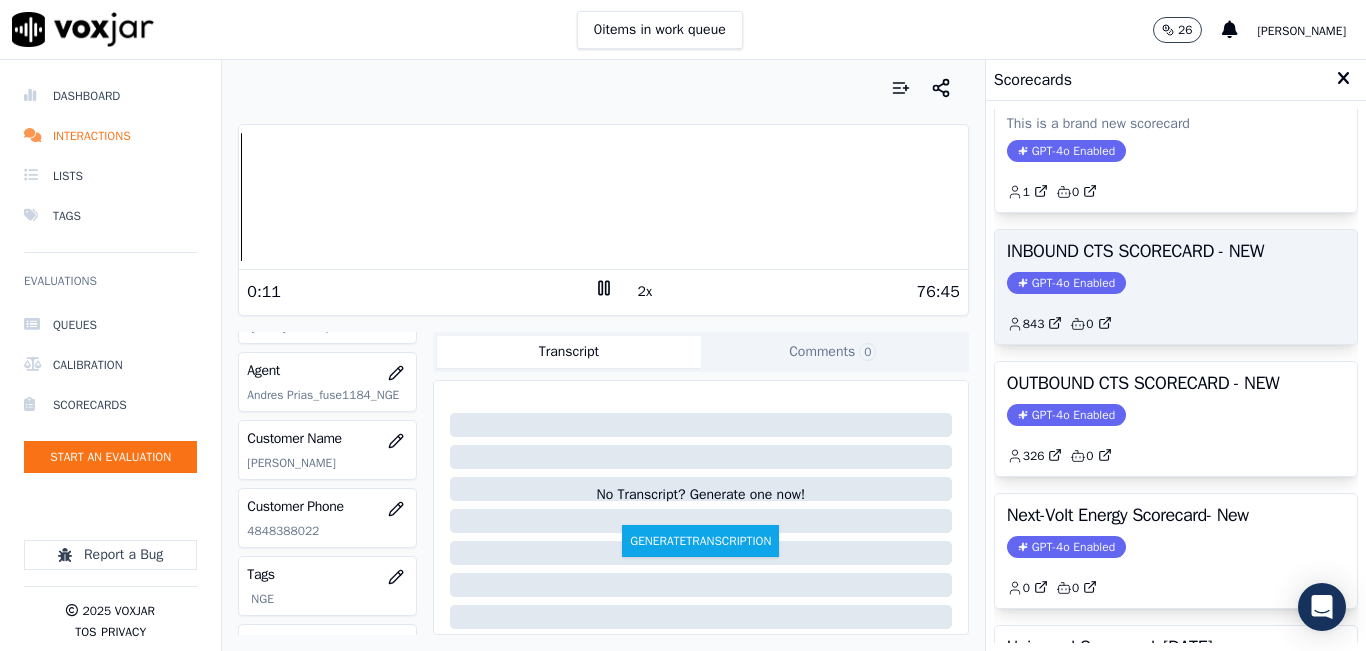 click on "GPT-4o Enabled" 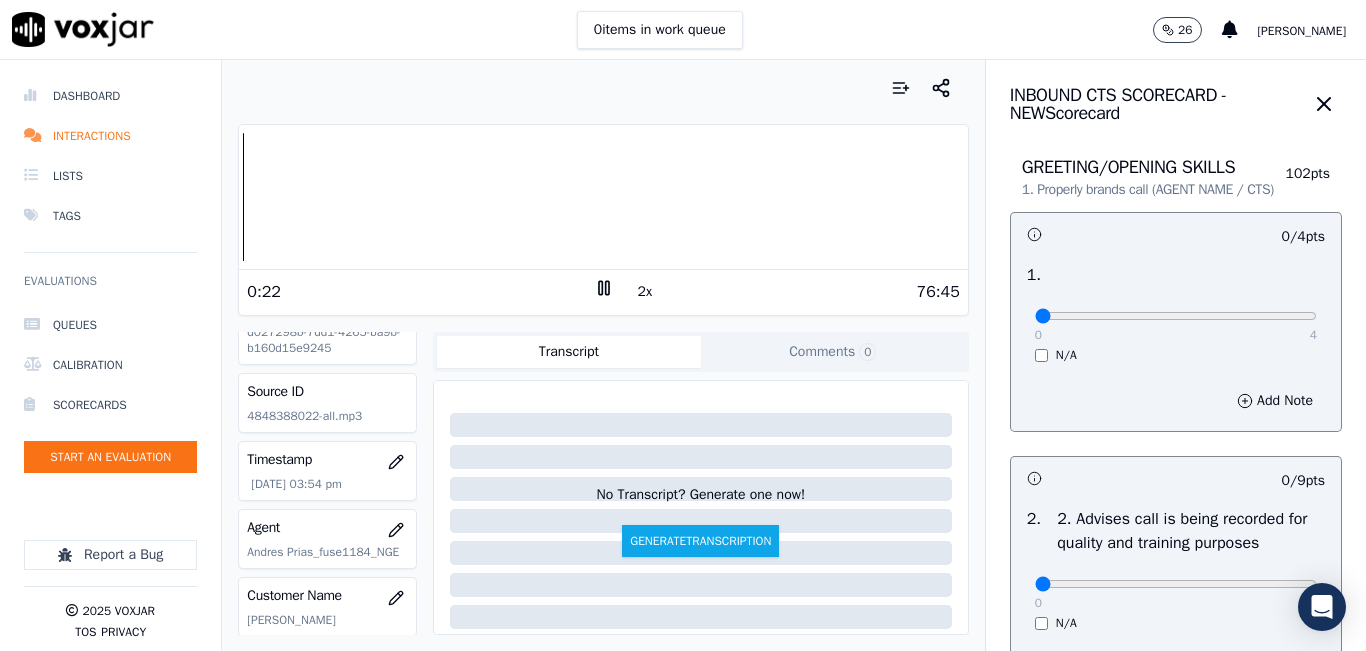 scroll, scrollTop: 0, scrollLeft: 0, axis: both 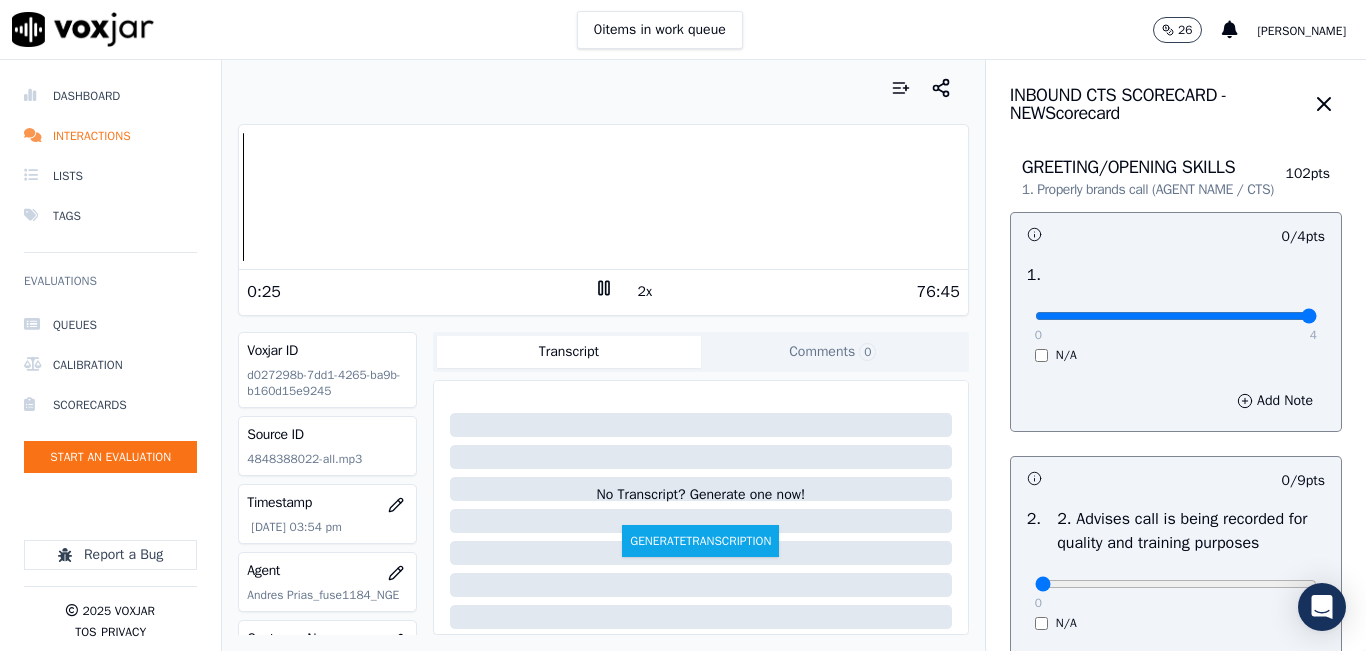 drag, startPoint x: 1258, startPoint y: 342, endPoint x: 1301, endPoint y: 331, distance: 44.38468 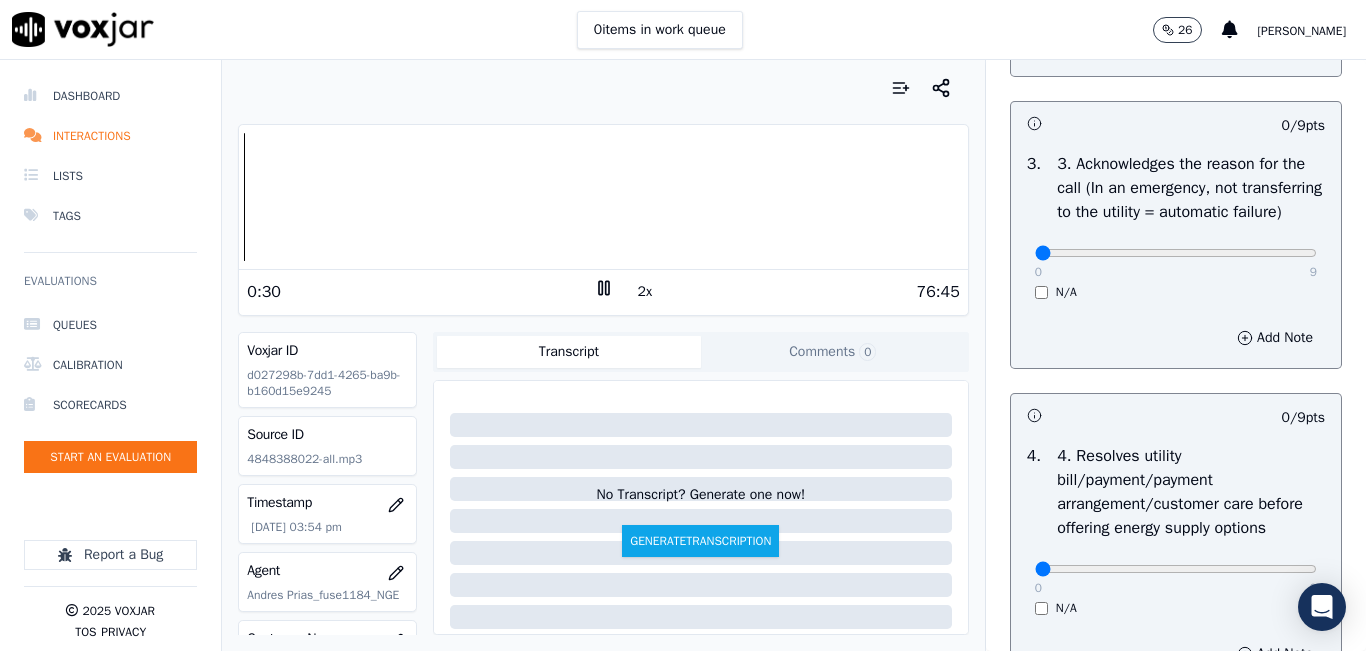 scroll, scrollTop: 600, scrollLeft: 0, axis: vertical 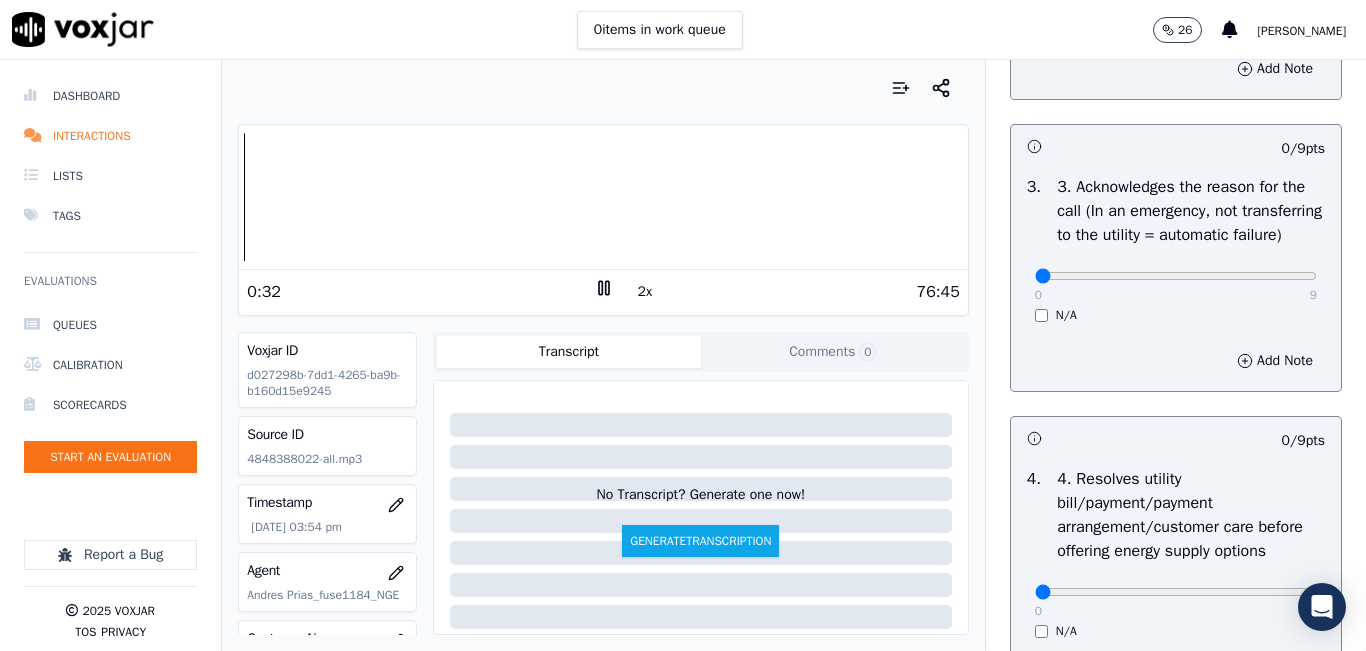 click on "2x" at bounding box center (645, 292) 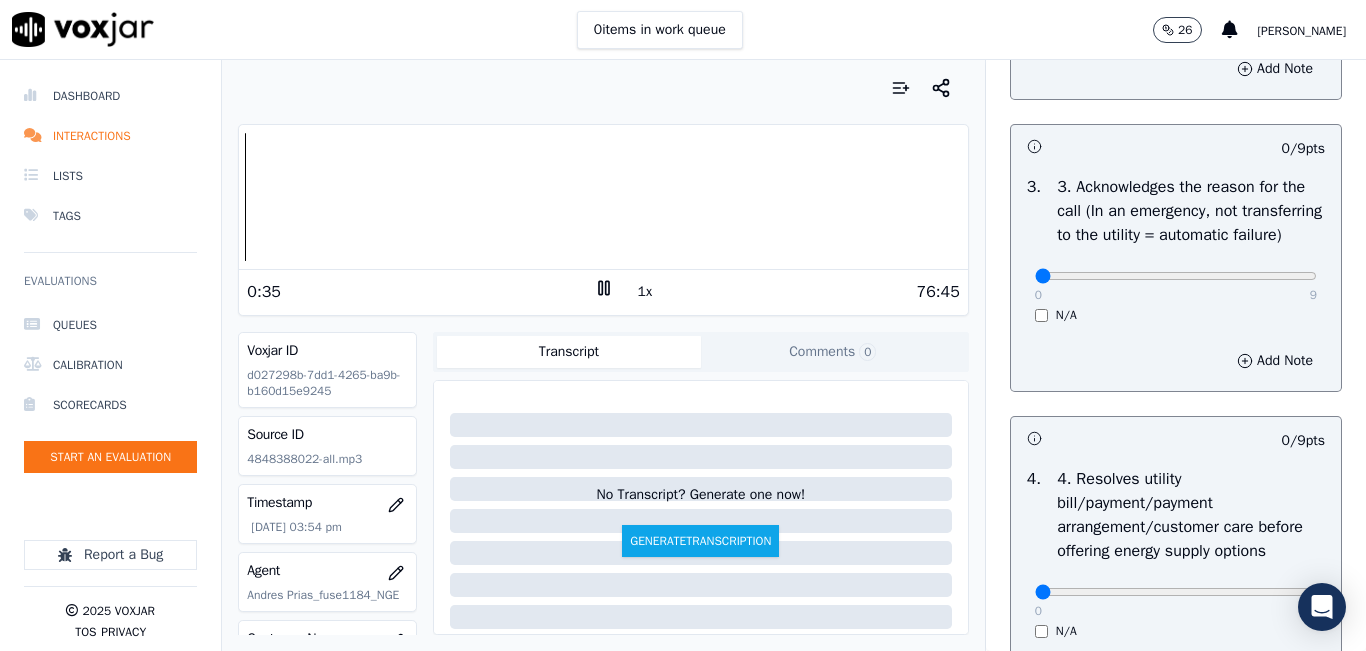 click on "0  items in work queue     26         carlos barrios" at bounding box center (683, 30) 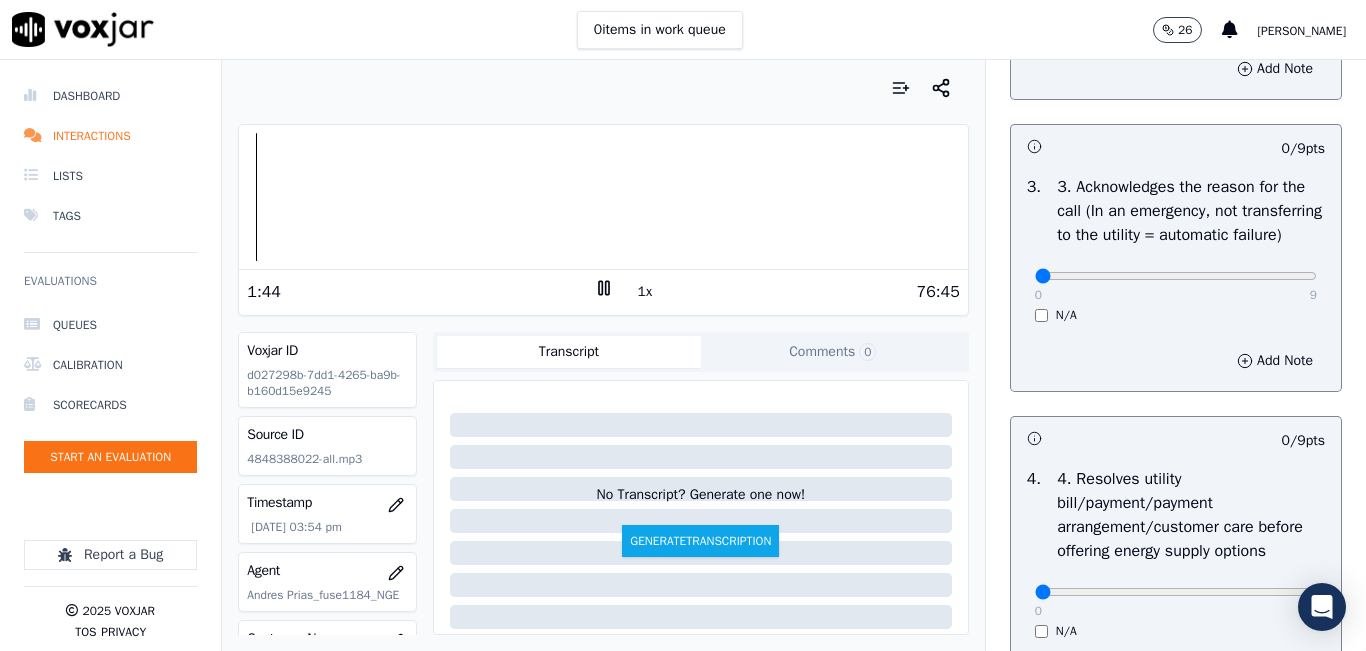 click on "1x" at bounding box center (645, 292) 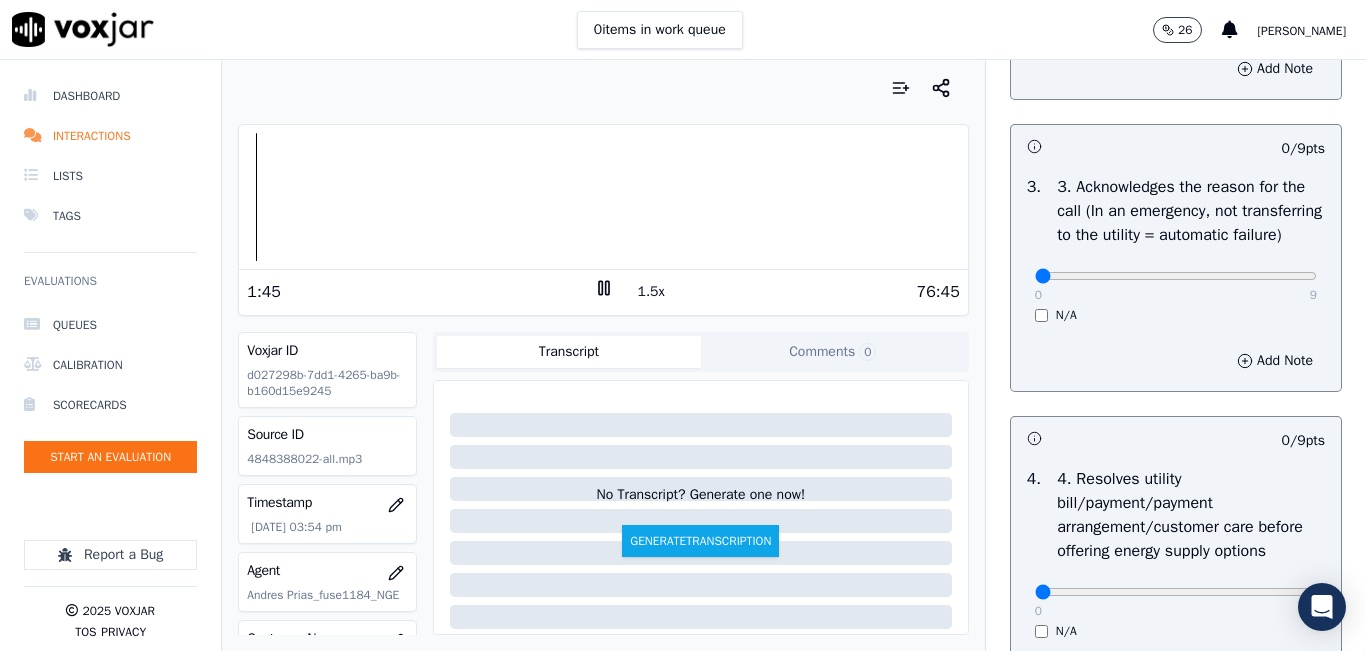 click on "1.5x" at bounding box center (651, 292) 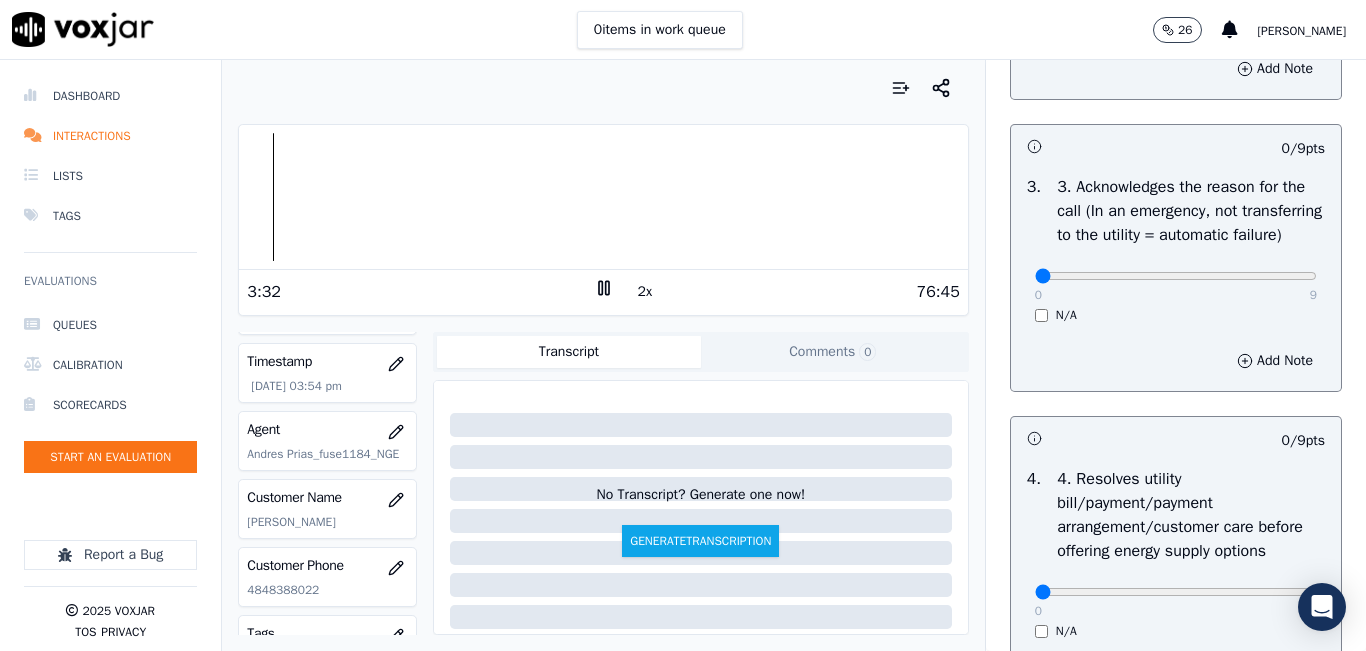scroll, scrollTop: 100, scrollLeft: 0, axis: vertical 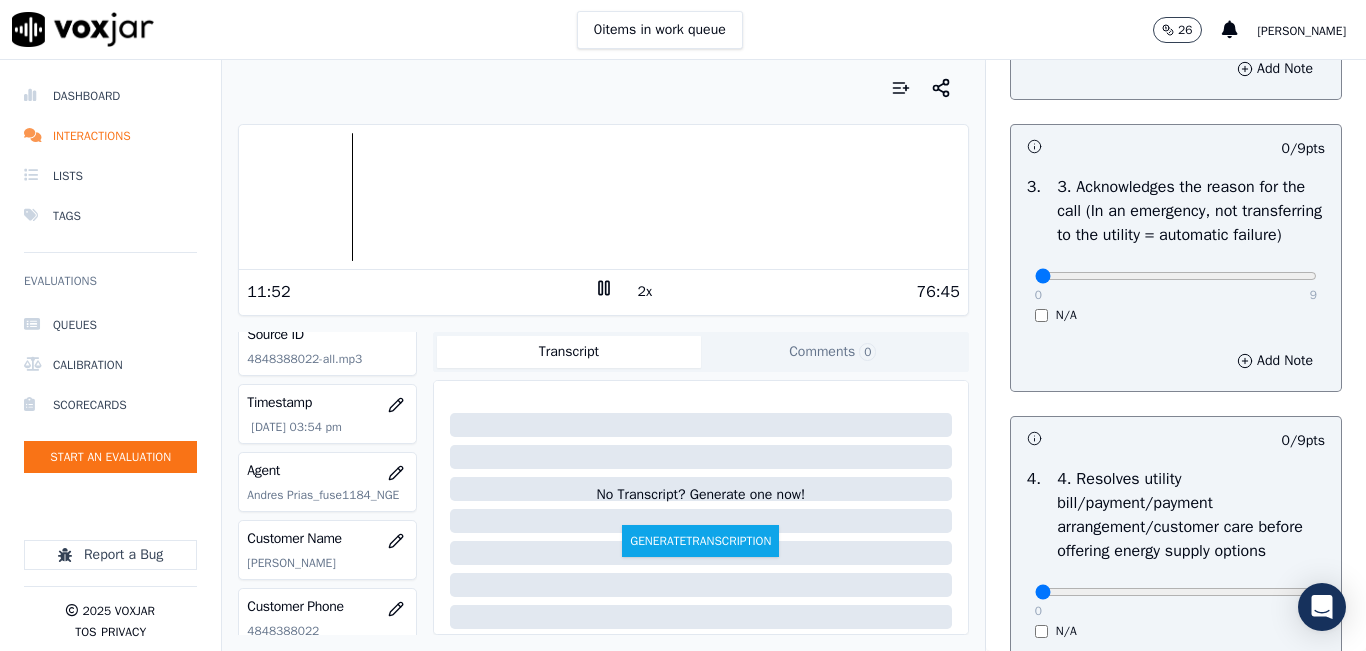drag, startPoint x: 1265, startPoint y: 311, endPoint x: 1283, endPoint y: 312, distance: 18.027756 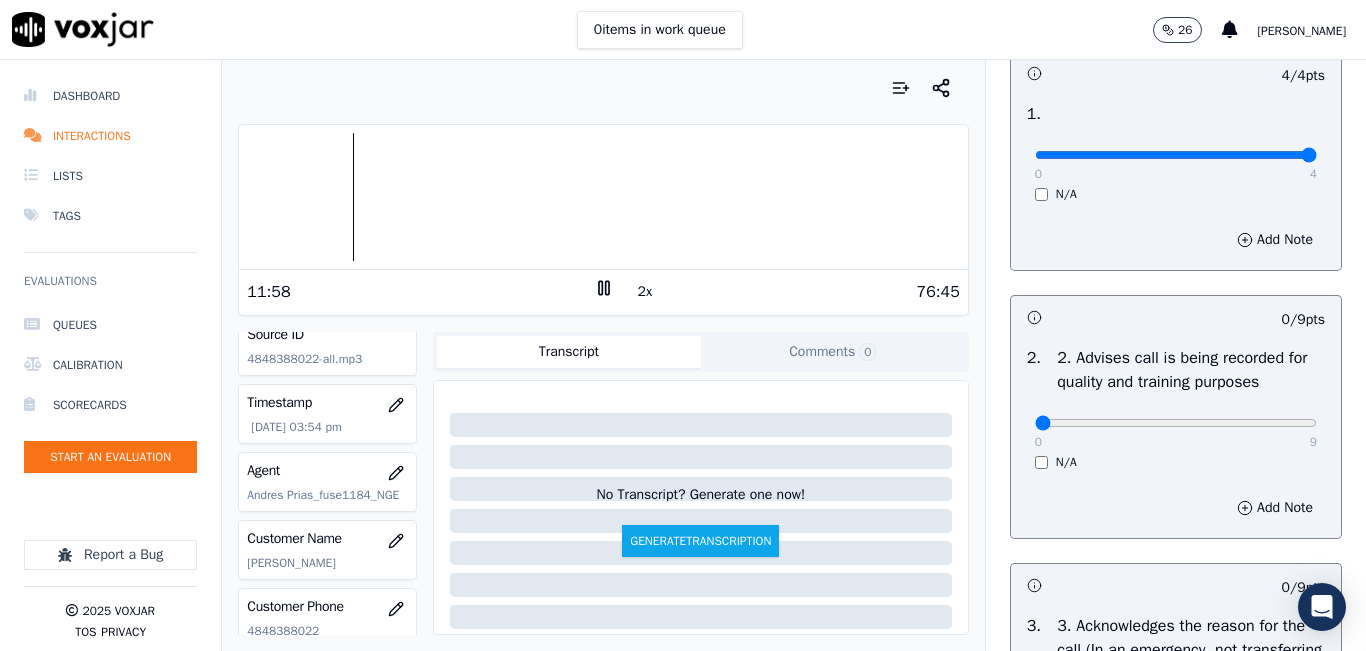 scroll, scrollTop: 500, scrollLeft: 0, axis: vertical 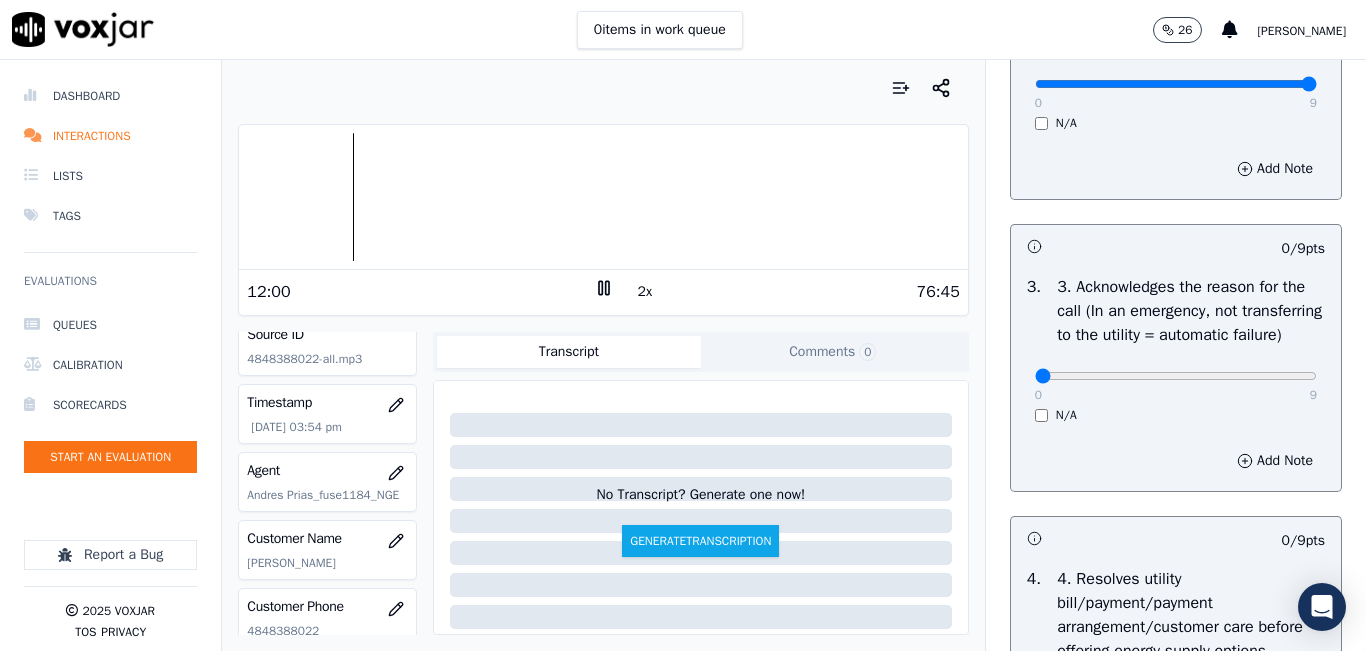 drag, startPoint x: 1258, startPoint y: 105, endPoint x: 1285, endPoint y: 133, distance: 38.8973 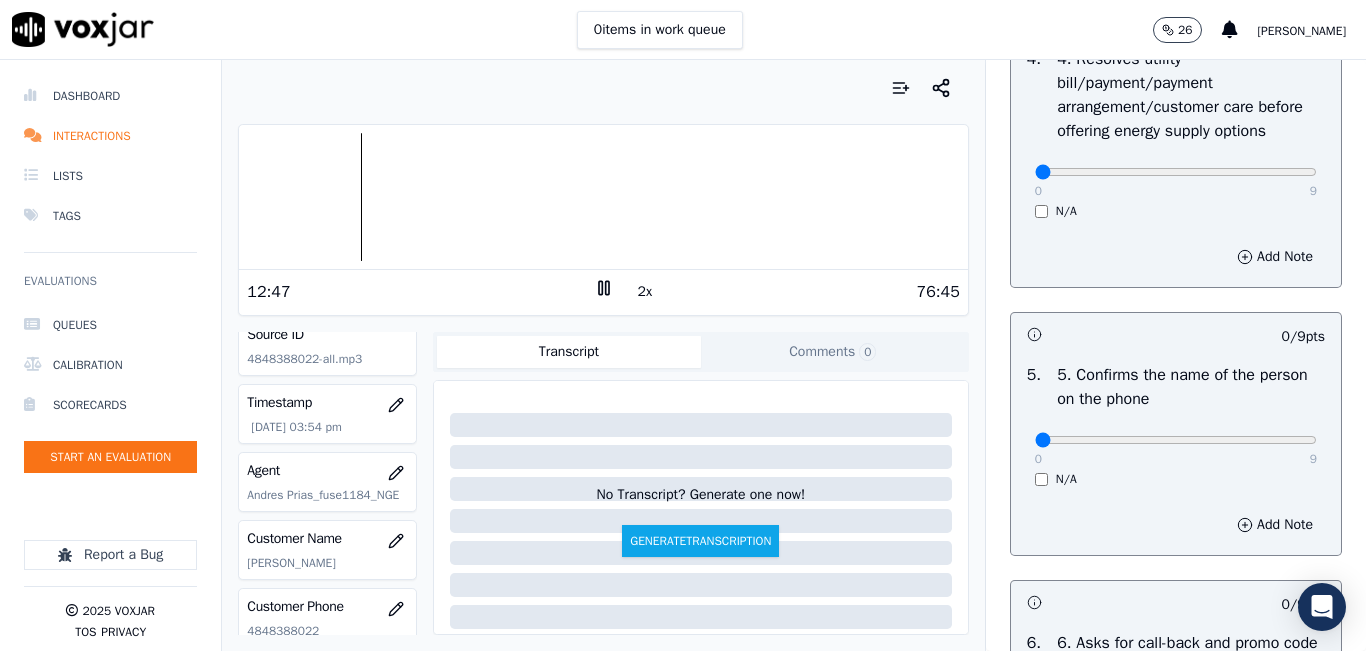 scroll, scrollTop: 1200, scrollLeft: 0, axis: vertical 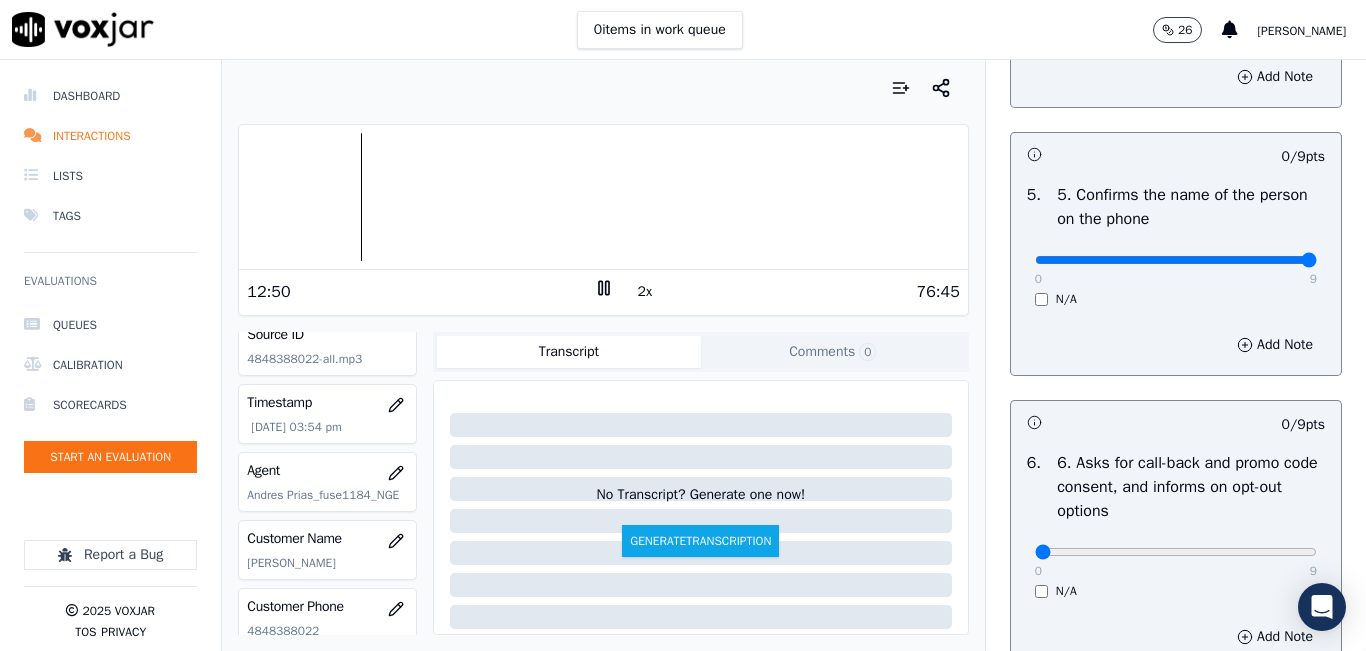 drag, startPoint x: 1234, startPoint y: 324, endPoint x: 1302, endPoint y: 324, distance: 68 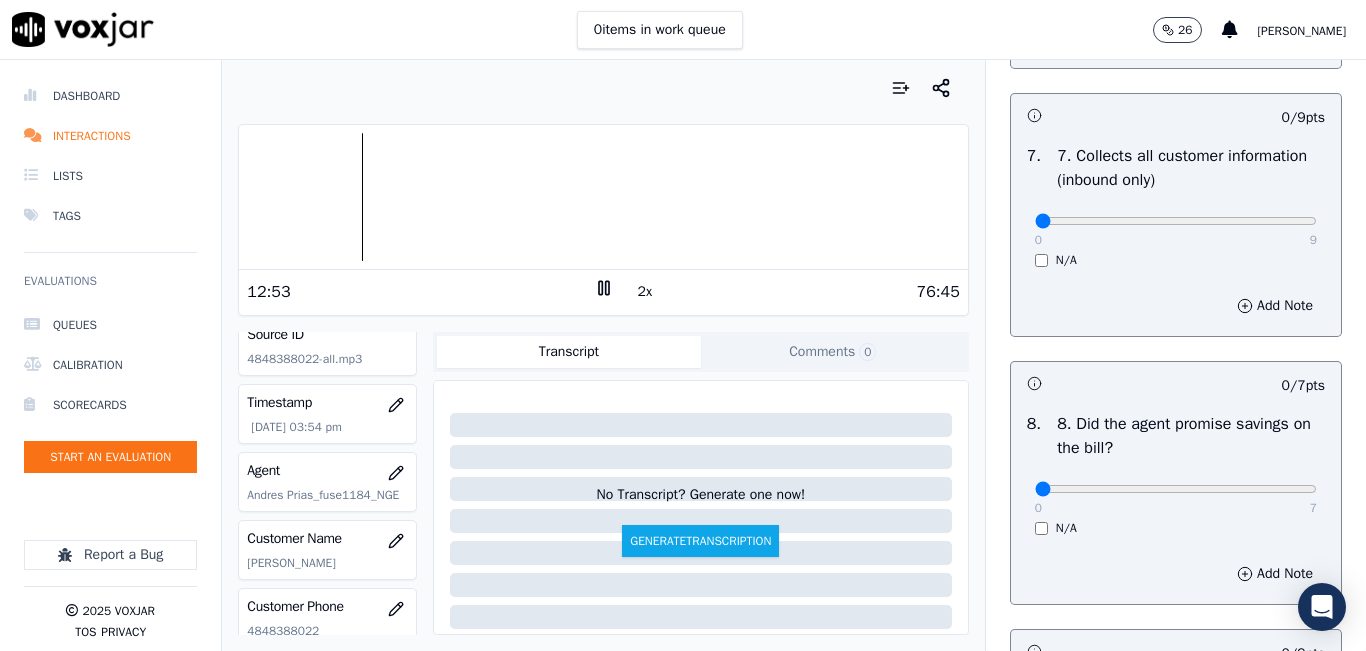 scroll, scrollTop: 1800, scrollLeft: 0, axis: vertical 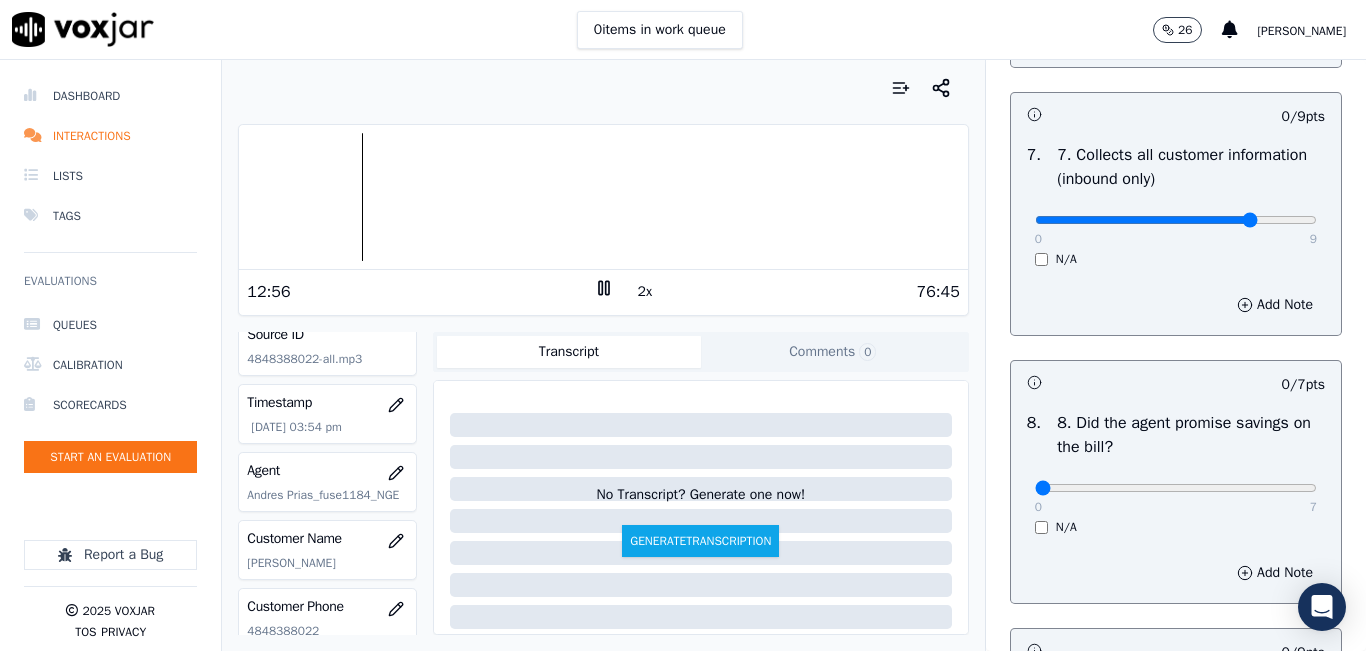 type on "7" 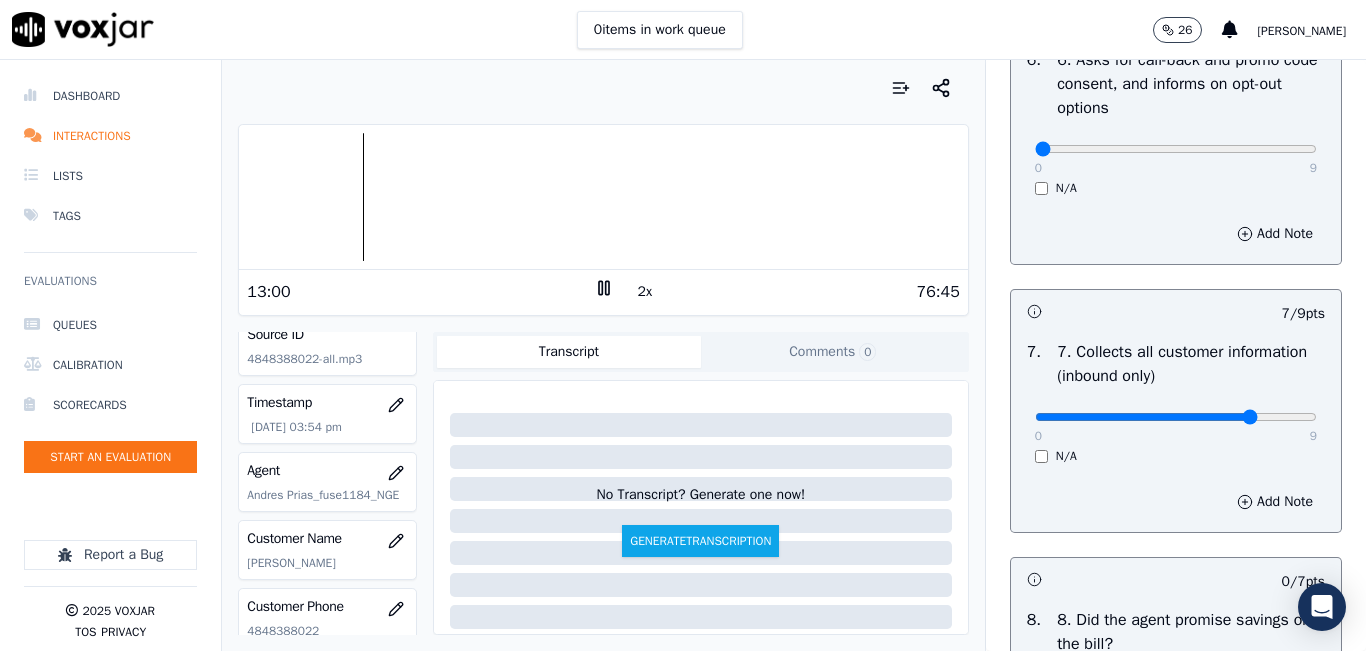 scroll, scrollTop: 1600, scrollLeft: 0, axis: vertical 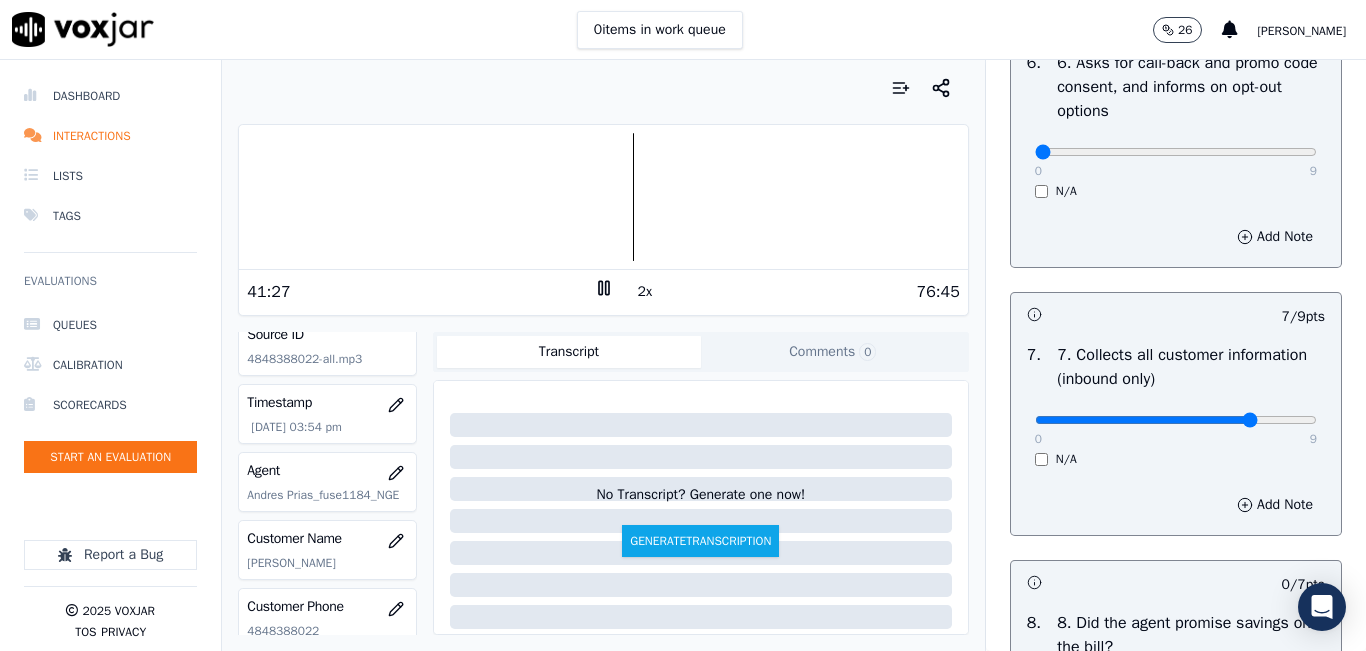 click on "2x" at bounding box center [604, 291] 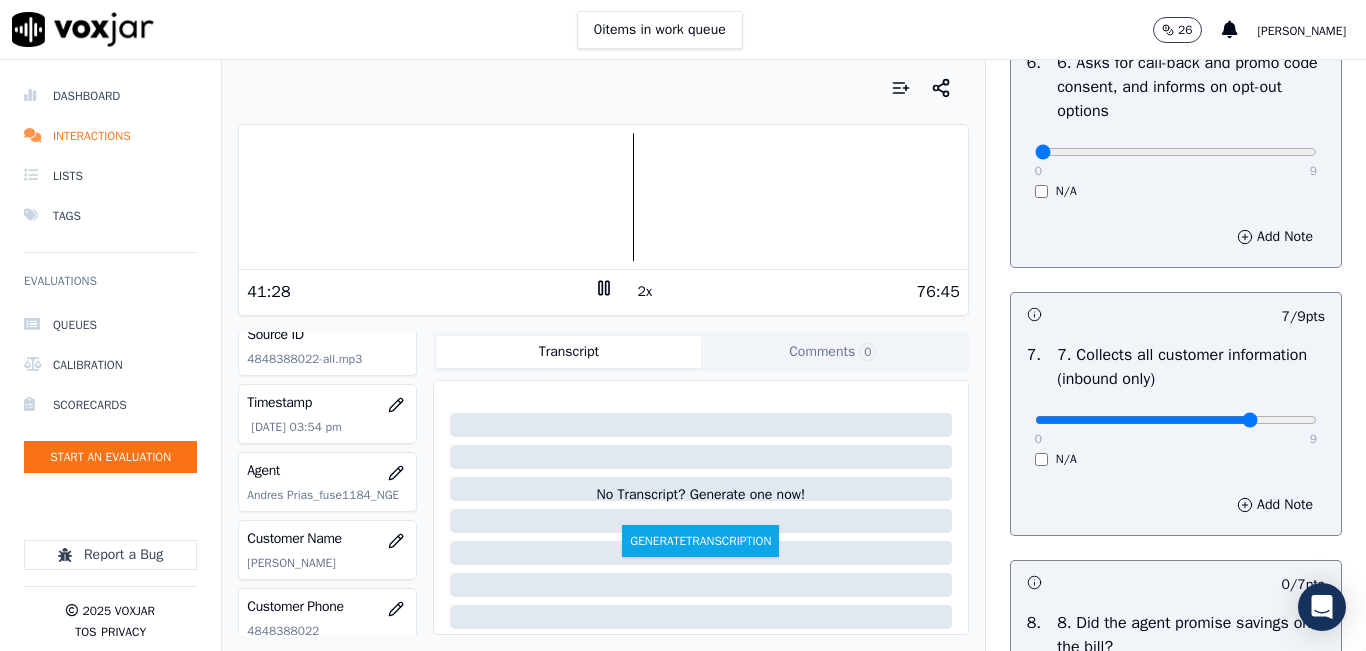 click 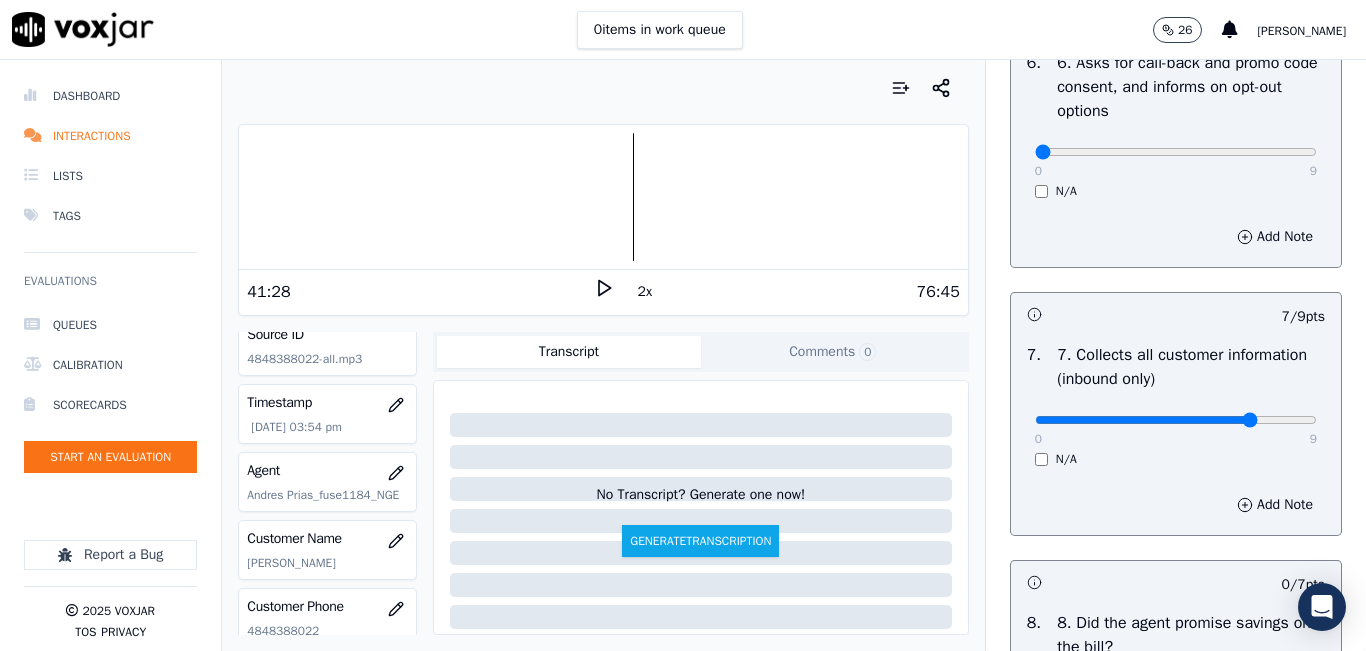 click 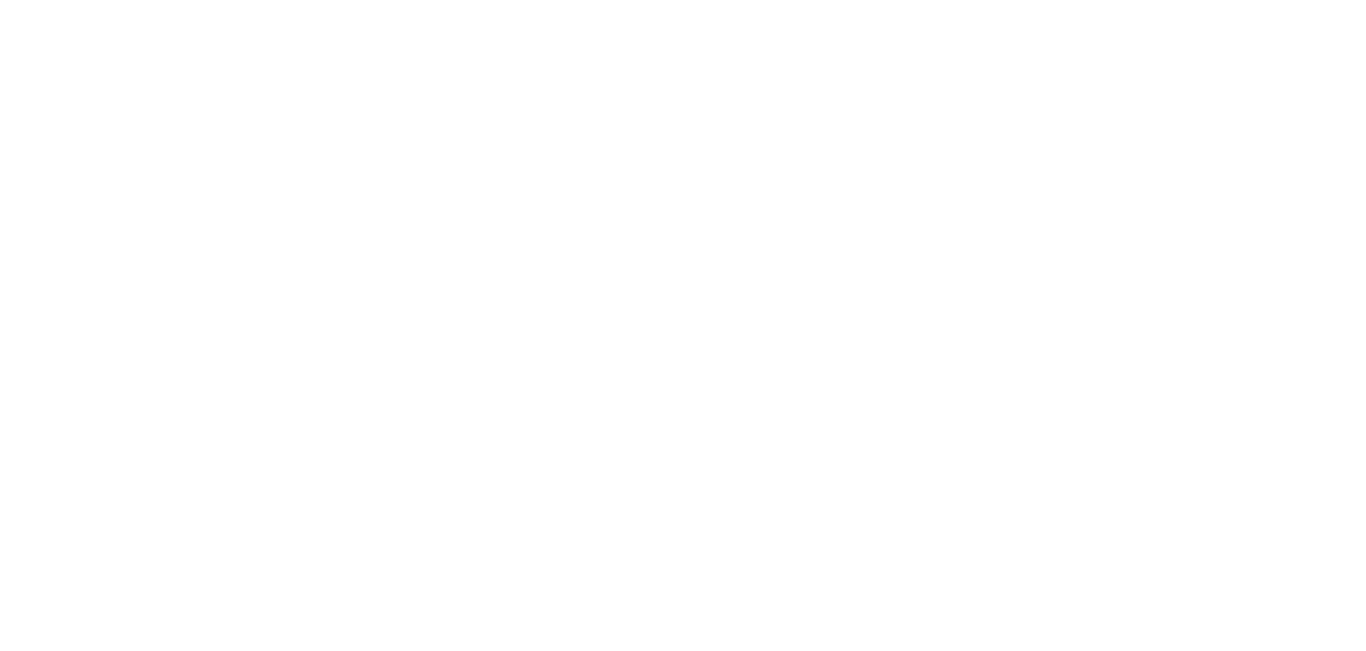 scroll, scrollTop: 0, scrollLeft: 0, axis: both 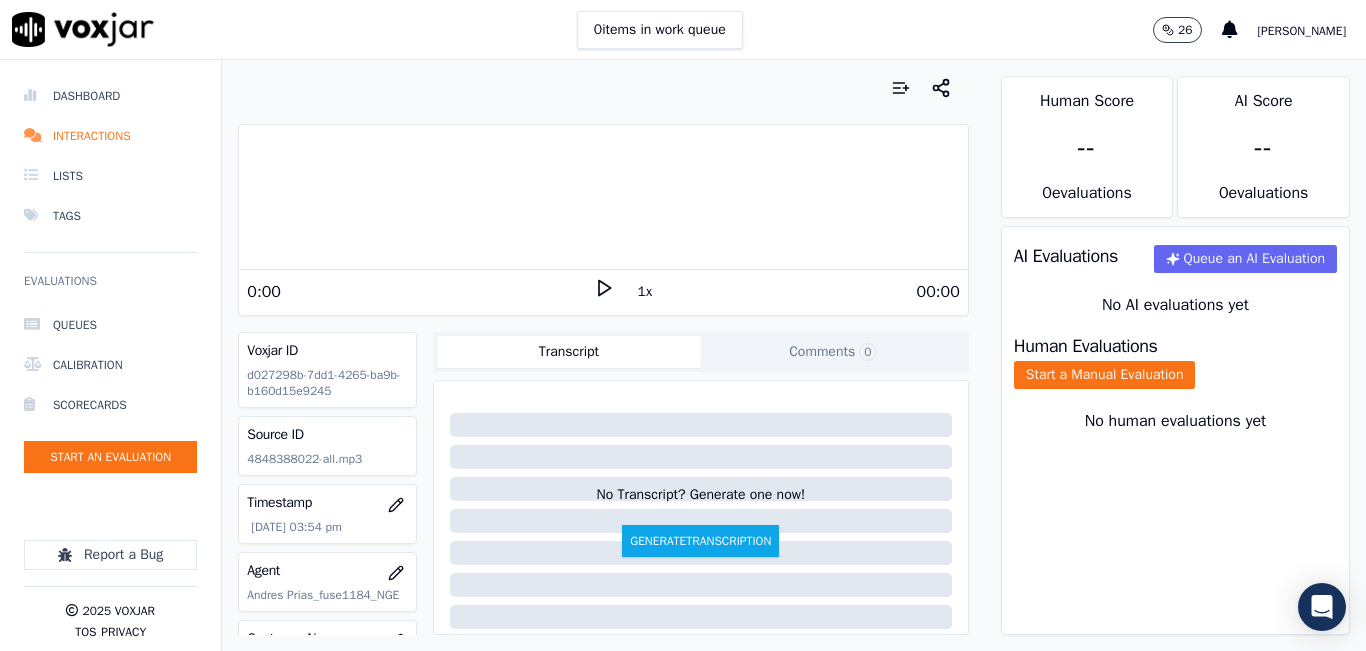 click 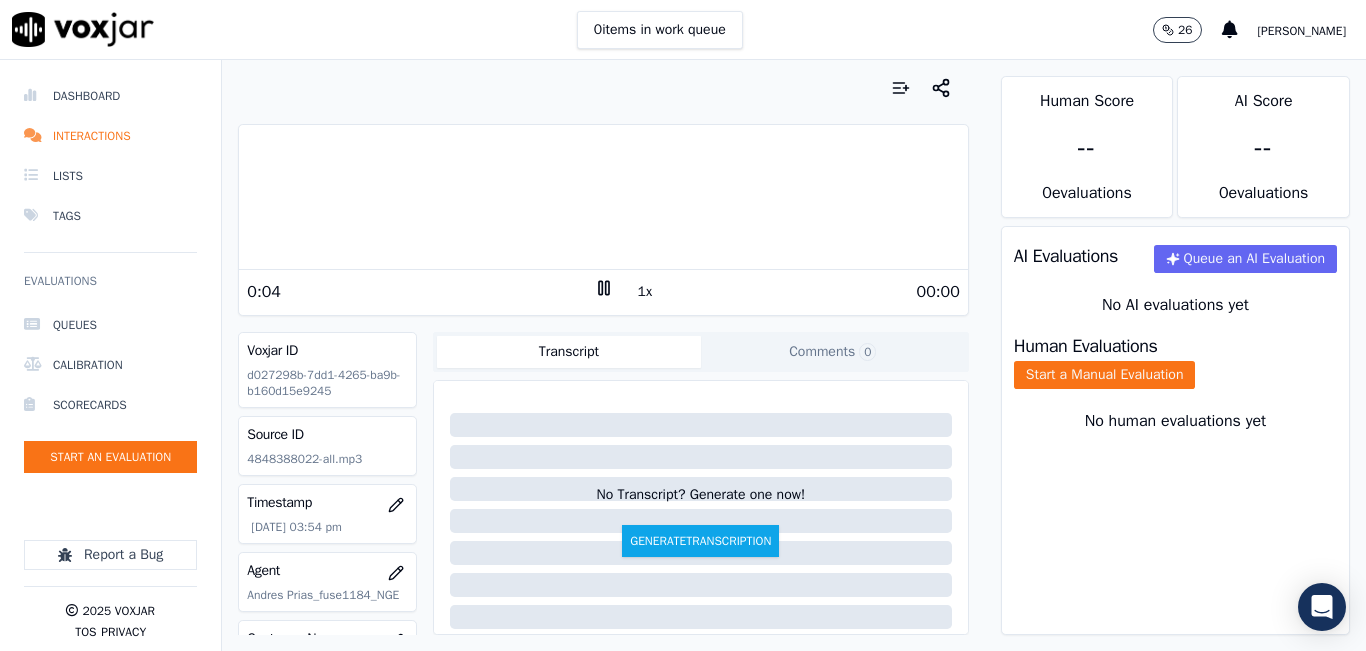 click on "1x" at bounding box center [645, 292] 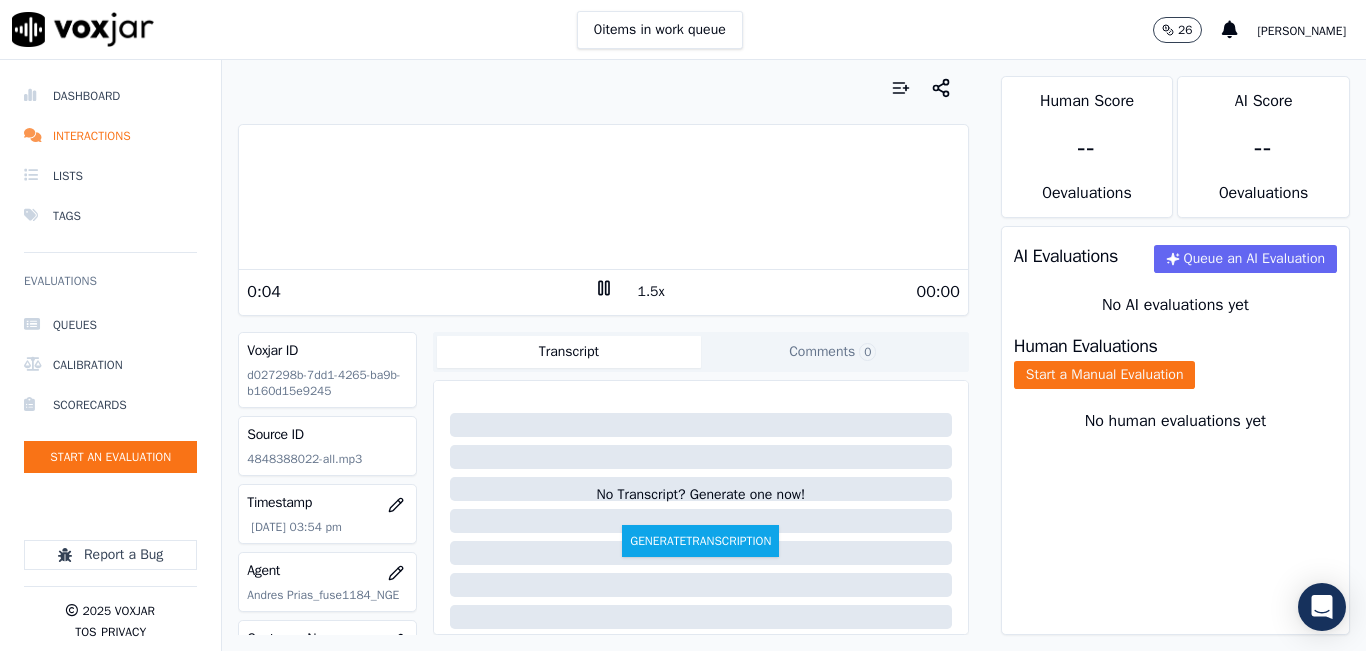 click on "1.5x" at bounding box center [651, 292] 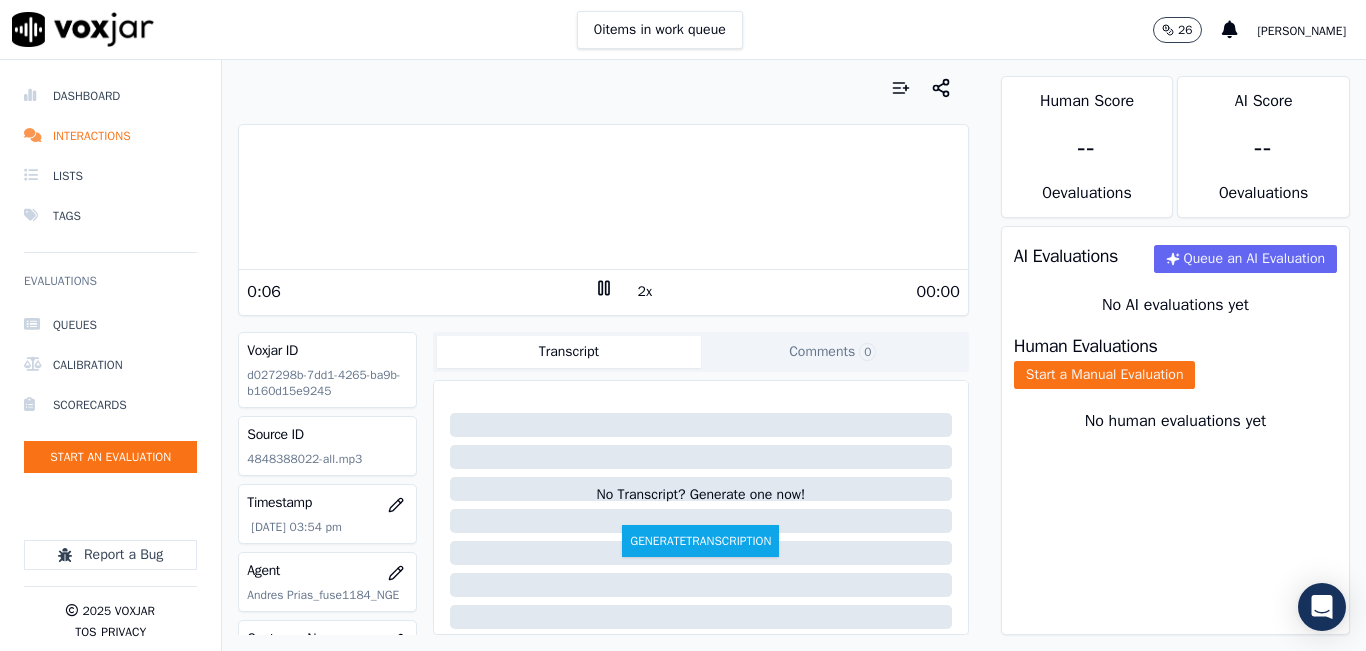 click at bounding box center [603, 197] 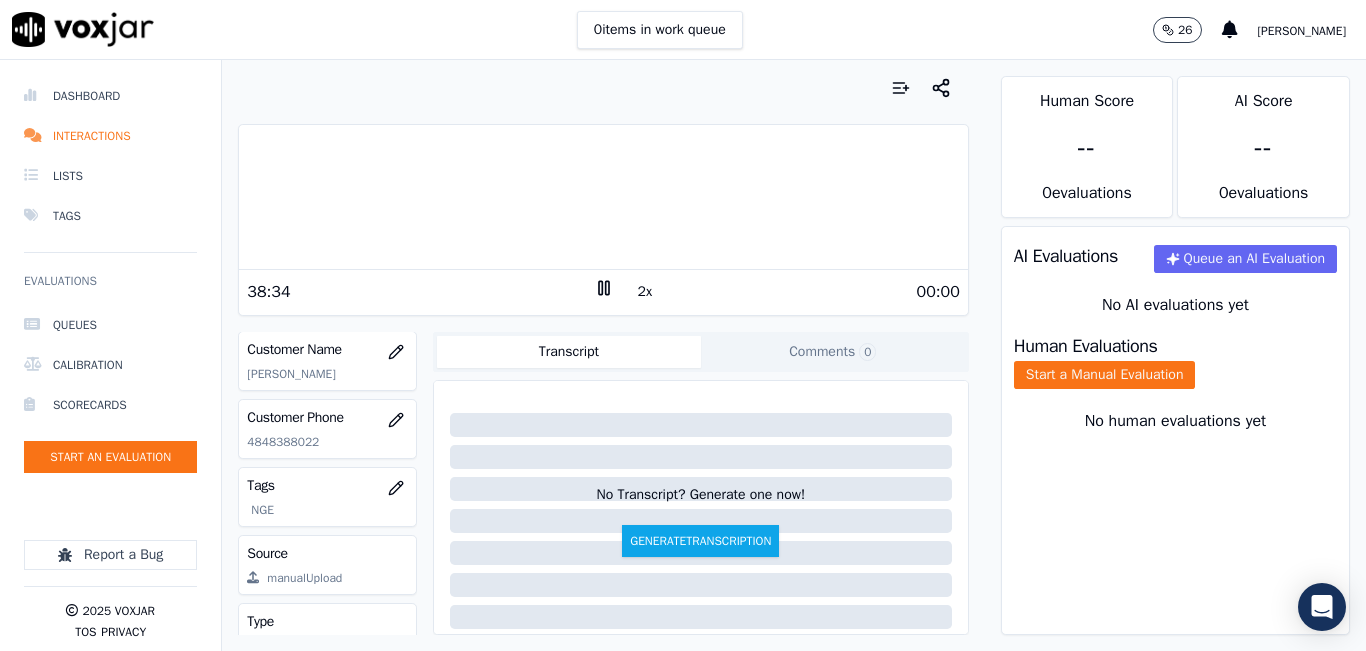scroll, scrollTop: 378, scrollLeft: 0, axis: vertical 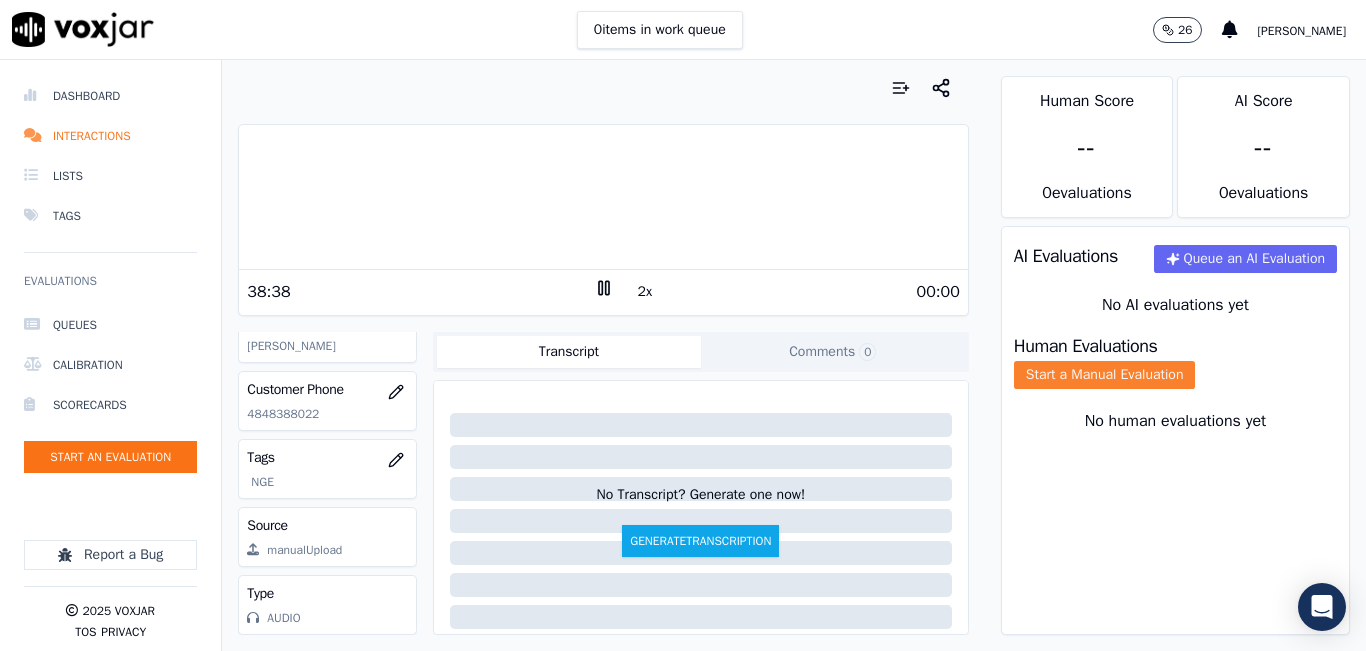 click on "Start a Manual Evaluation" 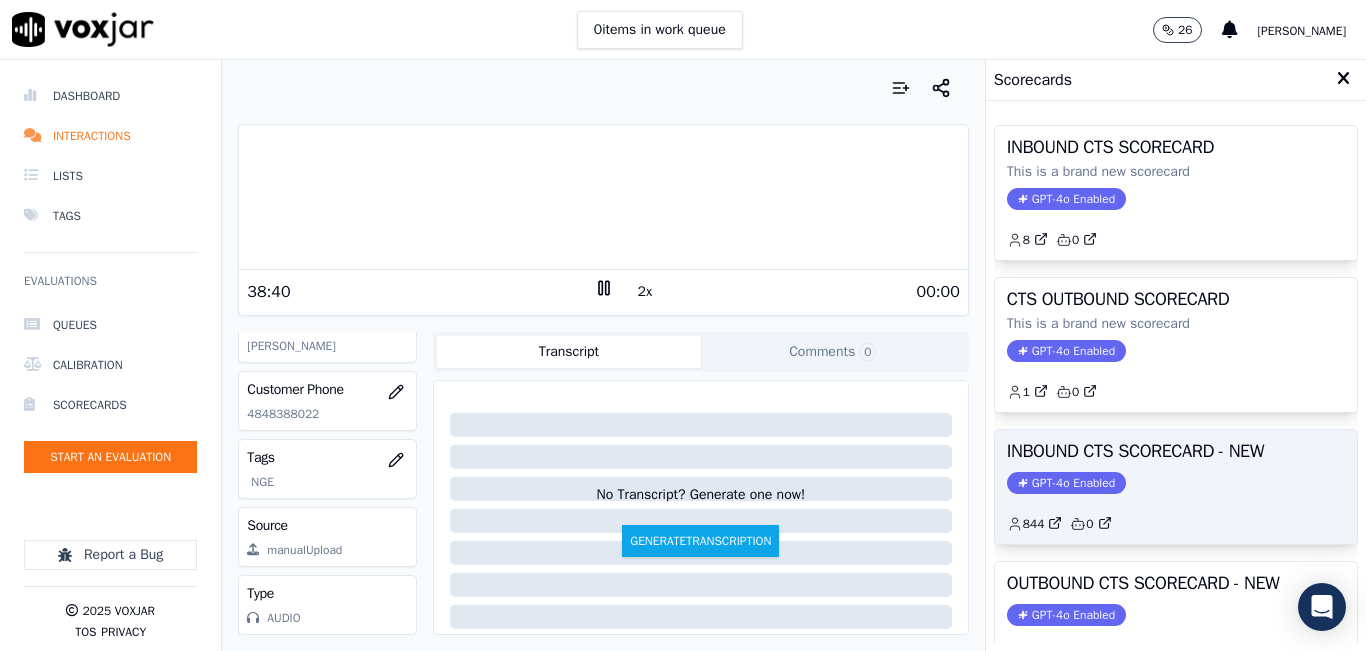 click on "INBOUND CTS SCORECARD - NEW" at bounding box center (1176, 451) 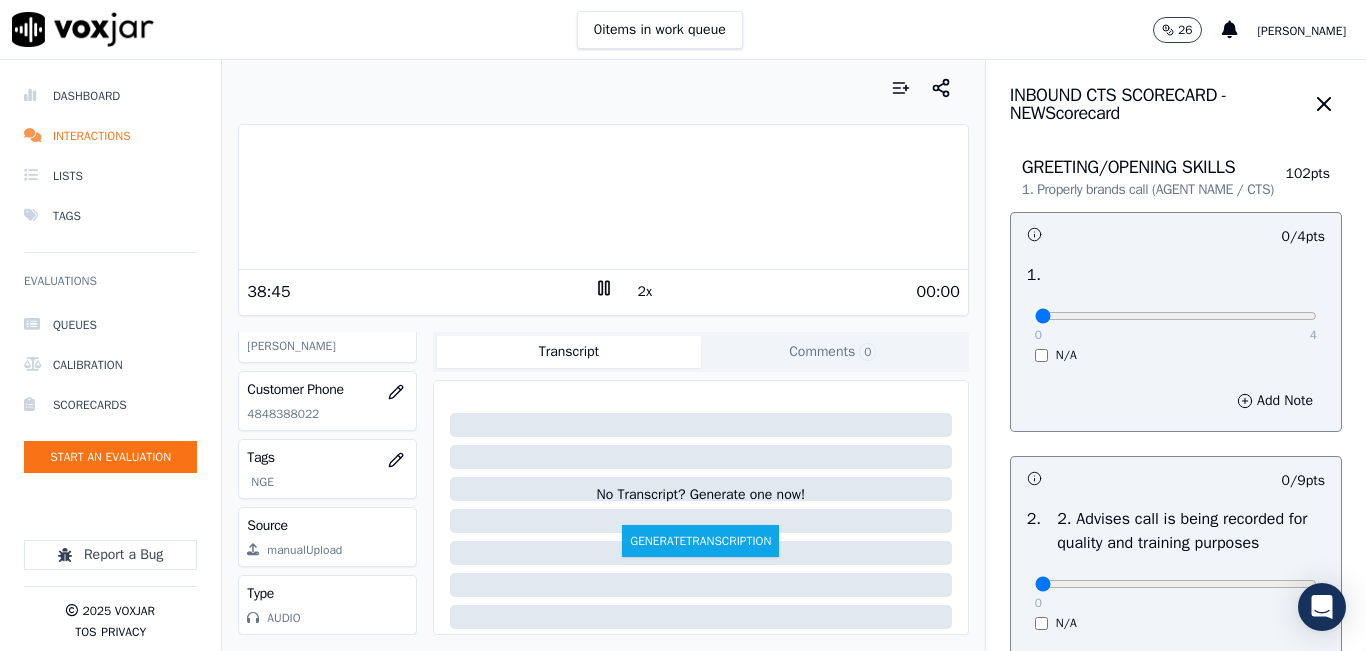 type on "4" 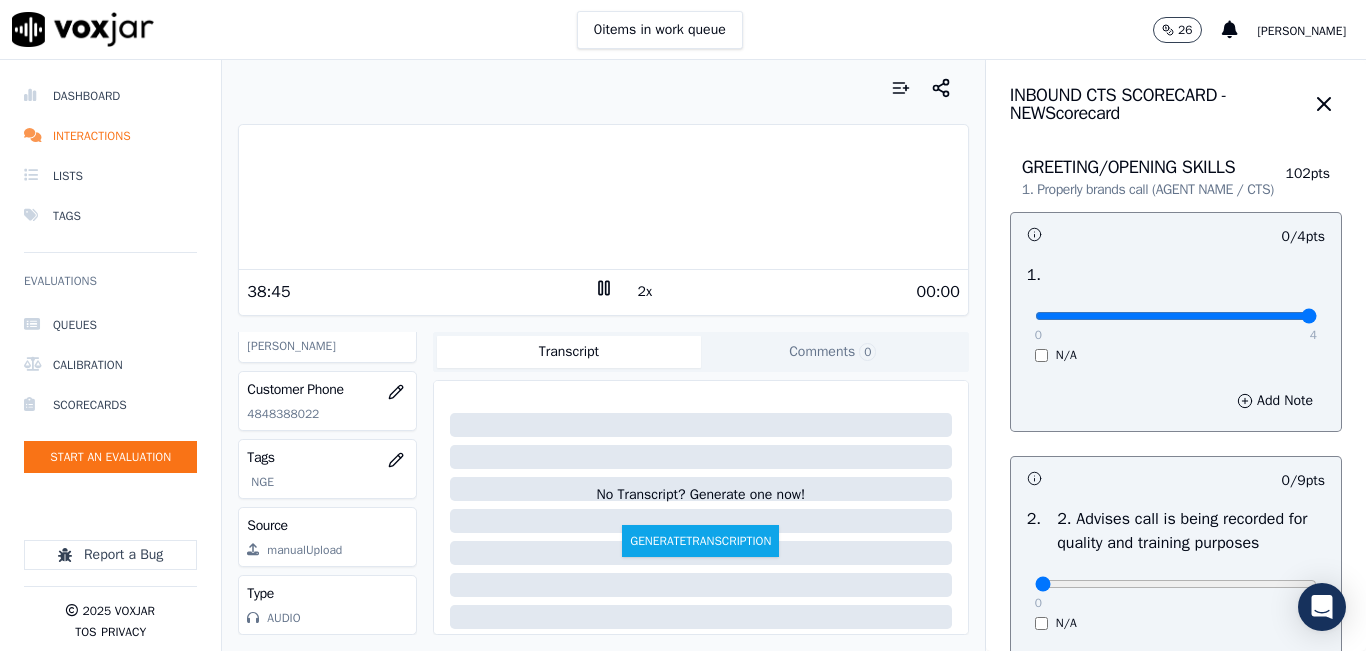 click at bounding box center [1176, 316] 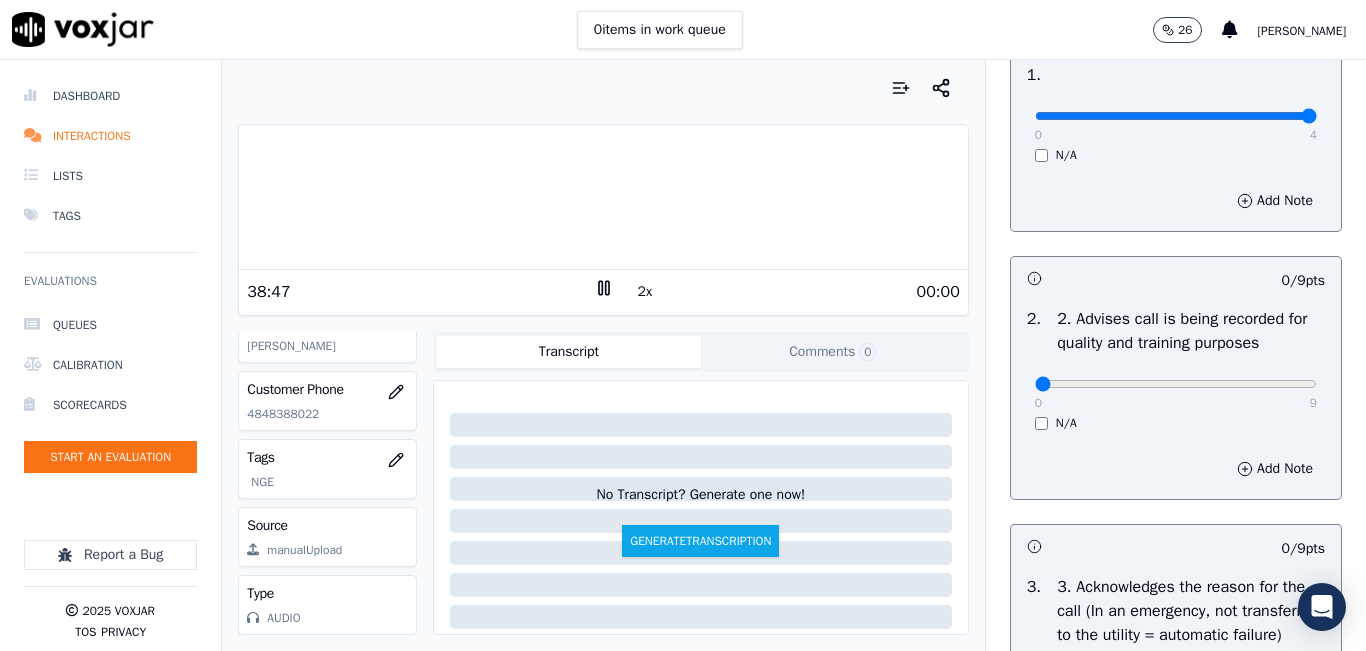 scroll, scrollTop: 300, scrollLeft: 0, axis: vertical 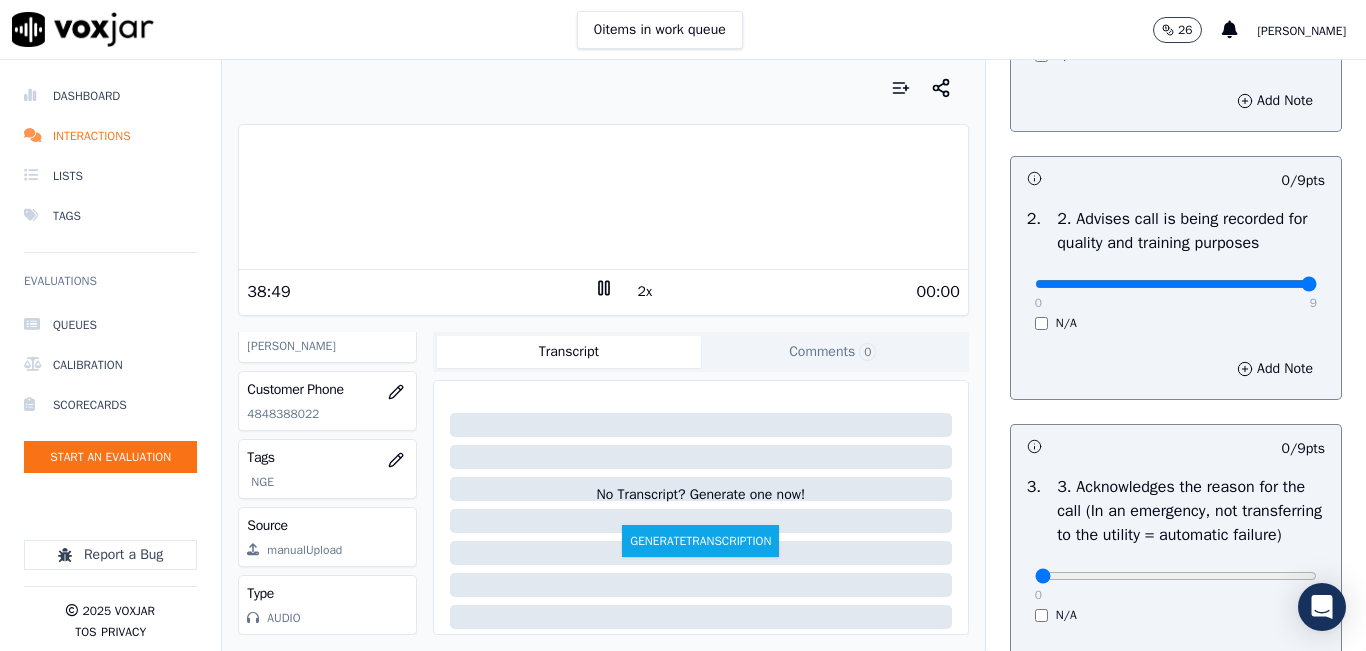 type on "9" 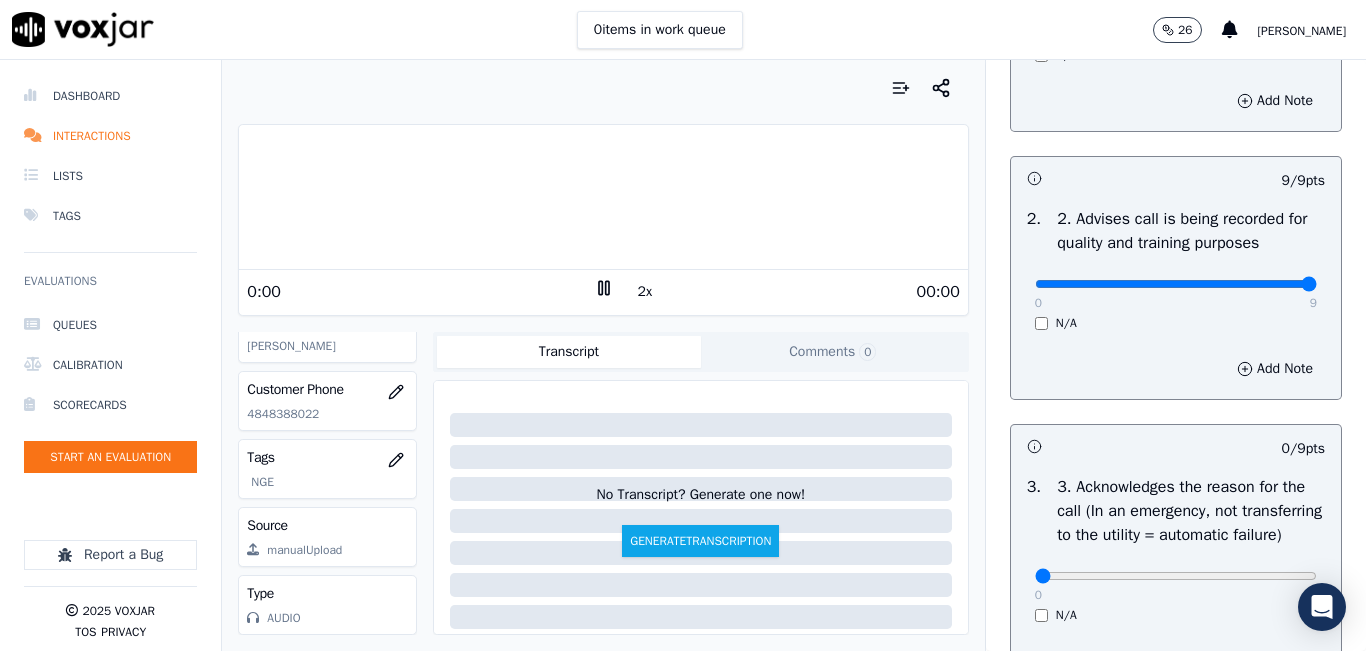 click on "Dashboard   Interactions   Lists   Tags       Evaluations     Queues   Calibration   Scorecards   Start an Evaluation
Report a Bug       2025   Voxjar   TOS   Privacy             Your browser does not support the audio element.   0:00     2x   00:00   Voxjar ID   d027298b-7dd1-4265-ba9b-b160d15e9245   Source ID   4848388022-all.mp3   Timestamp
07/21/2025 03:54 pm     Agent
Andres Prias_fuse1184_NGE     Customer Name     YVONNE D JOHNSON     Customer Phone     4848388022     Tags
NGE     Source     manualUpload   Type     AUDIO       Transcript   Comments  0   No Transcript? Generate one now!   Generate  Transcription         Add Comment   Scores   Transcript   Metadata   Comments         Human Score   --   0  evaluation s   AI Score   --   0  evaluation s     AI Evaluations
Queue an AI Evaluation   No AI evaluations yet   Human Evaluations   Start a Manual Evaluation   No human evaluations yet       INBOUND CTS SCORECARD - NEW   Scorecard           102" at bounding box center (683, 355) 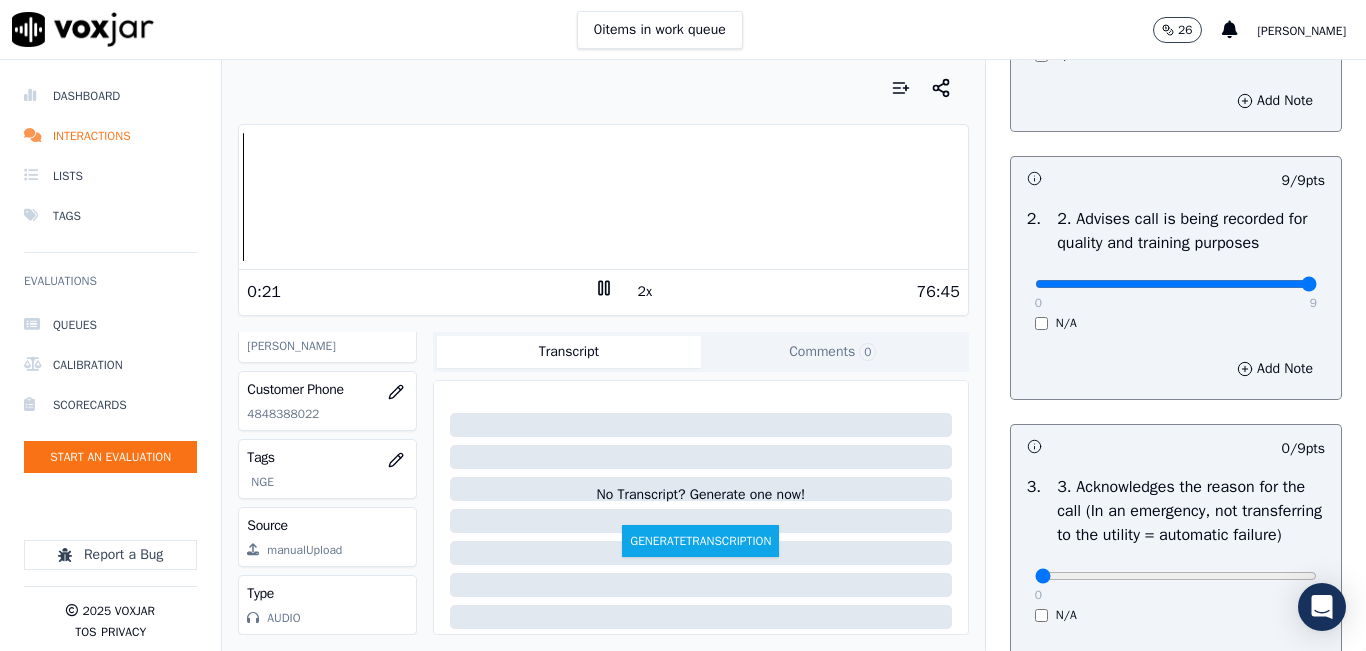 click on "2x" at bounding box center (645, 292) 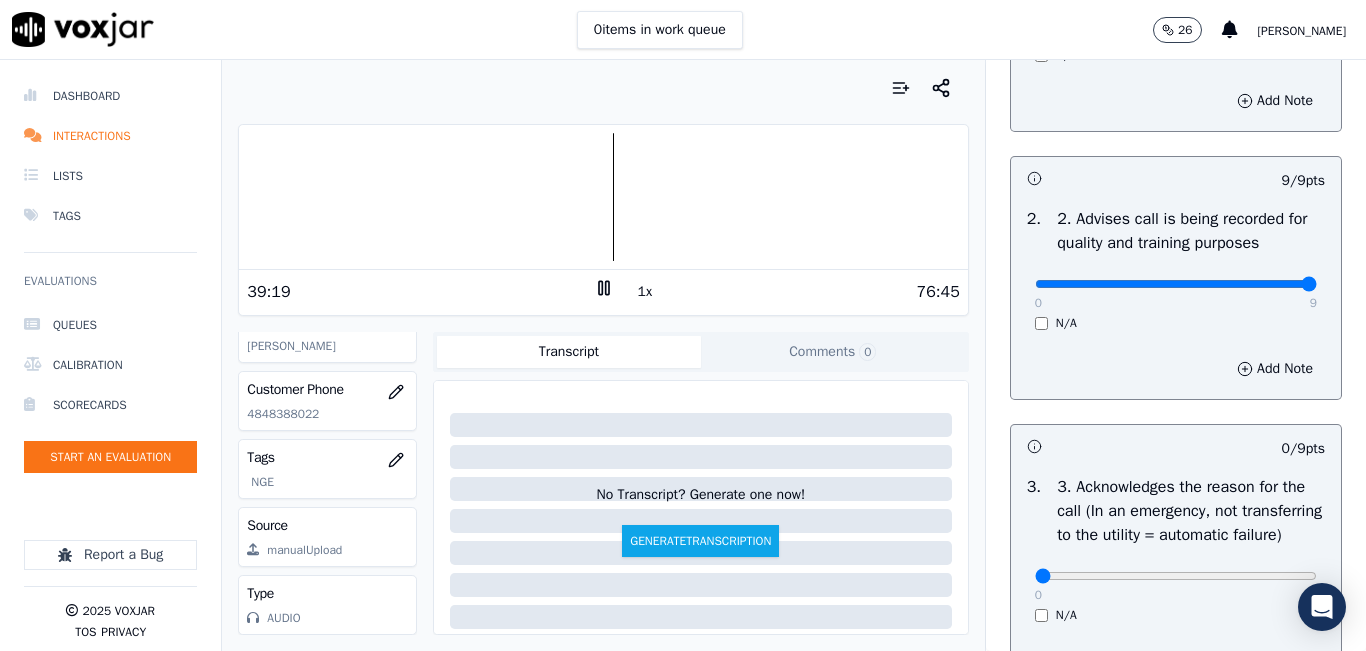 type 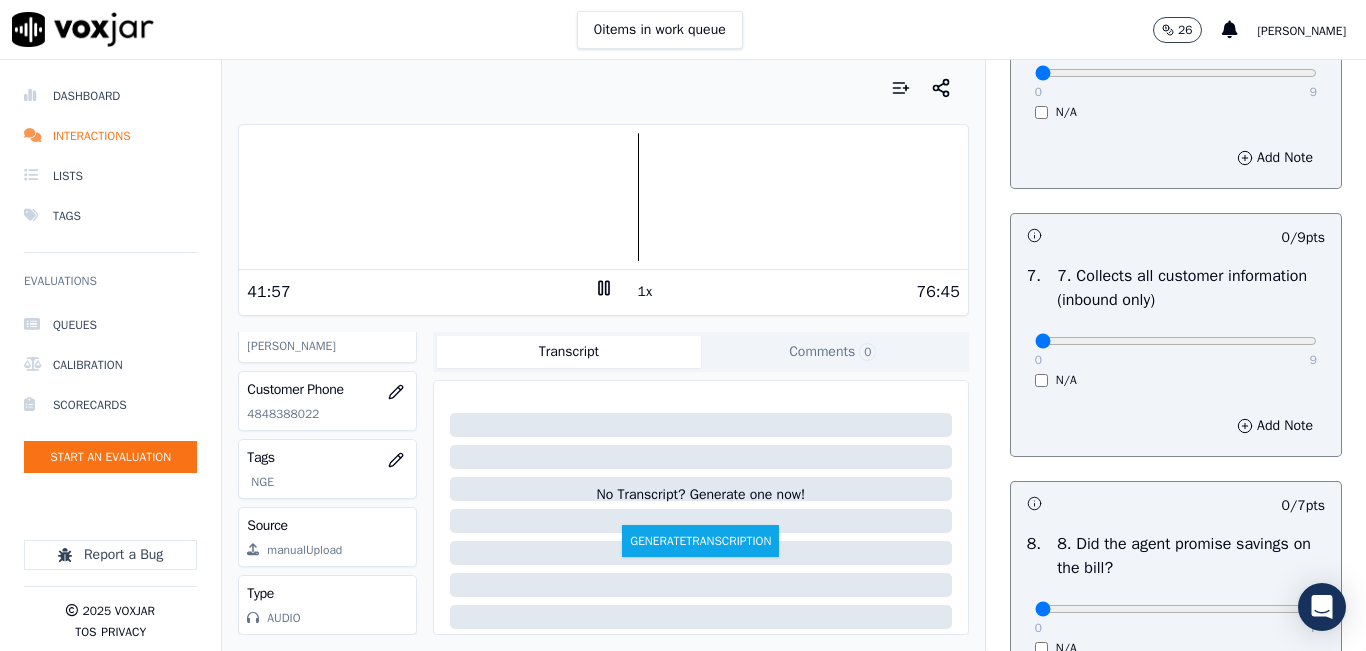 scroll, scrollTop: 1600, scrollLeft: 0, axis: vertical 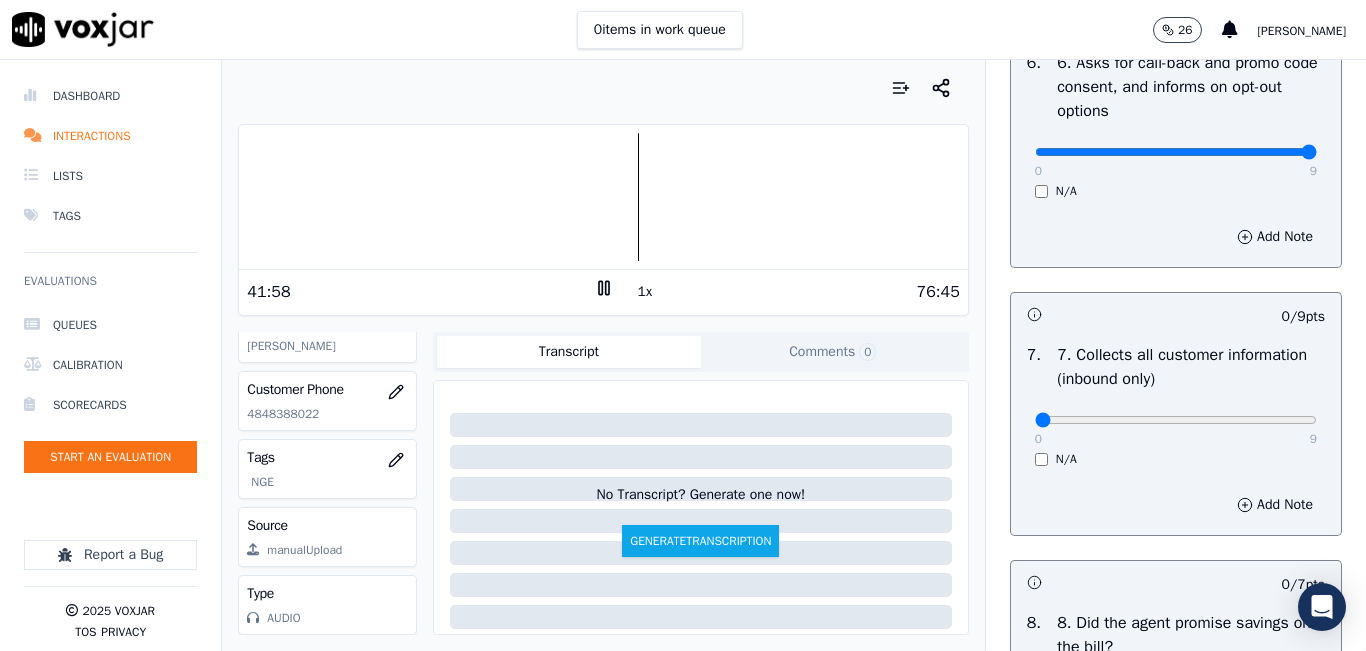 drag, startPoint x: 1247, startPoint y: 223, endPoint x: 1329, endPoint y: 241, distance: 83.95237 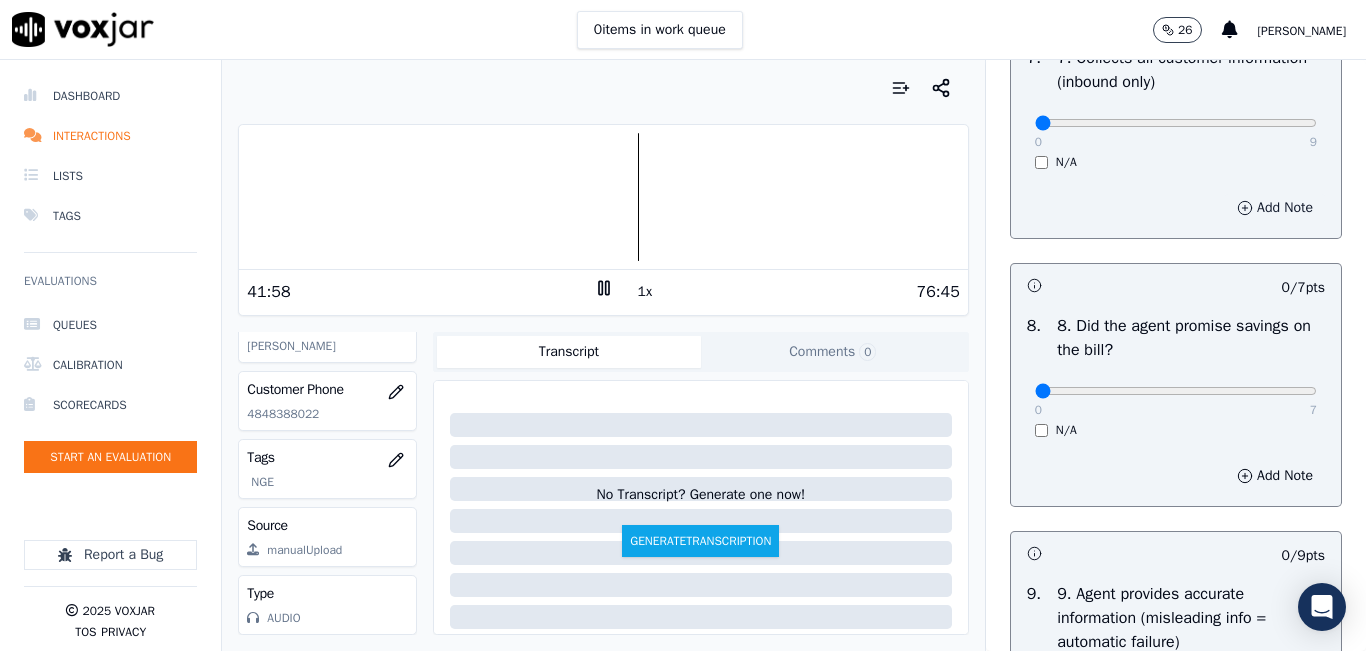 scroll, scrollTop: 1900, scrollLeft: 0, axis: vertical 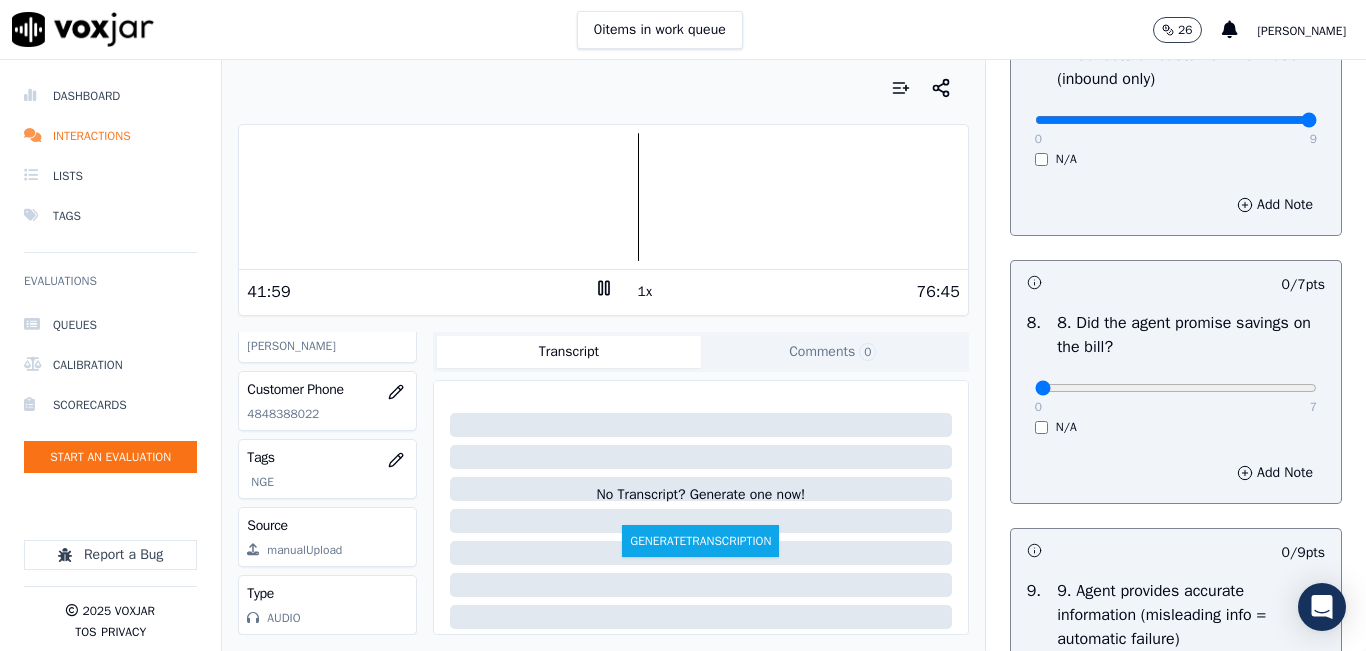 type on "9" 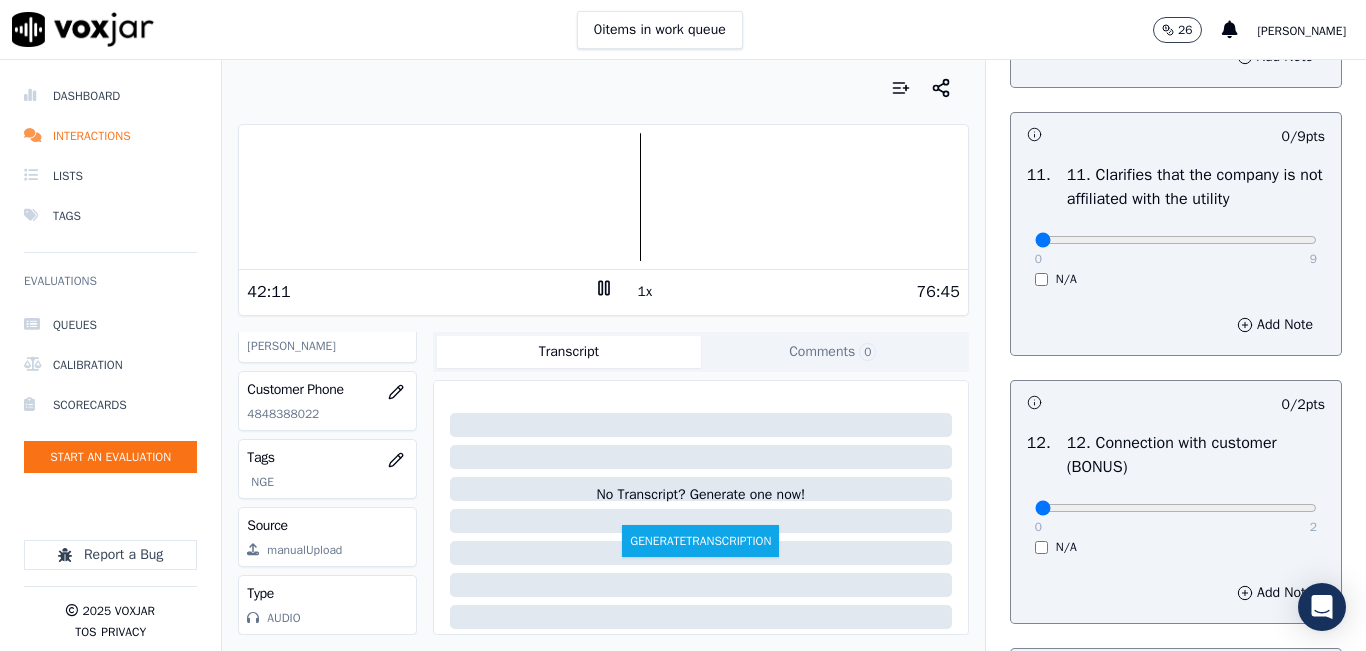 scroll, scrollTop: 3000, scrollLeft: 0, axis: vertical 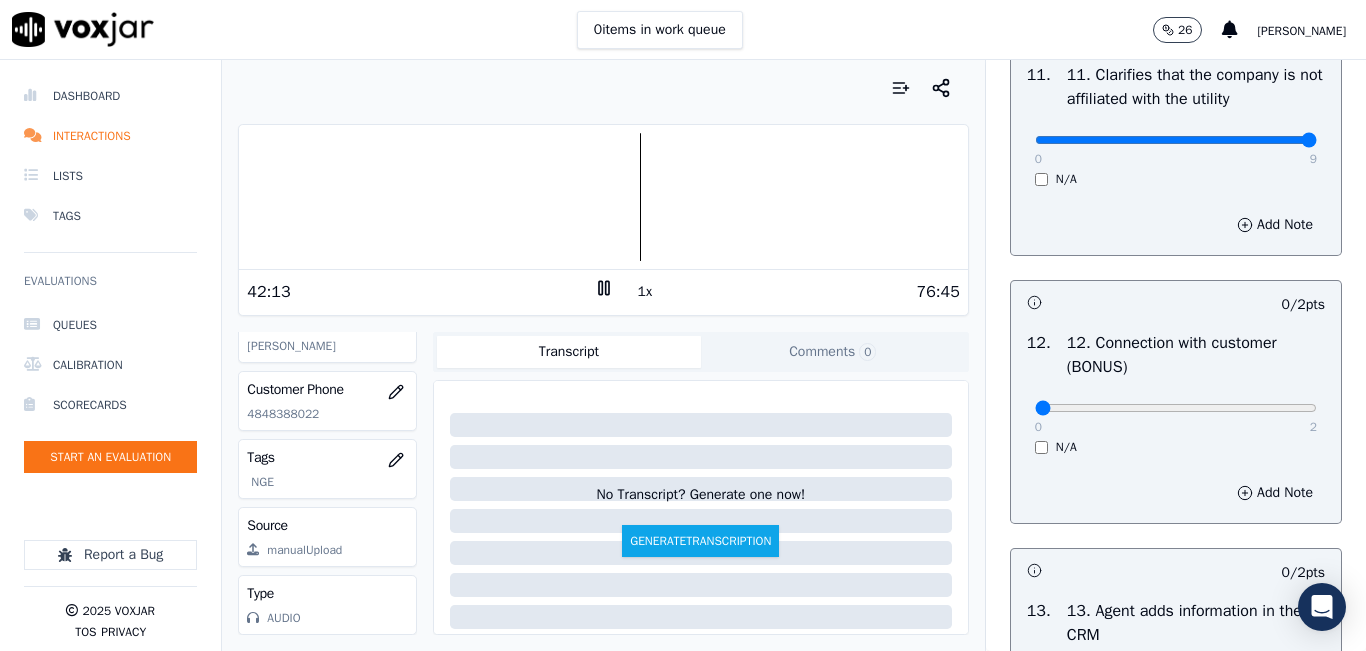 type on "9" 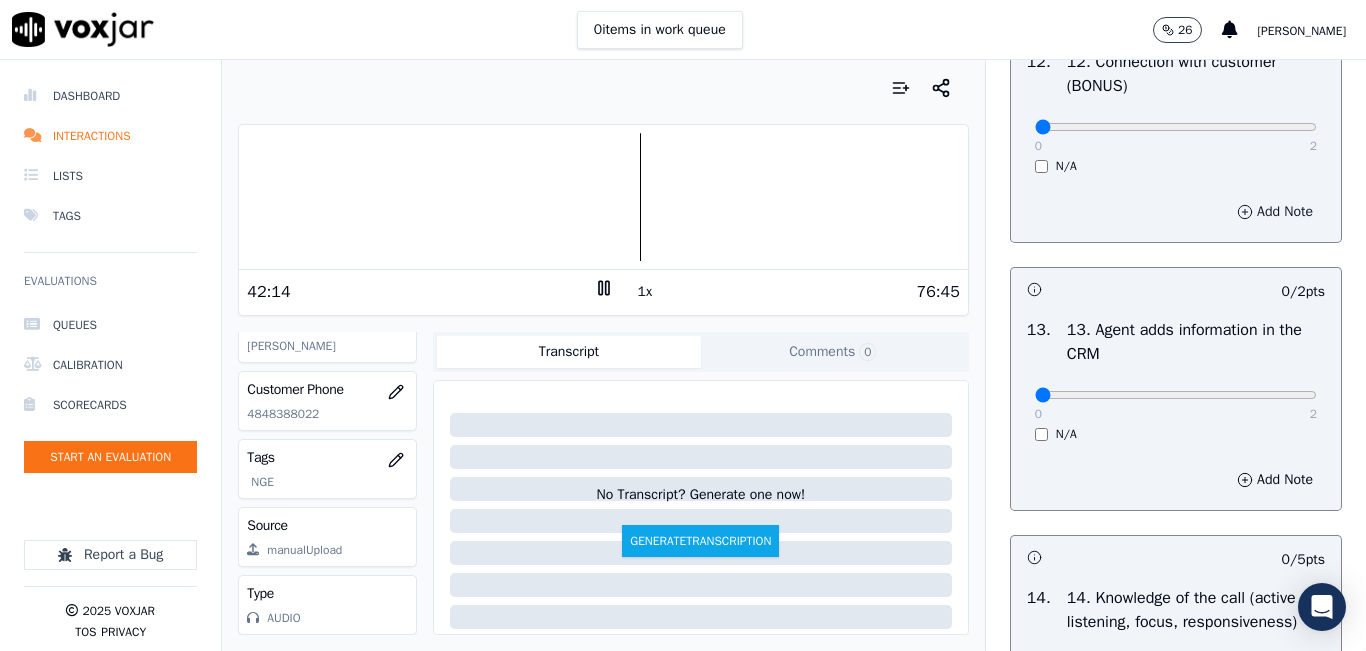 scroll, scrollTop: 3300, scrollLeft: 0, axis: vertical 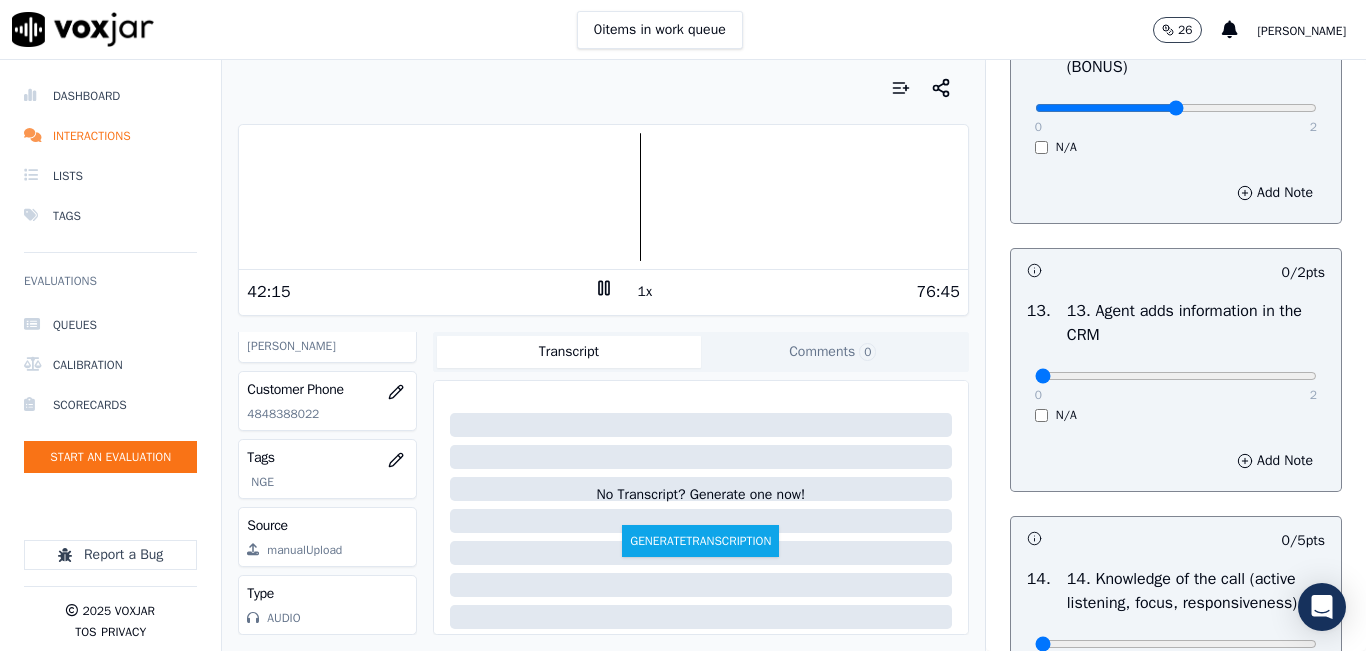 type on "1" 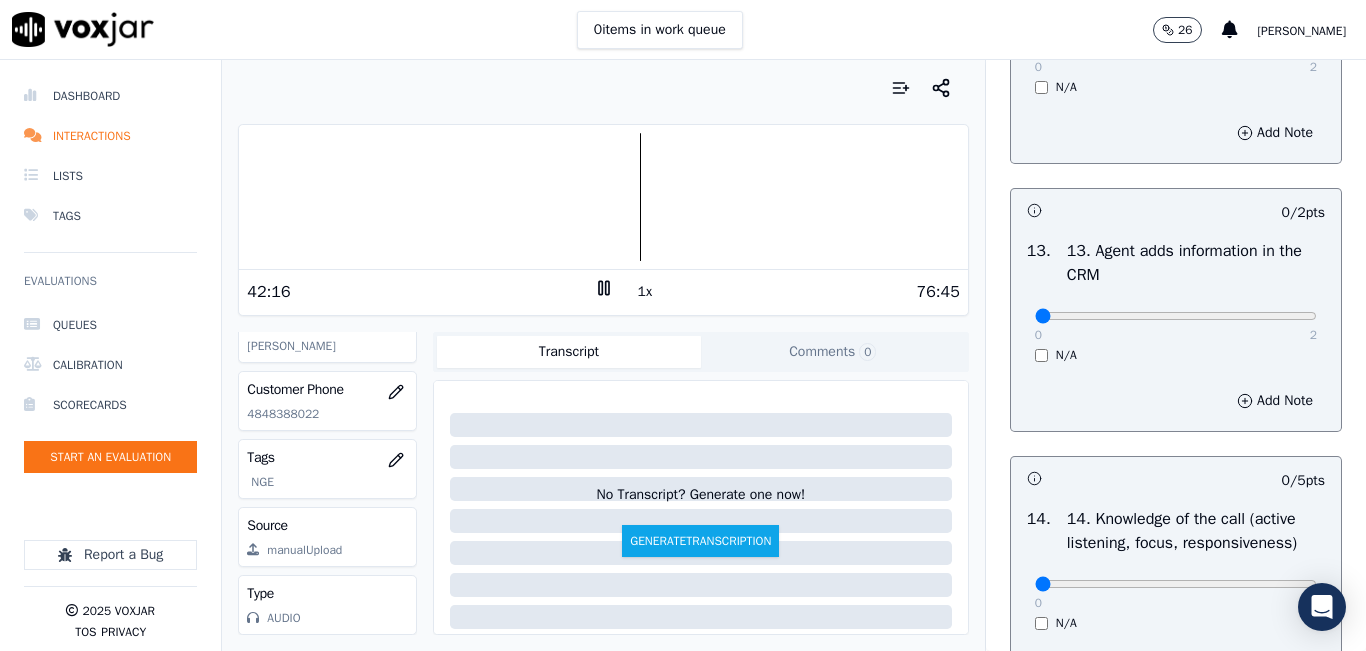scroll, scrollTop: 3500, scrollLeft: 0, axis: vertical 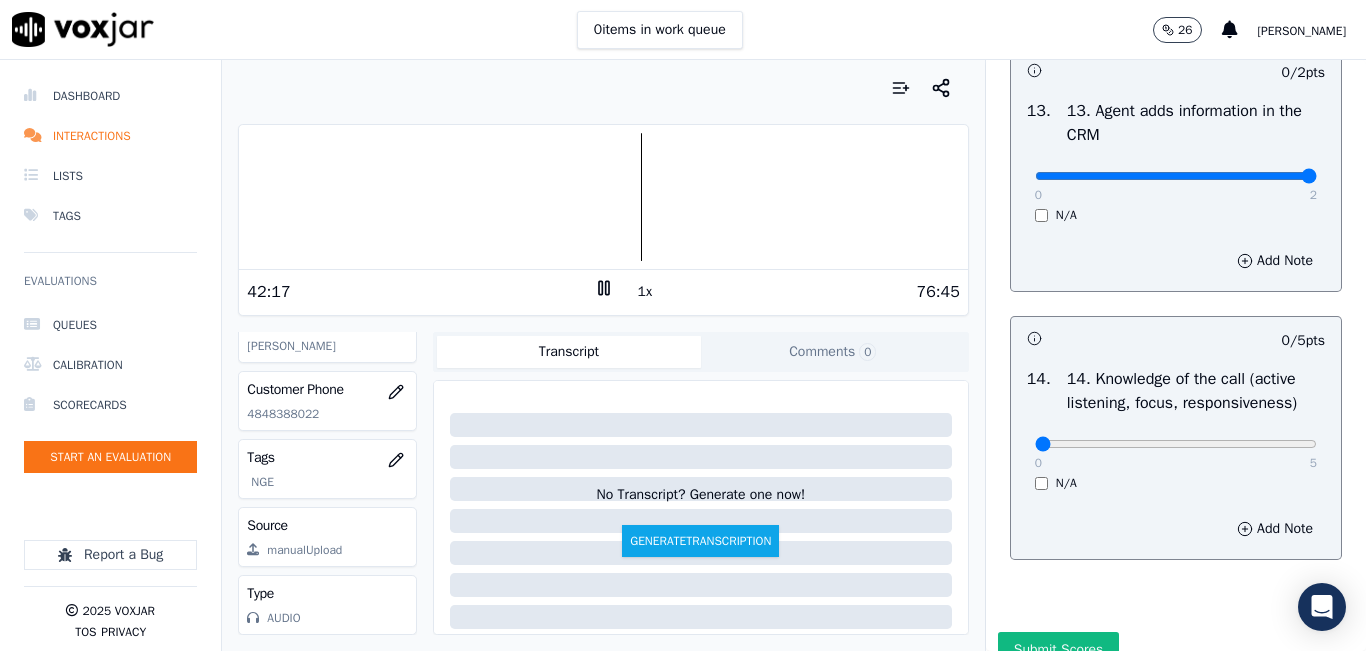 type on "2" 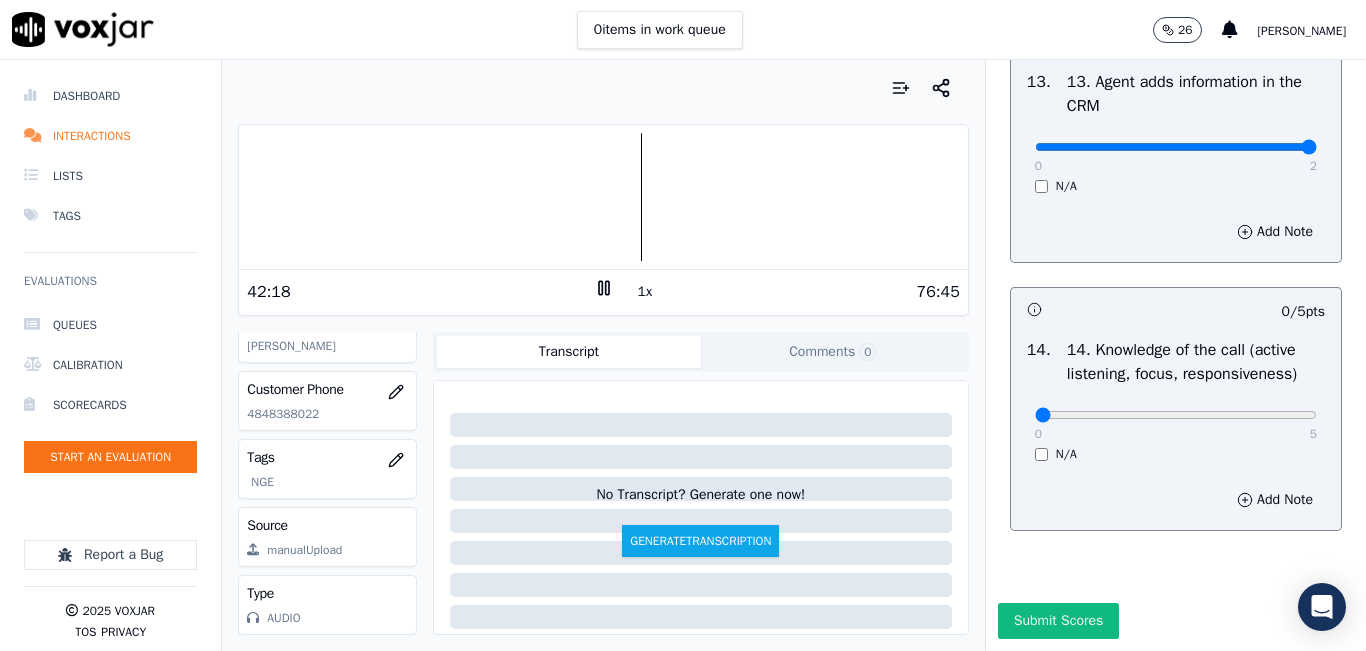 scroll, scrollTop: 3642, scrollLeft: 0, axis: vertical 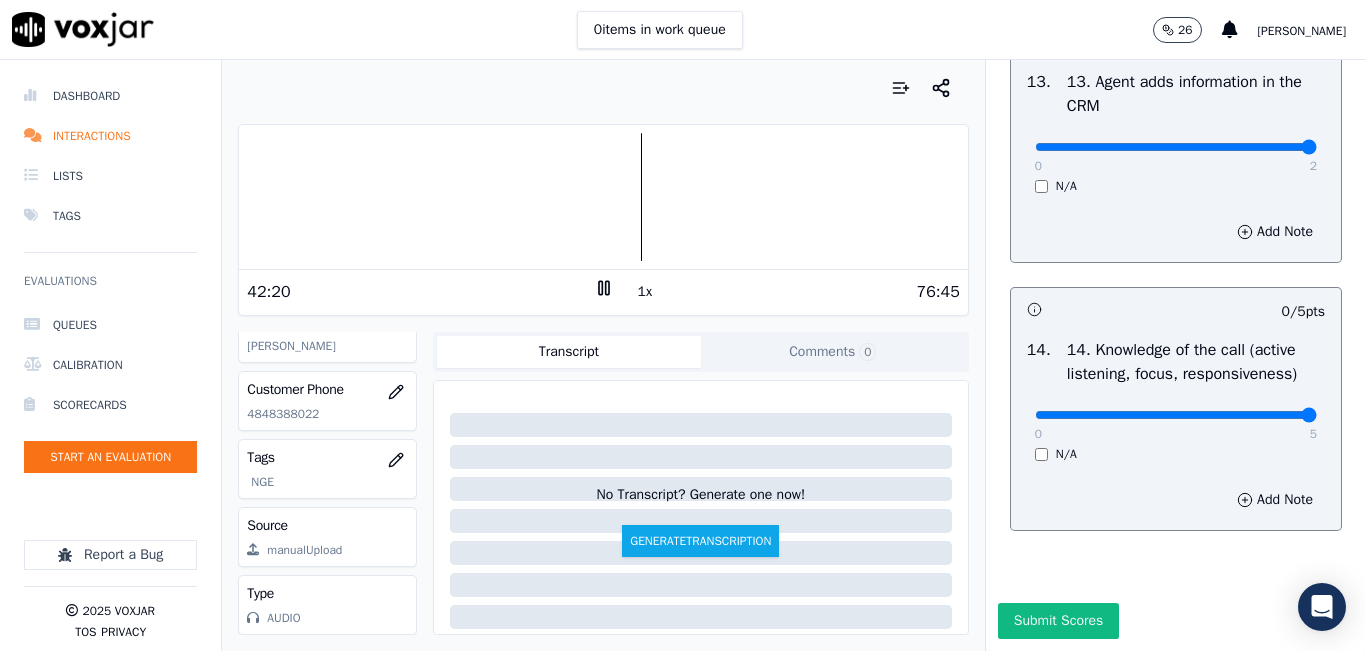 type on "5" 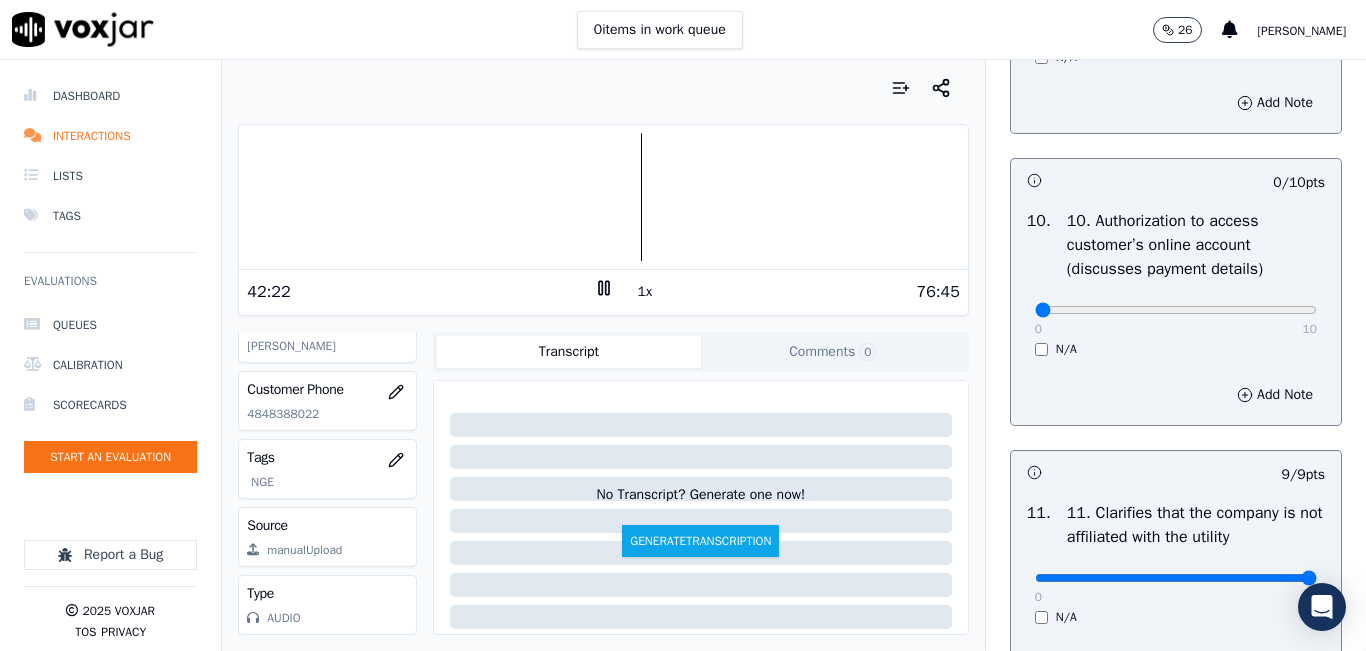 scroll, scrollTop: 2542, scrollLeft: 0, axis: vertical 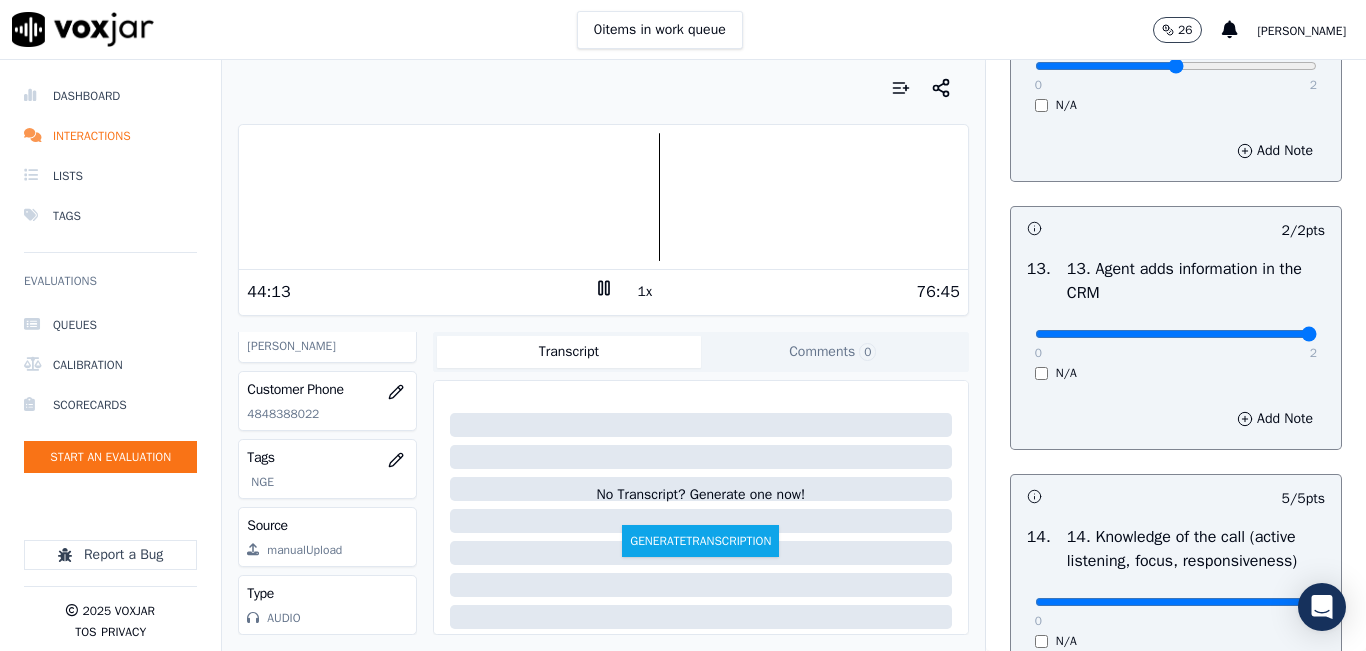 click on "0   2" at bounding box center [1176, 333] 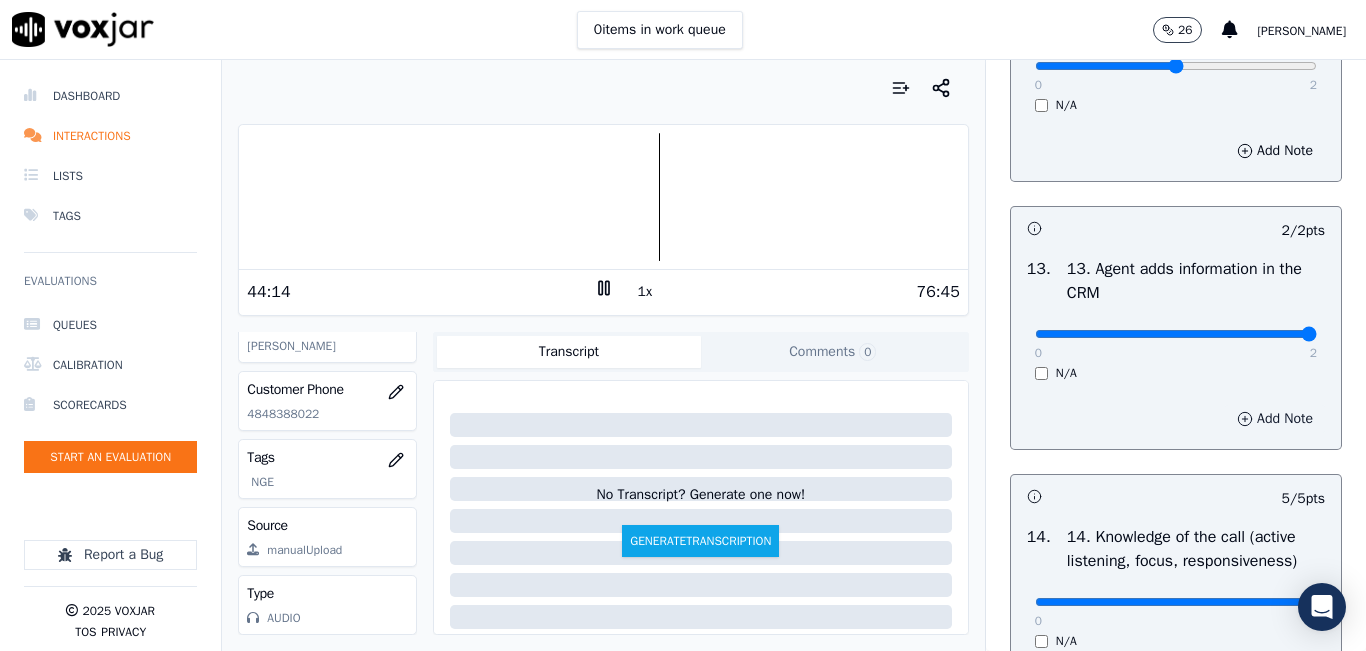 click on "Add Note" at bounding box center (1275, 419) 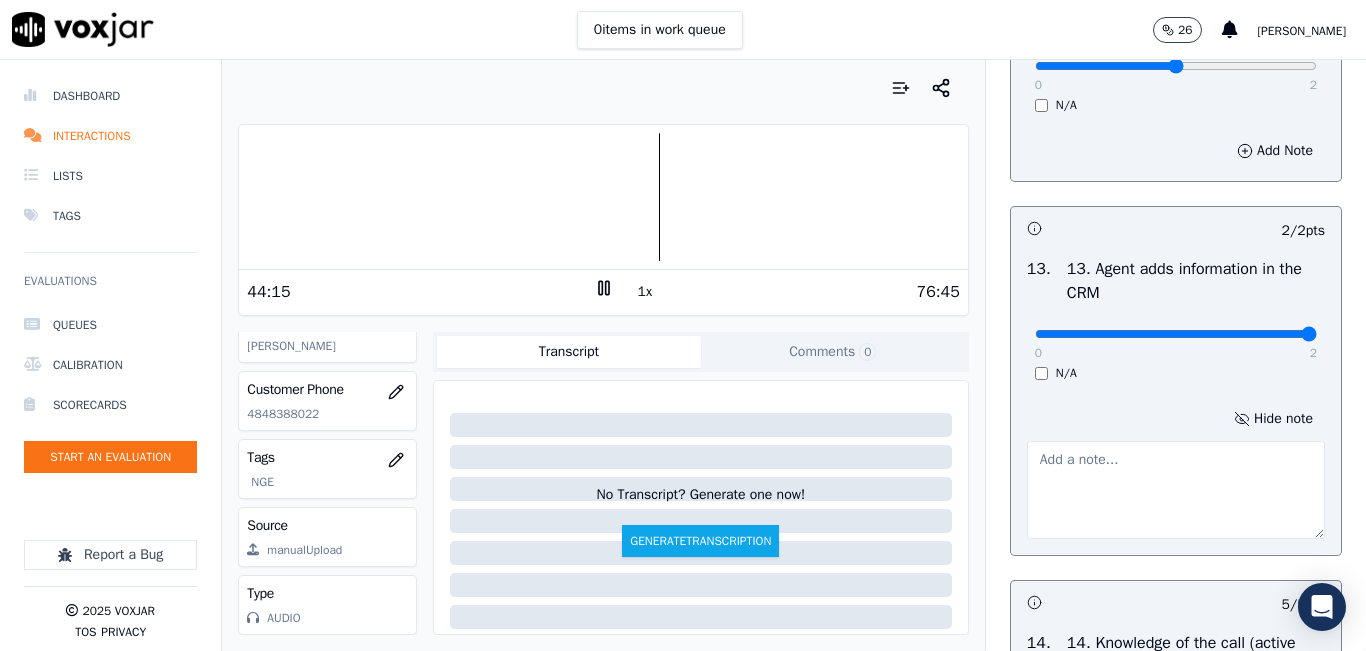 click at bounding box center [1176, 490] 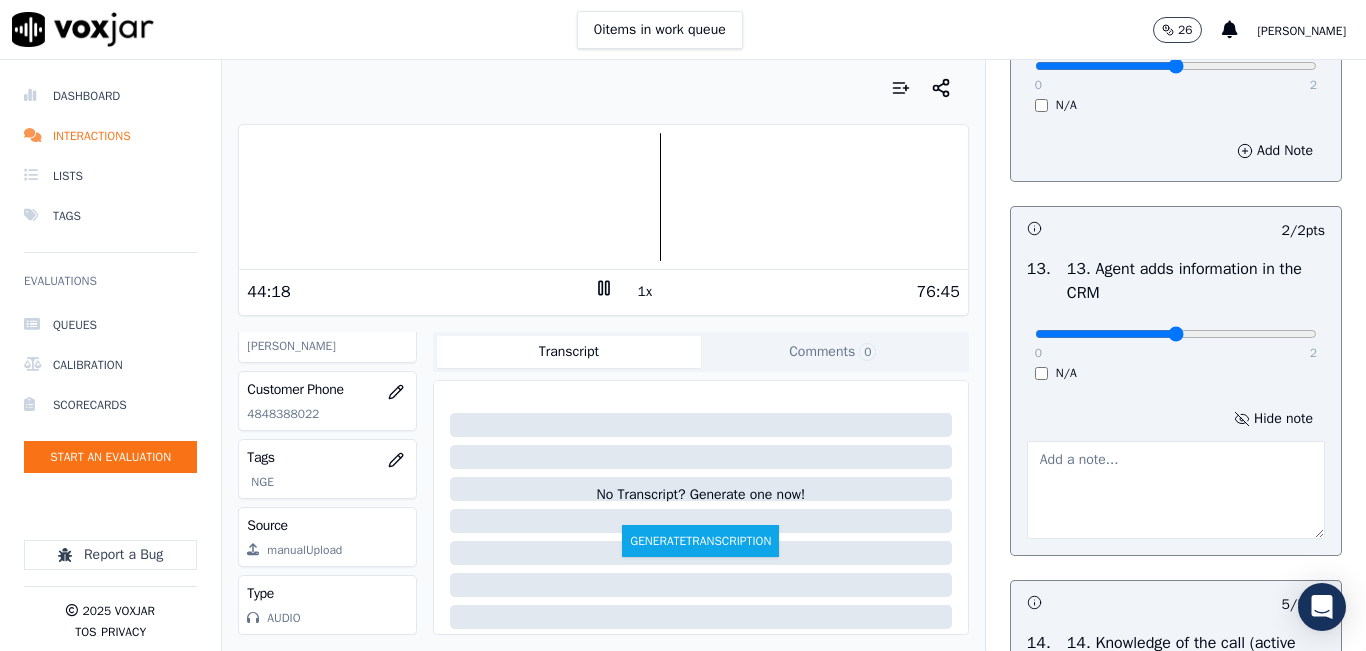 type on "1" 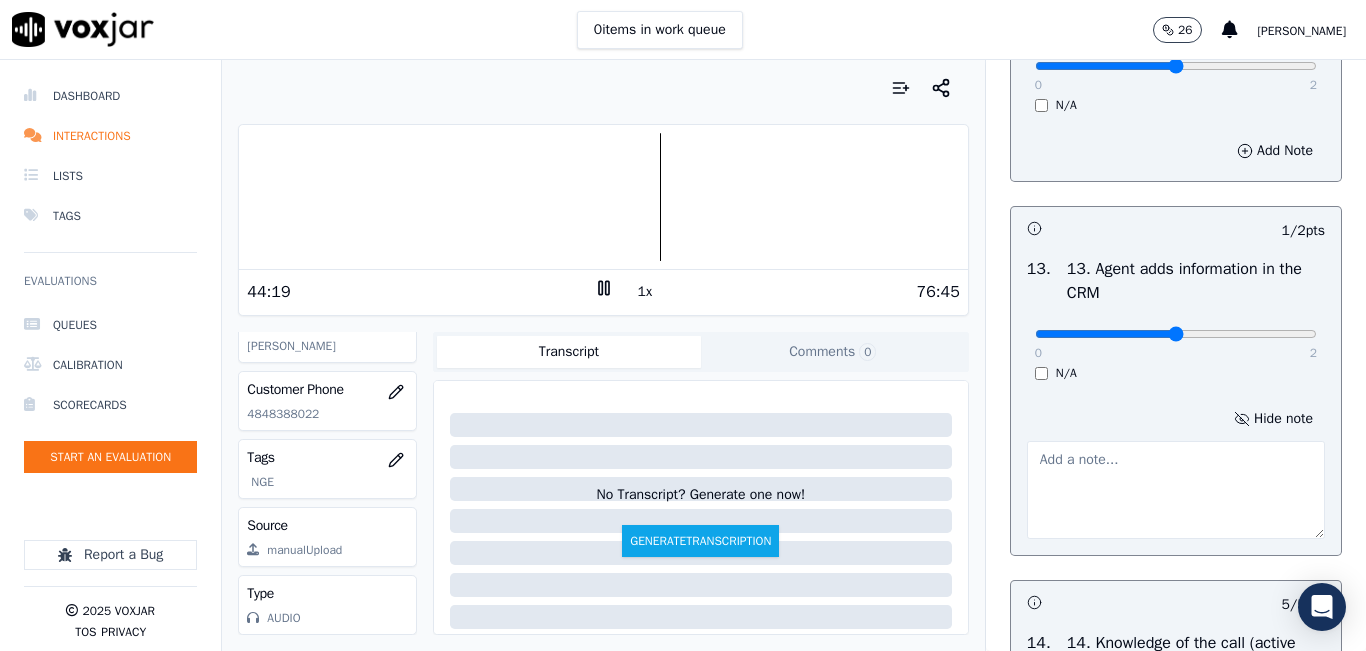 click at bounding box center (1176, 490) 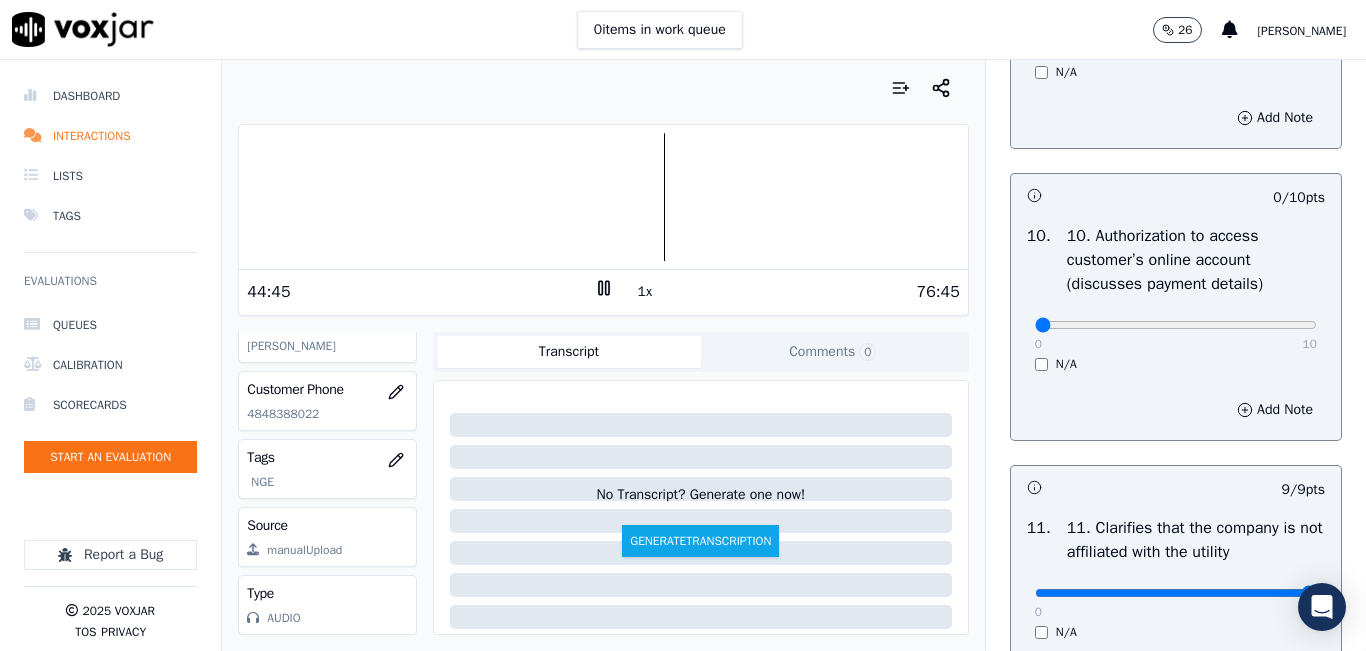 scroll, scrollTop: 2548, scrollLeft: 0, axis: vertical 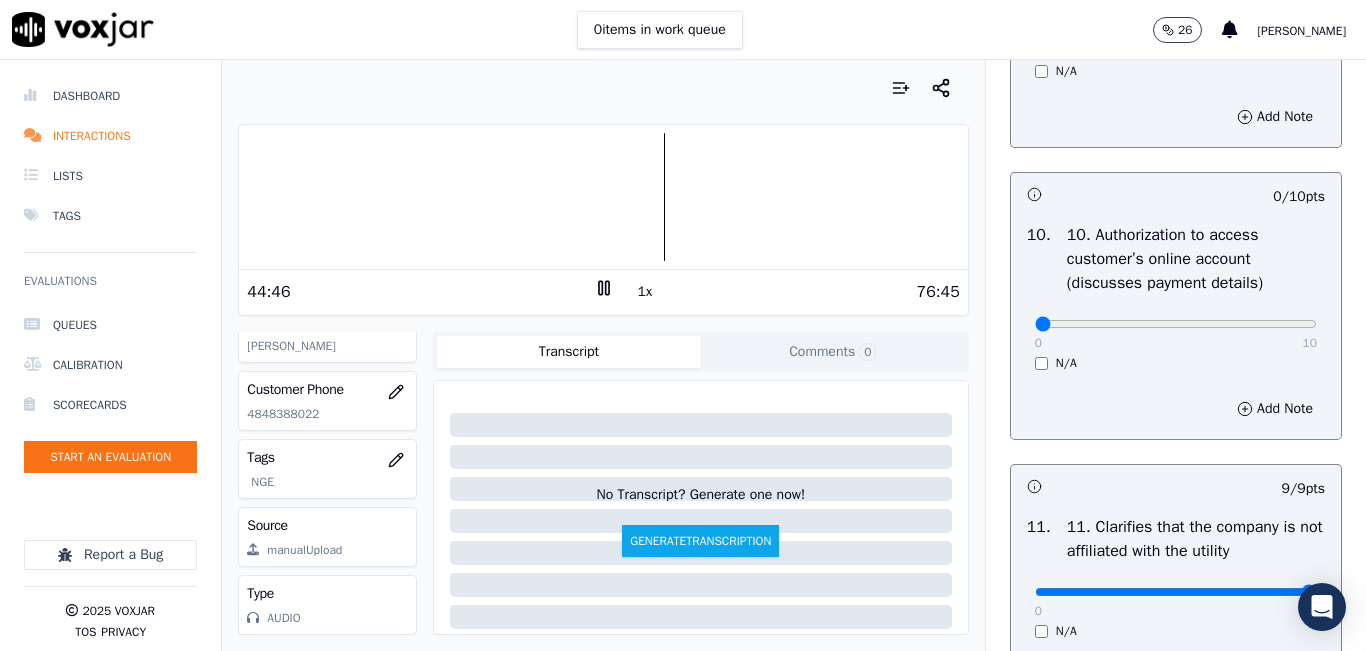 type on "GAS CONTRACT RATE WGL (0,716)" 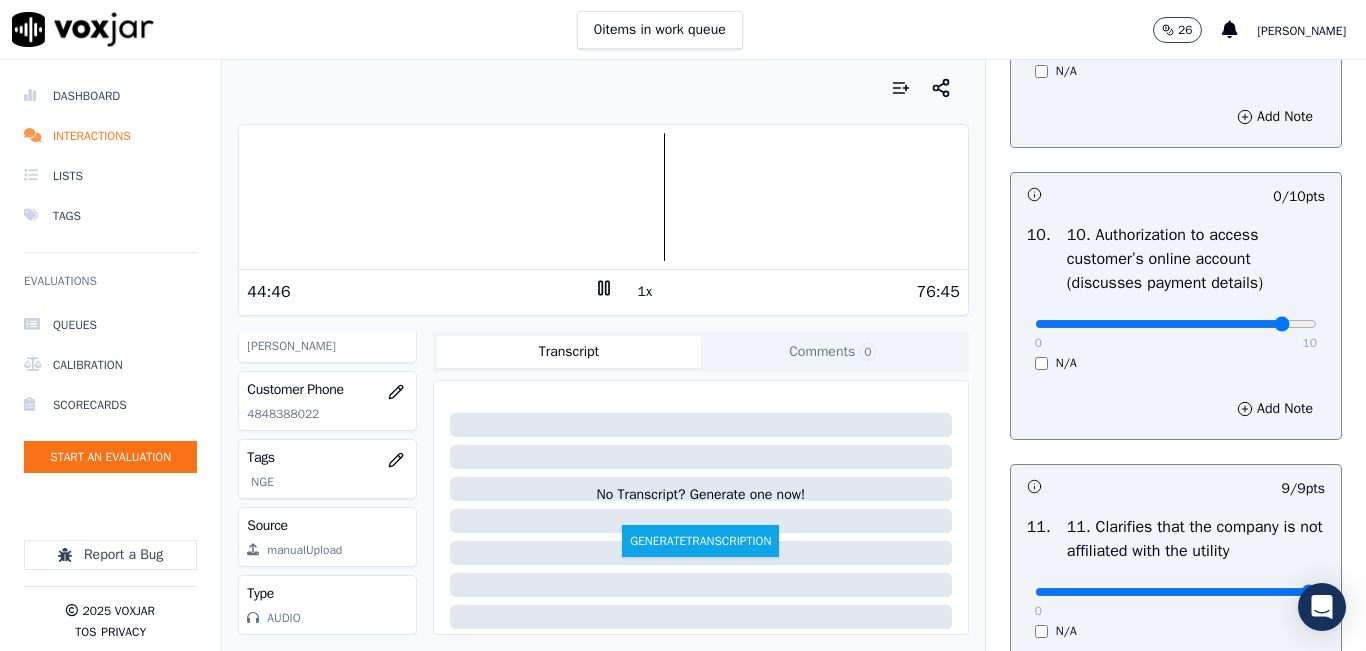 click at bounding box center (1176, -2232) 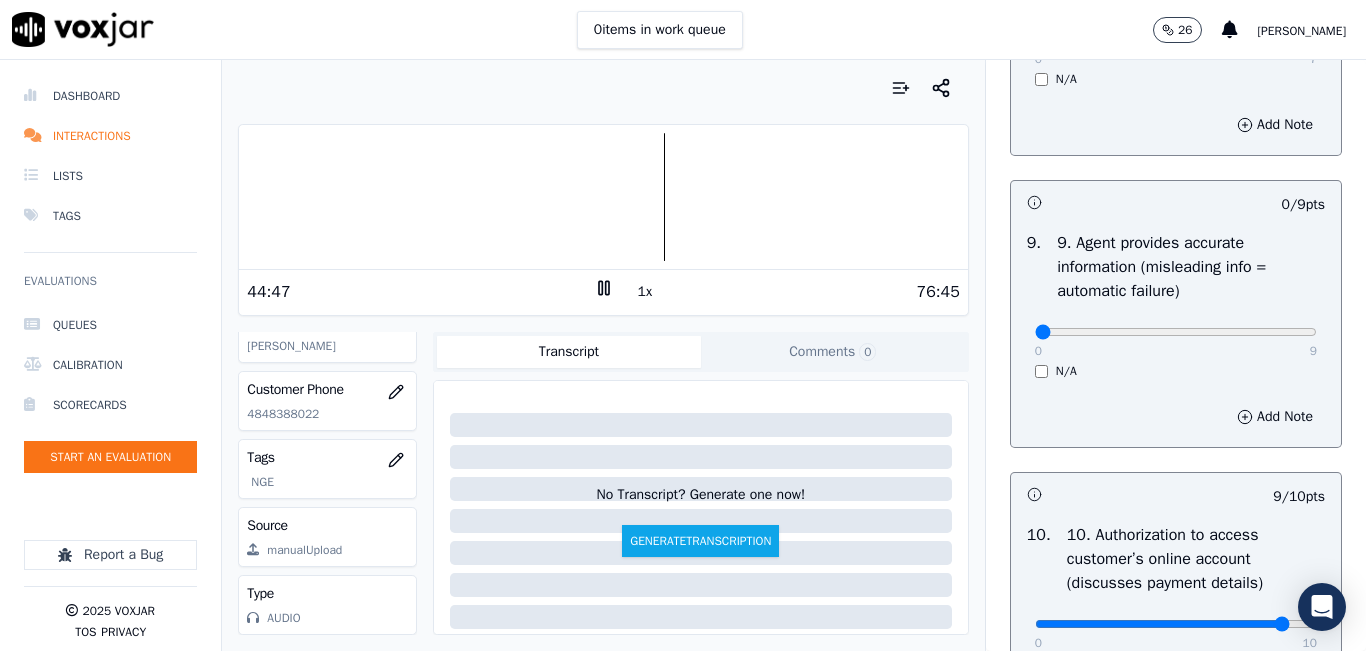 scroll, scrollTop: 2648, scrollLeft: 0, axis: vertical 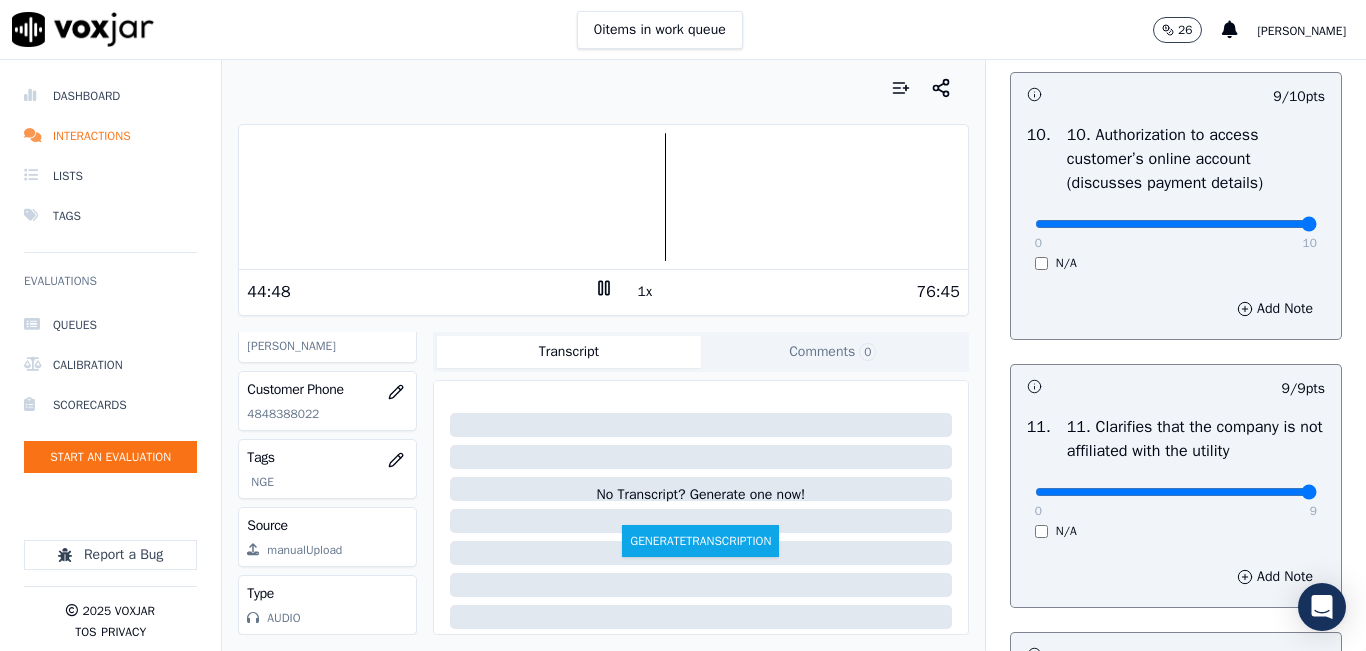 type on "10" 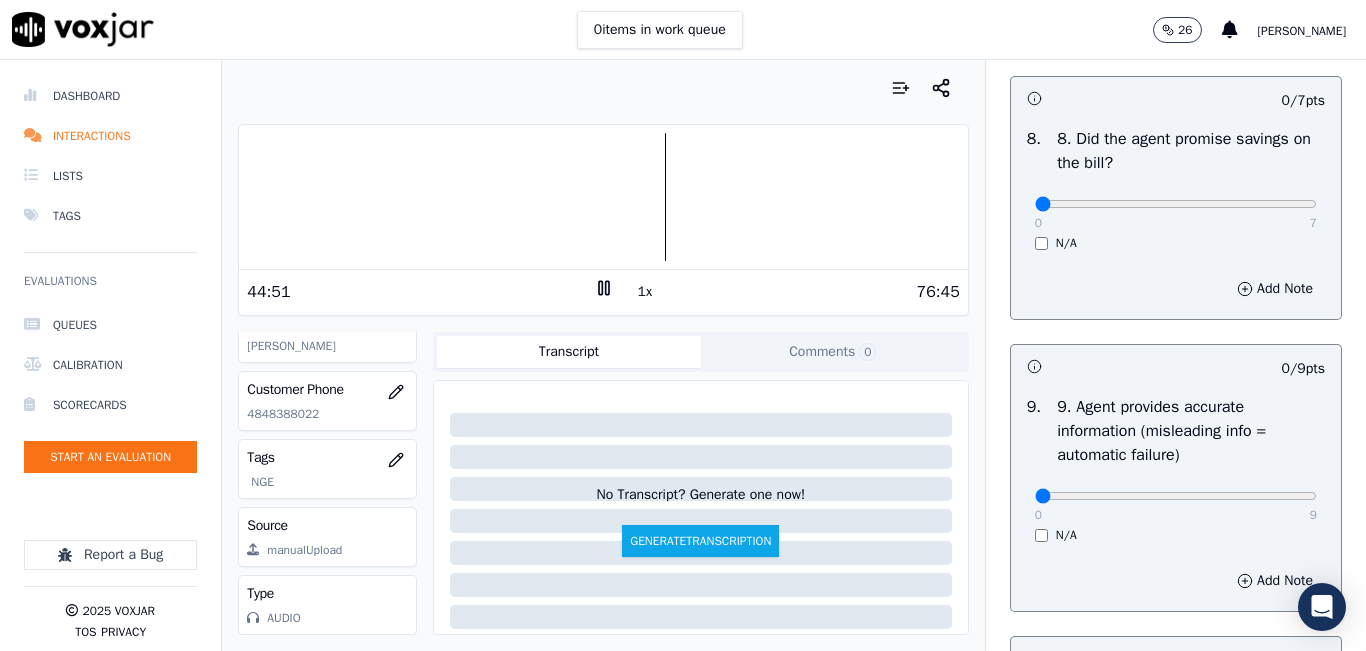 scroll, scrollTop: 2048, scrollLeft: 0, axis: vertical 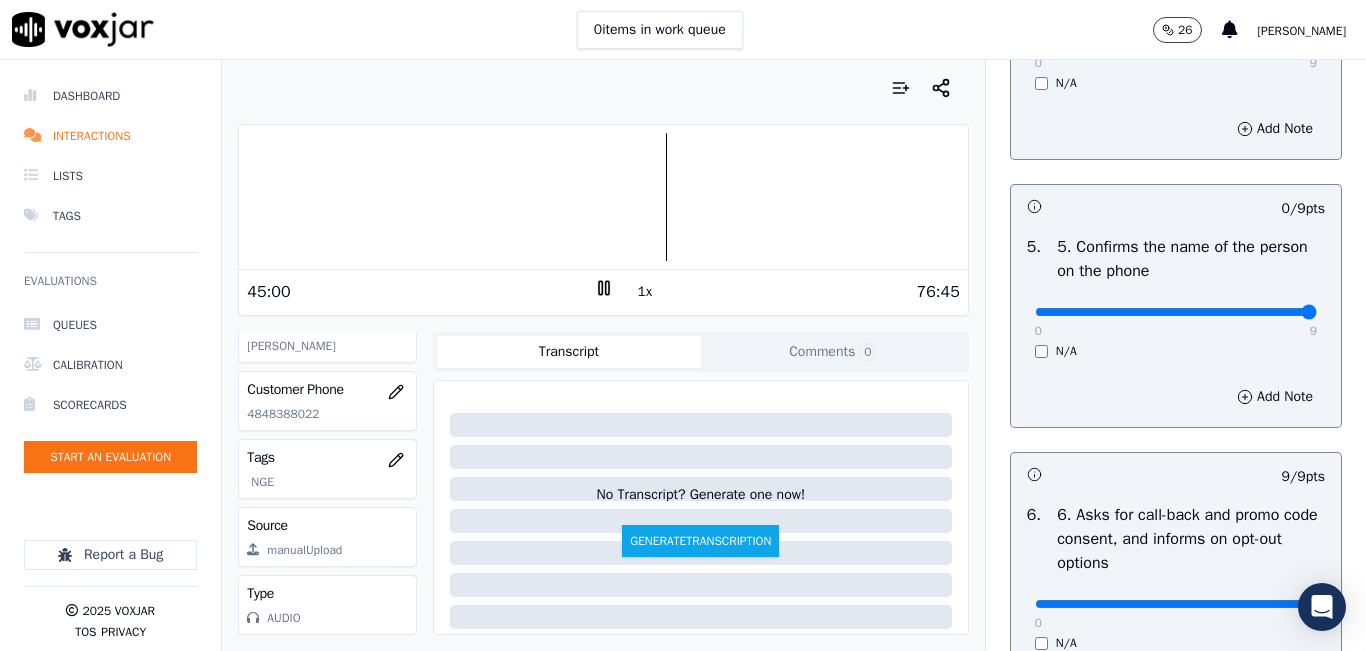 type on "9" 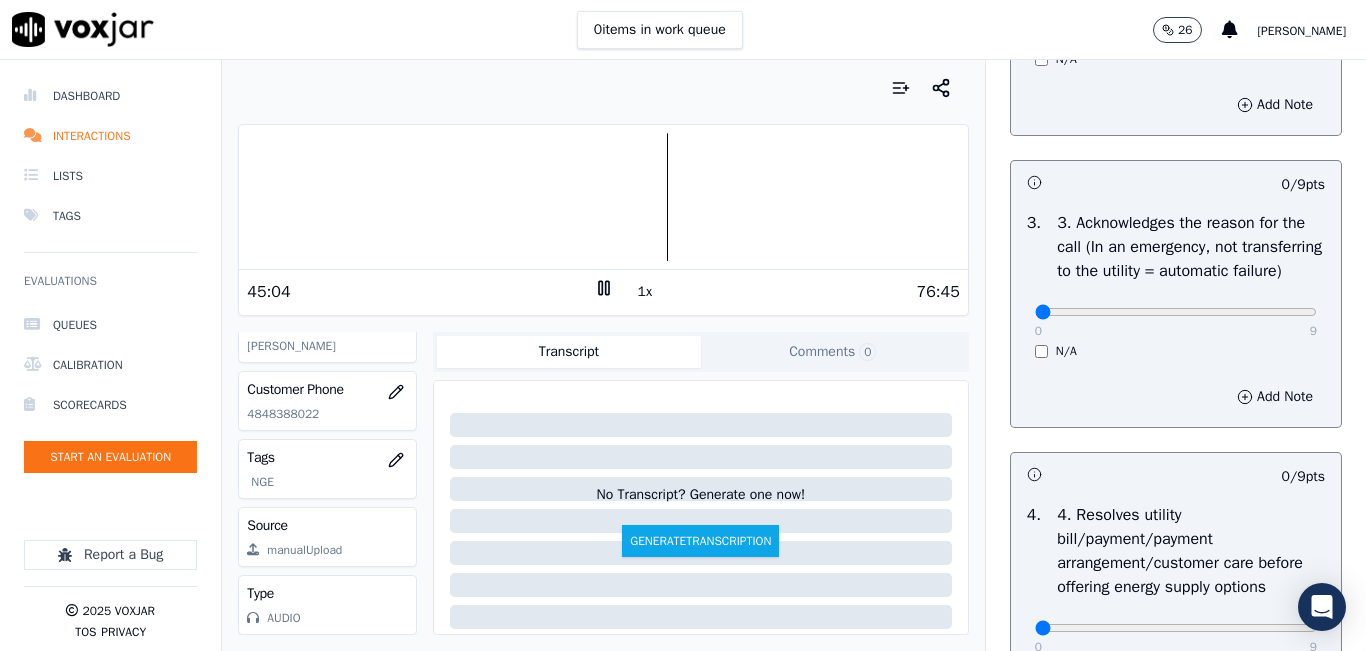 scroll, scrollTop: 548, scrollLeft: 0, axis: vertical 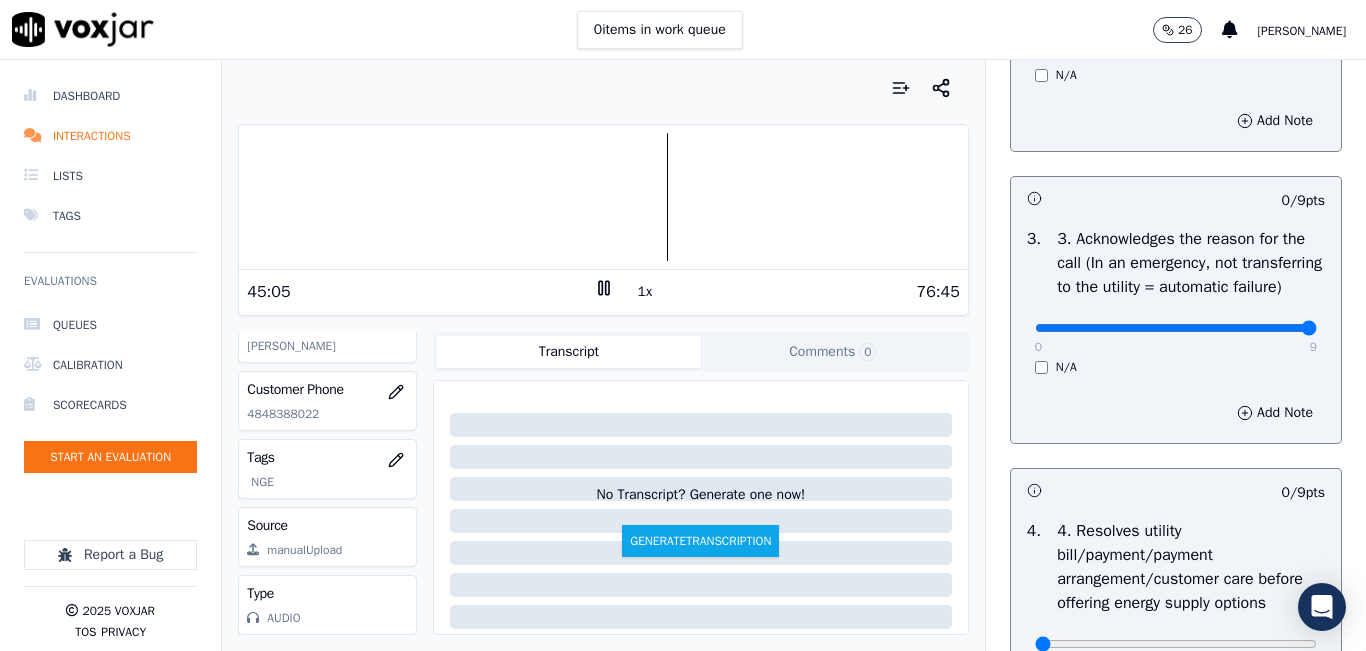 type on "9" 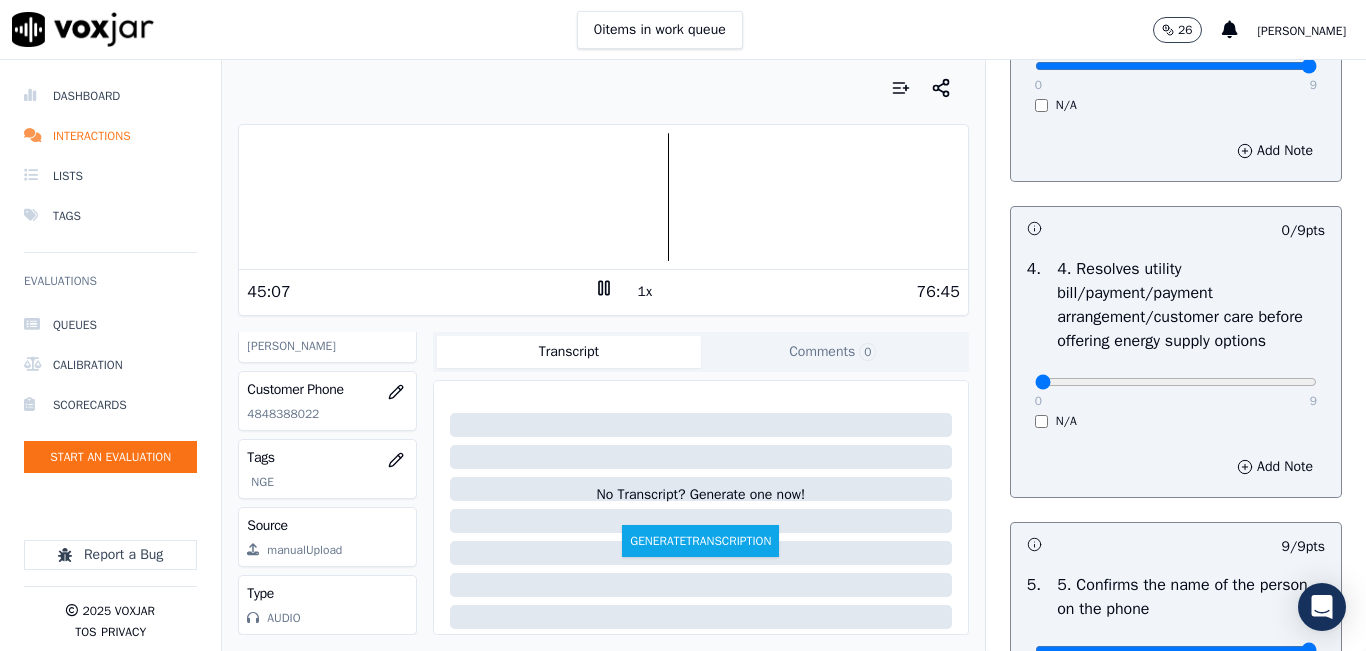 scroll, scrollTop: 848, scrollLeft: 0, axis: vertical 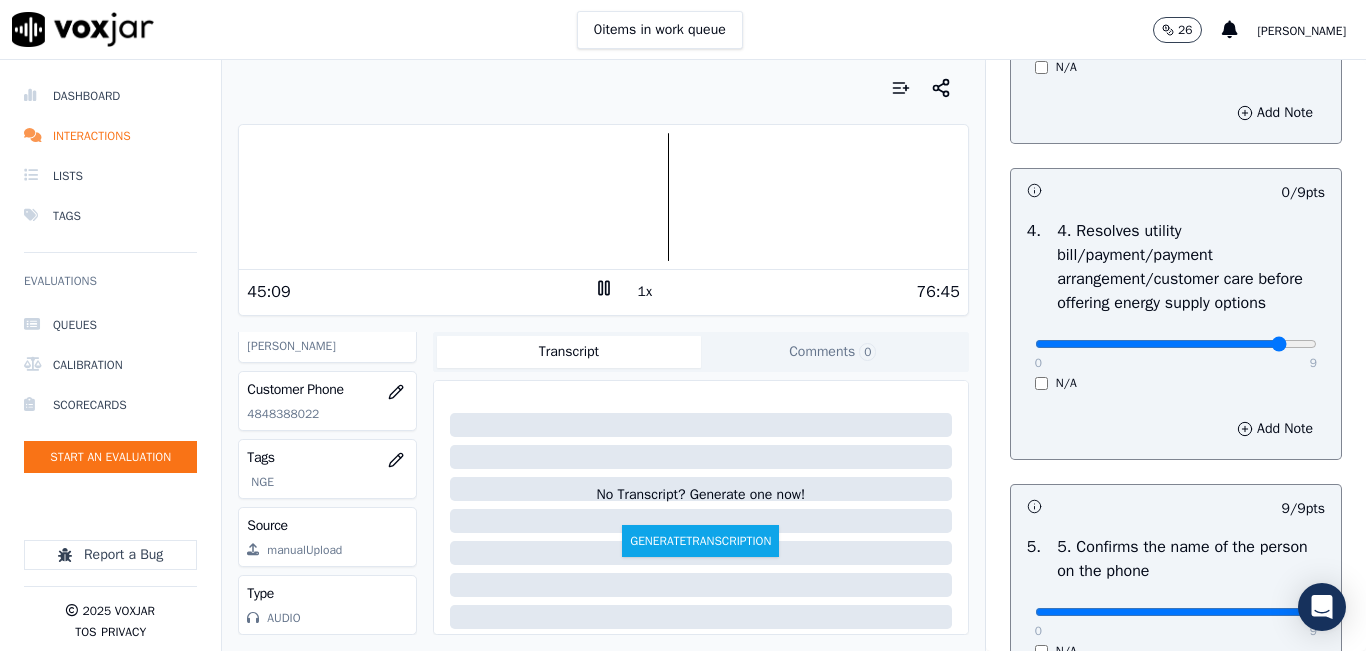 click at bounding box center [1176, -532] 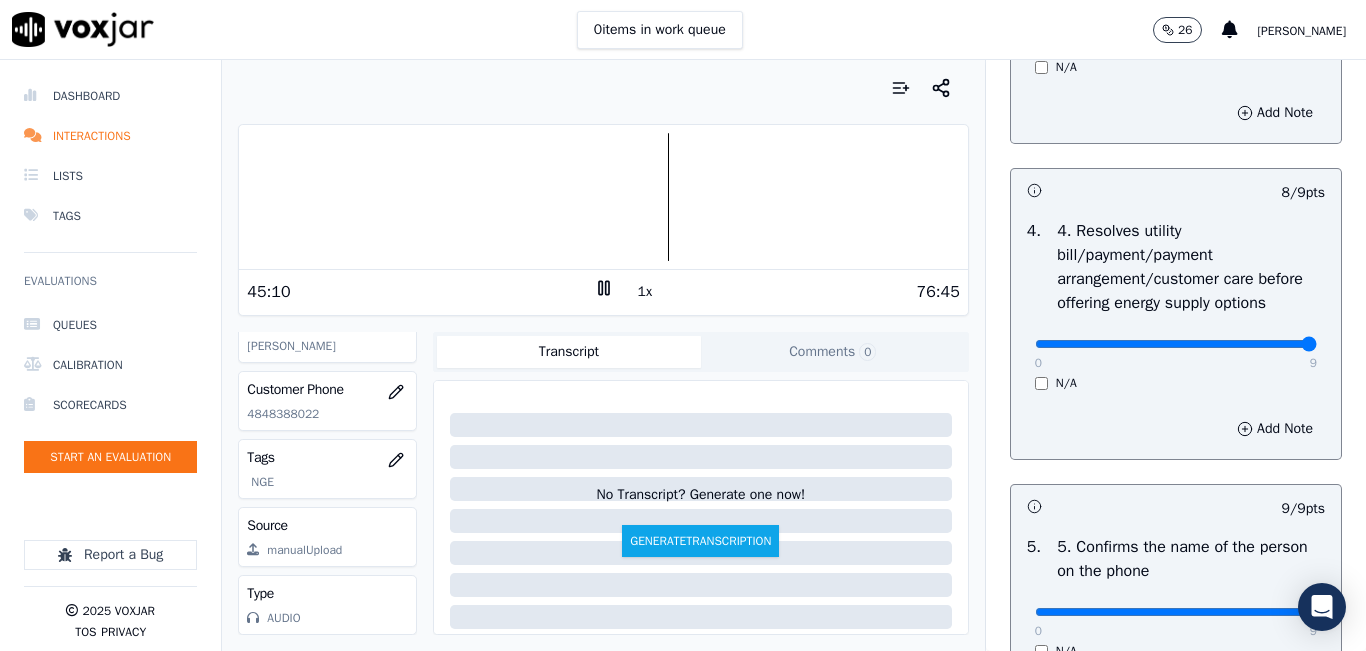 type on "9" 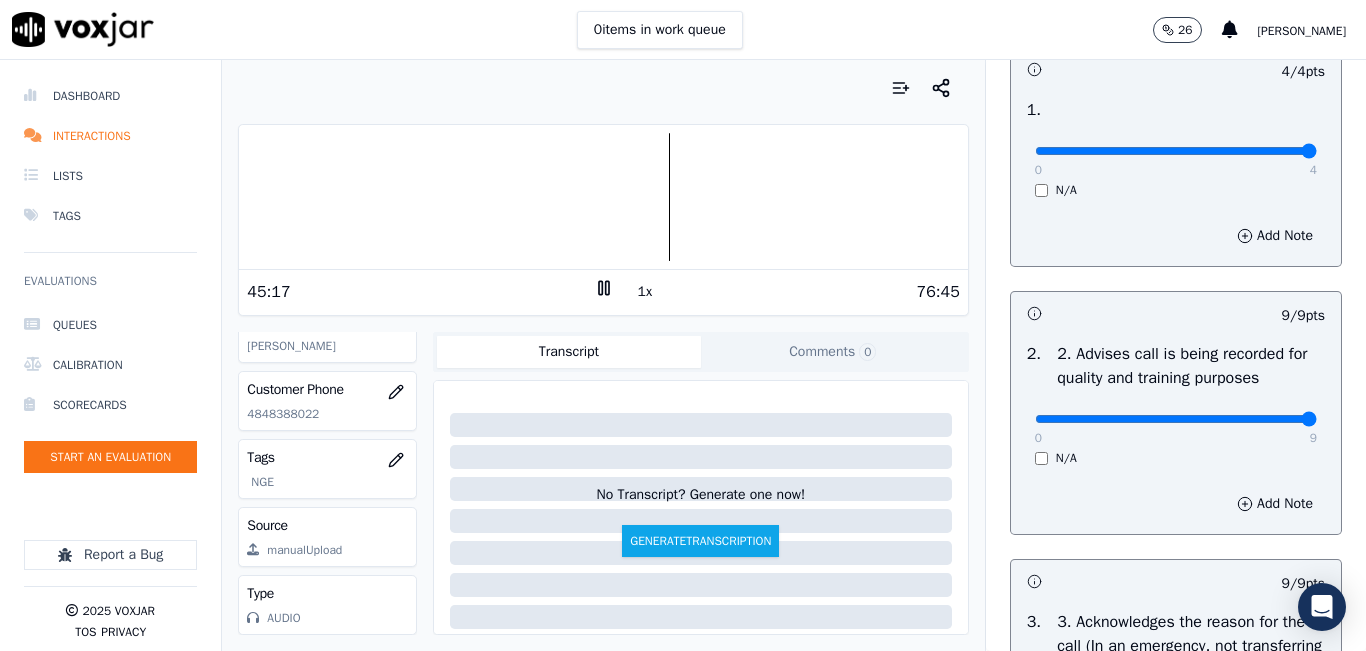scroll, scrollTop: 148, scrollLeft: 0, axis: vertical 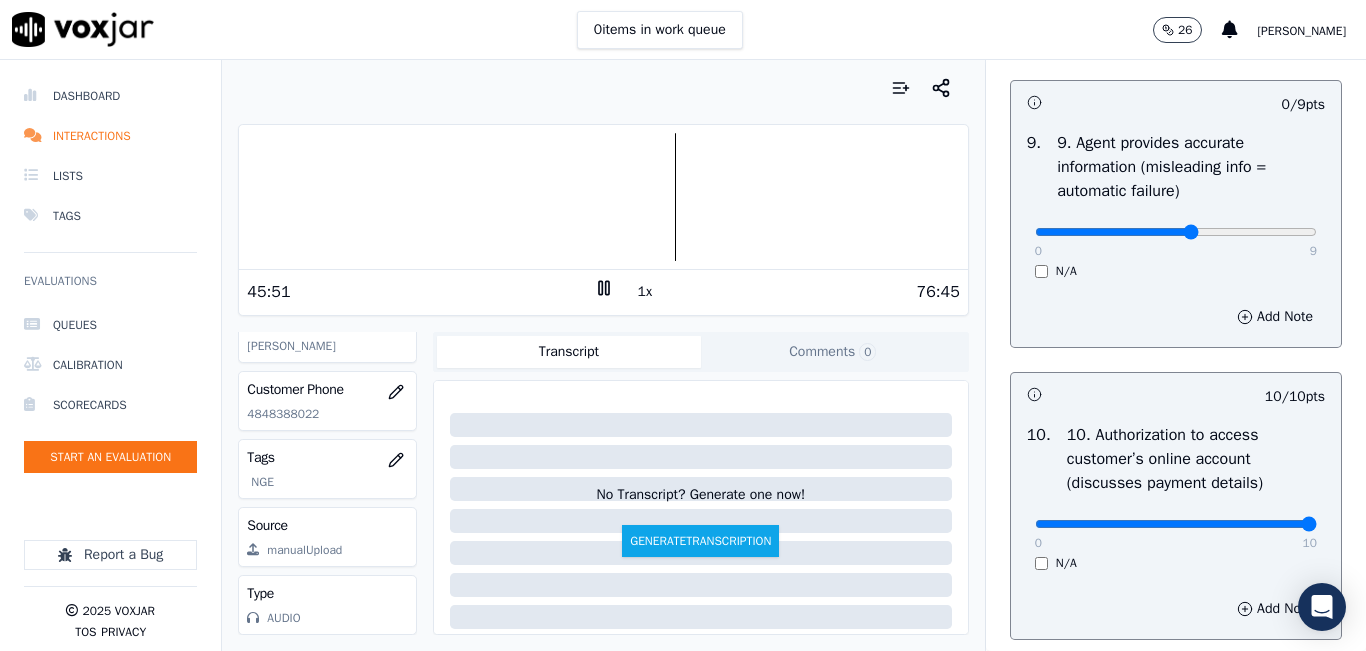click at bounding box center [1176, -2032] 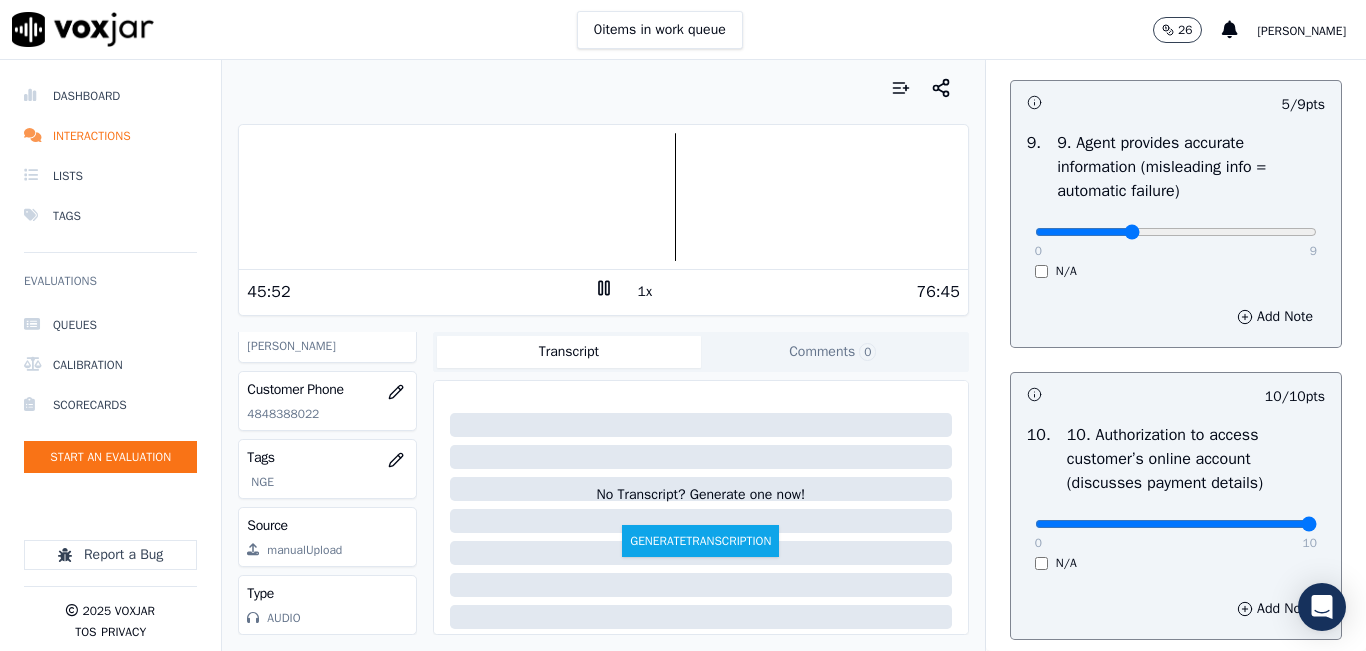 type on "3" 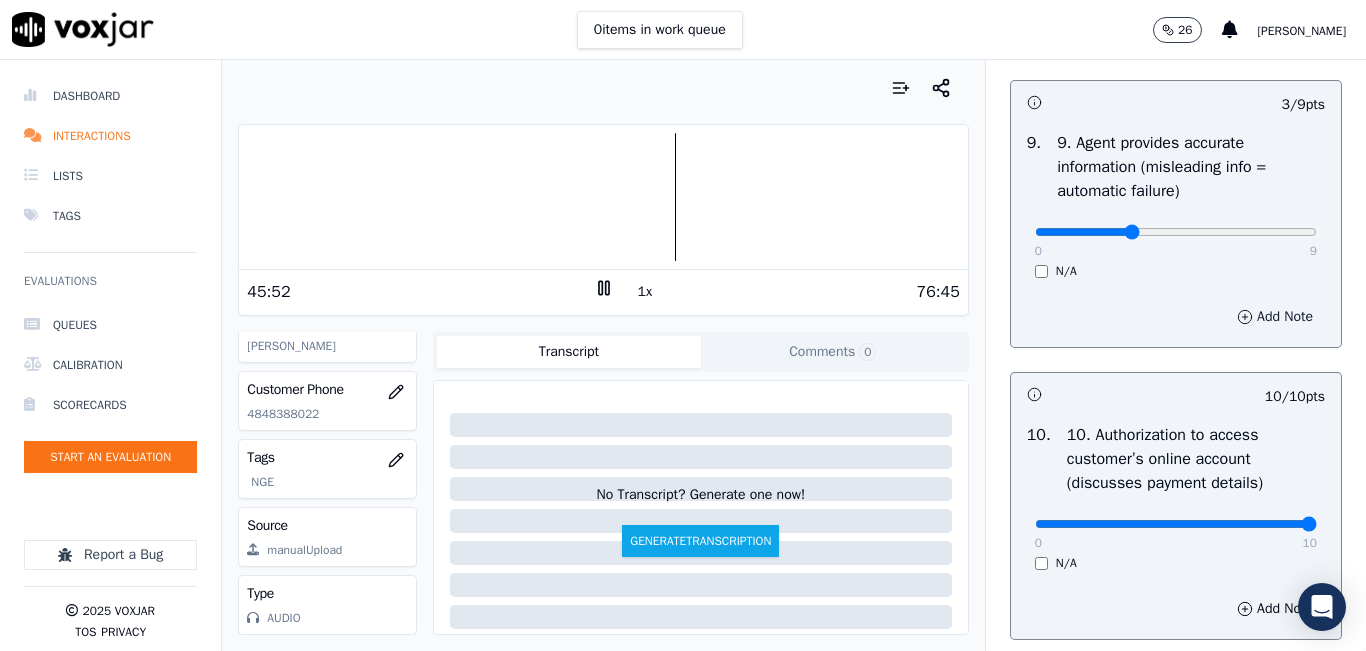 click on "Add Note" at bounding box center (1275, 317) 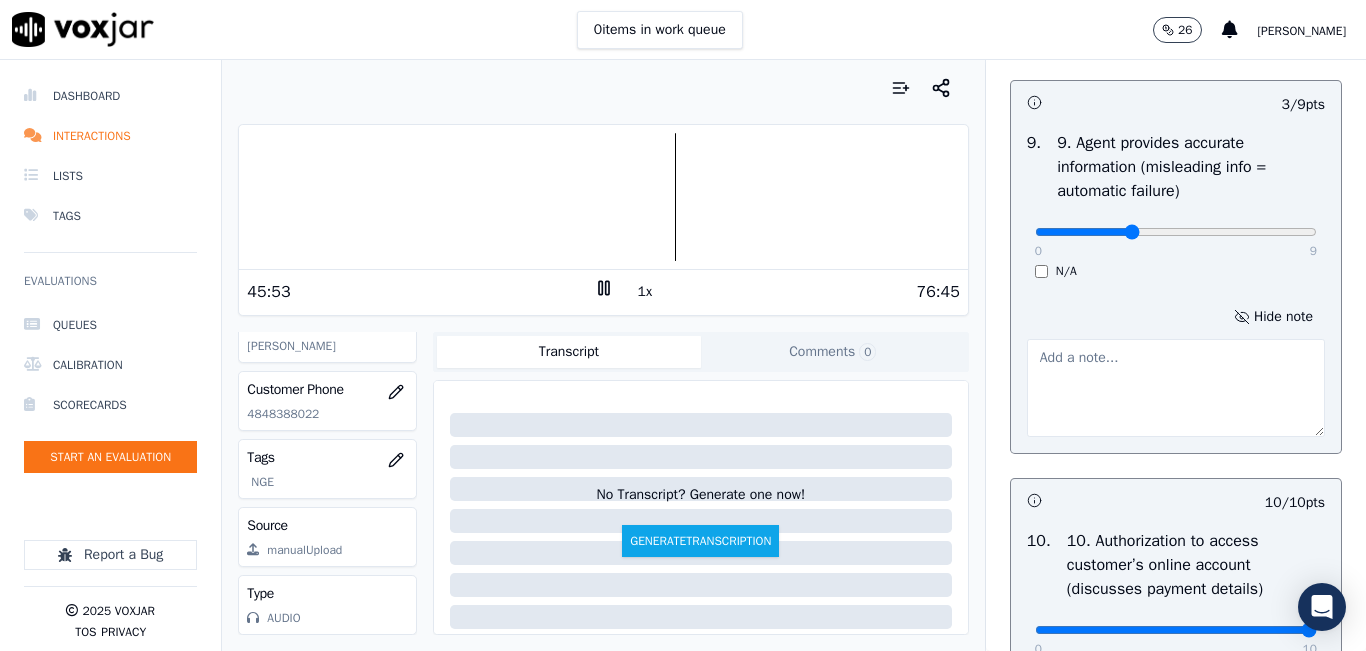 click at bounding box center [1176, 388] 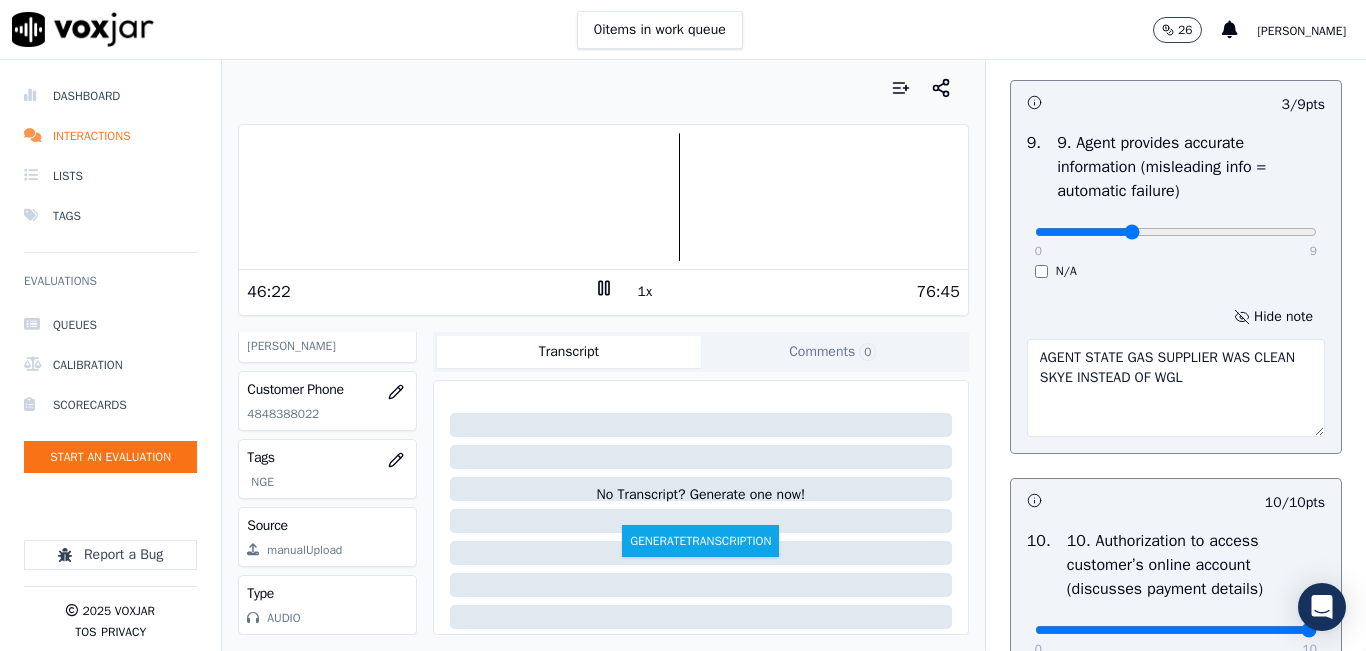 type on "AGENT STATE GAS SUPPLIER WAS CLEAN SKYE INSTEAD OF WGL" 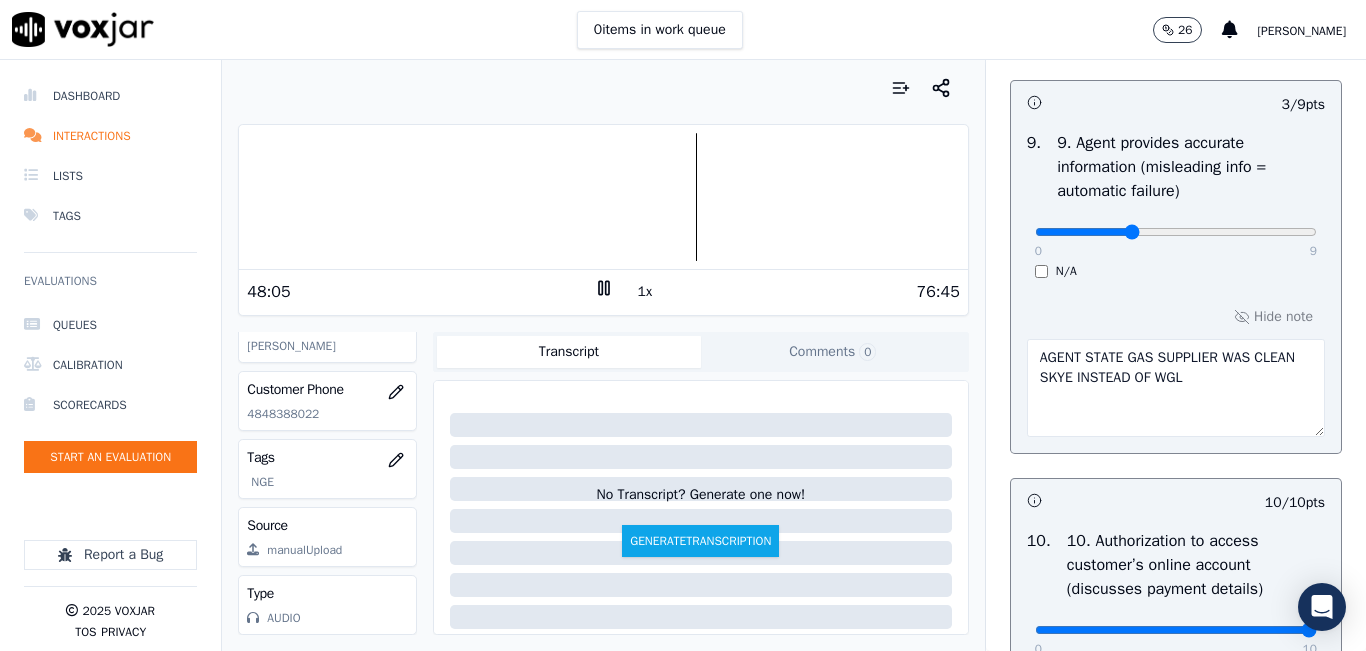 click on "1x" at bounding box center [645, 292] 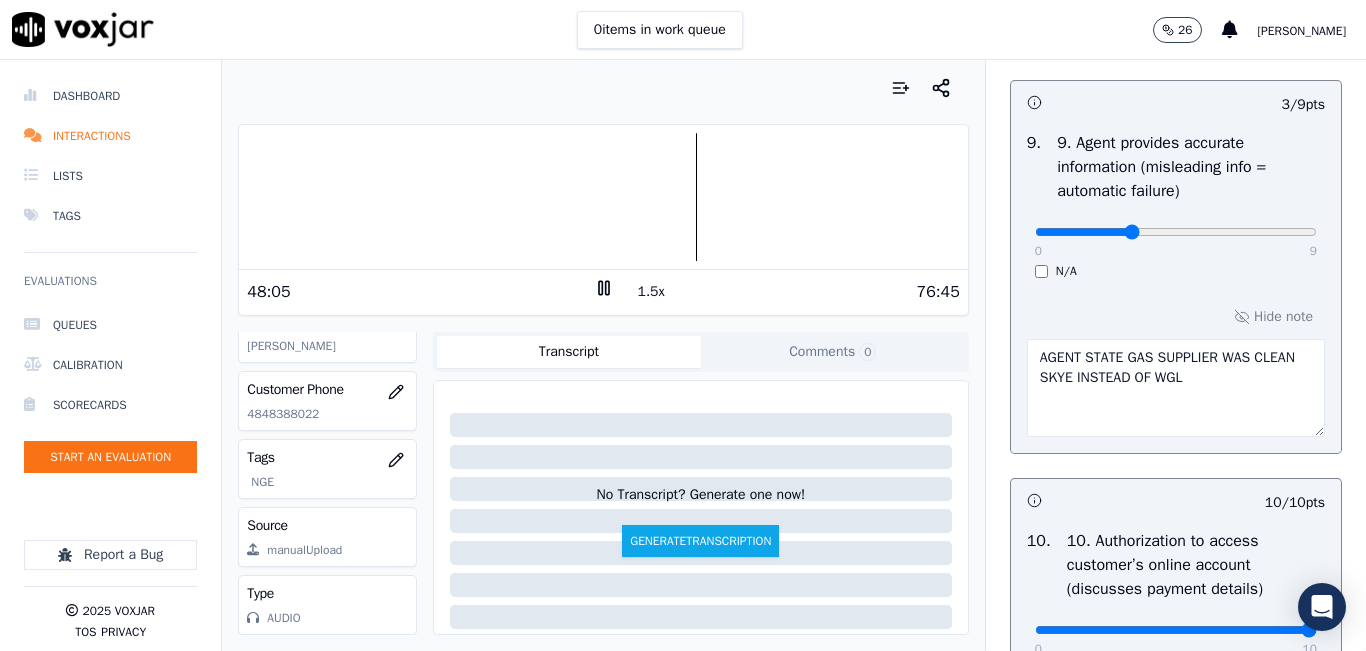 click on "1.5x" at bounding box center [651, 292] 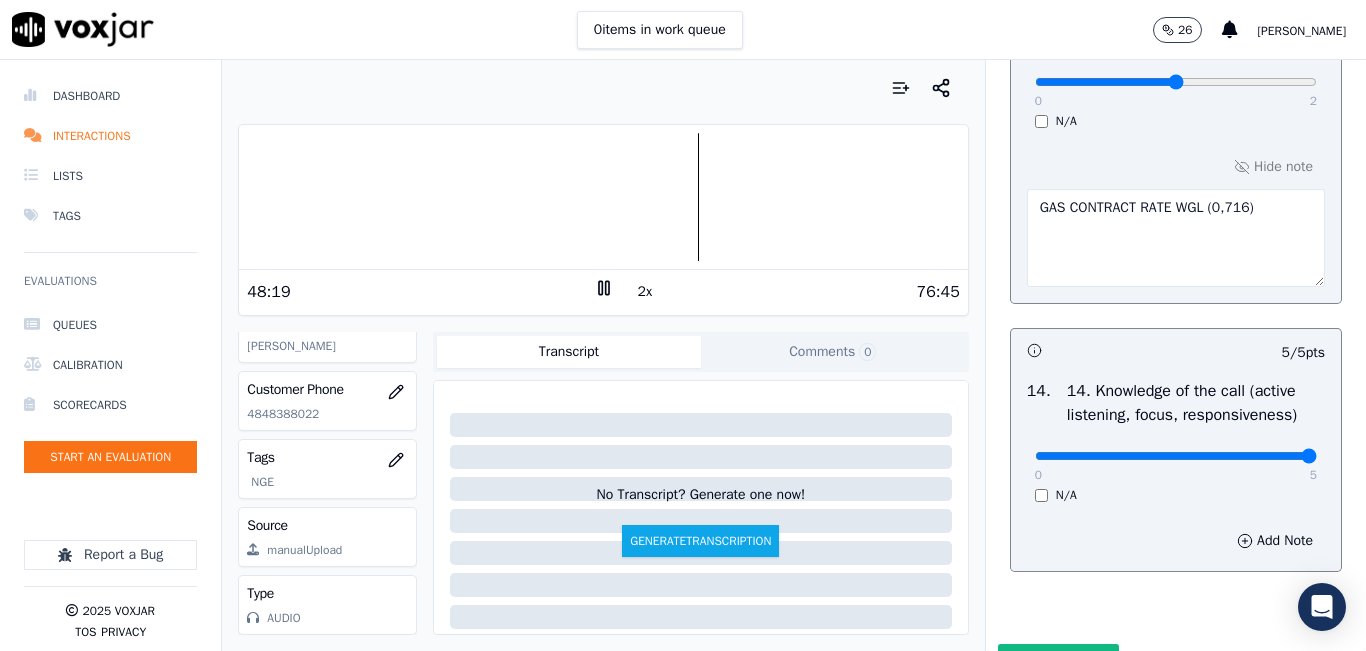 scroll, scrollTop: 3854, scrollLeft: 0, axis: vertical 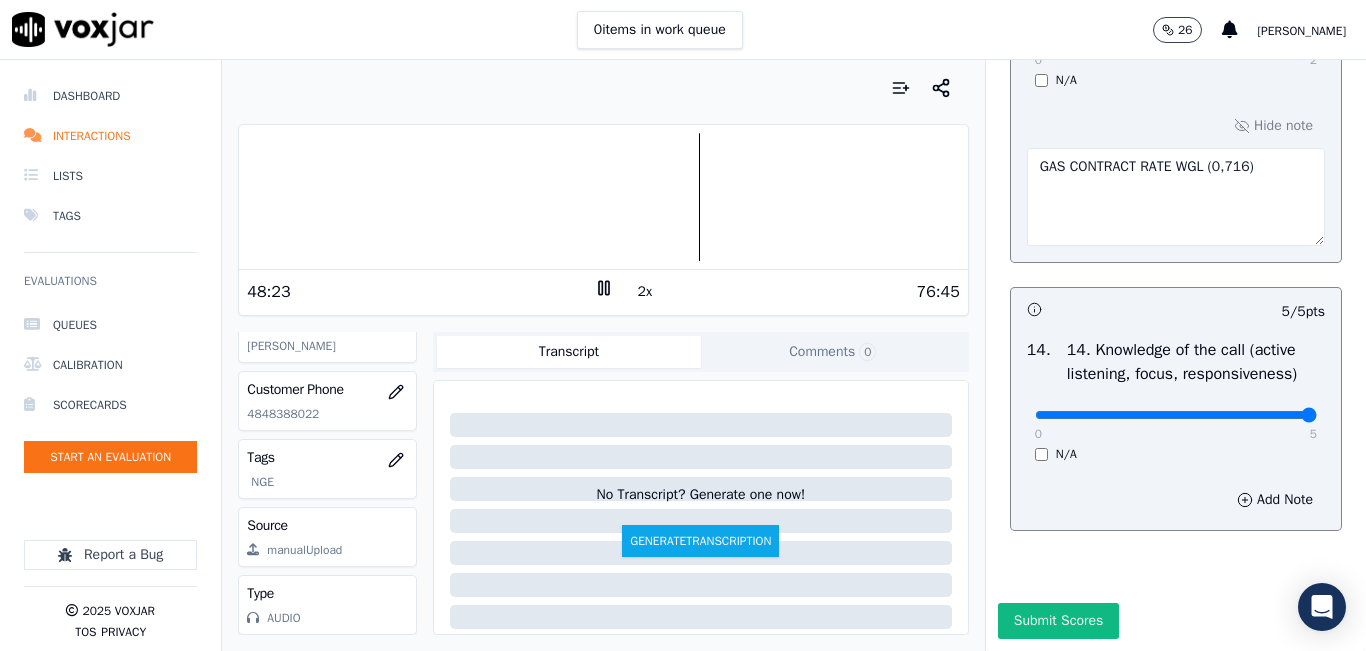 click on "2x" at bounding box center (645, 292) 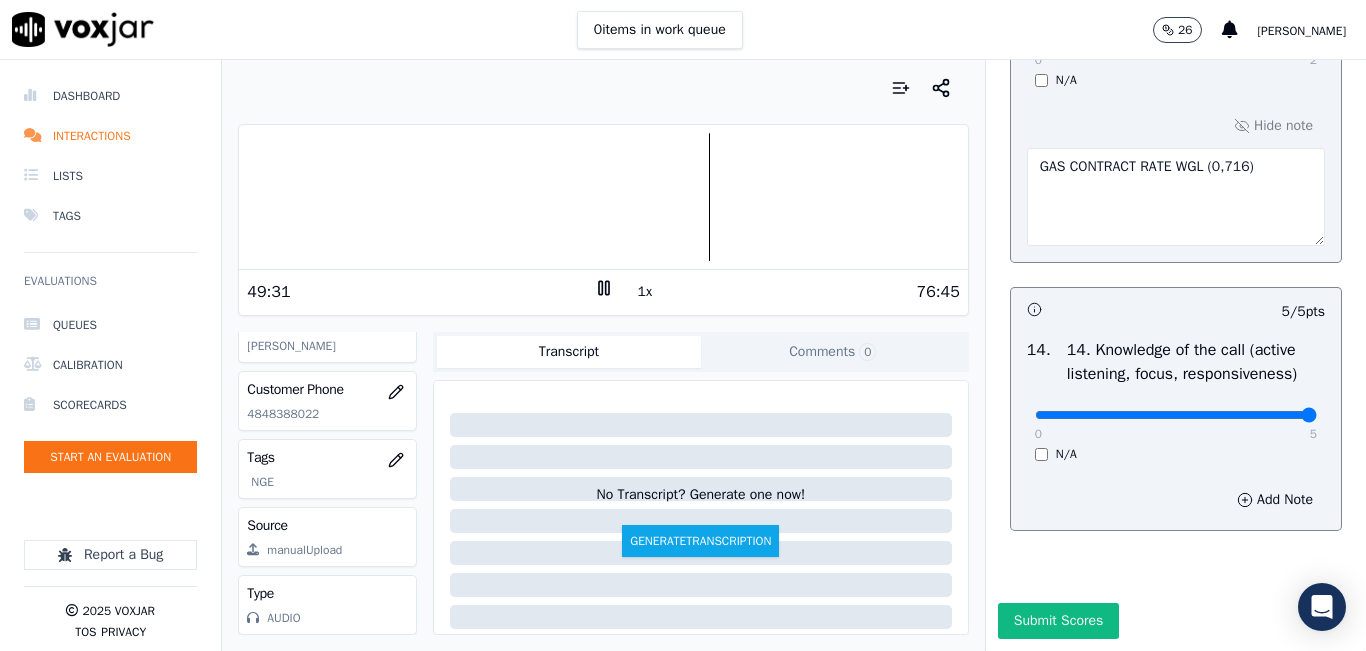 click on "1x" at bounding box center (645, 292) 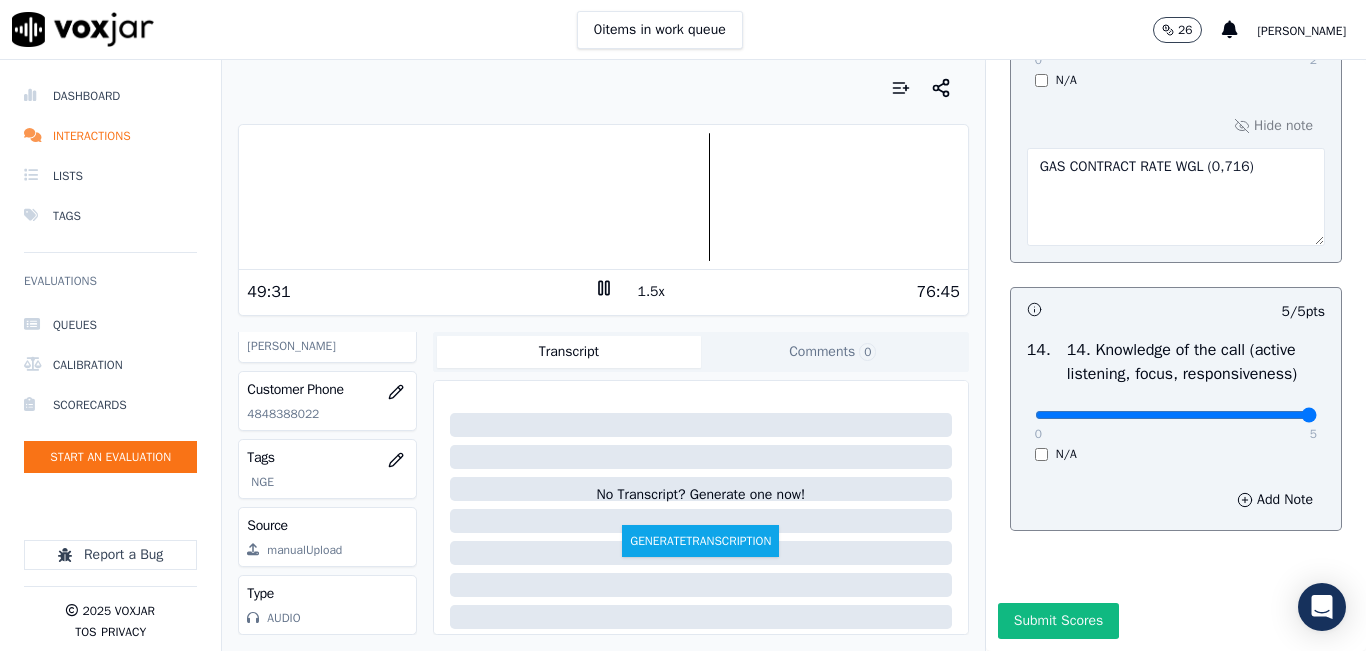 click on "1.5x" at bounding box center [651, 292] 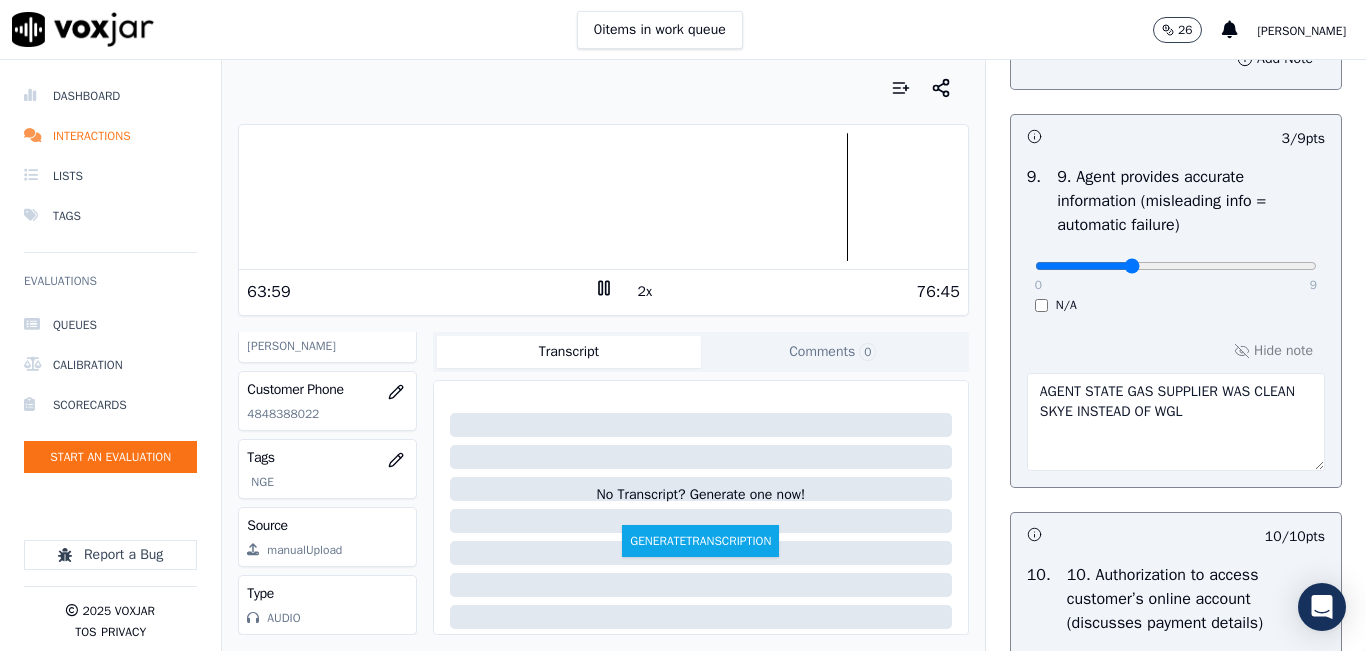 scroll, scrollTop: 2354, scrollLeft: 0, axis: vertical 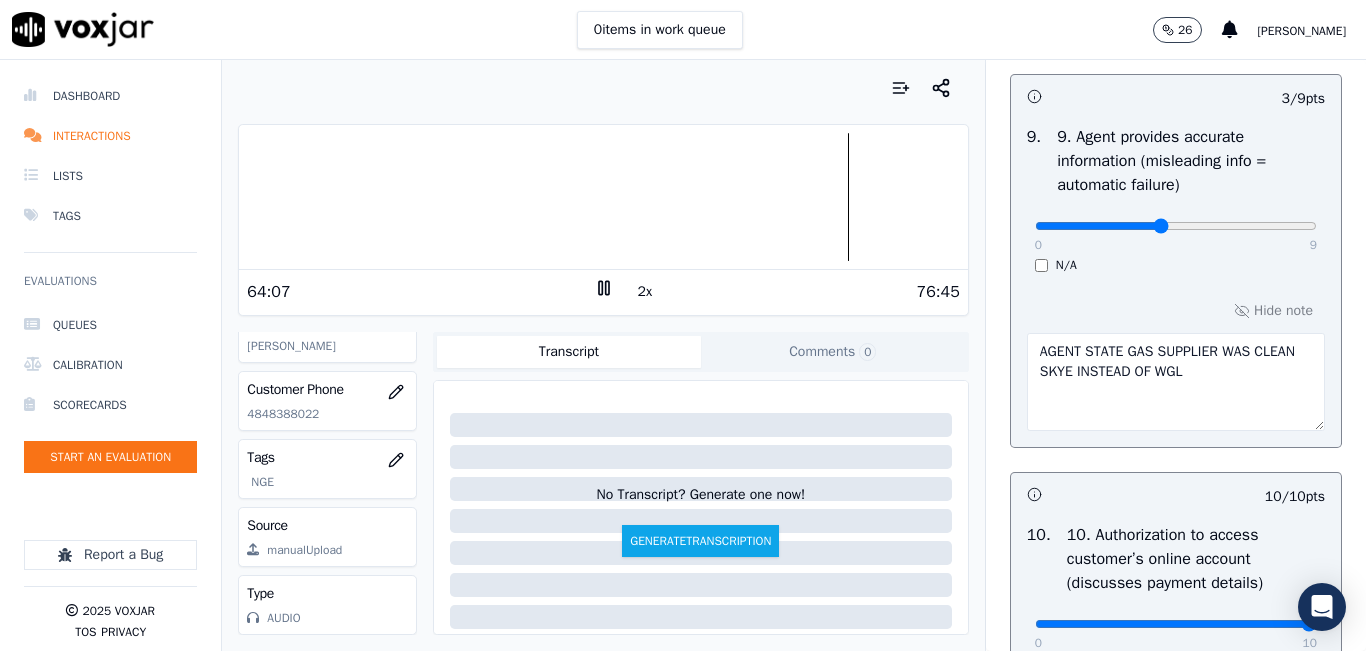 type on "4" 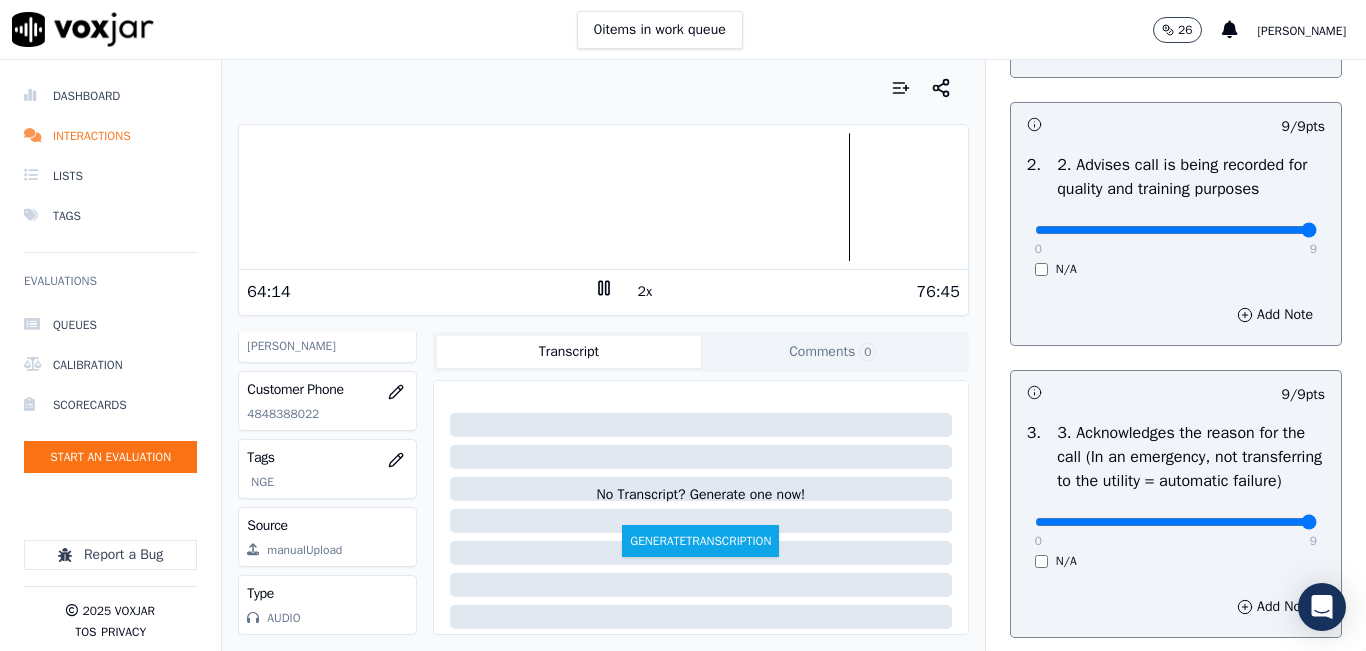 scroll, scrollTop: 0, scrollLeft: 0, axis: both 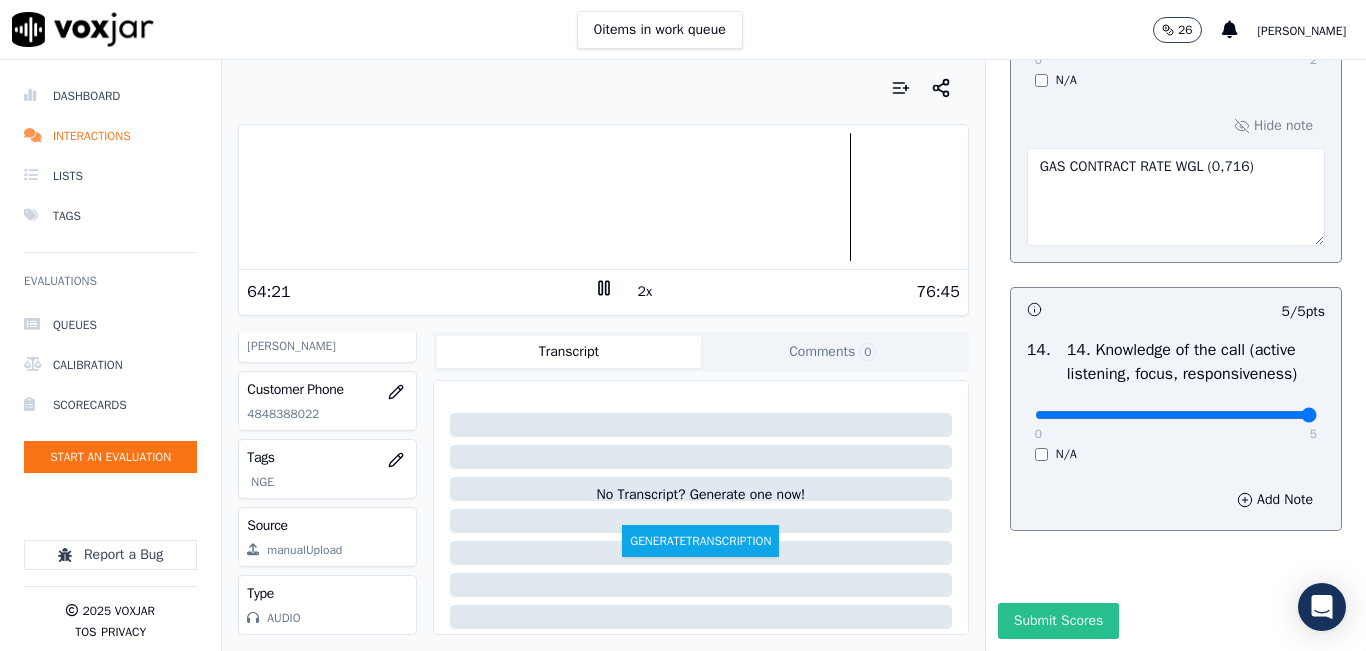 click on "Submit Scores" at bounding box center [1058, 621] 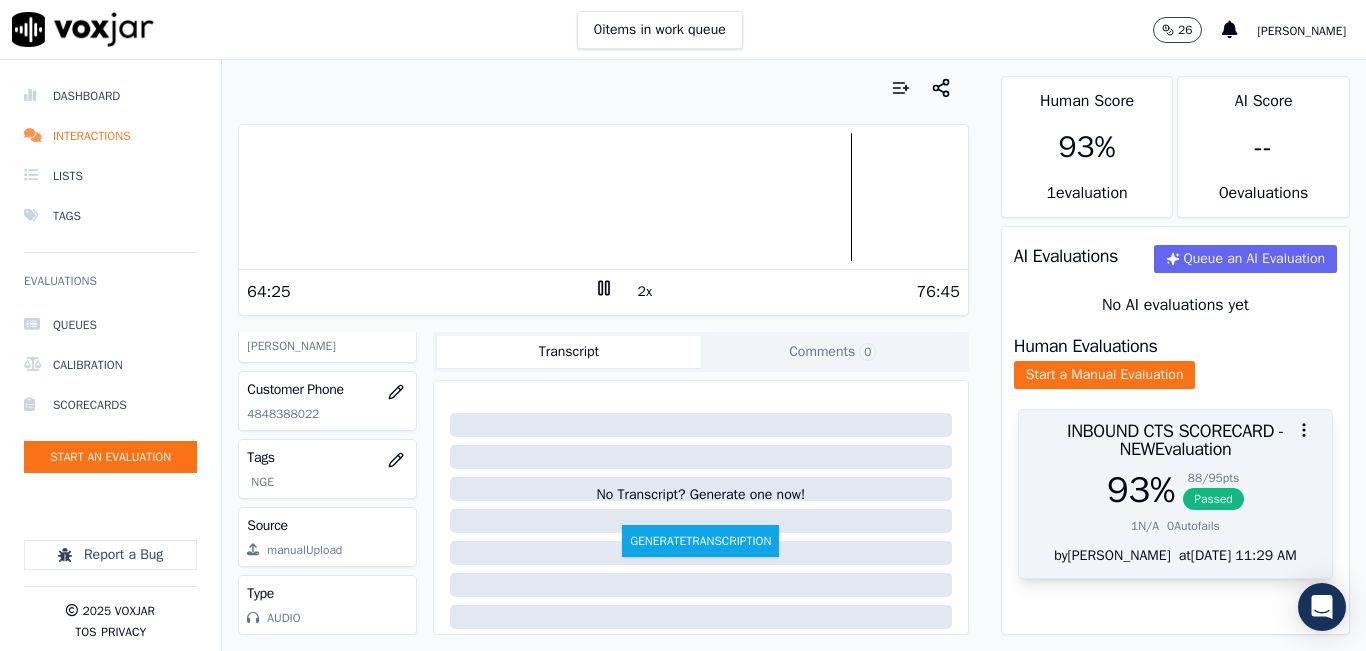click on "93 %" at bounding box center (1141, 490) 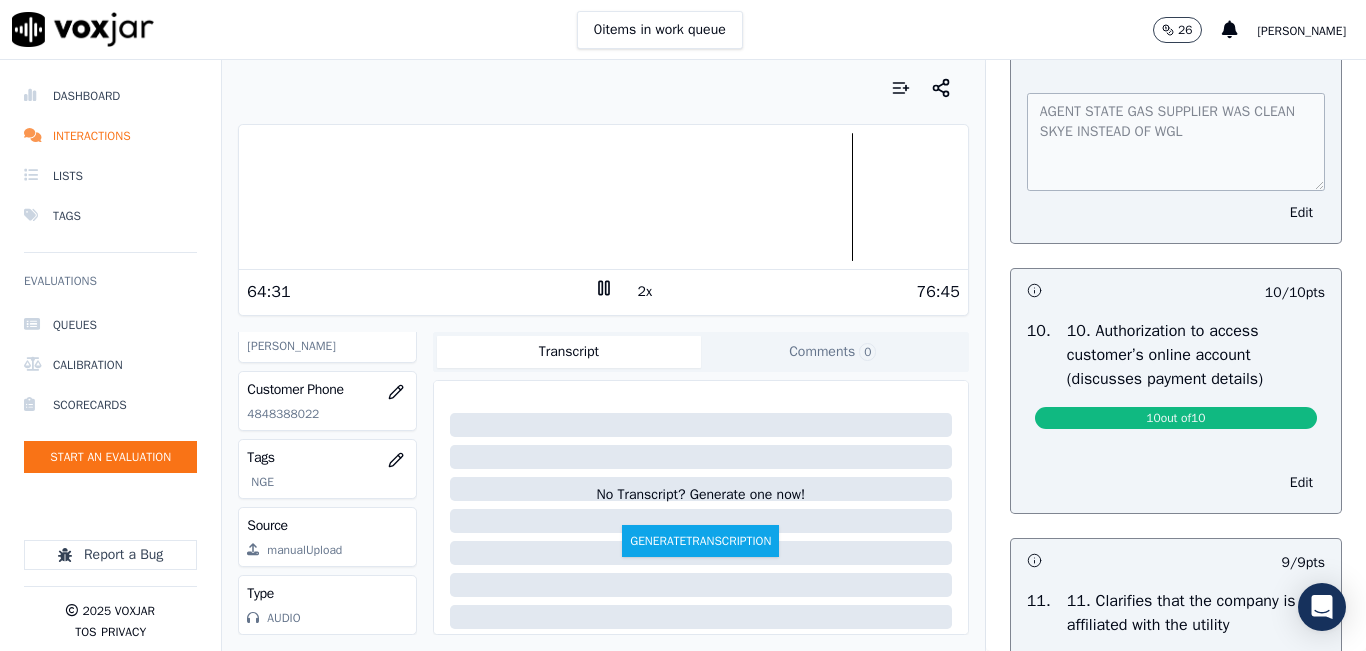 scroll, scrollTop: 2100, scrollLeft: 0, axis: vertical 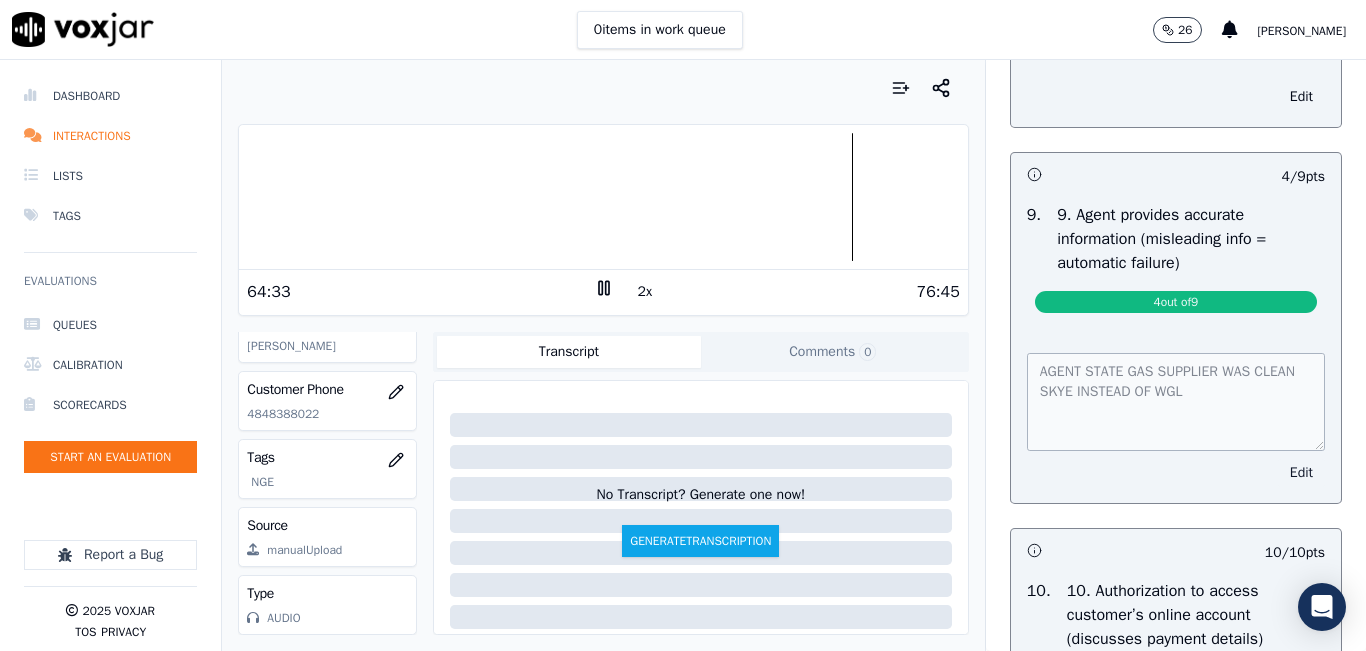 click on "Edit" at bounding box center (1301, 473) 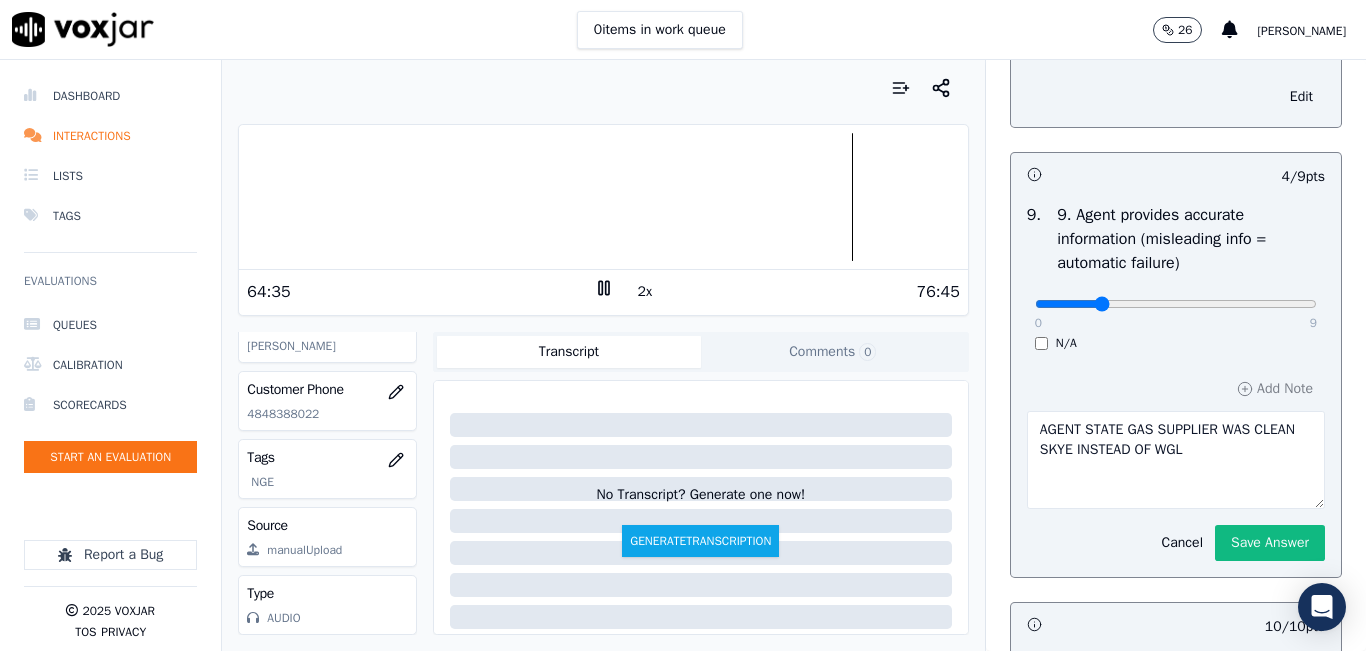 click at bounding box center [1176, 304] 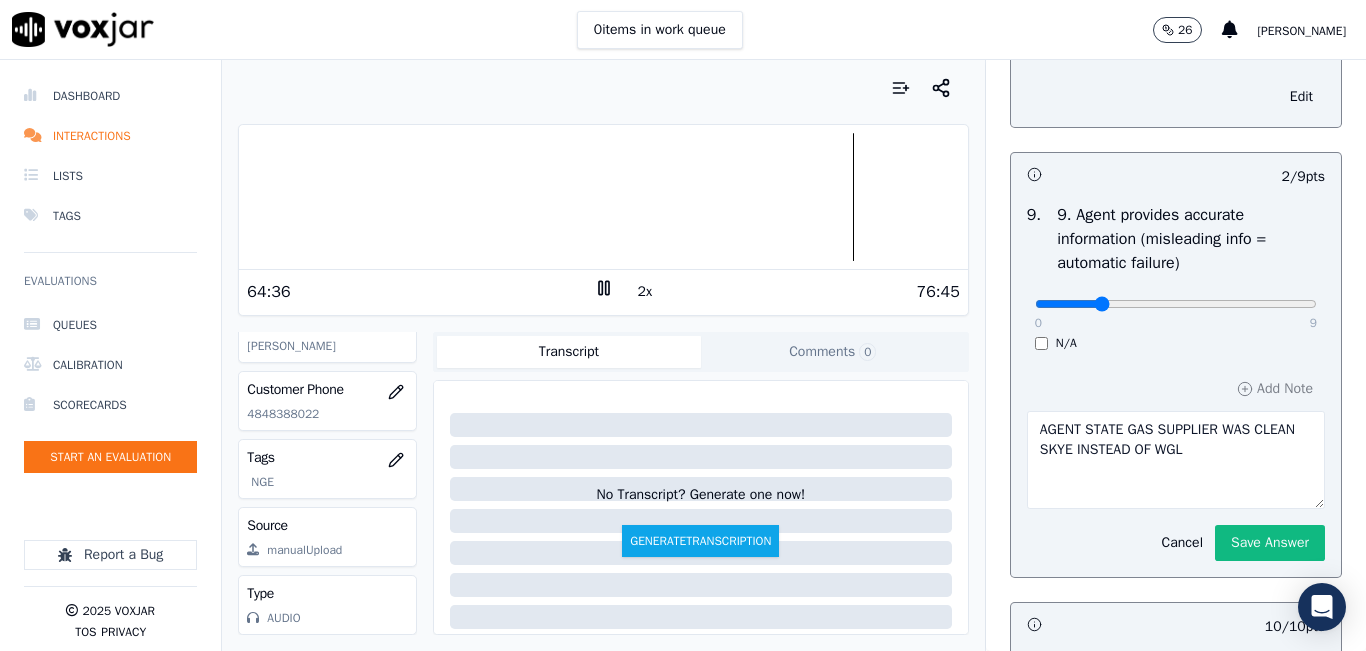 click at bounding box center (1176, 304) 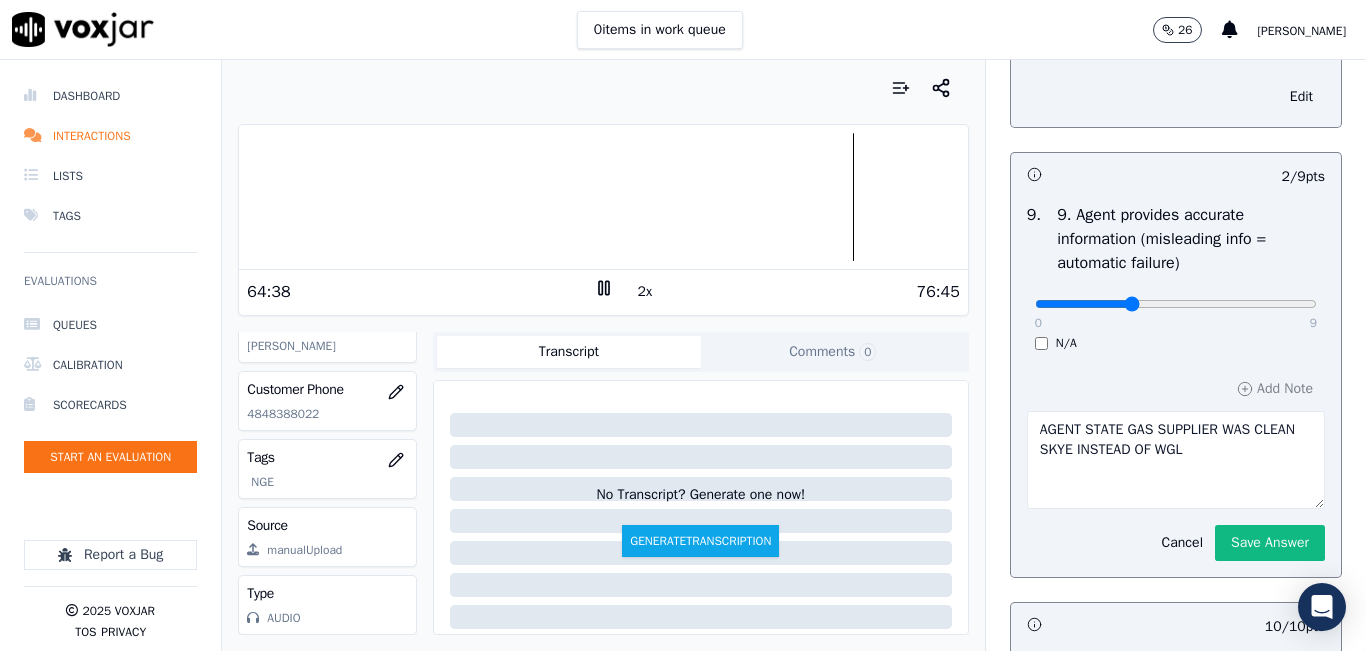 type on "3" 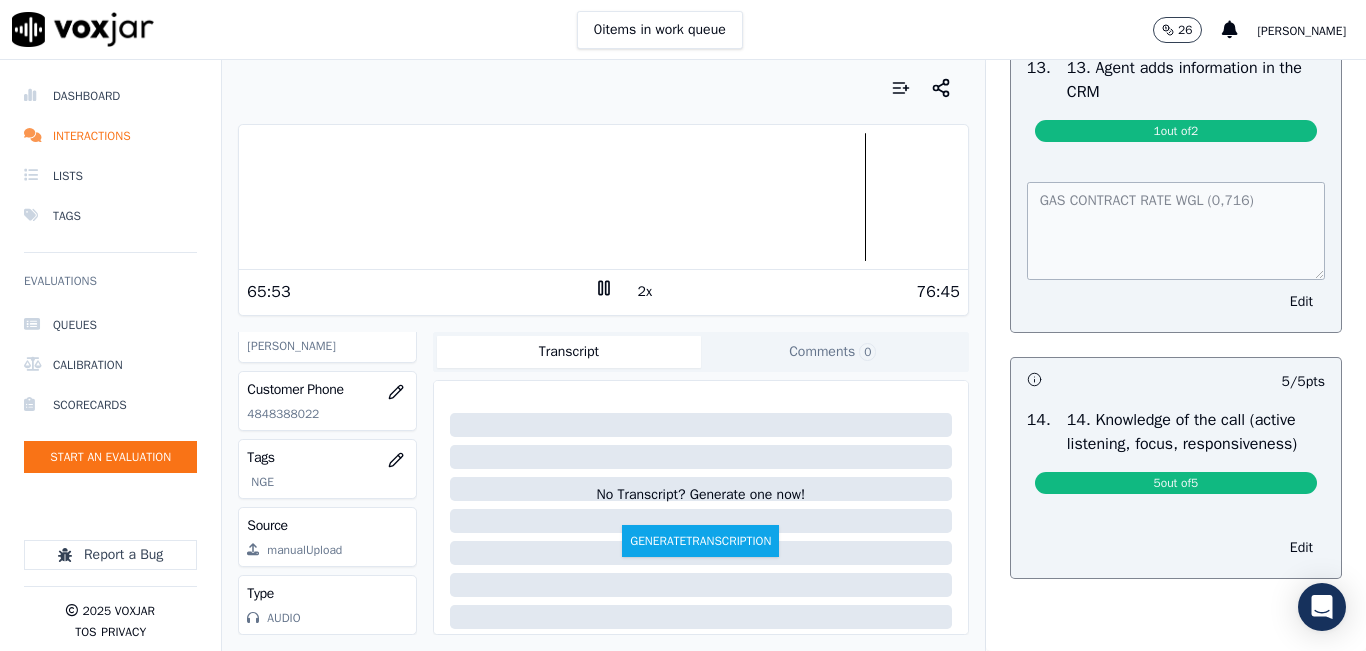 scroll, scrollTop: 3572, scrollLeft: 0, axis: vertical 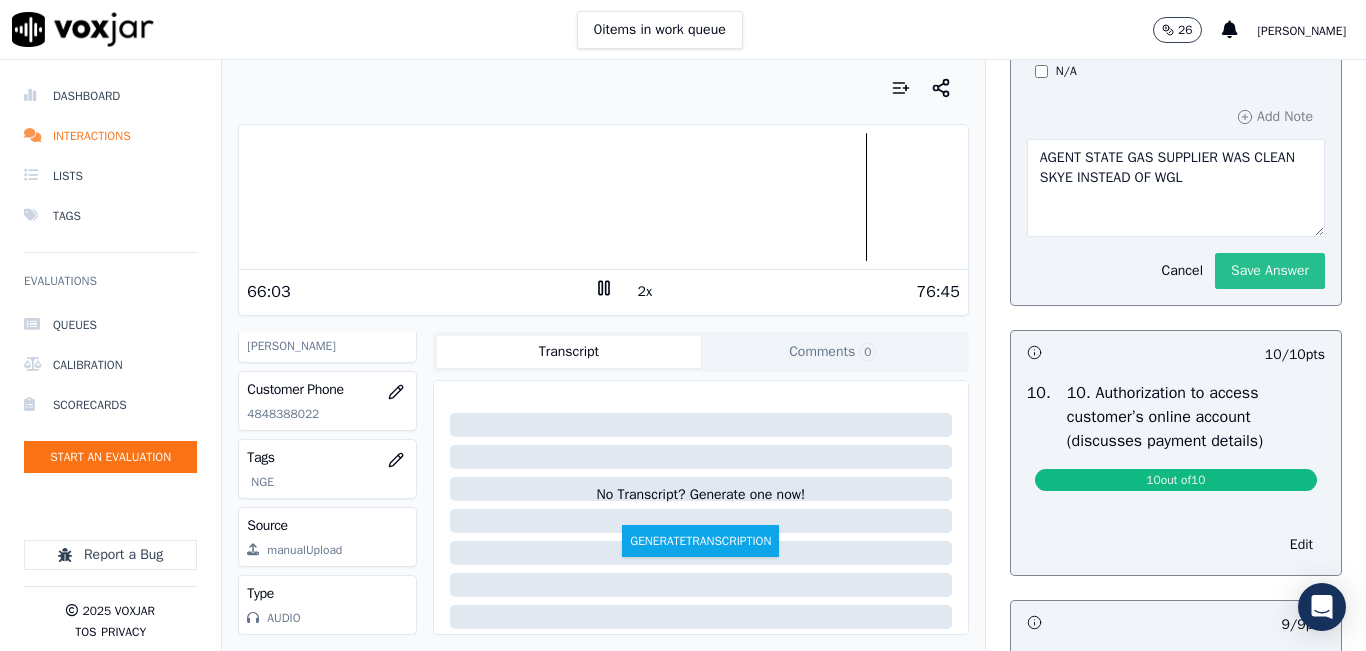 click on "Save Answer" 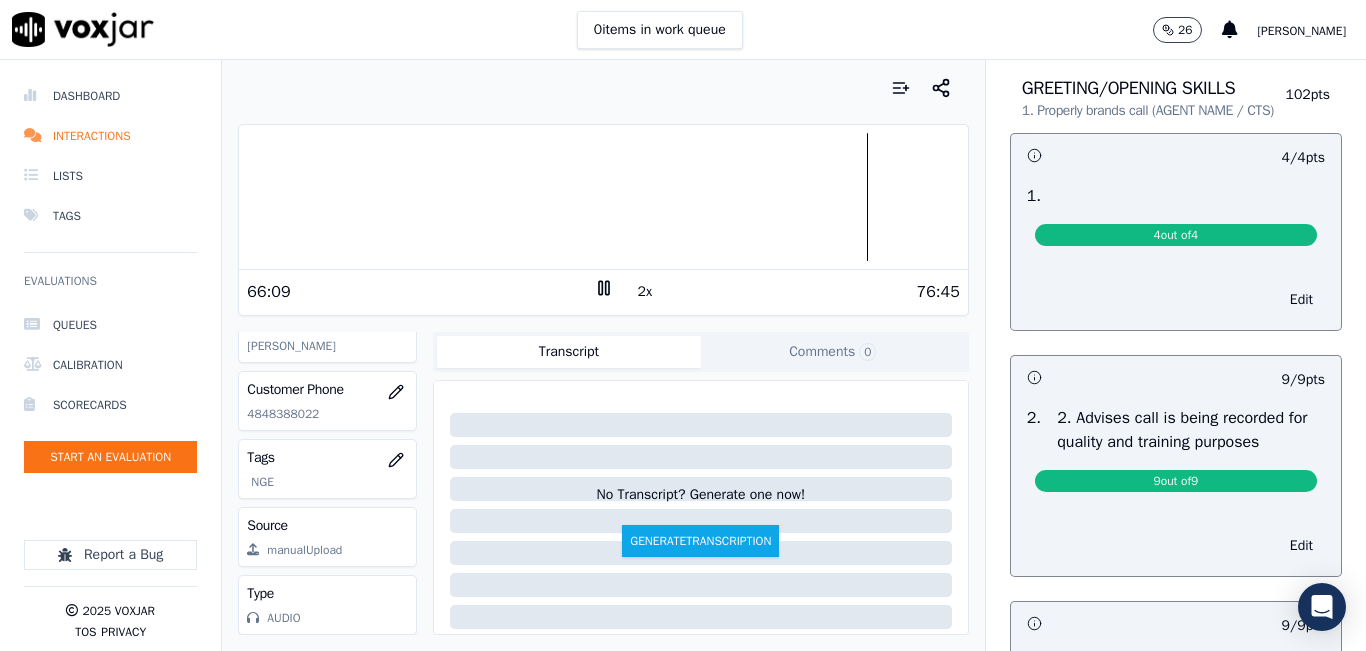 scroll, scrollTop: 0, scrollLeft: 0, axis: both 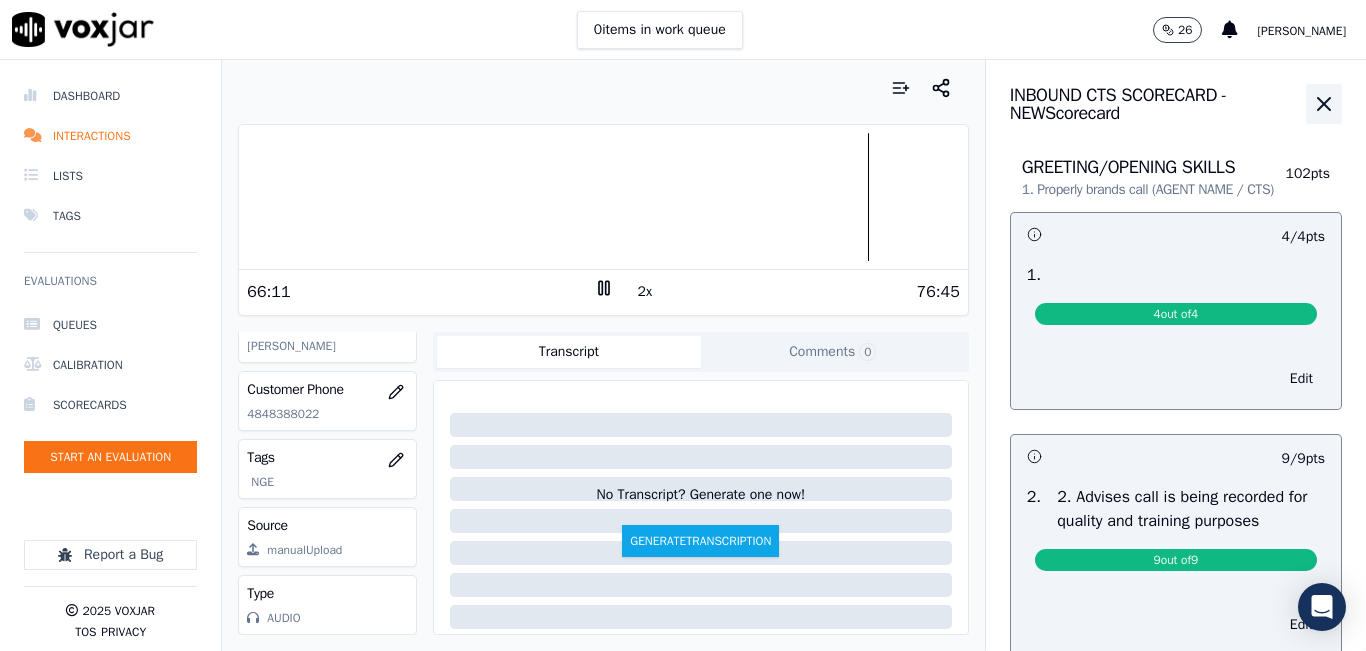click 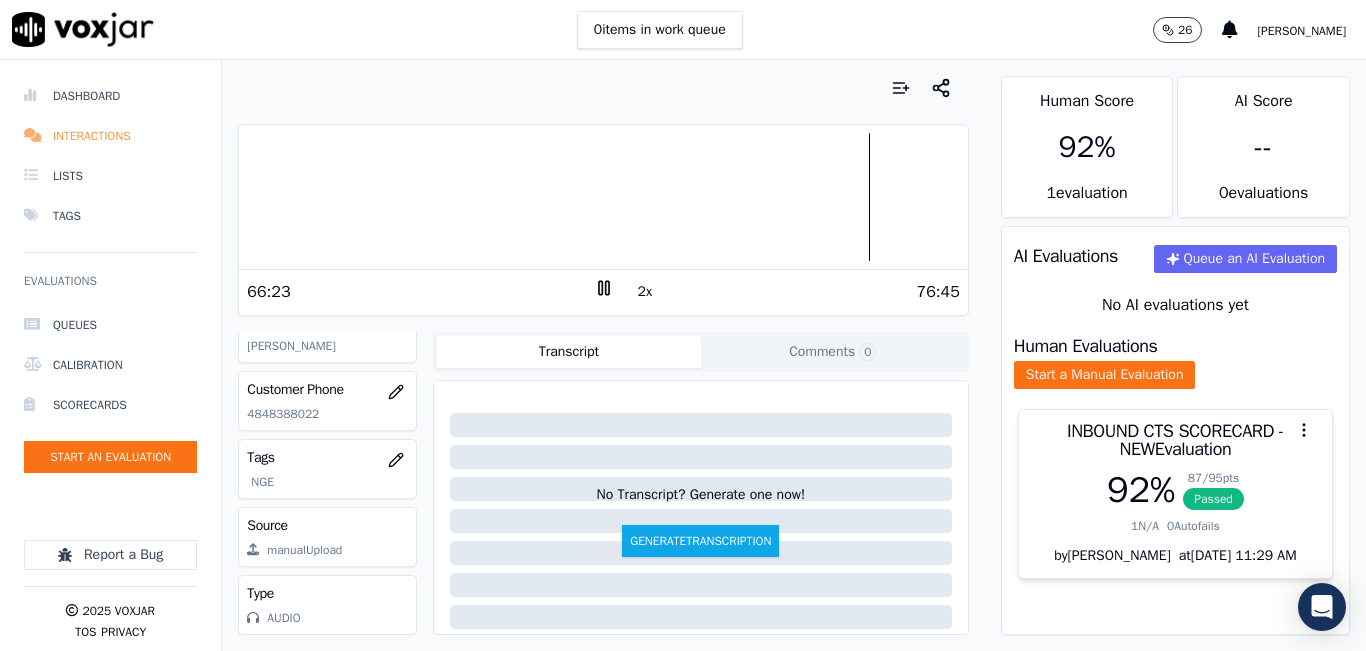 click on "Interactions" at bounding box center [110, 136] 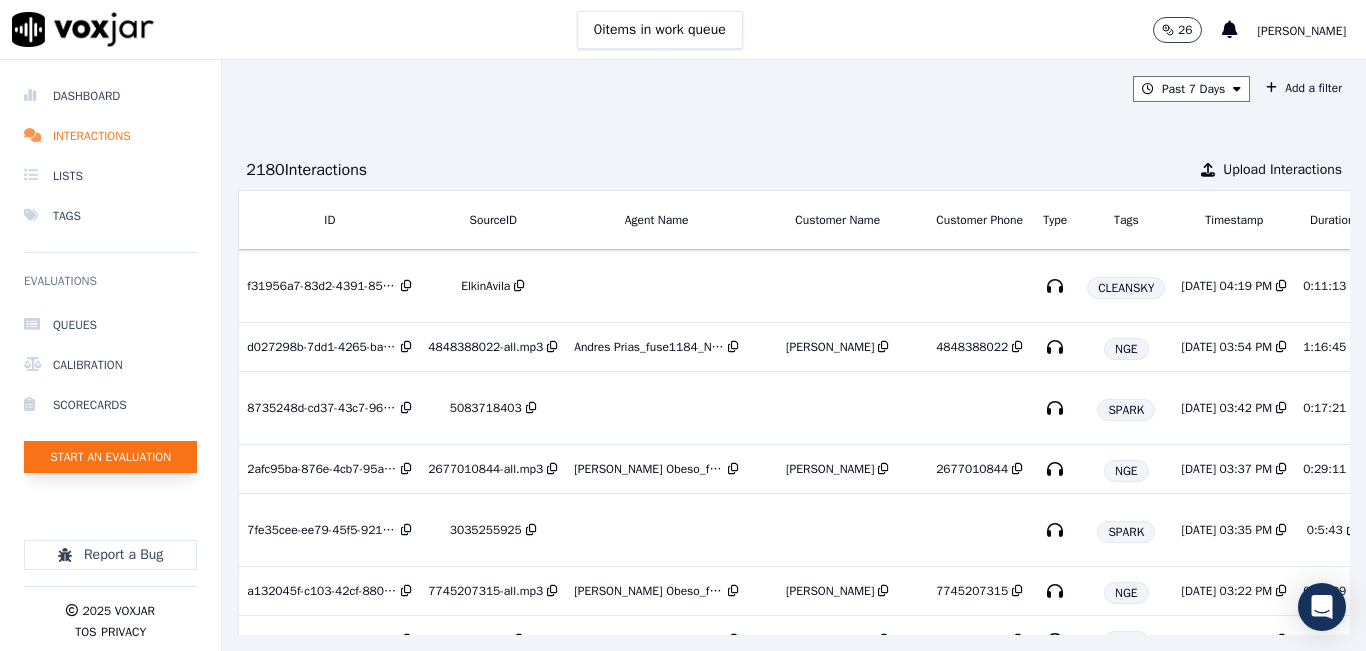 click on "Start an Evaluation" 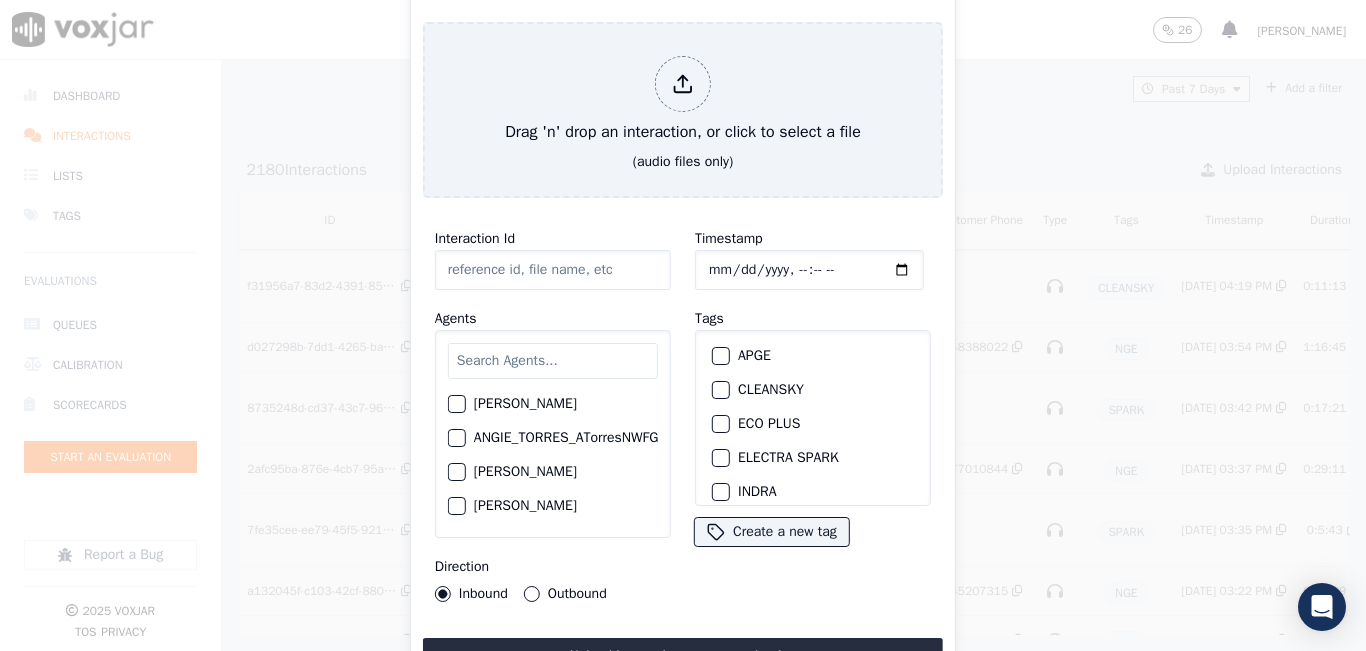 click at bounding box center (553, 361) 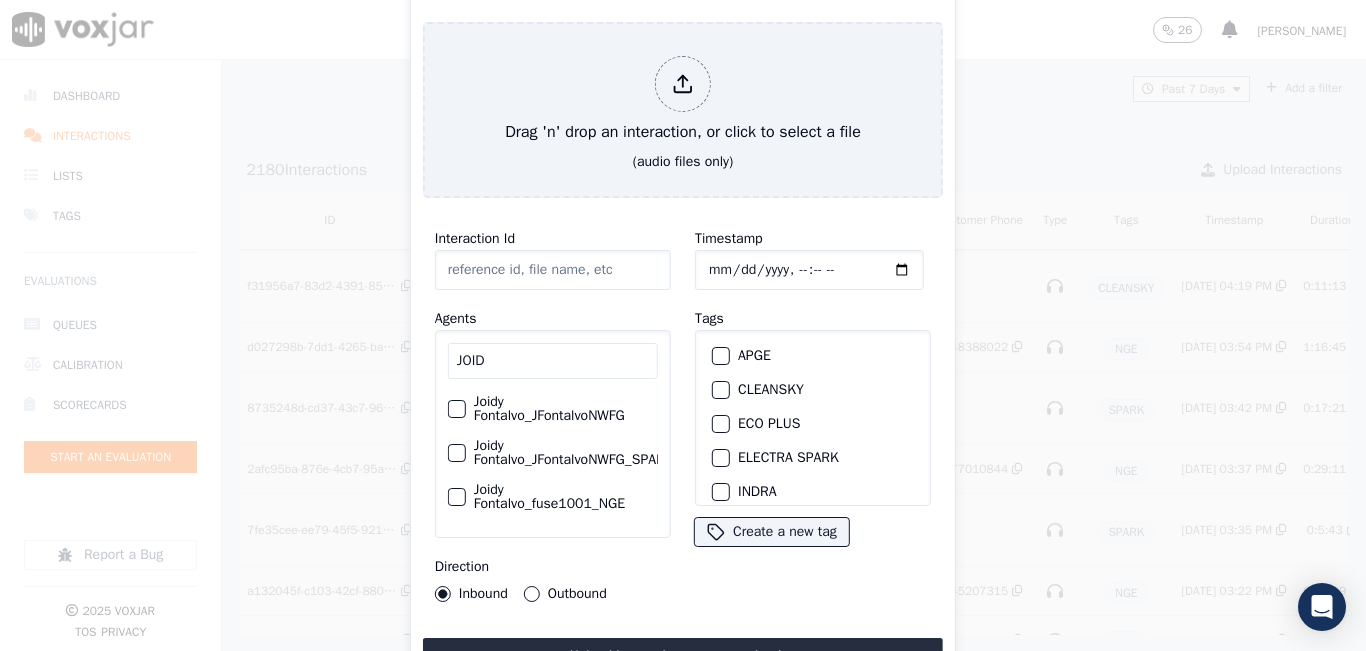 type on "JOID" 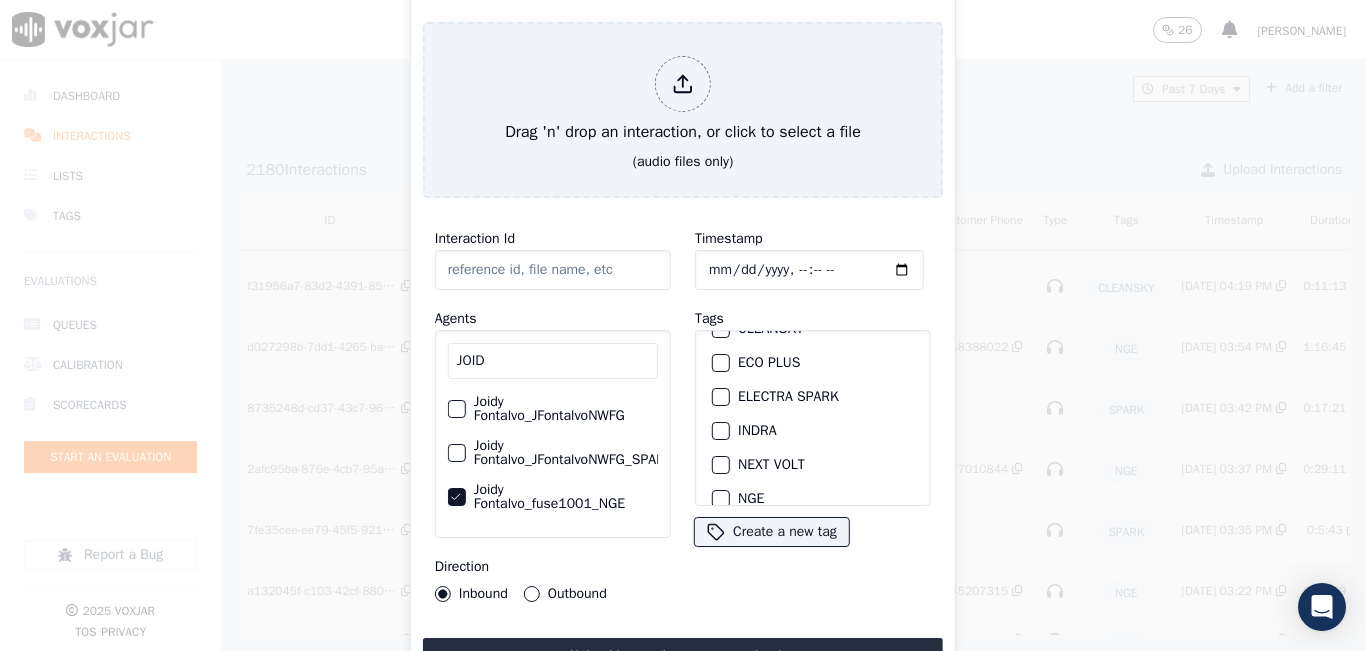 scroll, scrollTop: 100, scrollLeft: 0, axis: vertical 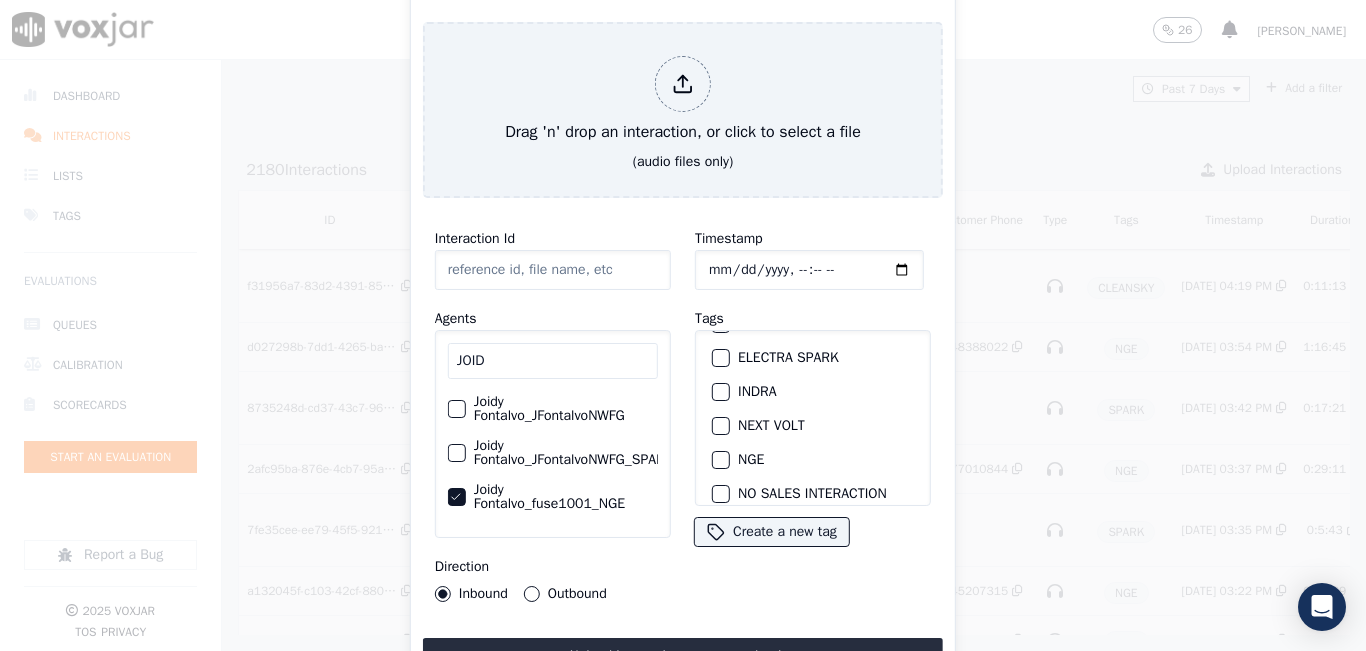 click at bounding box center [720, 460] 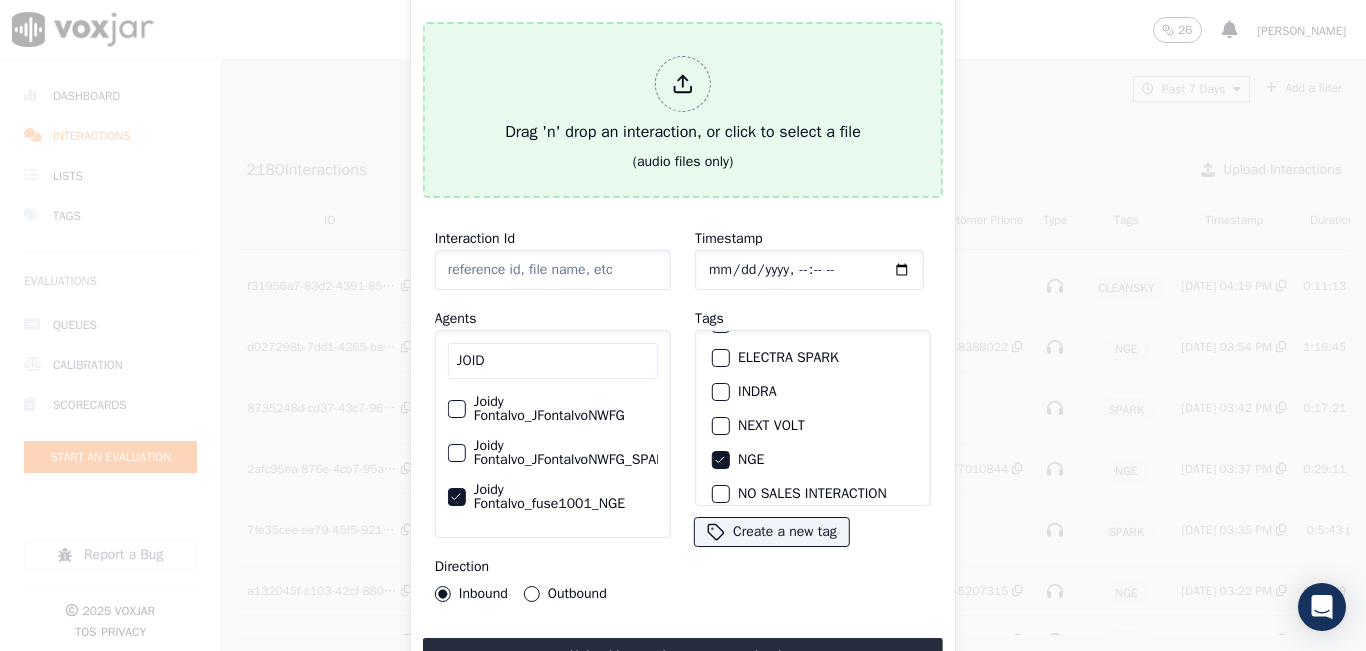 click on "Drag 'n' drop an interaction, or click to select a file" at bounding box center (683, 100) 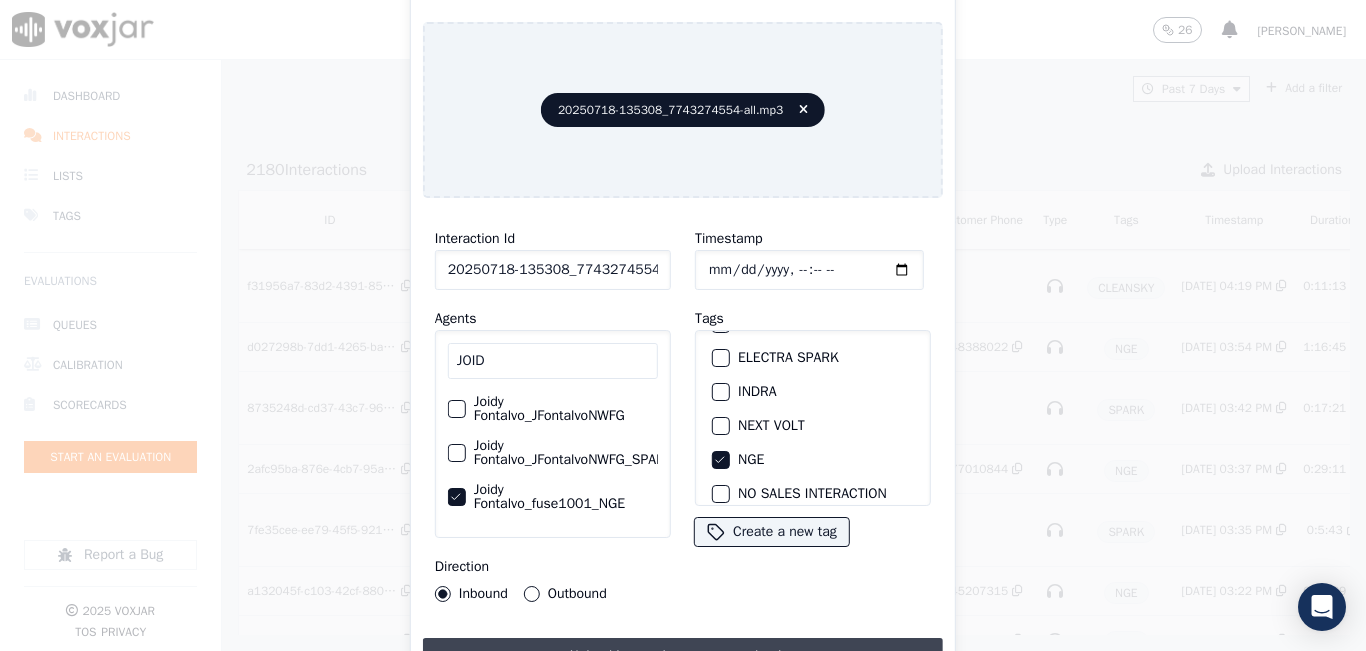 click on "Upload interaction to start evaluation" at bounding box center (683, 656) 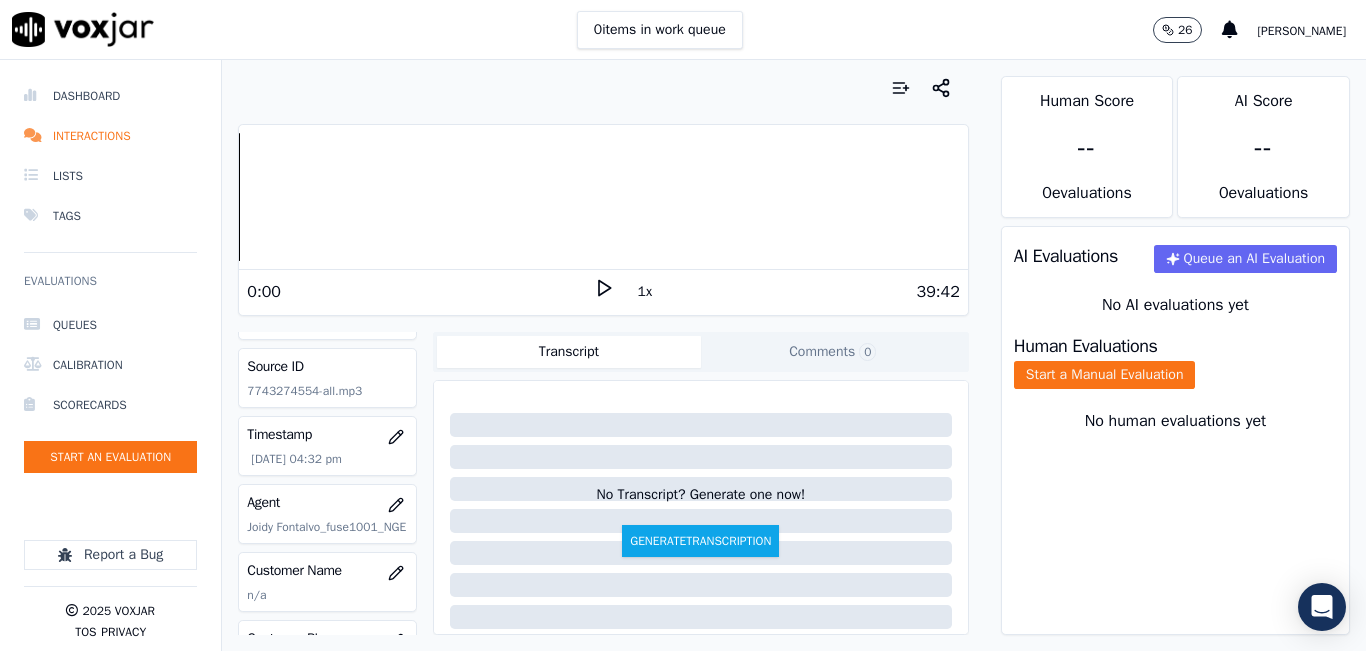 scroll, scrollTop: 200, scrollLeft: 0, axis: vertical 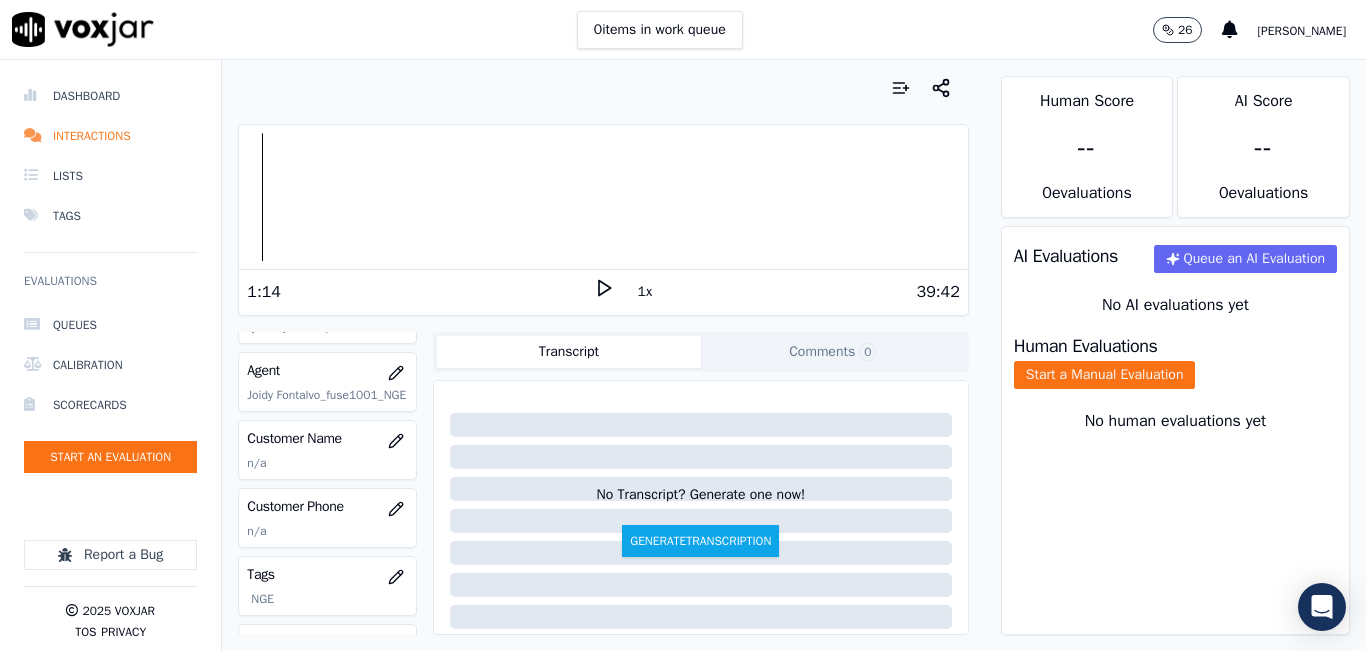 click 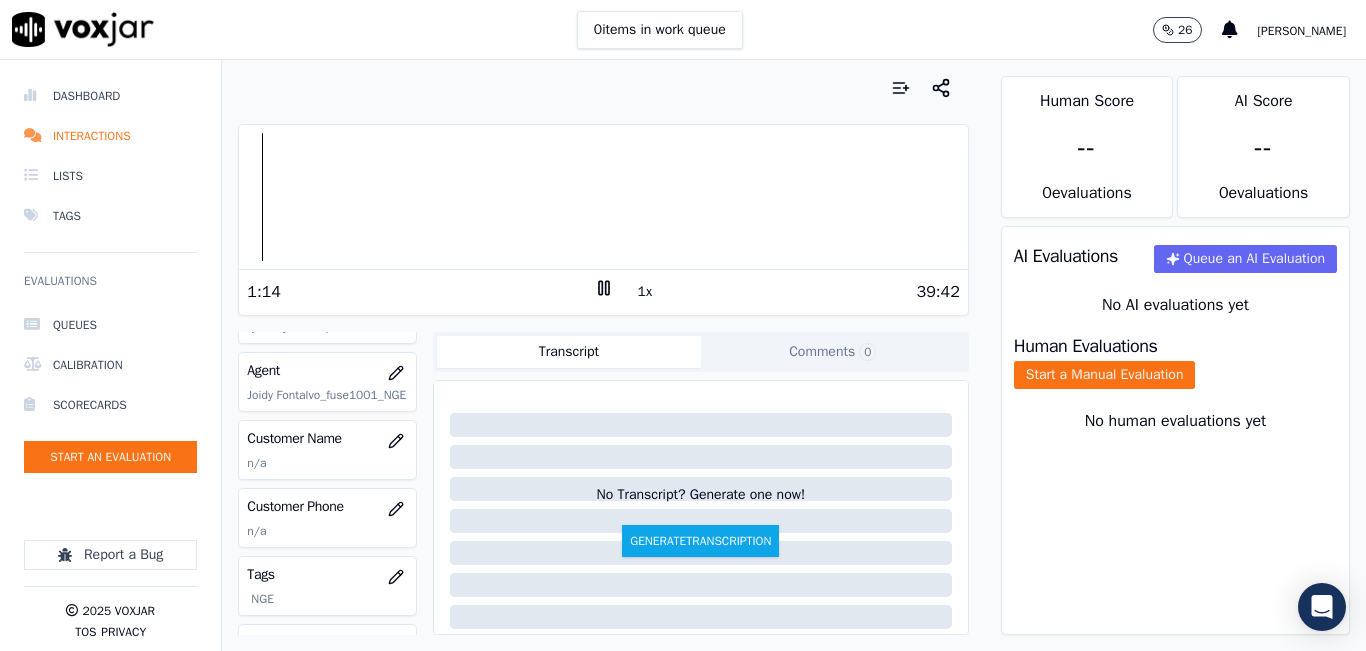 click on "1x" at bounding box center [645, 292] 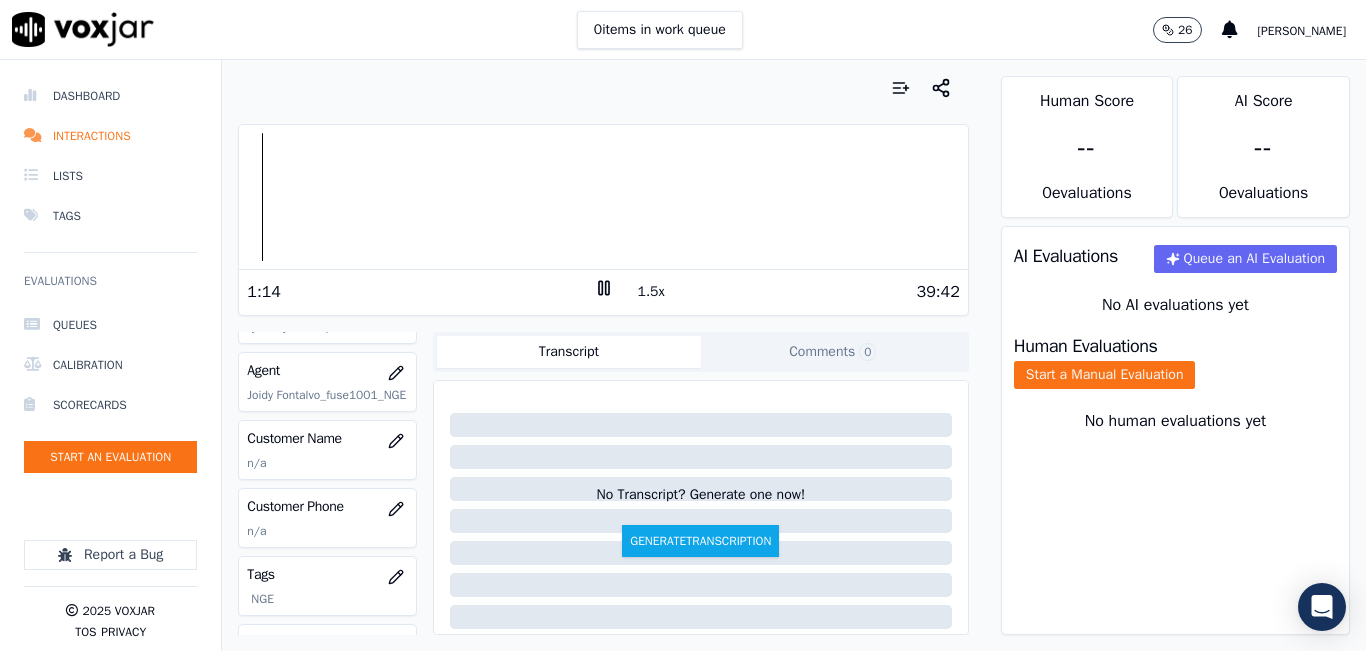 click on "1.5x" at bounding box center (651, 292) 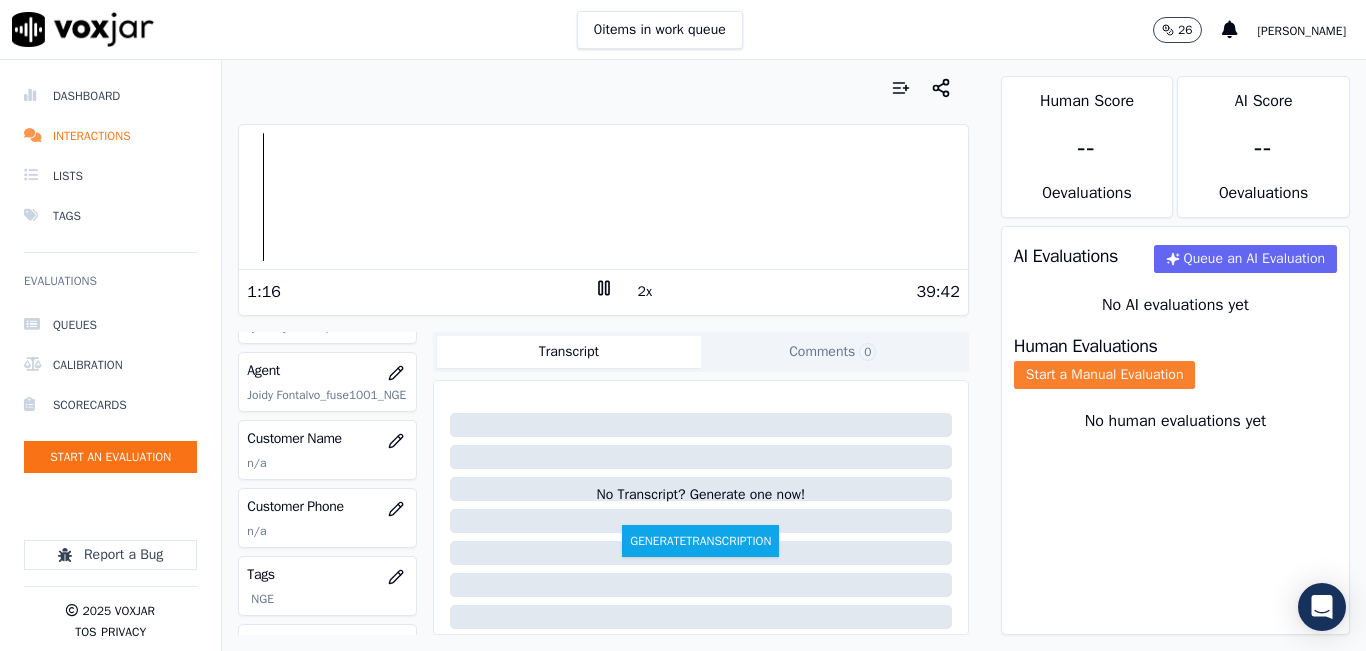 click on "Start a Manual Evaluation" 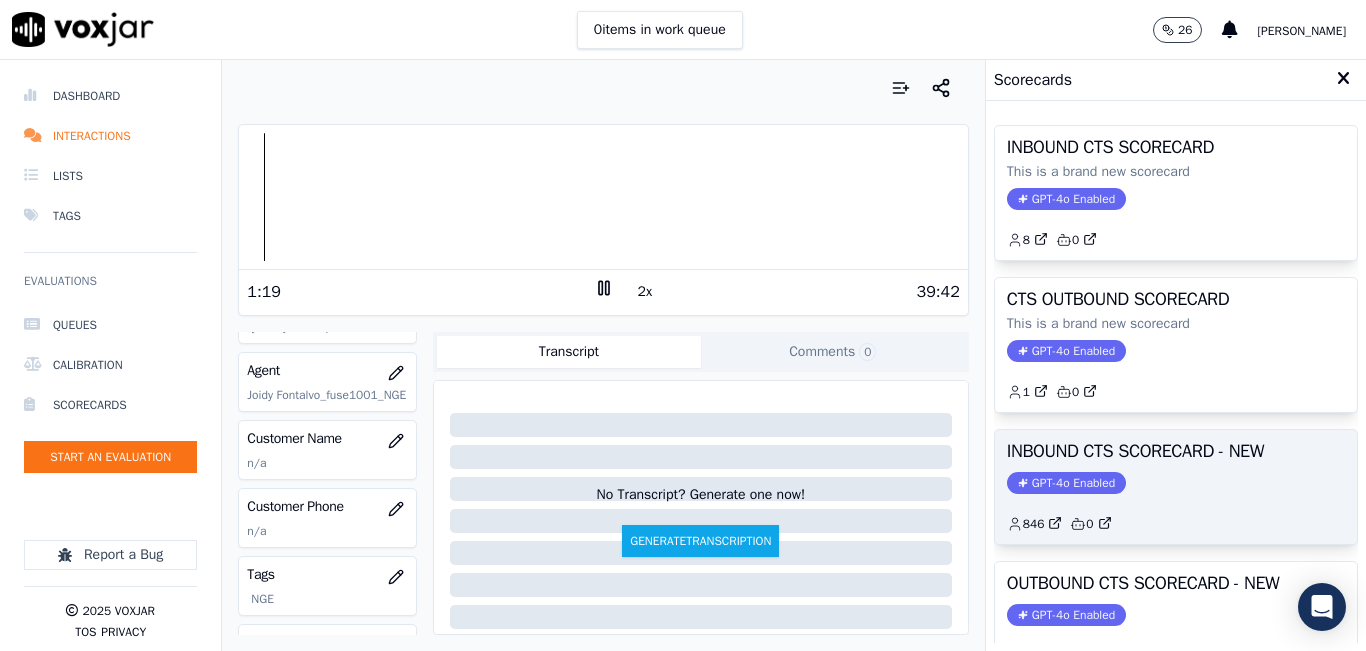 click on "INBOUND CTS SCORECARD - NEW        GPT-4o Enabled       846         0" at bounding box center [1176, 487] 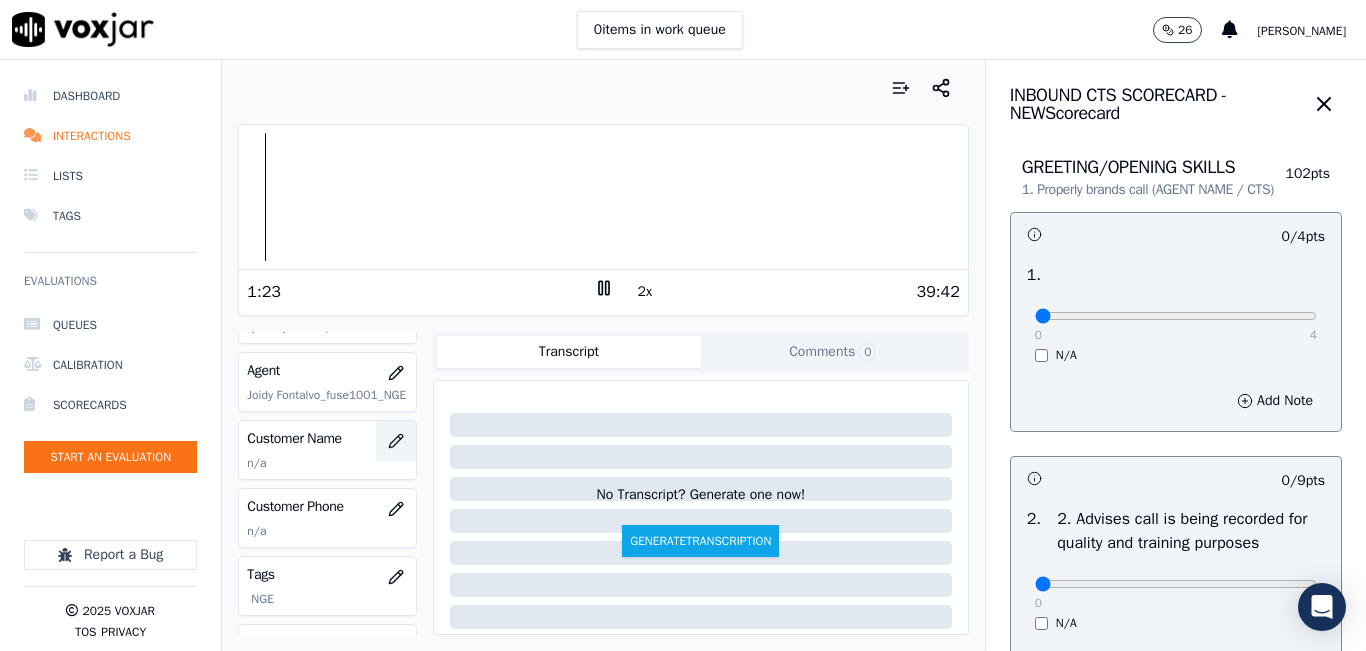 click 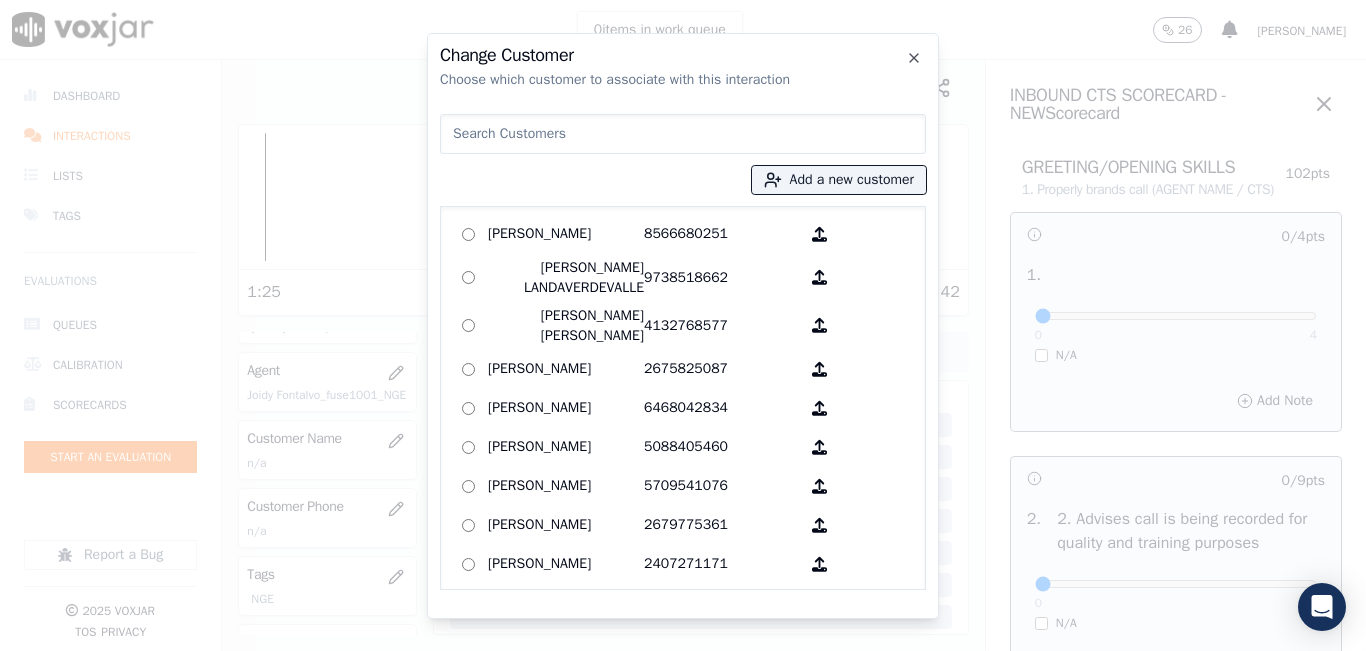 click at bounding box center (683, 134) 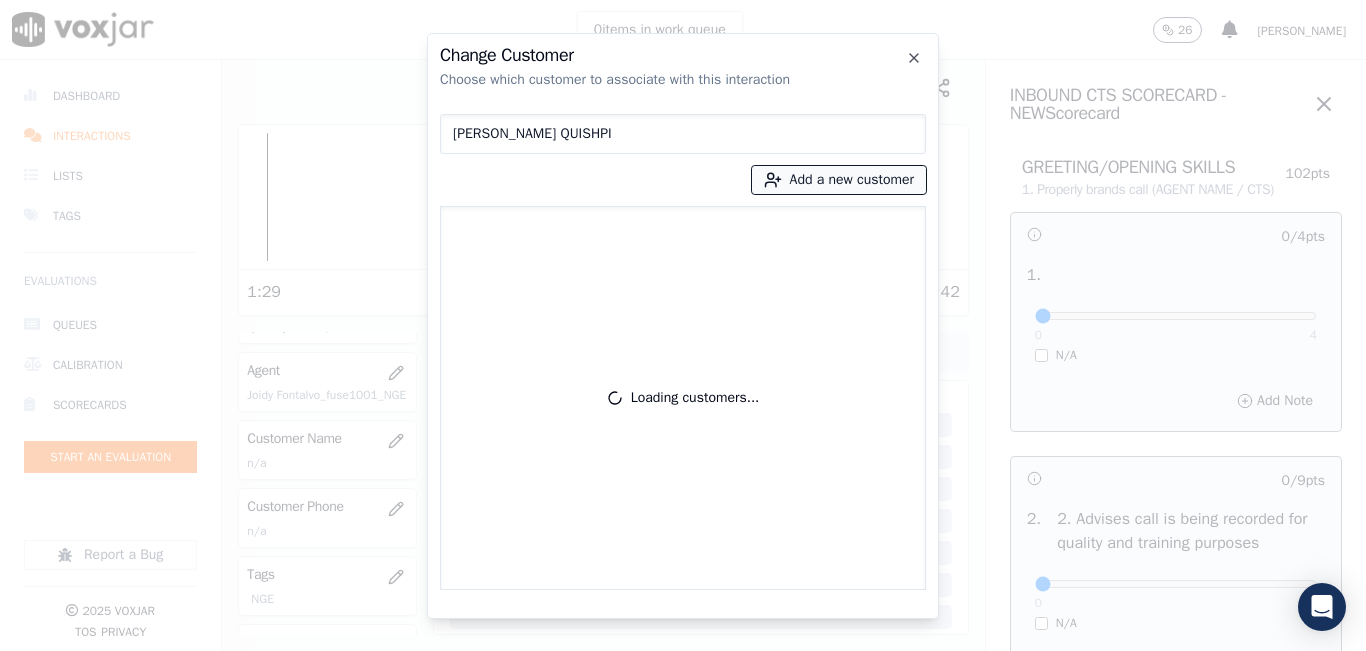 type on "[PERSON_NAME] QUISHPI" 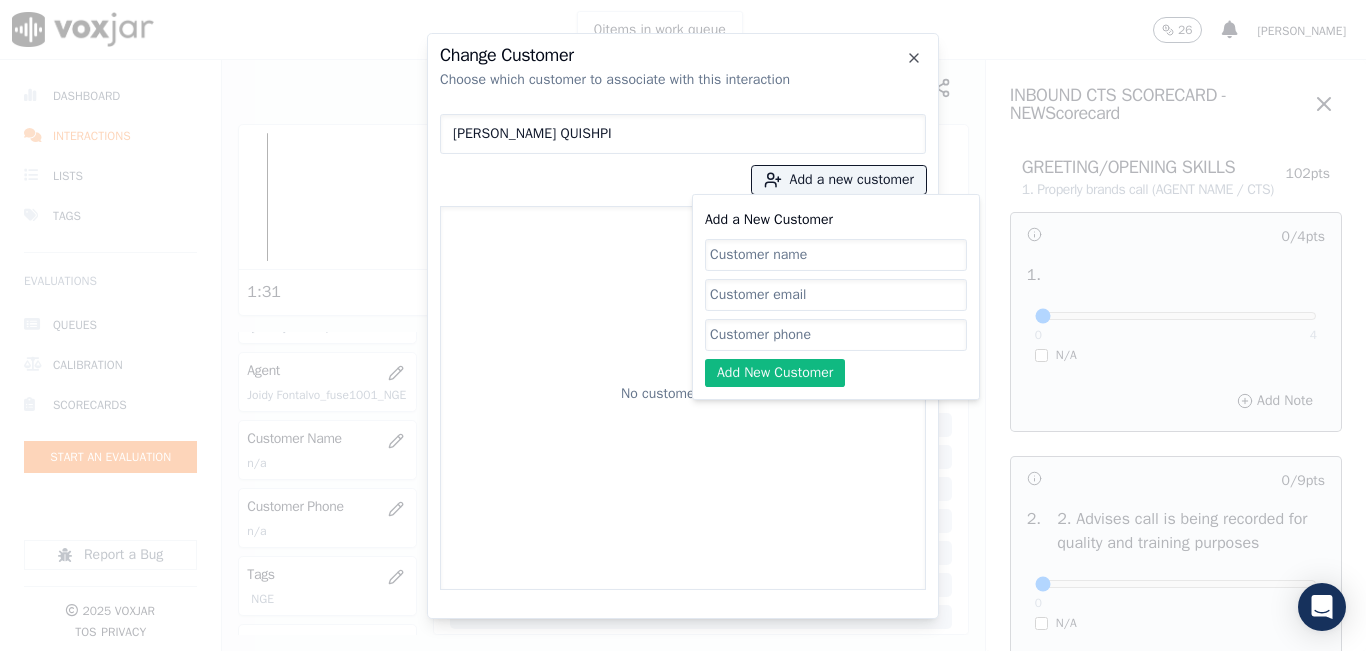 click on "Add a New Customer" 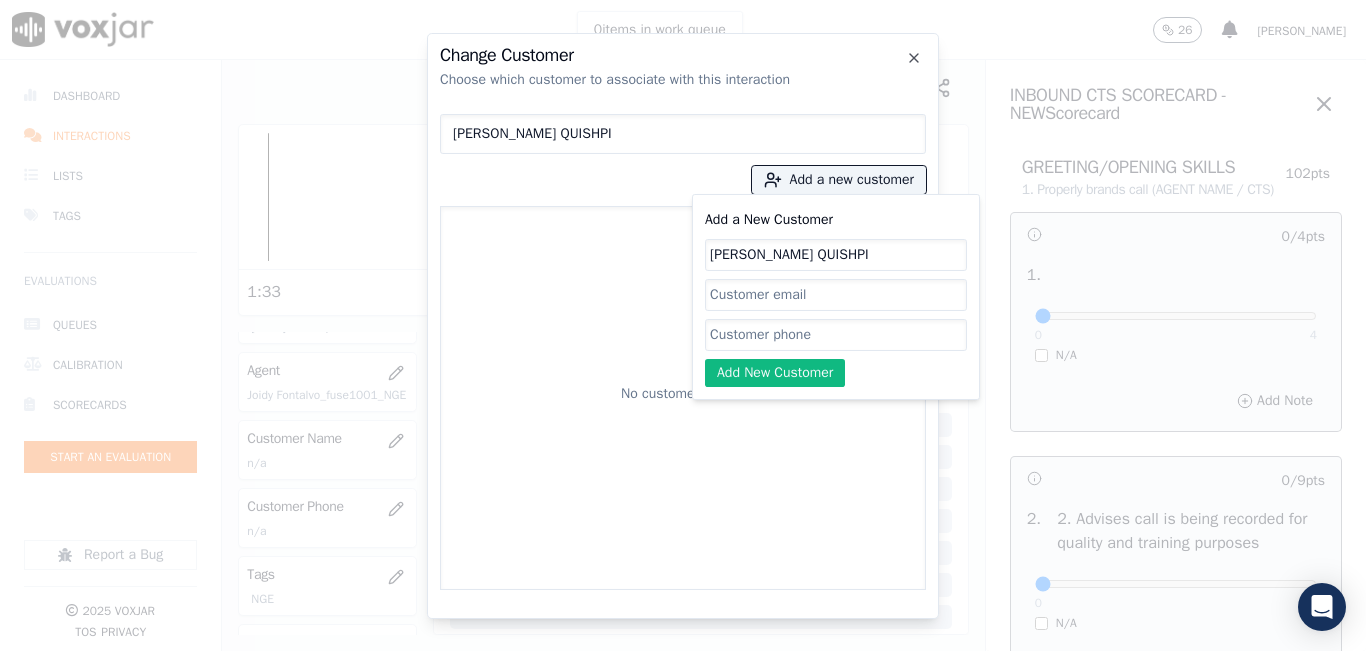 type on "[PERSON_NAME] QUISHPI" 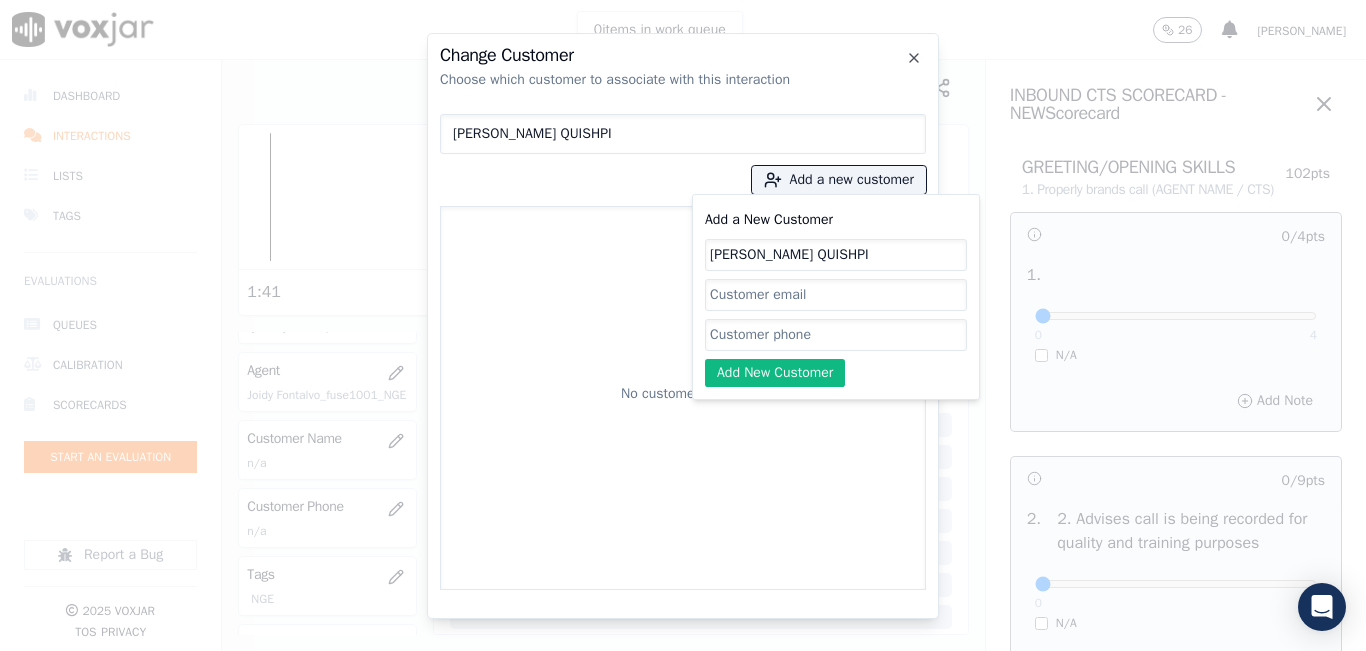click on "Add a New Customer" 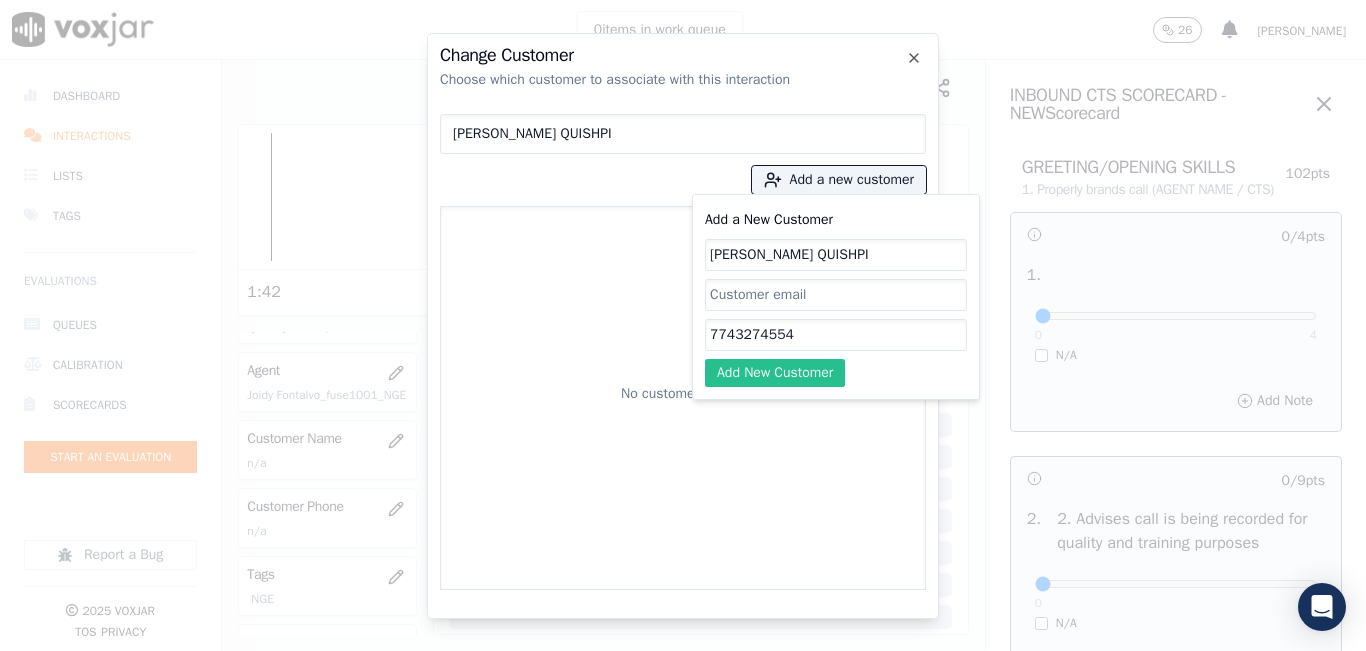 type on "7743274554" 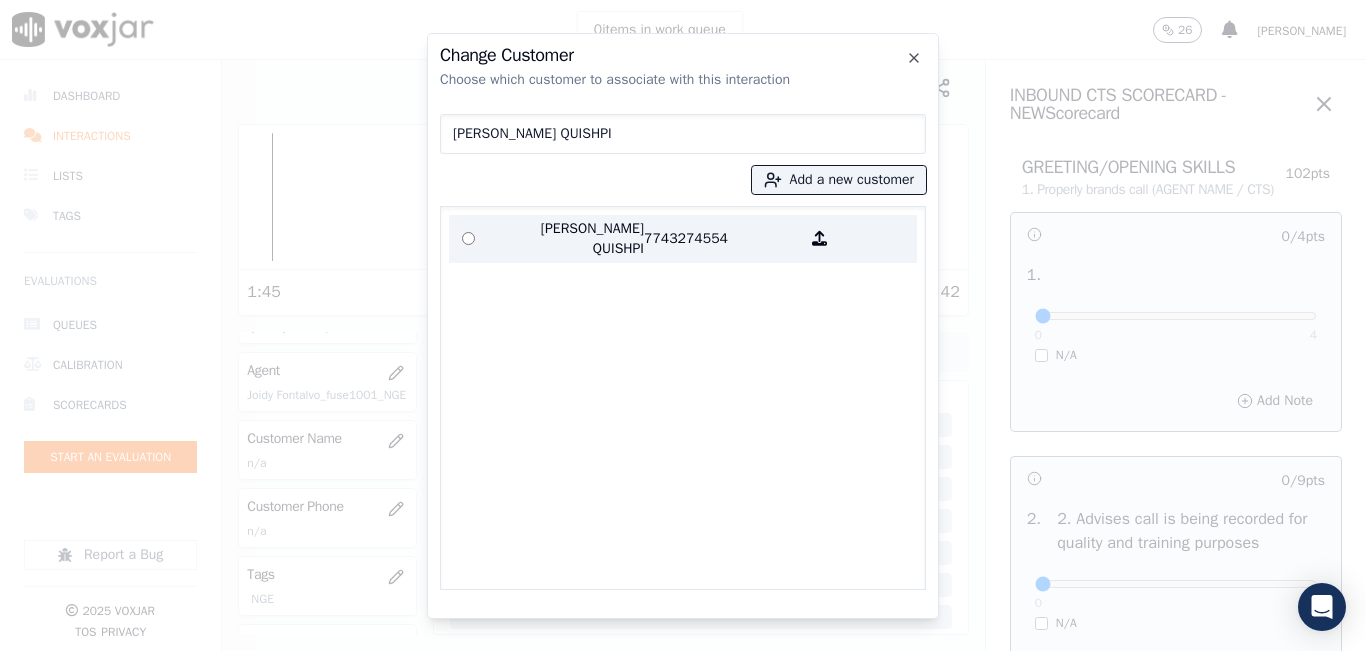 drag, startPoint x: 580, startPoint y: 268, endPoint x: 574, endPoint y: 218, distance: 50.358715 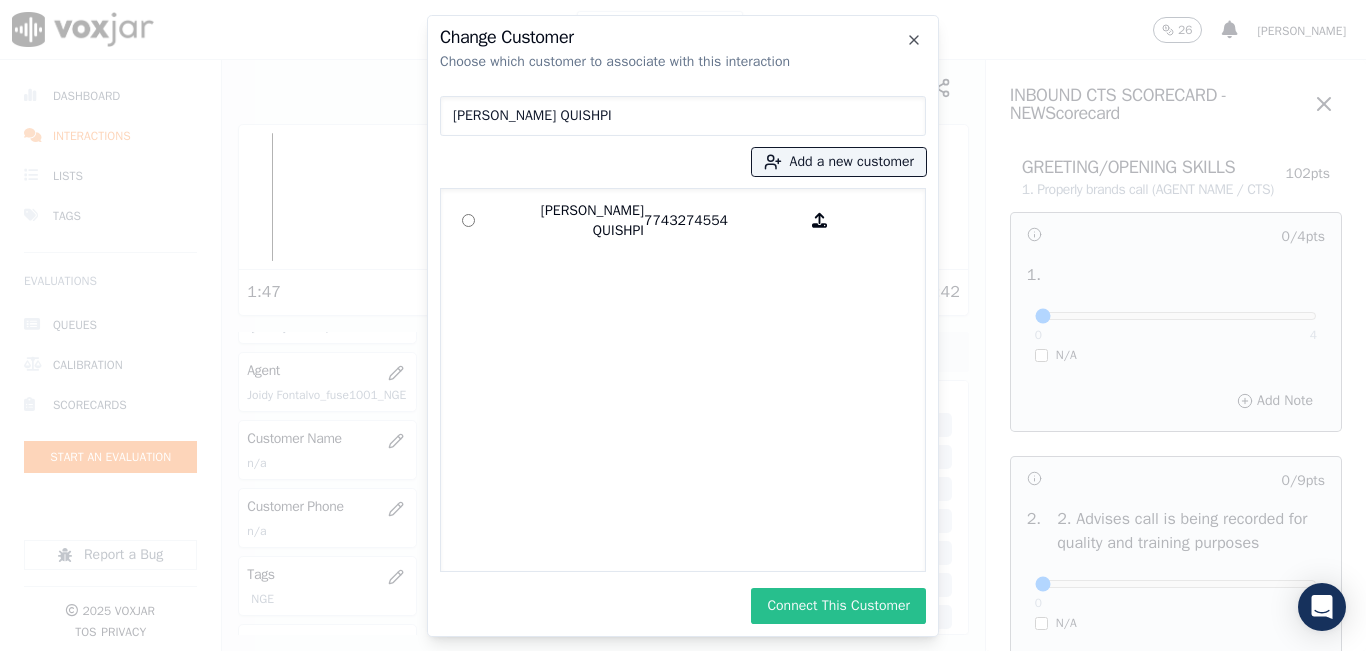 click on "Connect This Customer" at bounding box center [838, 606] 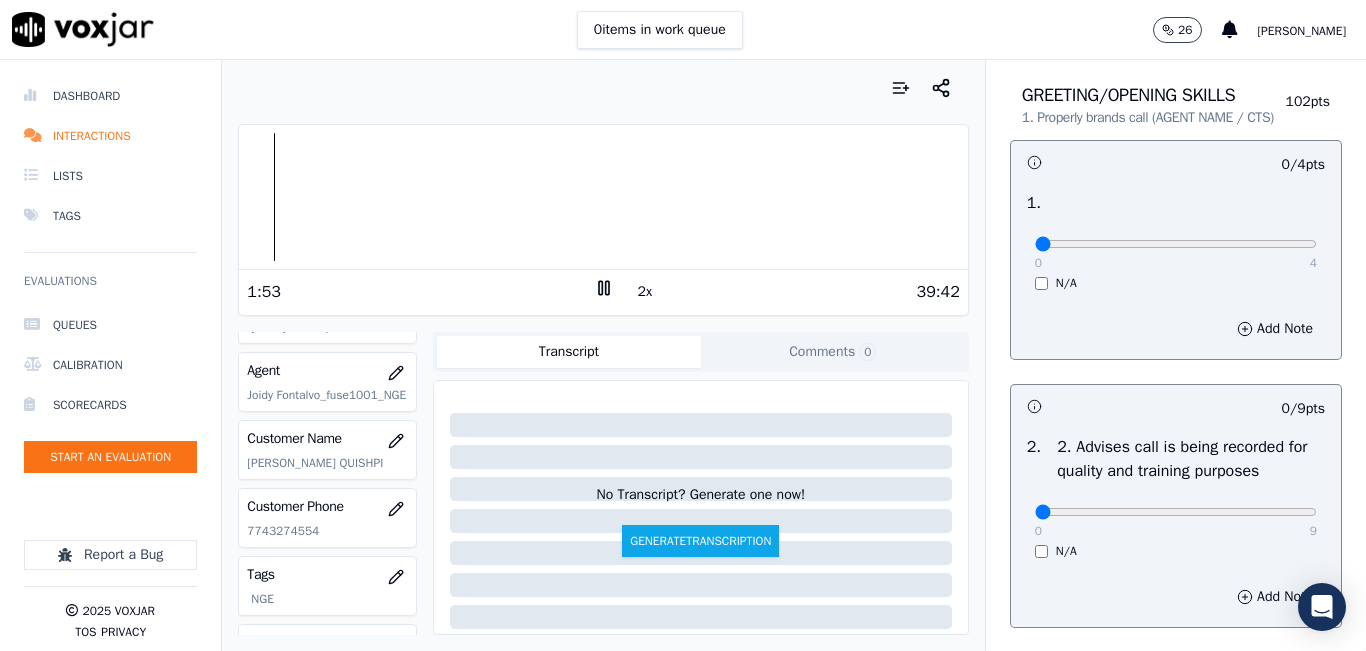 scroll, scrollTop: 100, scrollLeft: 0, axis: vertical 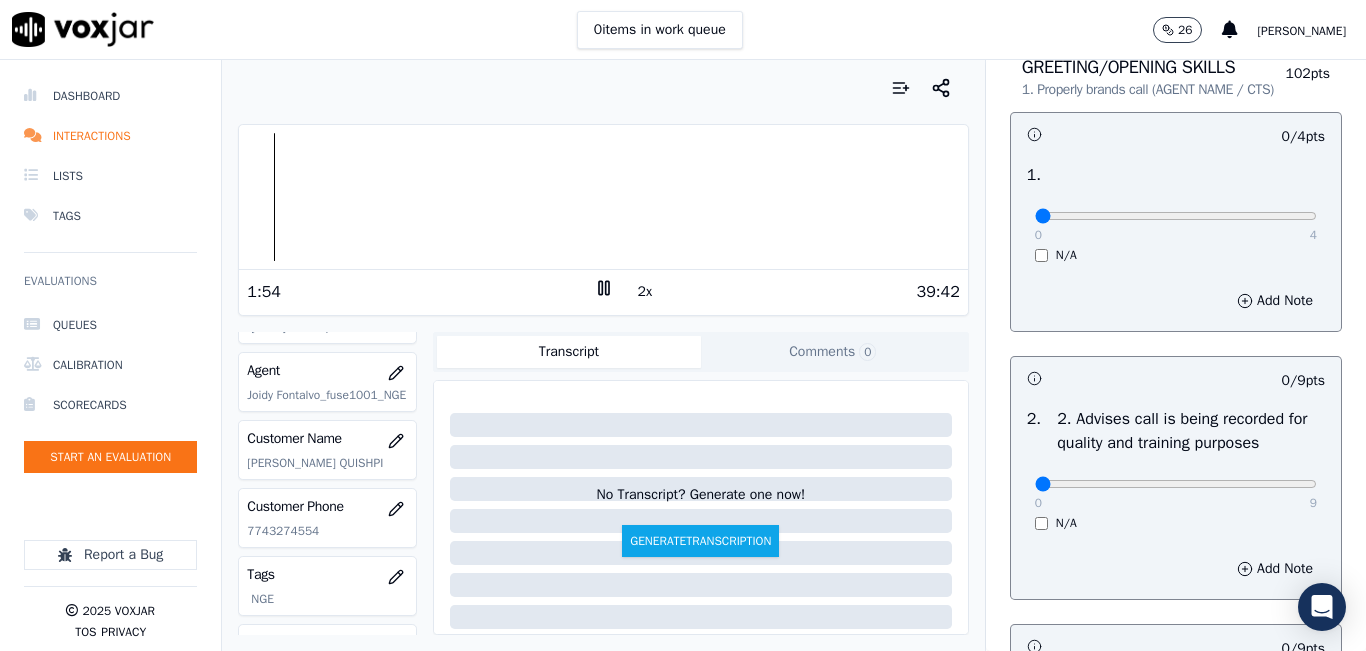 click on "0   4" at bounding box center [1176, 215] 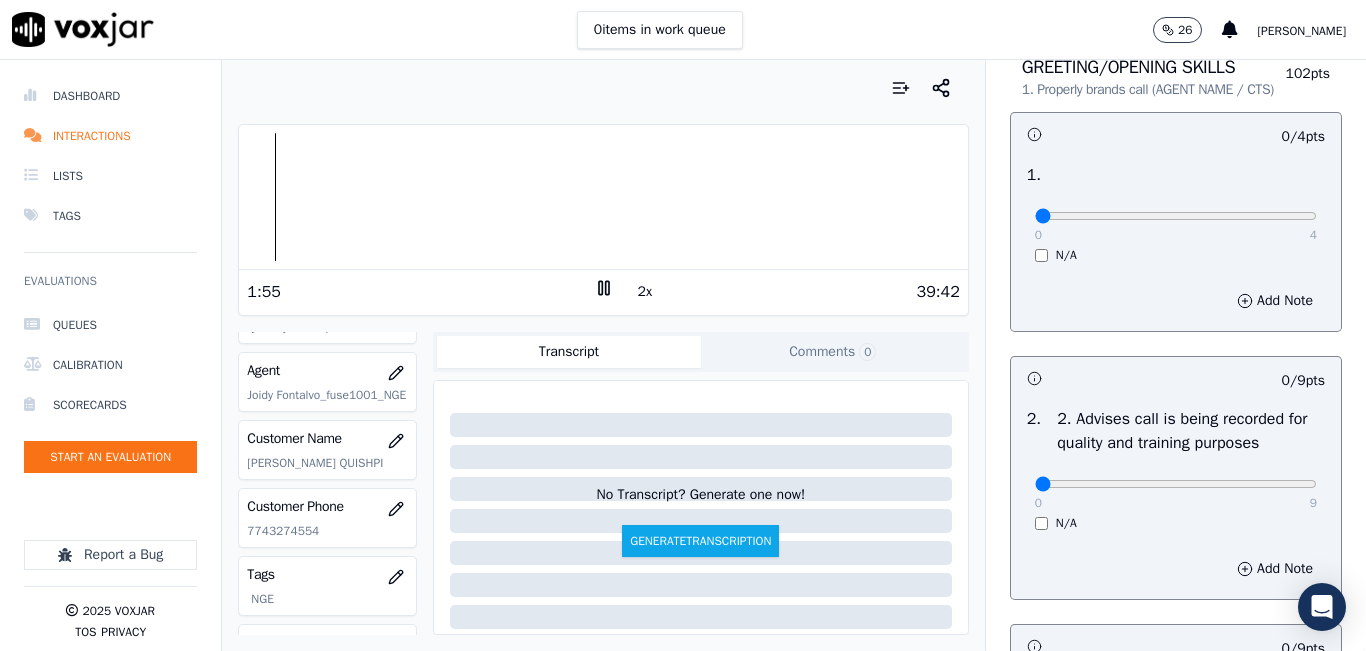 click on "0   4" at bounding box center (1176, 215) 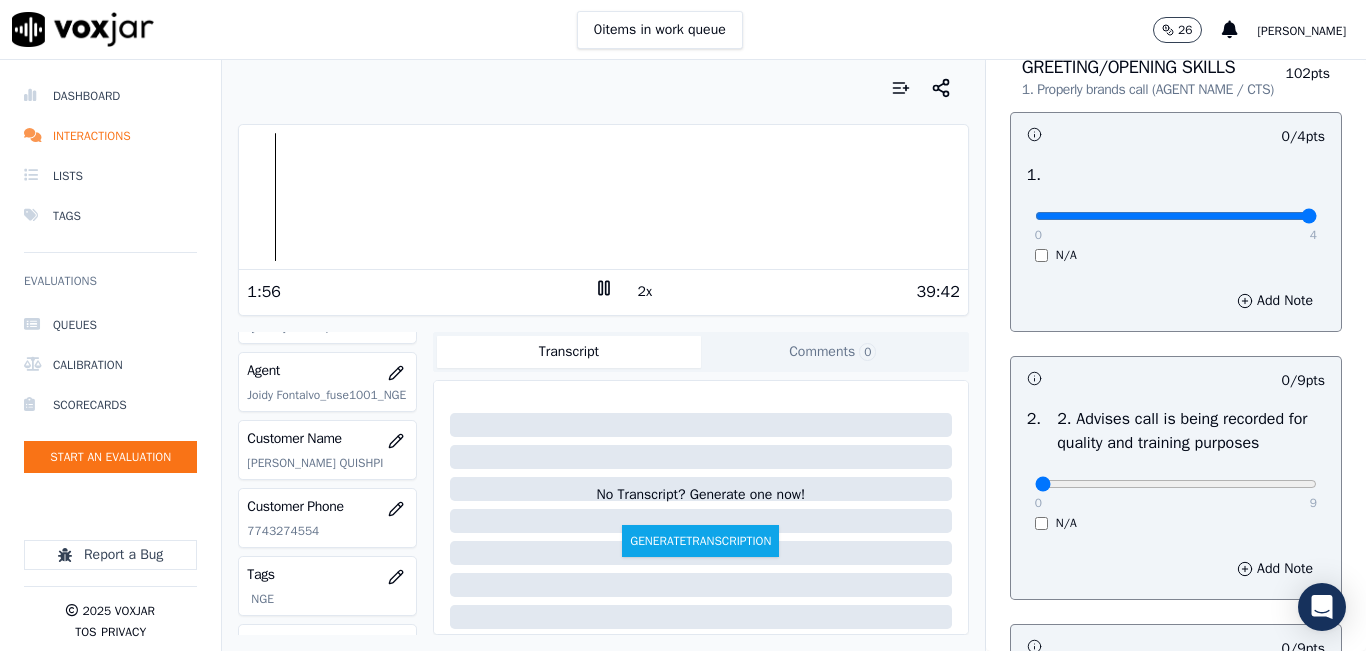 type on "4" 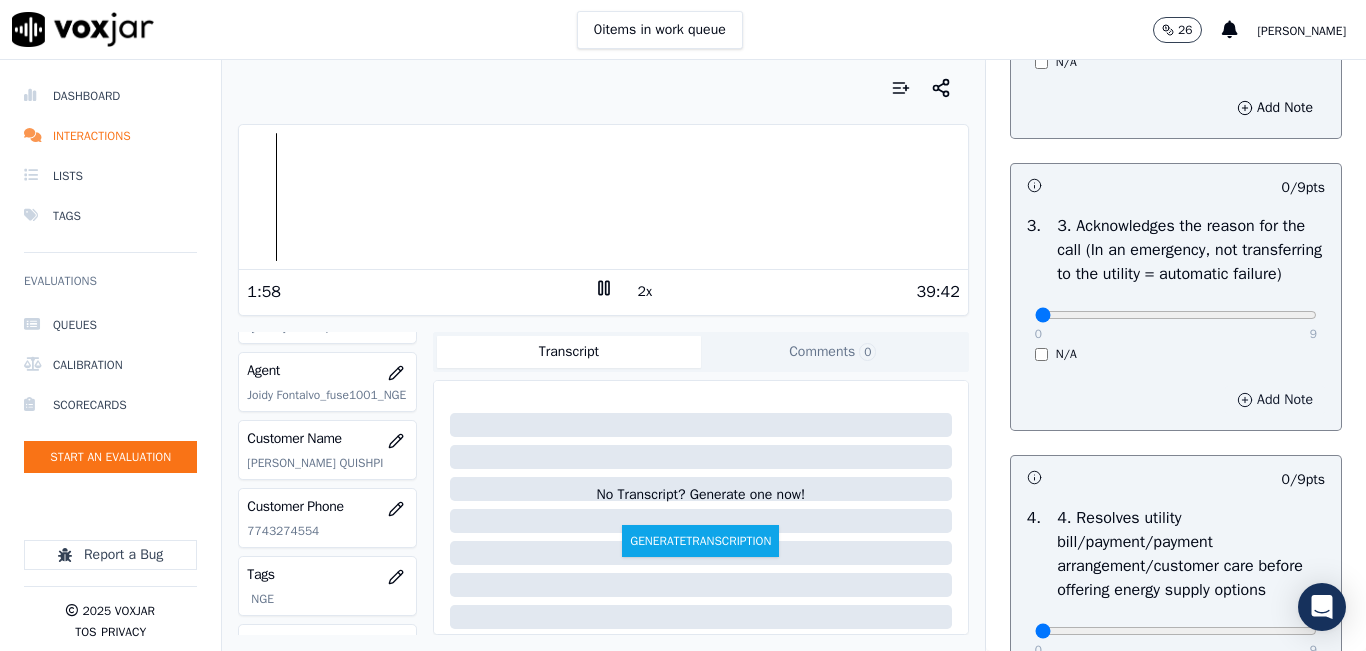 scroll, scrollTop: 600, scrollLeft: 0, axis: vertical 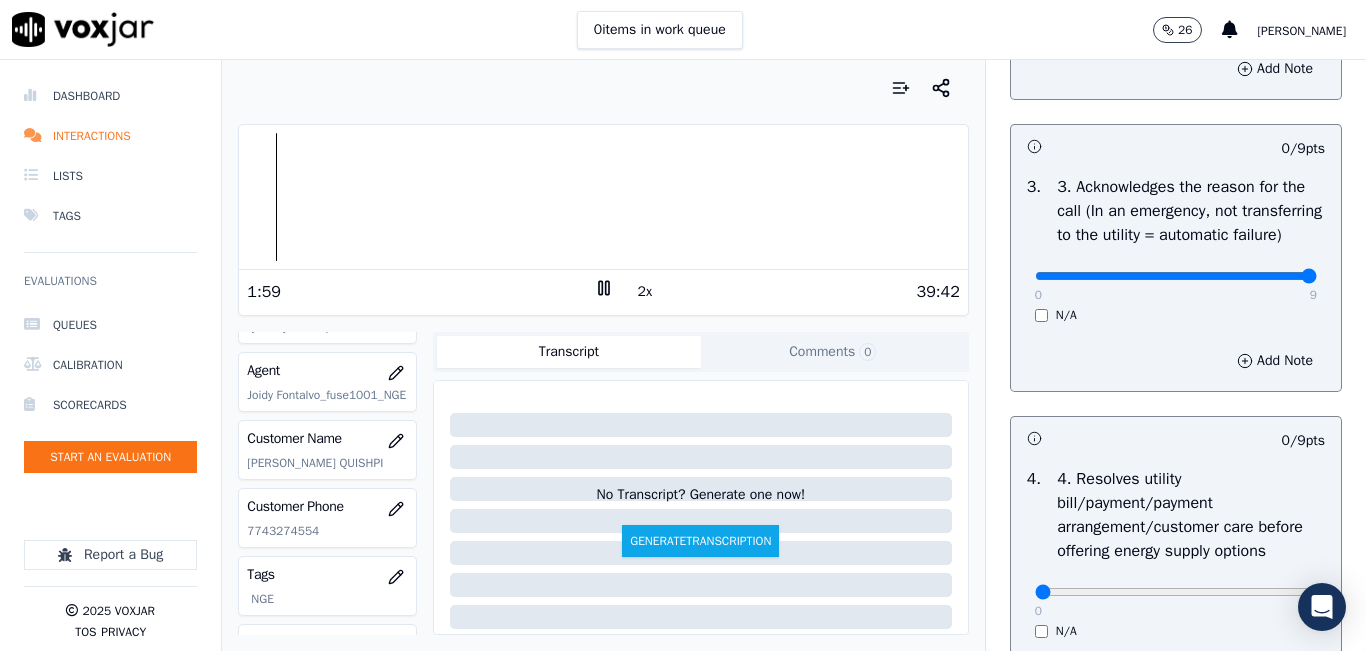 type on "9" 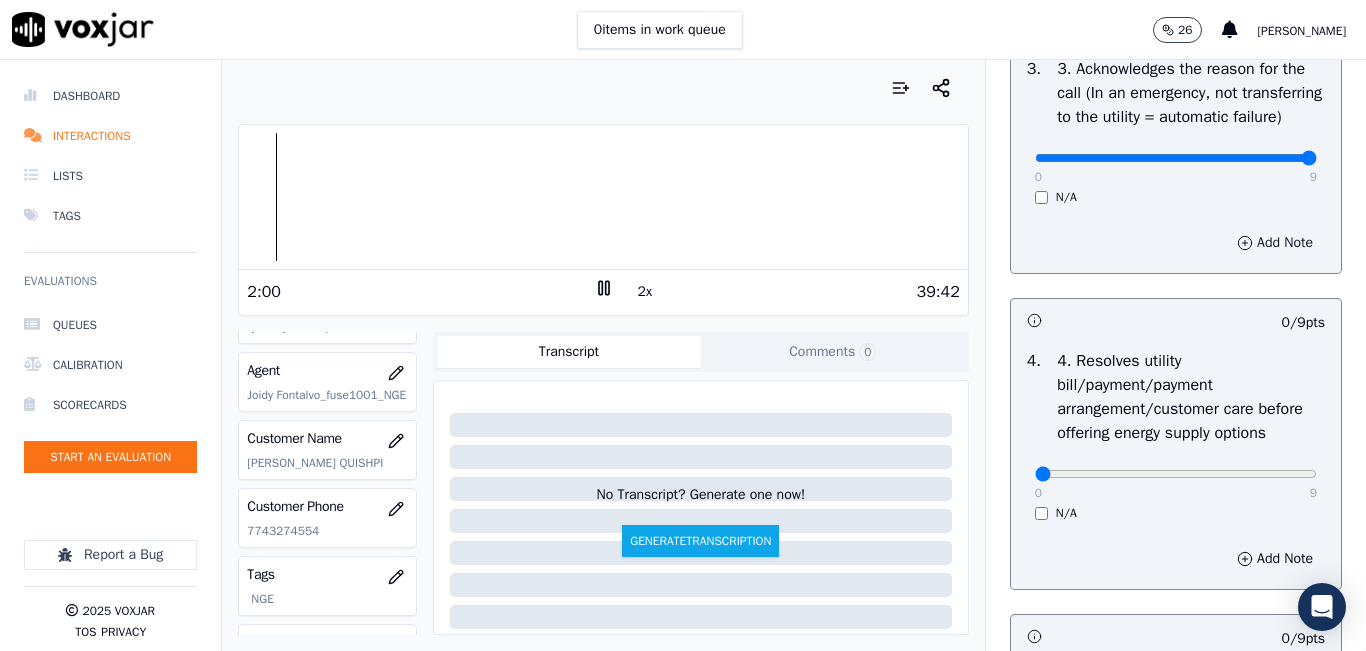 scroll, scrollTop: 900, scrollLeft: 0, axis: vertical 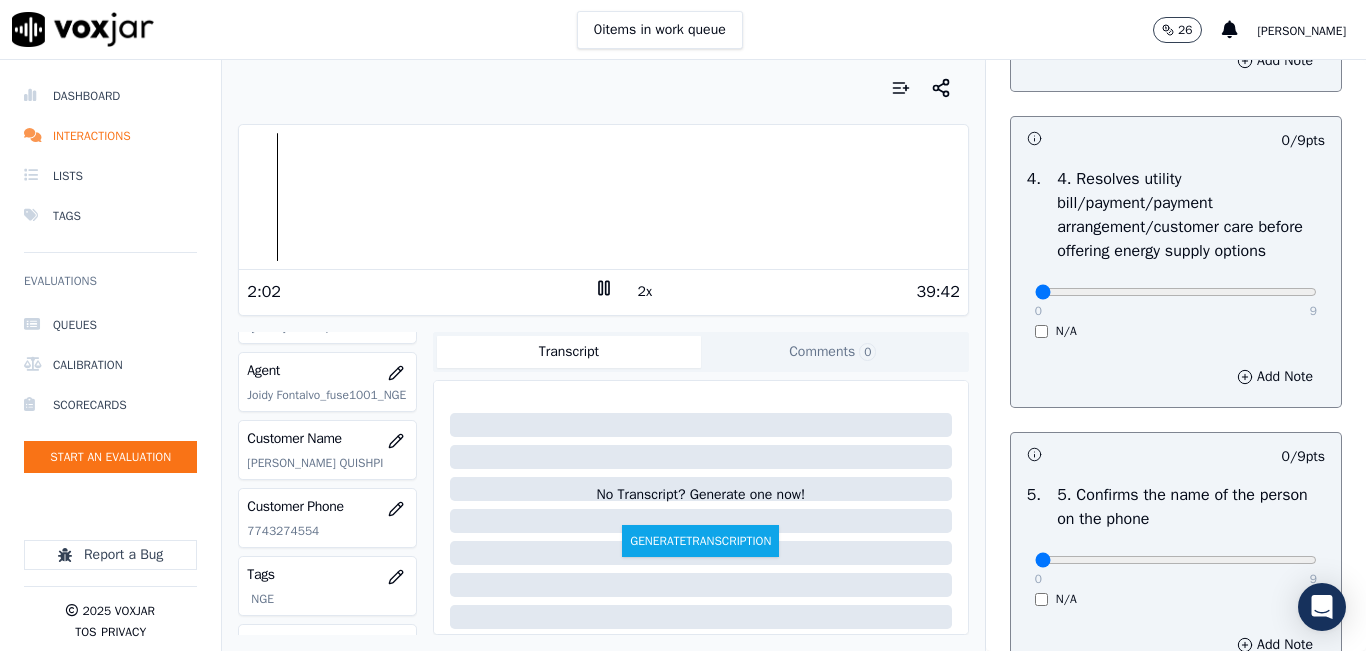 click on "0   9     N/A" at bounding box center (1176, 301) 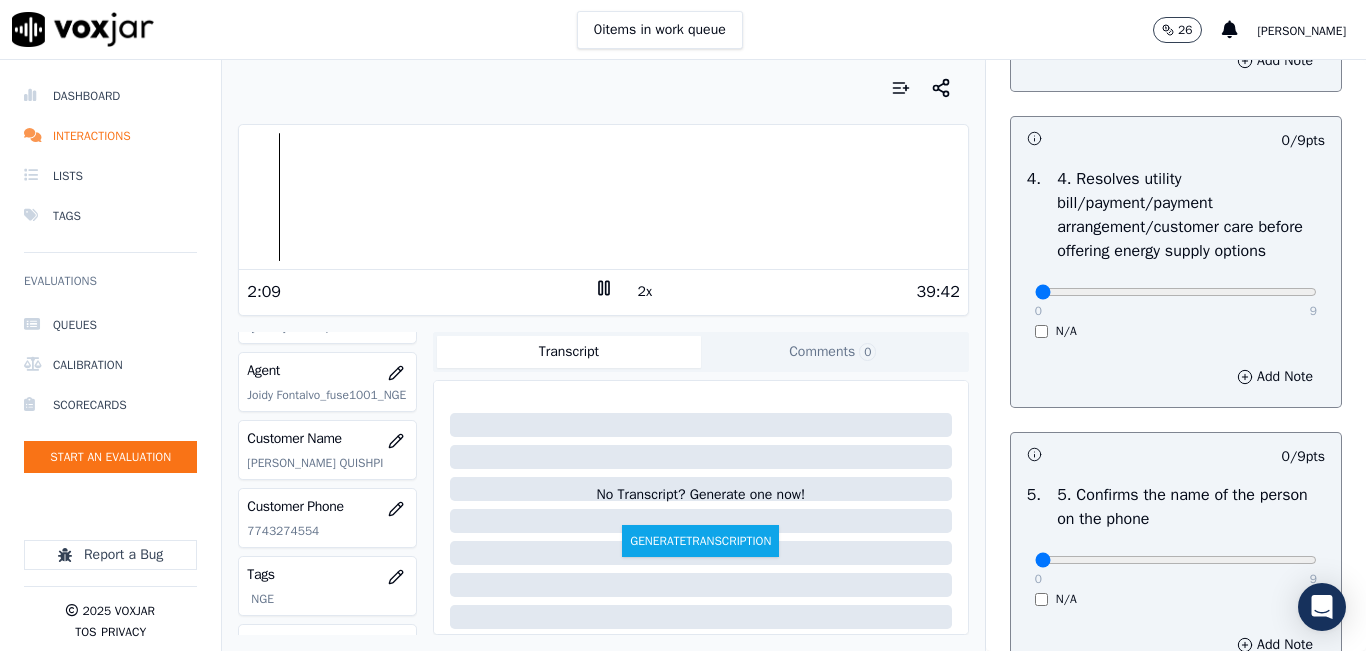 click on "Your browser does not support the audio element." at bounding box center (603, 197) 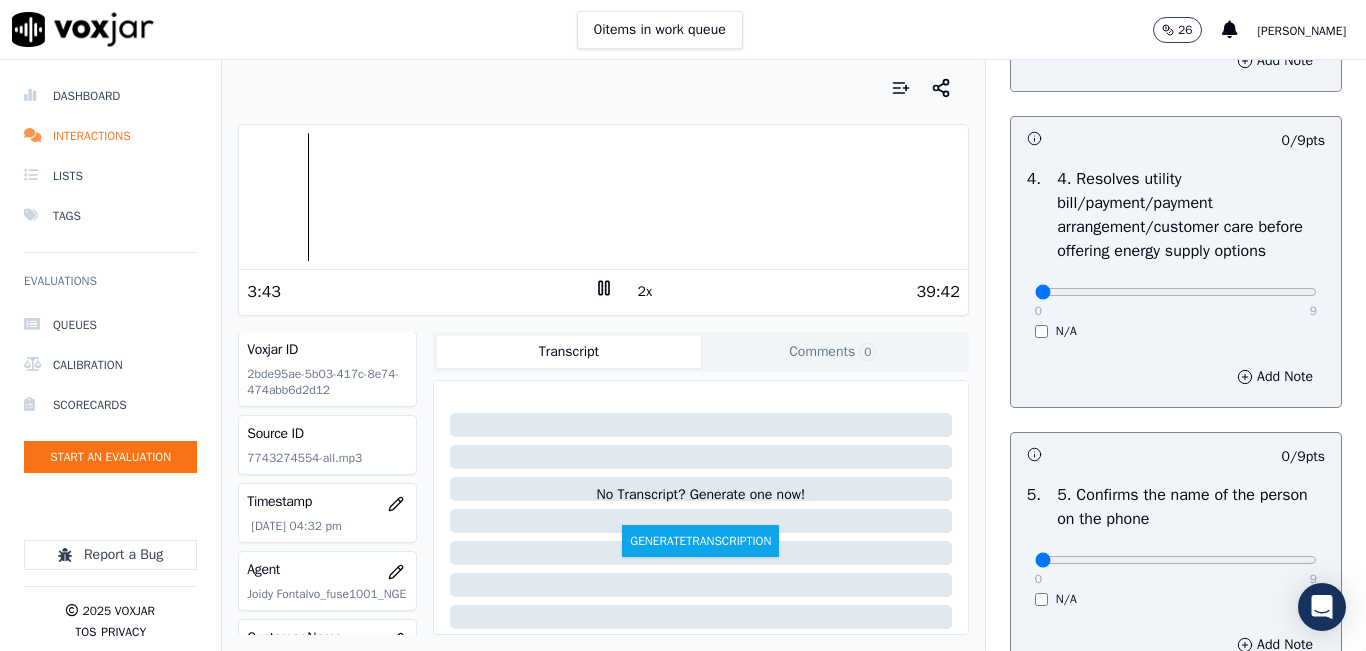 scroll, scrollTop: 0, scrollLeft: 0, axis: both 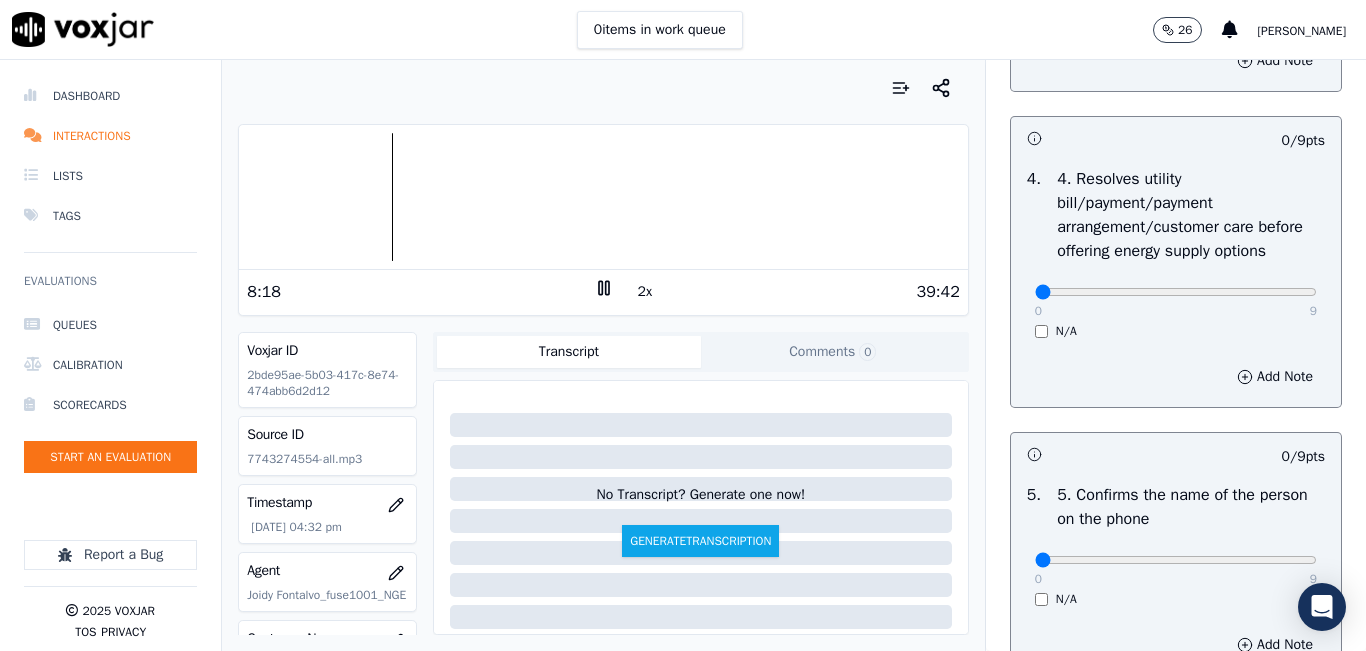 click 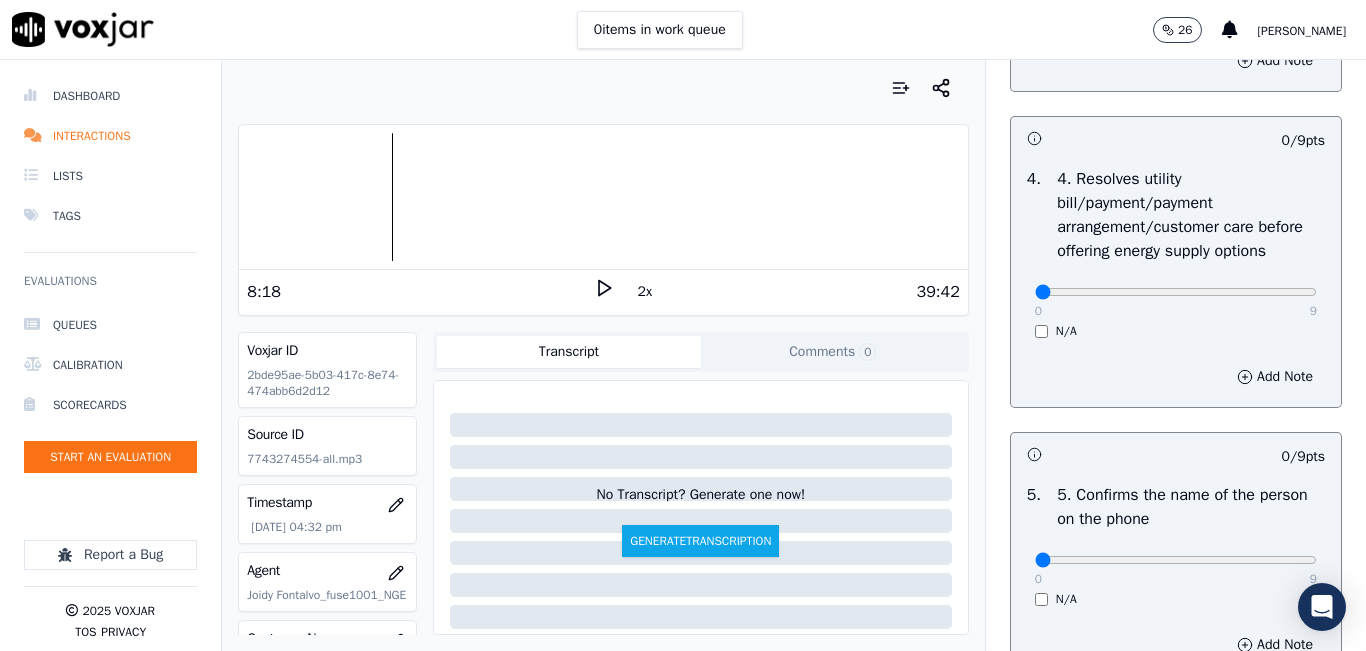click 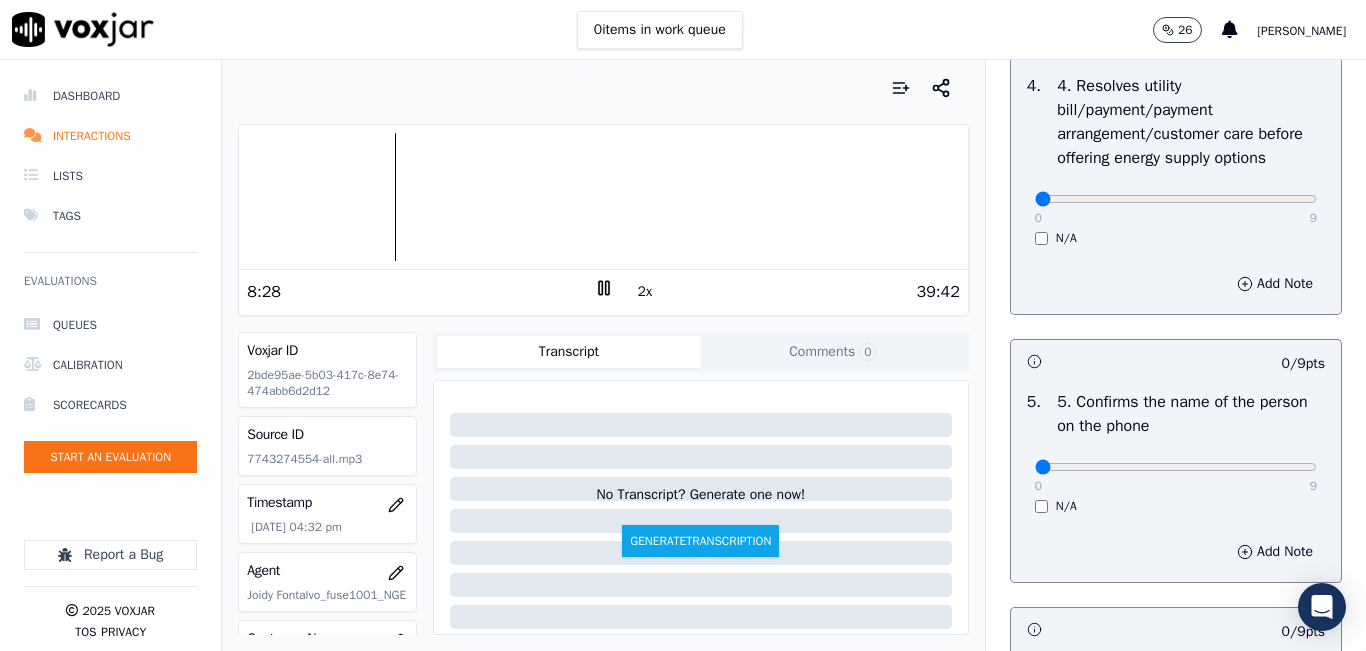 scroll, scrollTop: 1100, scrollLeft: 0, axis: vertical 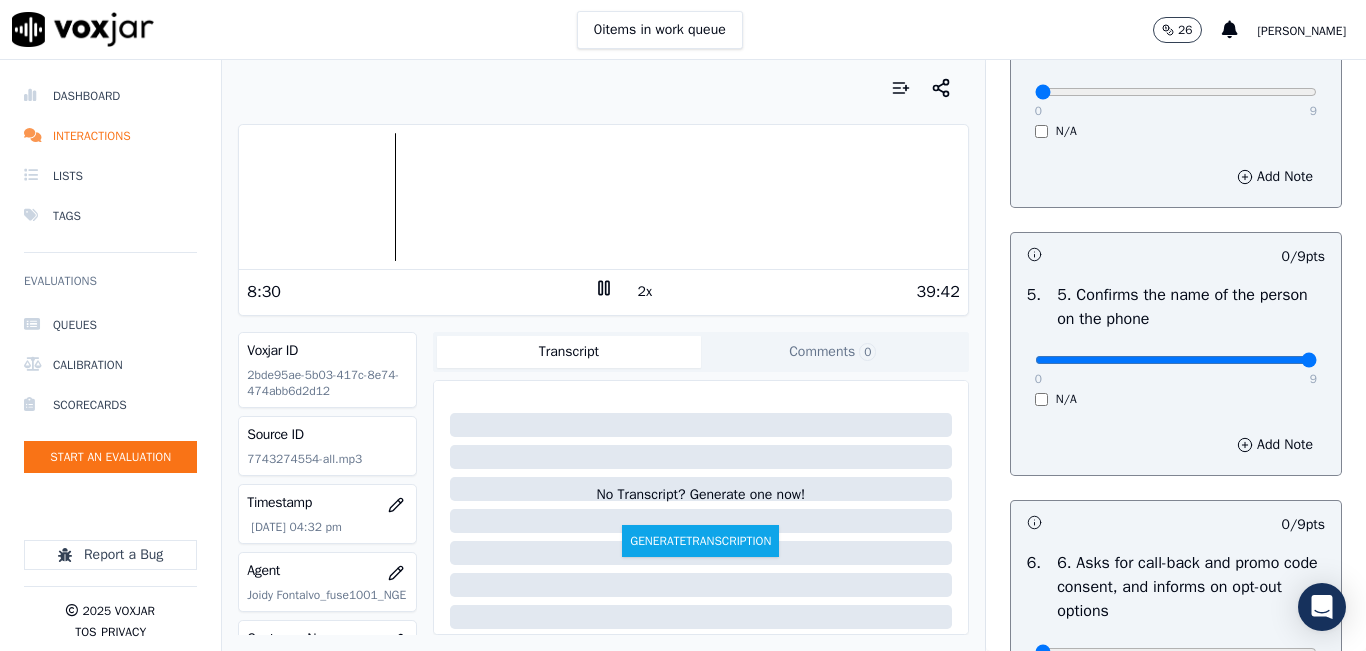 drag, startPoint x: 1248, startPoint y: 430, endPoint x: 1326, endPoint y: 433, distance: 78.05767 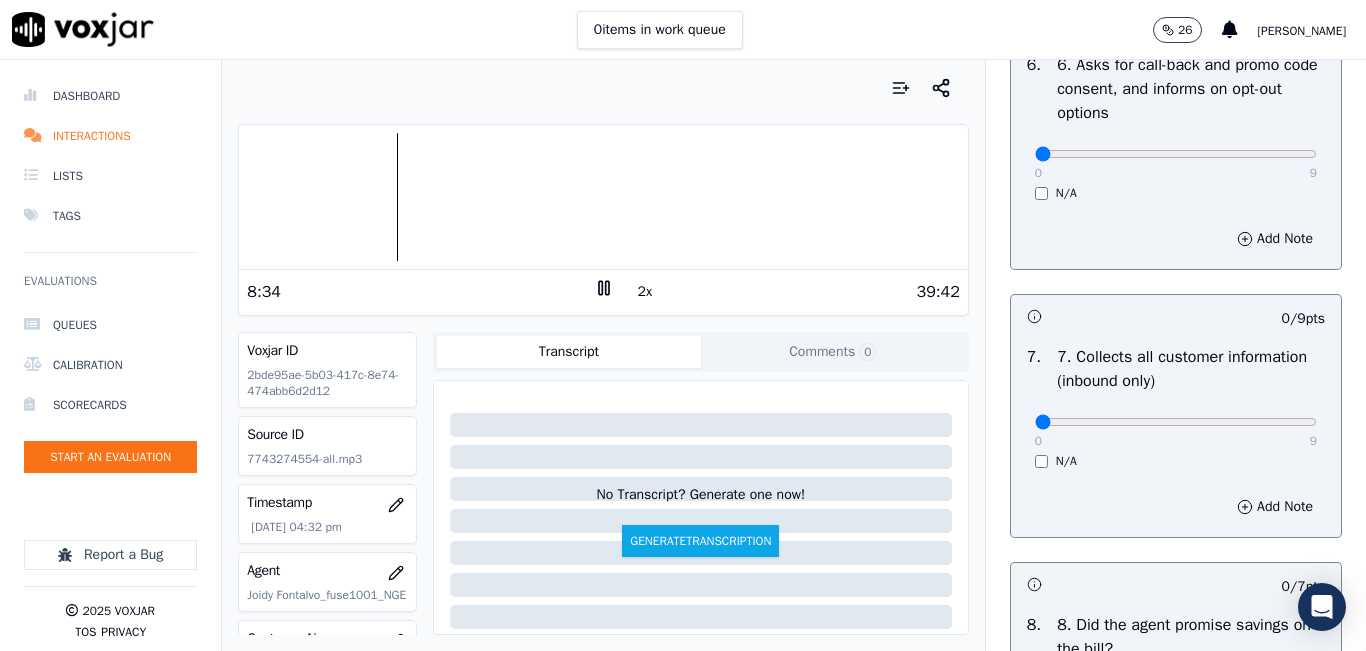 scroll, scrollTop: 1600, scrollLeft: 0, axis: vertical 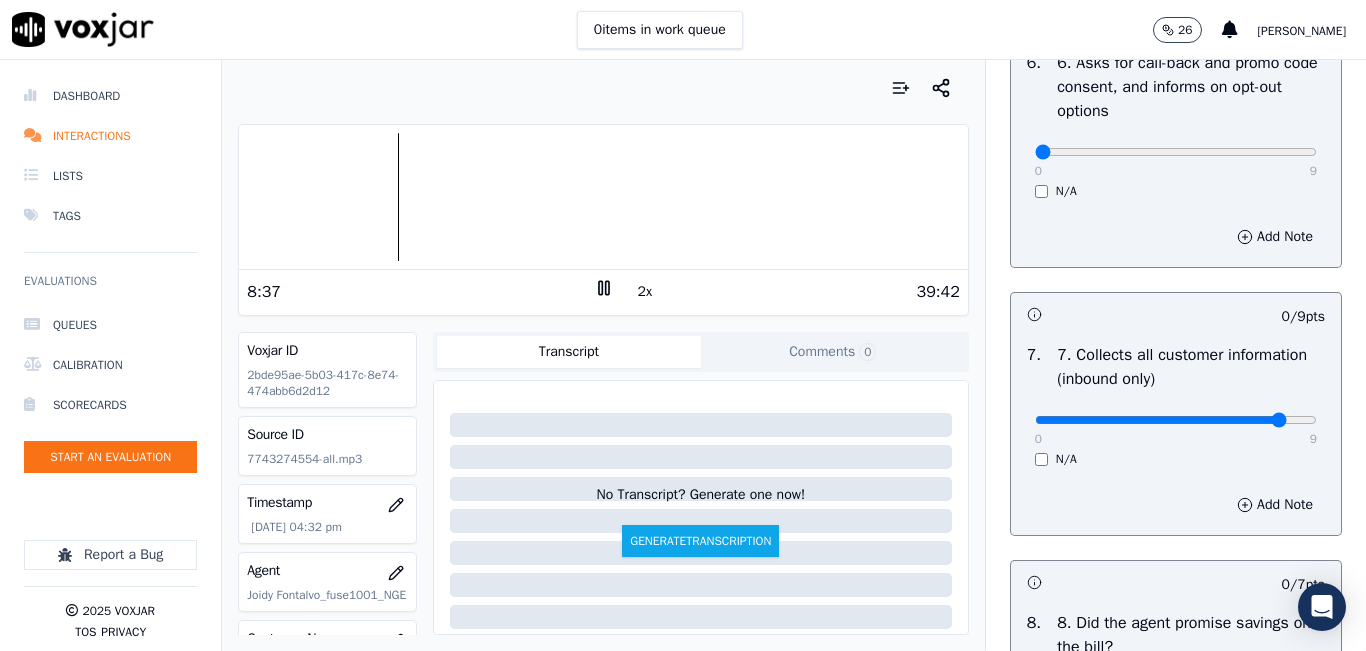 click at bounding box center [1176, -1284] 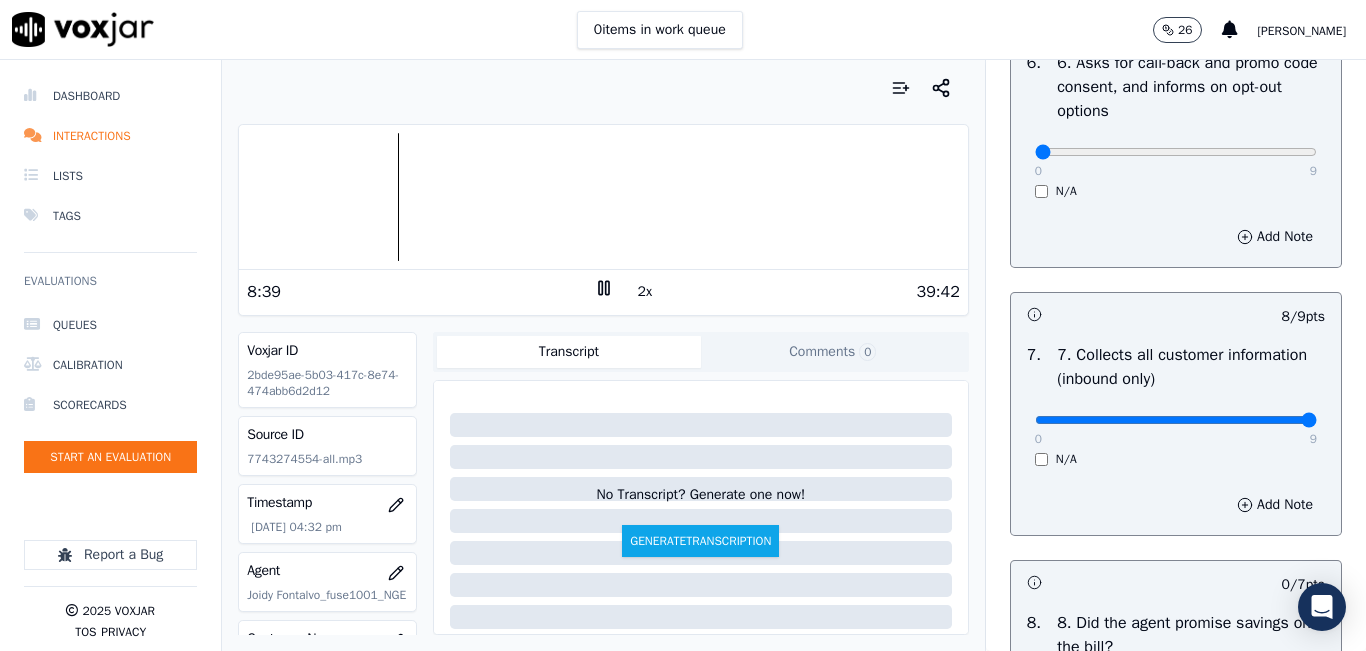 drag, startPoint x: 1250, startPoint y: 494, endPoint x: 1311, endPoint y: 477, distance: 63.324562 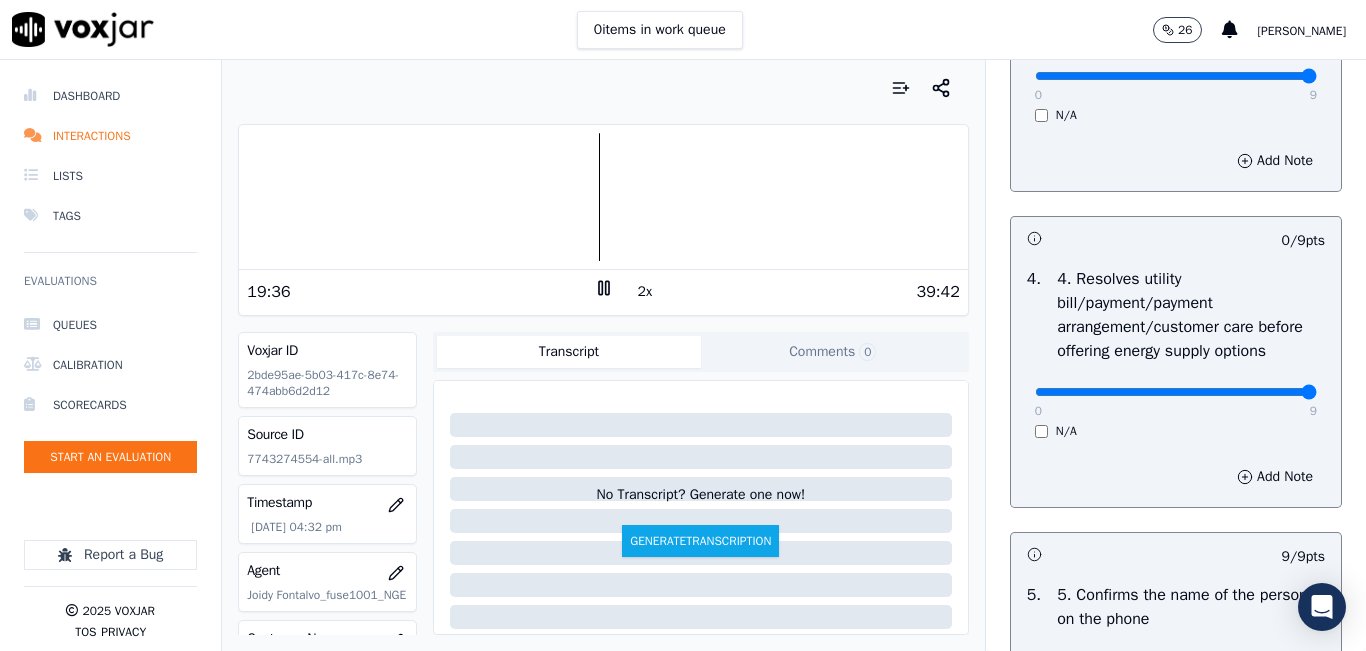 type on "9" 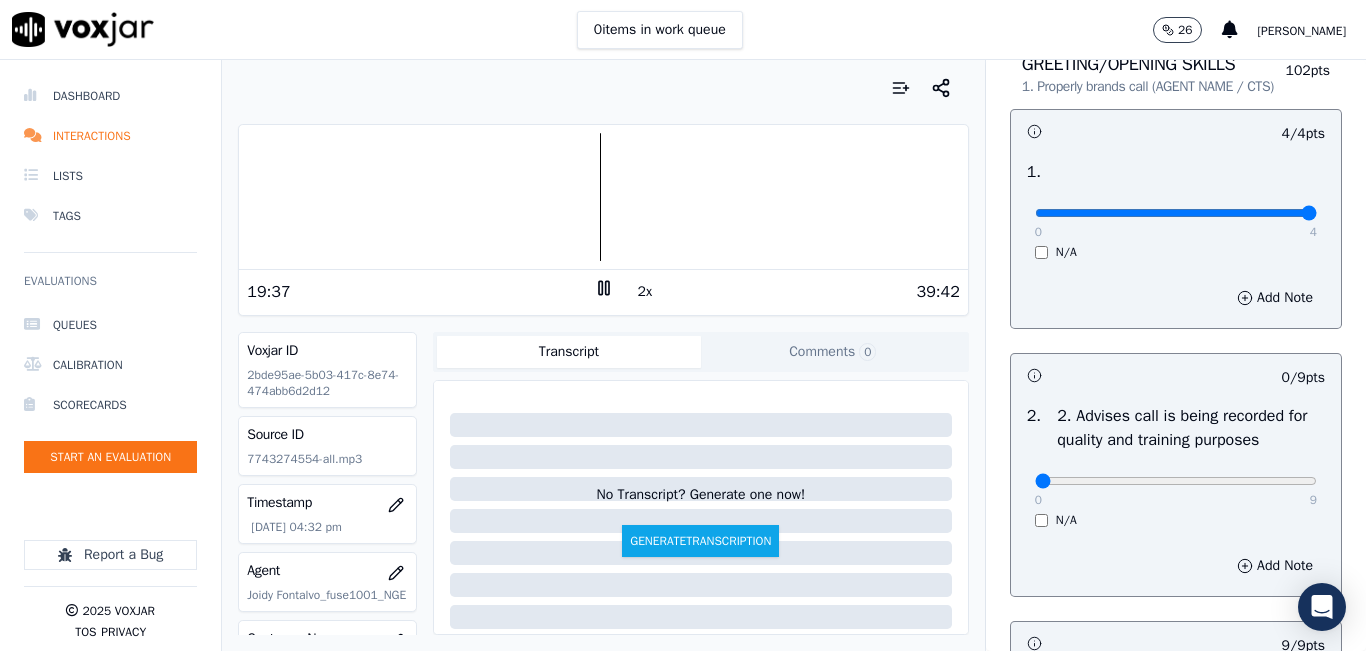 scroll, scrollTop: 100, scrollLeft: 0, axis: vertical 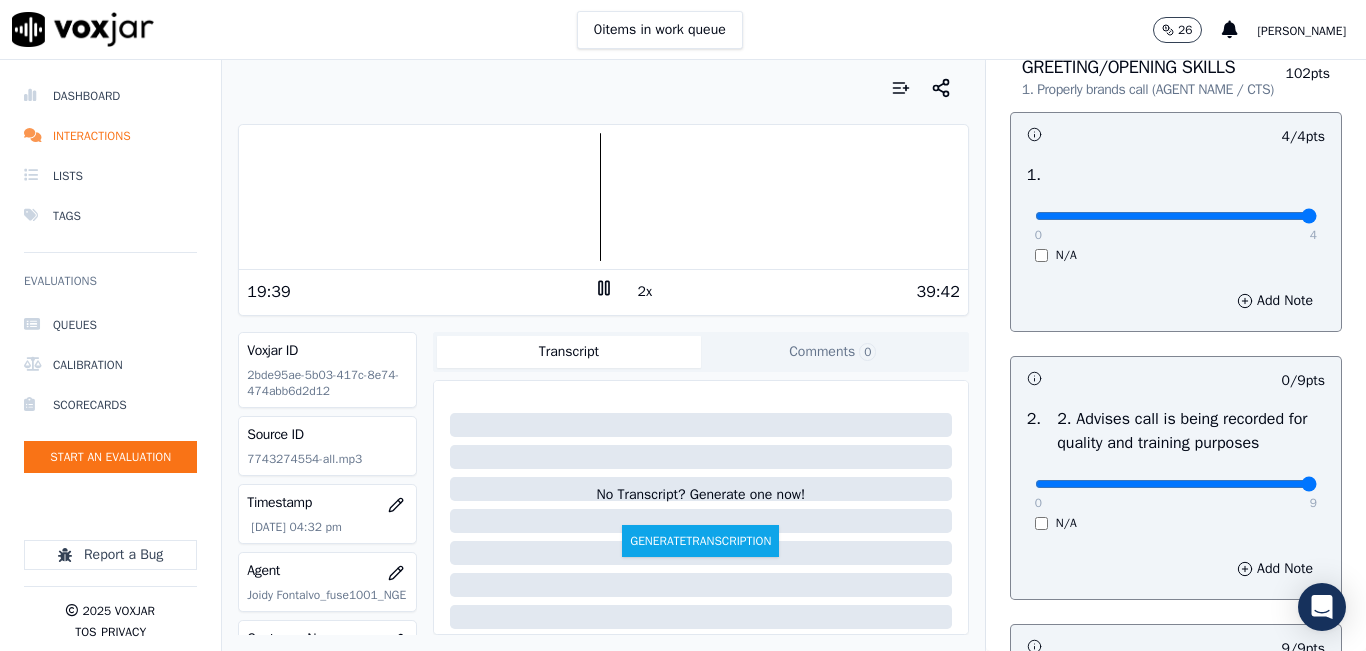 type on "9" 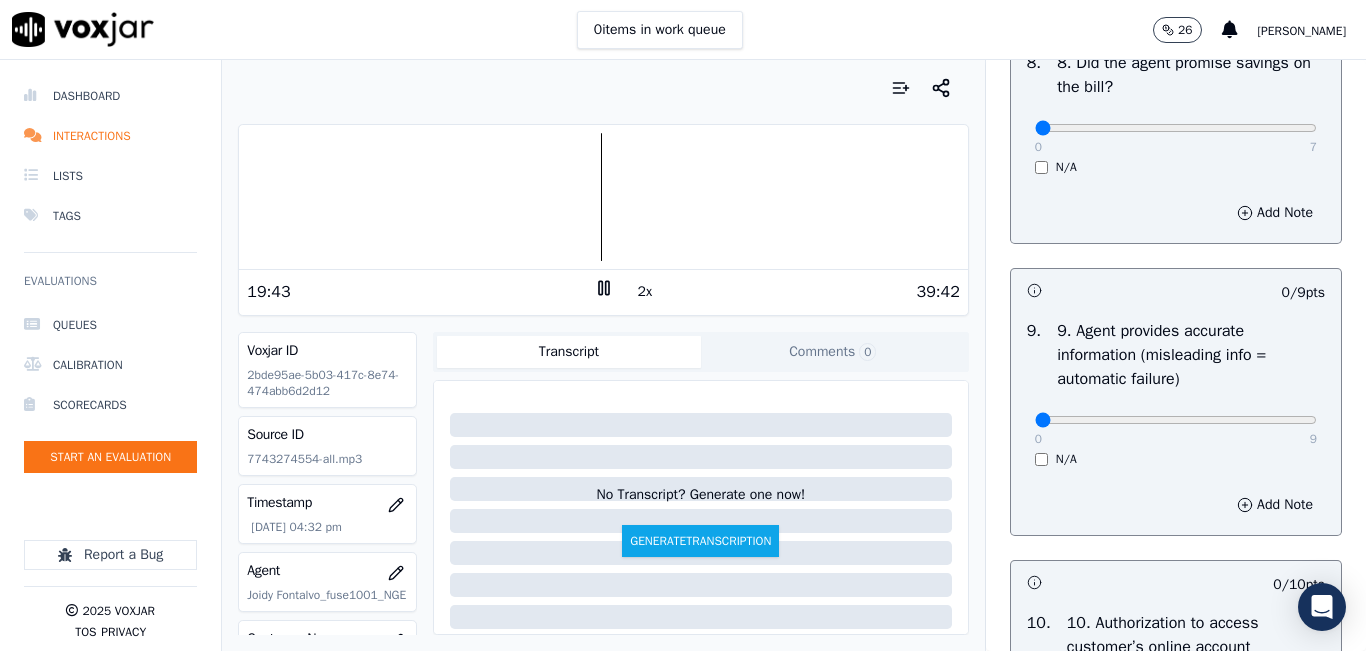 scroll, scrollTop: 2000, scrollLeft: 0, axis: vertical 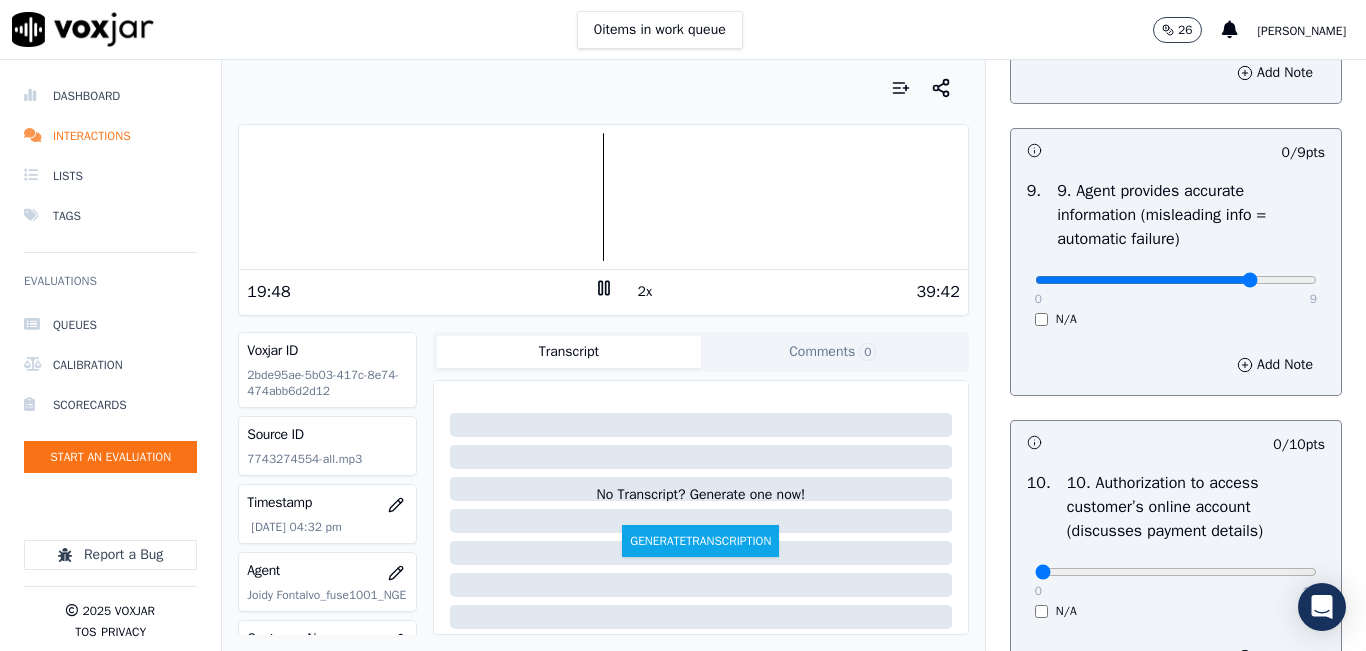 click at bounding box center [1176, -1984] 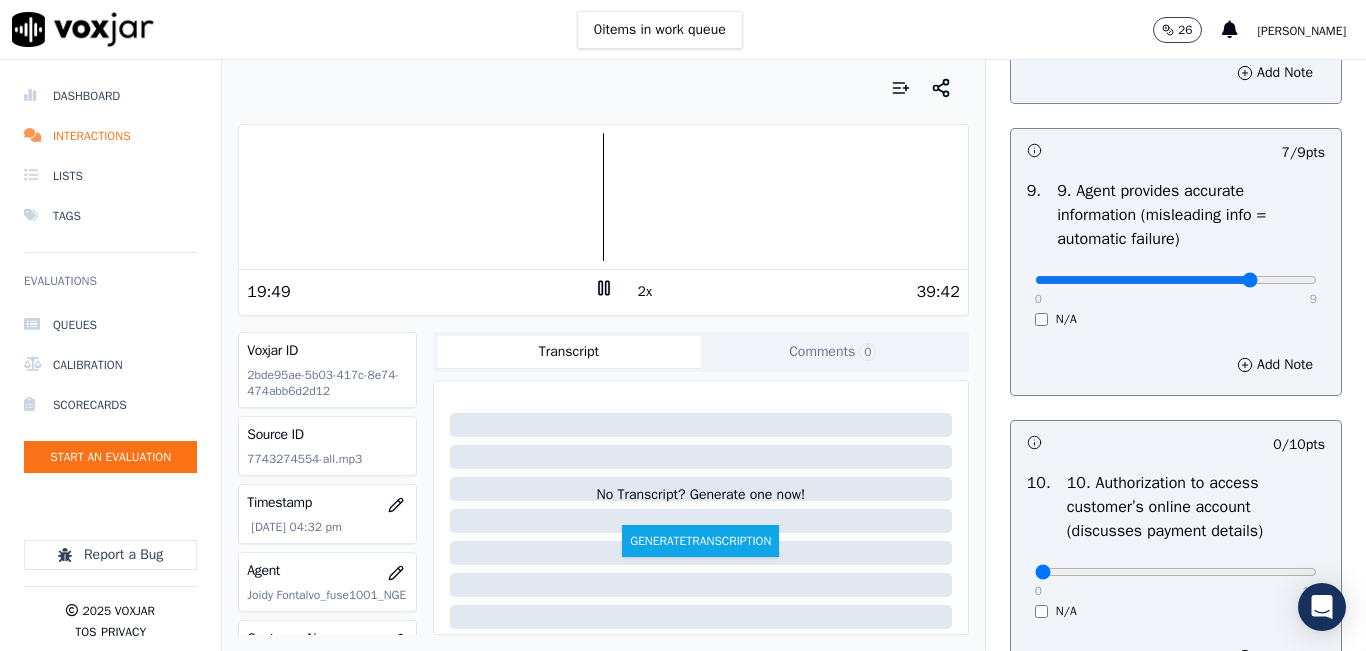 click on "0   9" at bounding box center (1176, 279) 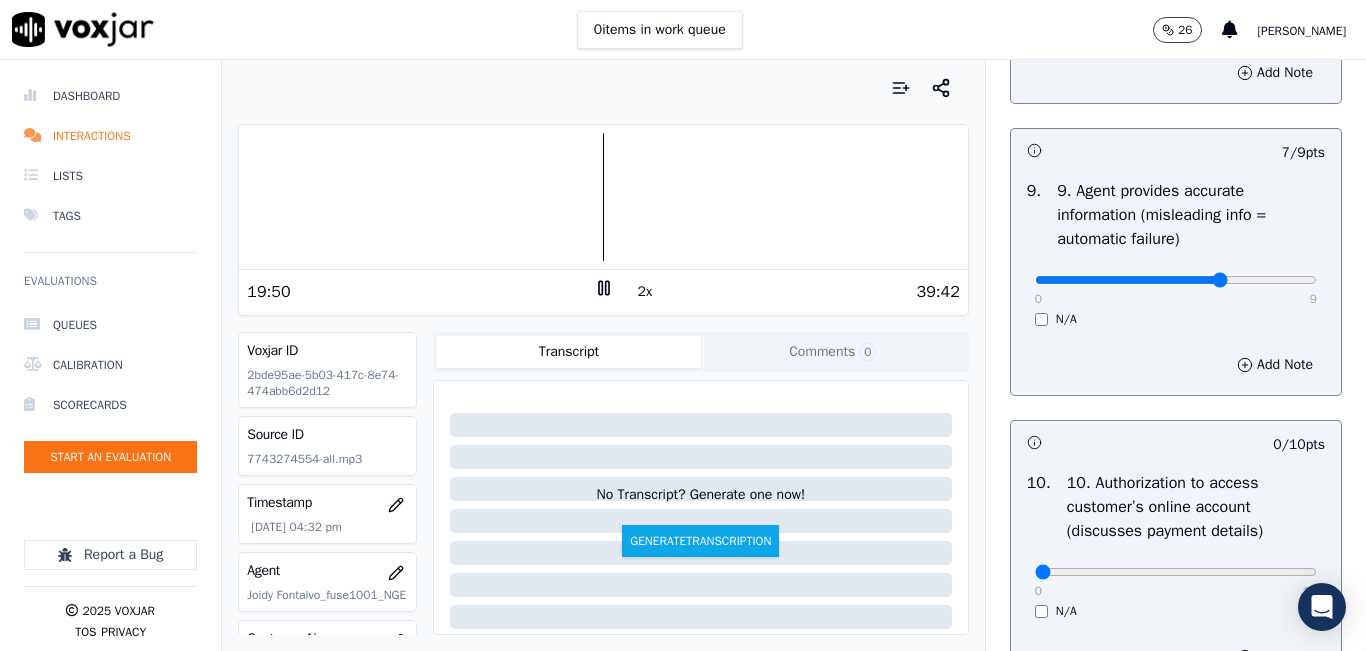 type on "6" 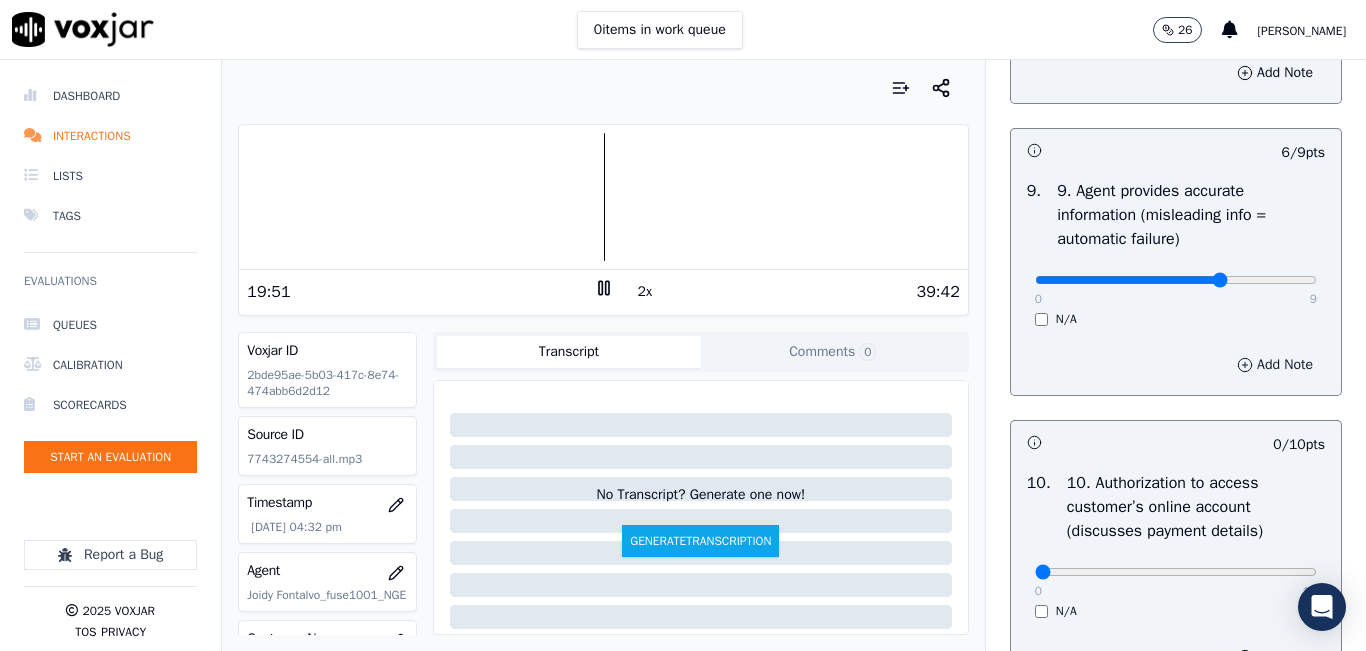 click on "Add Note" at bounding box center [1275, 365] 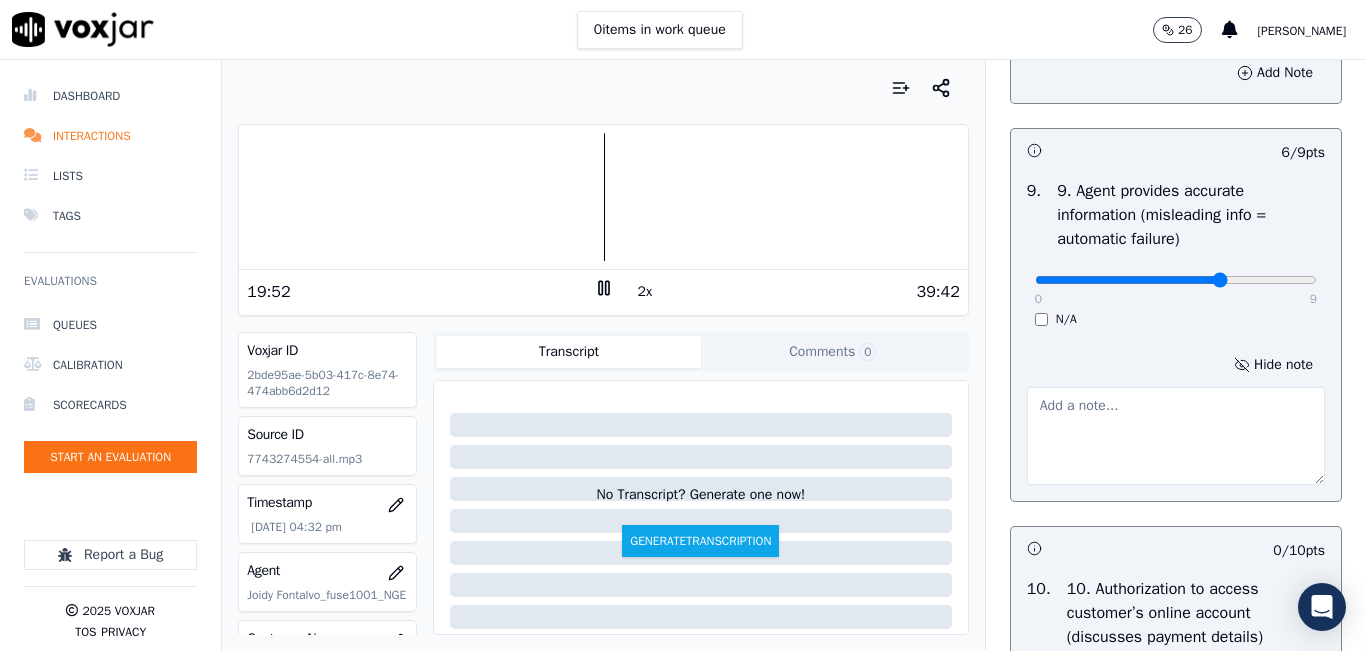 click at bounding box center (1176, 436) 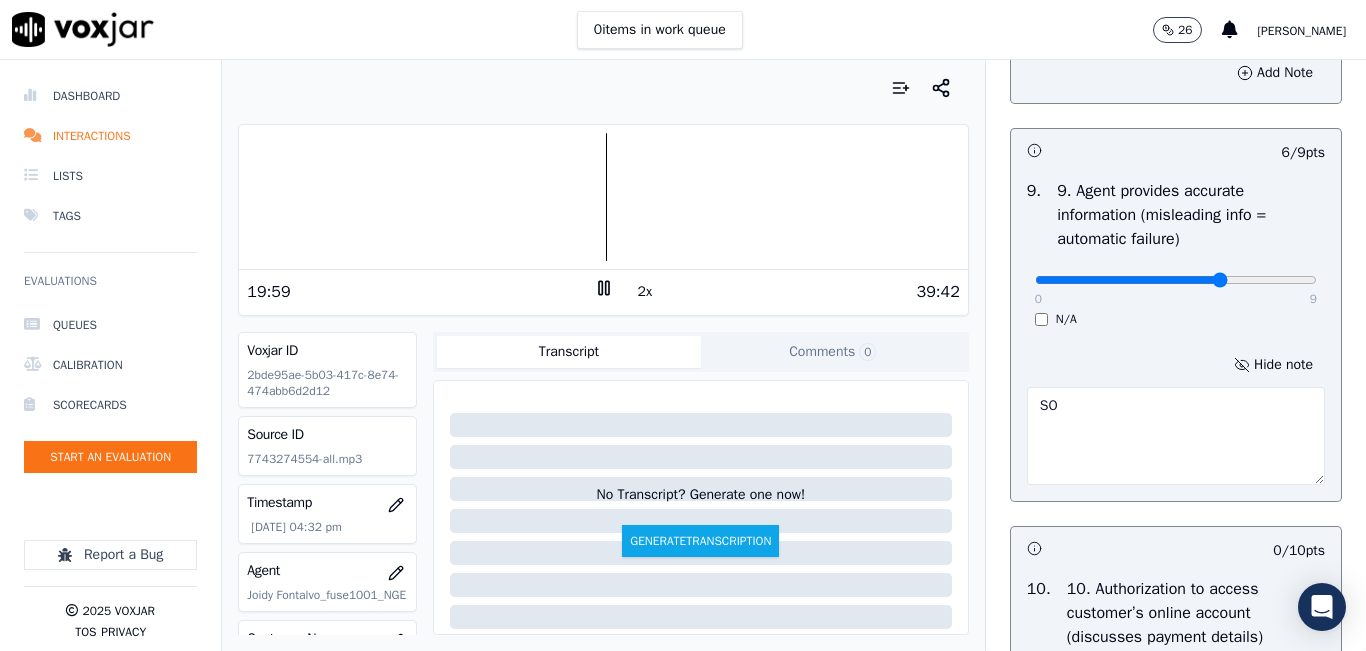 type on "S" 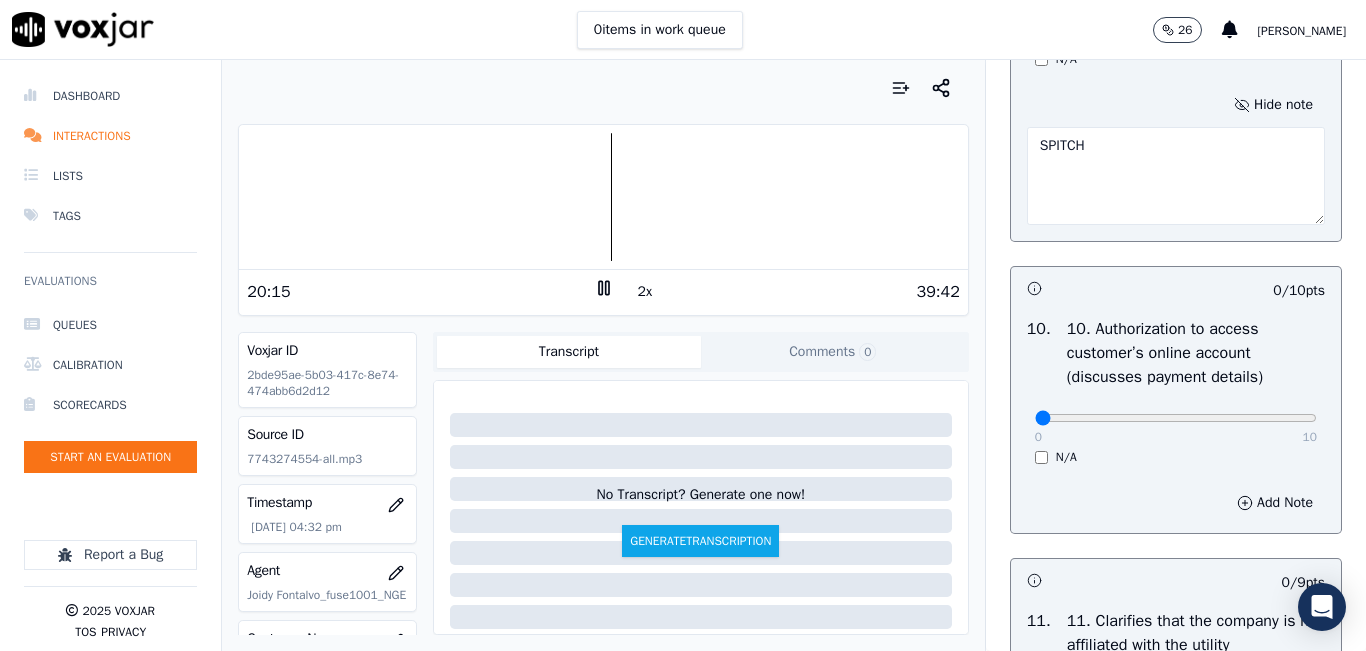 scroll, scrollTop: 2600, scrollLeft: 0, axis: vertical 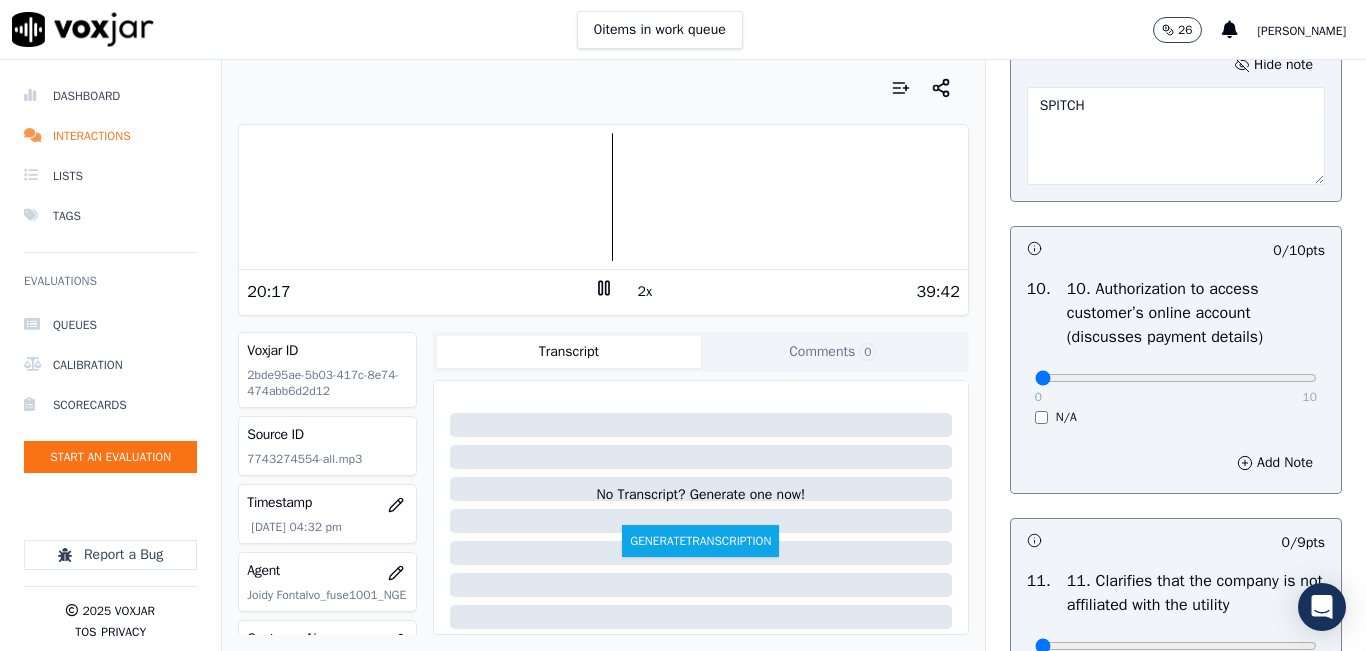 type on "SPITCH" 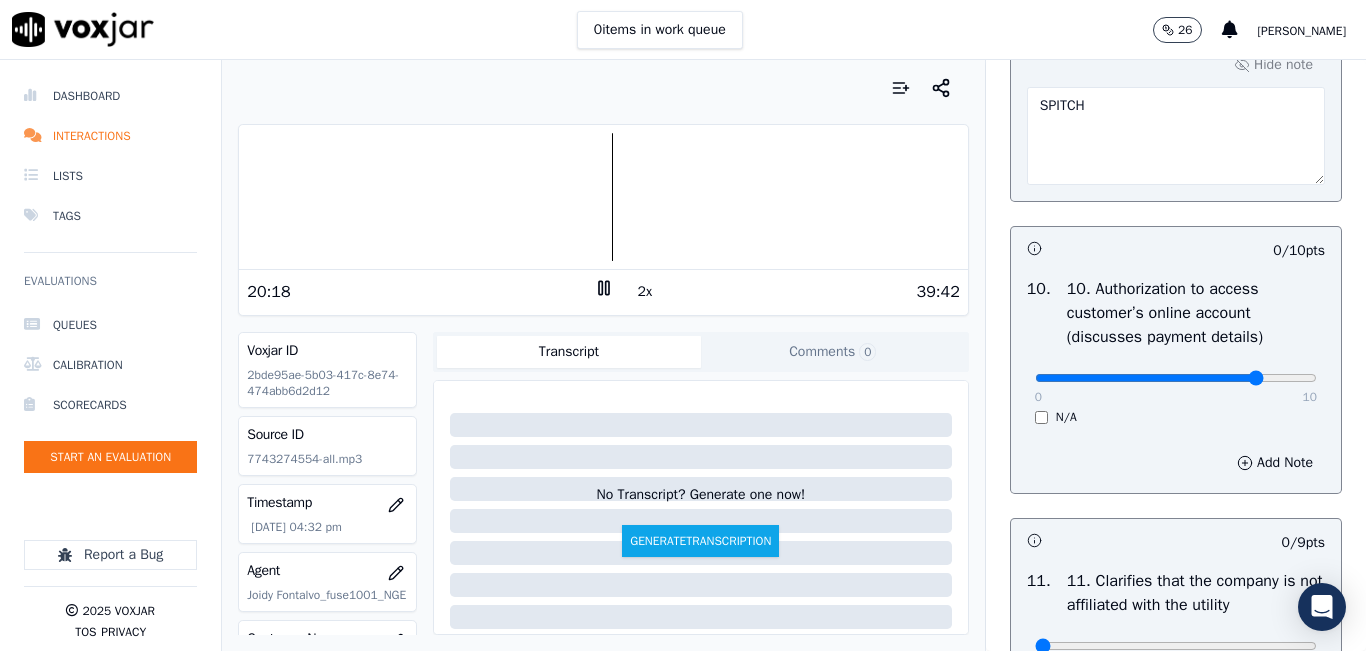 type on "8" 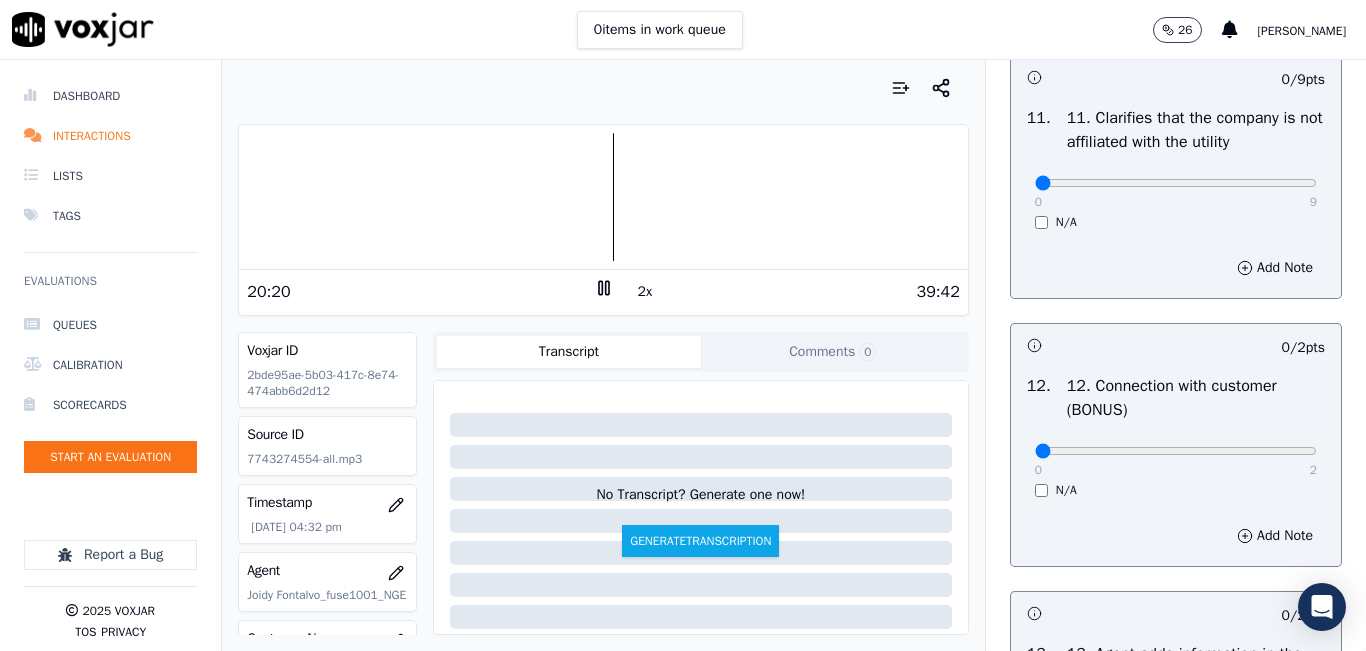scroll, scrollTop: 3100, scrollLeft: 0, axis: vertical 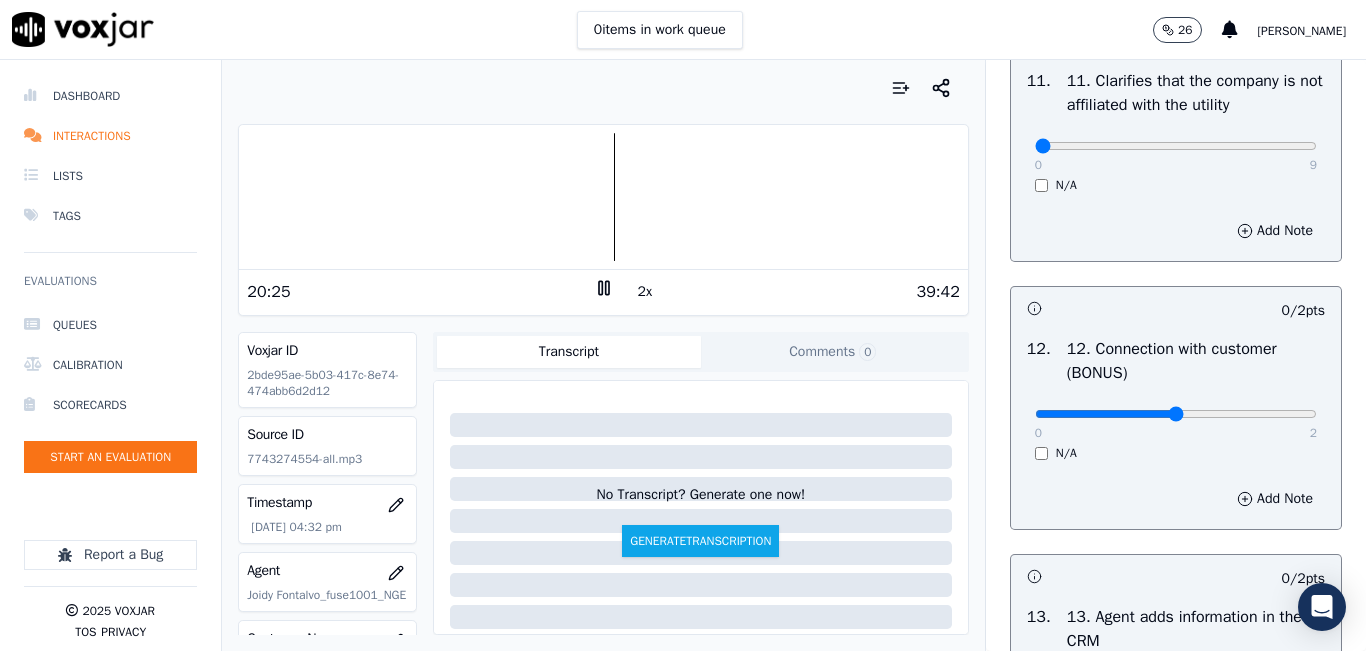type on "1" 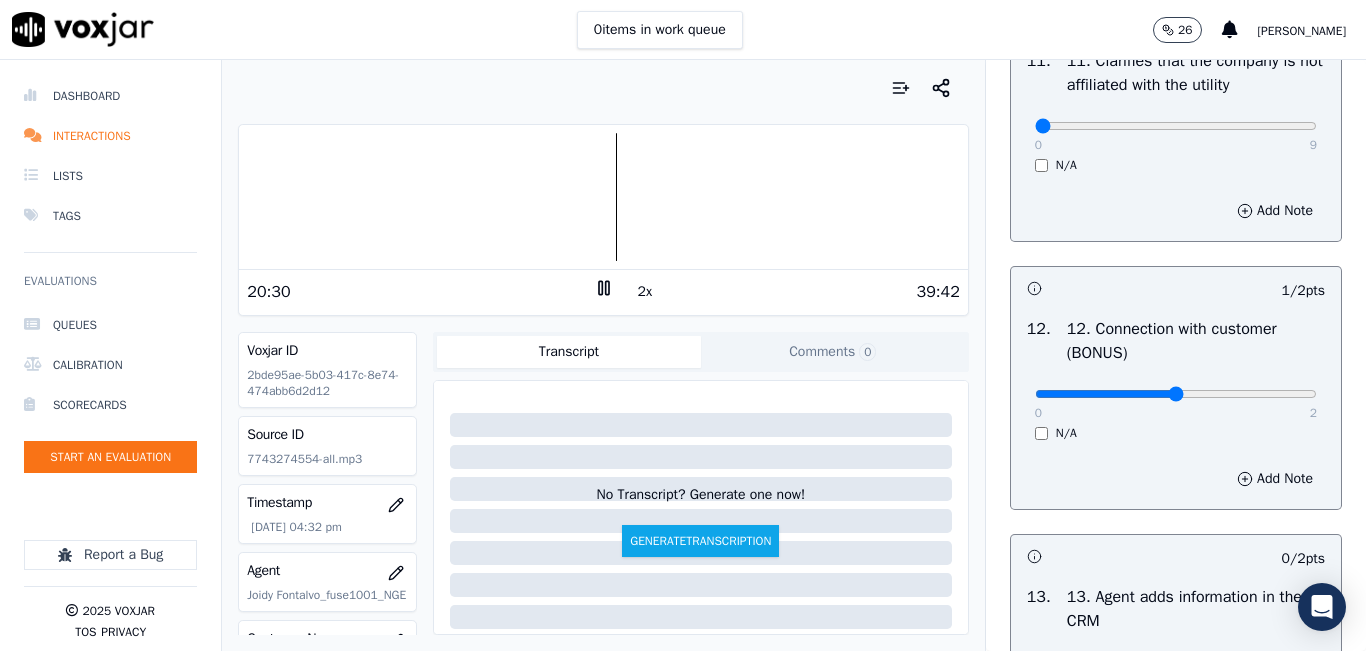 scroll, scrollTop: 3100, scrollLeft: 0, axis: vertical 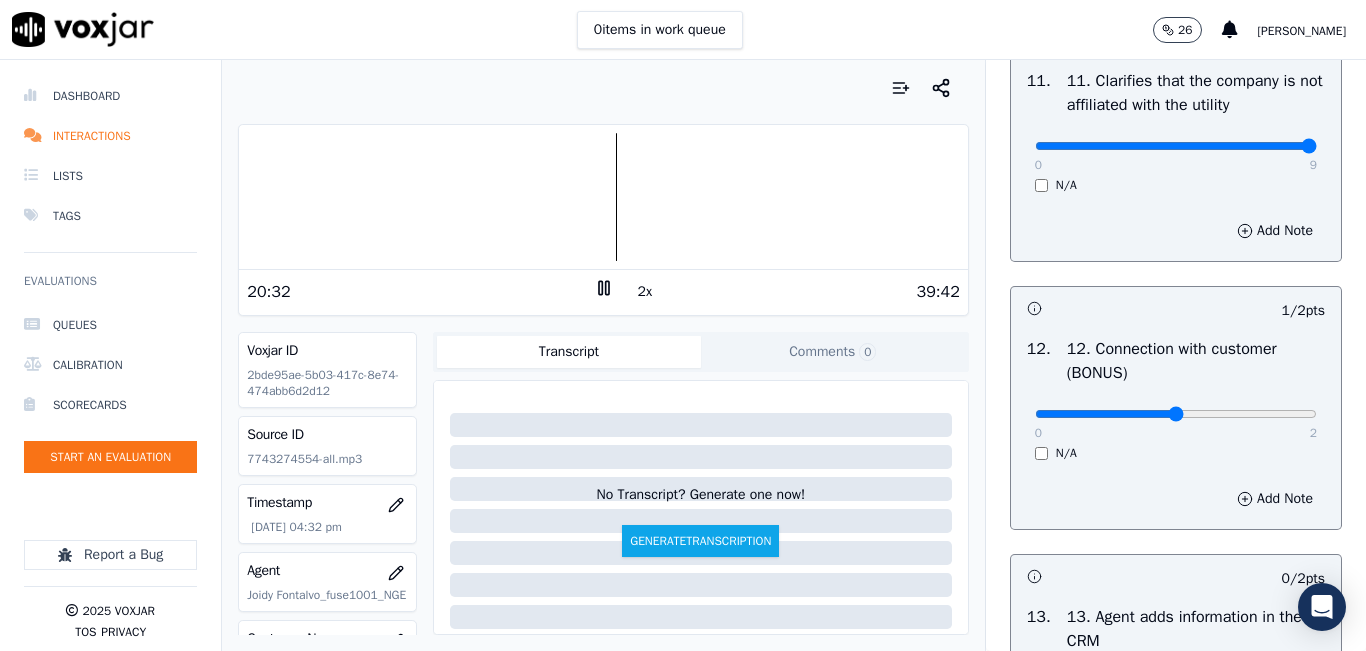 type on "9" 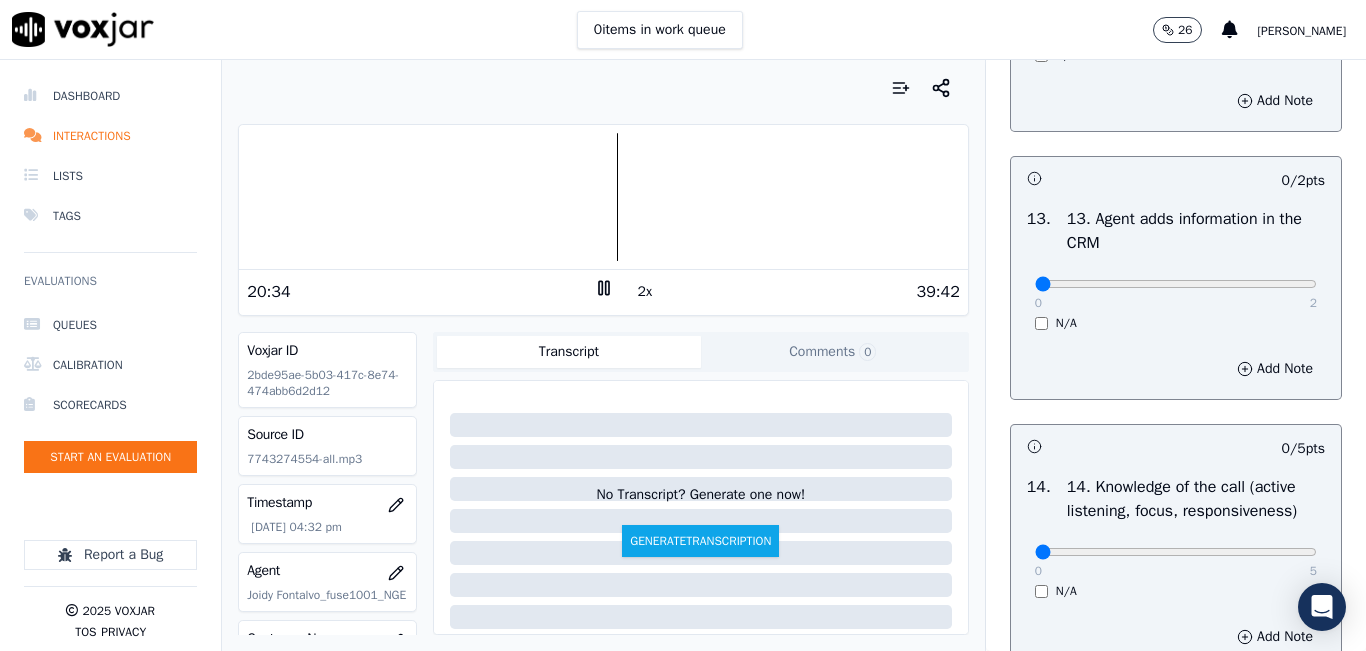 scroll, scrollTop: 3500, scrollLeft: 0, axis: vertical 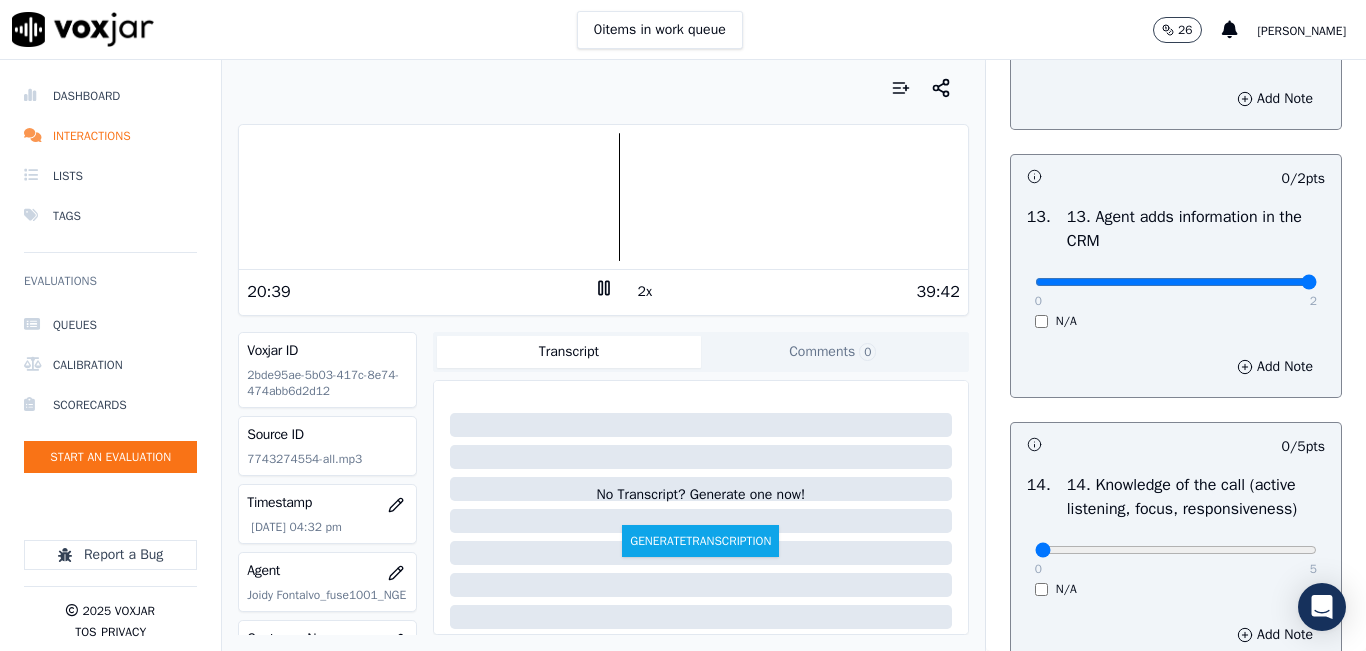 type on "2" 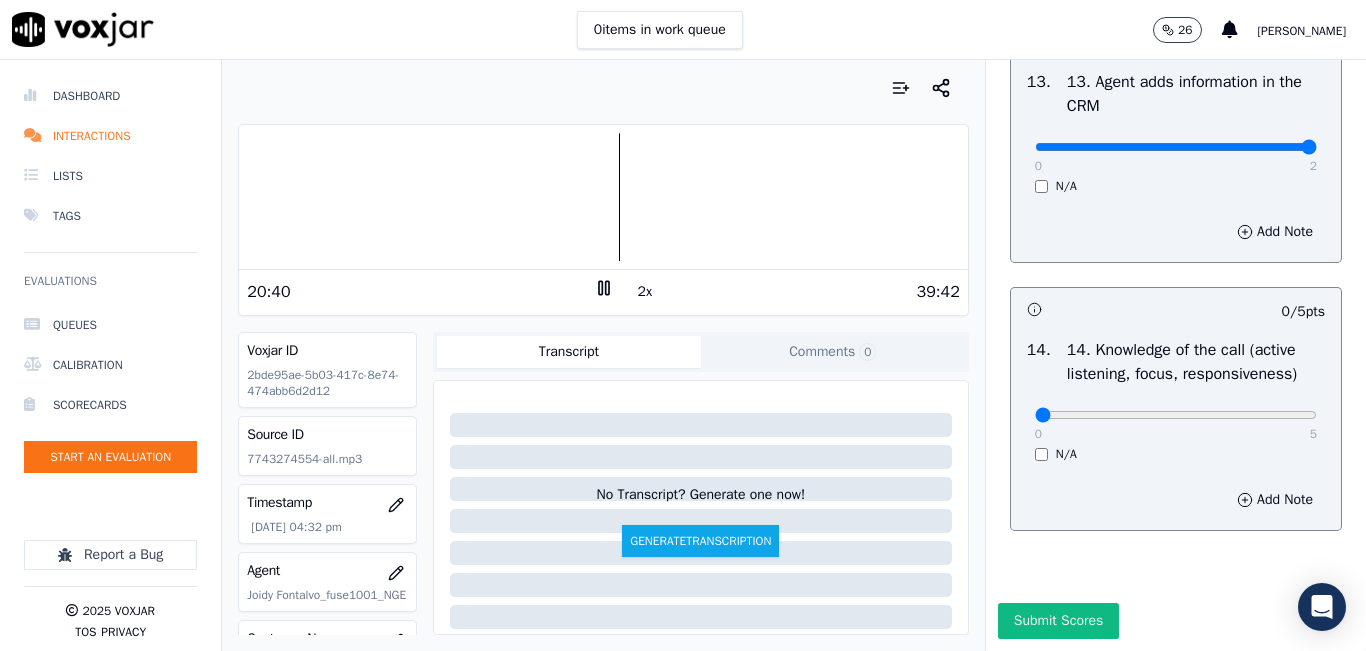 scroll, scrollTop: 3748, scrollLeft: 0, axis: vertical 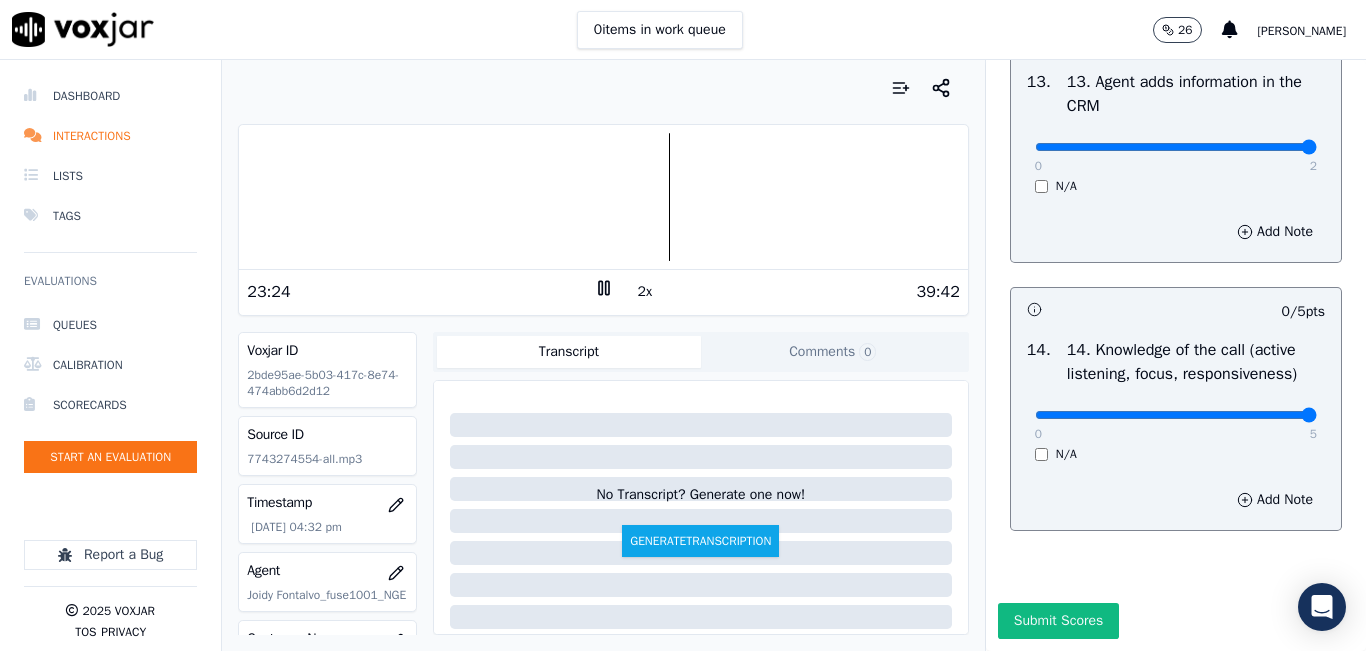 type on "5" 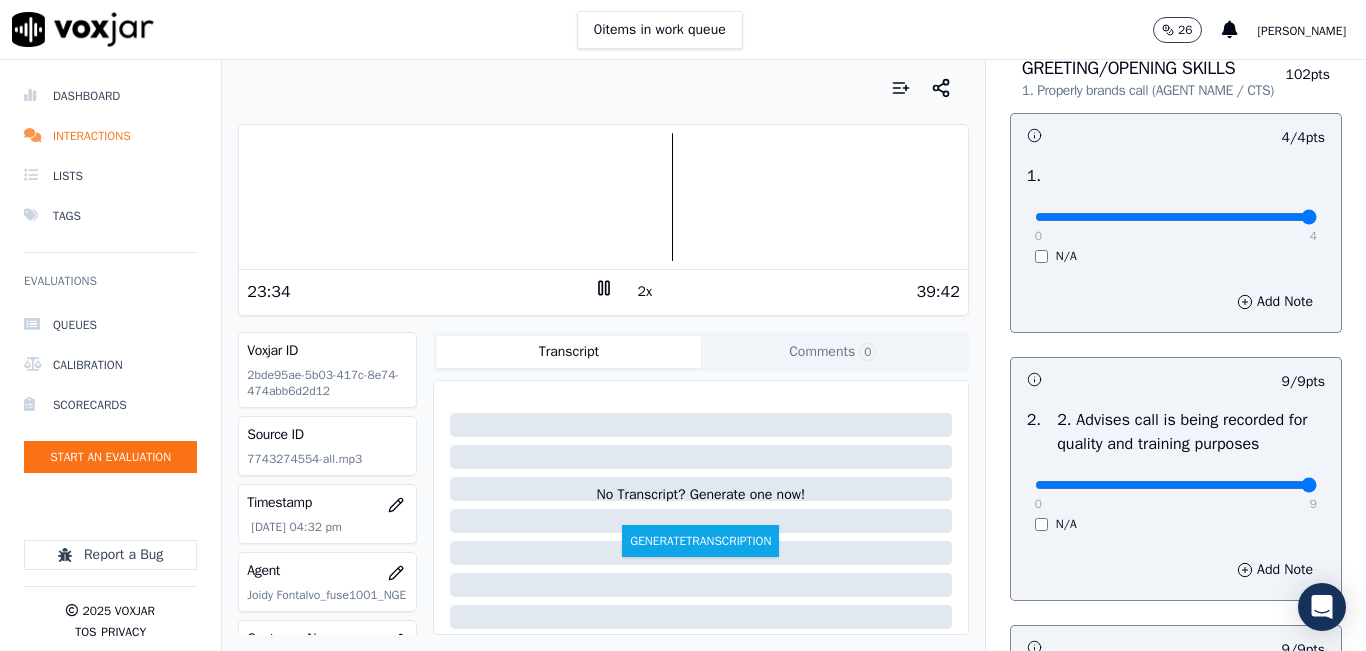 scroll, scrollTop: 0, scrollLeft: 0, axis: both 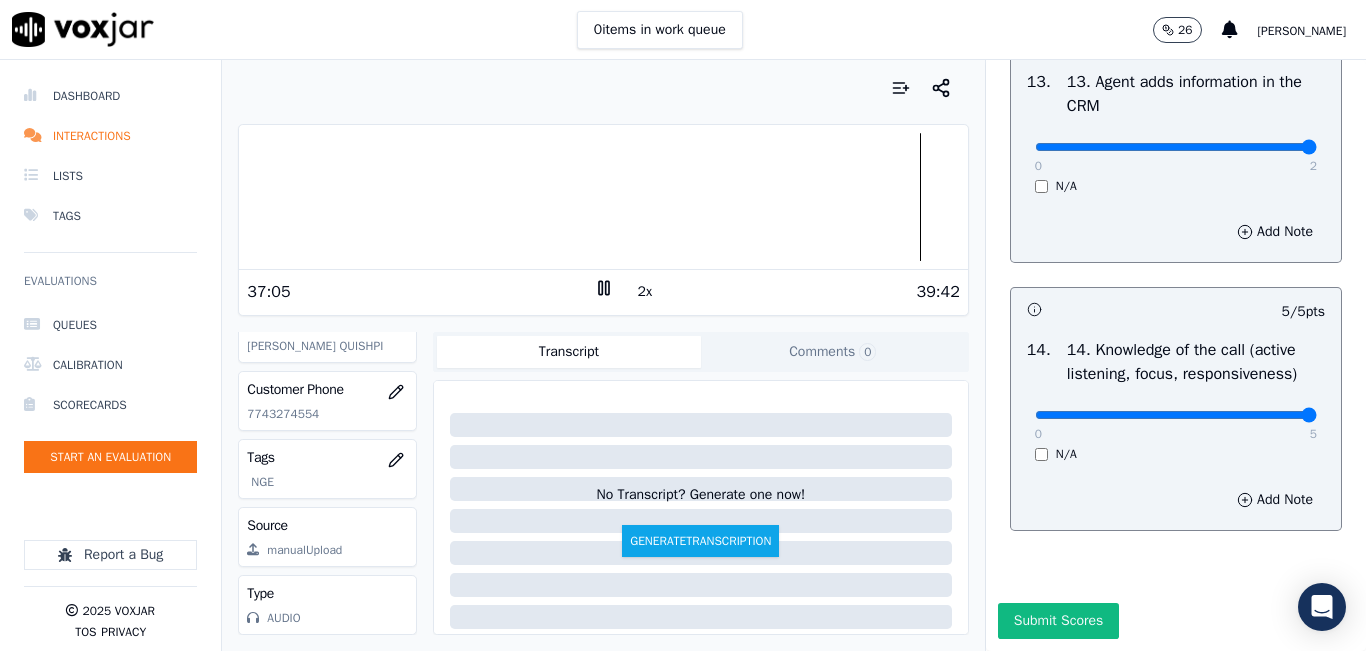 click at bounding box center (603, 197) 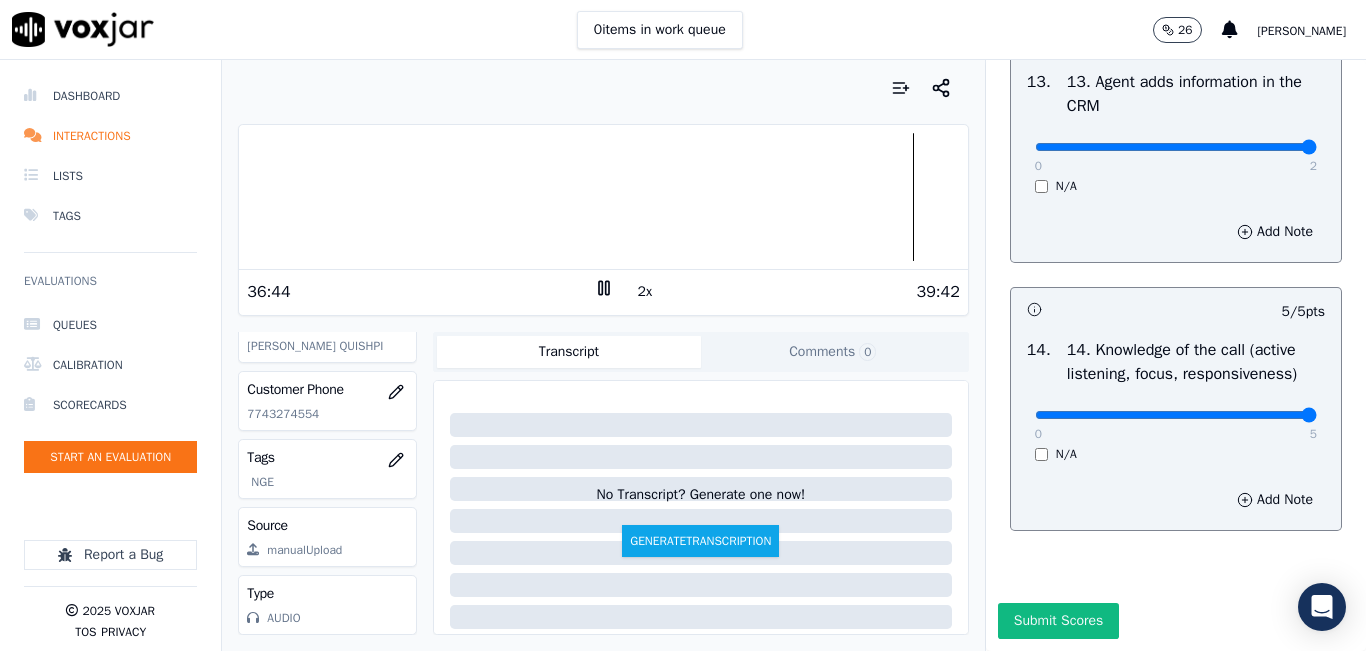 click at bounding box center [603, 197] 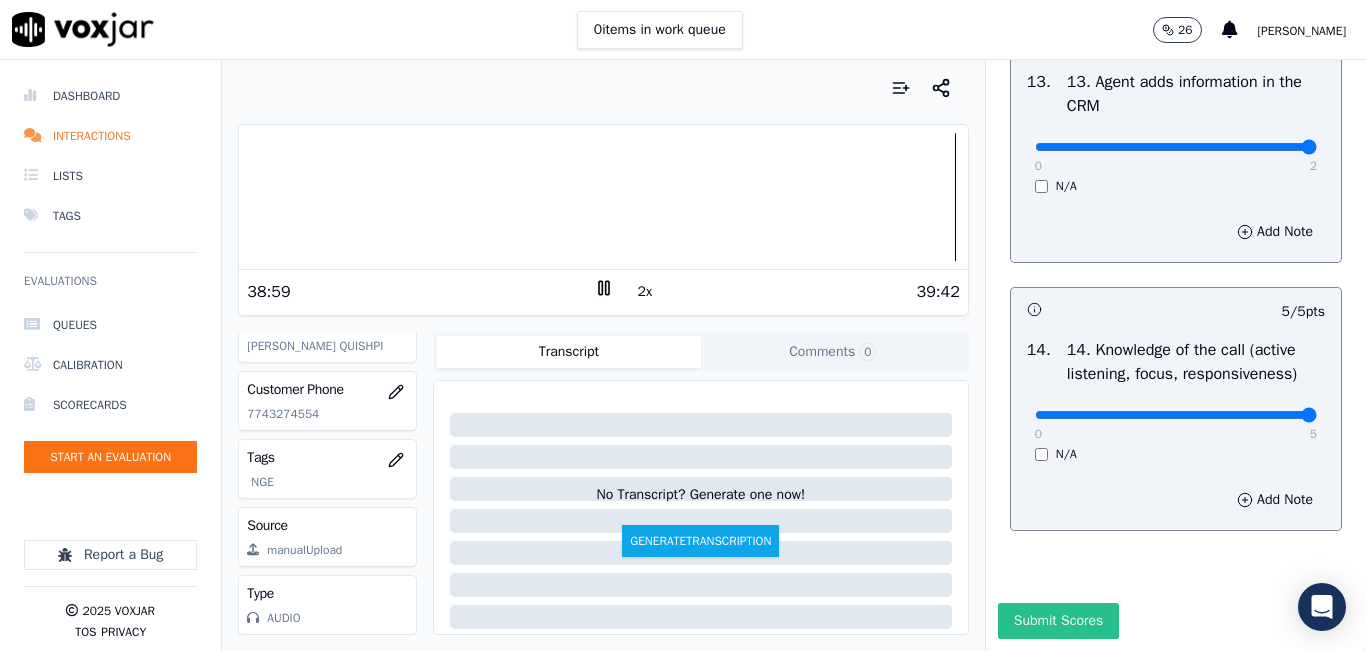 click on "Submit Scores" at bounding box center [1058, 621] 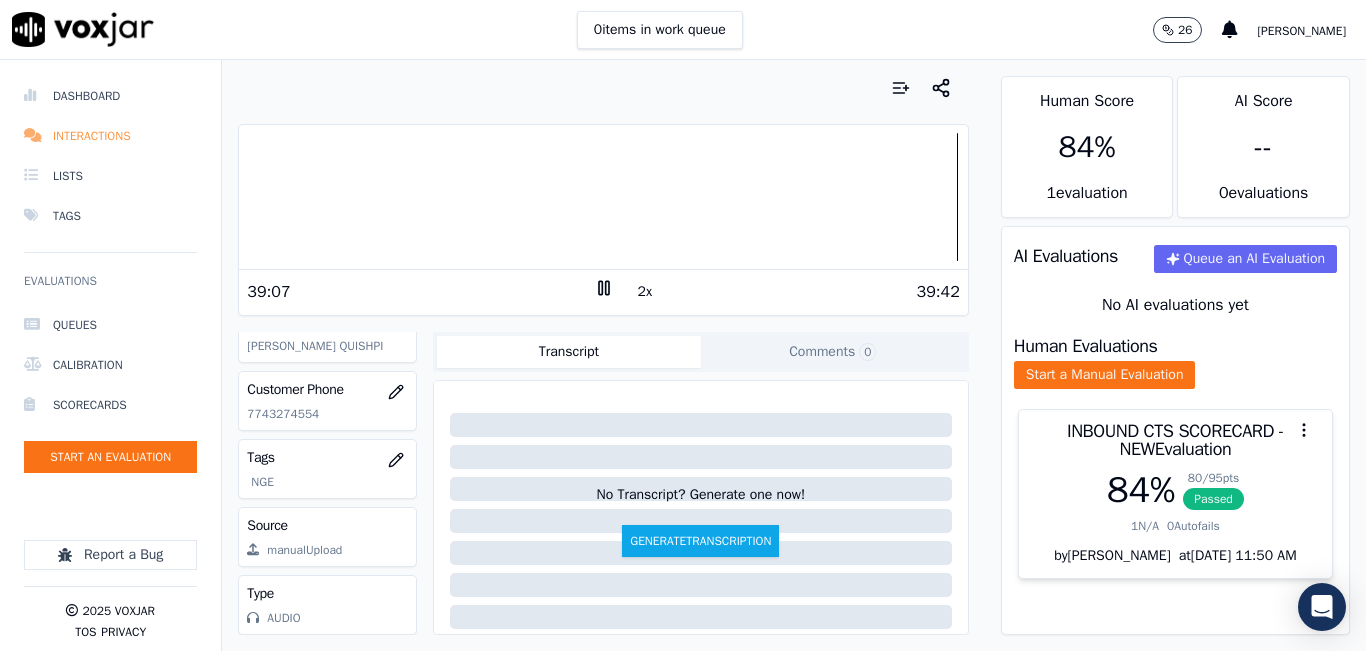 click on "Interactions" at bounding box center (110, 136) 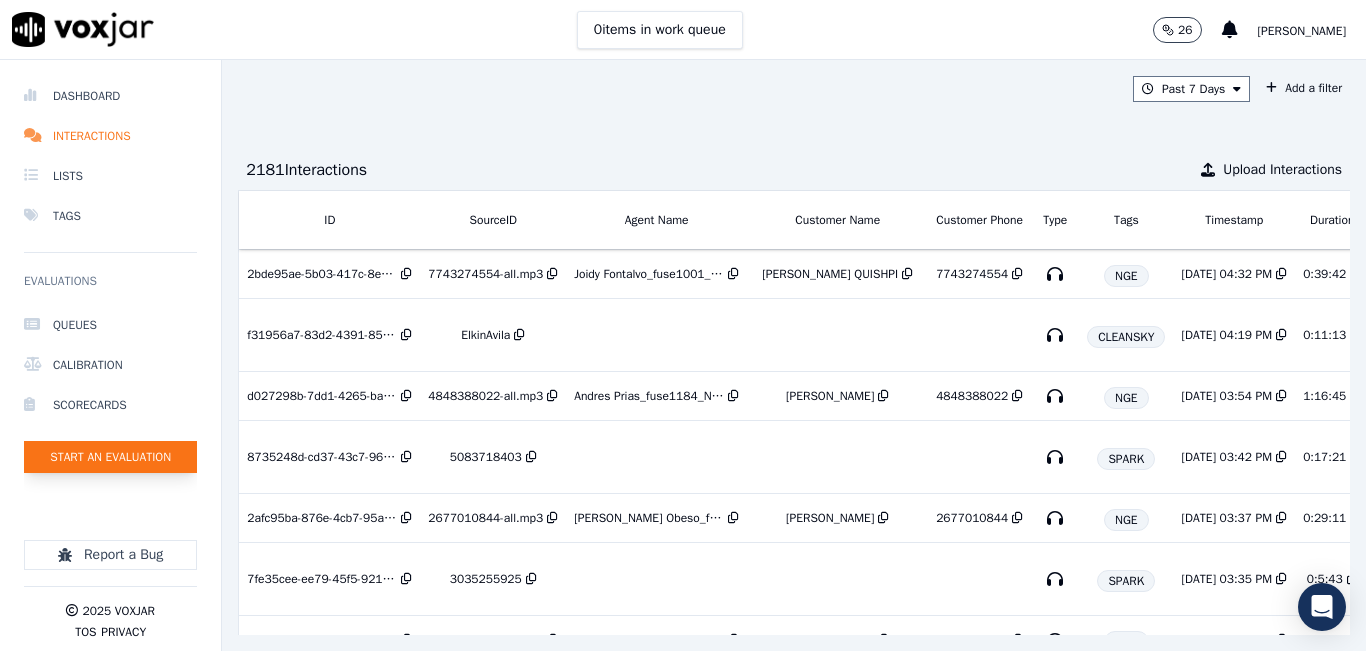 click on "Start an Evaluation" 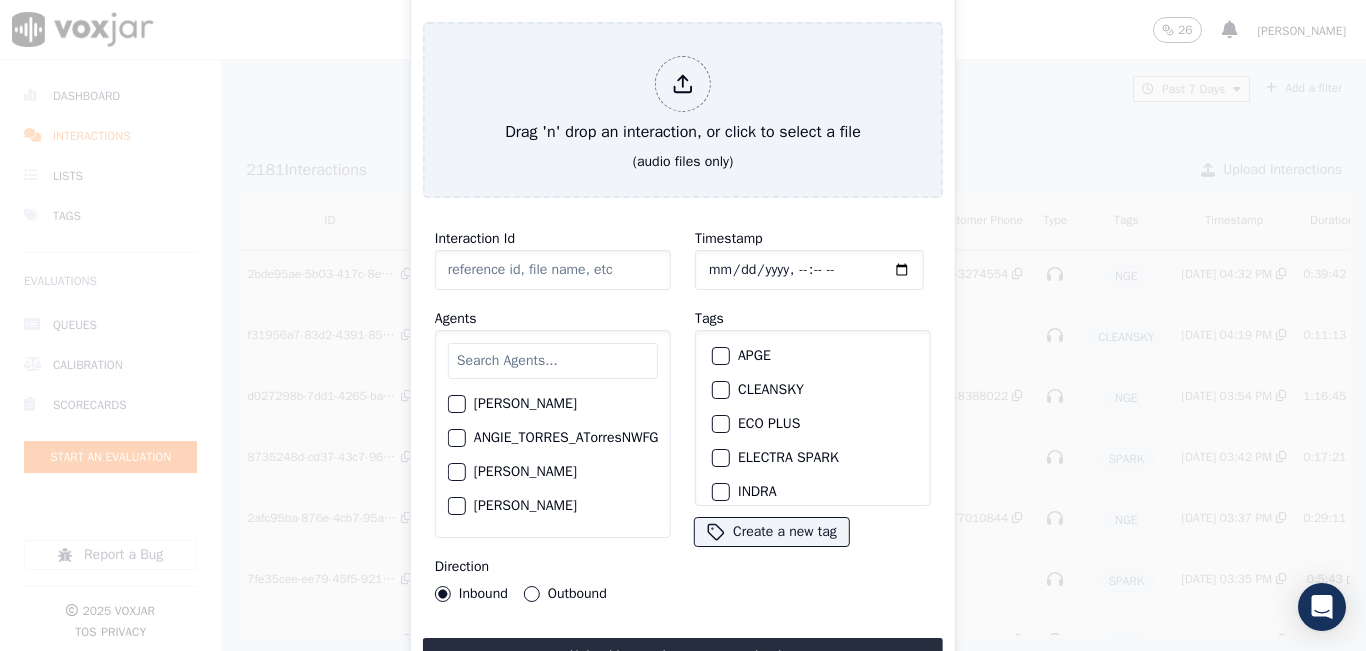 click at bounding box center (553, 361) 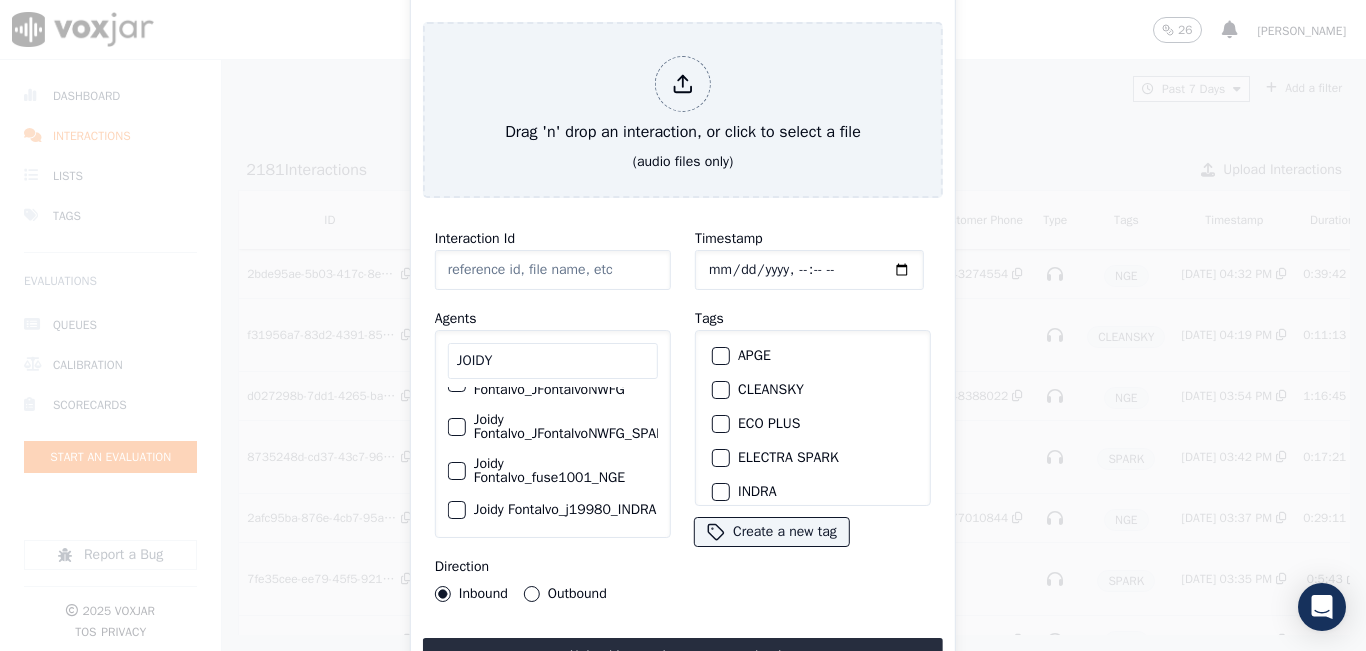 scroll, scrollTop: 54, scrollLeft: 0, axis: vertical 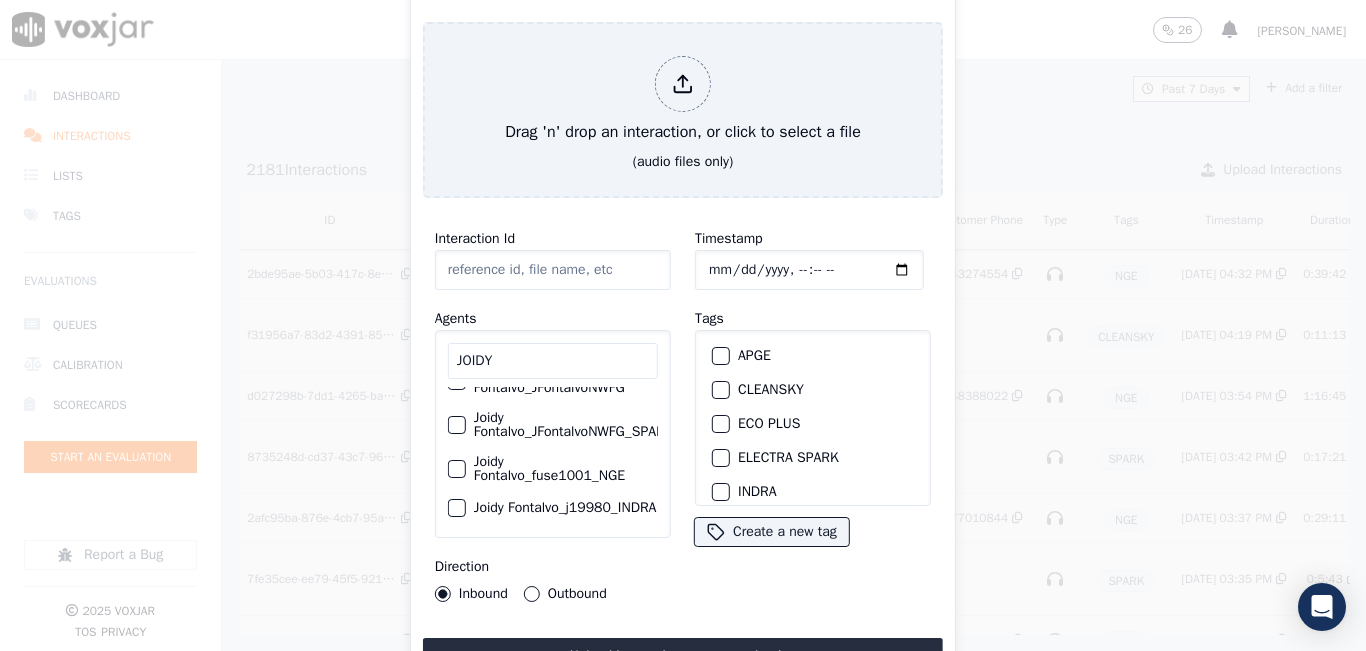 type on "JOIDY" 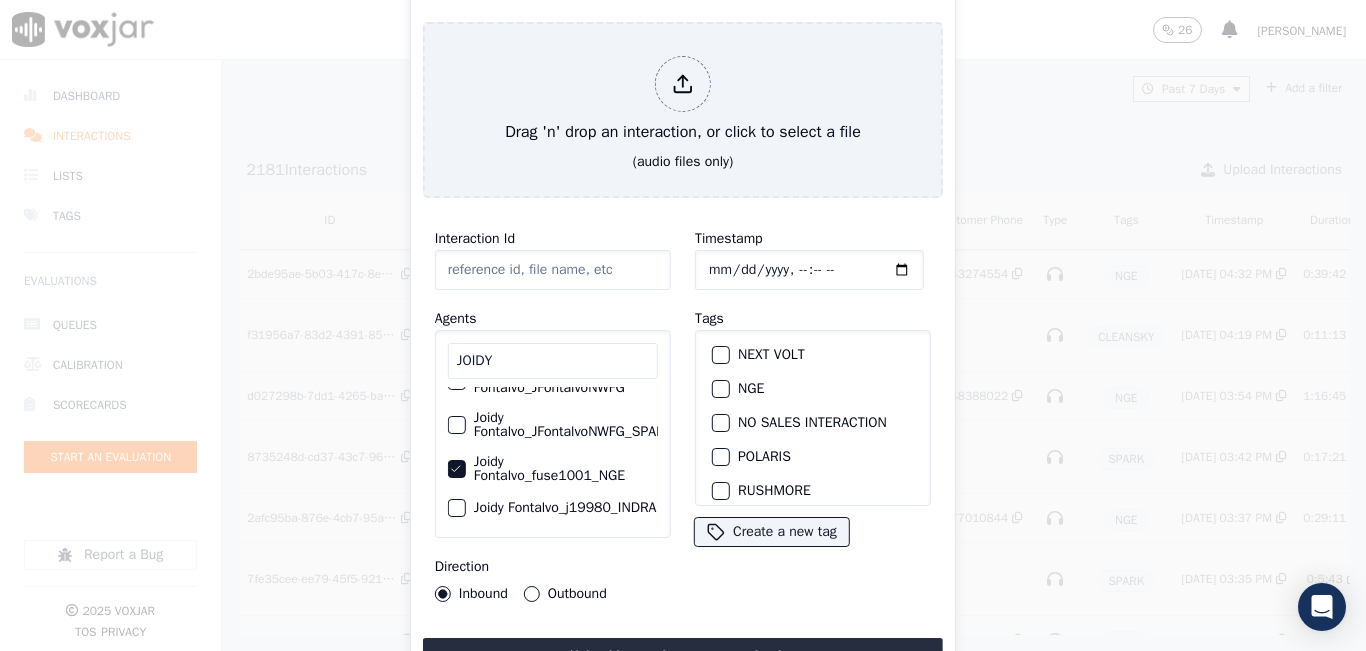 scroll, scrollTop: 200, scrollLeft: 0, axis: vertical 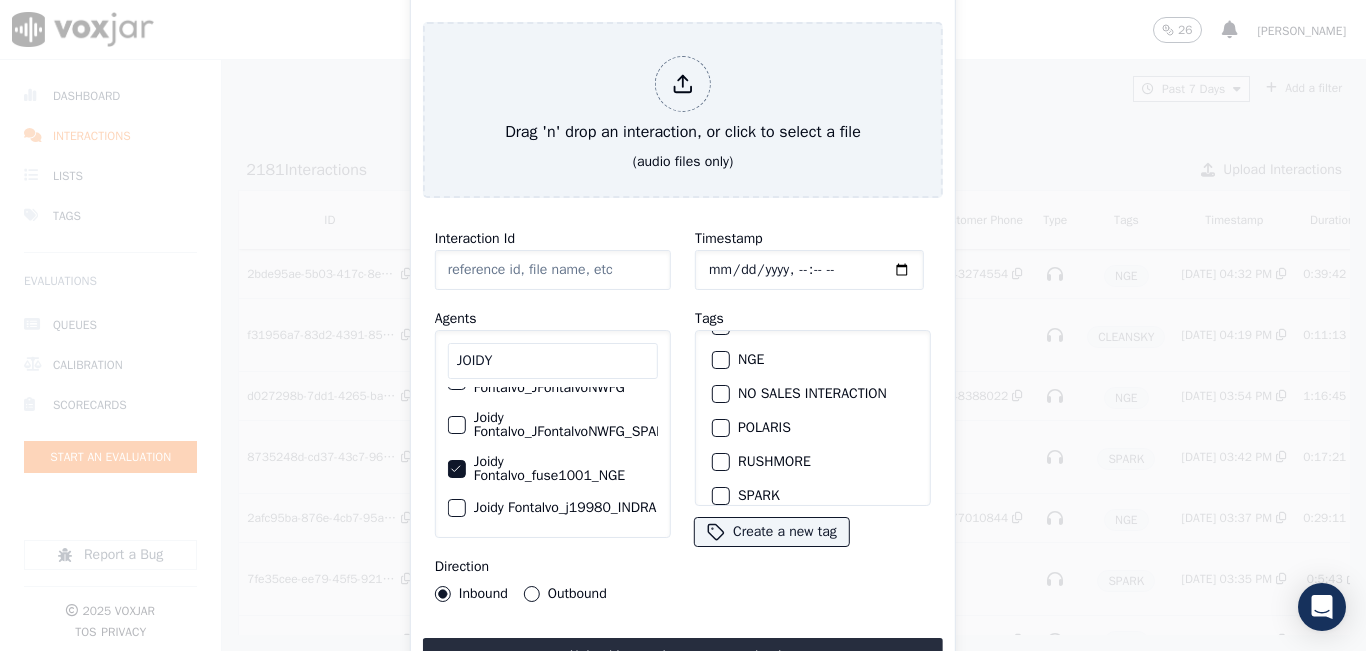 click at bounding box center (720, 360) 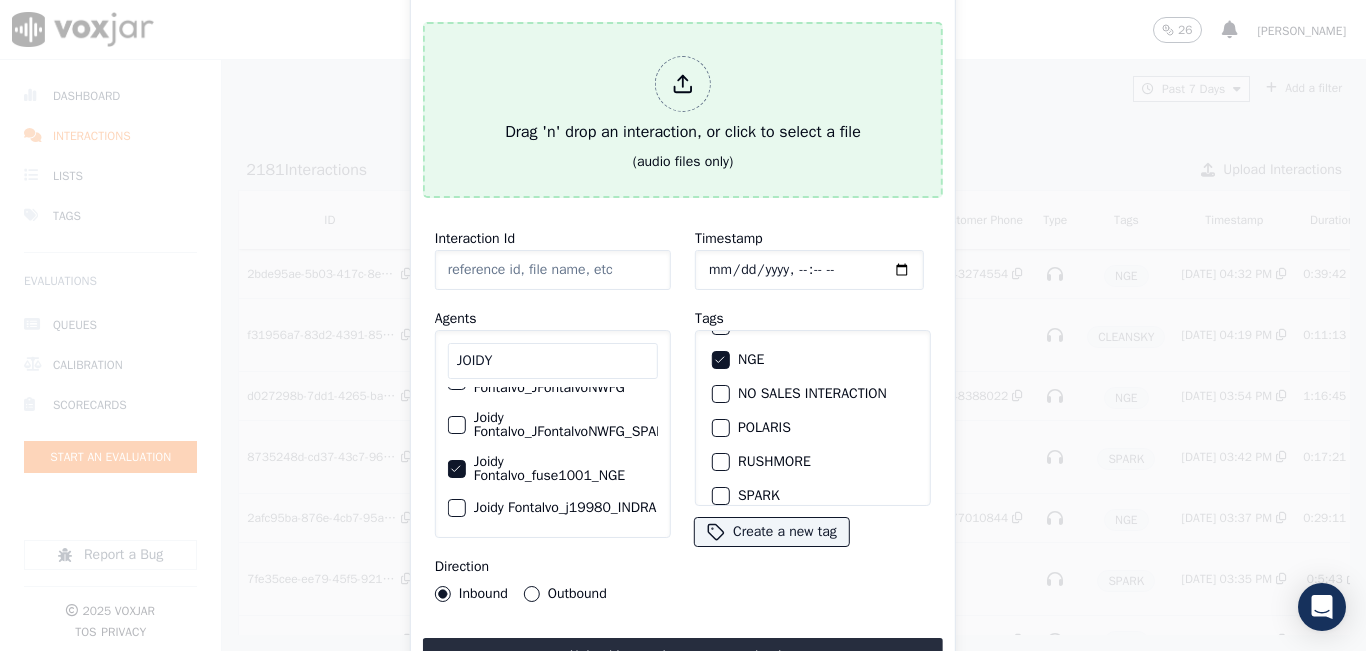 click at bounding box center (683, 84) 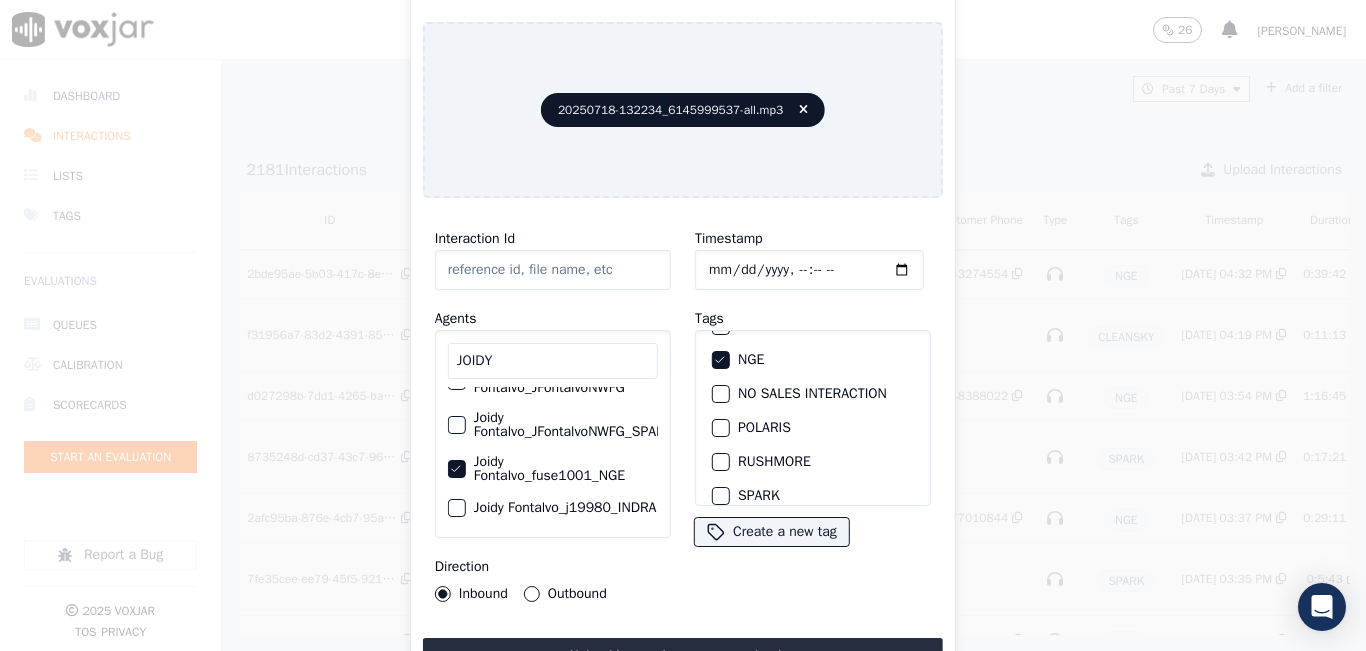 type on "20250718-132234_6145999537-all.mp3" 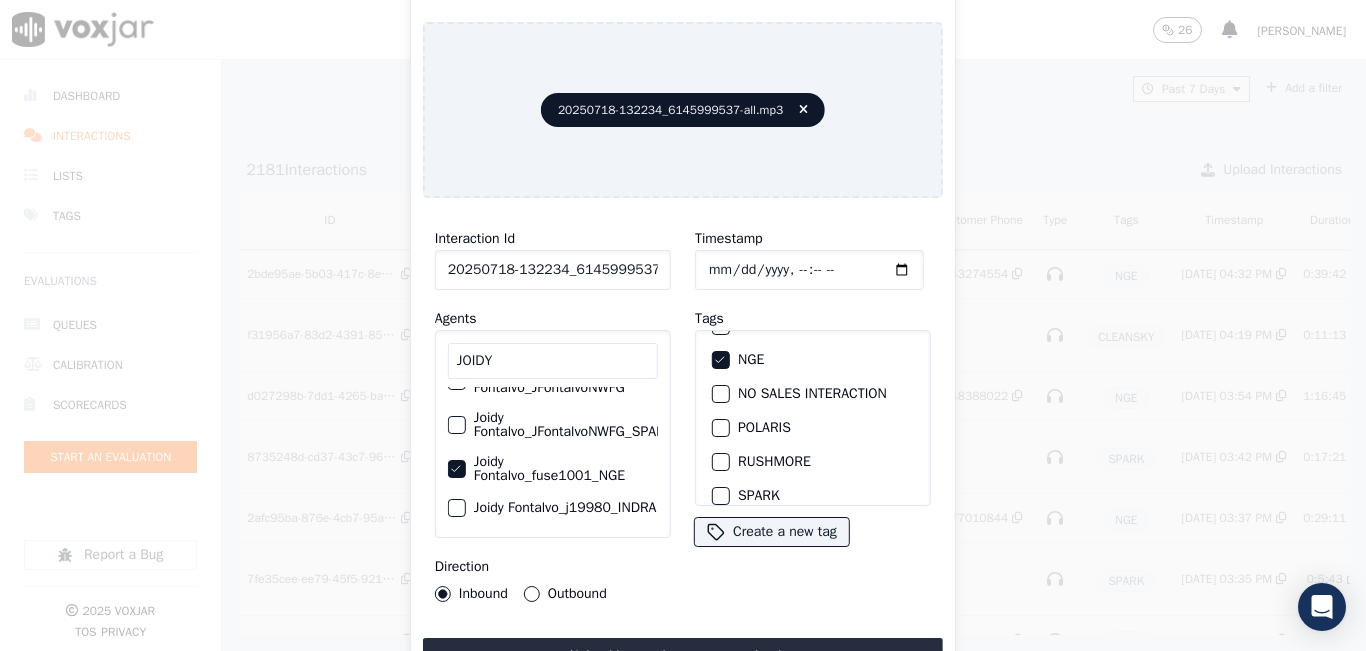 click on "Outbound" at bounding box center (565, 594) 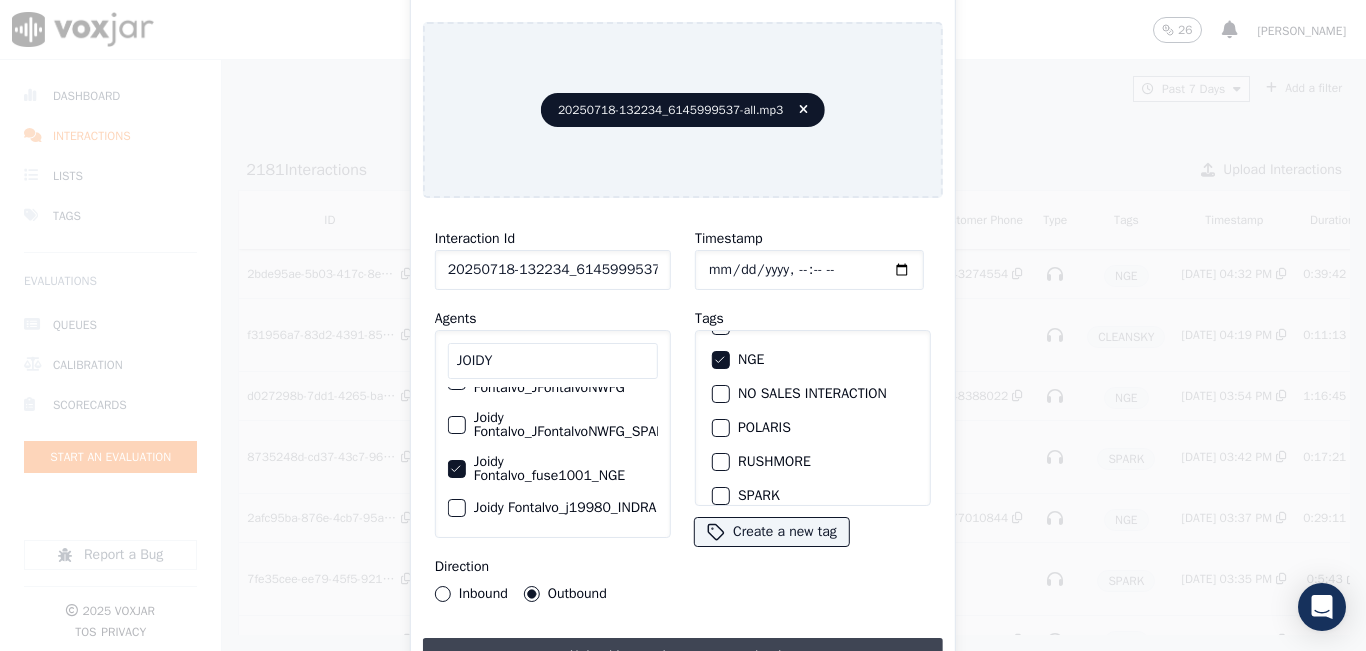 click on "Upload interaction to start evaluation" at bounding box center (683, 656) 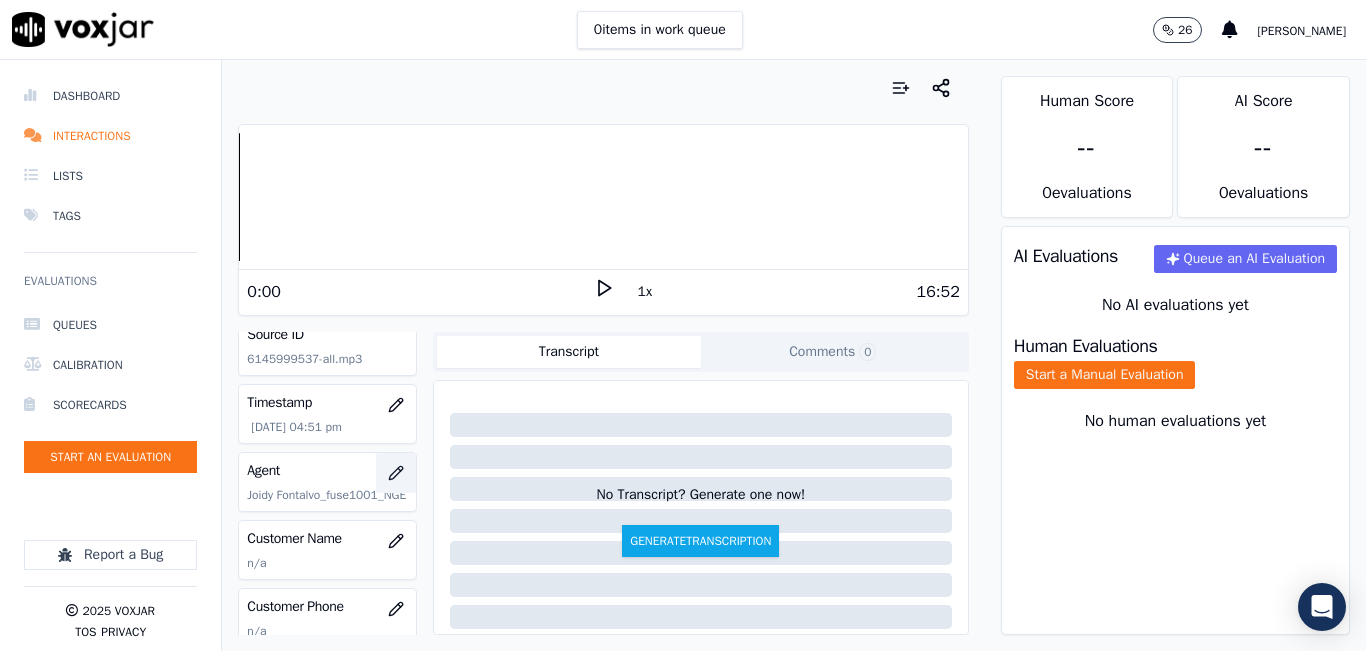 scroll, scrollTop: 200, scrollLeft: 0, axis: vertical 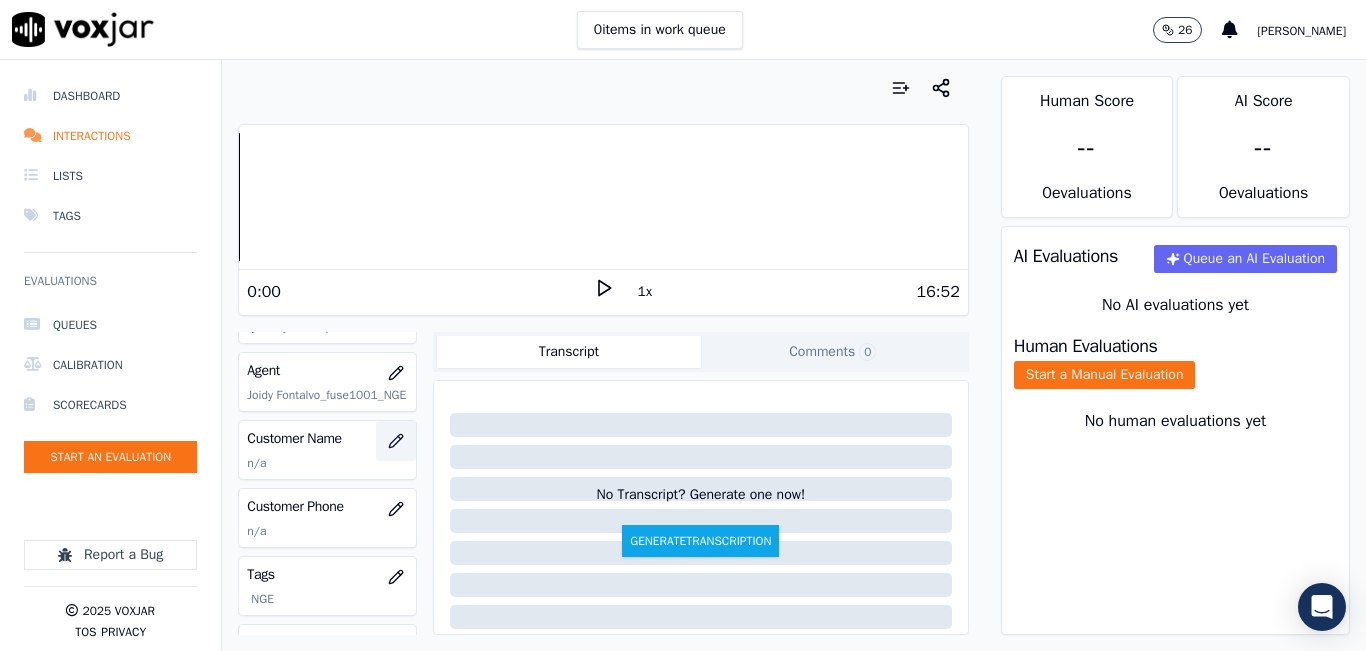 click 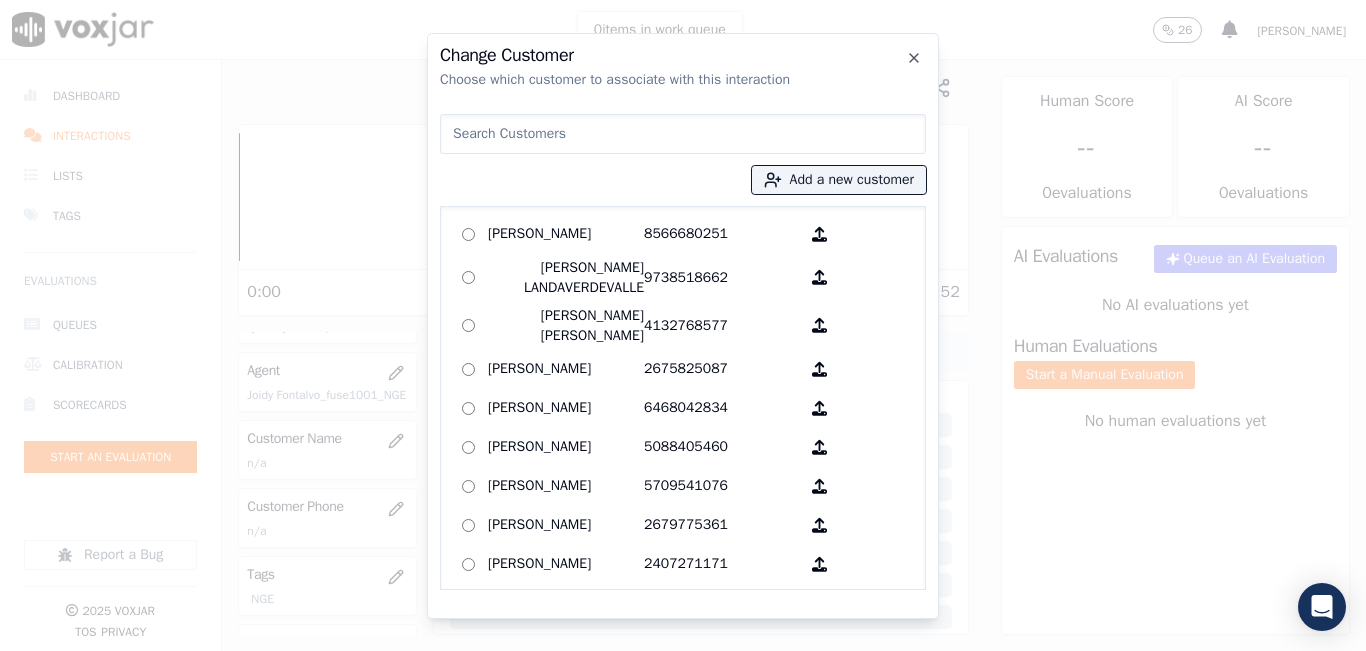 click at bounding box center [683, 134] 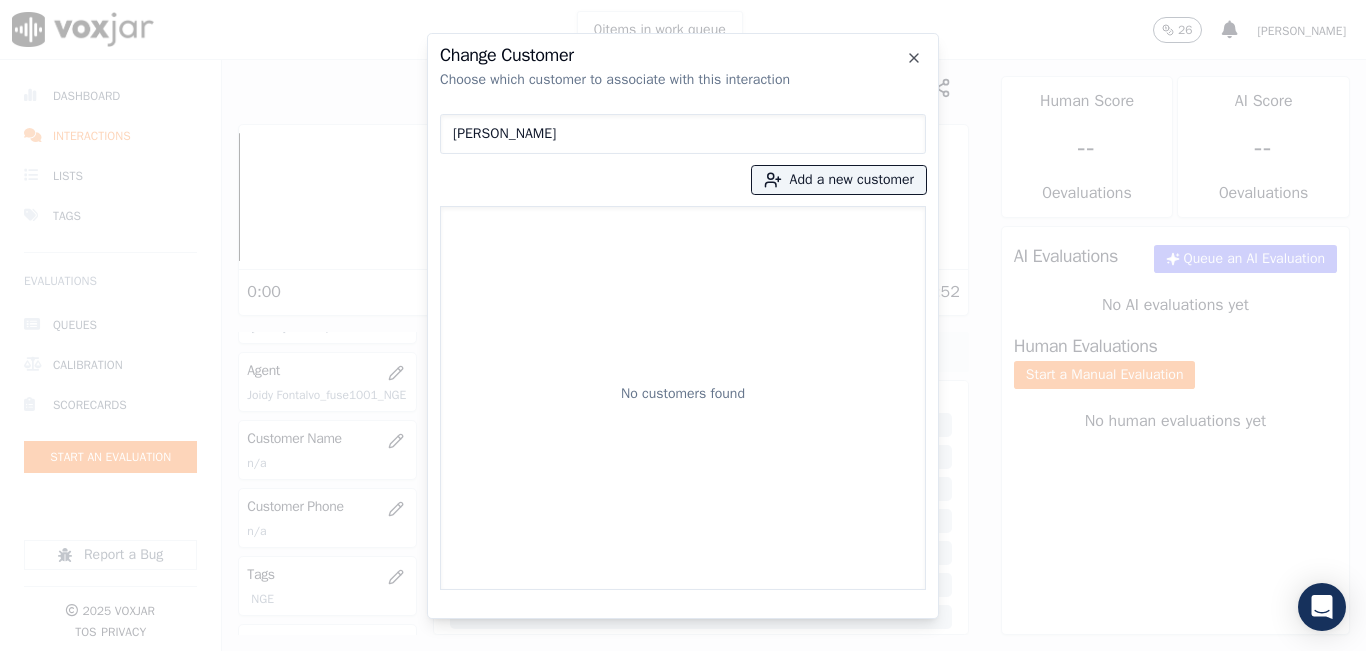 type on "[PERSON_NAME]" 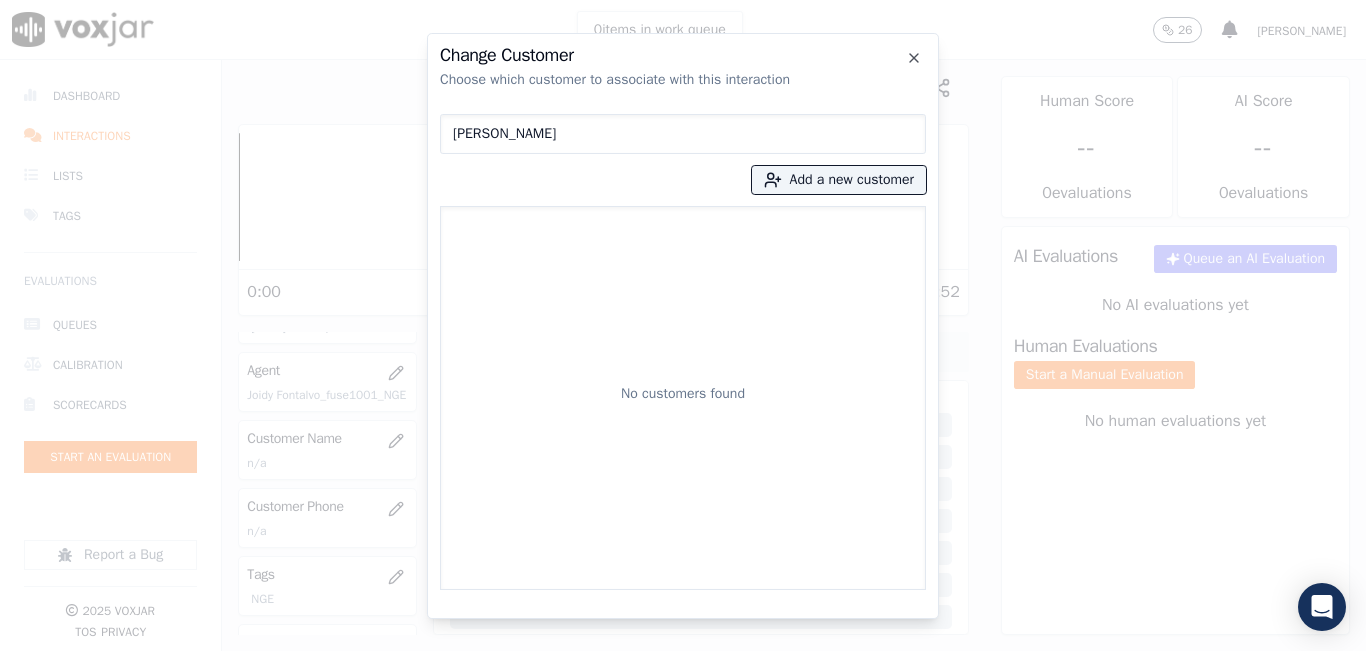 type 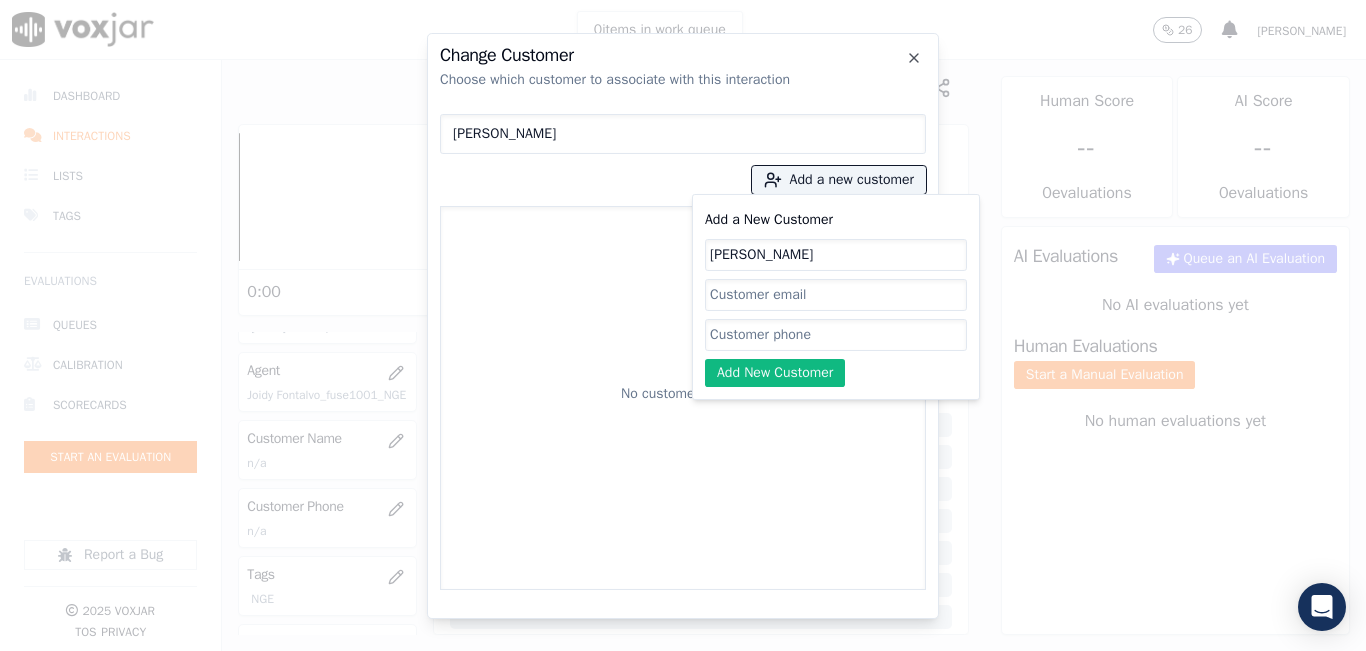 type on "[PERSON_NAME]" 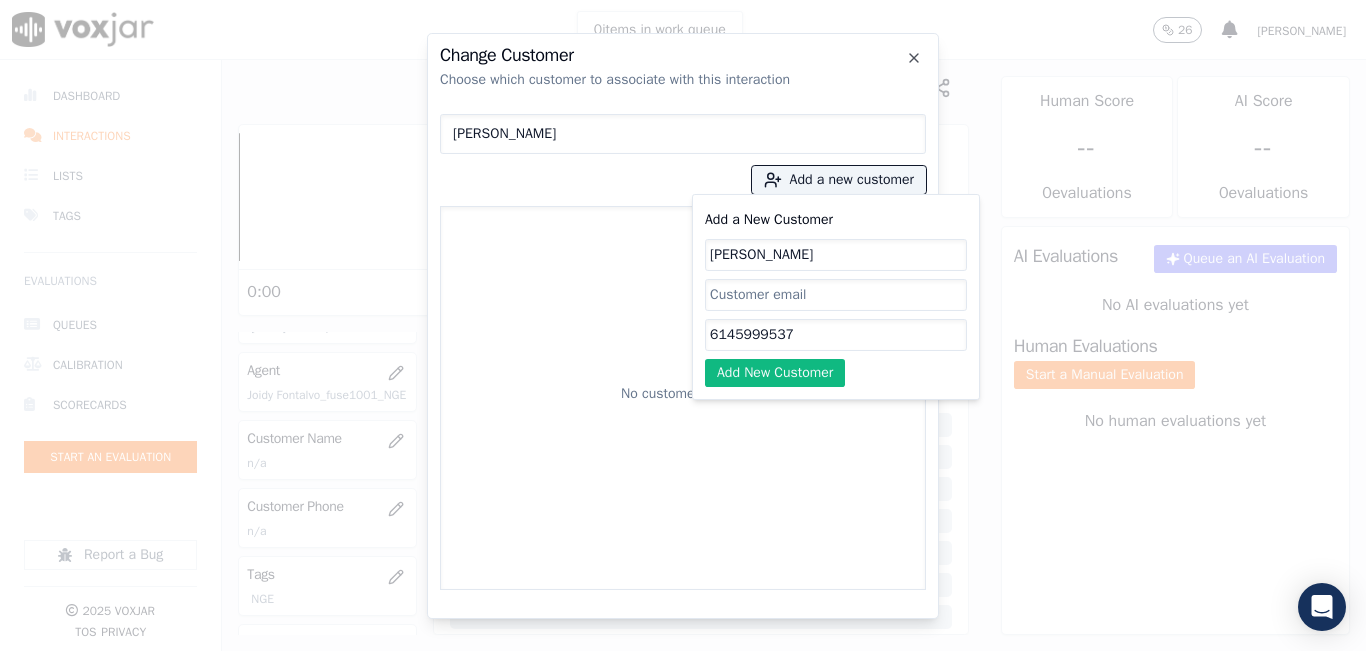 type on "6145999537" 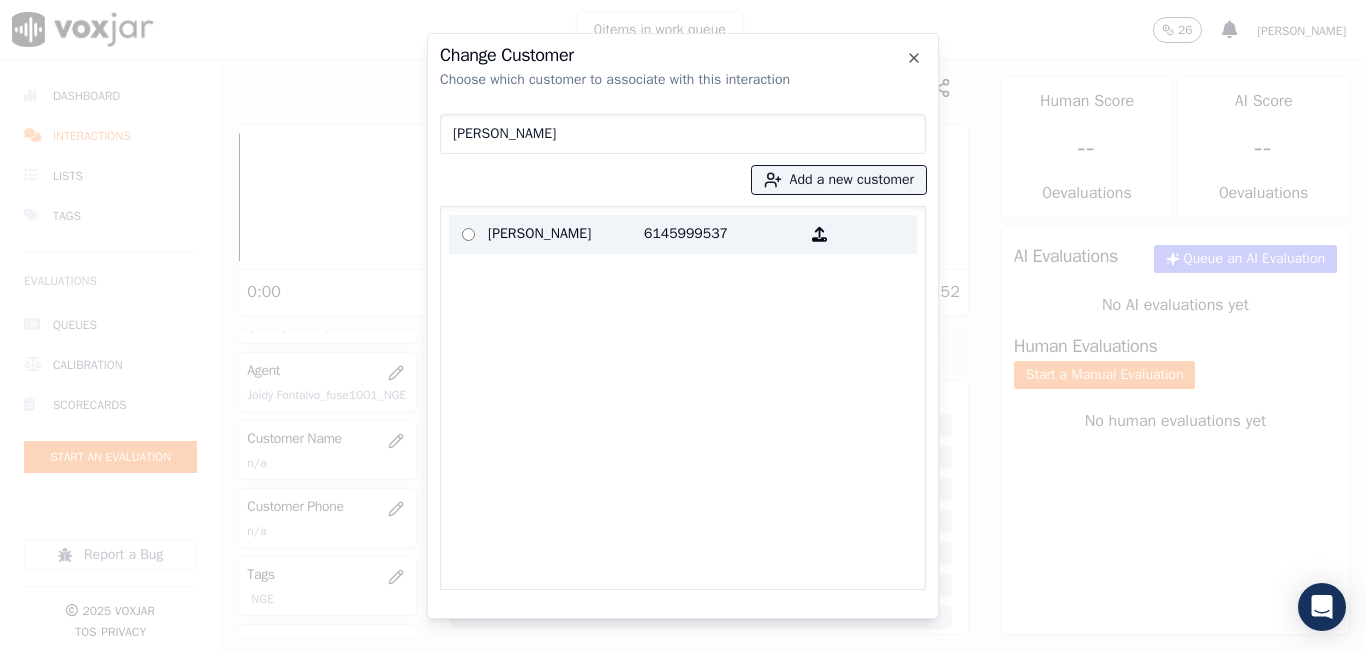 click on "6145999537" at bounding box center (722, 234) 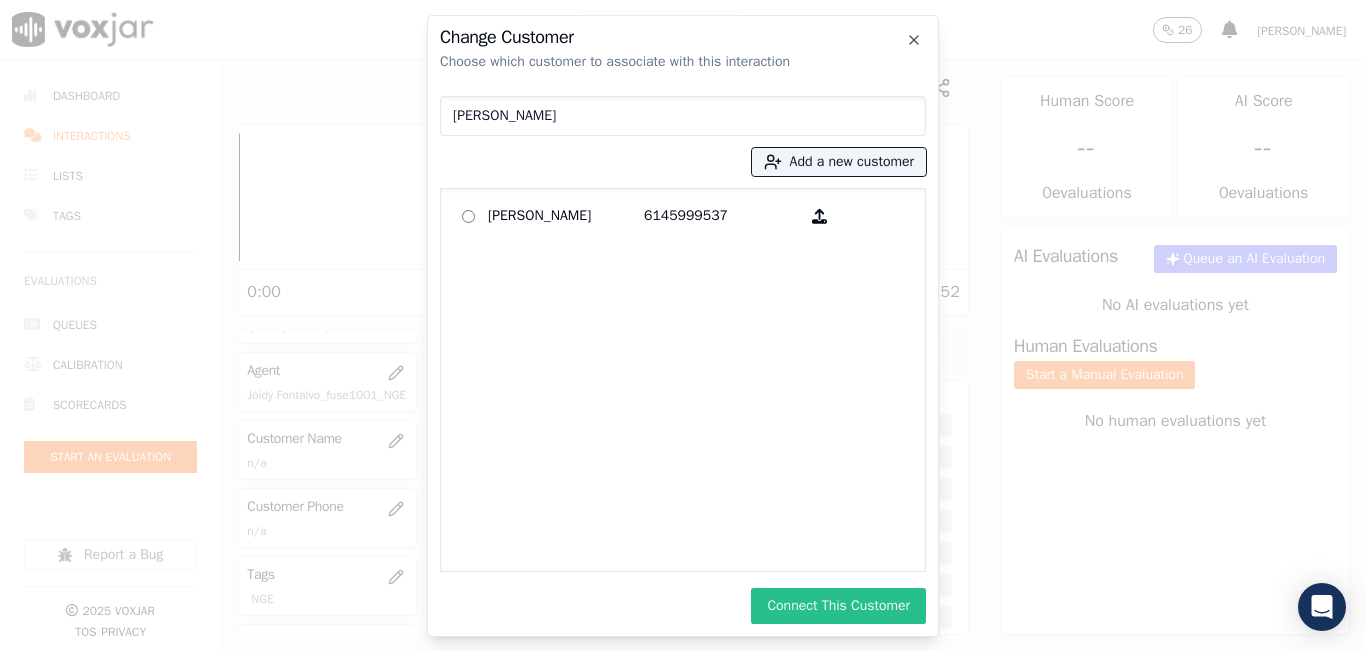 click on "Connect This Customer" at bounding box center (838, 606) 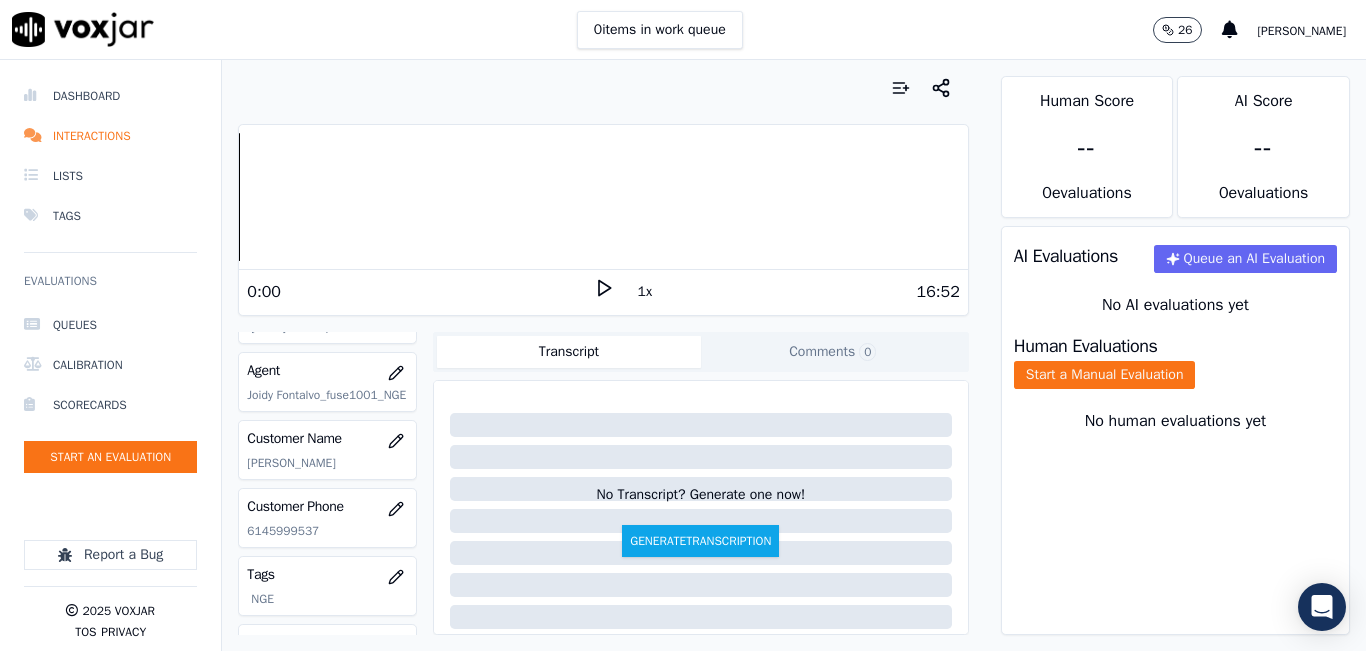 click 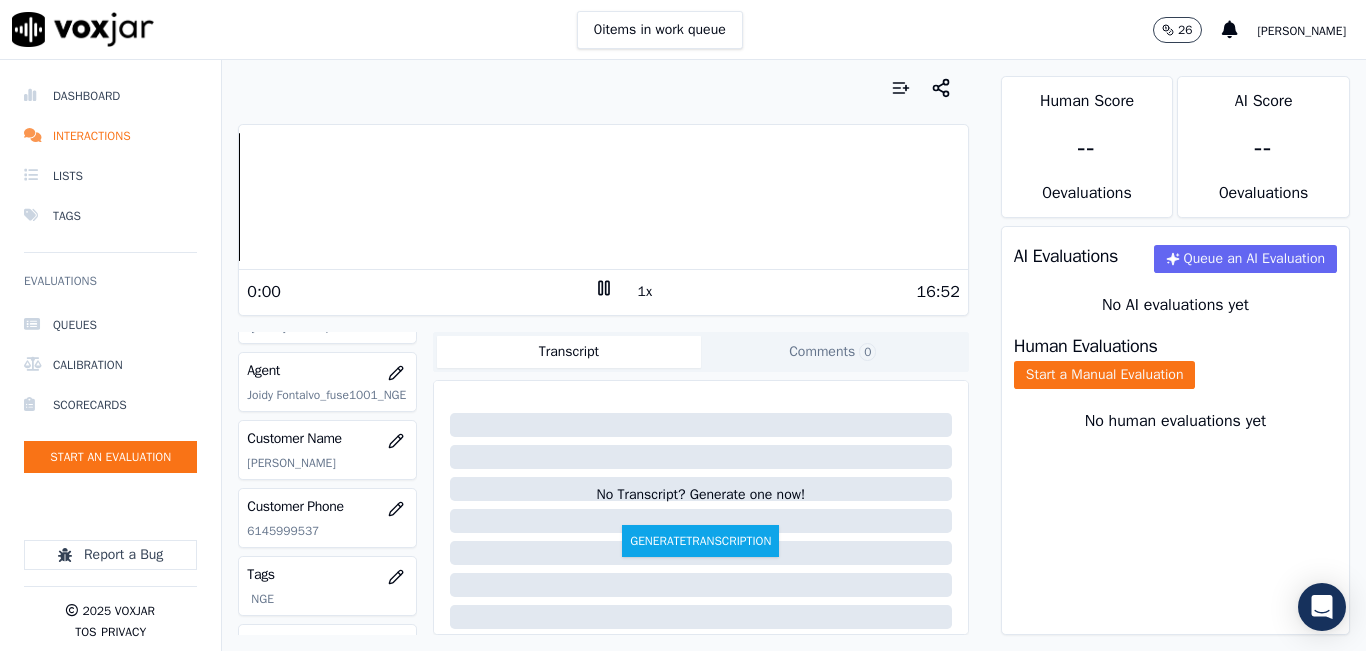click on "1x" at bounding box center (645, 292) 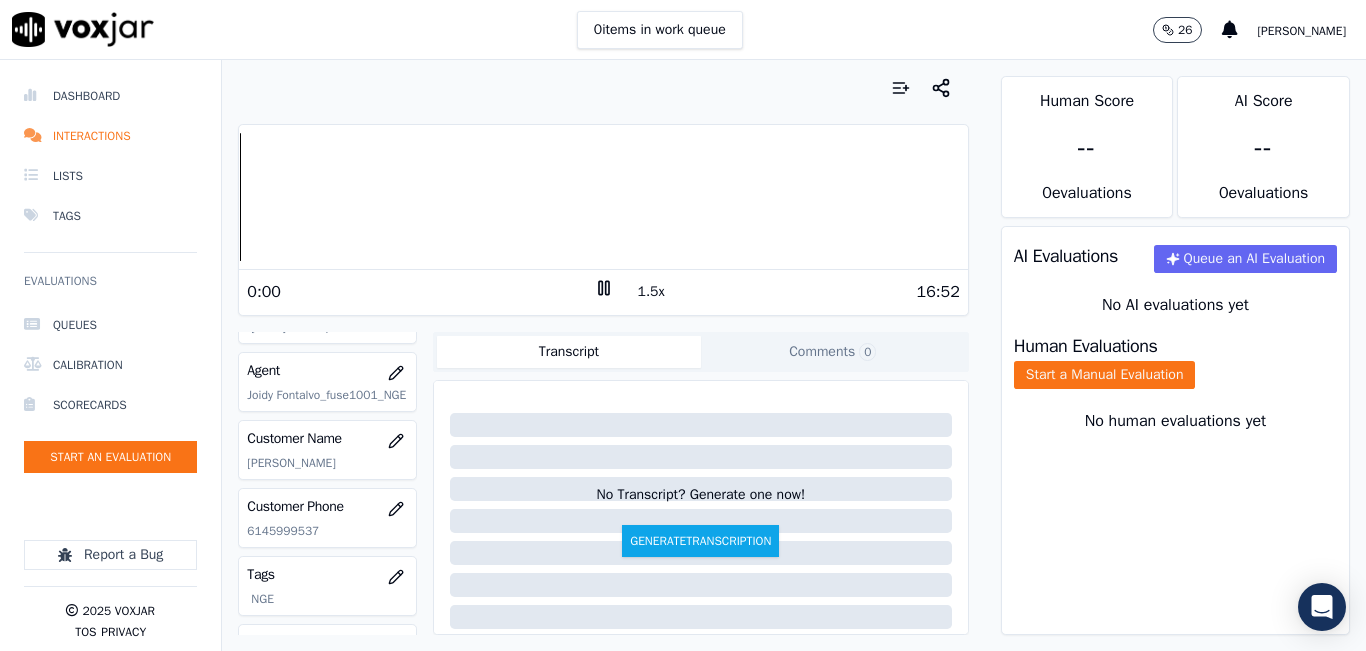 click on "1.5x" at bounding box center [651, 292] 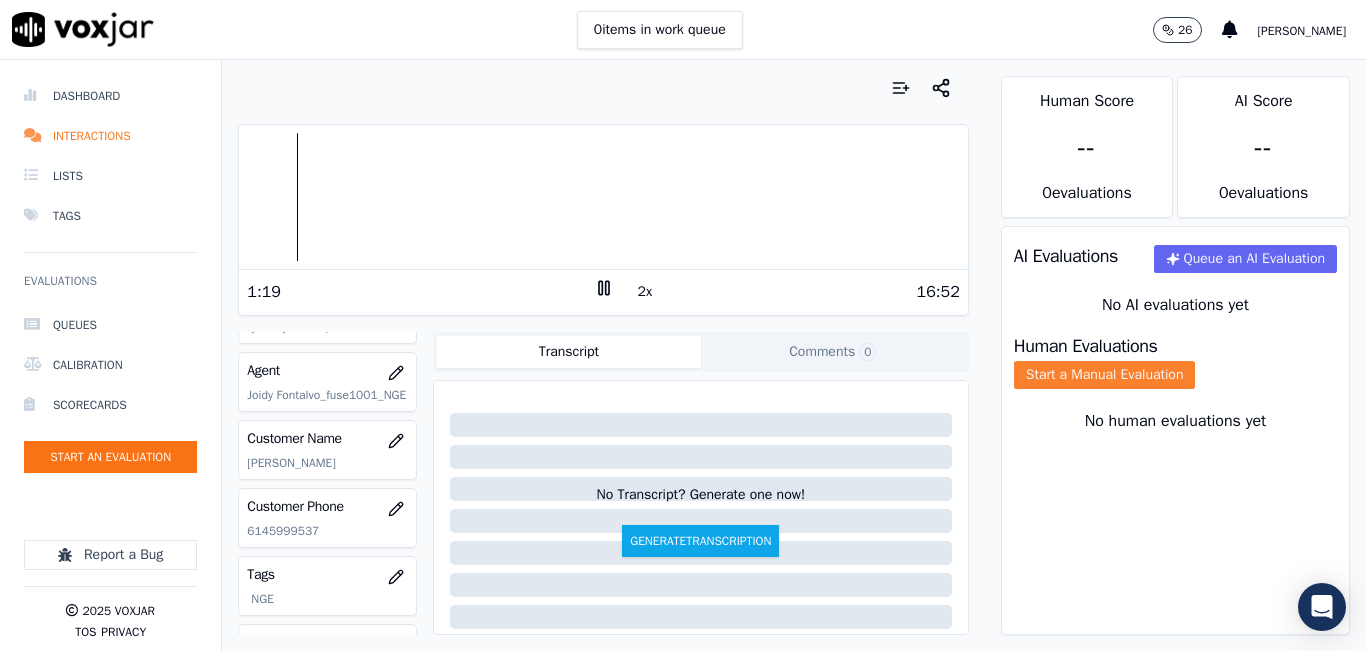 click on "Start a Manual Evaluation" 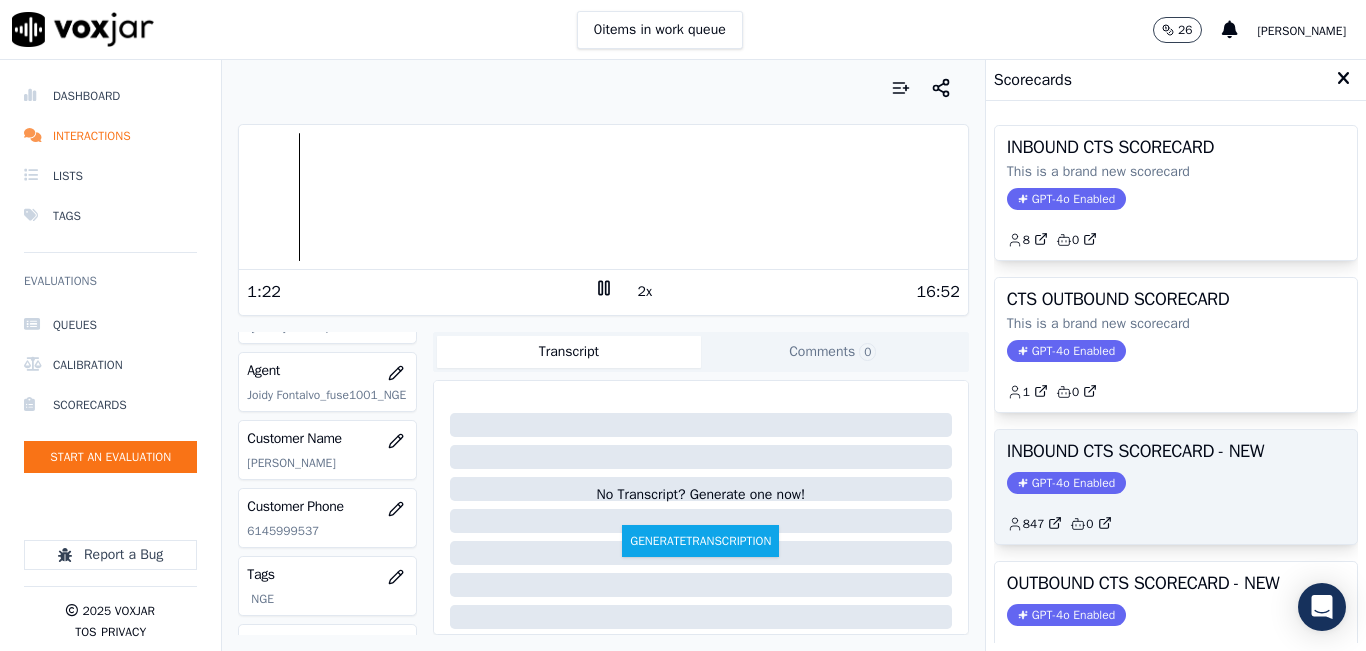 scroll, scrollTop: 100, scrollLeft: 0, axis: vertical 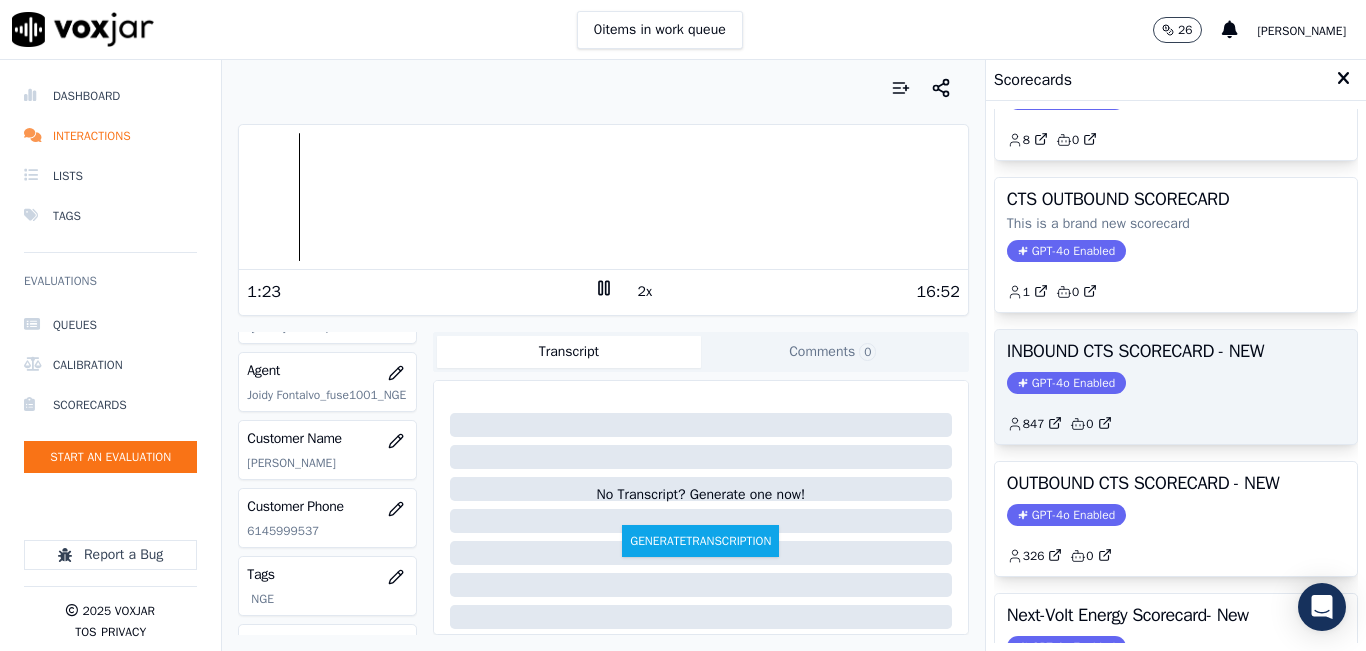 click on "OUTBOUND CTS SCORECARD - NEW" at bounding box center [1176, 483] 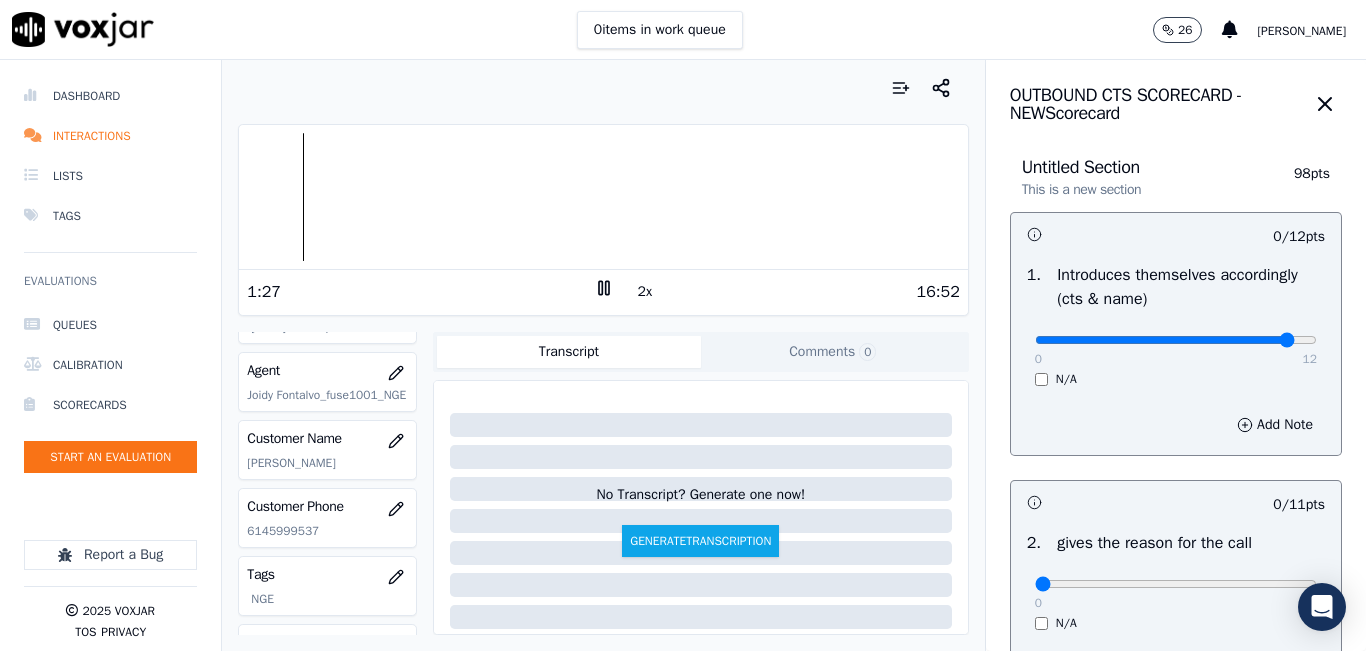 drag, startPoint x: 1236, startPoint y: 338, endPoint x: 1303, endPoint y: 345, distance: 67.36468 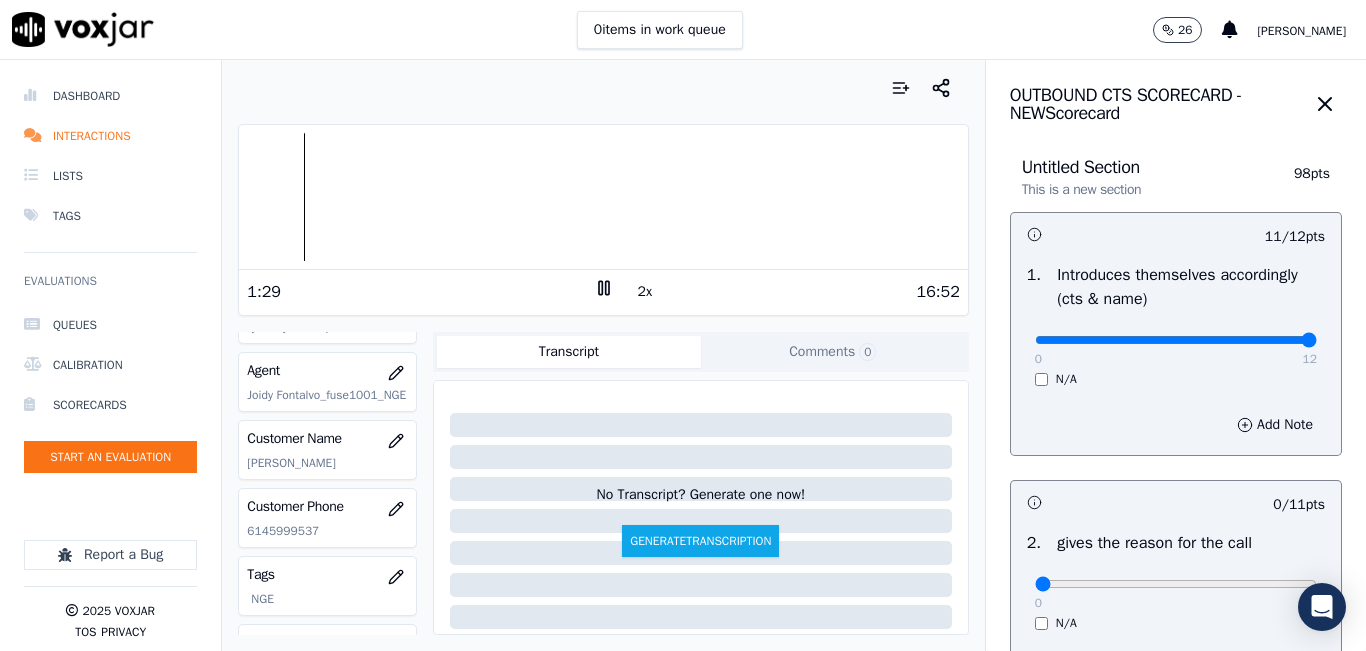 drag, startPoint x: 1256, startPoint y: 335, endPoint x: 1307, endPoint y: 356, distance: 55.154327 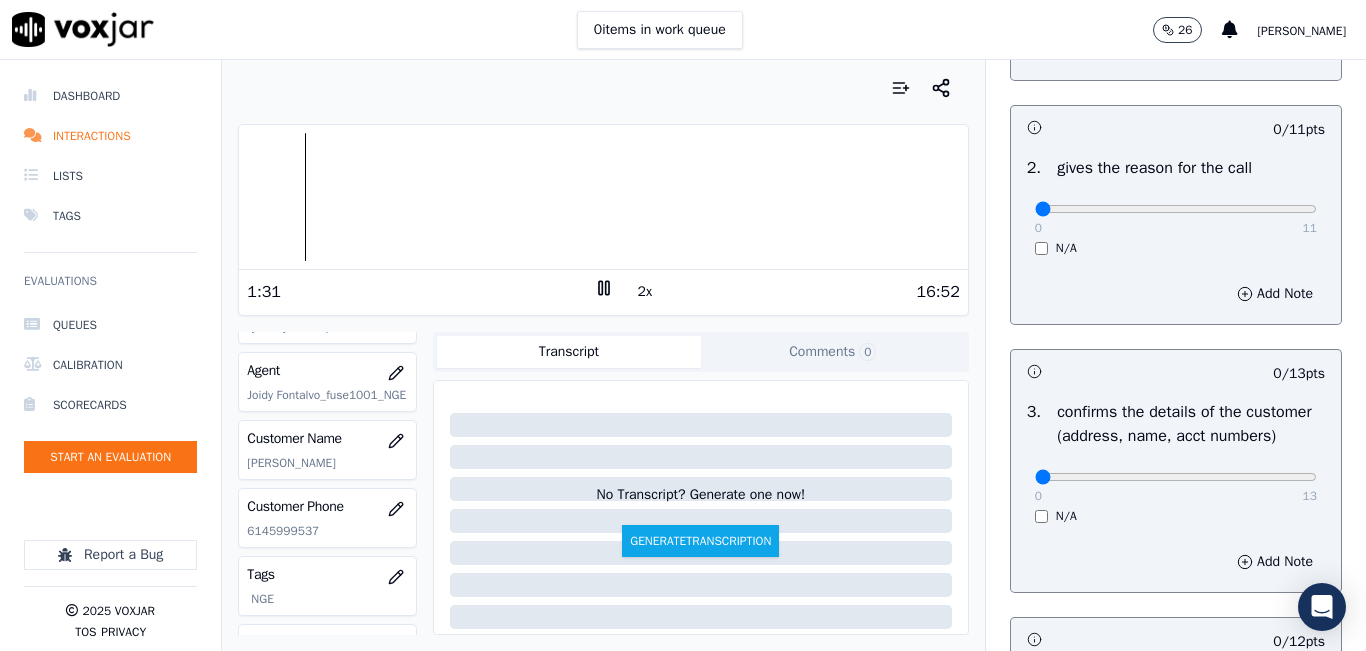 scroll, scrollTop: 400, scrollLeft: 0, axis: vertical 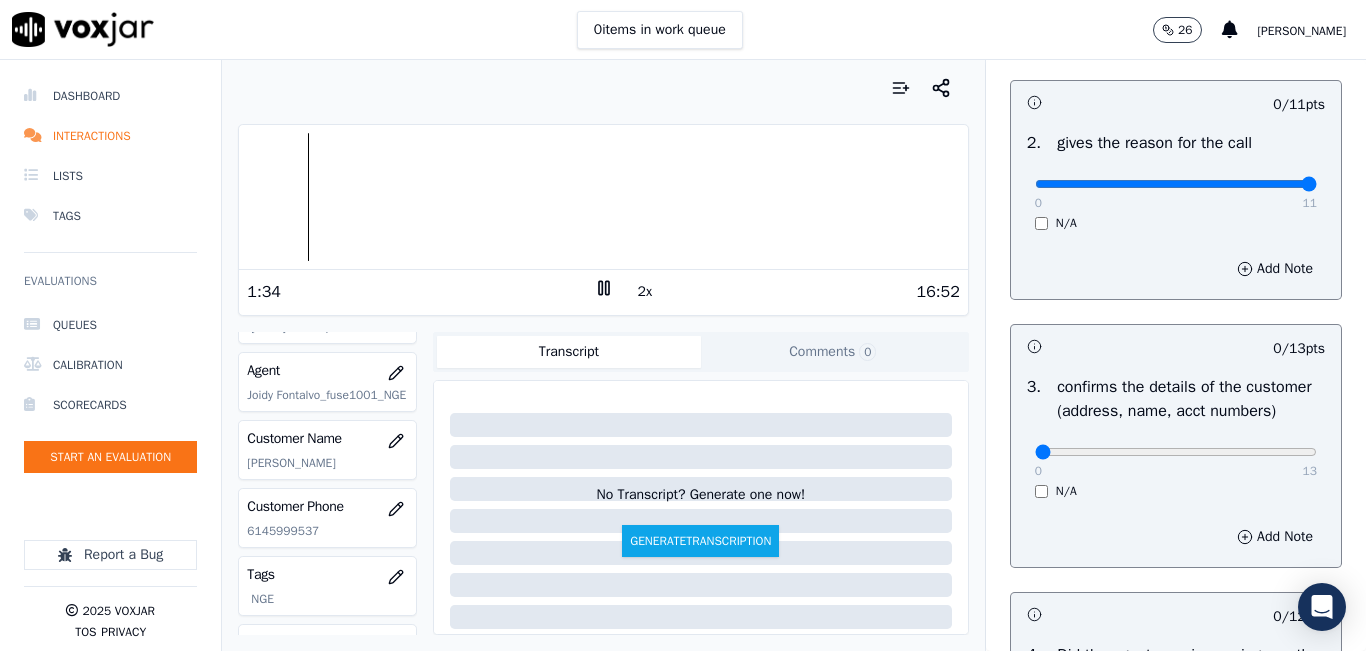 type on "11" 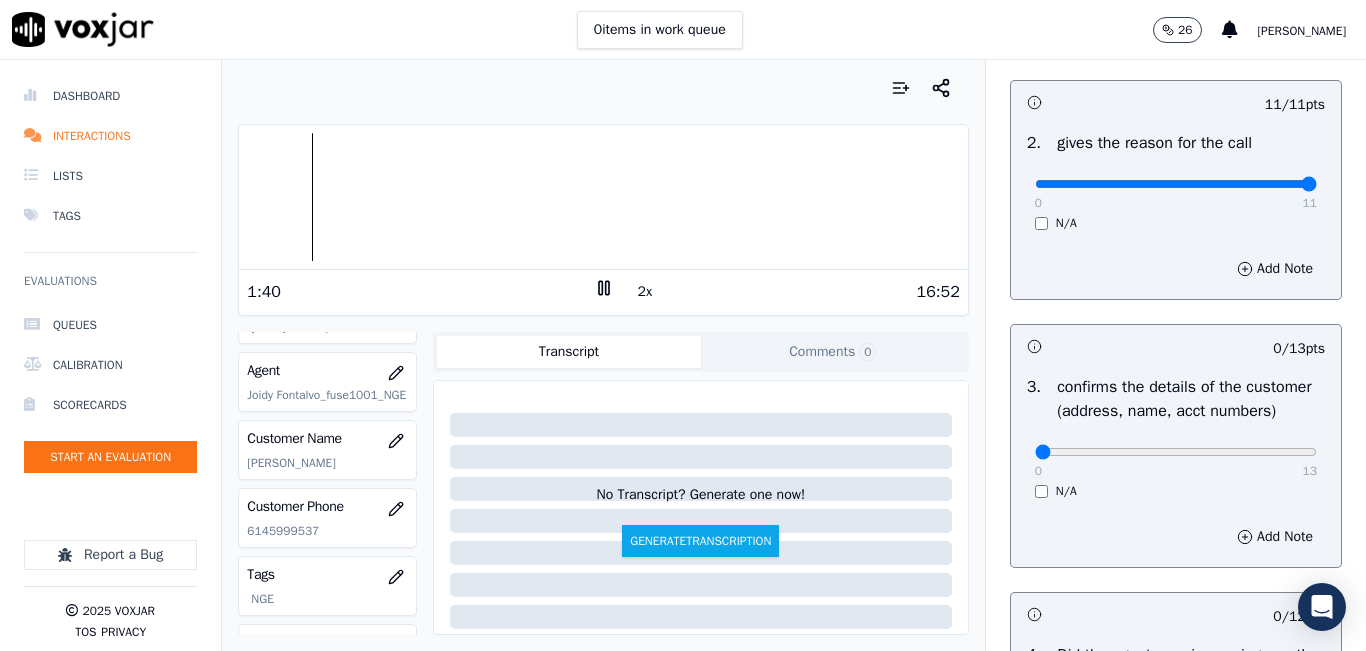 scroll, scrollTop: 500, scrollLeft: 0, axis: vertical 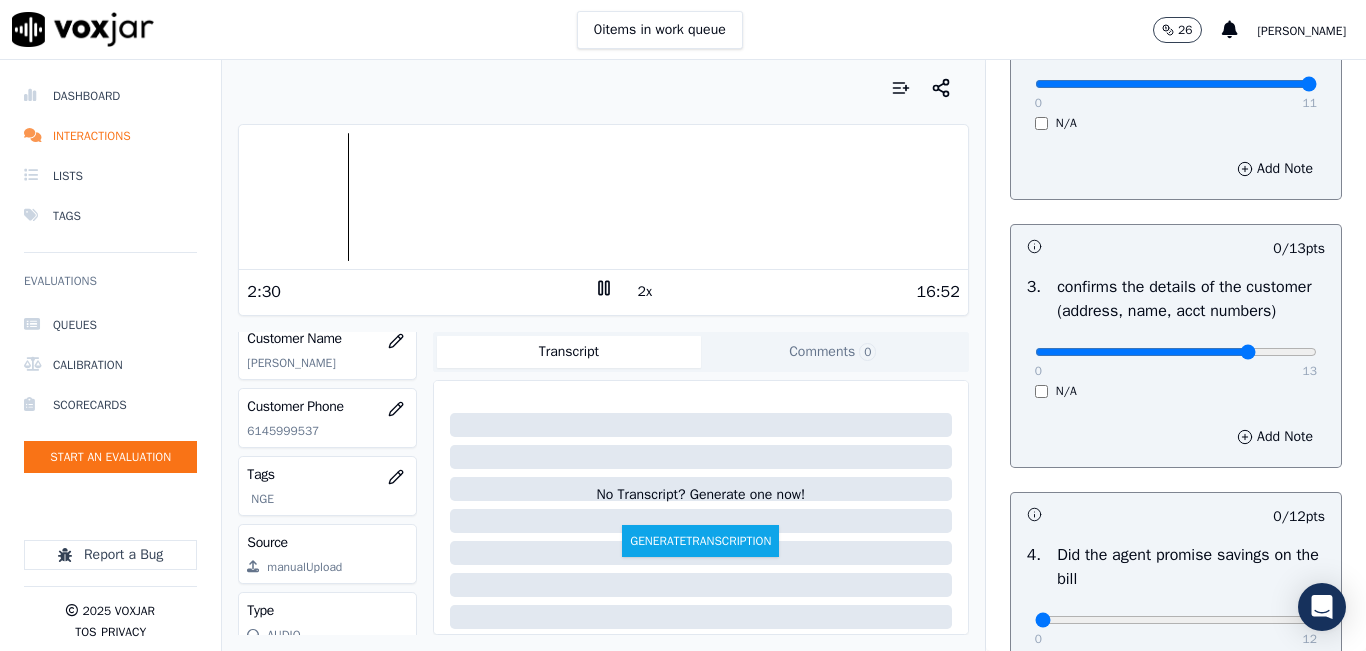 type on "10" 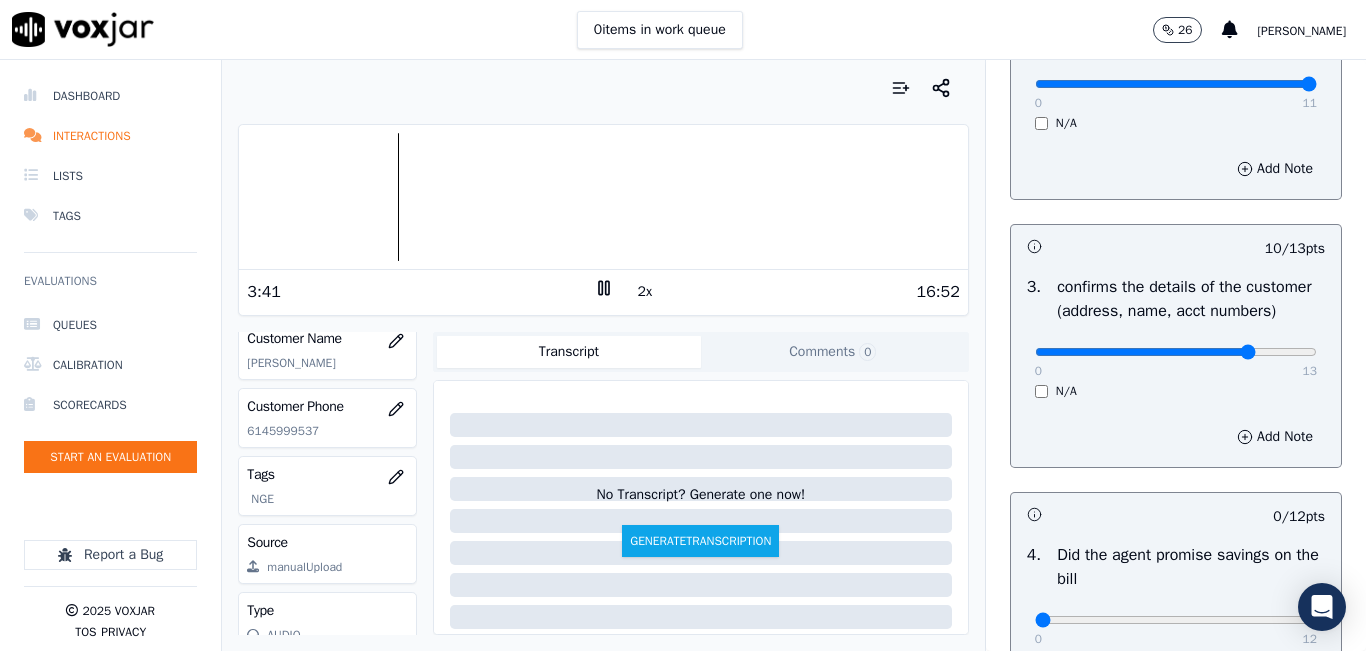 click on "Your browser does not support the audio element.   3:41     2x   16:52   Voxjar ID   82730e5f-d6cf-44cc-9547-144108c4a7ff   Source ID   6145999537-all.mp3   Timestamp
07/21/2025 04:51 pm     Agent
Joidy Fontalvo_fuse1001_NGE     Customer Name     FIDEL GUTIERREZ     Customer Phone     6145999537     Tags
NGE     Source     manualUpload   Type     AUDIO       Transcript   Comments  0   No Transcript? Generate one now!   Generate  Transcription         Add Comment" at bounding box center [603, 355] 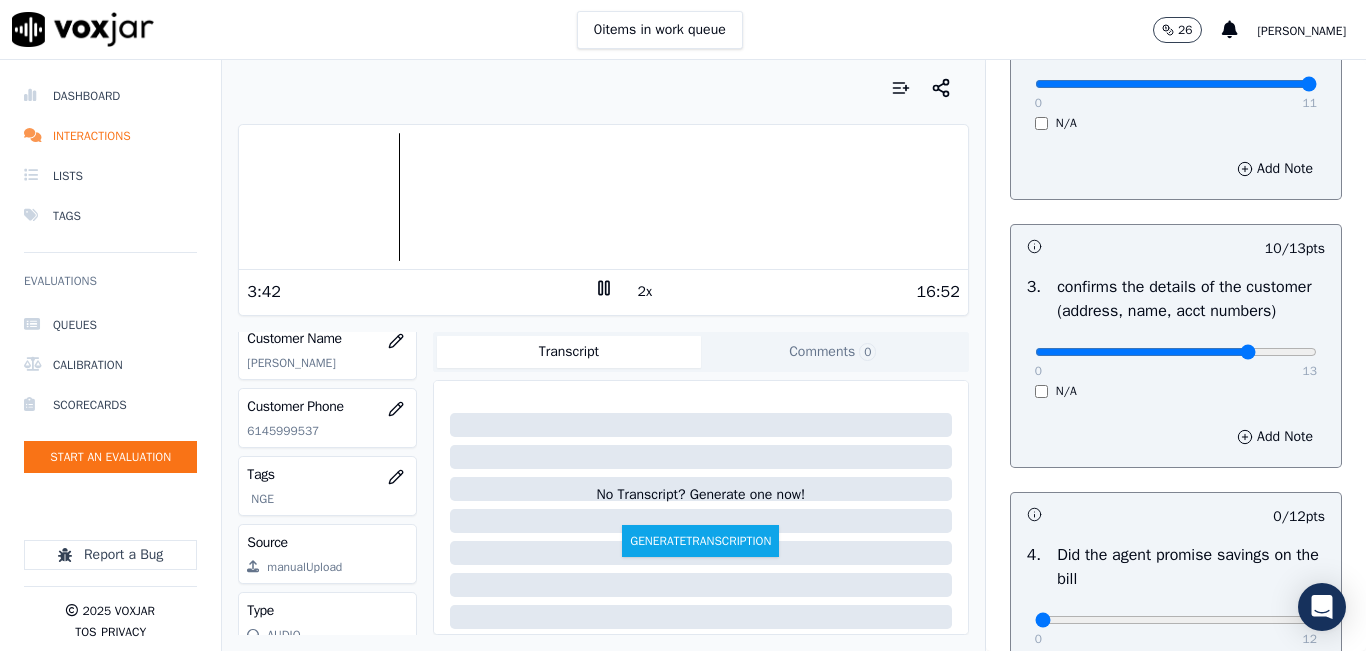 click on "Your browser does not support the audio element." at bounding box center [603, 197] 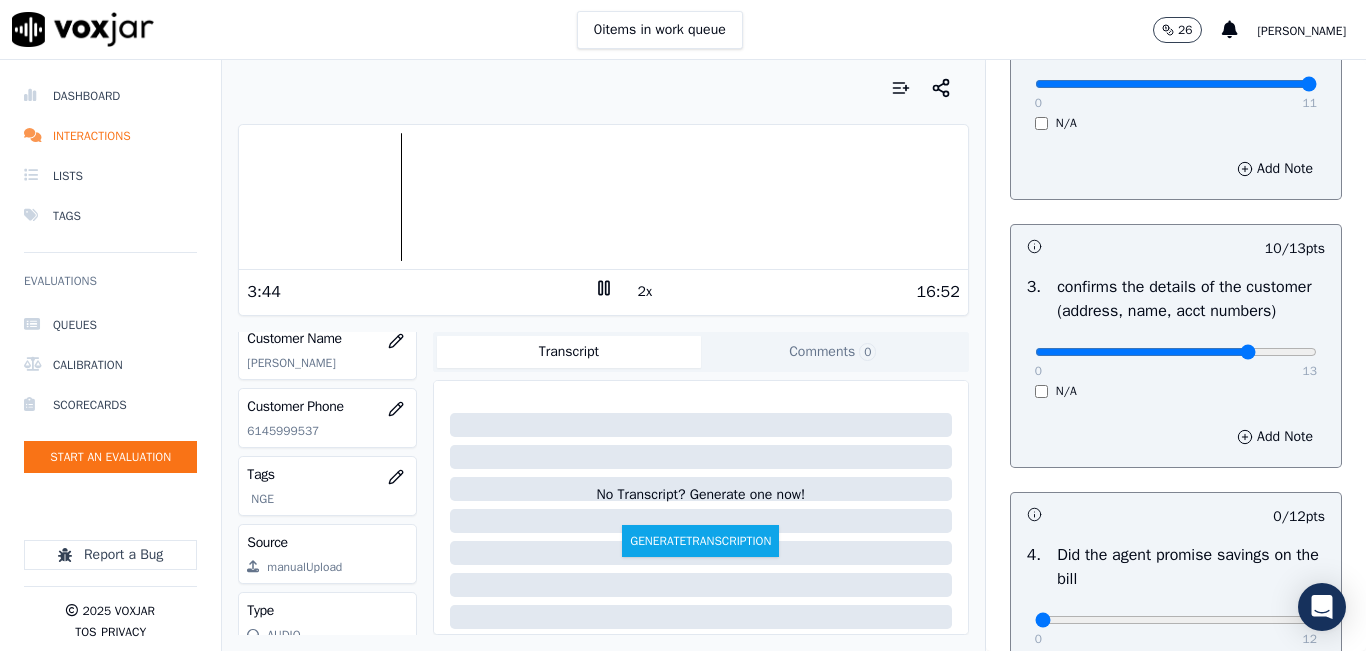 click at bounding box center [603, 197] 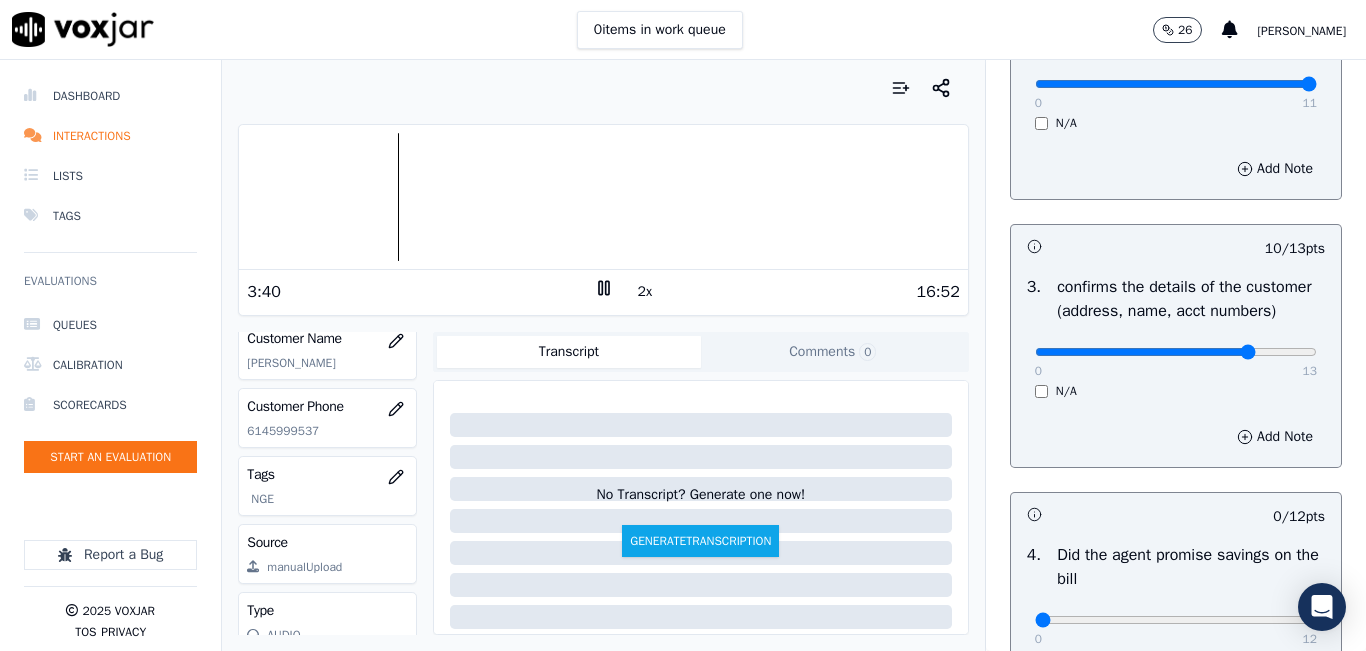 drag, startPoint x: 380, startPoint y: 134, endPoint x: 361, endPoint y: 110, distance: 30.610456 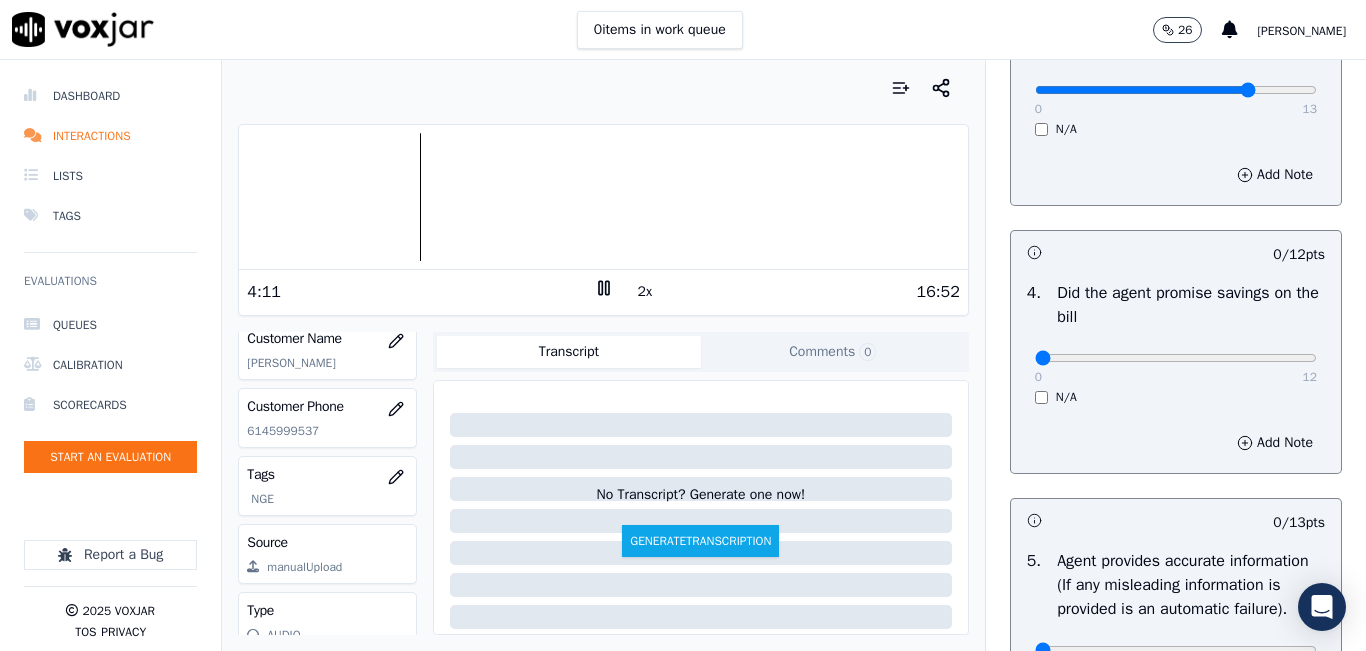 scroll, scrollTop: 800, scrollLeft: 0, axis: vertical 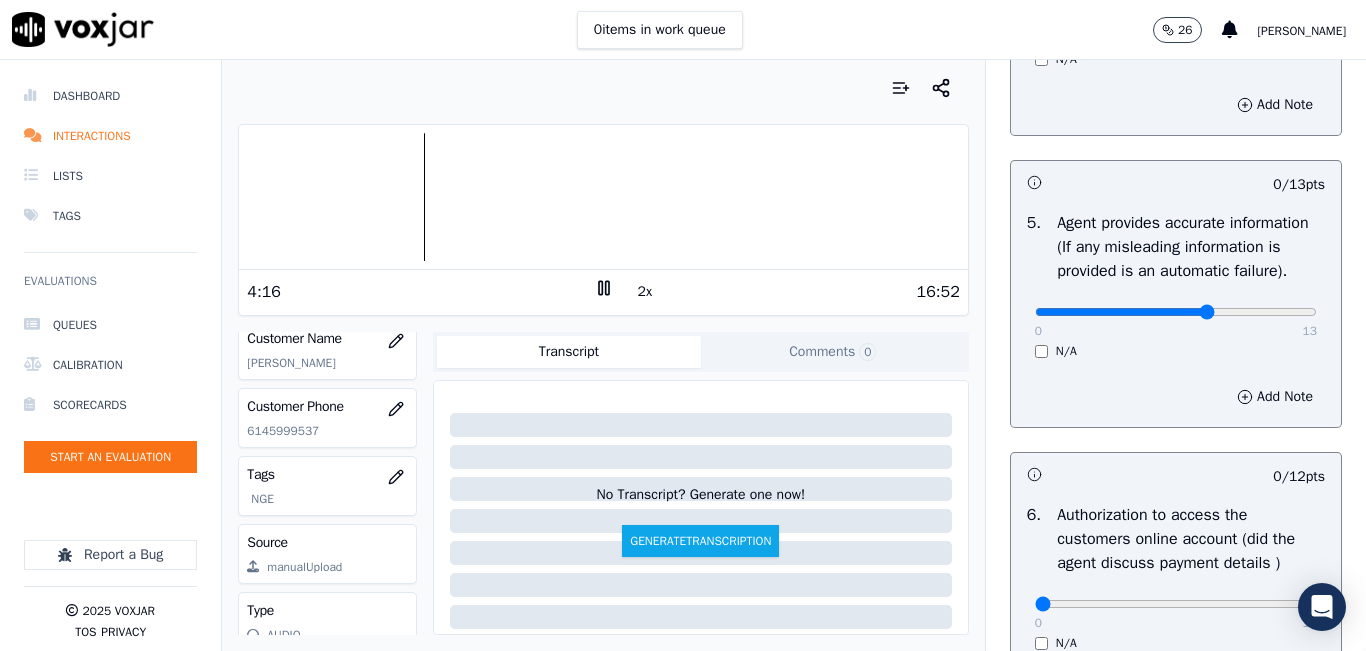 click at bounding box center [1176, -760] 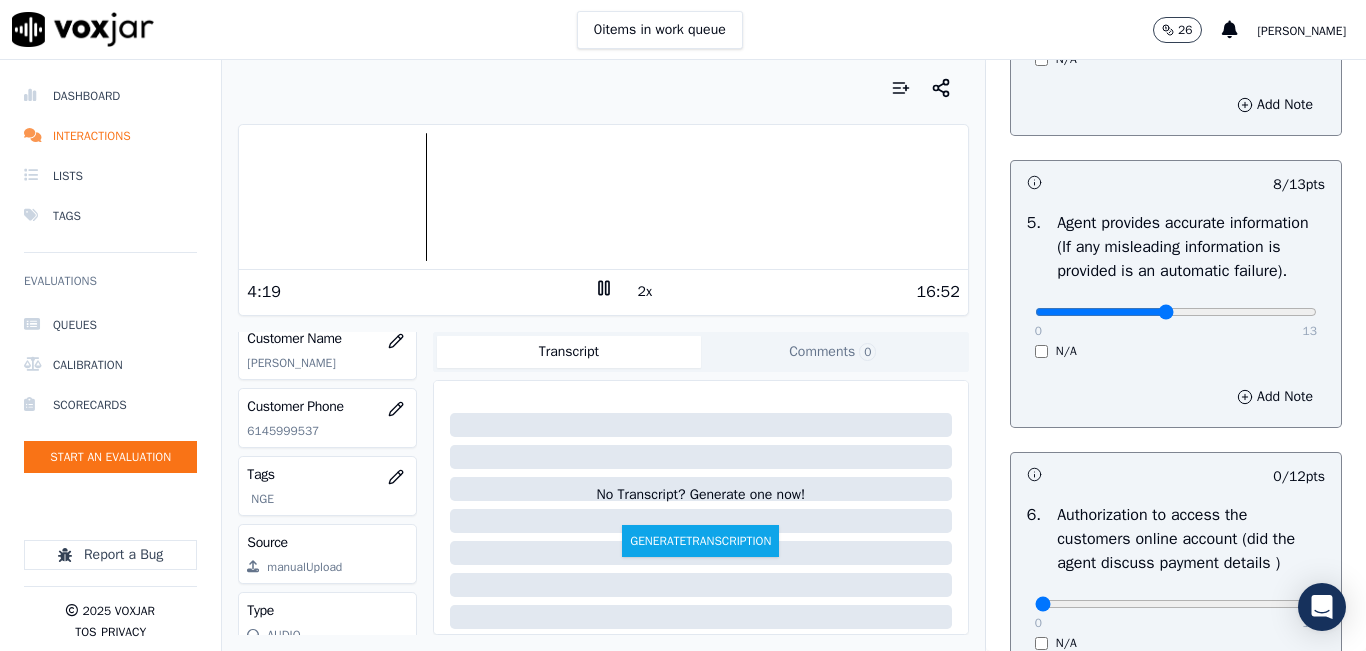 type on "6" 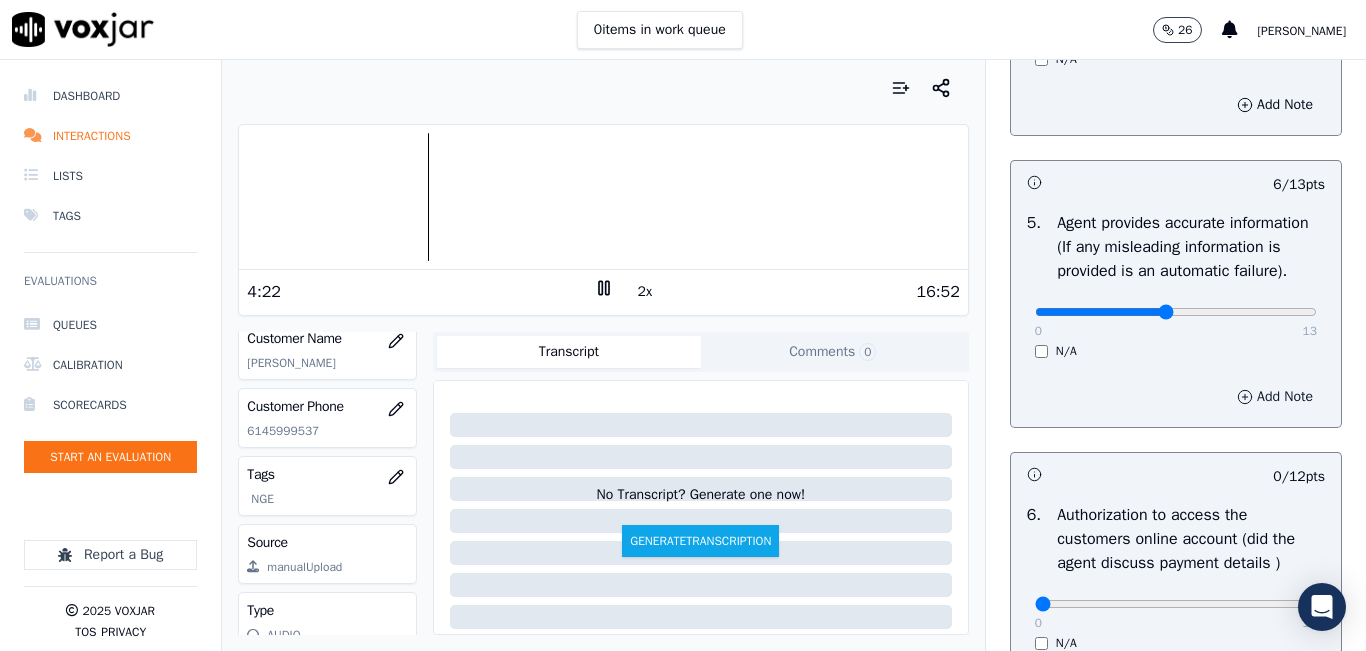 click on "Add Note" at bounding box center [1275, 397] 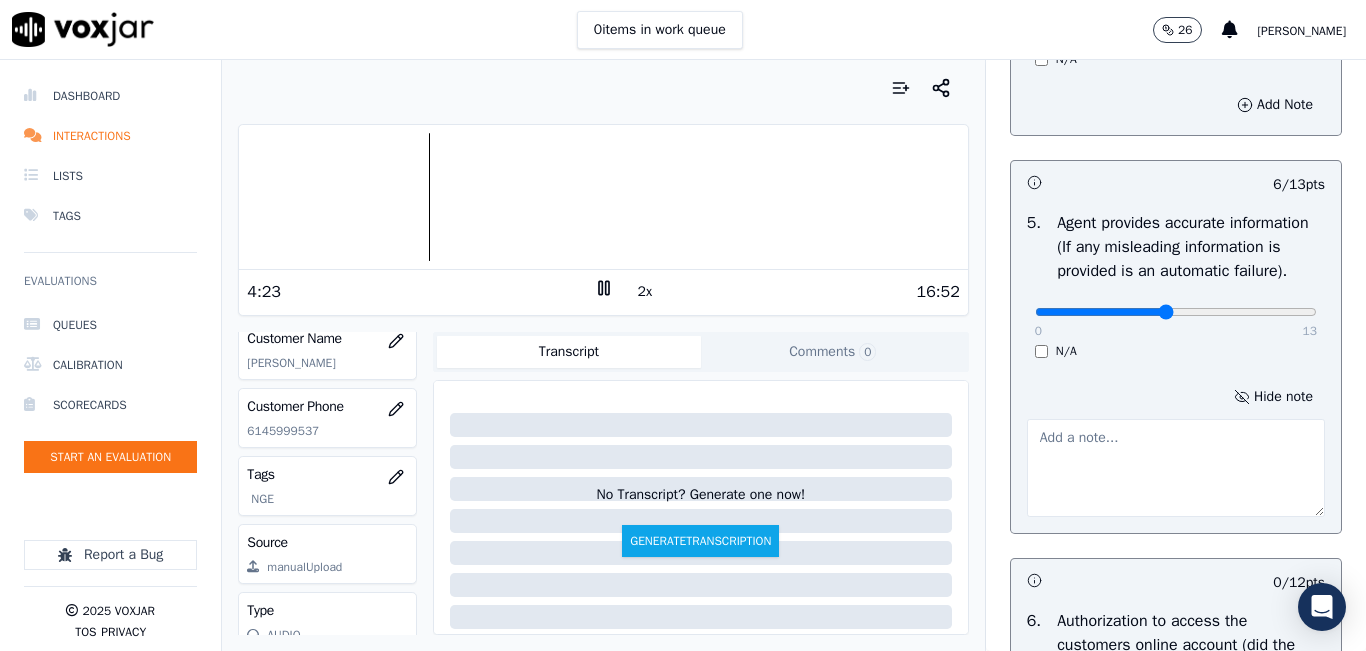 click at bounding box center [1176, 468] 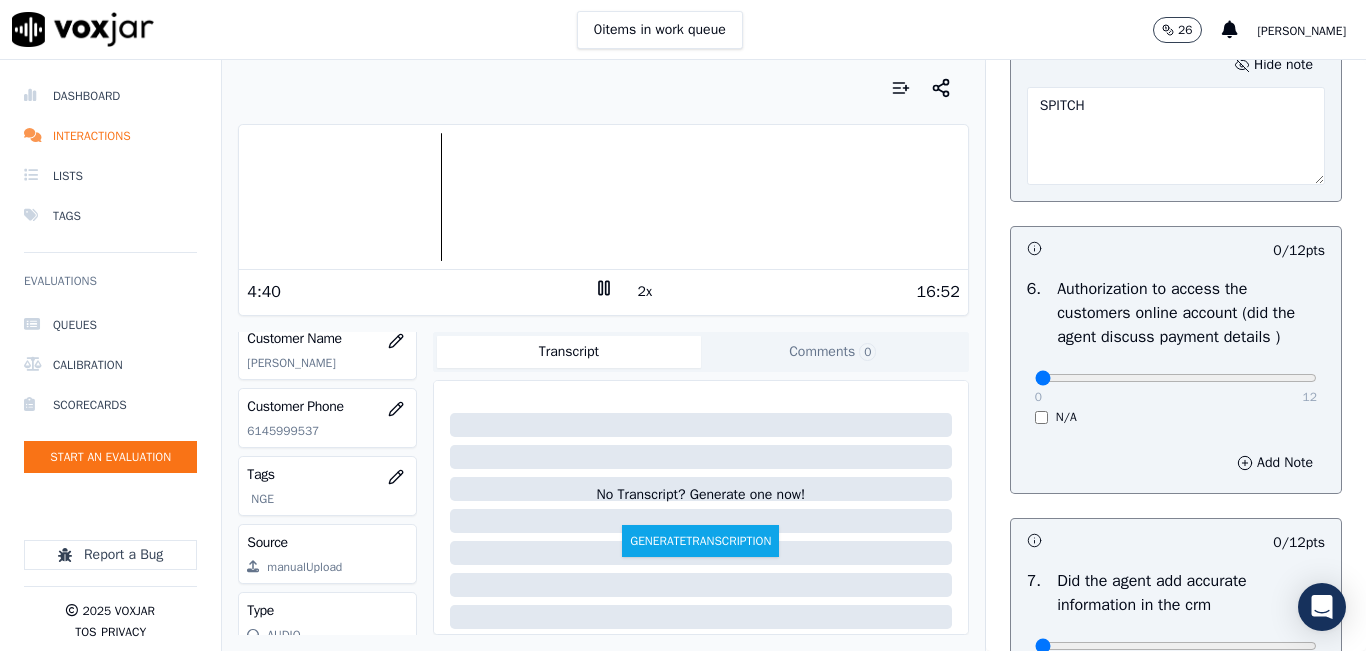 scroll, scrollTop: 1500, scrollLeft: 0, axis: vertical 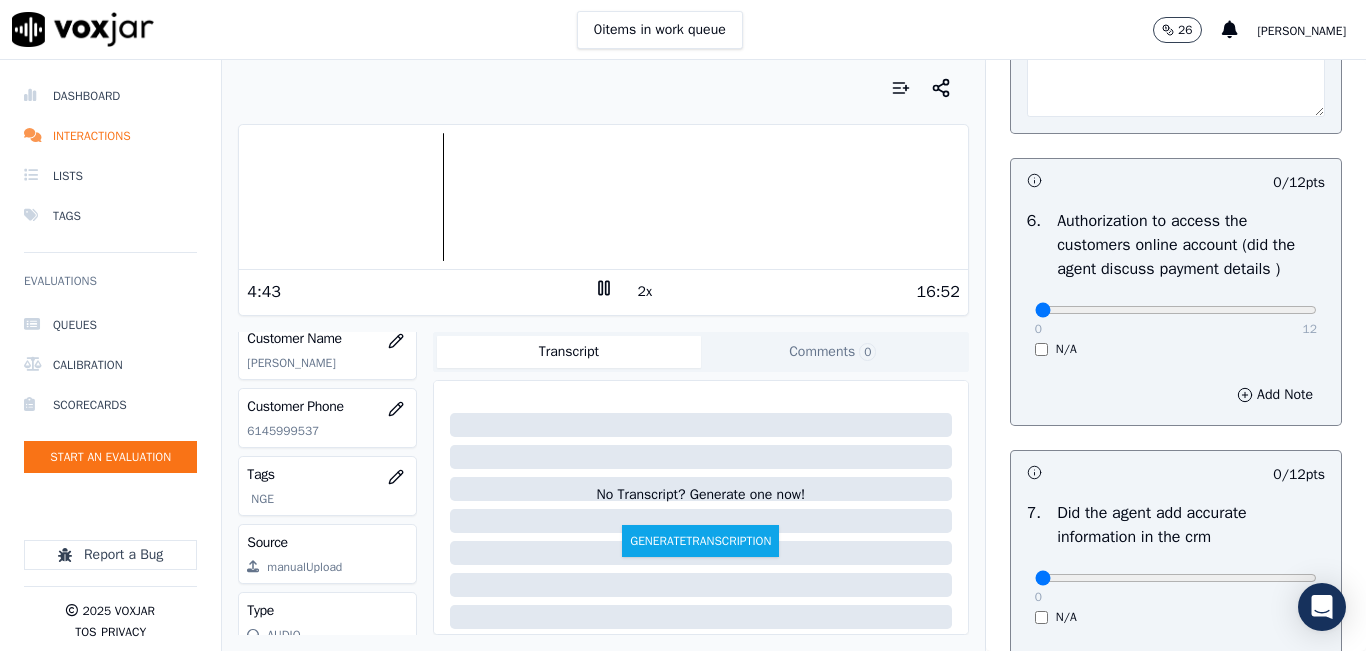 type on "SPITCH" 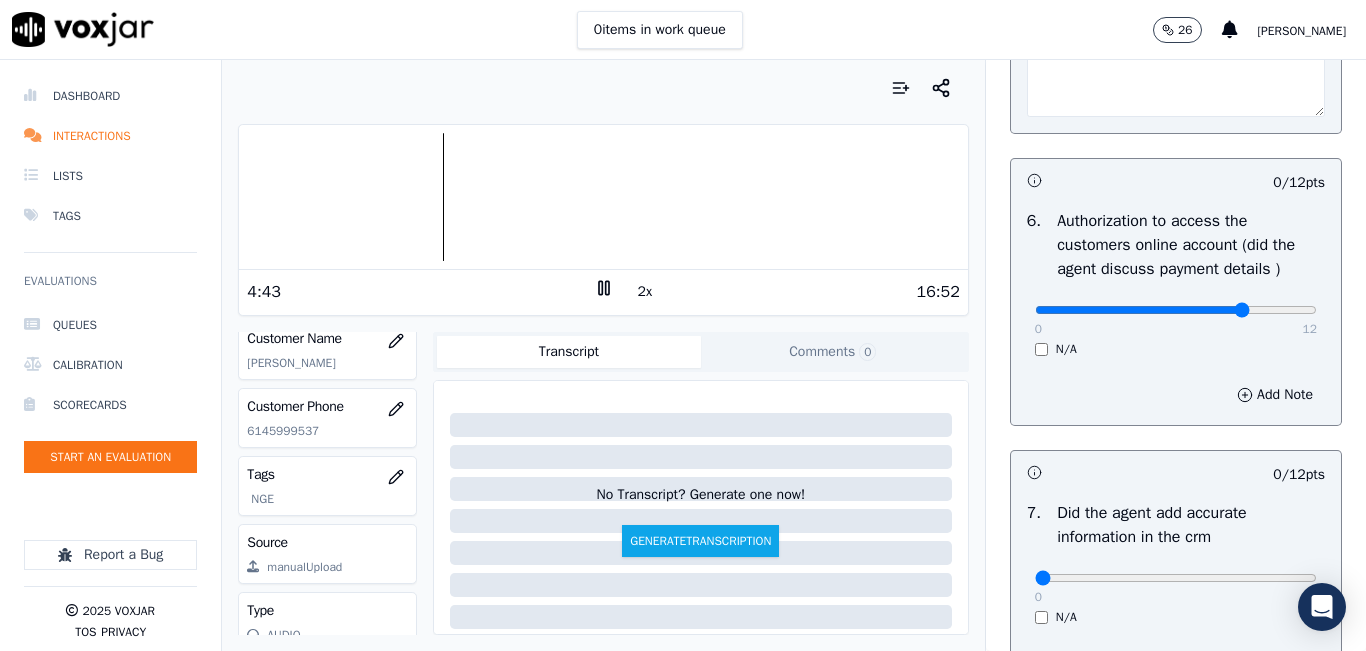 click at bounding box center [1176, -1160] 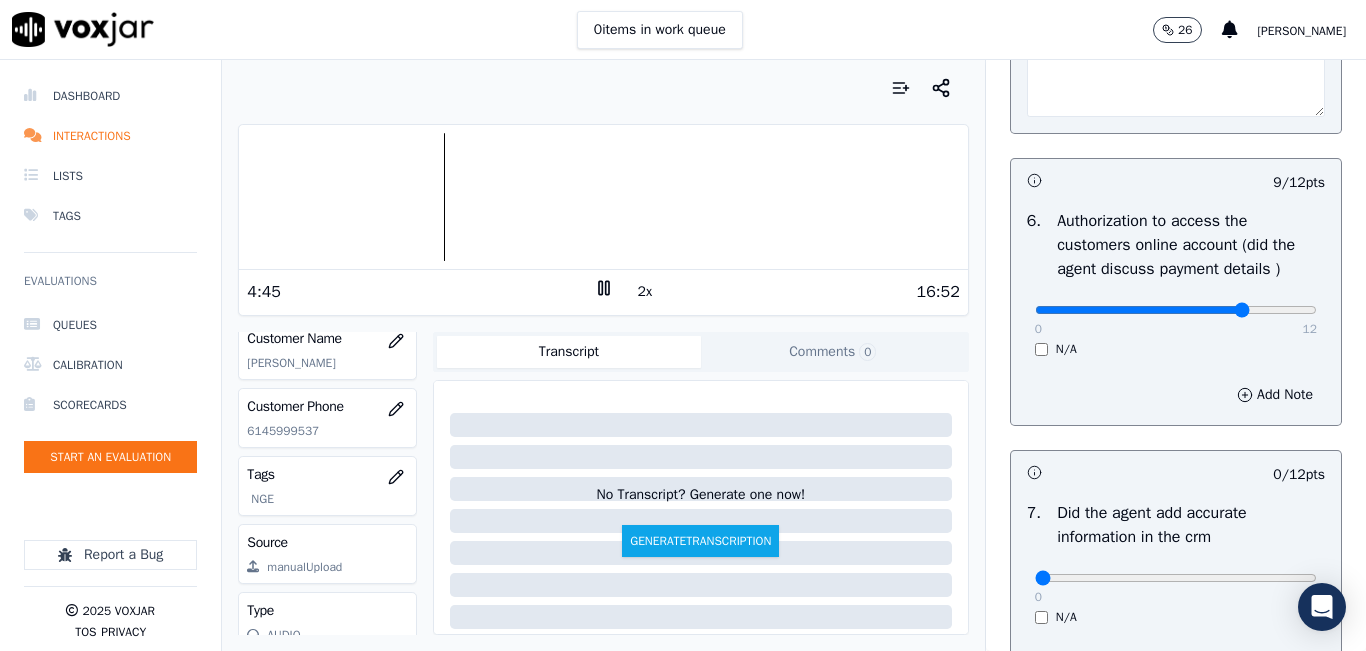 click at bounding box center [1176, -1160] 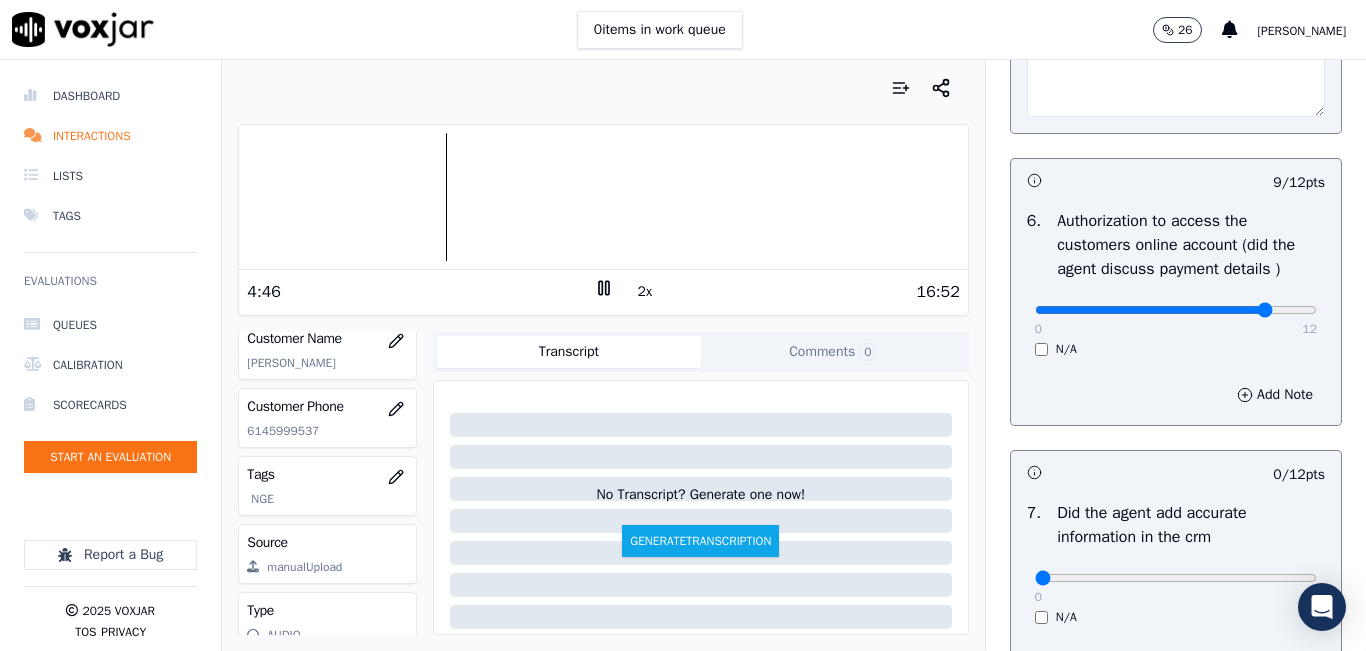 type on "10" 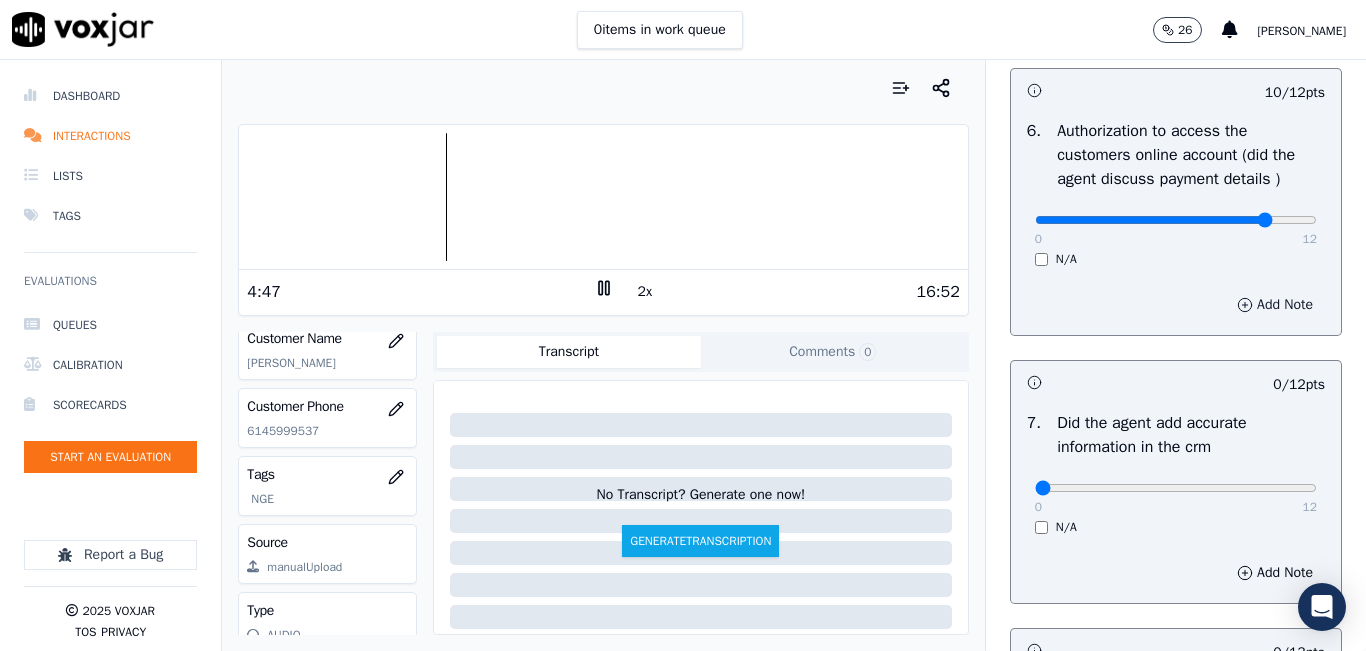 scroll, scrollTop: 1700, scrollLeft: 0, axis: vertical 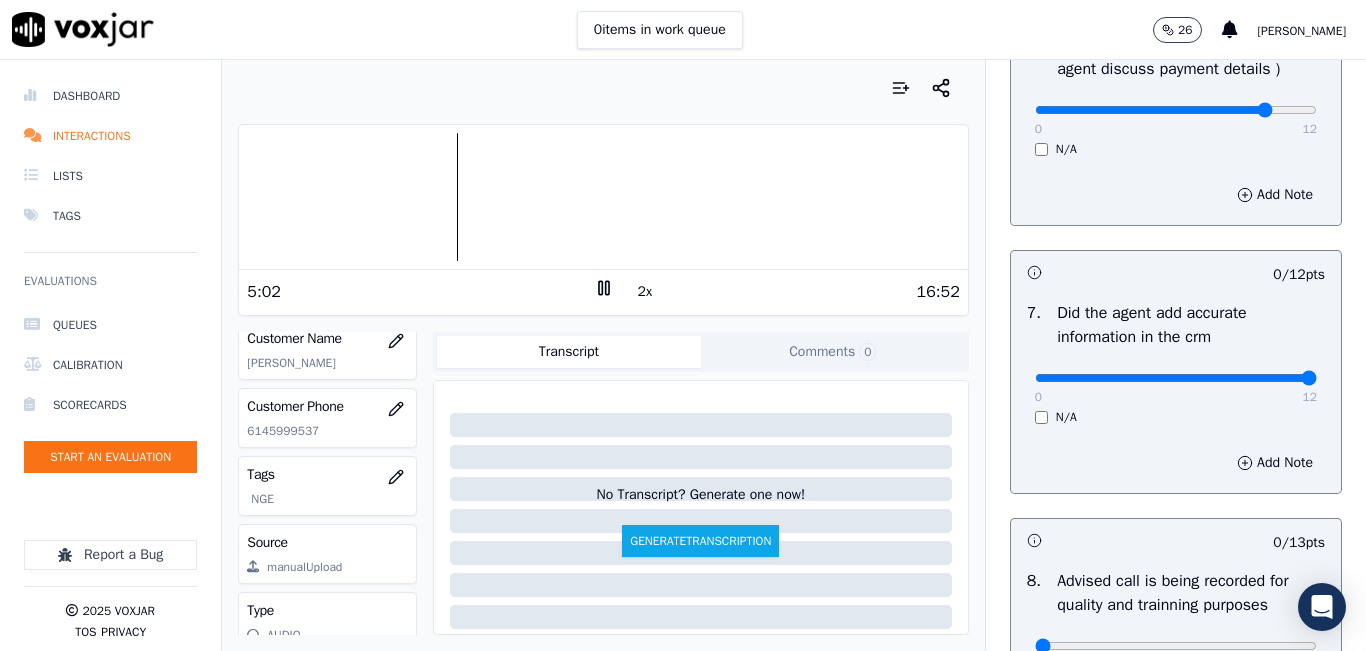 type on "12" 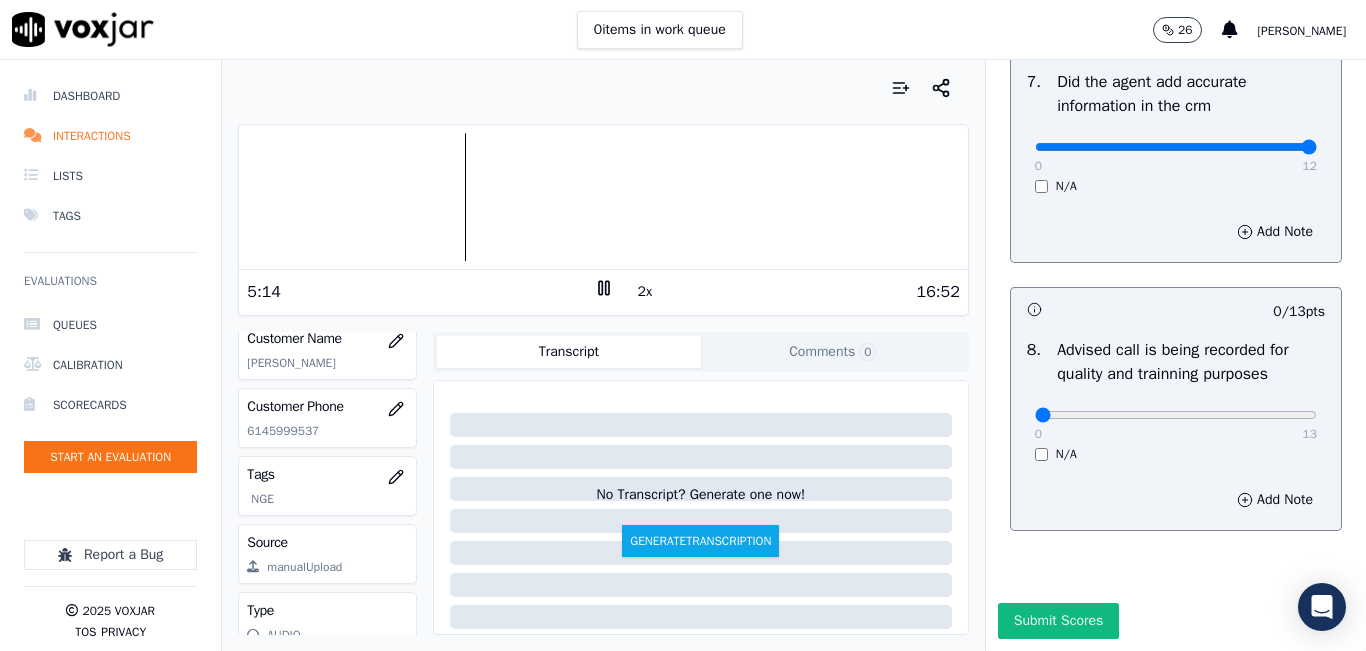 scroll, scrollTop: 2000, scrollLeft: 0, axis: vertical 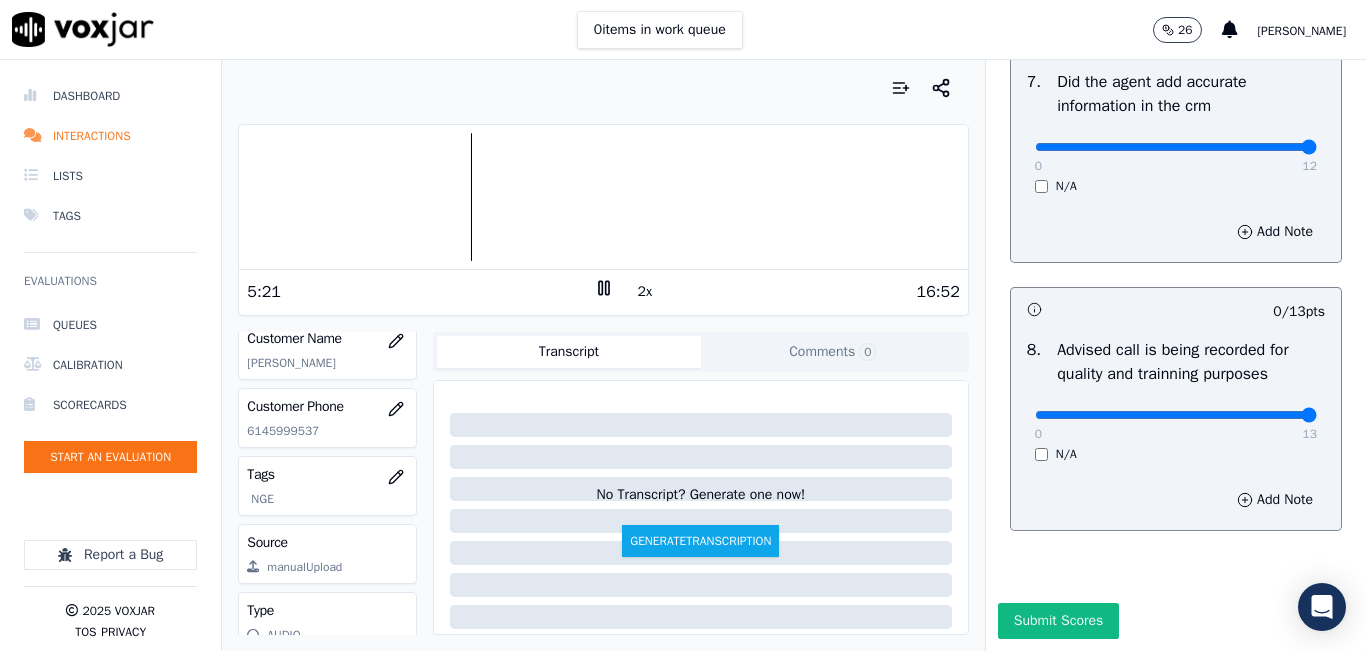 type on "13" 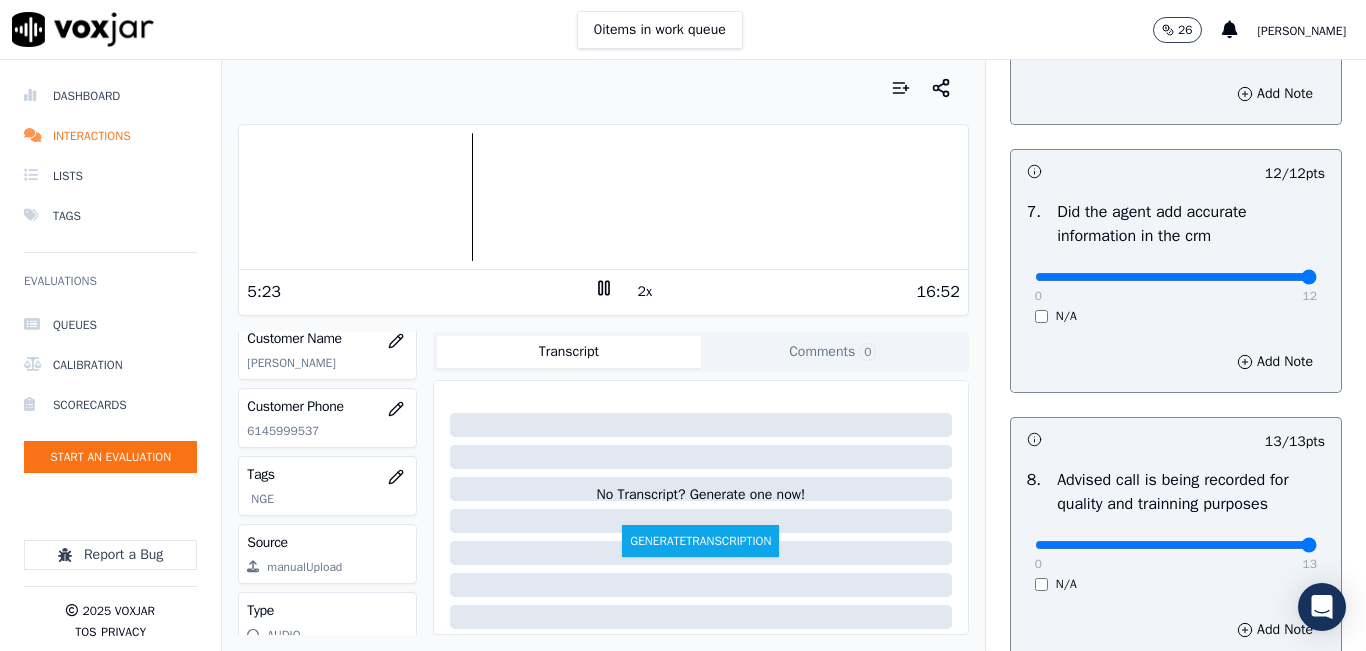 scroll, scrollTop: 1800, scrollLeft: 0, axis: vertical 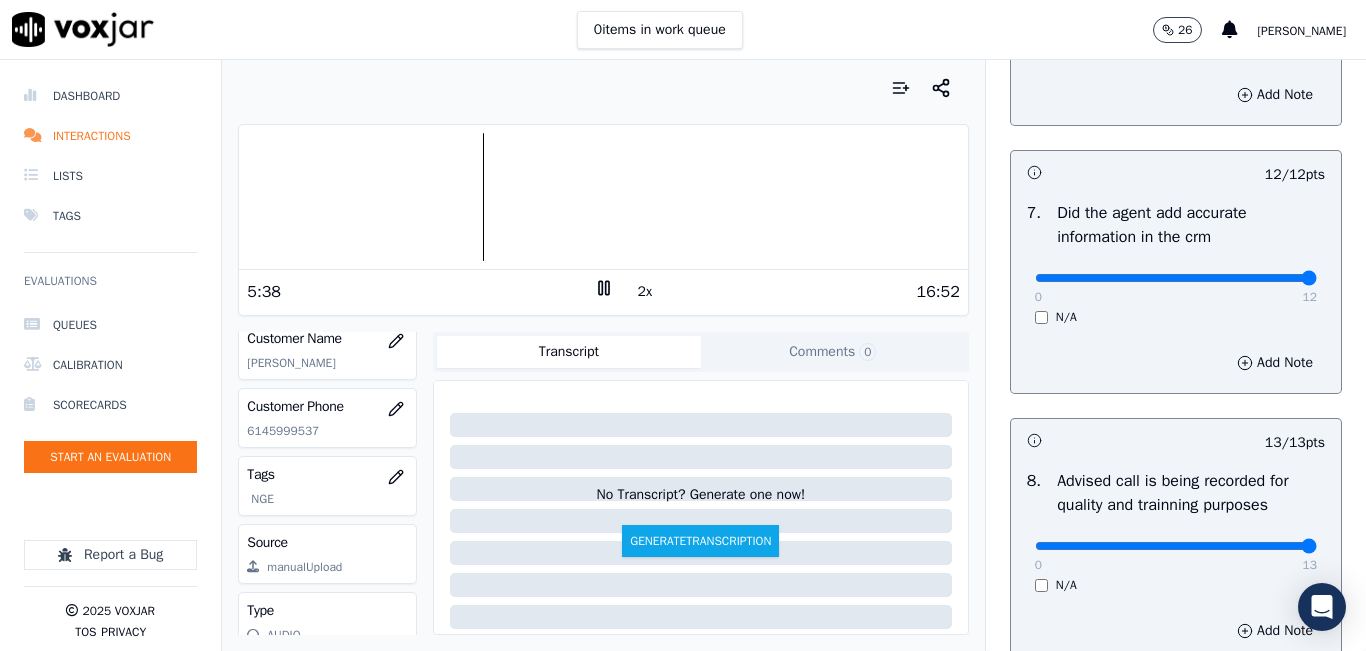 click 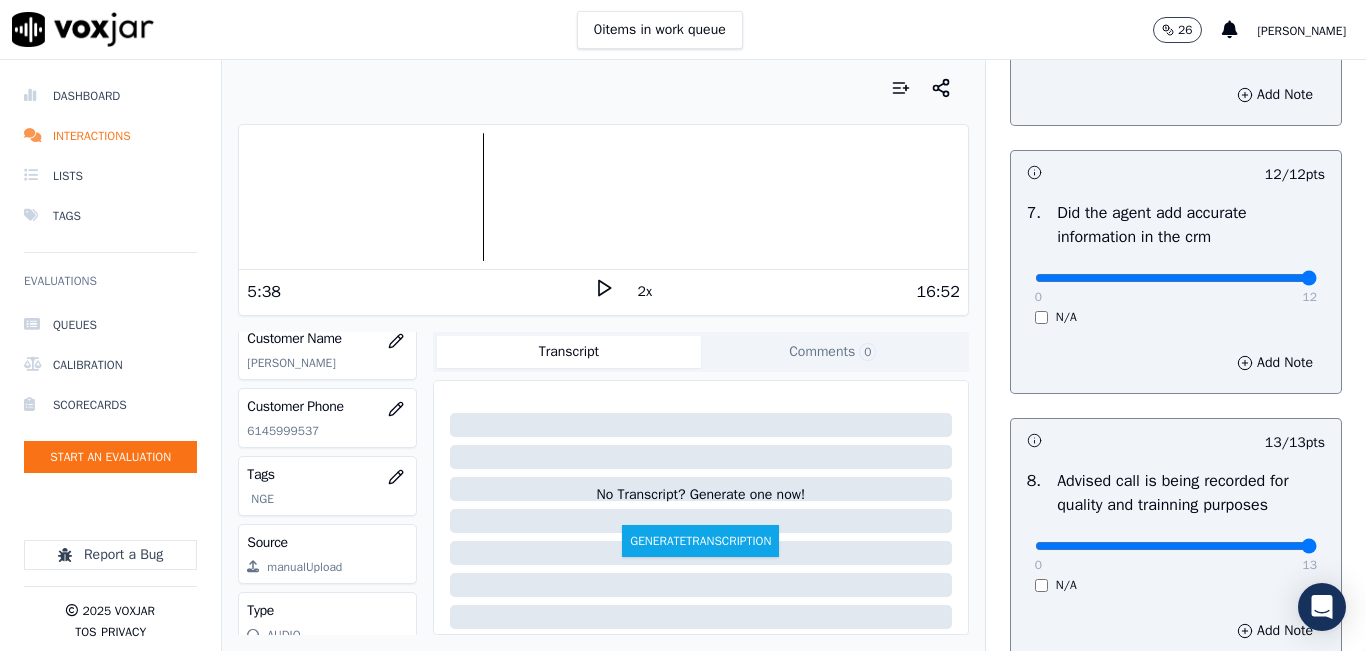 click on "5:38" at bounding box center [420, 292] 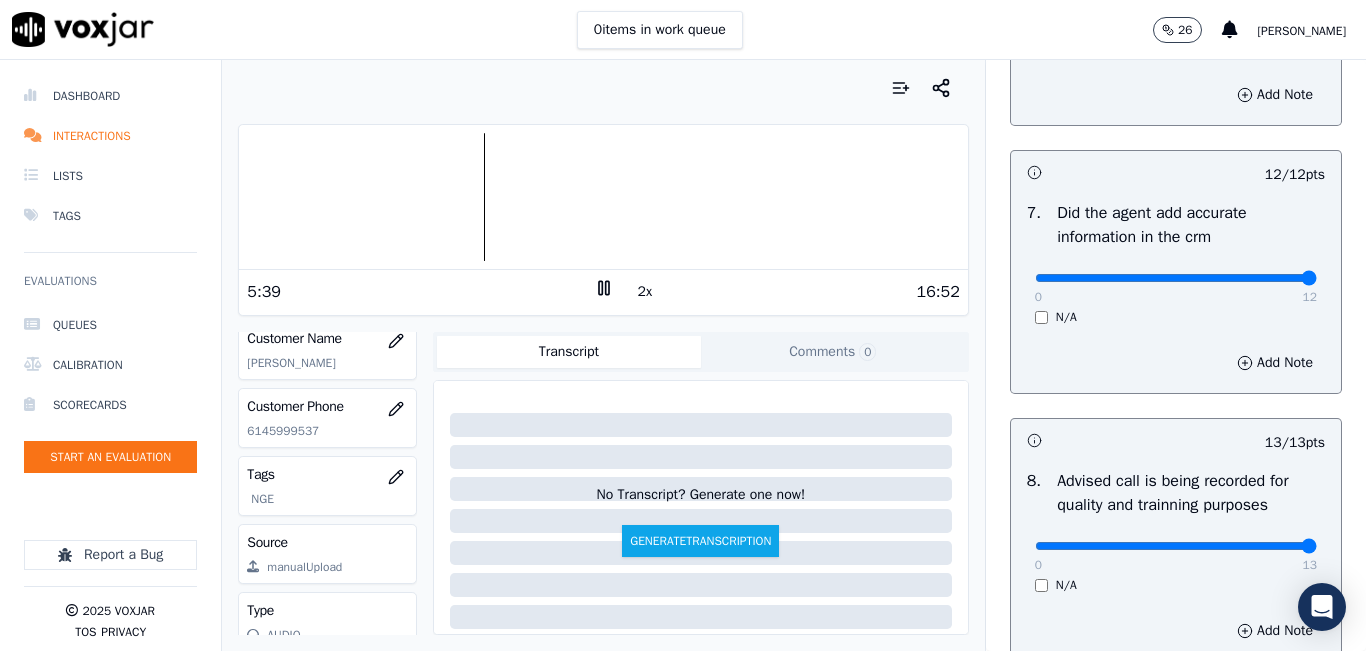 click at bounding box center (603, 88) 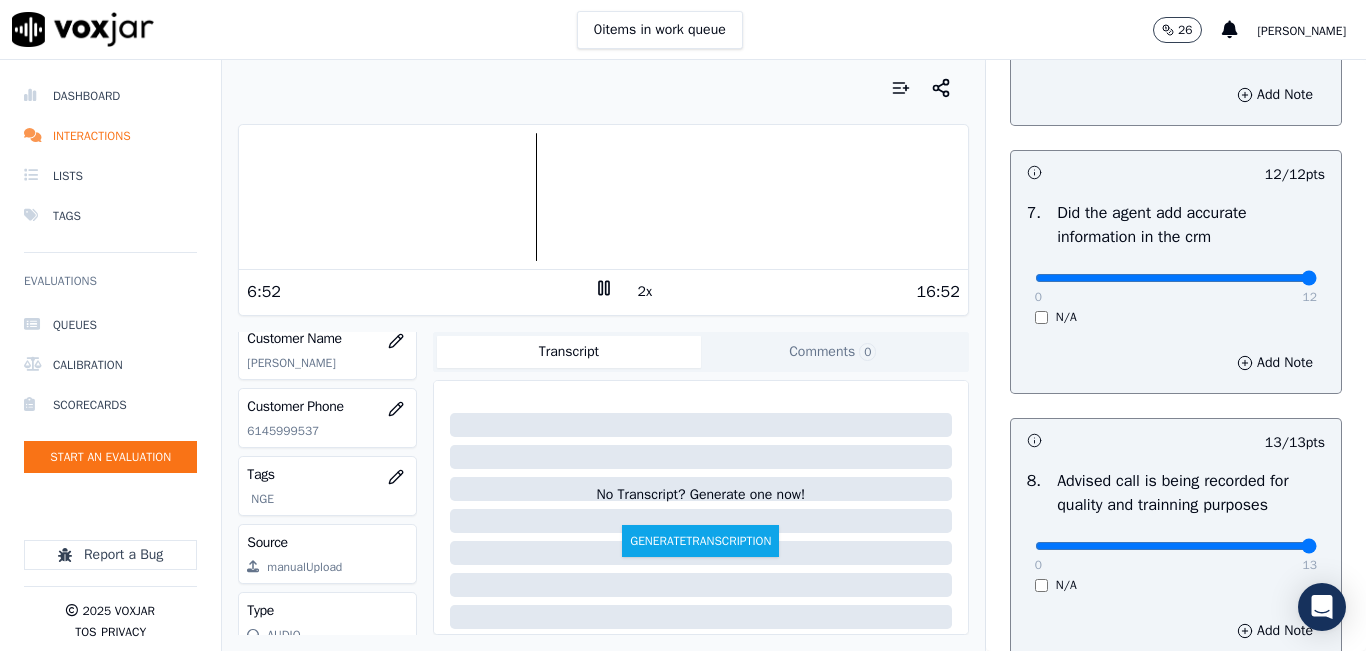 click at bounding box center [603, 197] 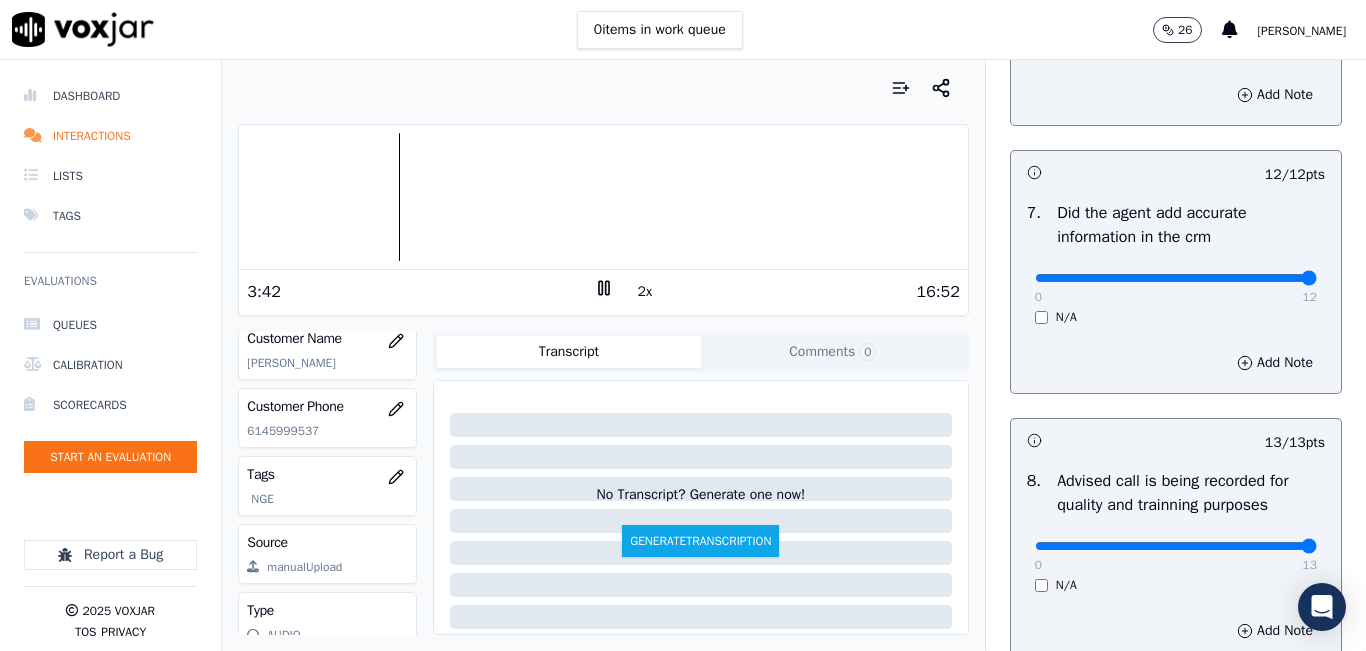 click at bounding box center (603, 197) 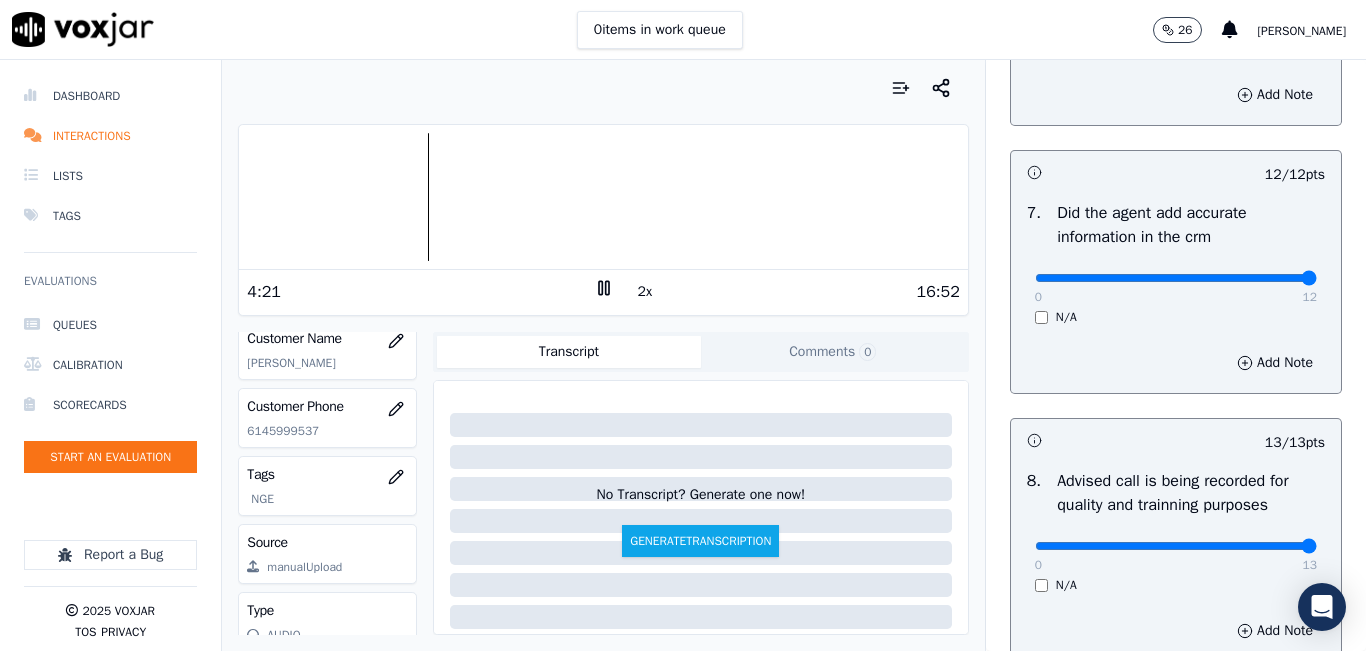 click at bounding box center [603, 197] 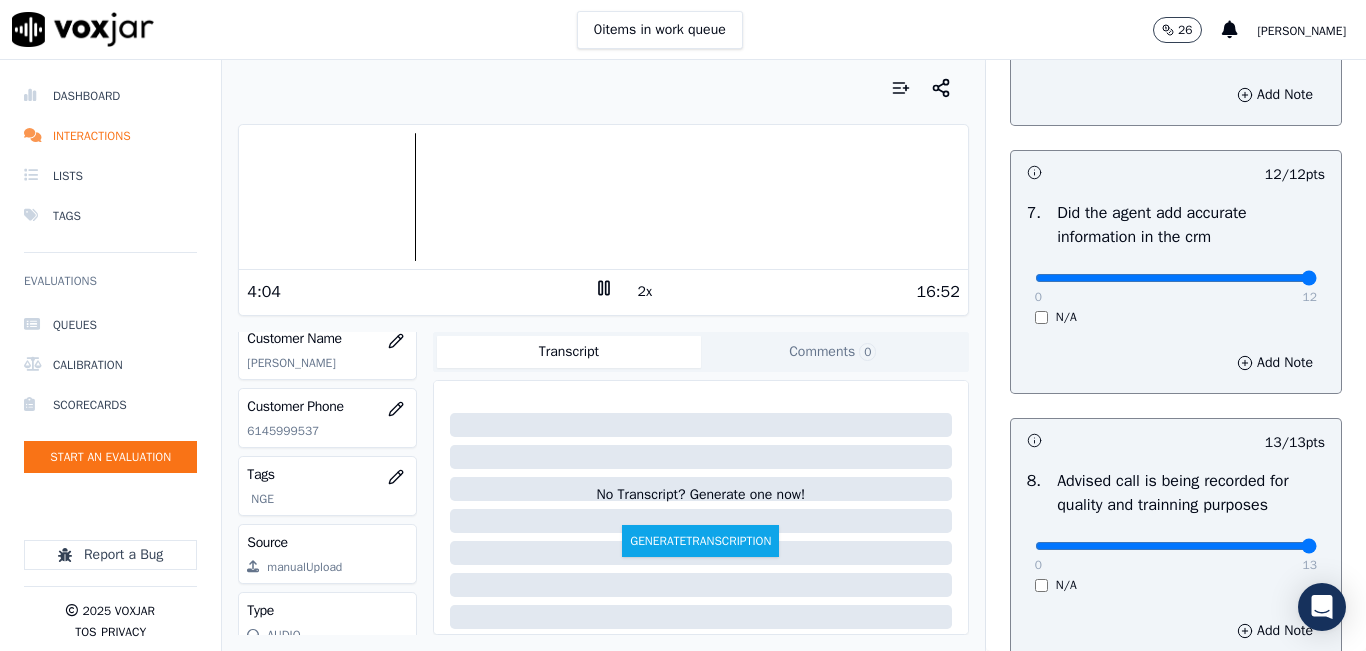 click on "2x" at bounding box center [645, 292] 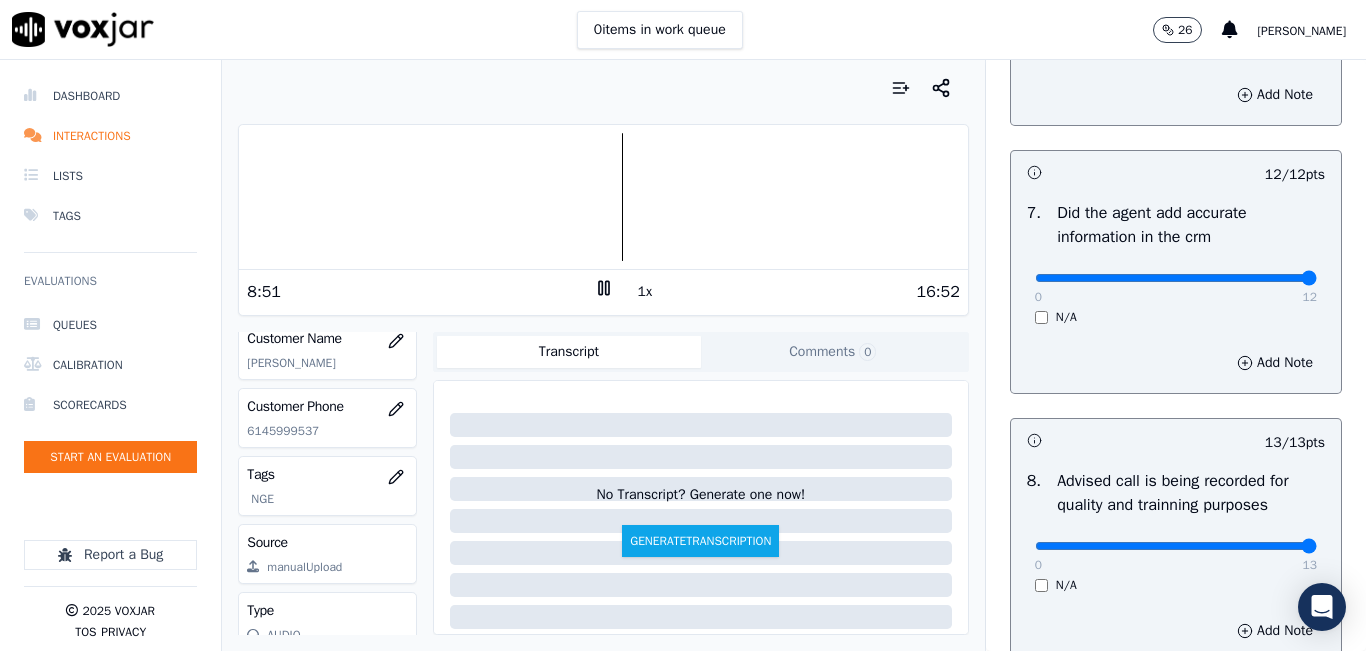 click at bounding box center [603, 197] 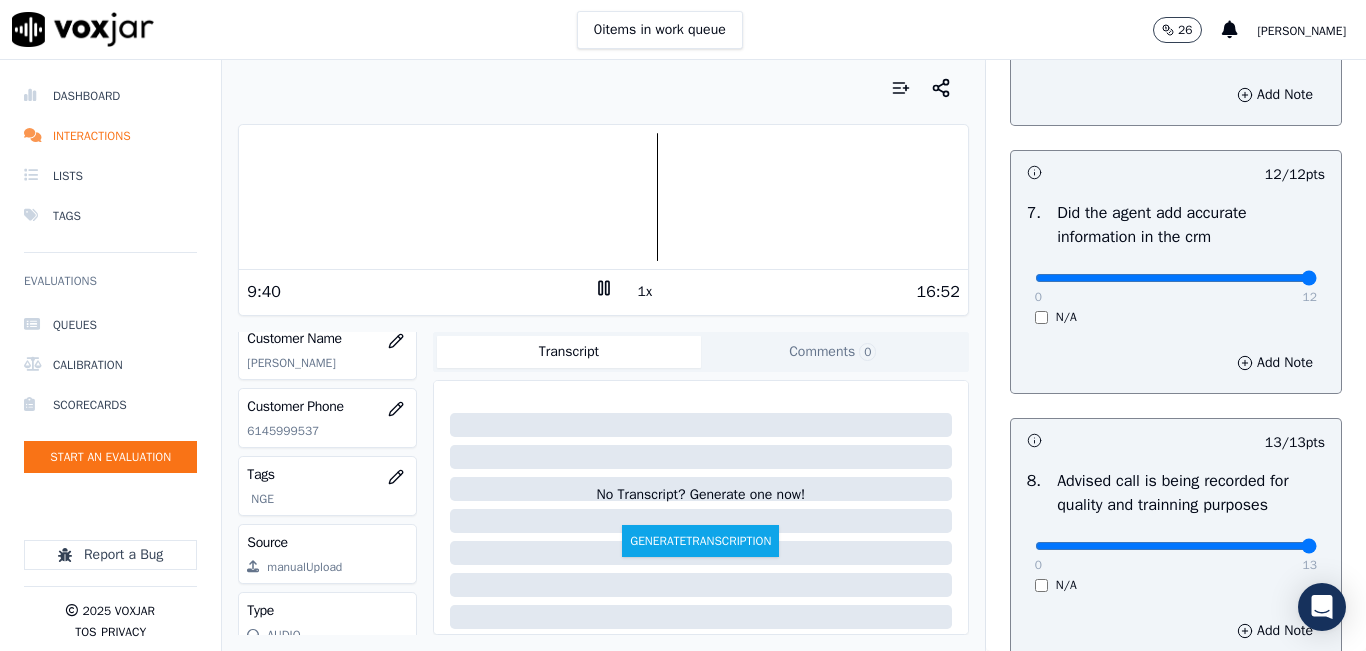 click at bounding box center (603, 197) 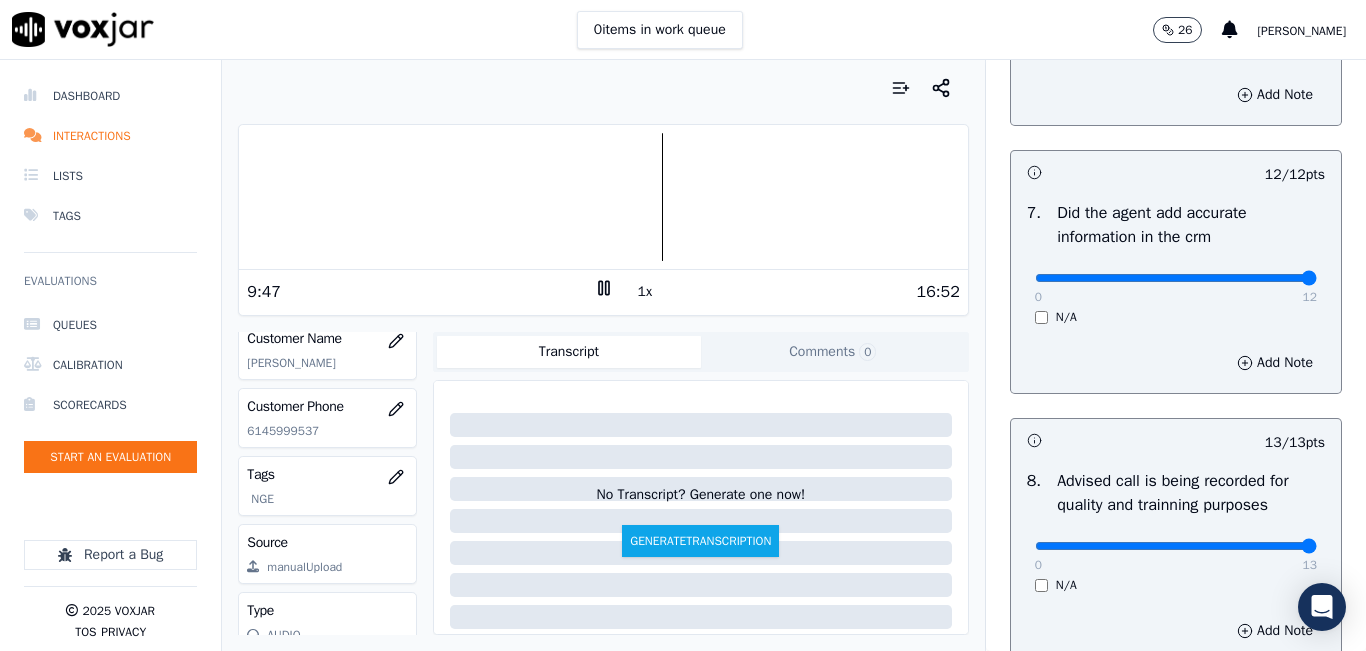 click at bounding box center (603, 197) 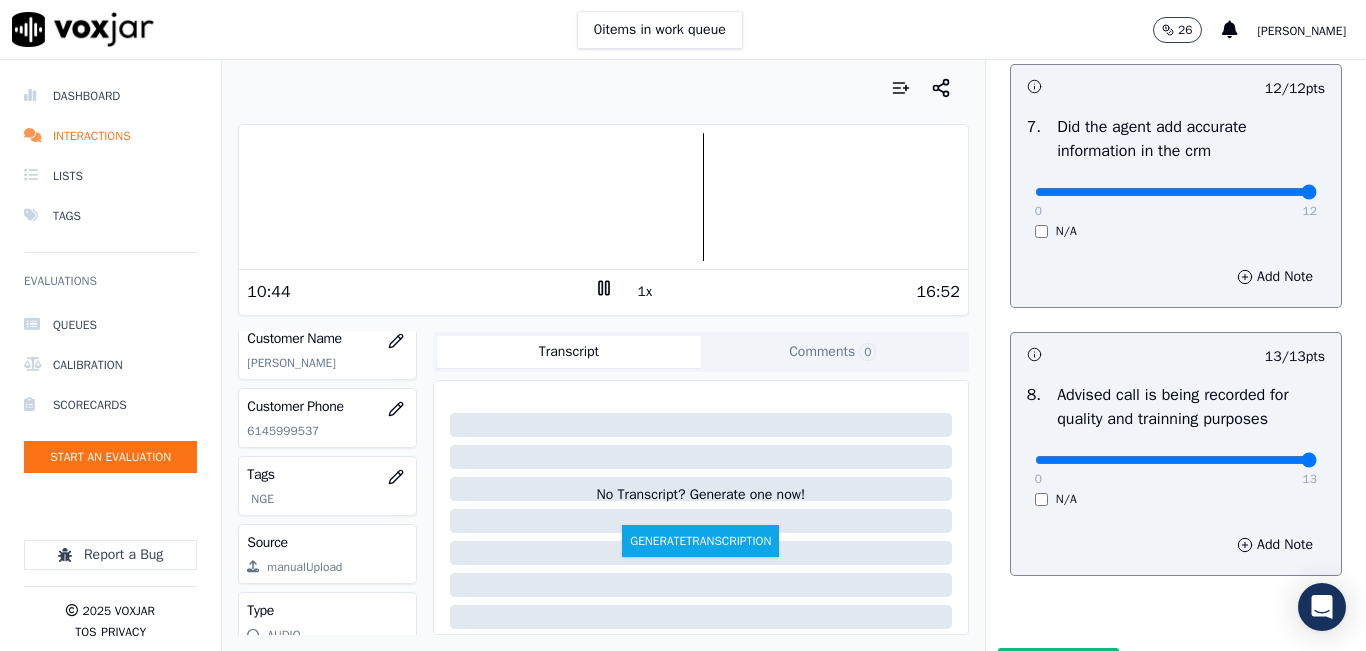 scroll, scrollTop: 2024, scrollLeft: 0, axis: vertical 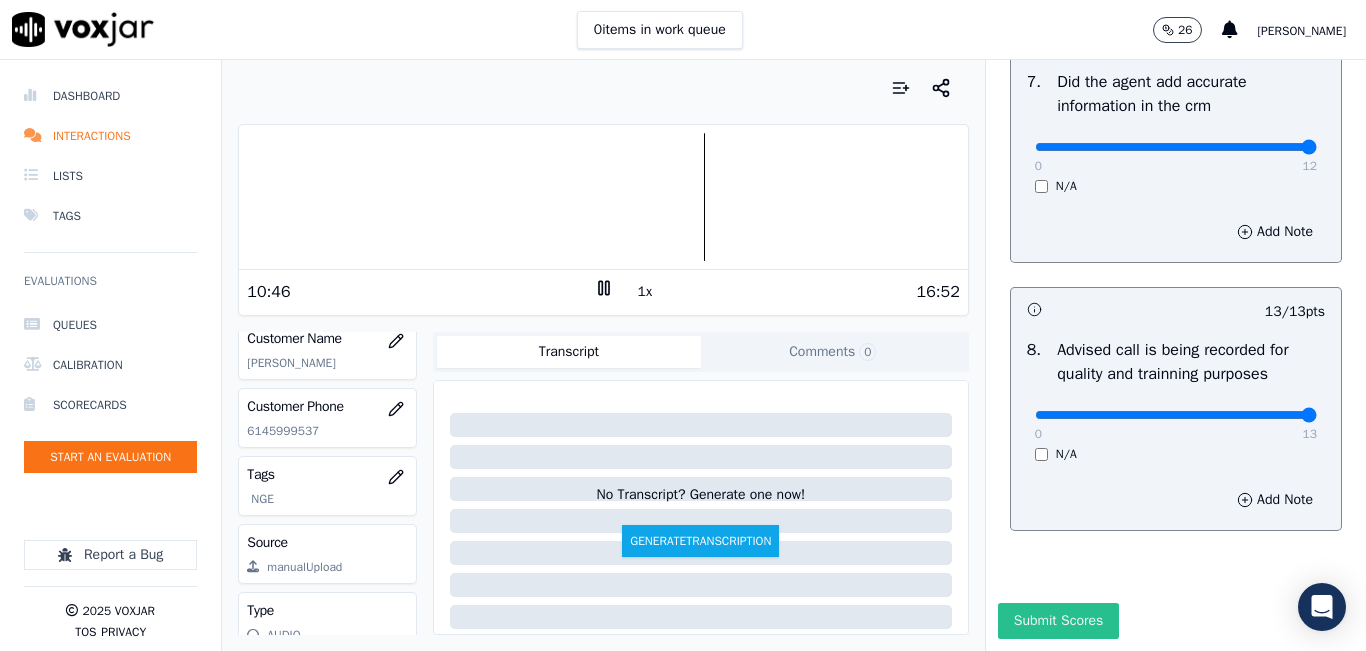click on "Submit Scores" at bounding box center [1058, 621] 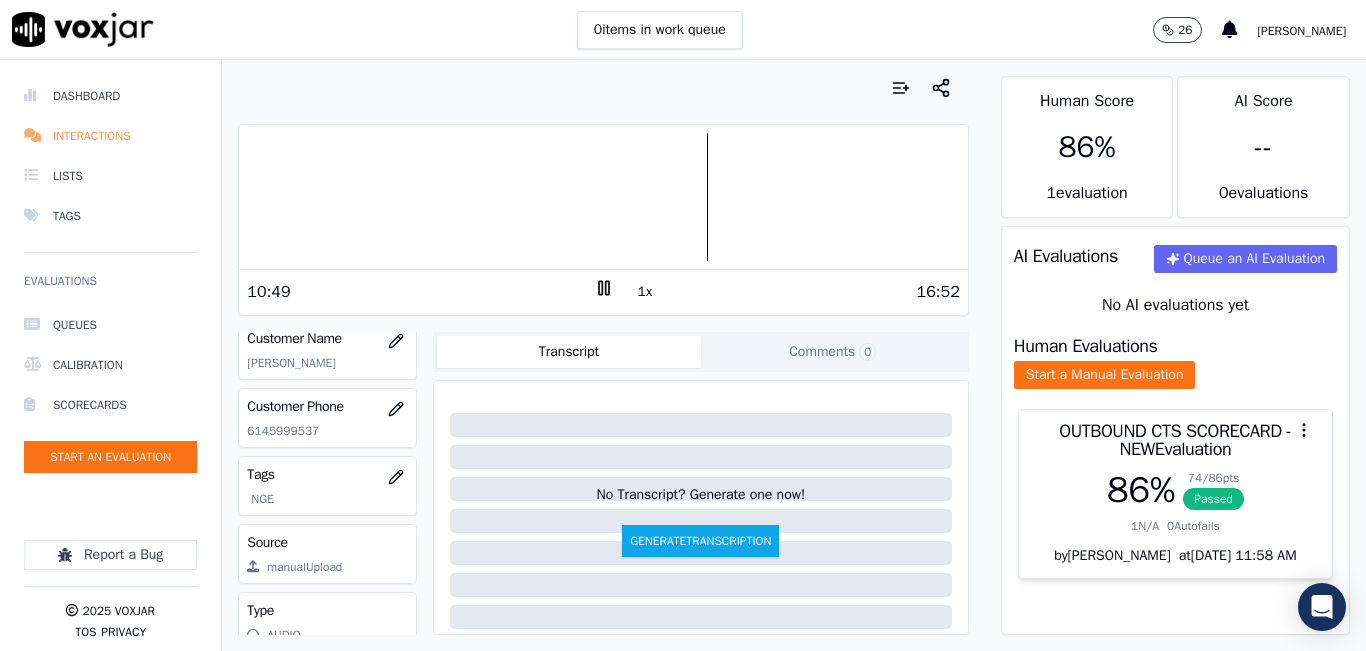 click on "Interactions" at bounding box center (110, 136) 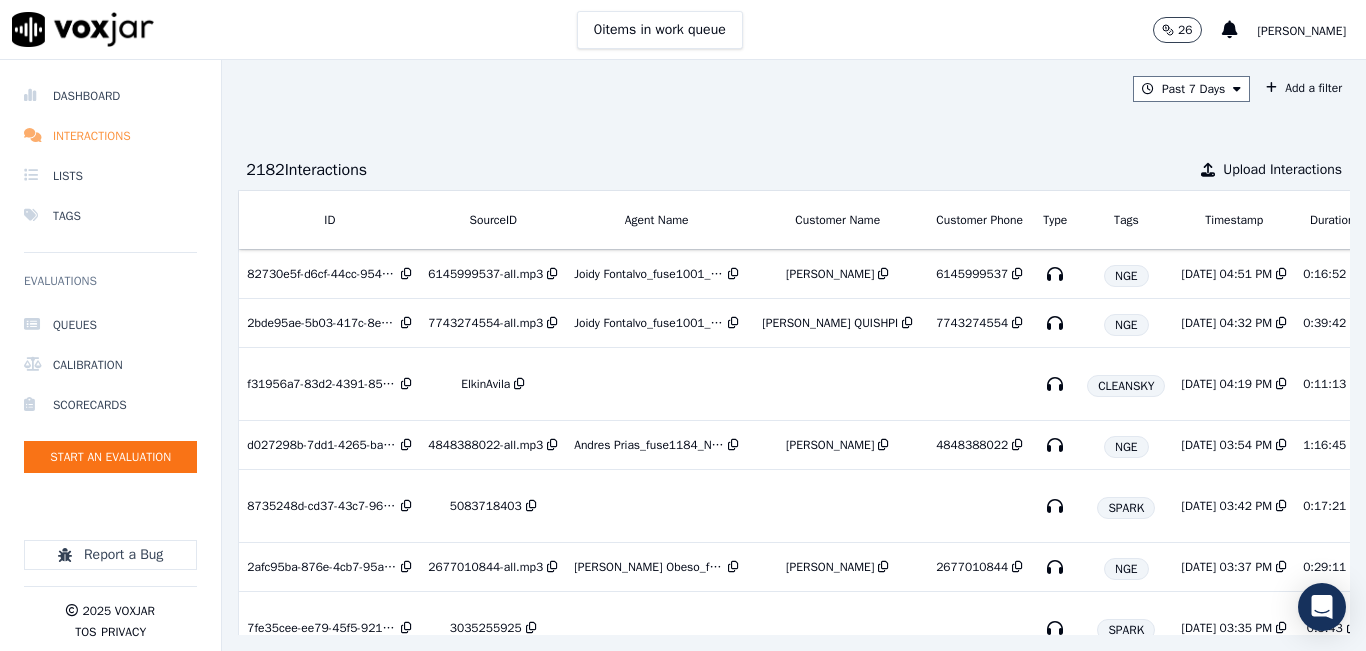 click on "Interactions" at bounding box center (110, 136) 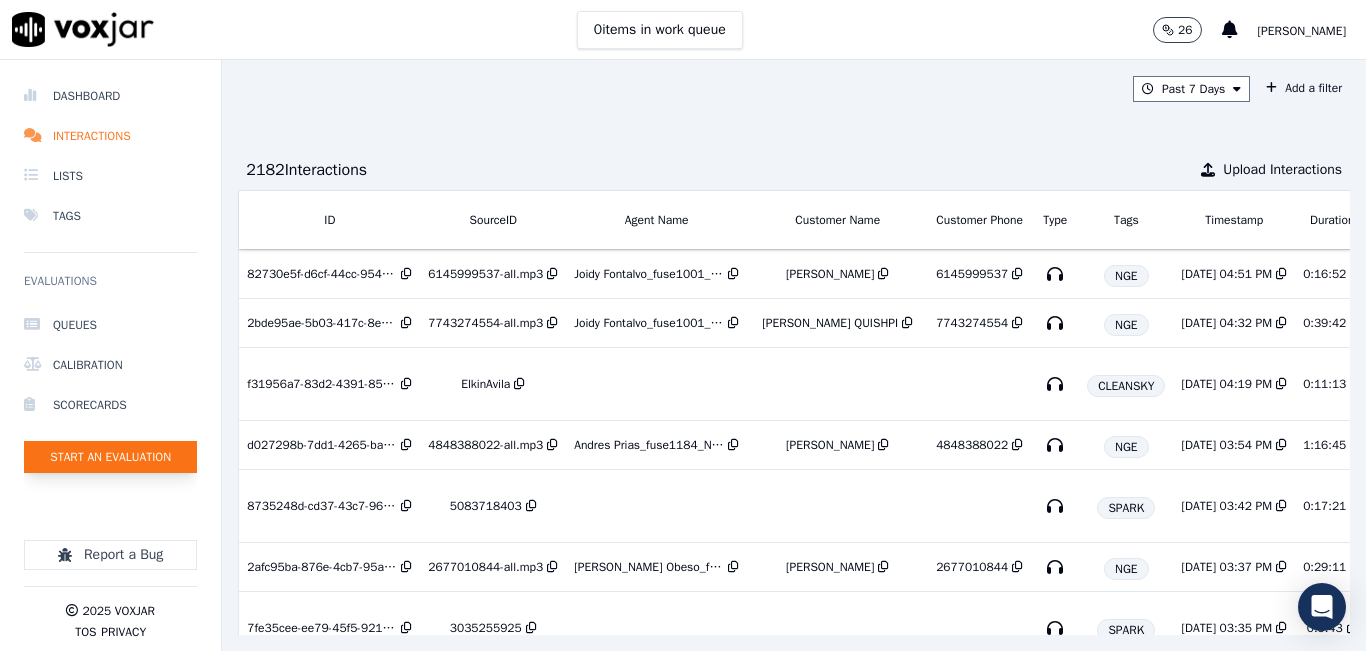 click on "Start an Evaluation" 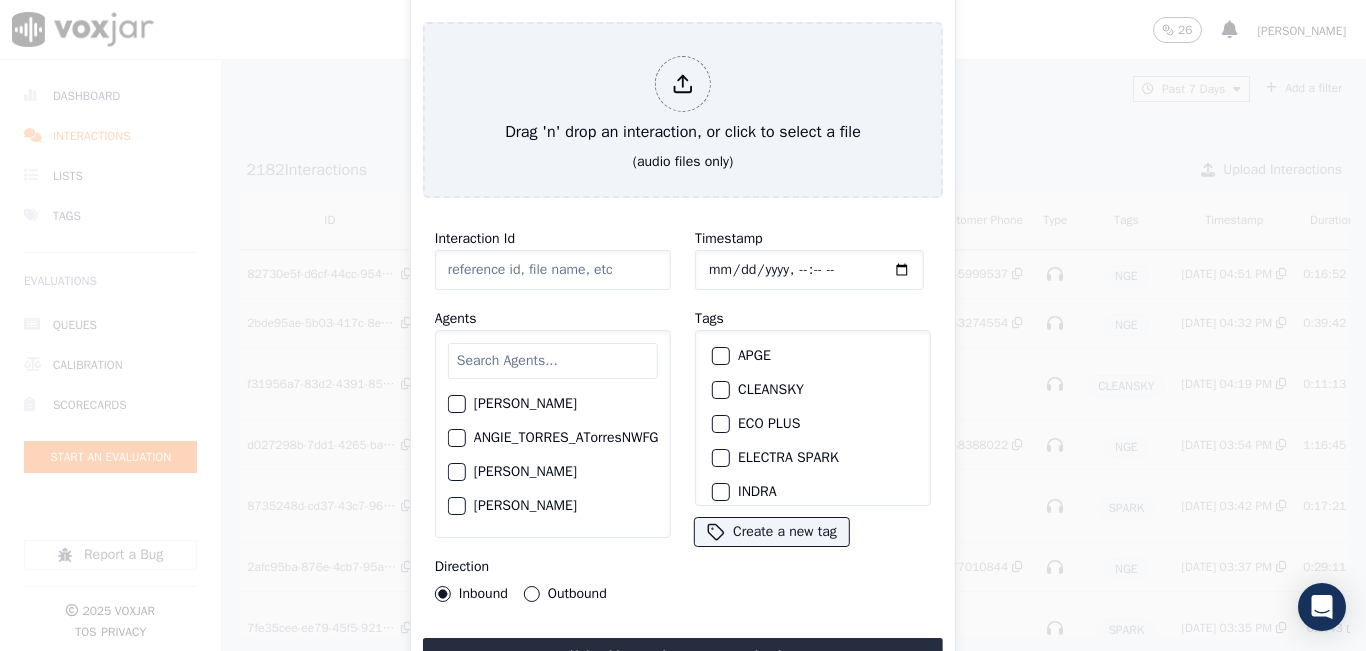 click at bounding box center (553, 361) 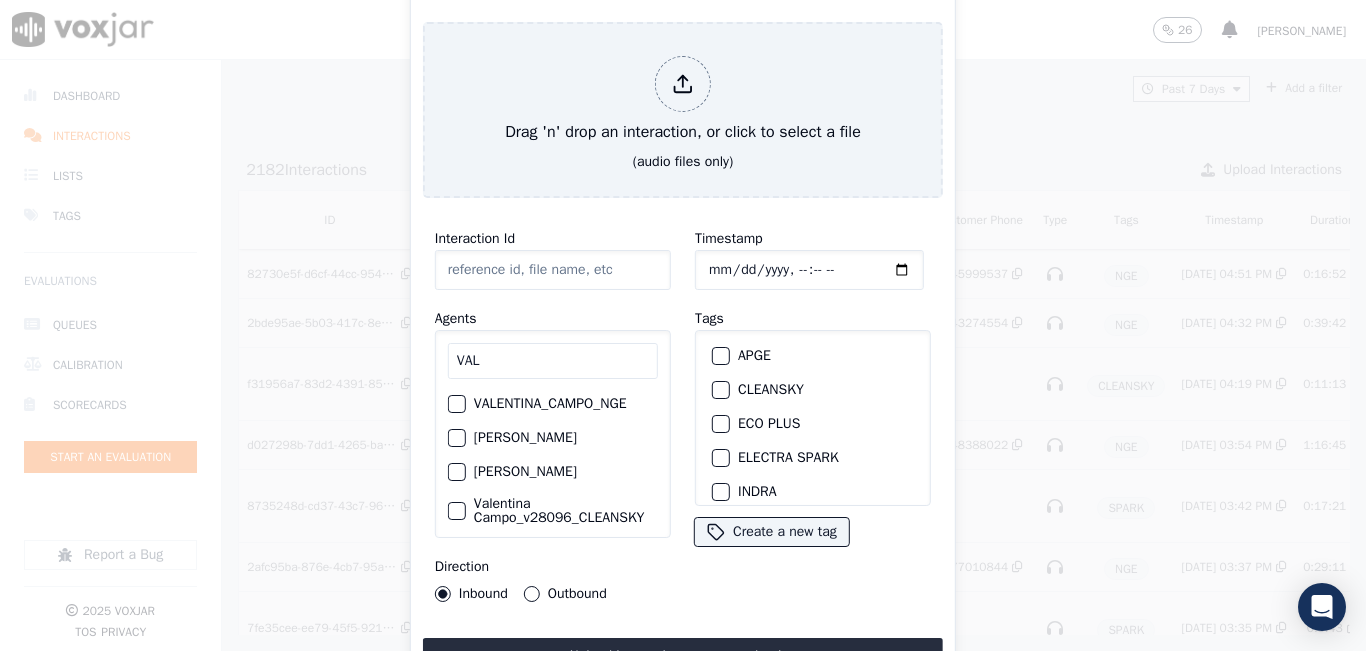 type on "VAL" 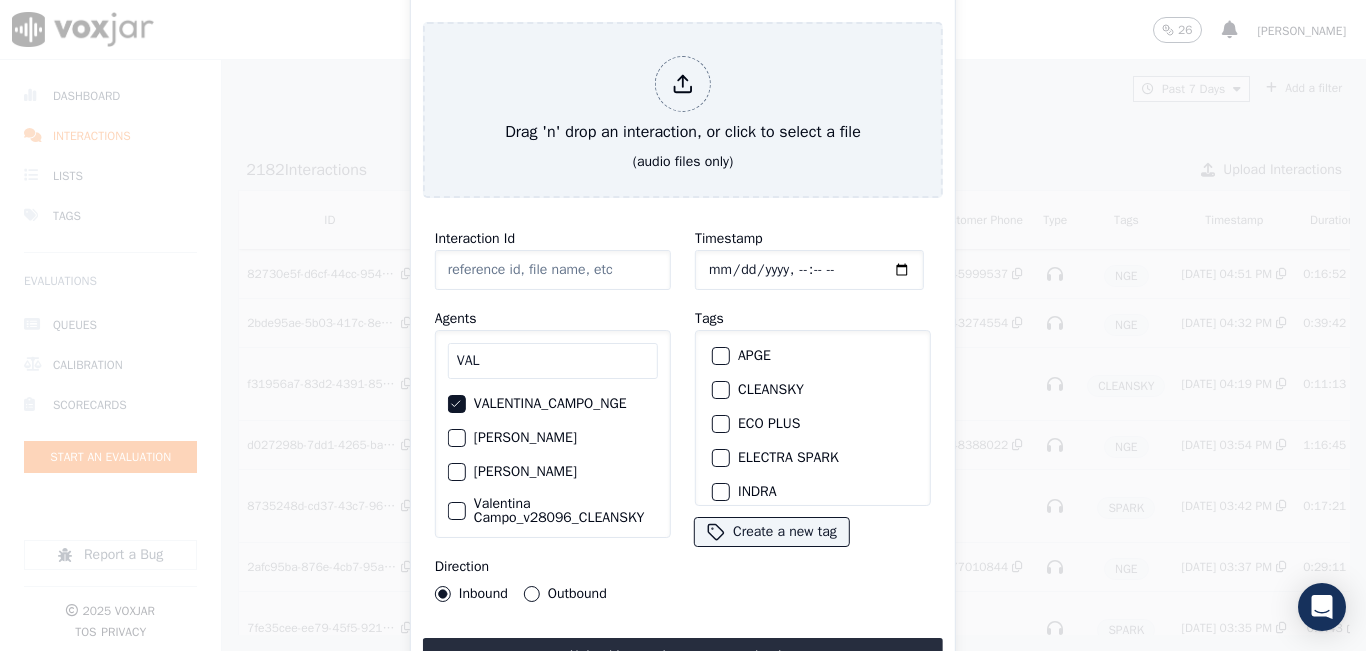 click on "Outbound" at bounding box center [532, 594] 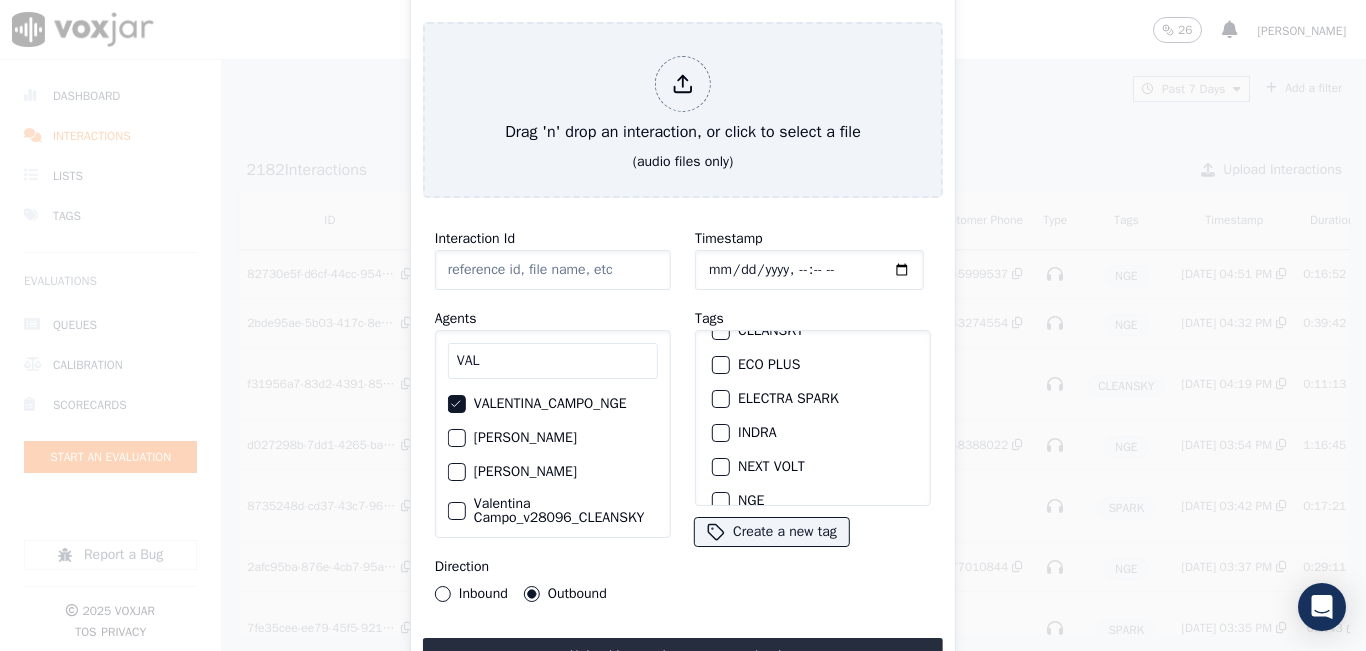 scroll, scrollTop: 100, scrollLeft: 0, axis: vertical 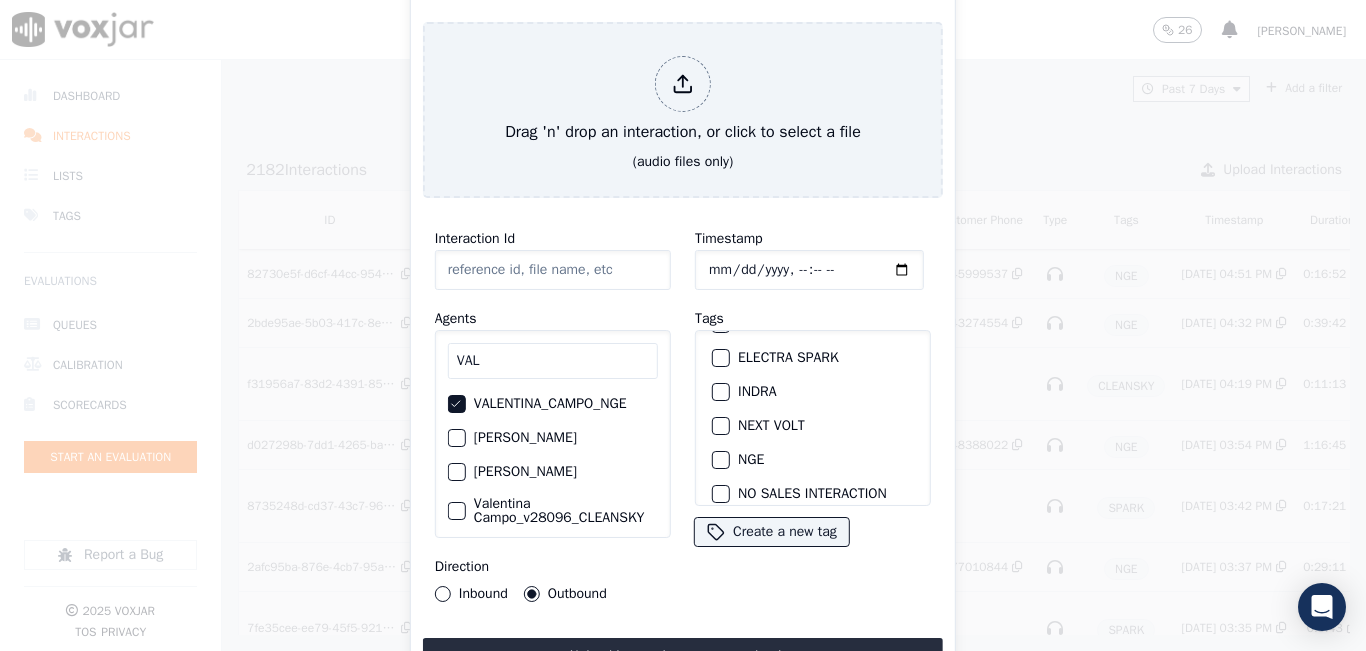 click on "NGE" at bounding box center [721, 460] 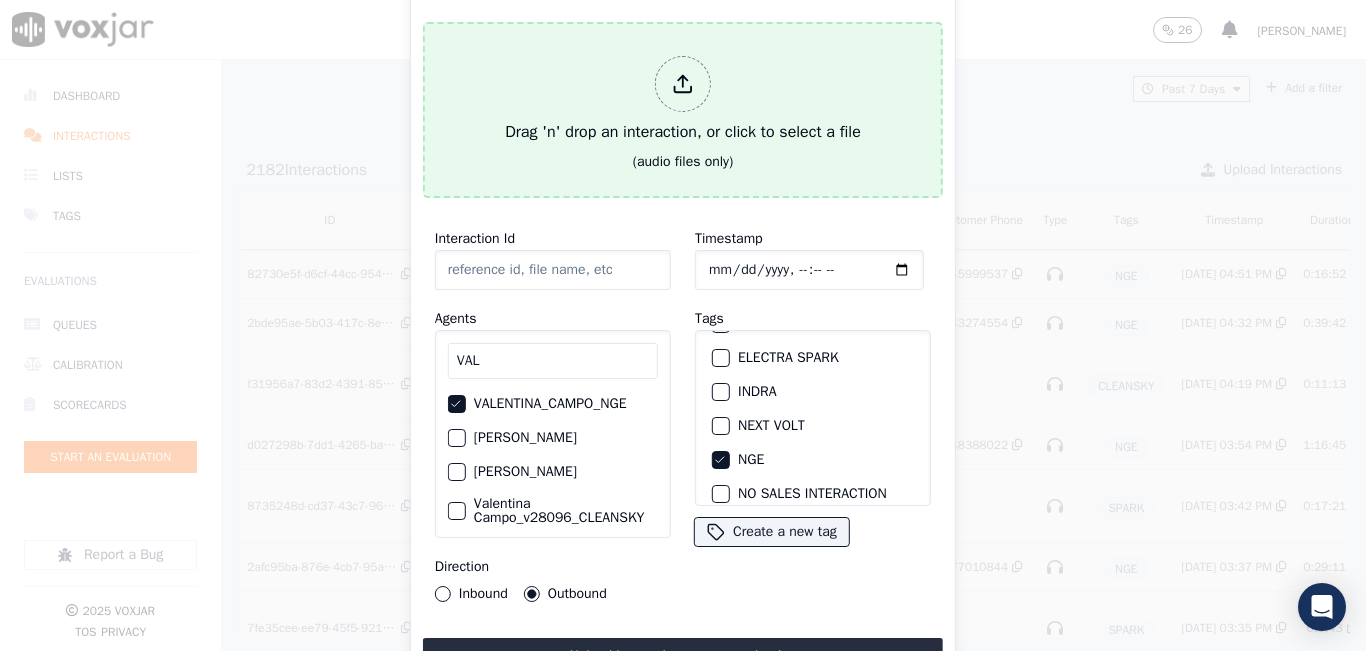 click on "Drag 'n' drop an interaction, or click to select a file" at bounding box center [683, 100] 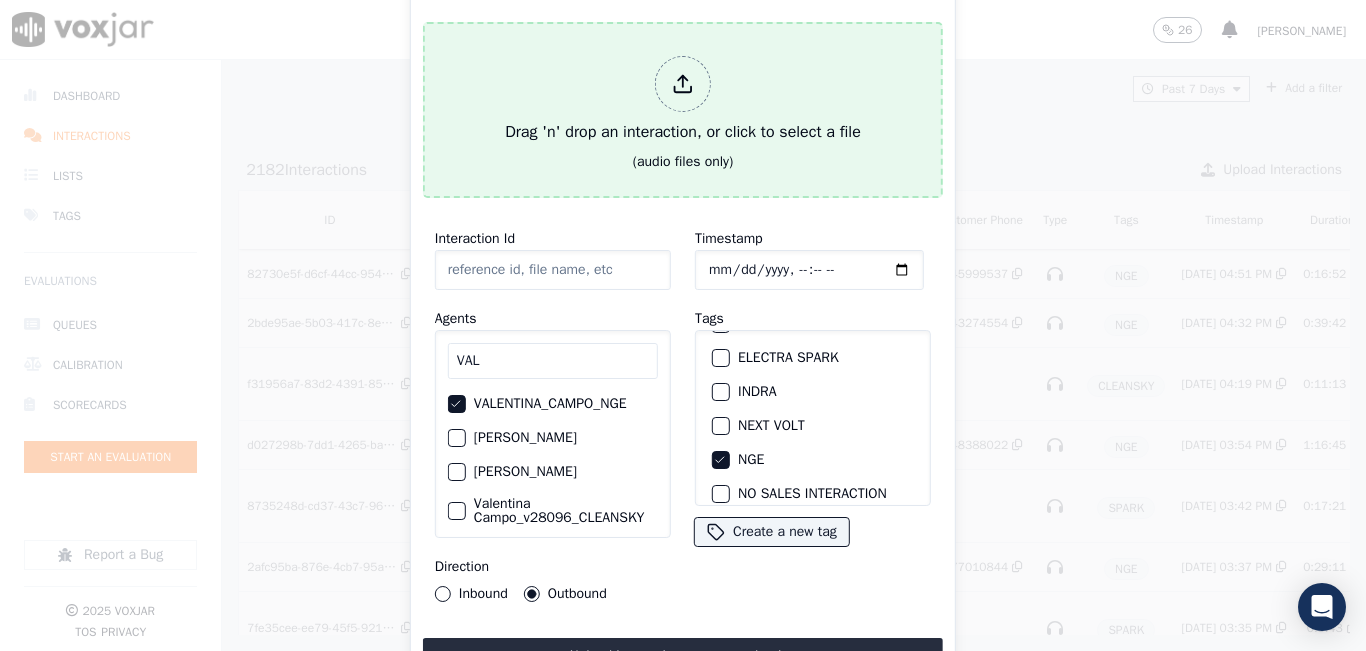 type on "20250718-112955_9372048125-all.mp3" 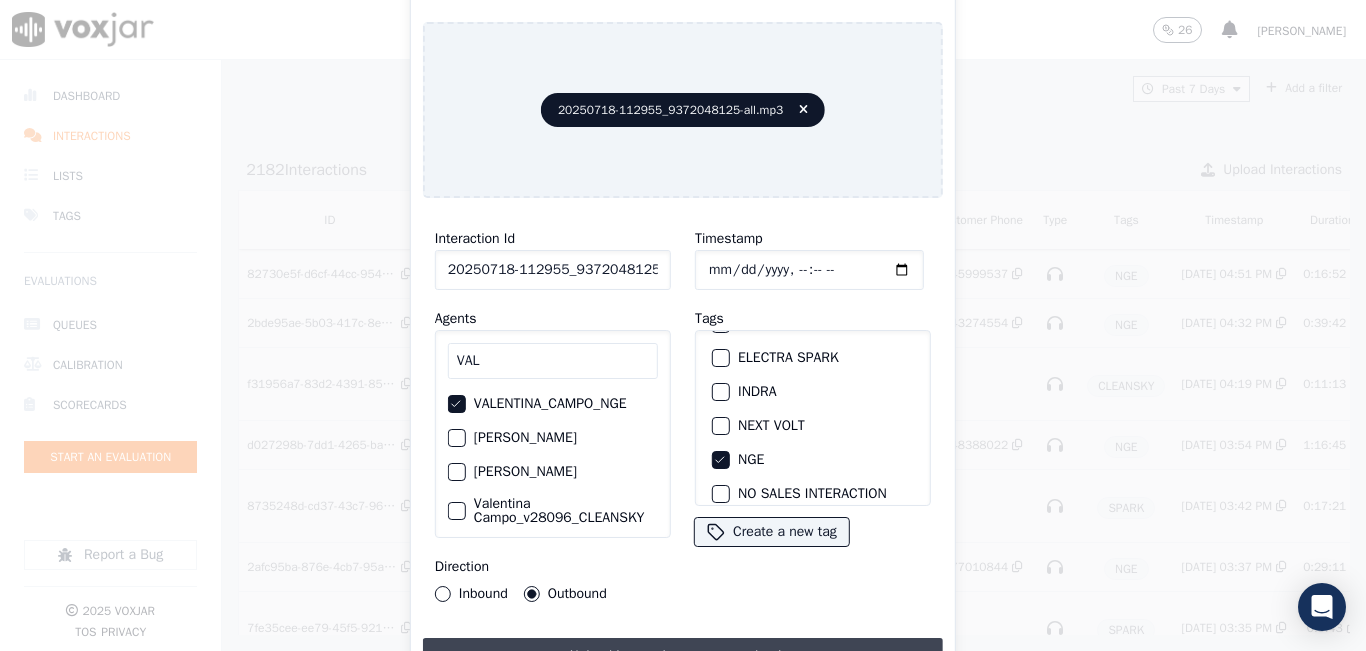 click on "Upload interaction to start evaluation" at bounding box center (683, 656) 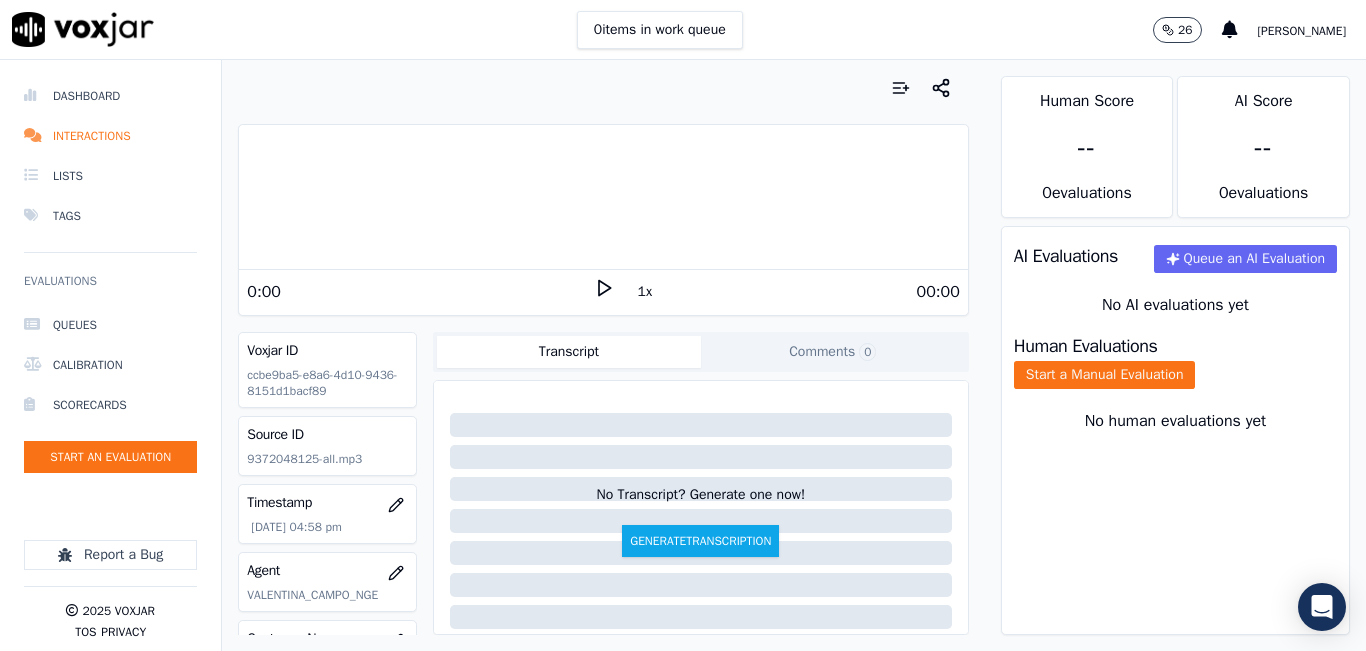 click 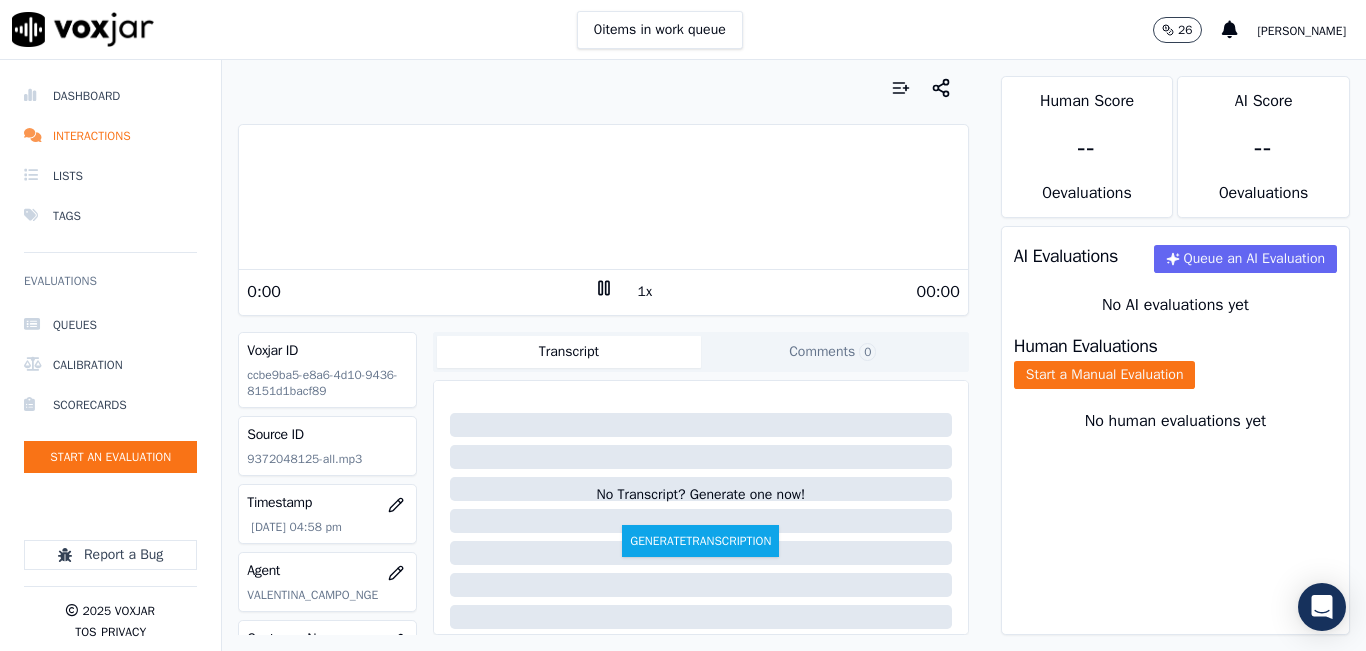 click on "1x" at bounding box center (645, 292) 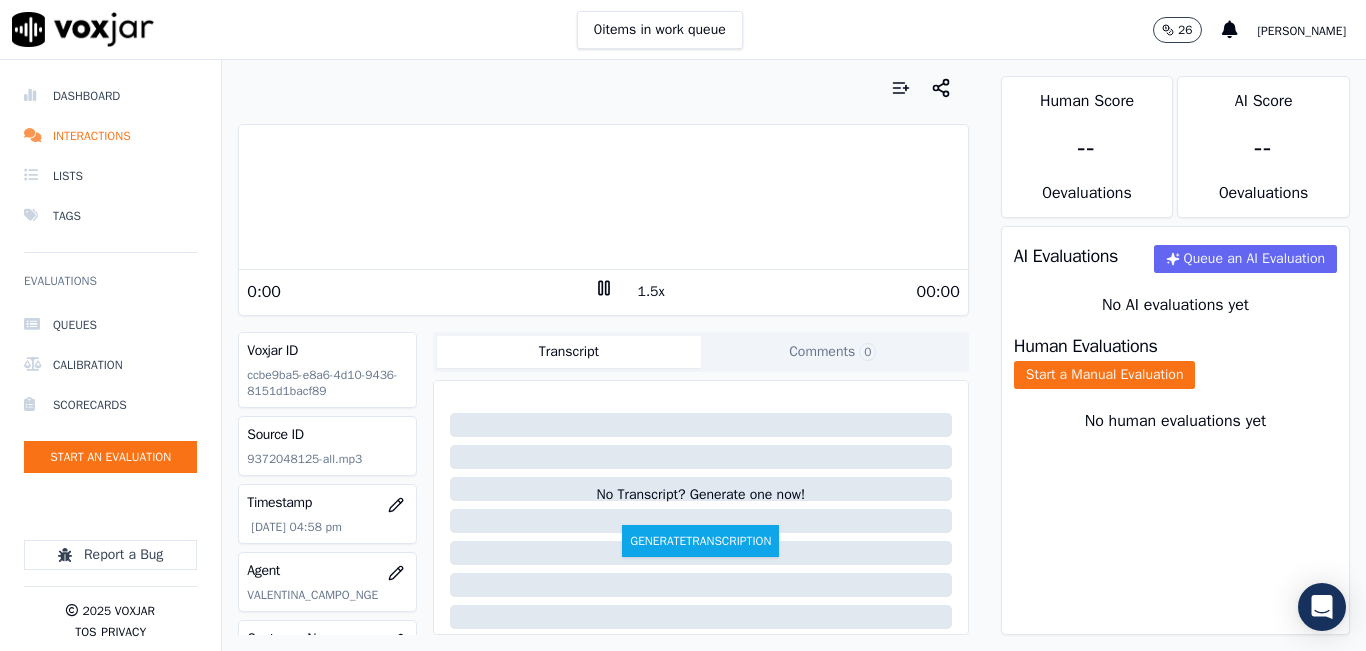 click on "1.5x" at bounding box center [651, 292] 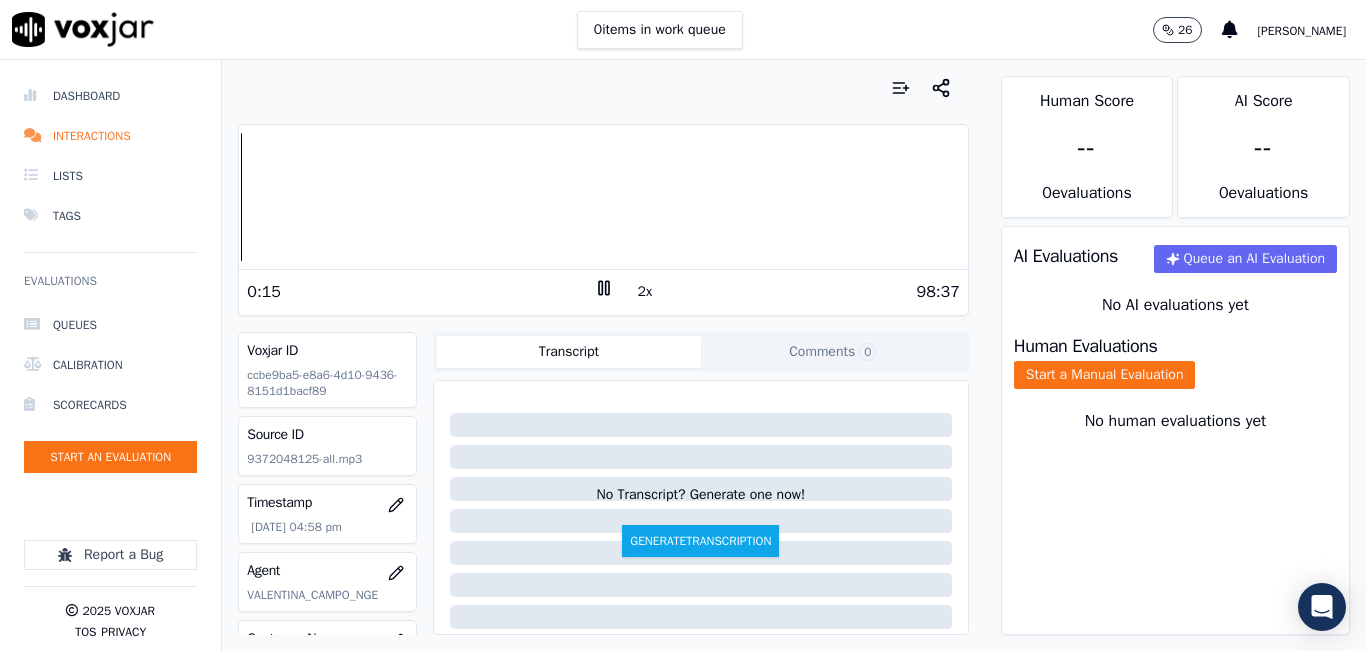 scroll, scrollTop: 200, scrollLeft: 0, axis: vertical 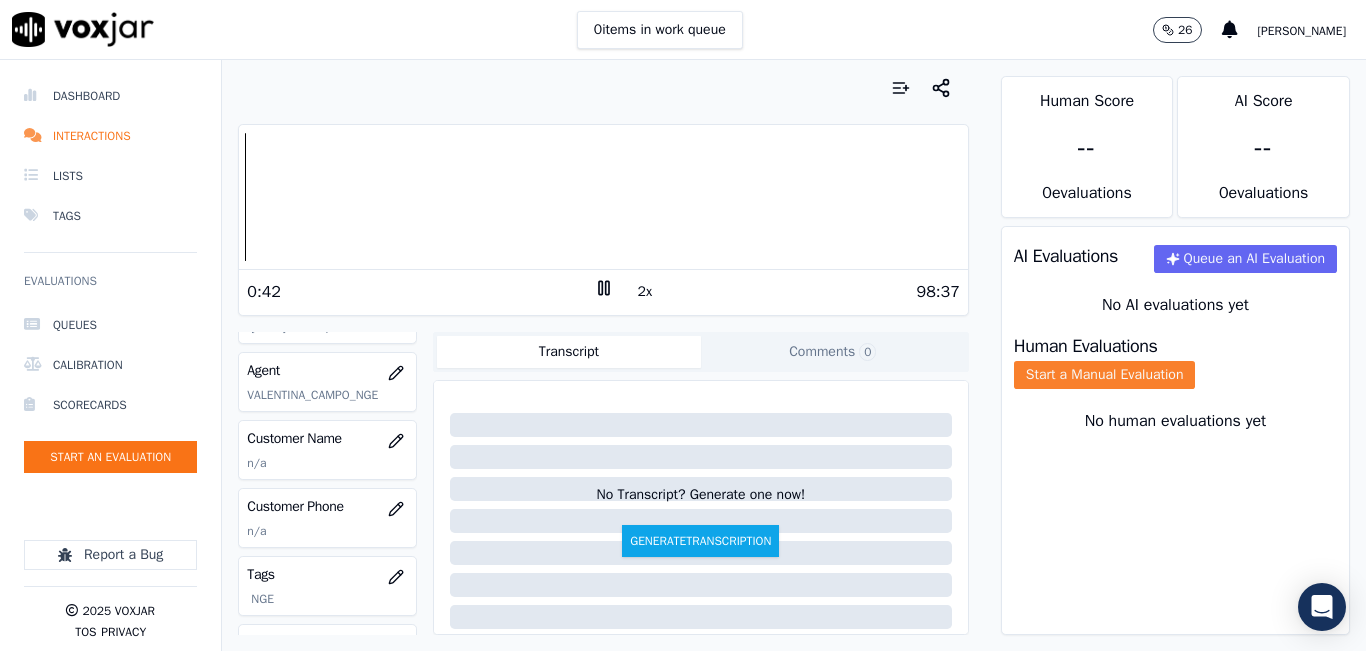drag, startPoint x: 584, startPoint y: 263, endPoint x: 1113, endPoint y: 385, distance: 542.8858 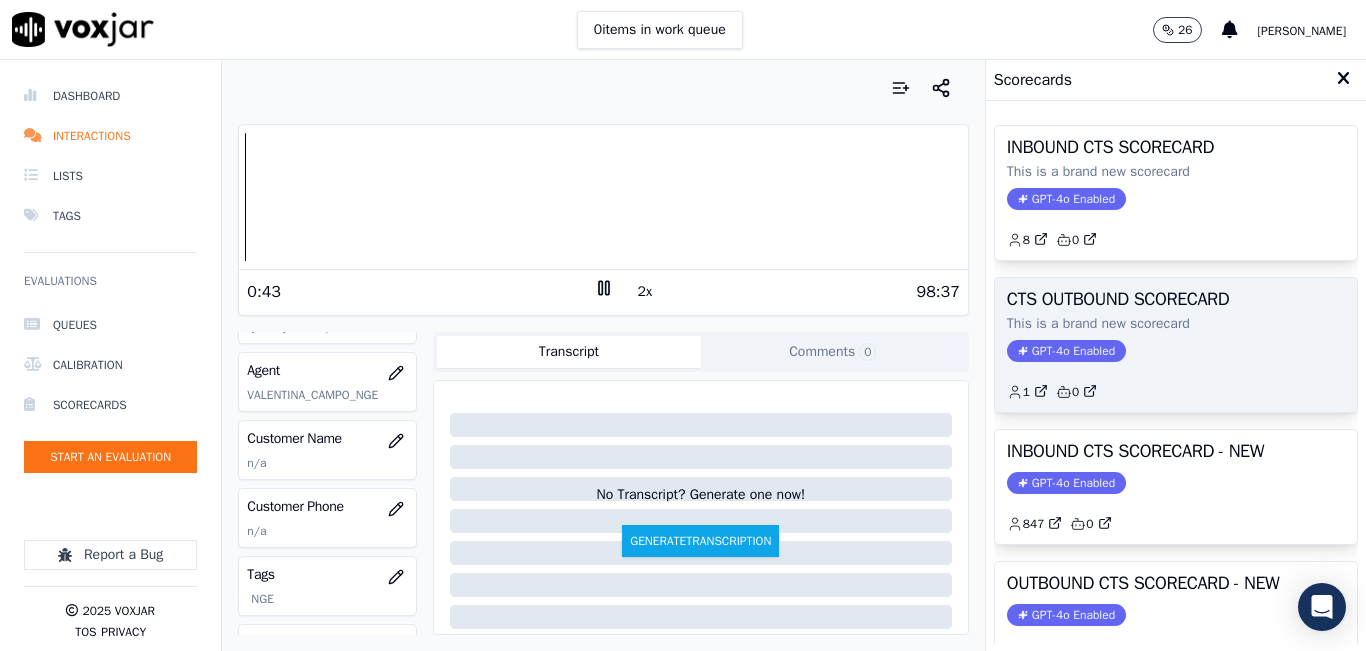 click on "1         0" 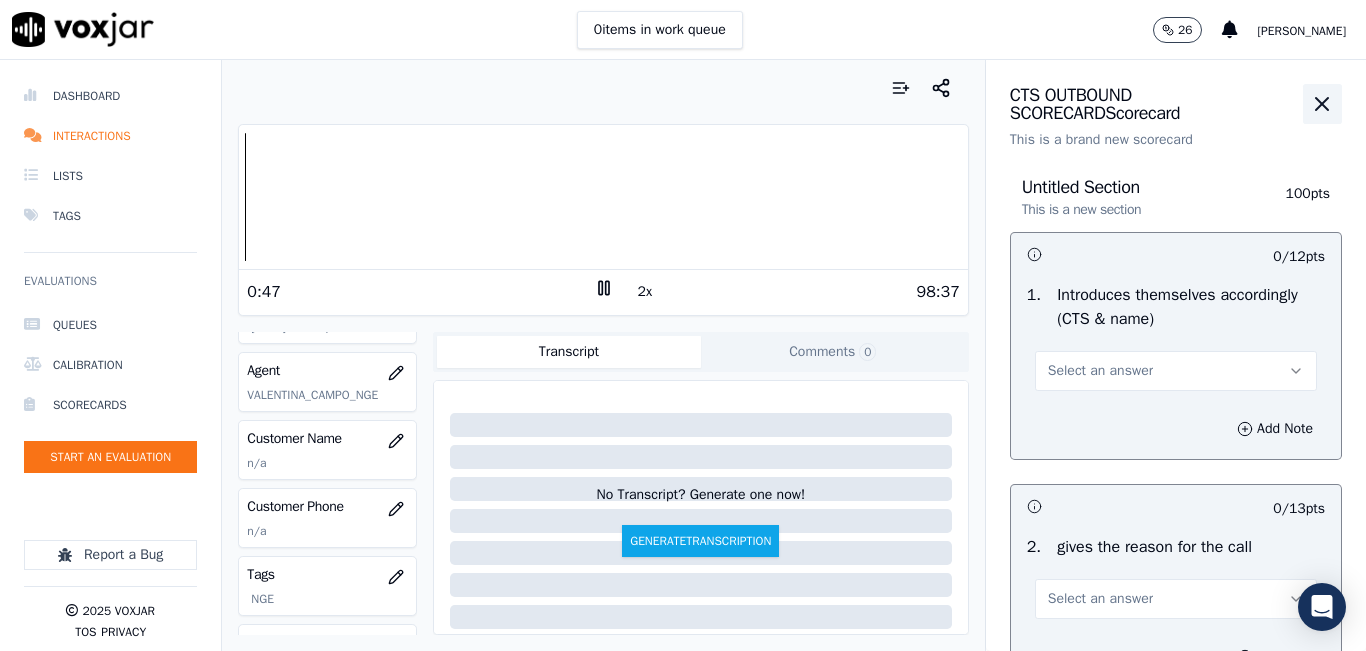 click 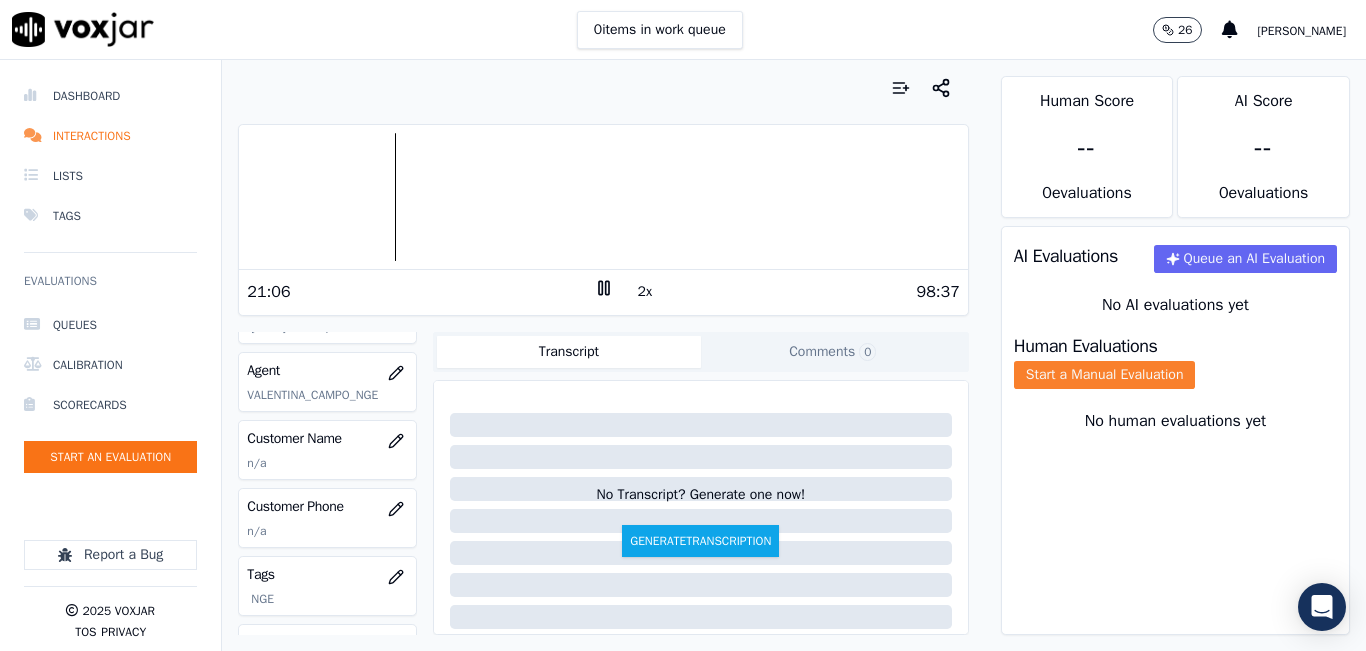 click on "Start a Manual Evaluation" 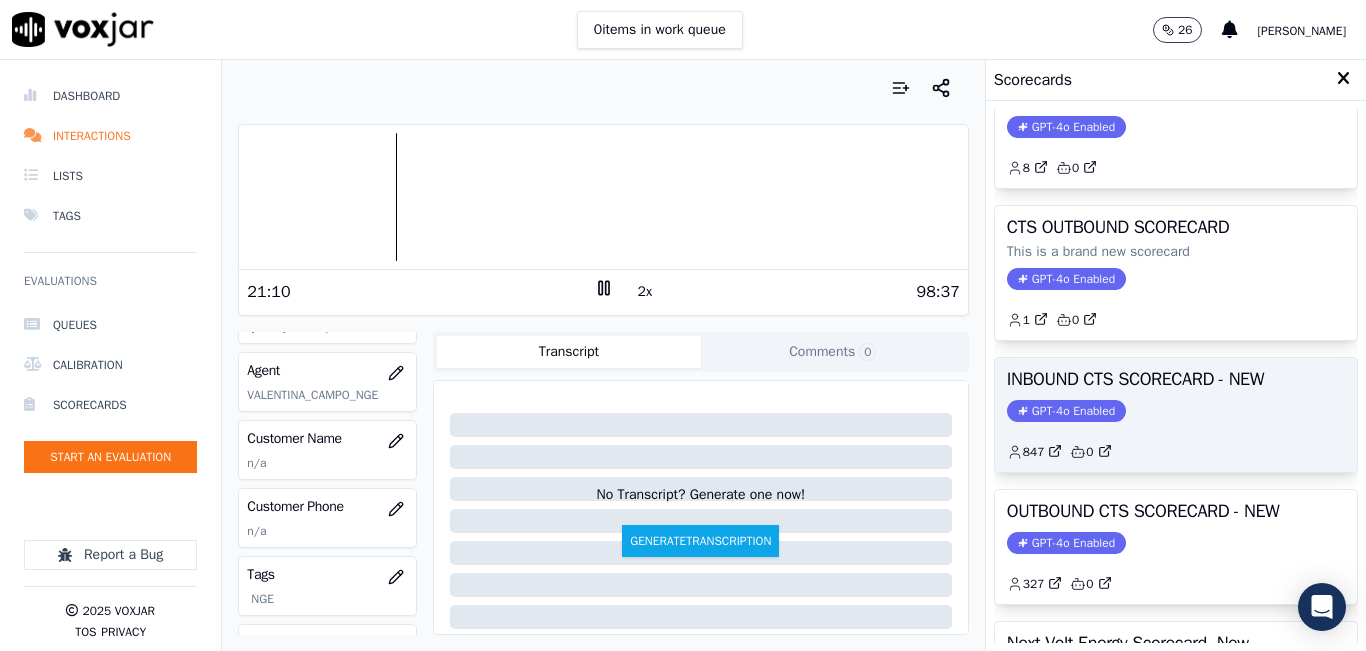 scroll, scrollTop: 100, scrollLeft: 0, axis: vertical 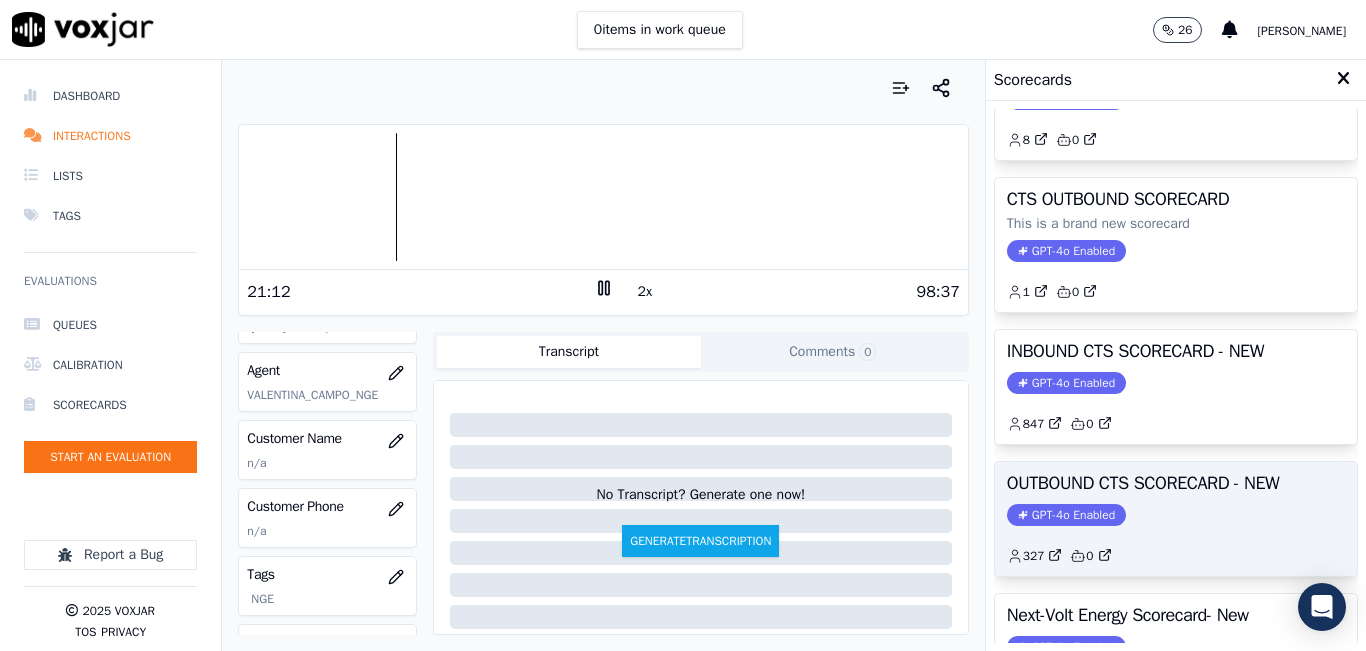 click on "OUTBOUND CTS SCORECARD - NEW" at bounding box center [1176, 483] 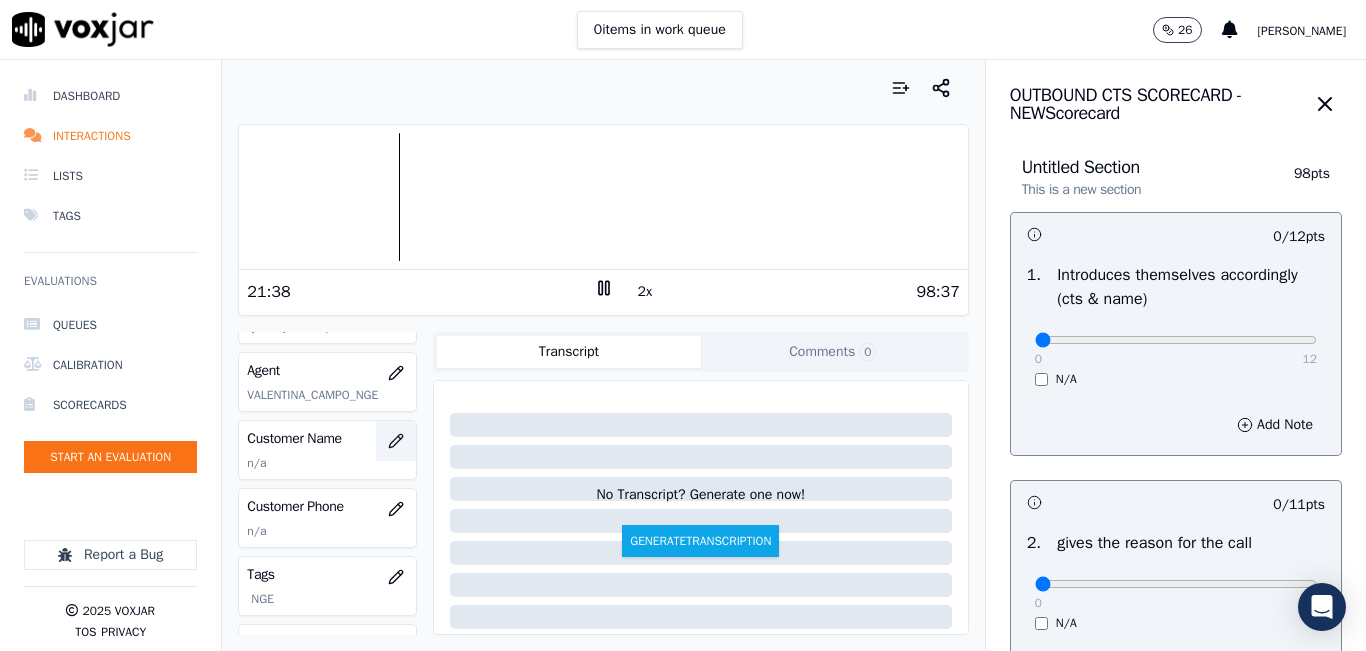 click 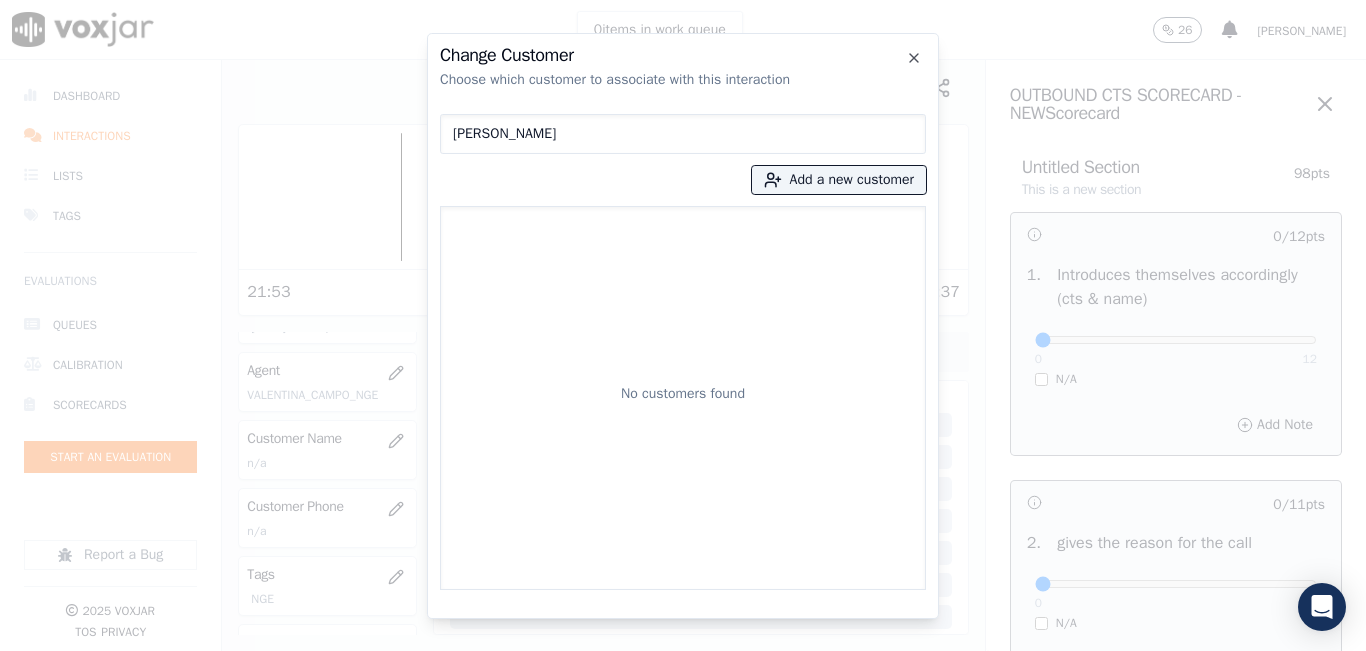 type on "[PERSON_NAME]" 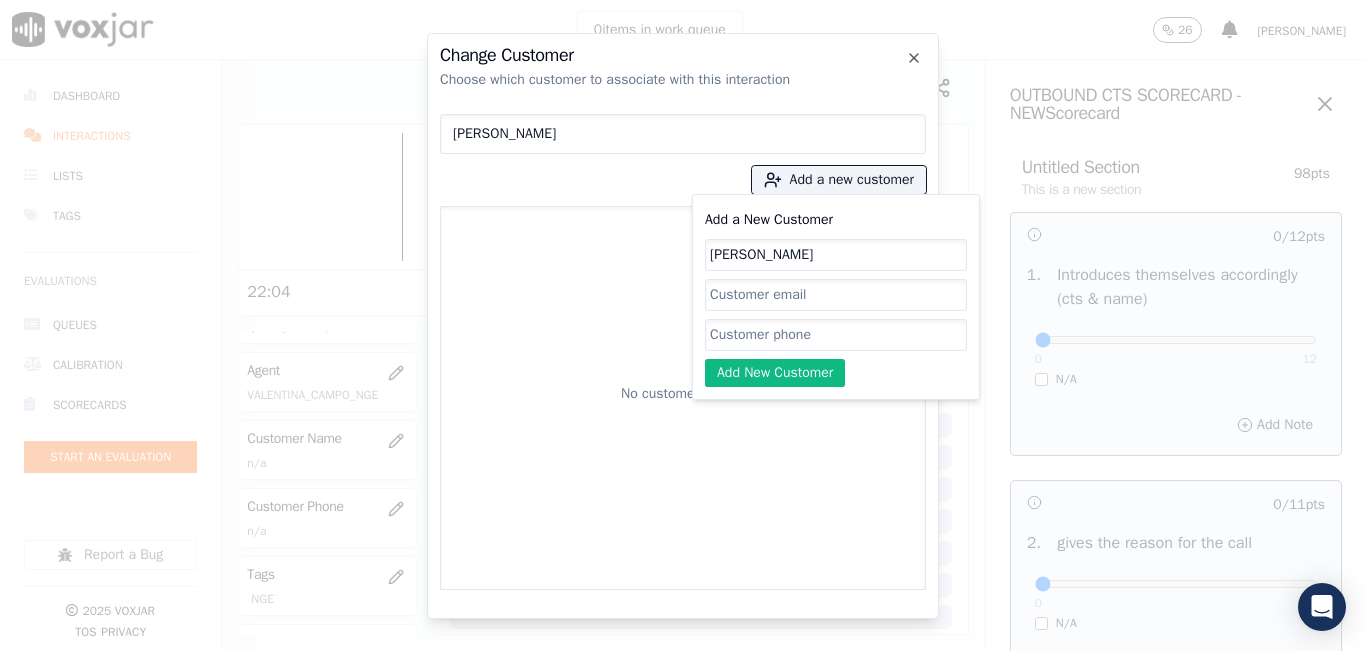 type on "[PERSON_NAME]" 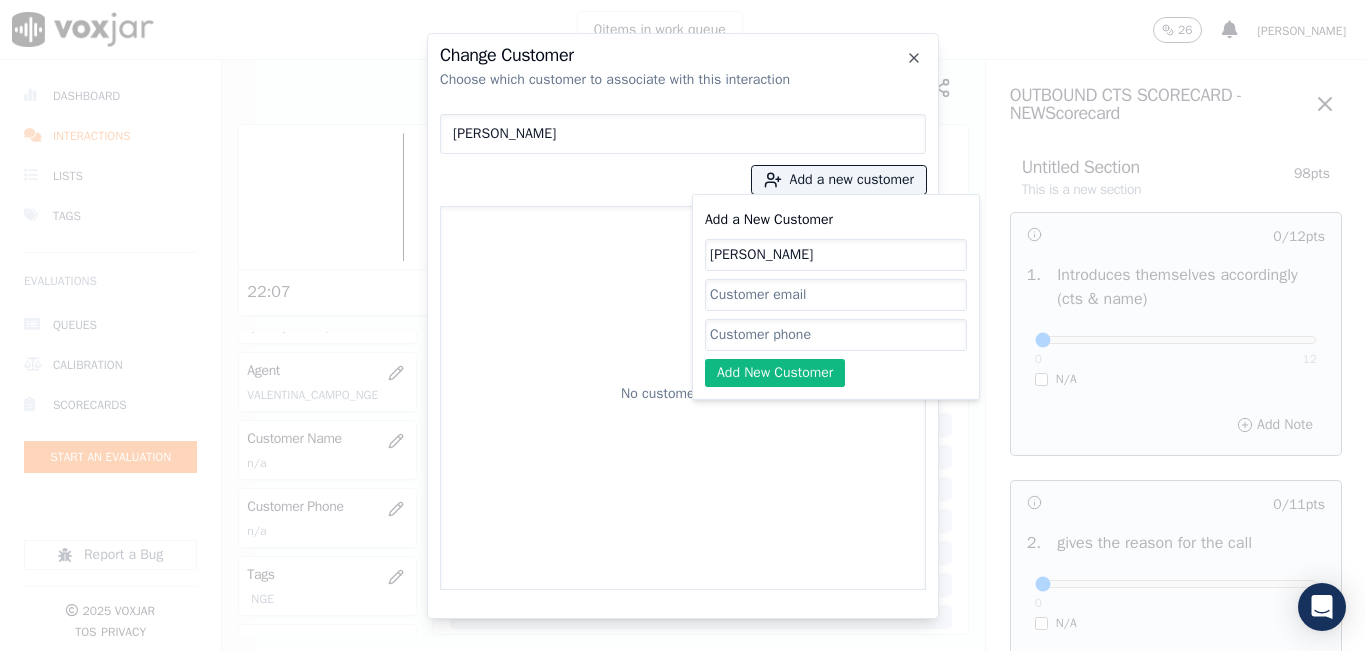 paste on "19372048125" 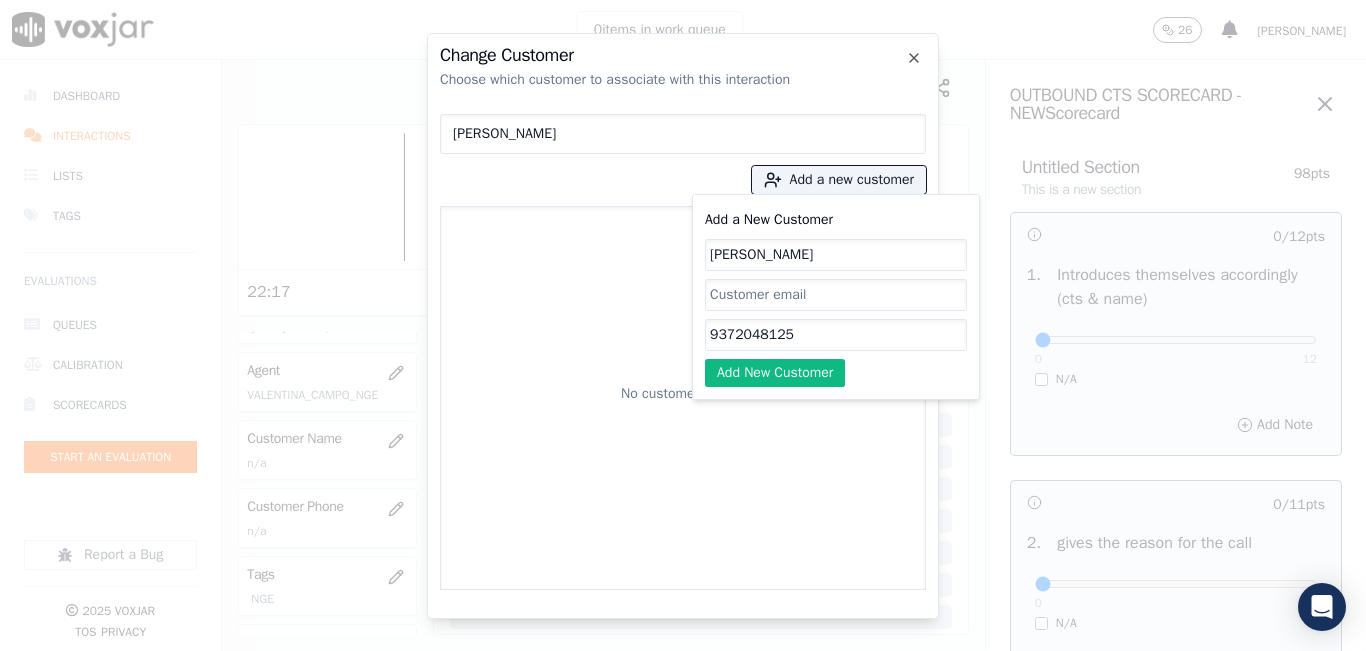 type on "9372048125" 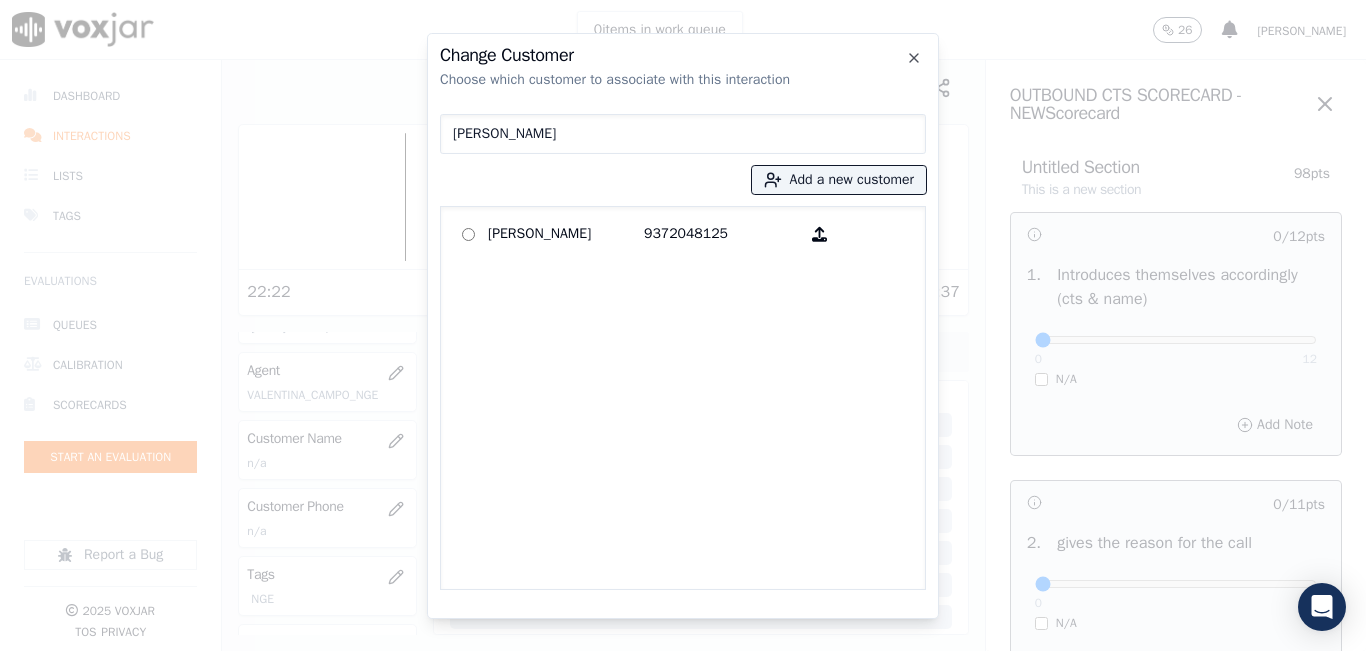 click on "DILCIA COTA   9372048125" 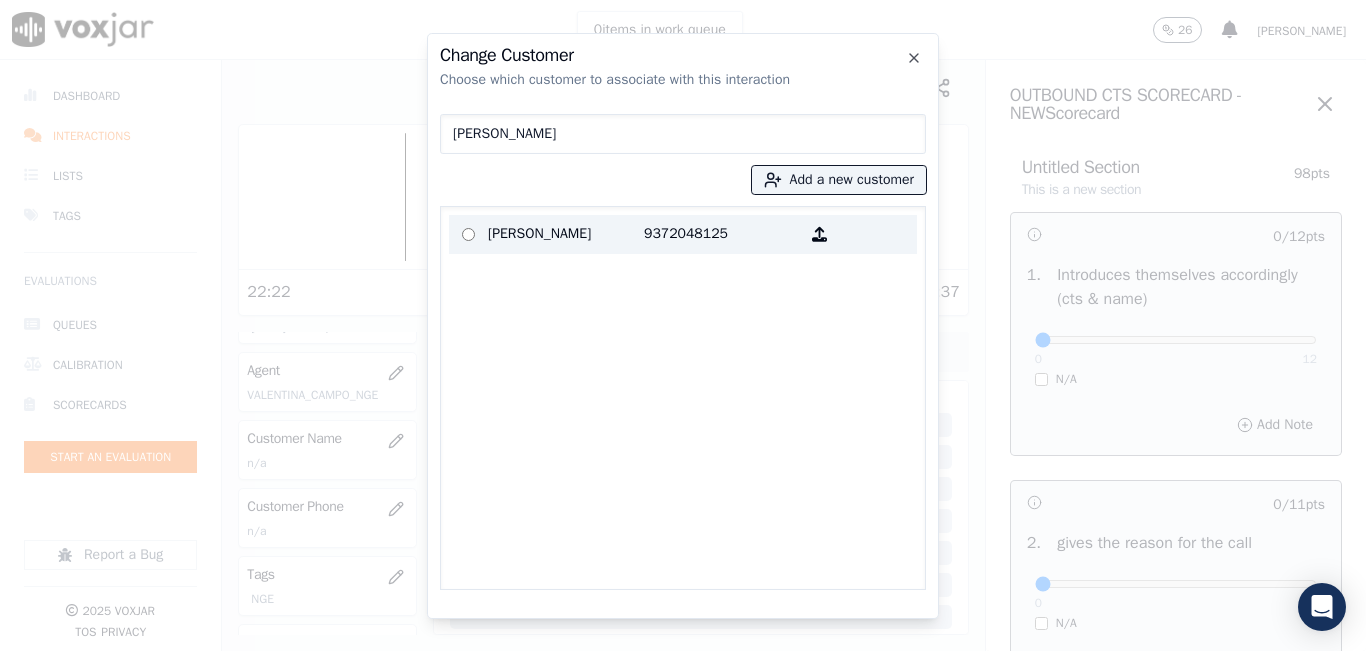 click on "9372048125" at bounding box center [722, 234] 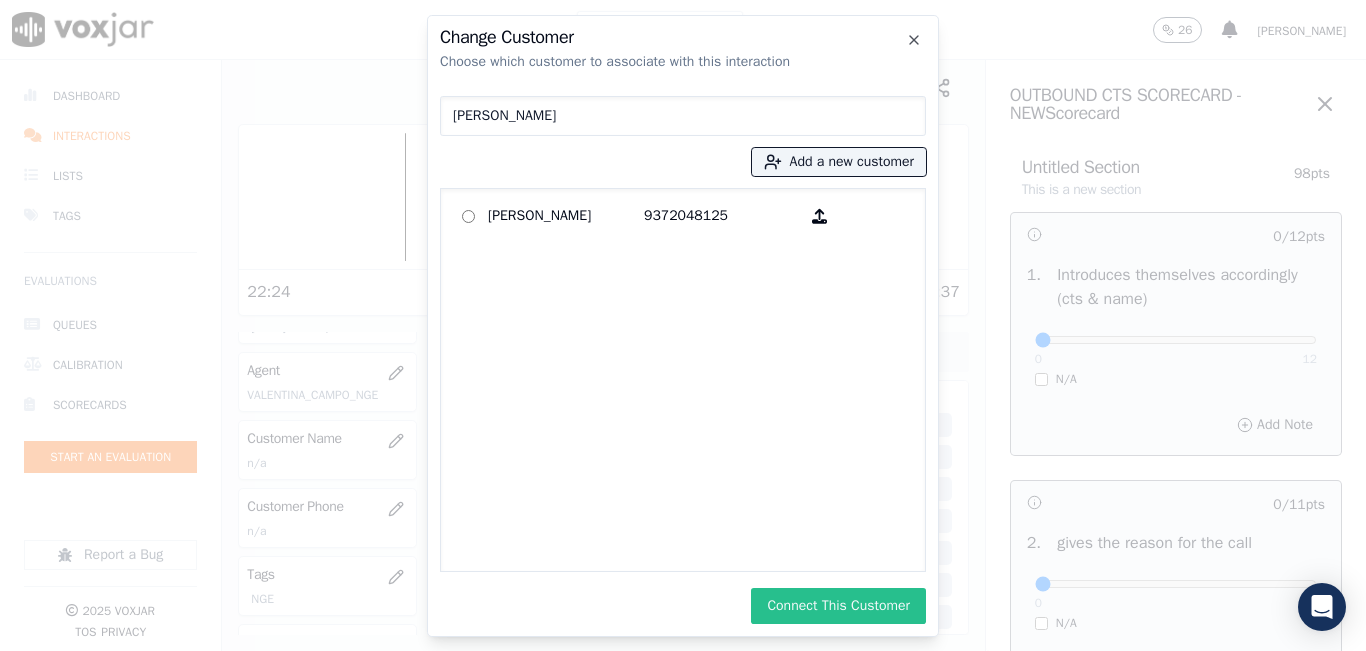 click on "Connect This Customer" at bounding box center (838, 606) 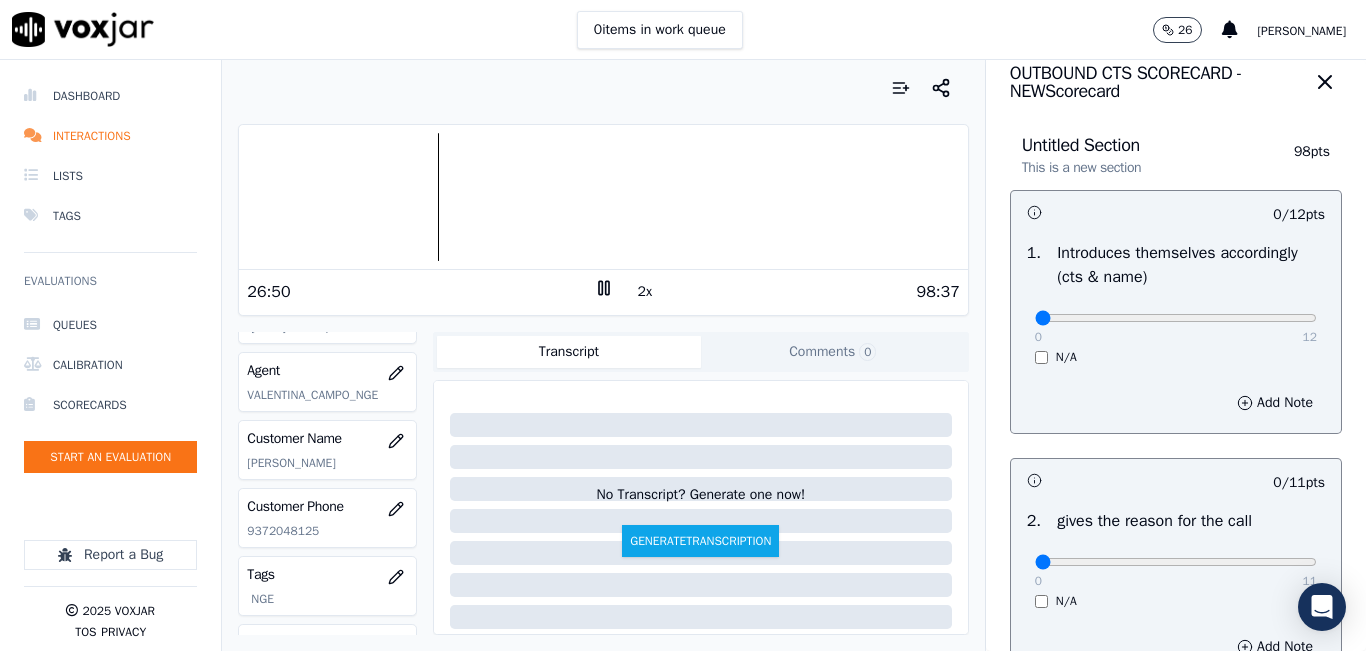 scroll, scrollTop: 0, scrollLeft: 0, axis: both 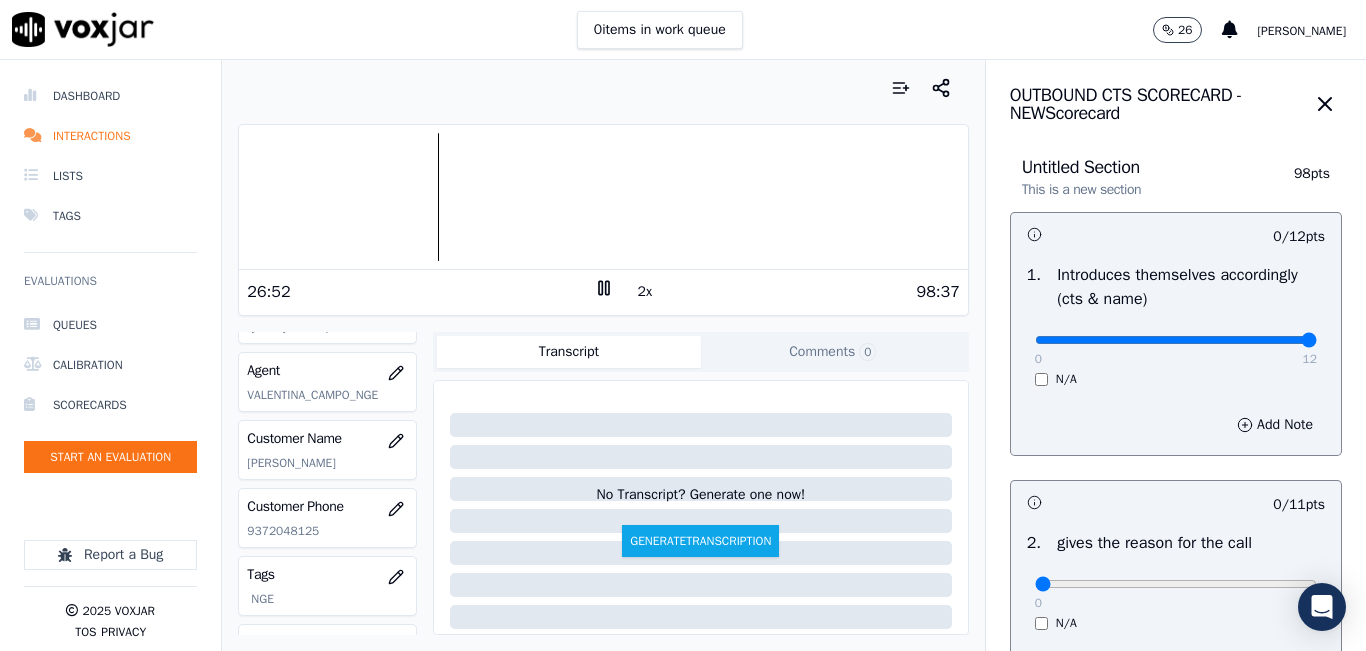 type on "12" 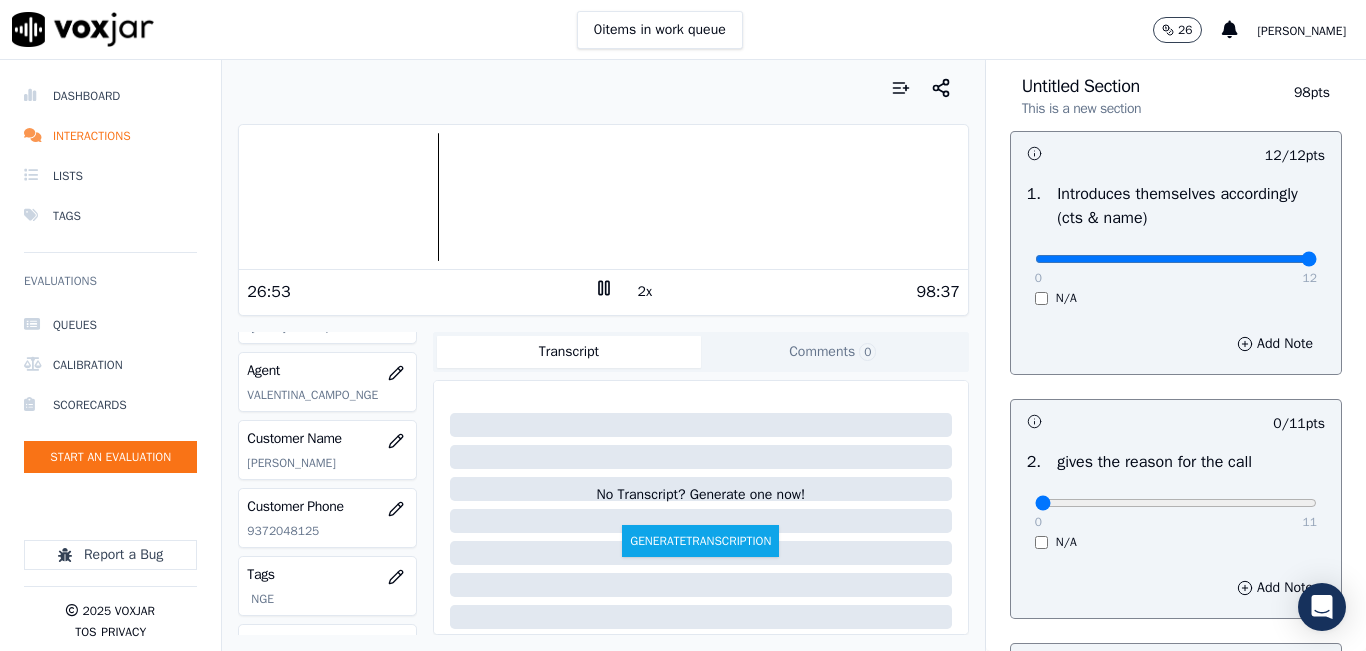 scroll, scrollTop: 200, scrollLeft: 0, axis: vertical 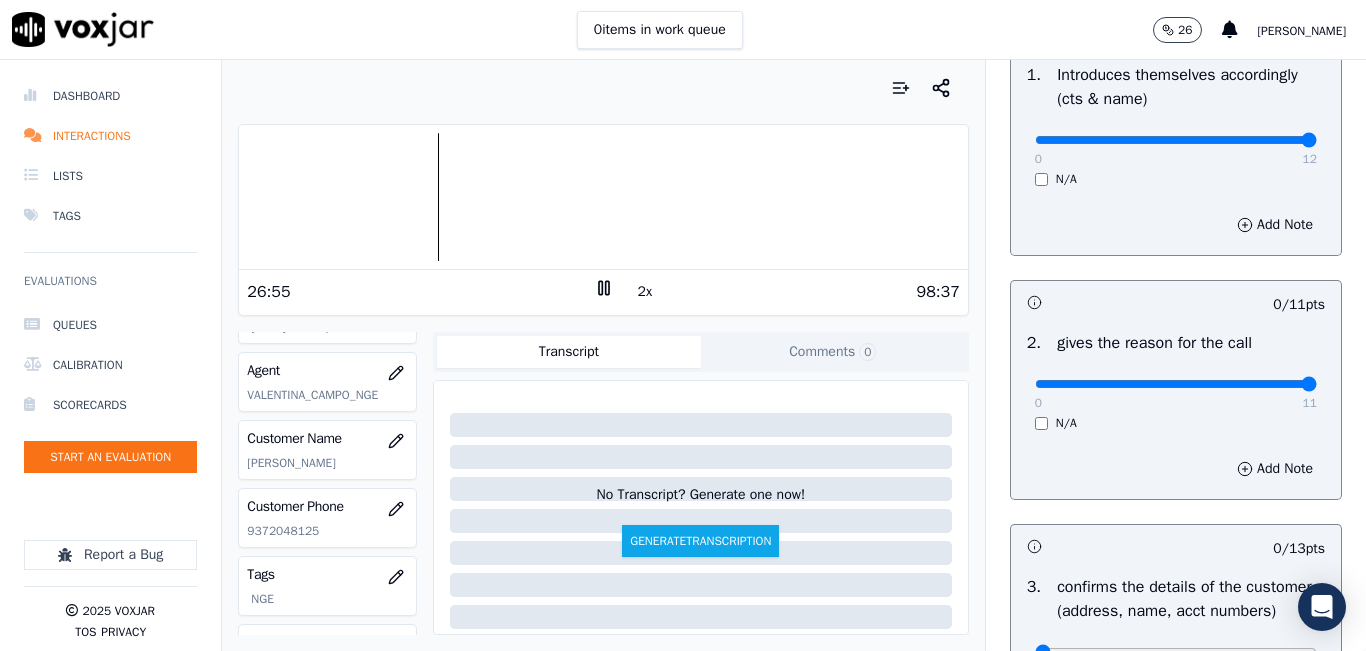 drag, startPoint x: 1256, startPoint y: 384, endPoint x: 1275, endPoint y: 303, distance: 83.198555 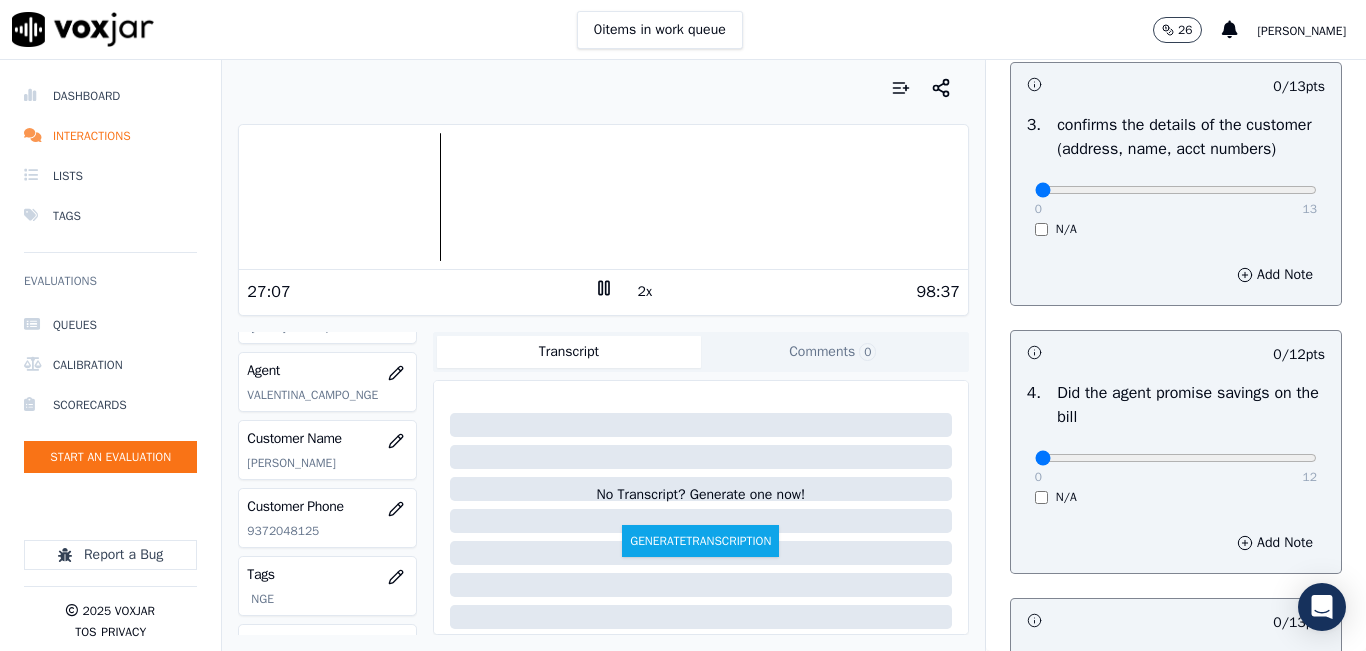 scroll, scrollTop: 700, scrollLeft: 0, axis: vertical 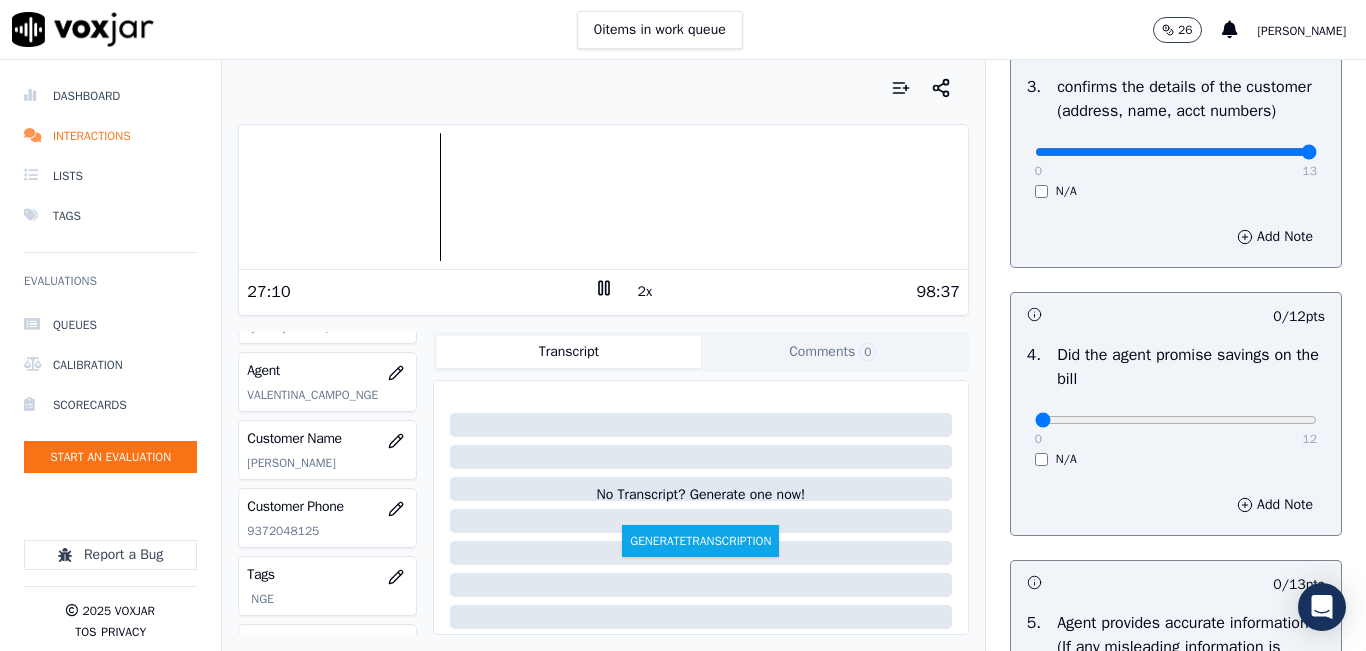 drag, startPoint x: 1117, startPoint y: 172, endPoint x: 1295, endPoint y: 165, distance: 178.13759 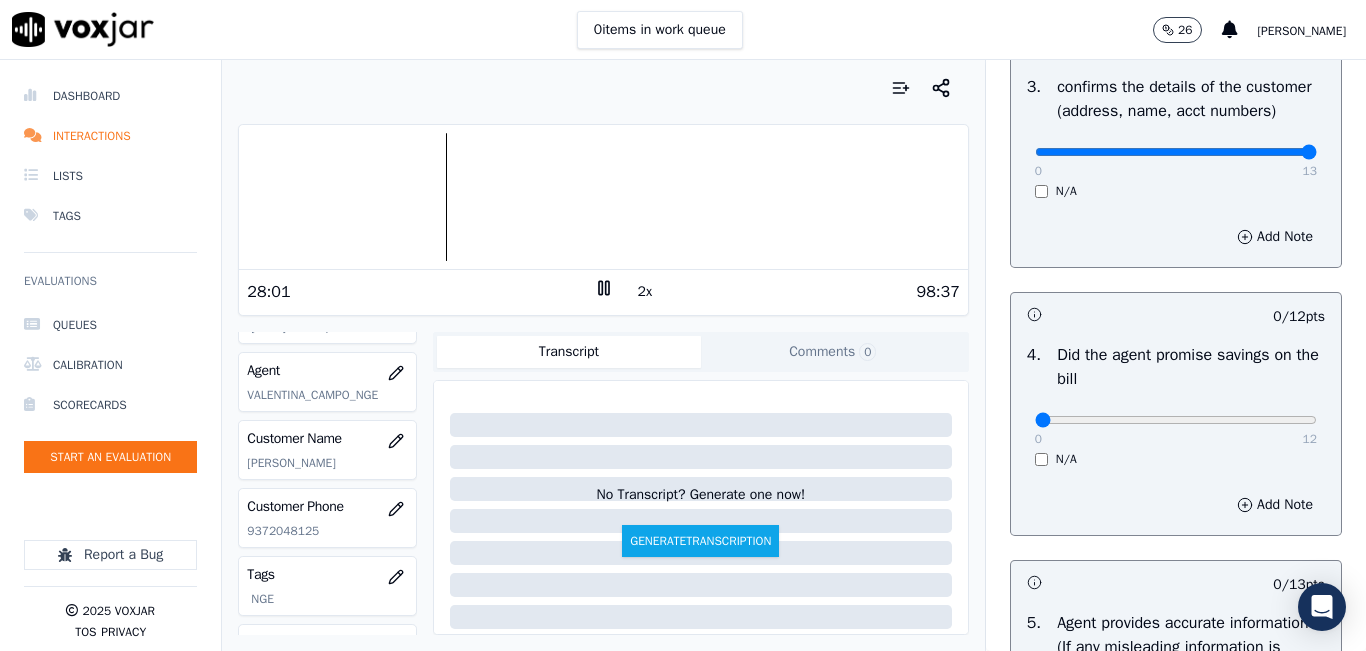 click on "Your browser does not support the audio element.   28:01     2x   98:37   Voxjar ID   ccbe9ba5-e8a6-4d10-9436-8151d1bacf89   Source ID   9372048125-all.mp3   Timestamp
07/21/2025 04:58 pm     Agent
VALENTINA_CAMPO_NGE     Customer Name     DILCIA COTA     Customer Phone     9372048125     Tags
NGE     Source     manualUpload   Type     AUDIO       Transcript   Comments  0   No Transcript? Generate one now!   Generate  Transcription         Add Comment" at bounding box center (603, 355) 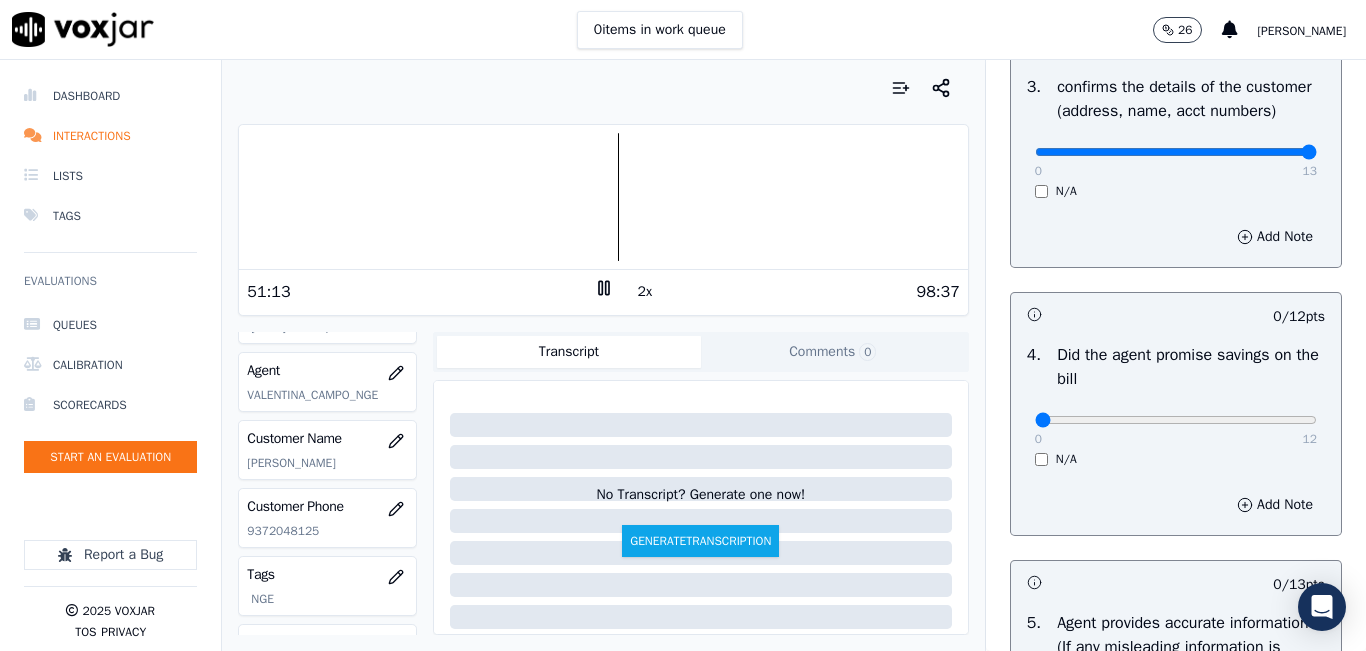 click at bounding box center [603, 197] 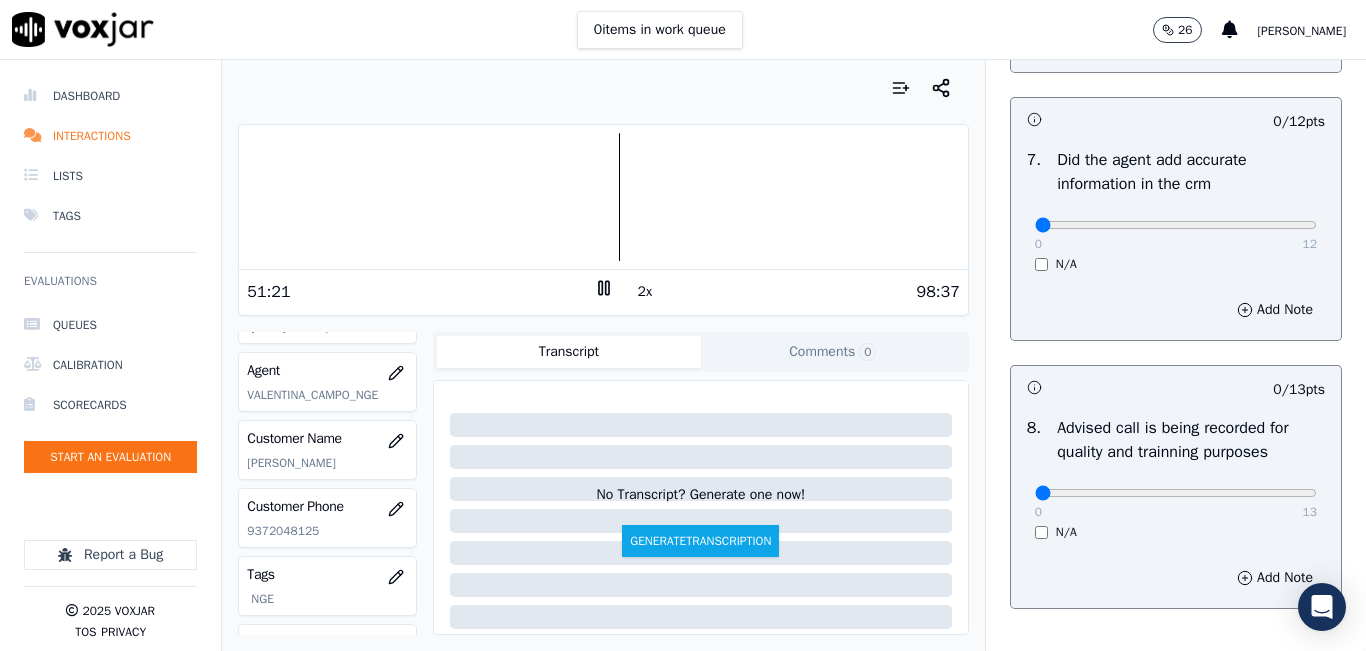 scroll, scrollTop: 1918, scrollLeft: 0, axis: vertical 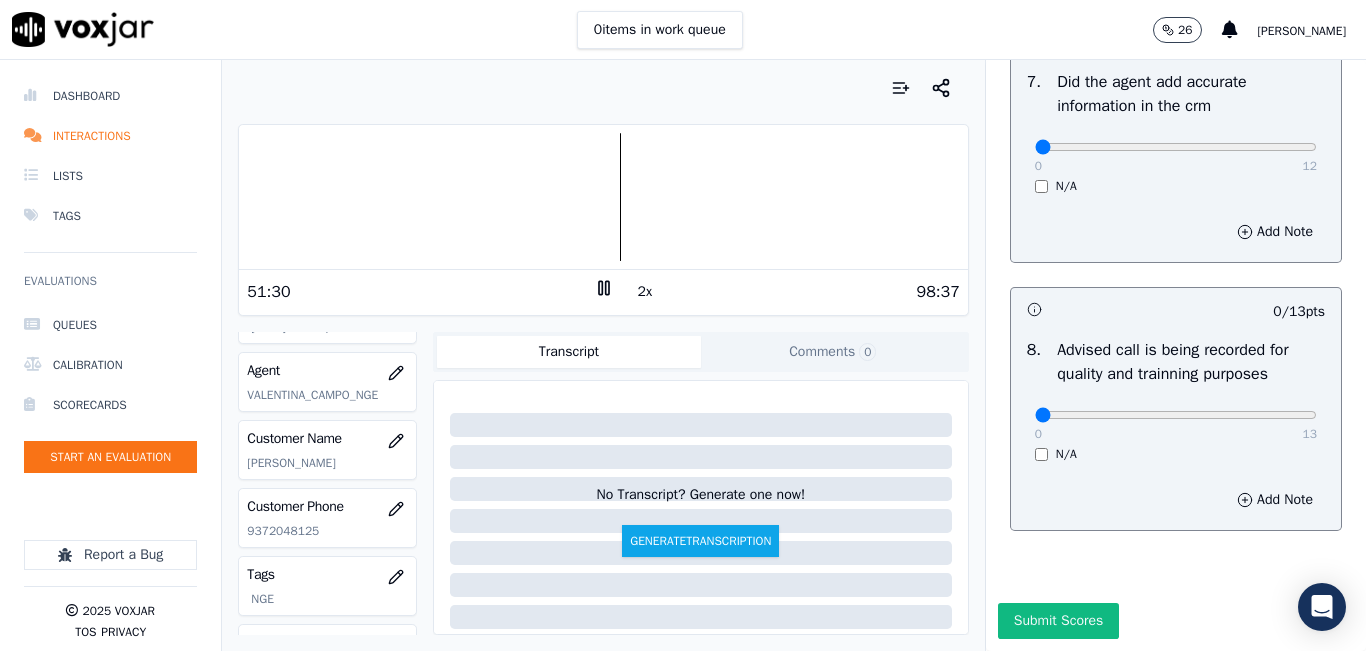 drag, startPoint x: 1069, startPoint y: 361, endPoint x: 1237, endPoint y: 364, distance: 168.02678 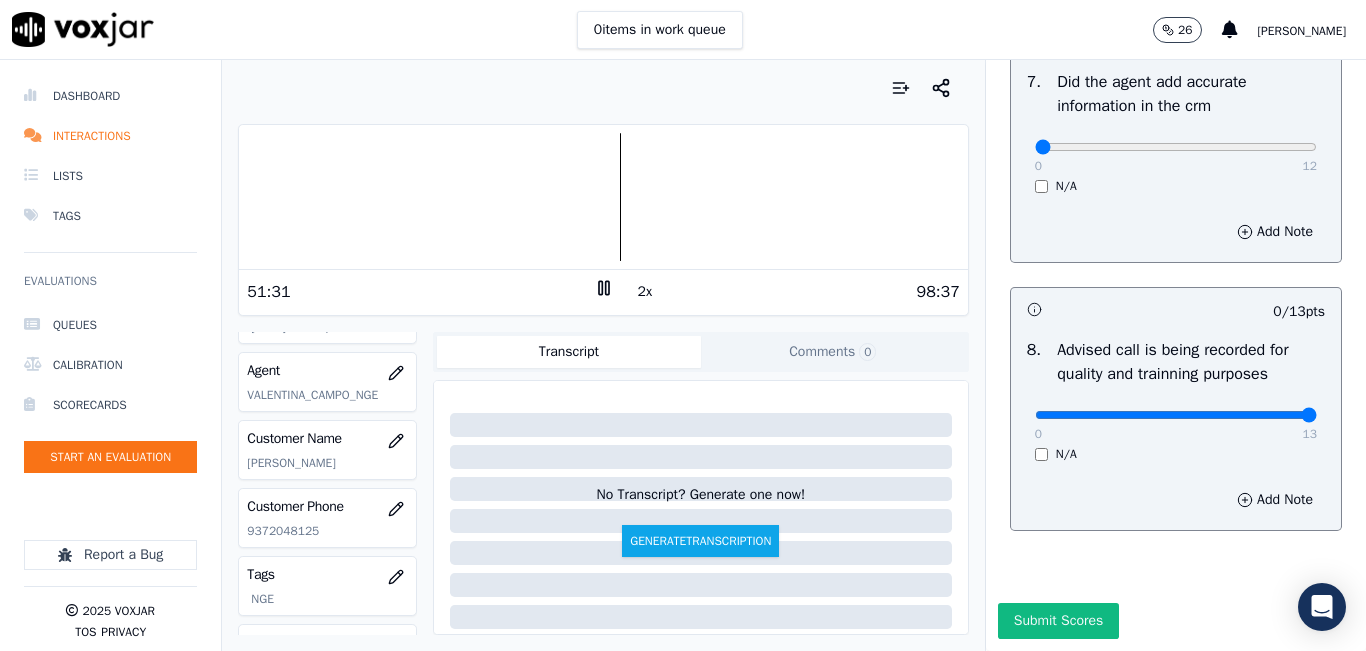 drag, startPoint x: 1237, startPoint y: 364, endPoint x: 1284, endPoint y: 367, distance: 47.095646 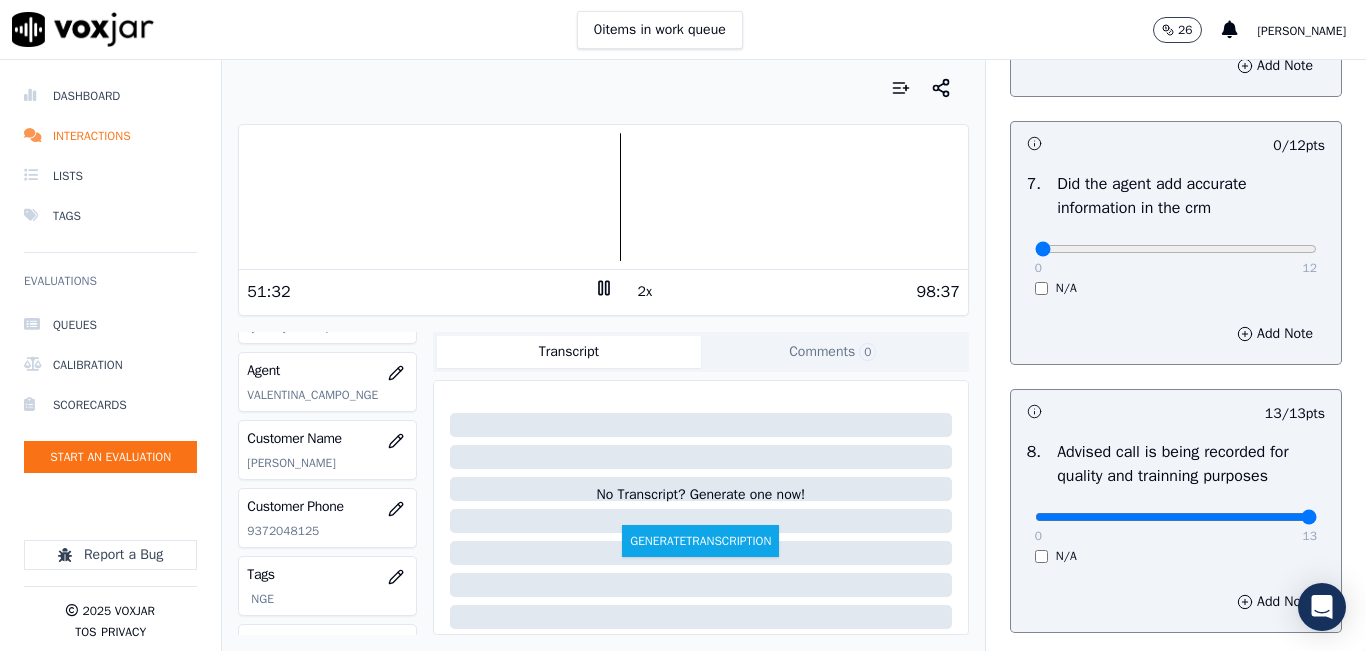 scroll, scrollTop: 1718, scrollLeft: 0, axis: vertical 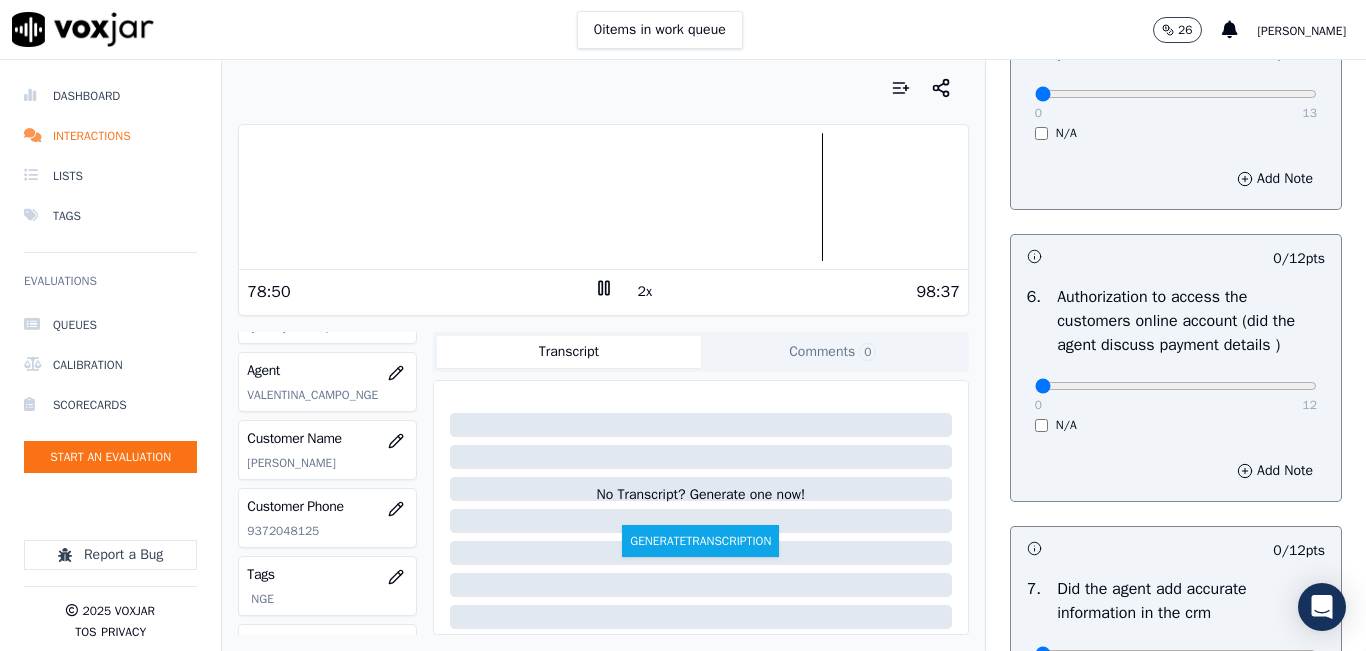 drag, startPoint x: 1235, startPoint y: 425, endPoint x: 1318, endPoint y: 432, distance: 83.294655 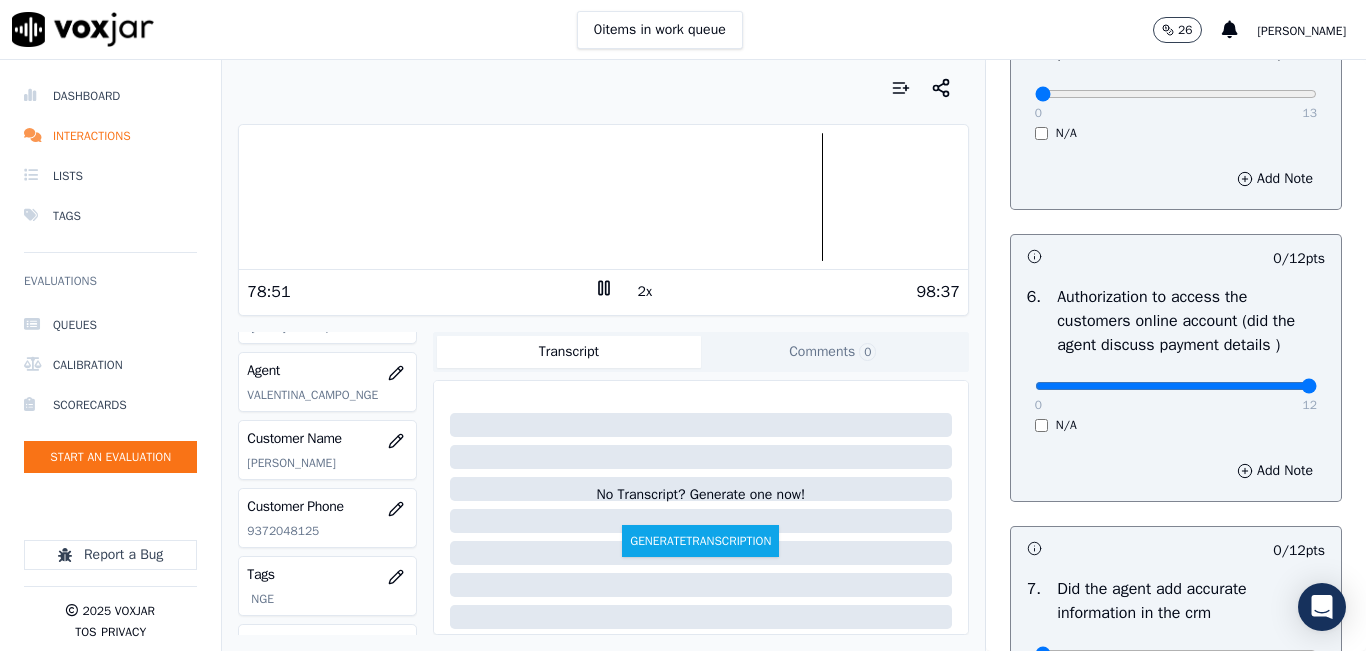 type on "12" 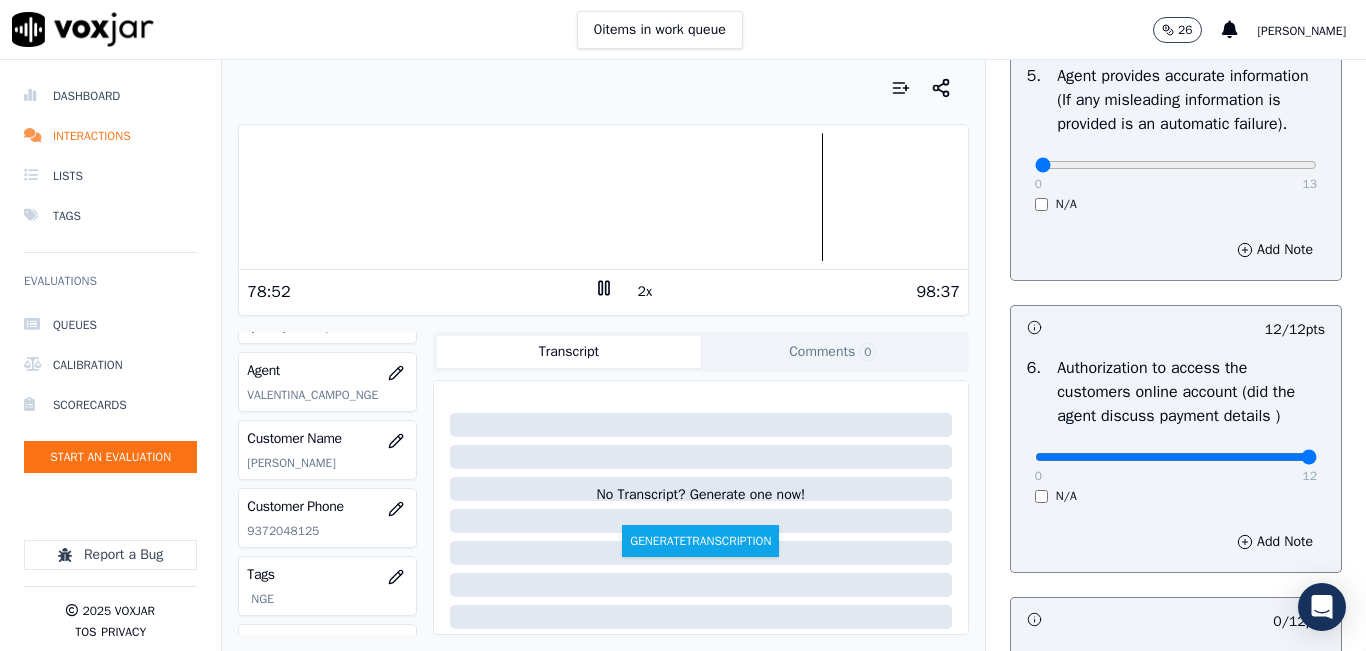 scroll, scrollTop: 1118, scrollLeft: 0, axis: vertical 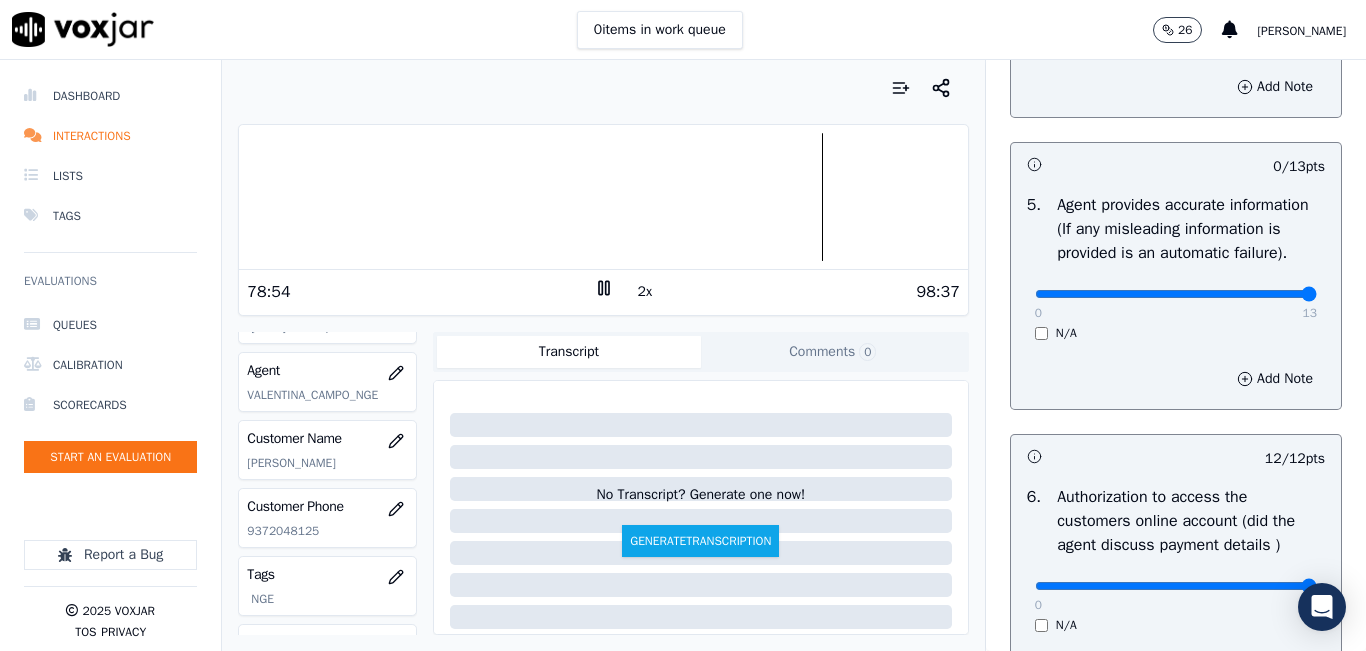 type on "13" 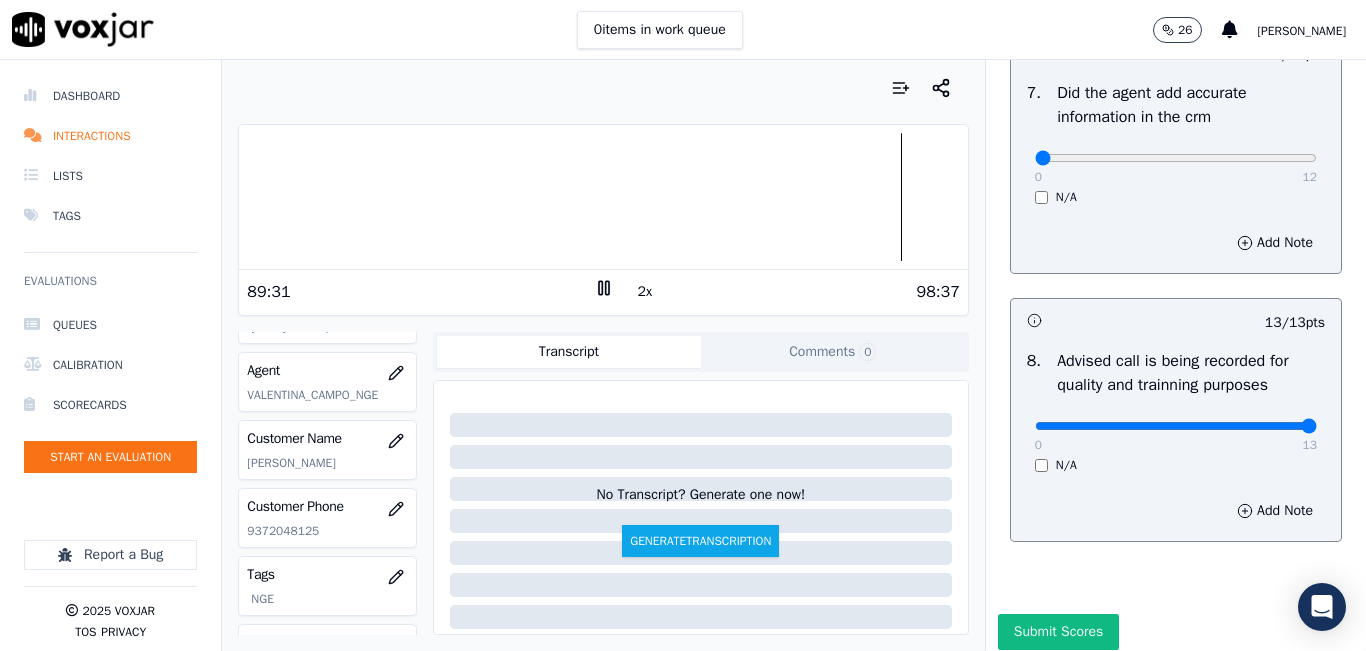 scroll, scrollTop: 1818, scrollLeft: 0, axis: vertical 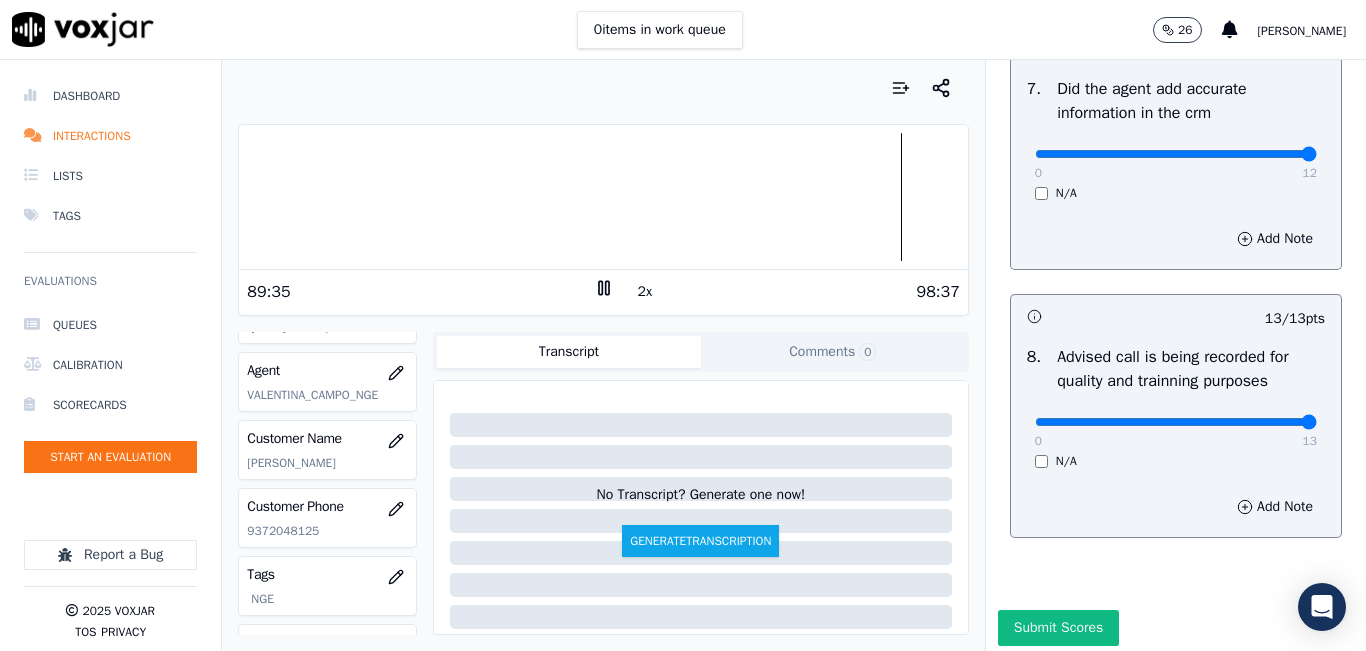 type on "12" 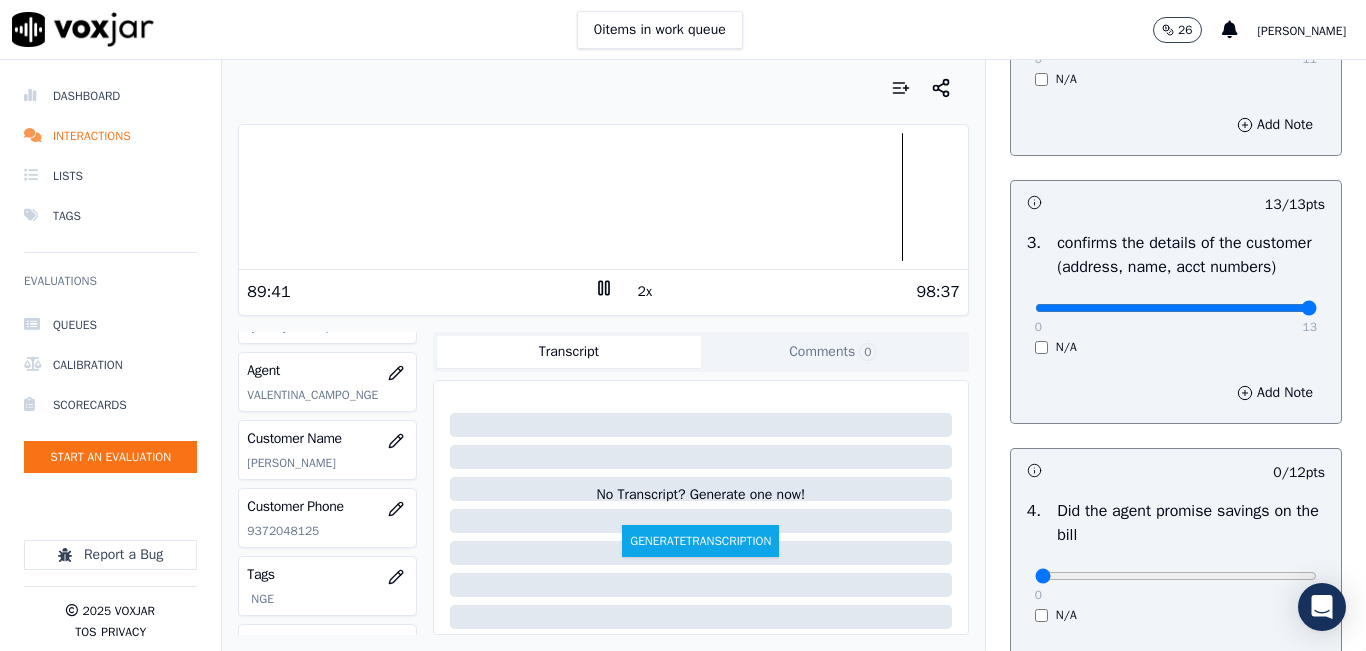 scroll, scrollTop: 918, scrollLeft: 0, axis: vertical 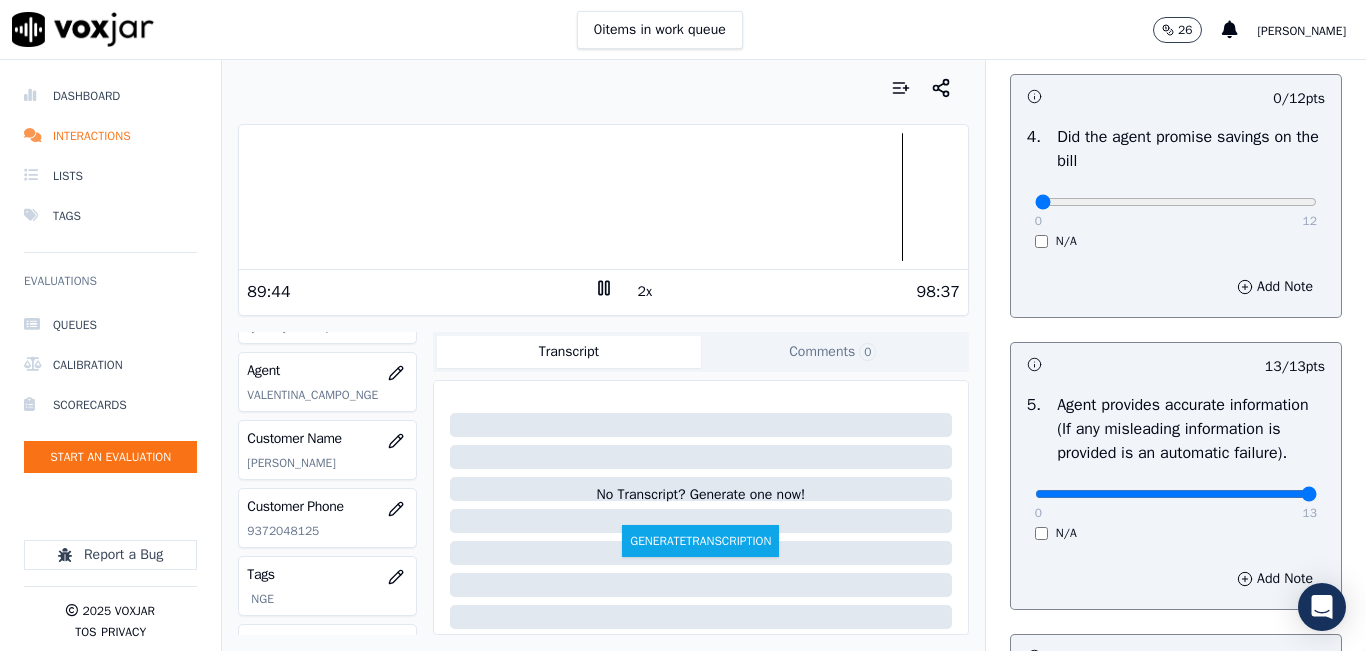 click on "N/A" at bounding box center [1176, 241] 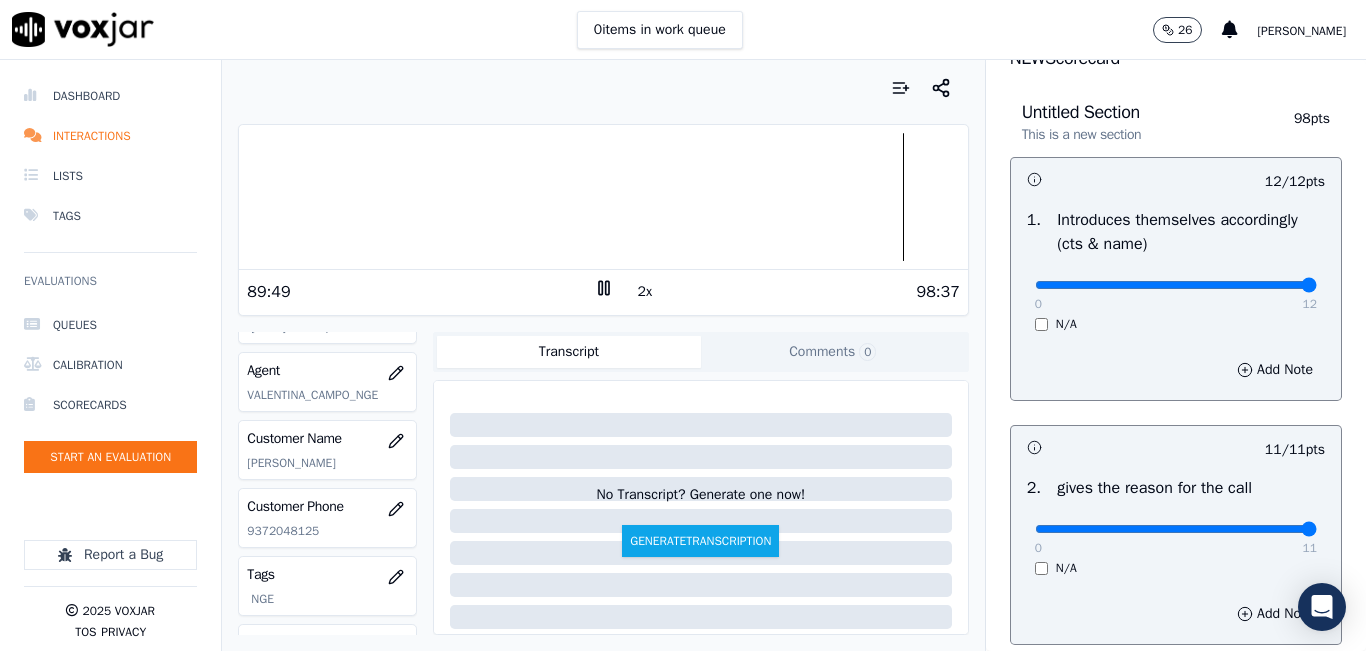 scroll, scrollTop: 18, scrollLeft: 0, axis: vertical 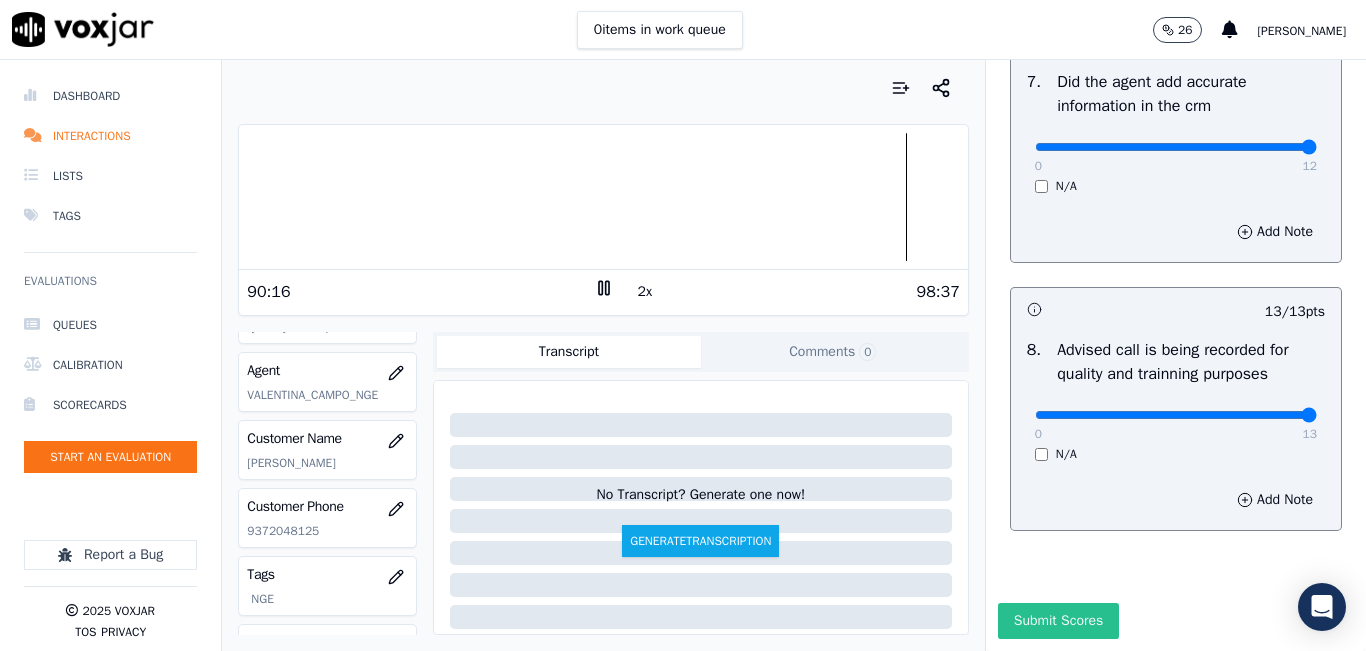 click on "Submit Scores" at bounding box center (1058, 621) 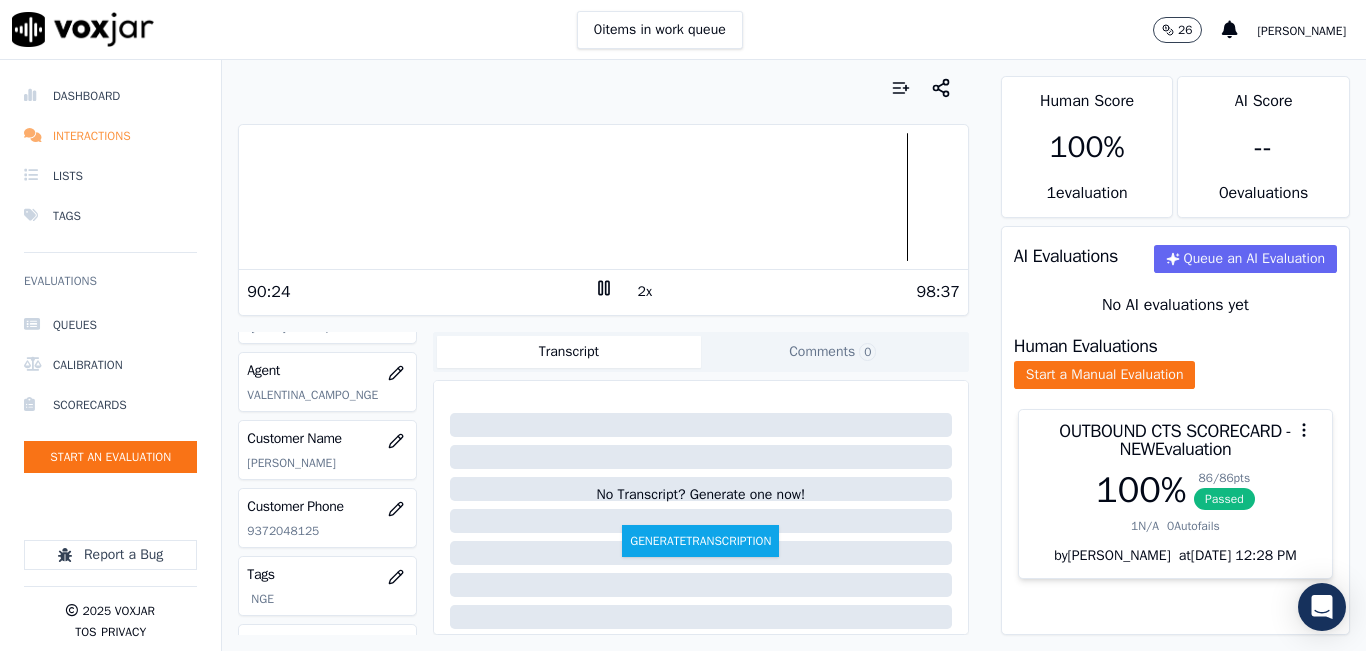 click on "Interactions" at bounding box center [110, 136] 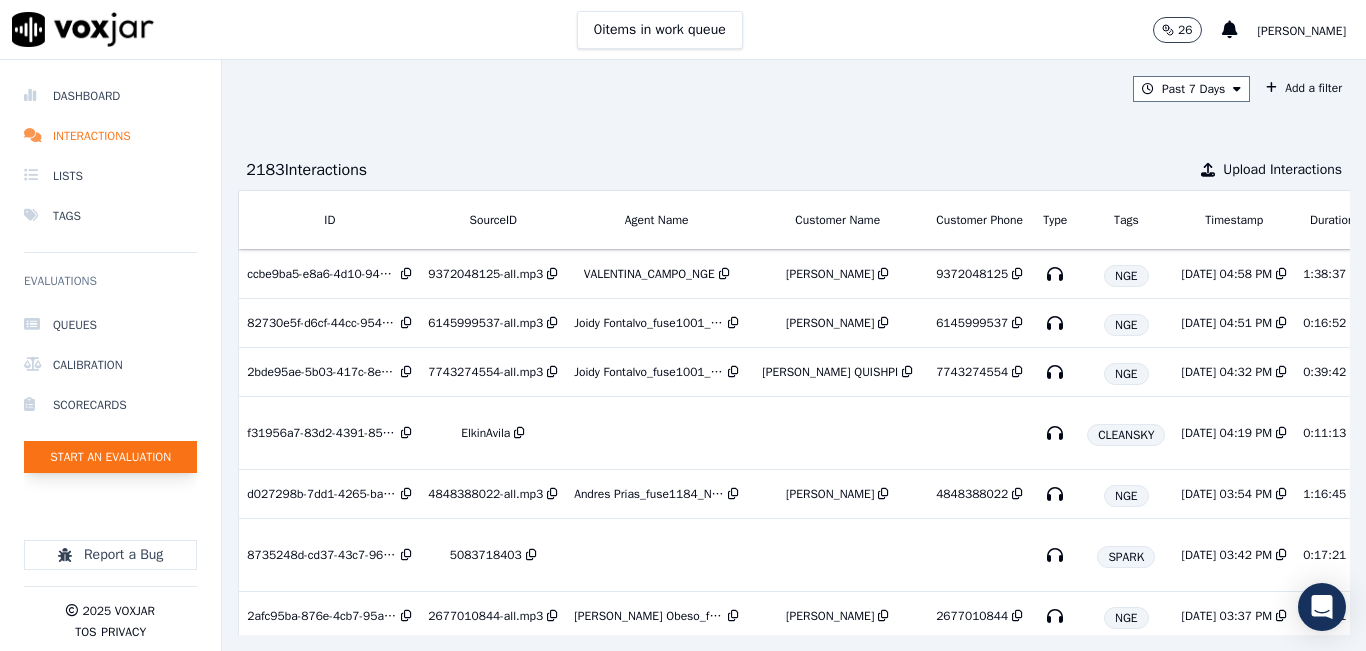 click on "Start an Evaluation" 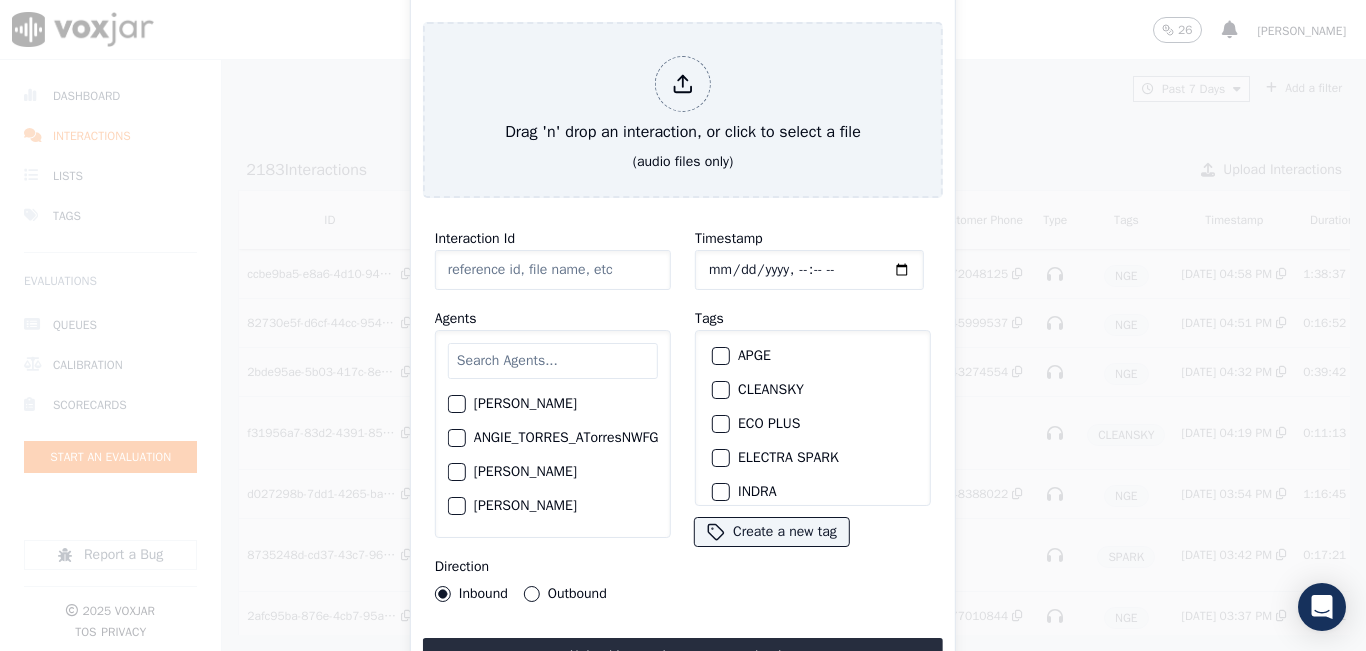 click at bounding box center [553, 361] 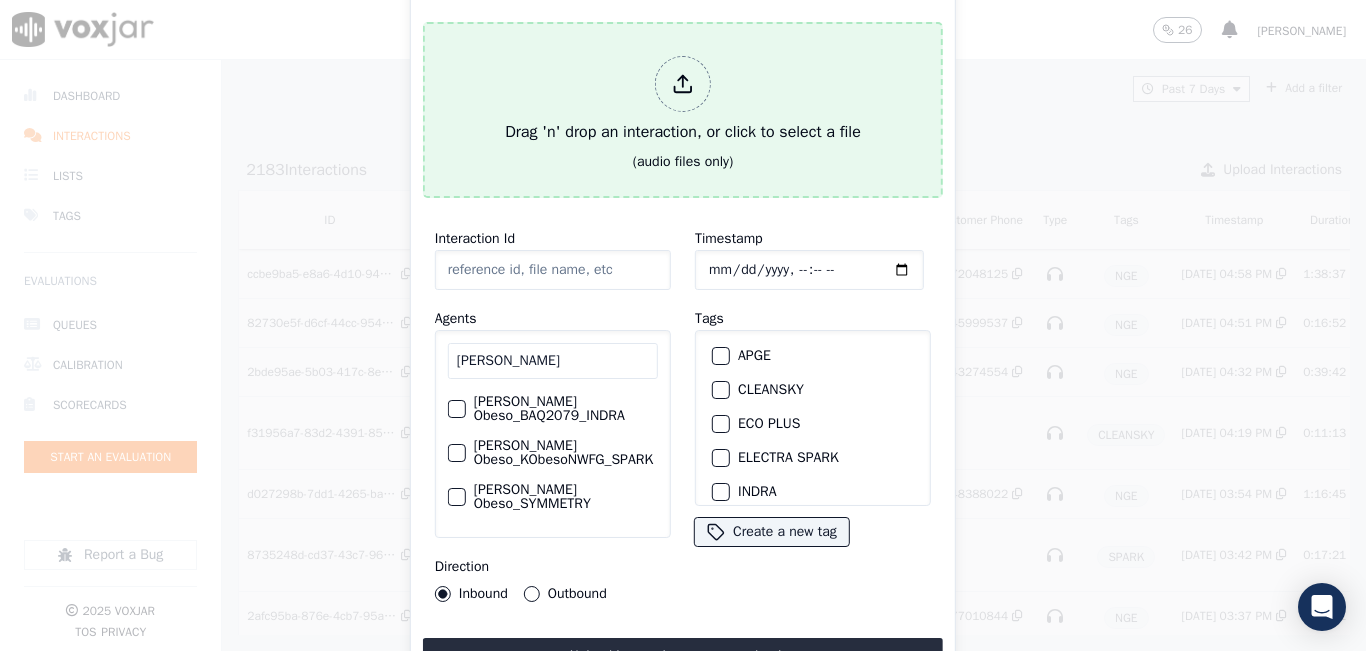 type on "KELLY" 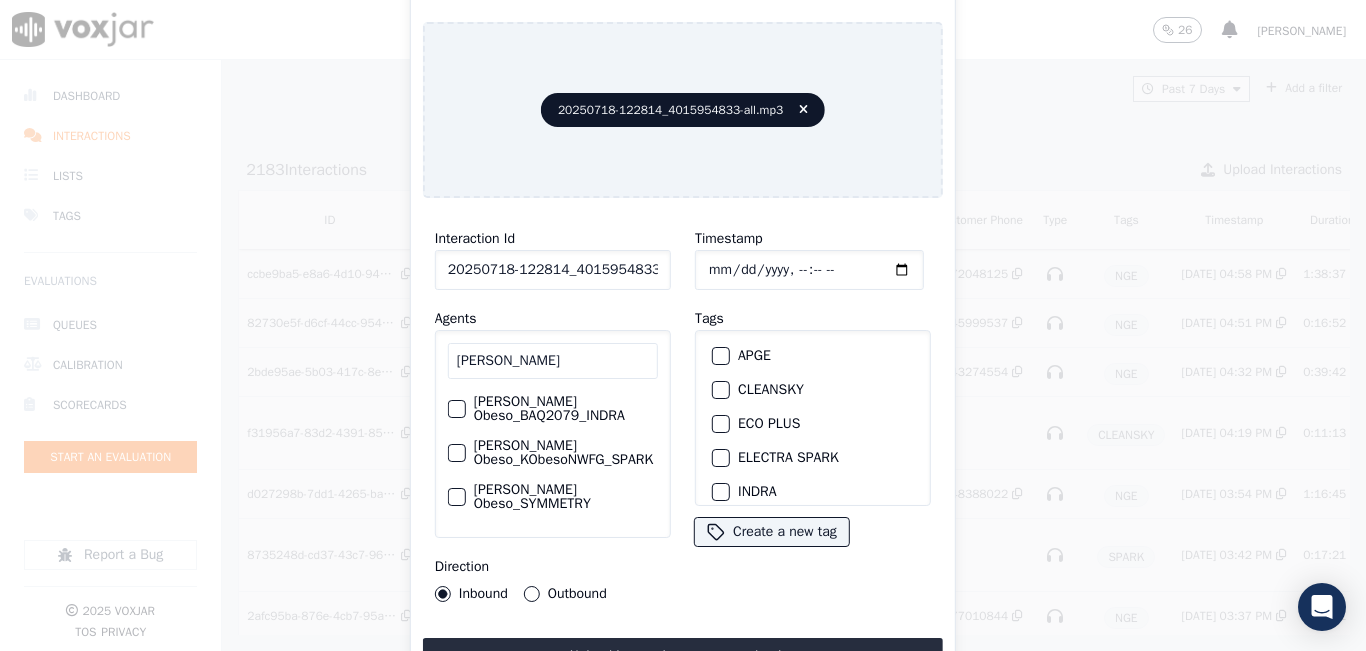click on "Outbound" at bounding box center [532, 594] 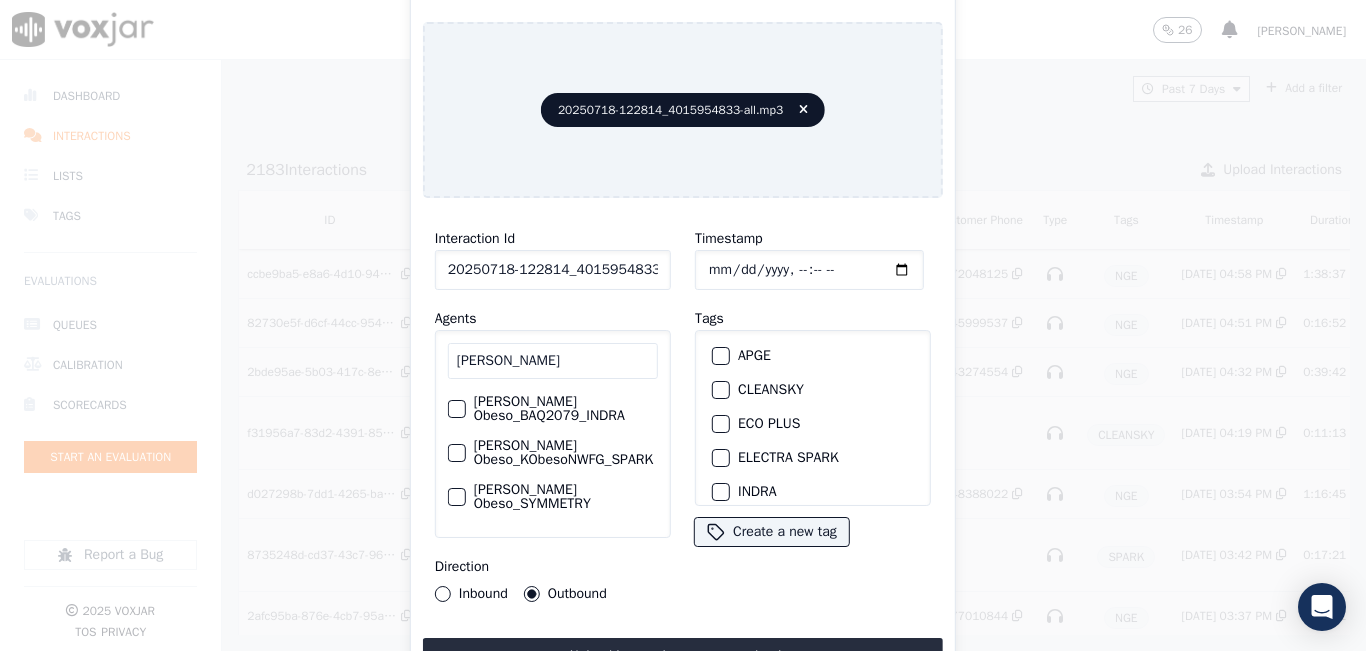 scroll, scrollTop: 0, scrollLeft: 22, axis: horizontal 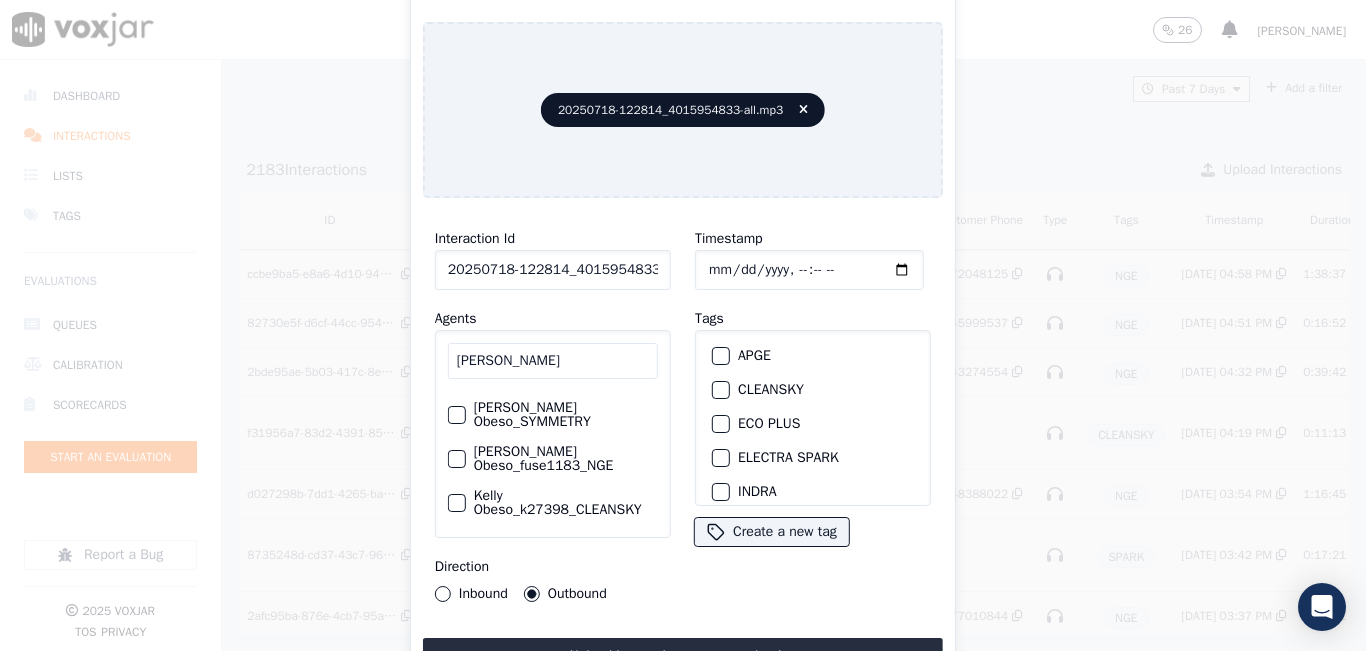 click on "[PERSON_NAME] Obeso_fuse1183_NGE" 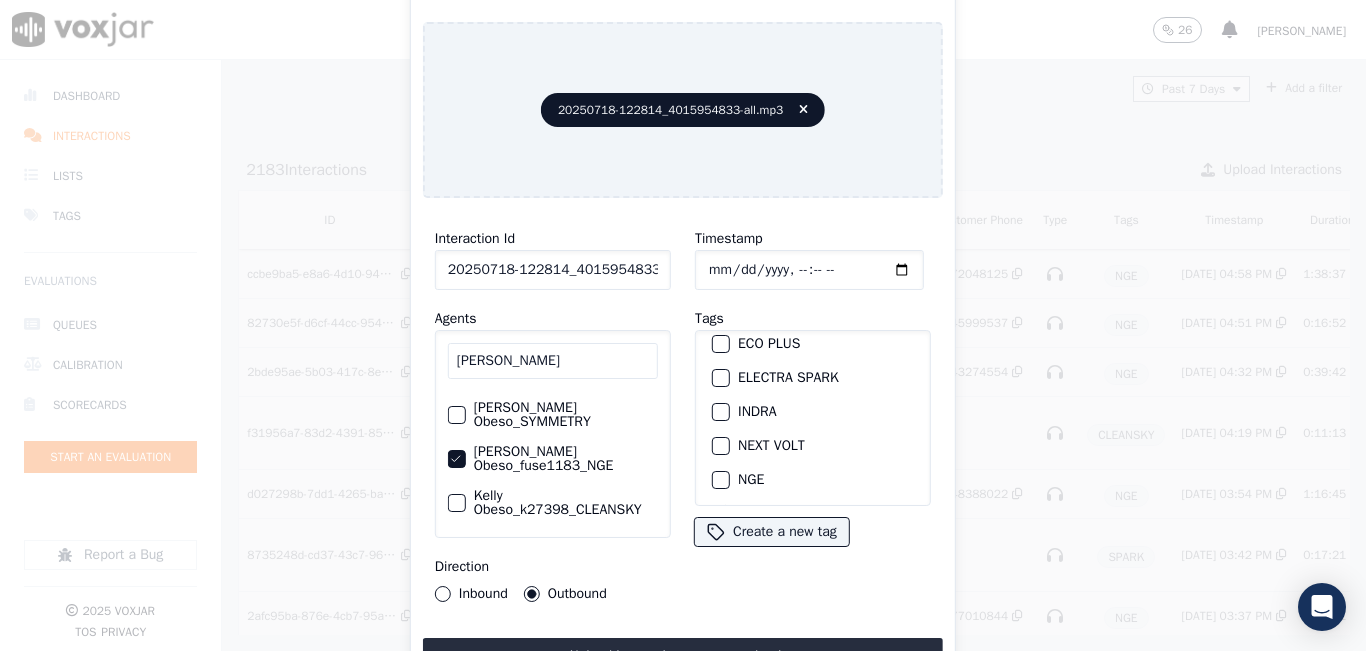 scroll, scrollTop: 200, scrollLeft: 0, axis: vertical 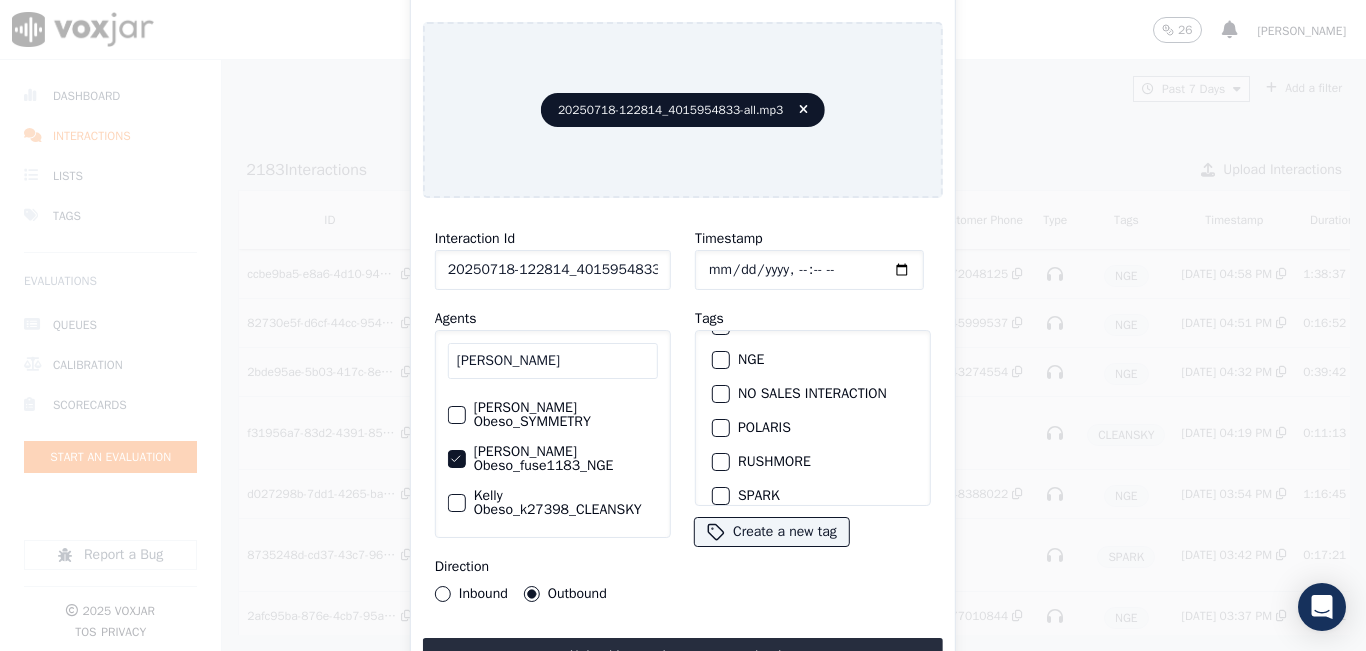 click at bounding box center [720, 360] 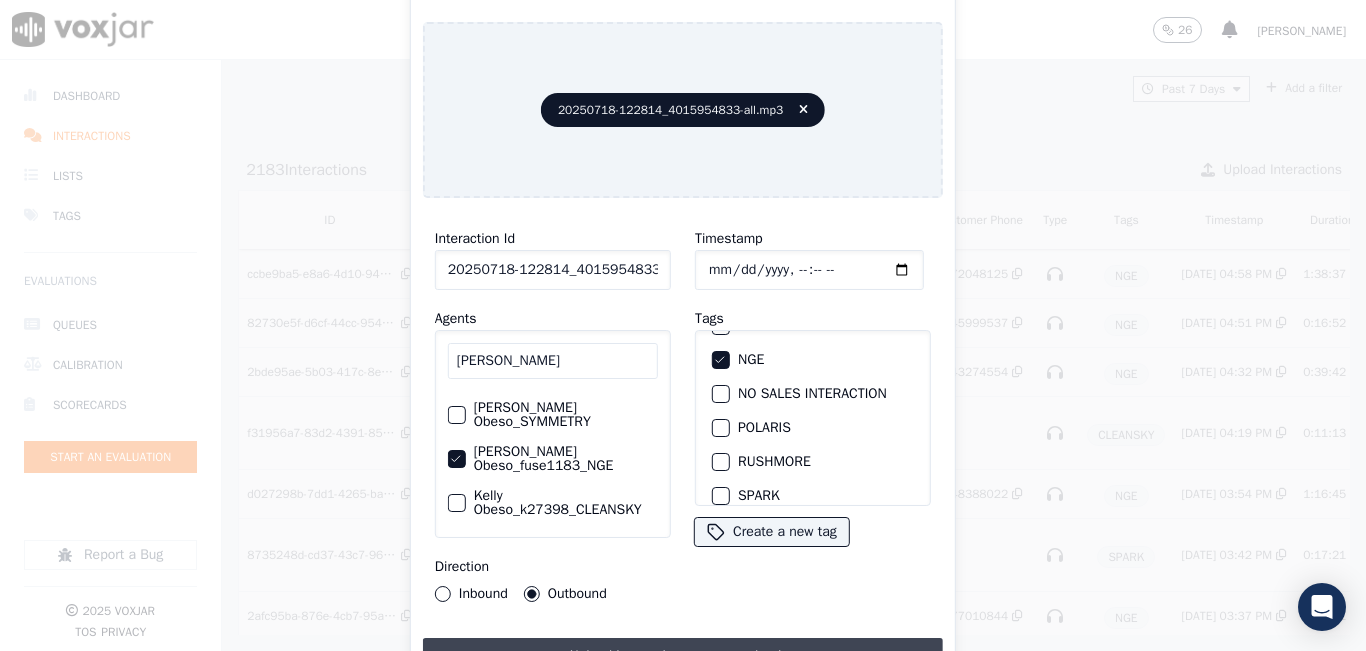 click on "Upload interaction to start evaluation" at bounding box center [683, 656] 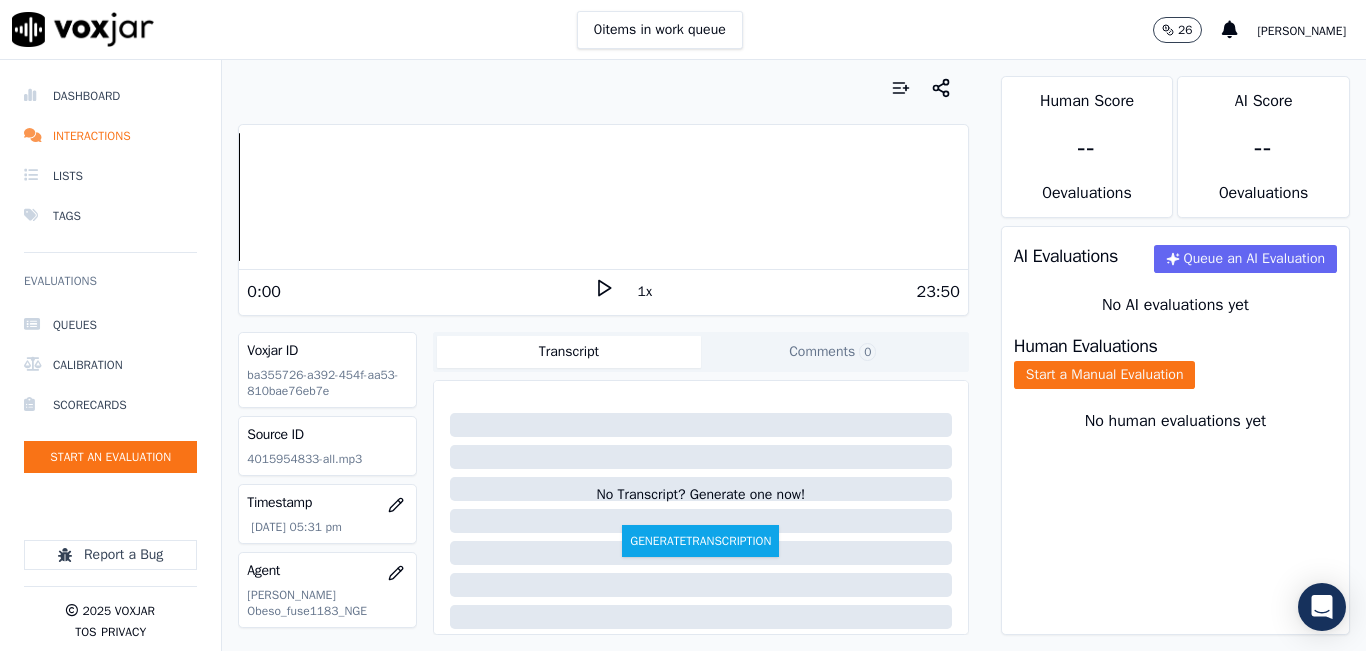 click 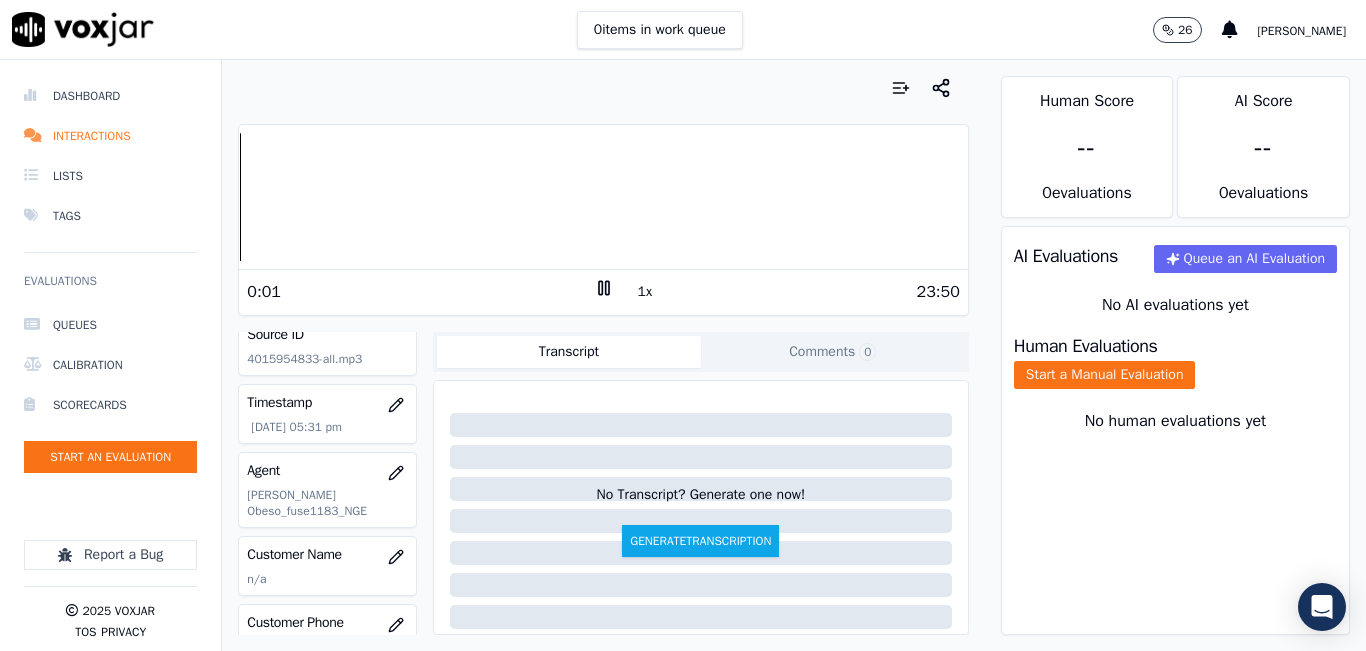 scroll, scrollTop: 200, scrollLeft: 0, axis: vertical 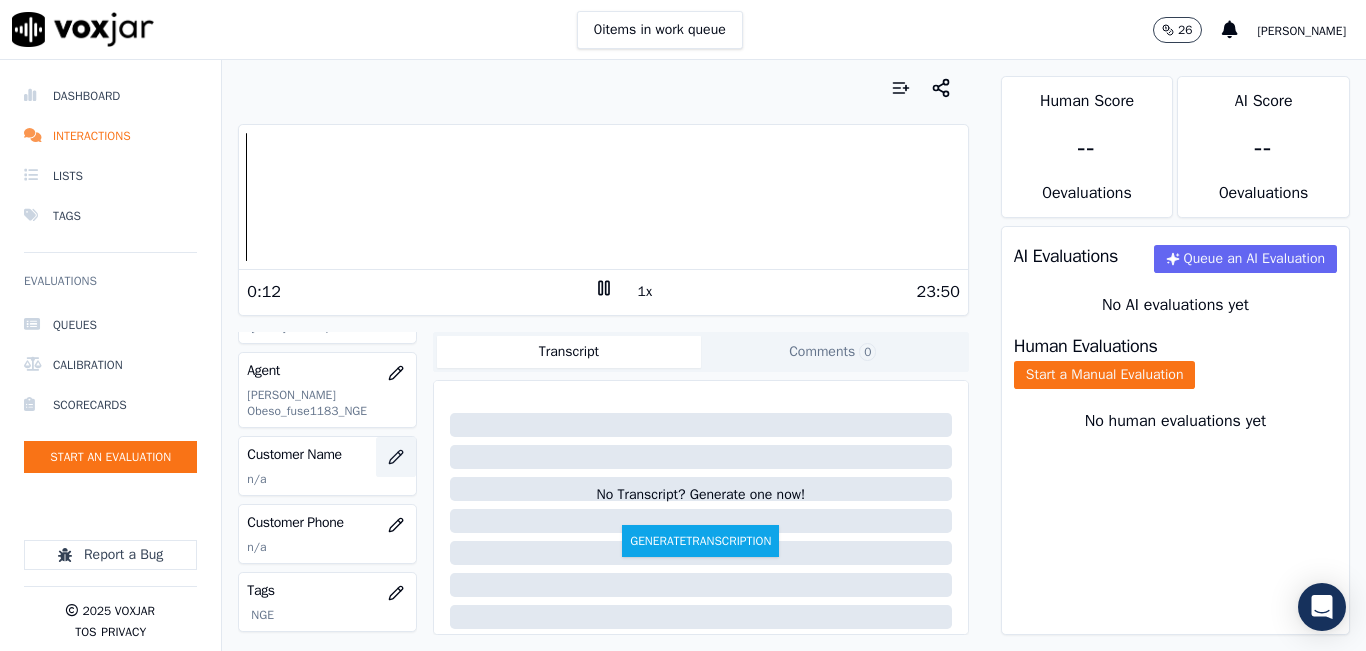click at bounding box center [396, 457] 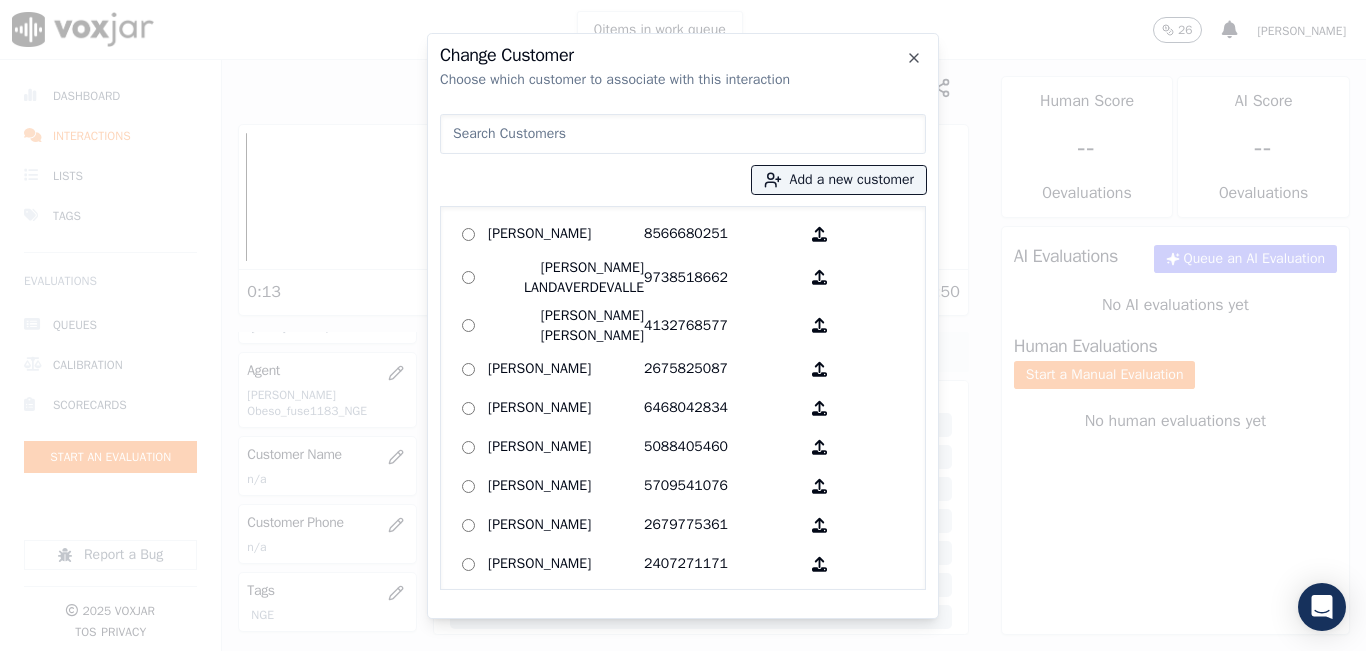 click at bounding box center [683, 134] 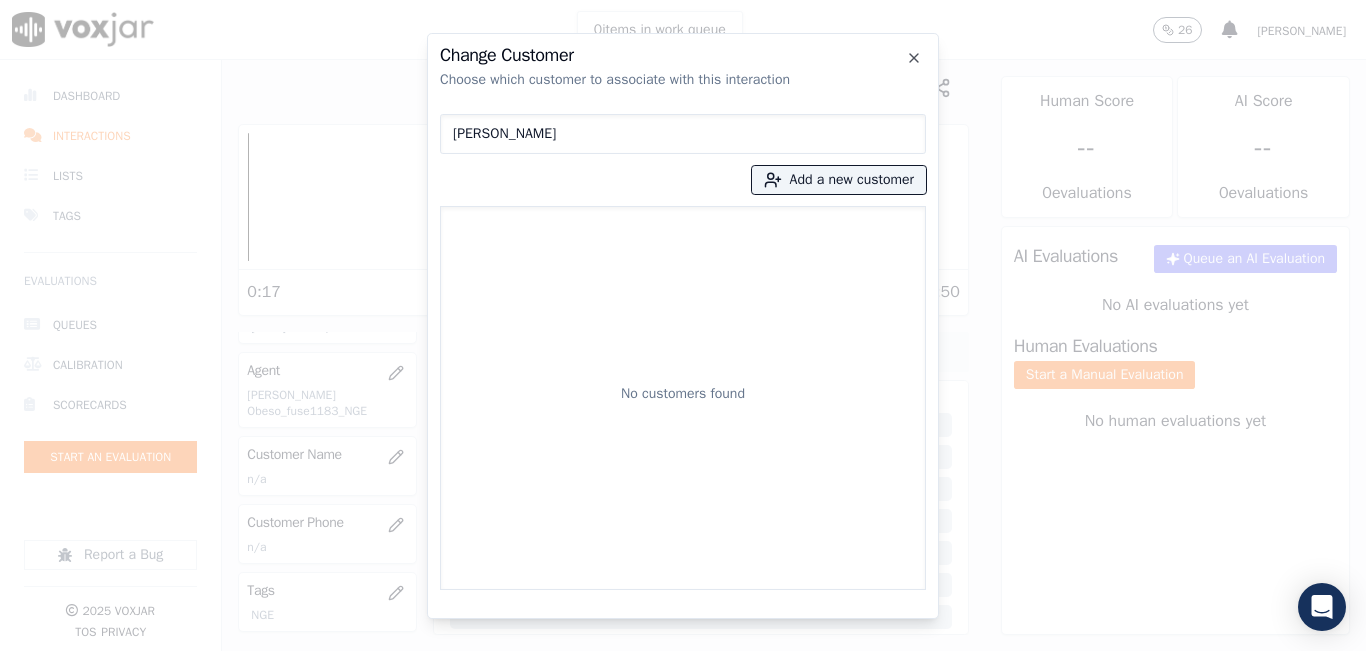 type on "[PERSON_NAME]" 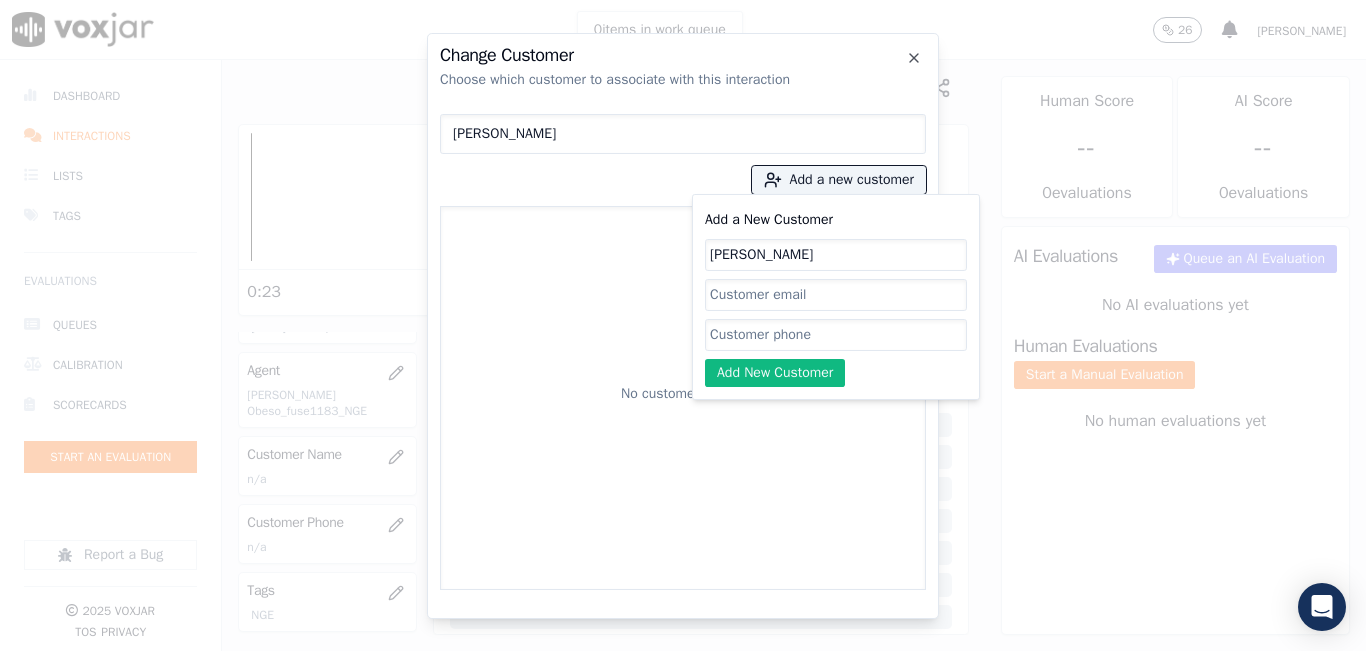 type on "[PERSON_NAME]" 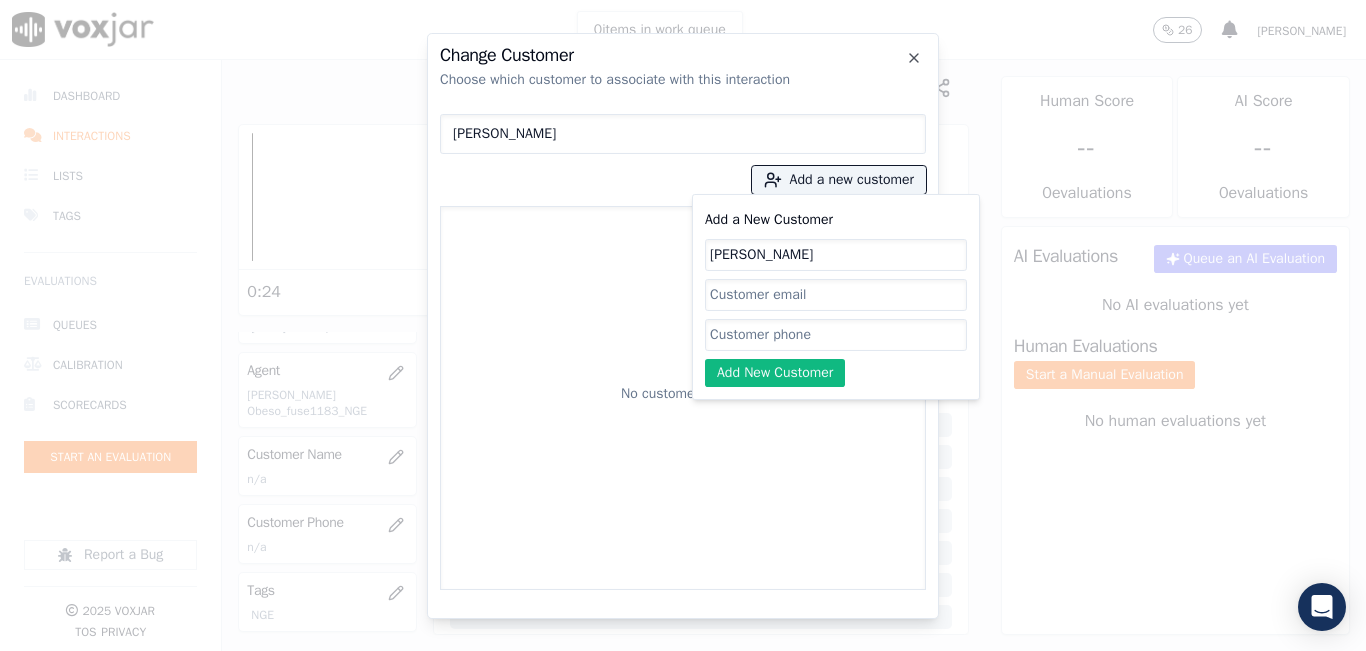 paste on "4015954833" 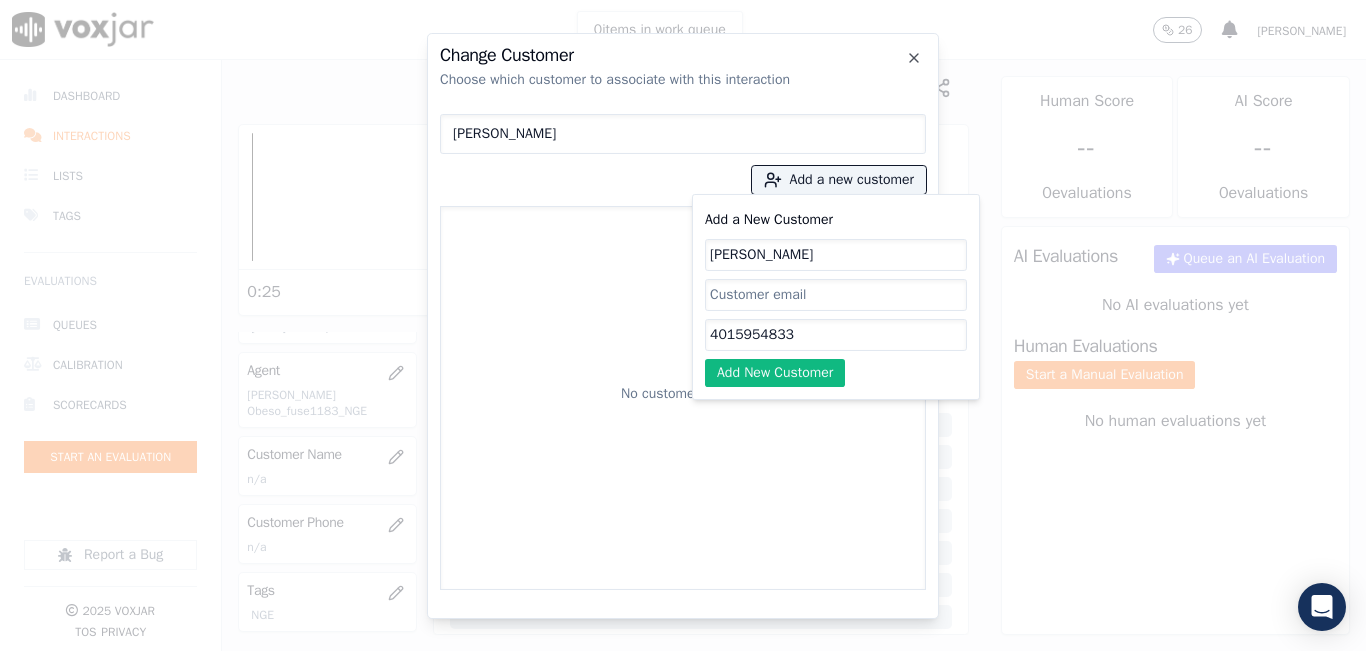 type on "4015954833" 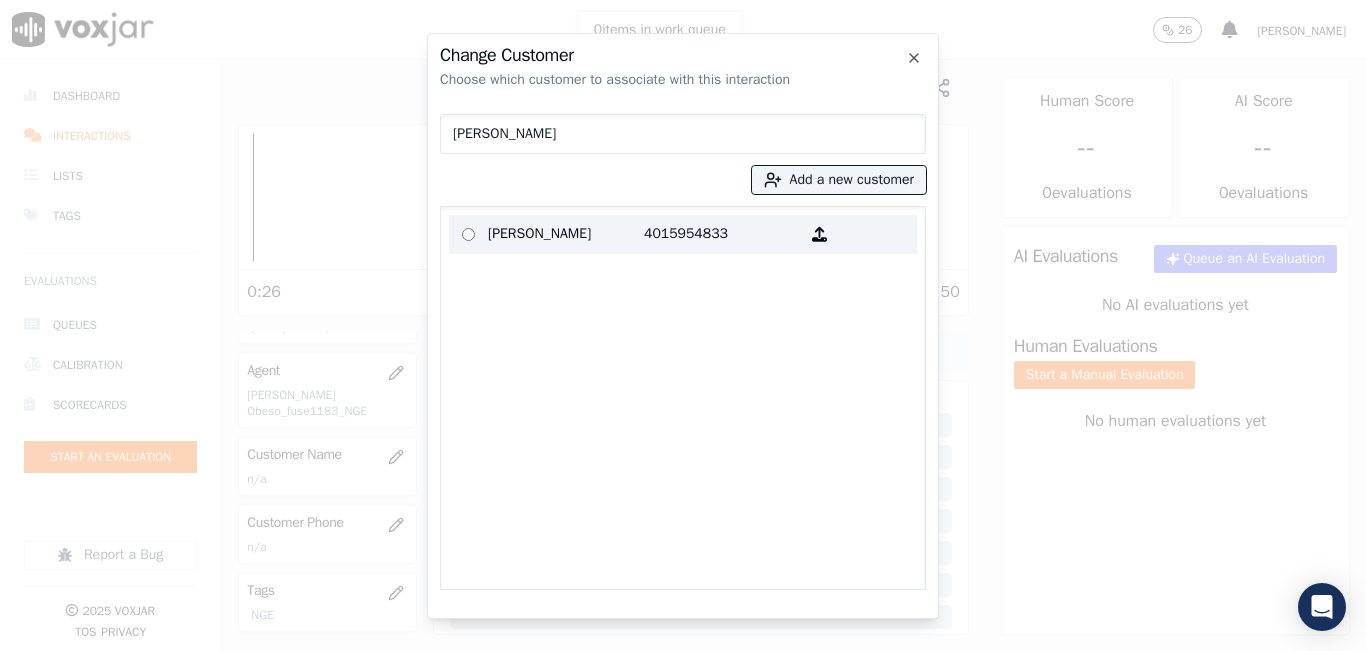 click on "[PERSON_NAME]" at bounding box center (566, 234) 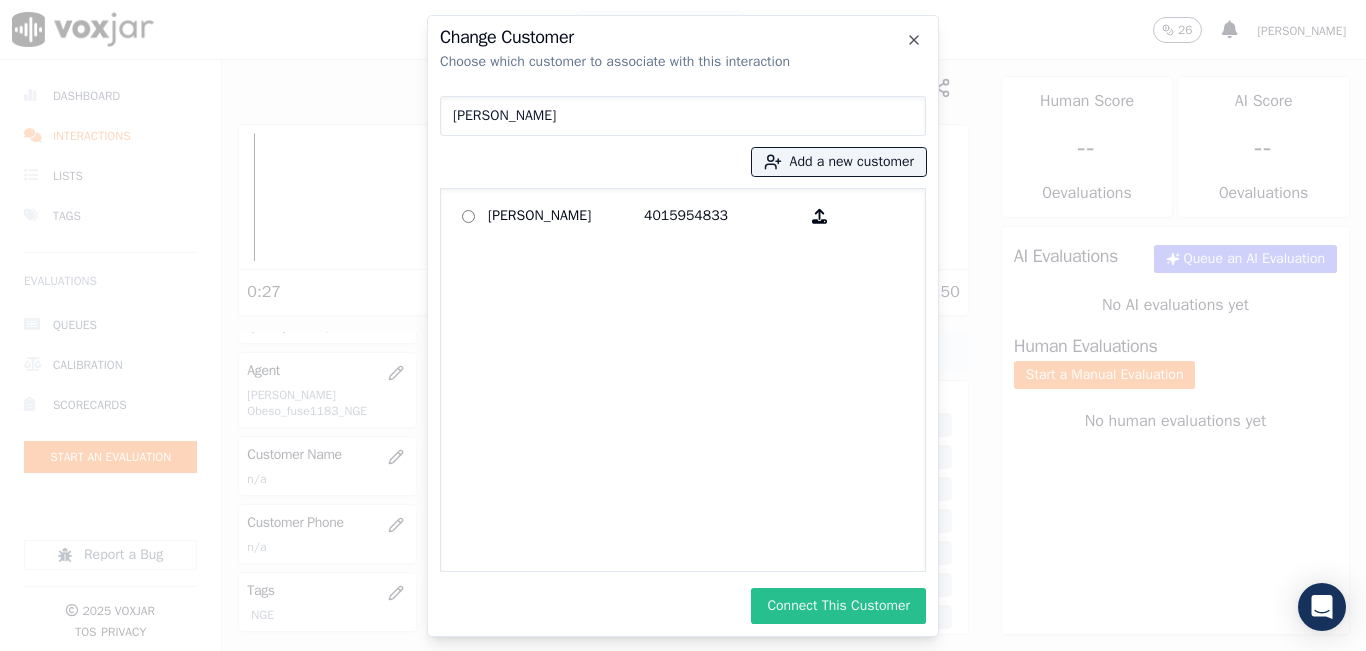 click on "Connect This Customer" at bounding box center [838, 606] 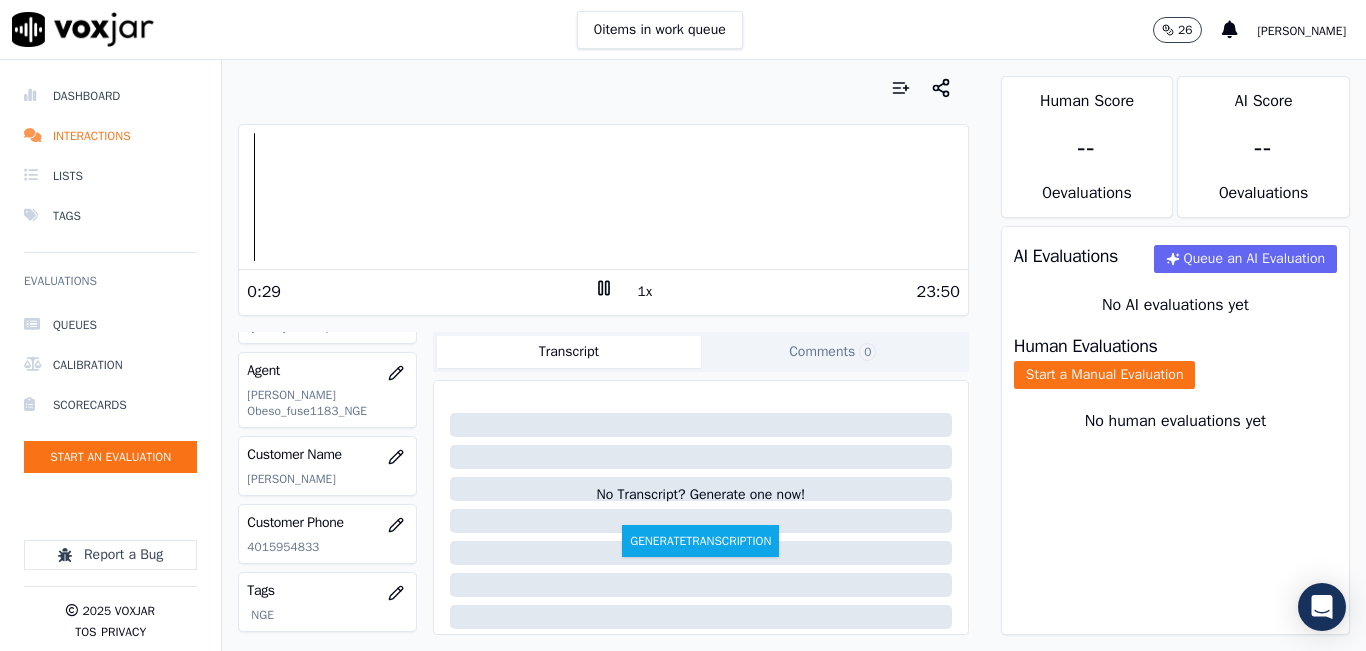 click on "Human Evaluations   Start a Manual Evaluation" at bounding box center (1175, 363) 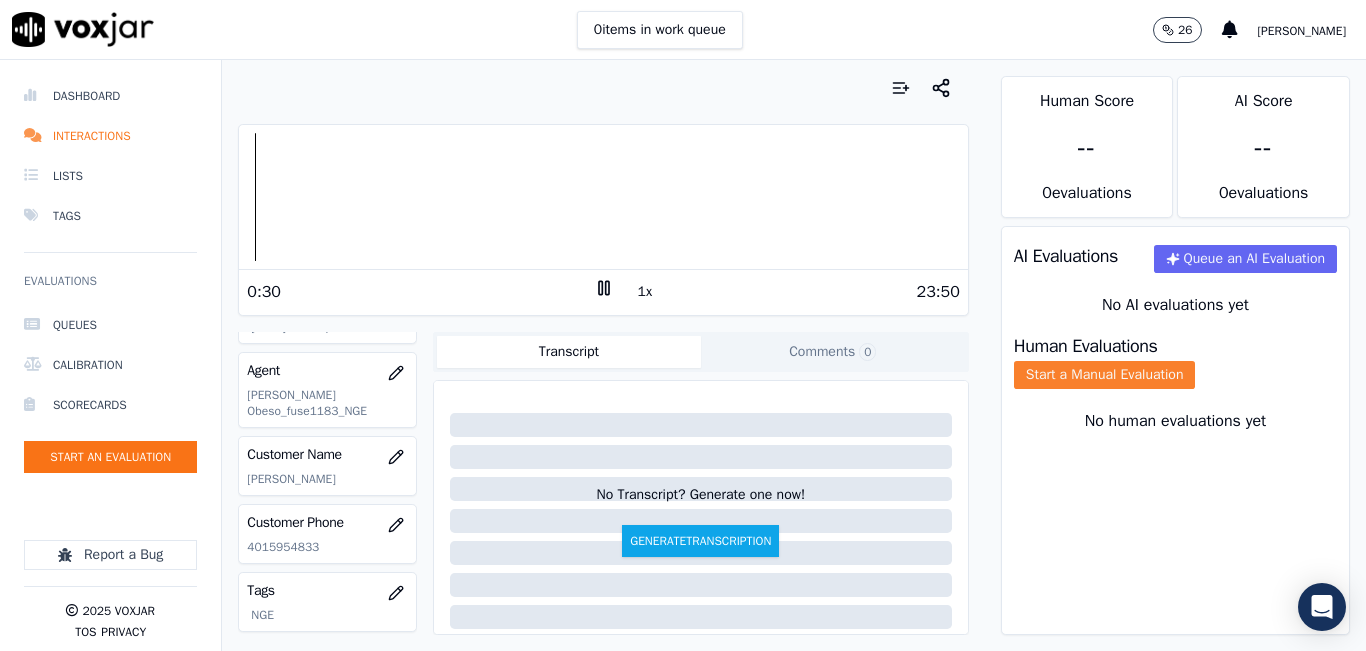 click on "Start a Manual Evaluation" 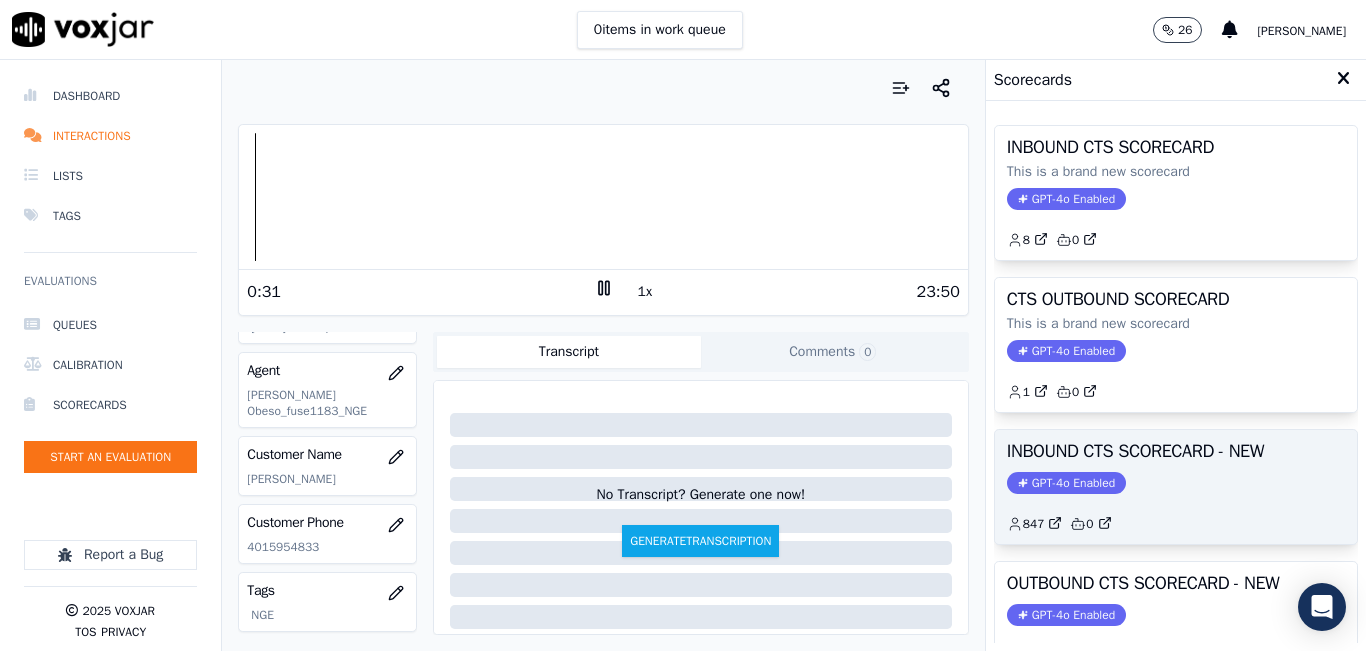 scroll, scrollTop: 200, scrollLeft: 0, axis: vertical 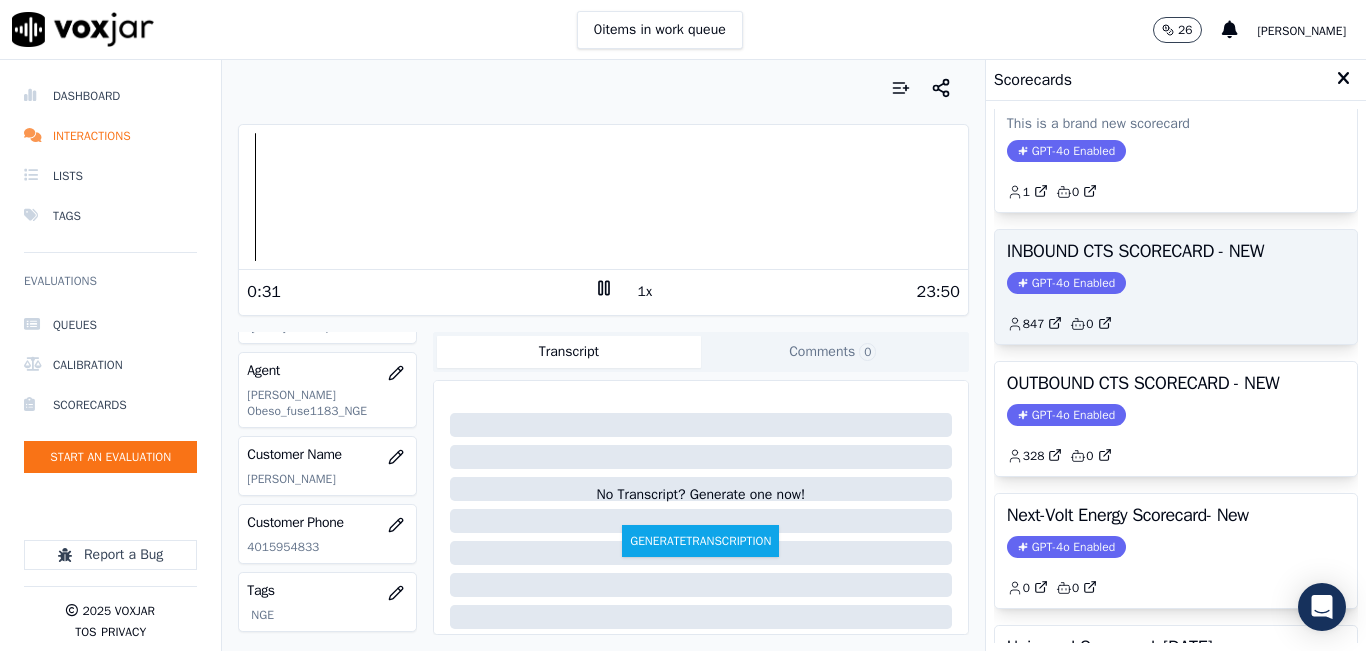 click on "328         0" 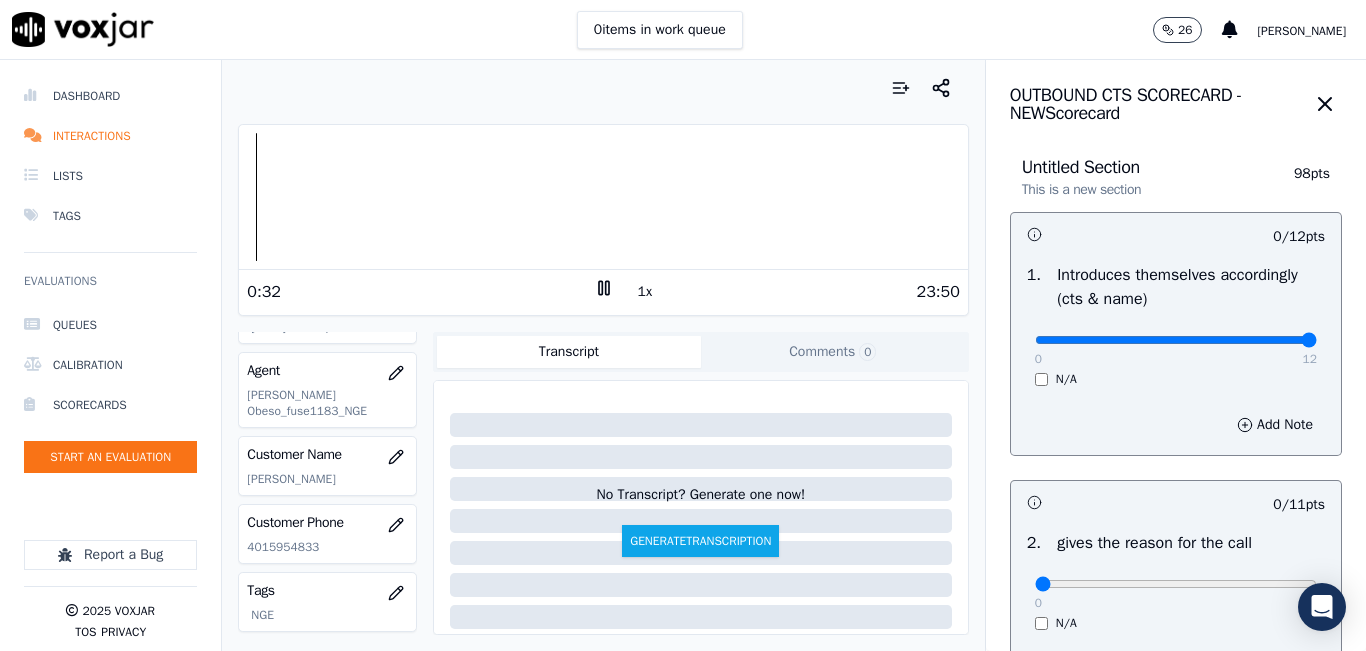 drag, startPoint x: 1196, startPoint y: 338, endPoint x: 1329, endPoint y: 338, distance: 133 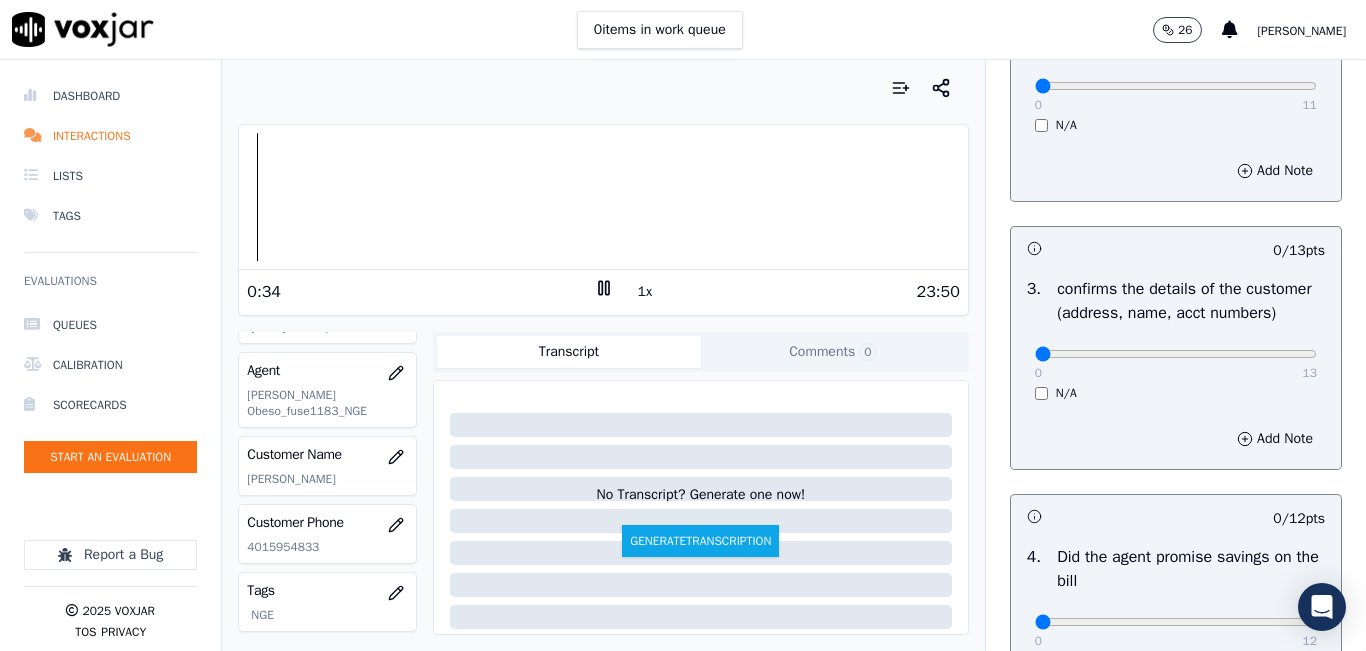scroll, scrollTop: 500, scrollLeft: 0, axis: vertical 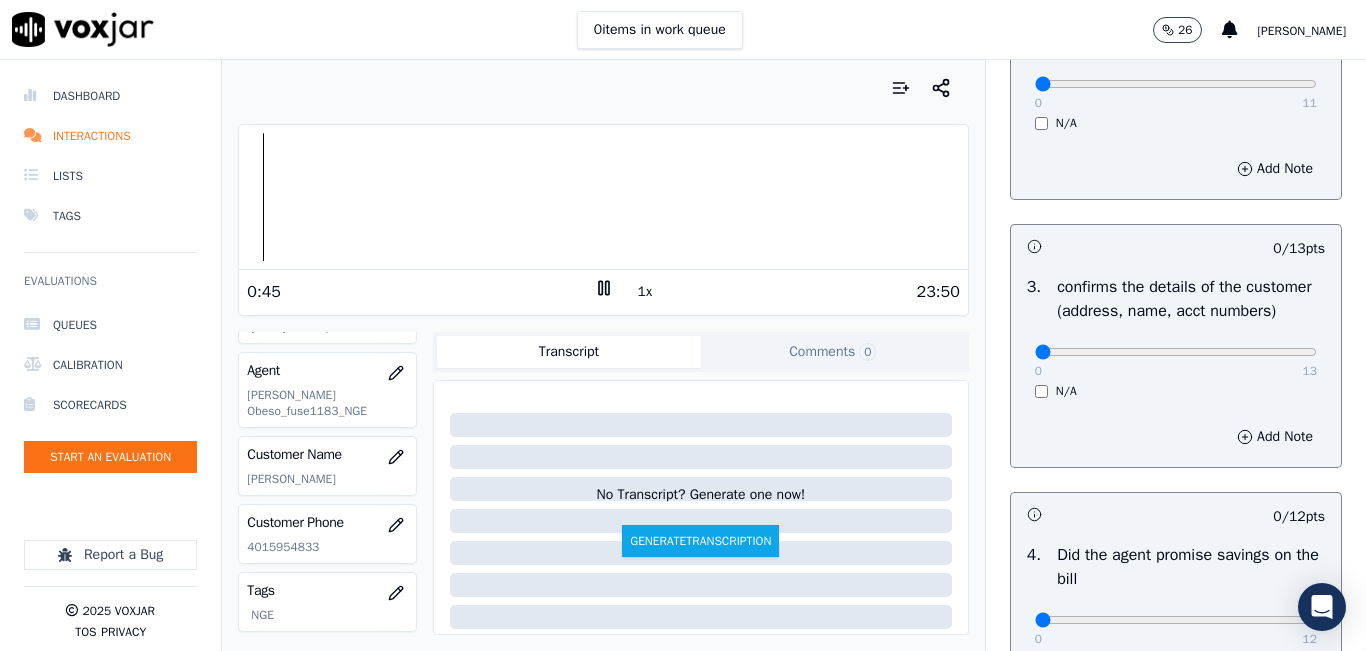 click on "1x" at bounding box center [645, 292] 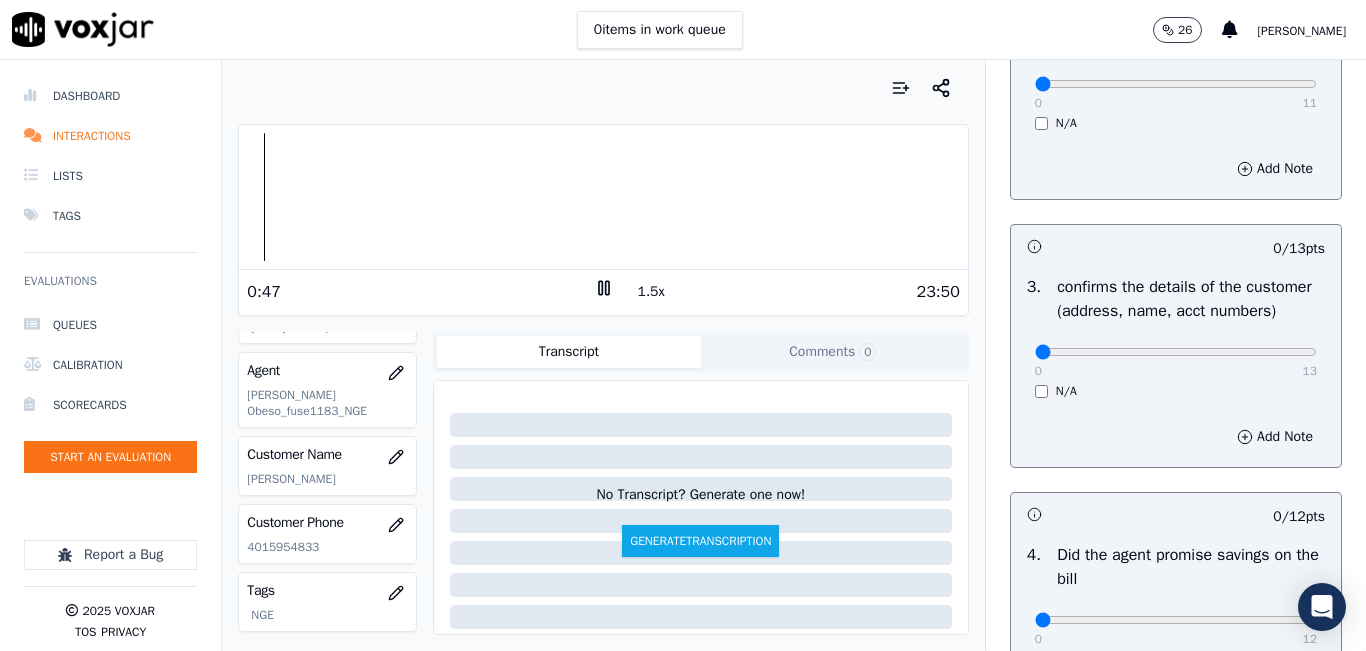 click on "1.5x" at bounding box center [651, 292] 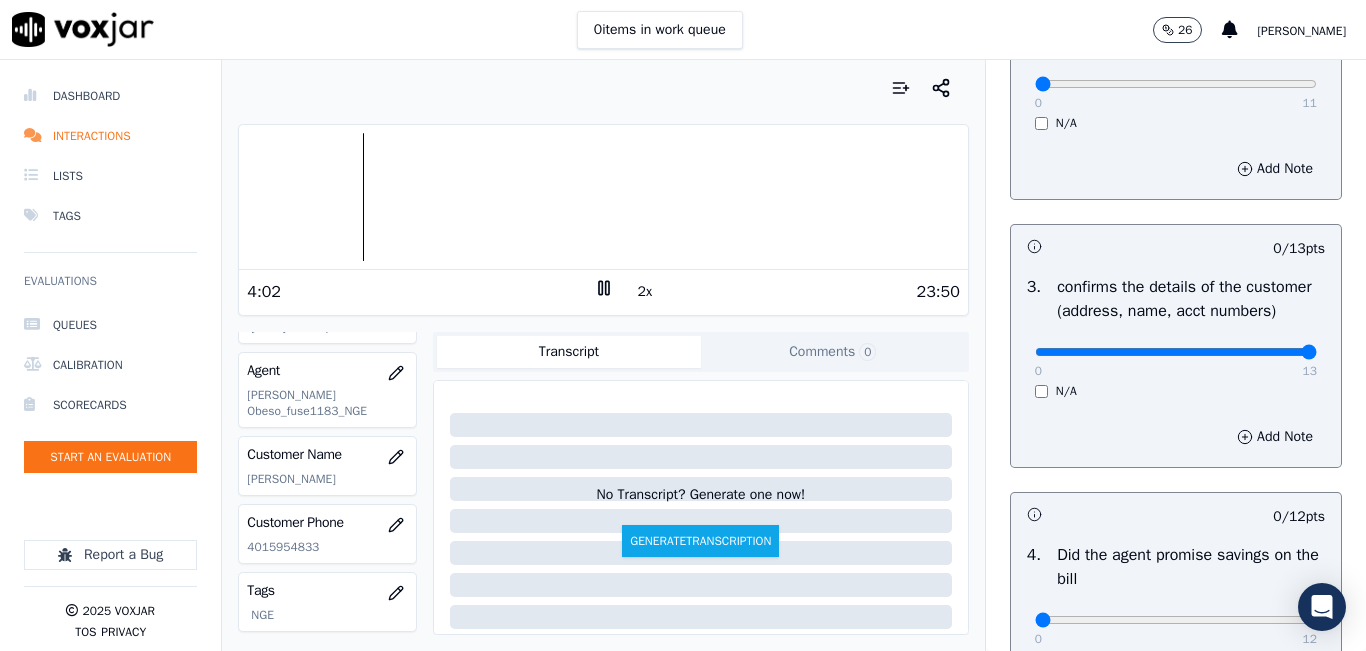 drag, startPoint x: 1326, startPoint y: 369, endPoint x: 1288, endPoint y: 387, distance: 42.047592 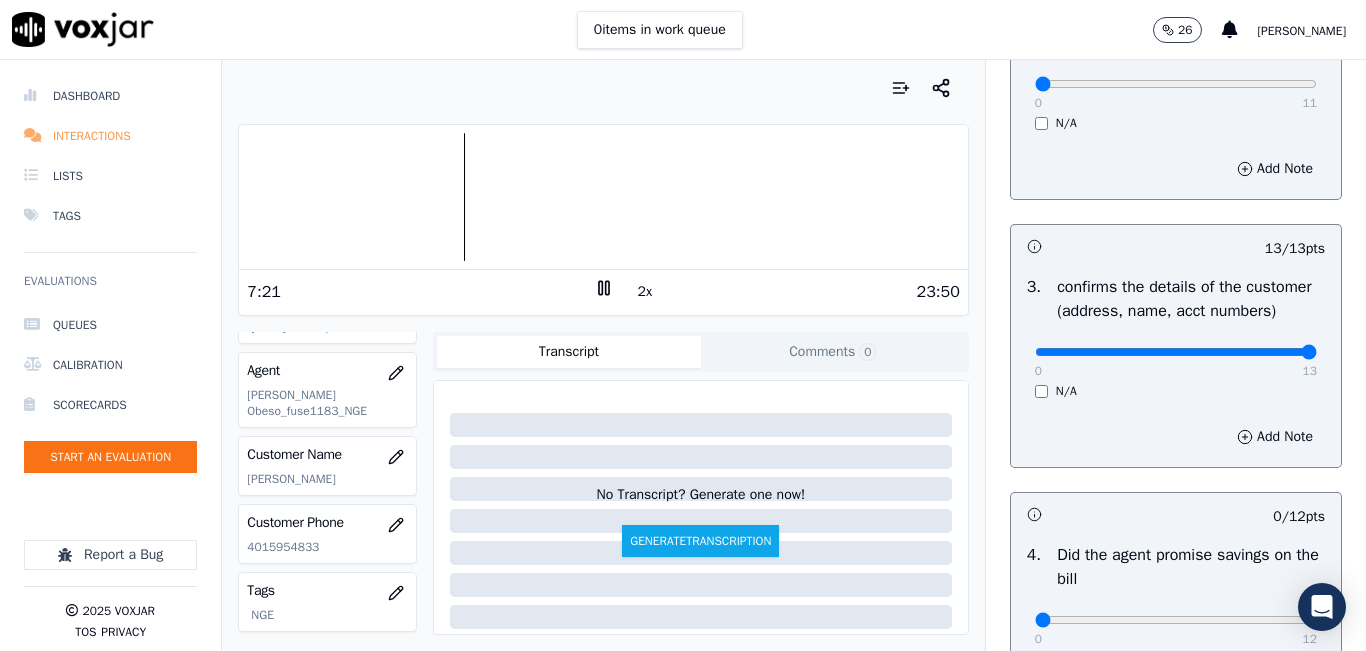 click on "Interactions" at bounding box center (110, 136) 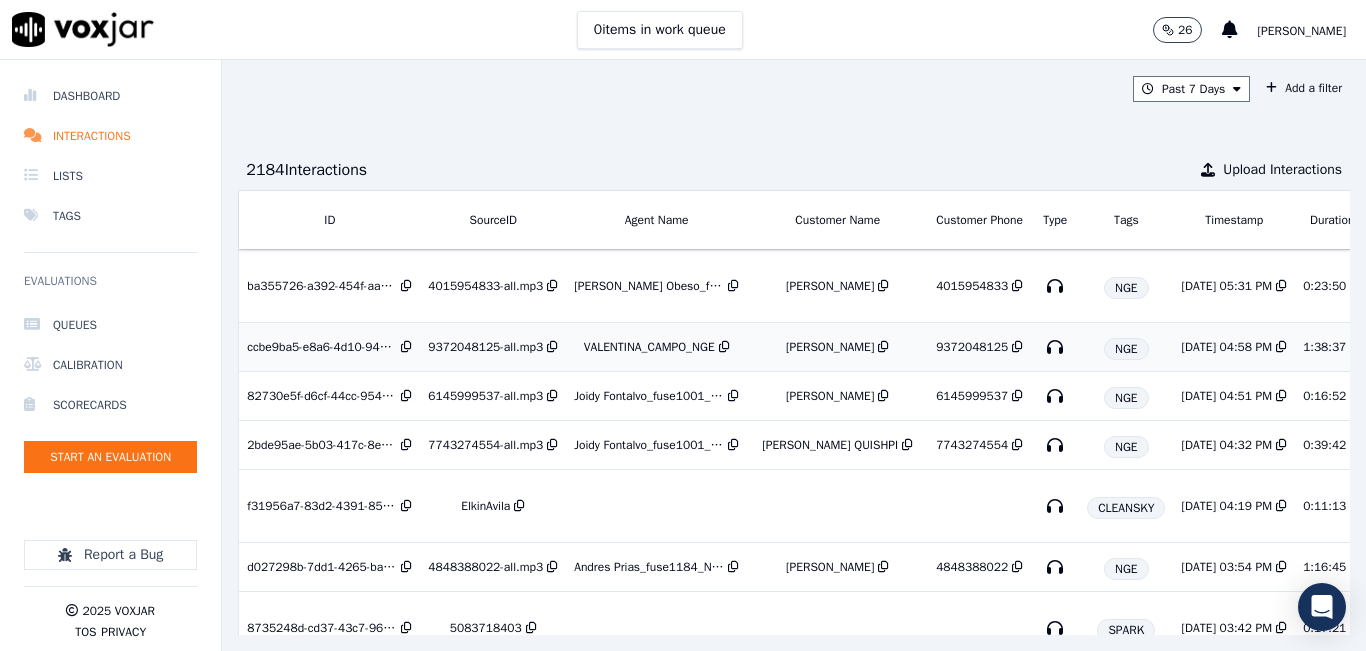 click on "VALENTINA_CAMPO_NGE" at bounding box center (649, 347) 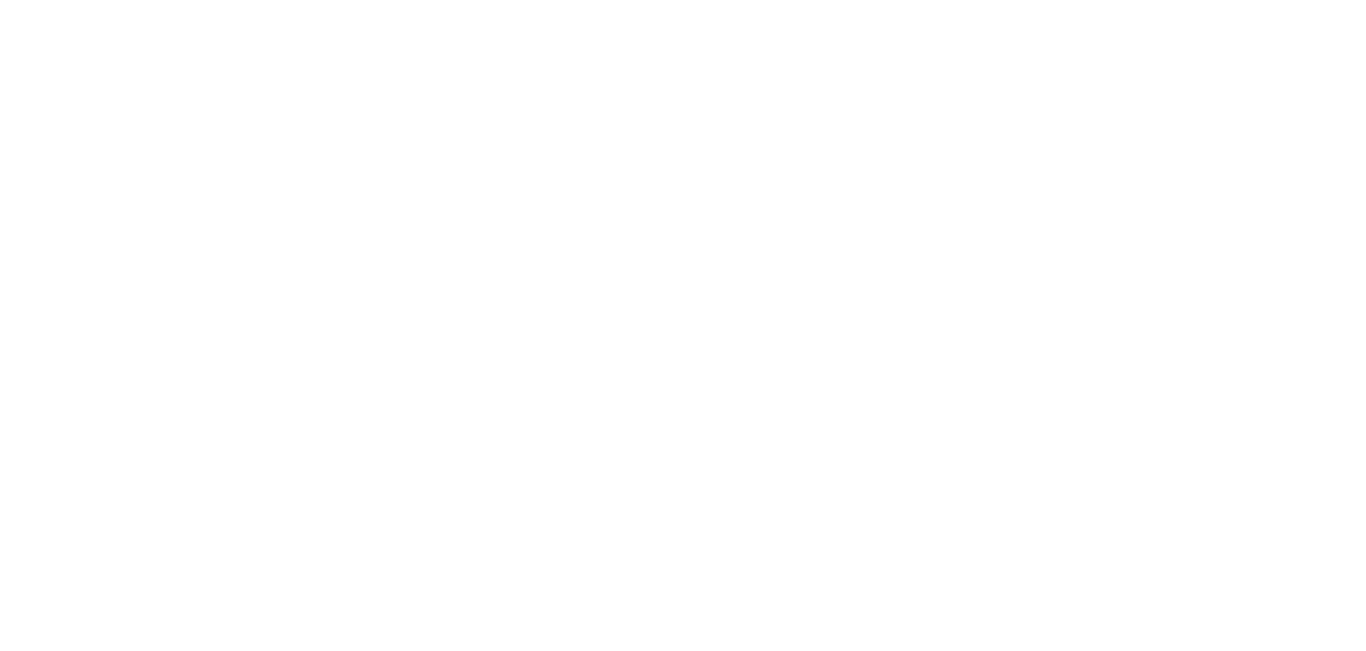 scroll, scrollTop: 0, scrollLeft: 0, axis: both 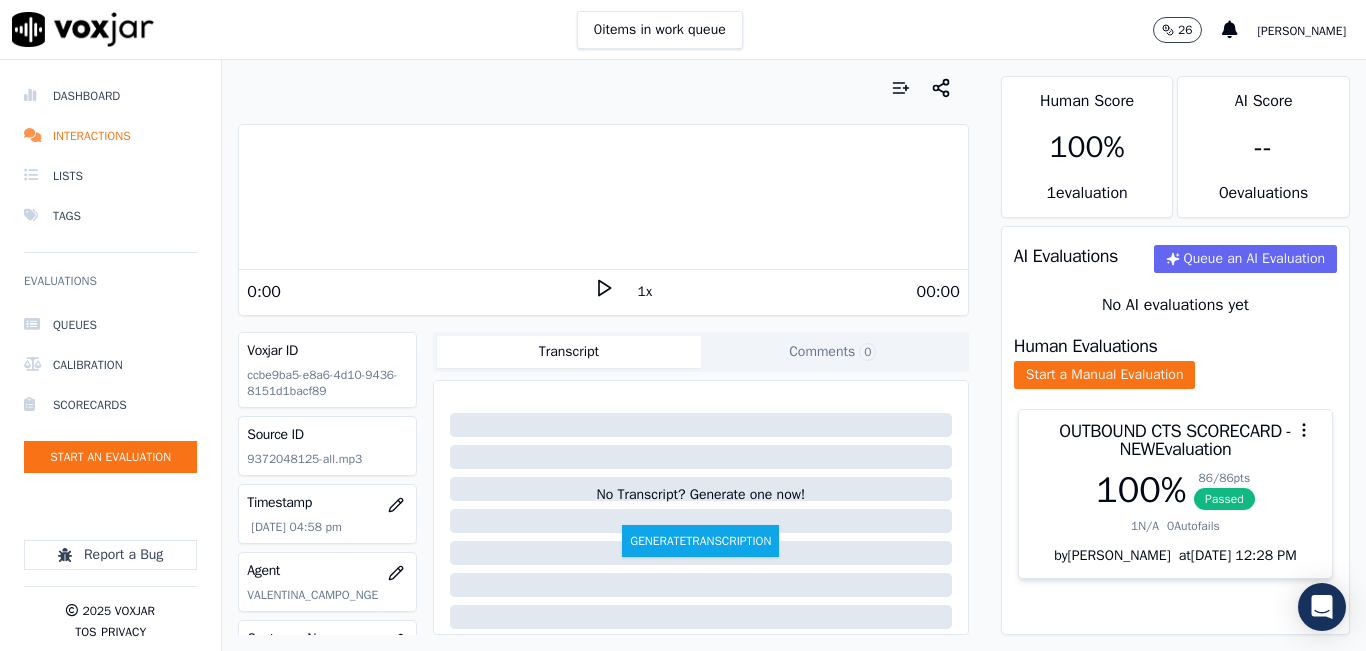 click 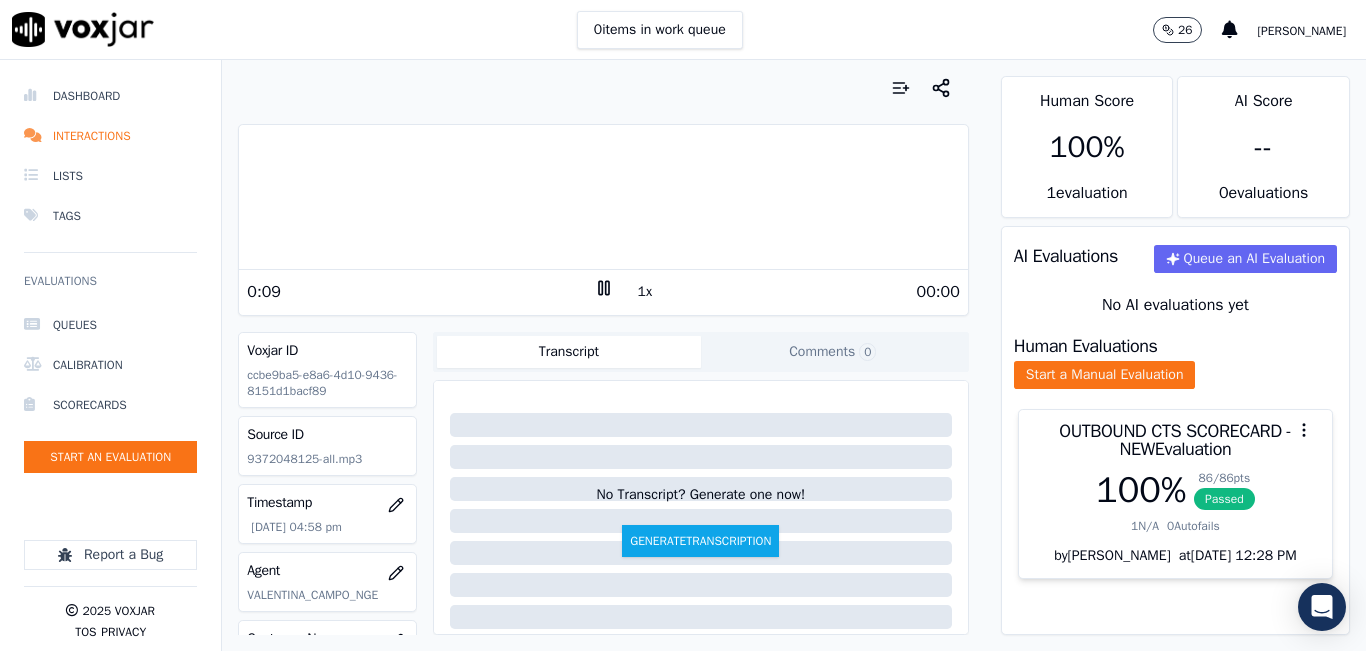 click at bounding box center (603, 197) 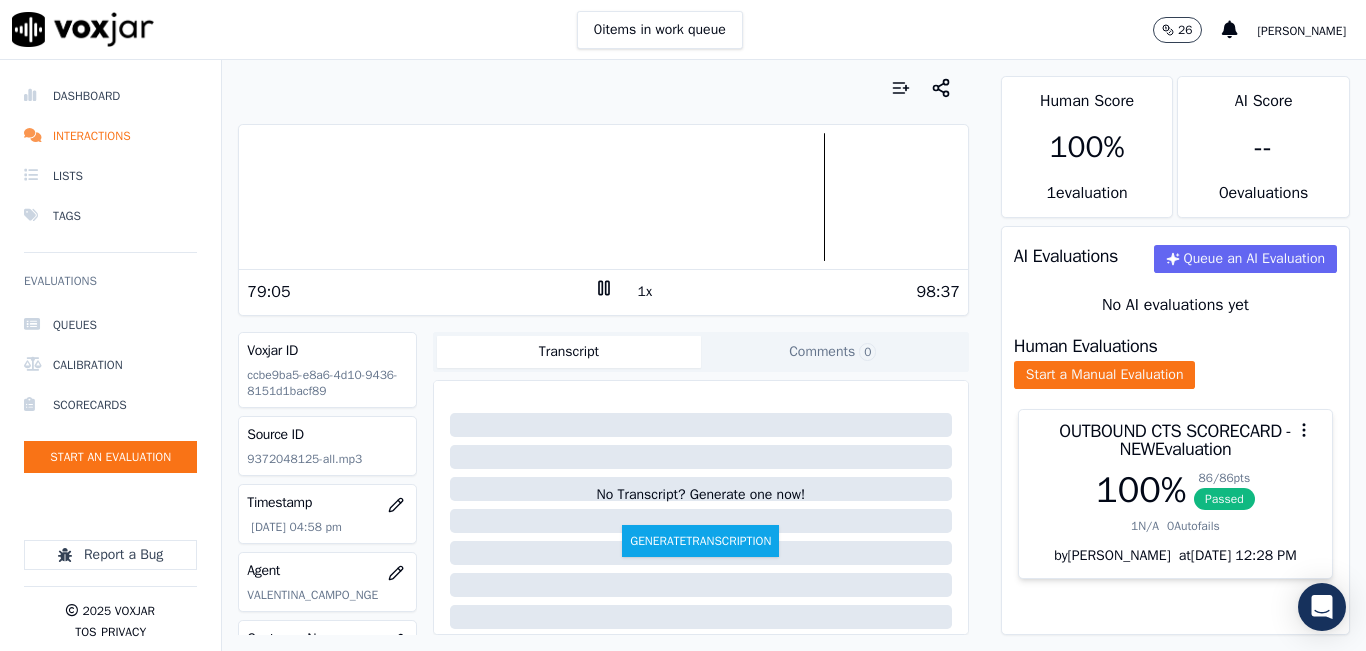 click at bounding box center (603, 197) 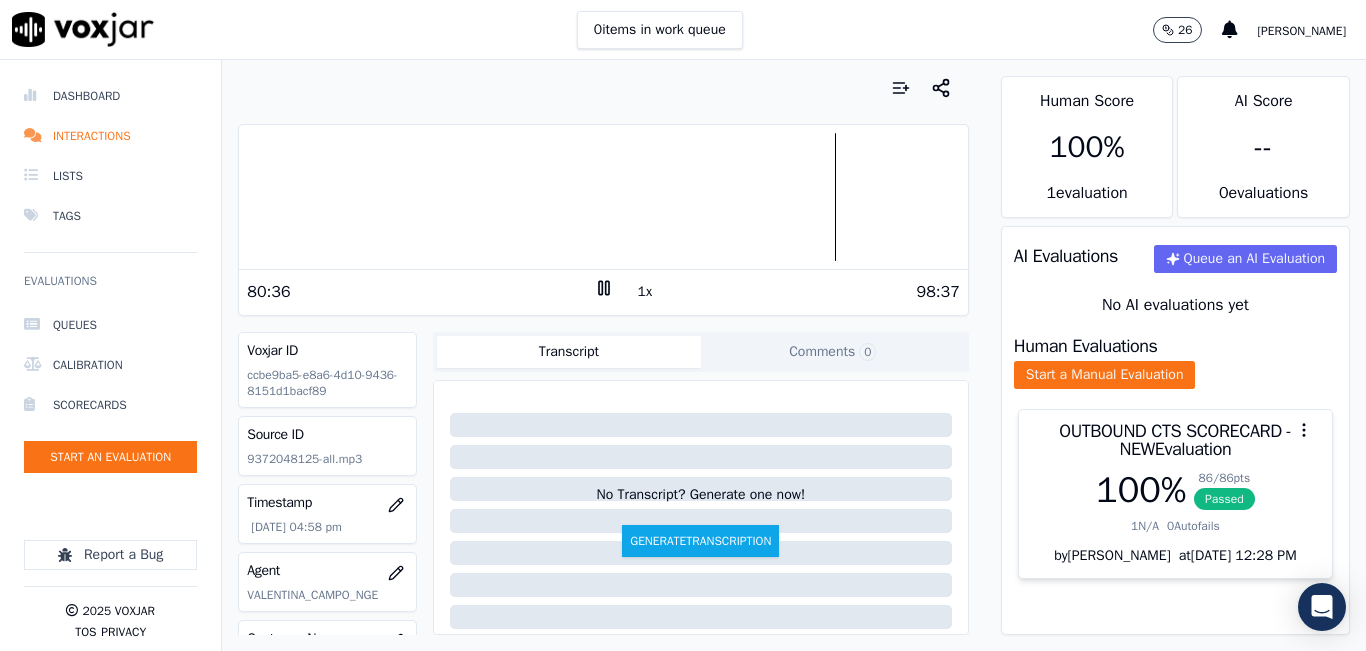 click 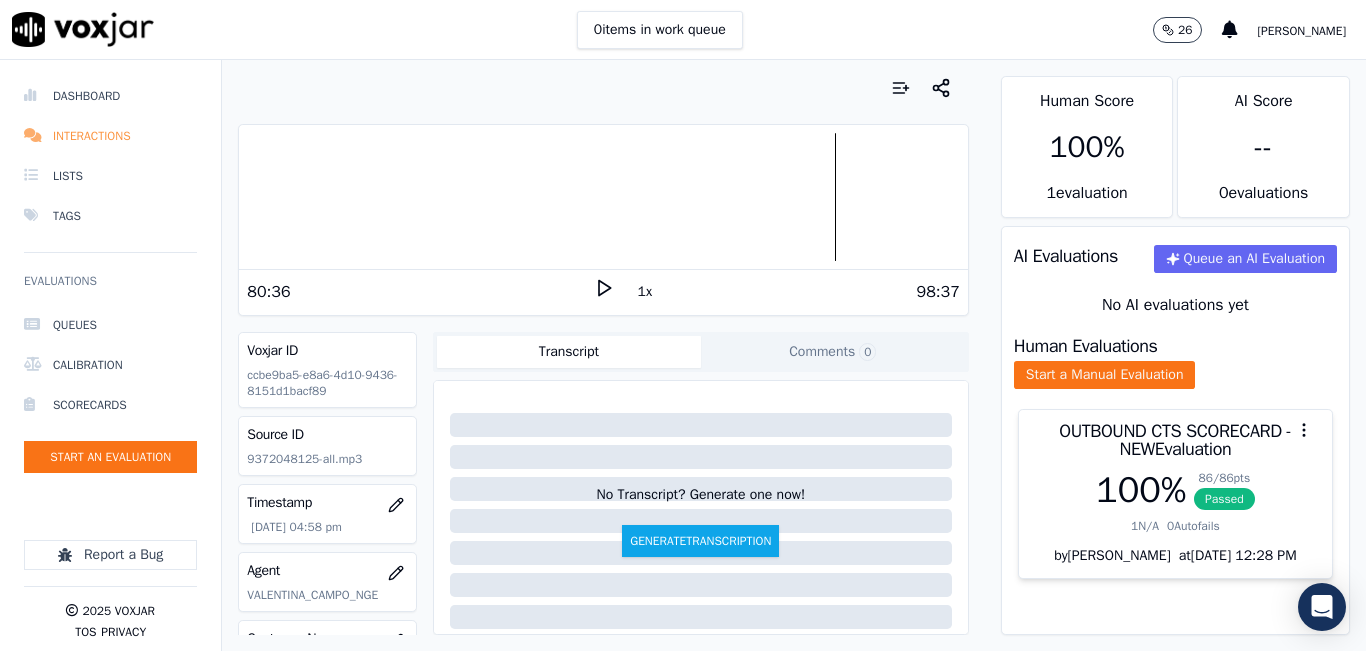 click on "Interactions" at bounding box center (110, 136) 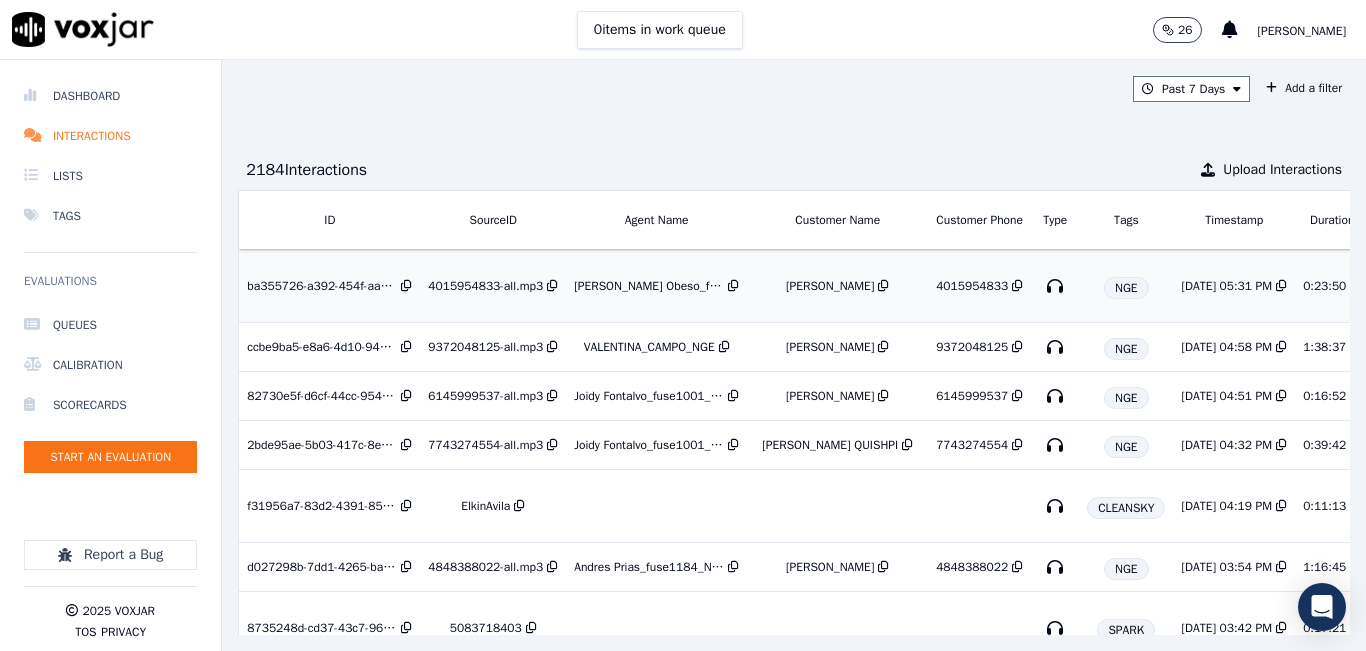 click on "[PERSON_NAME] Obeso_fuse1183_NGE" at bounding box center (649, 286) 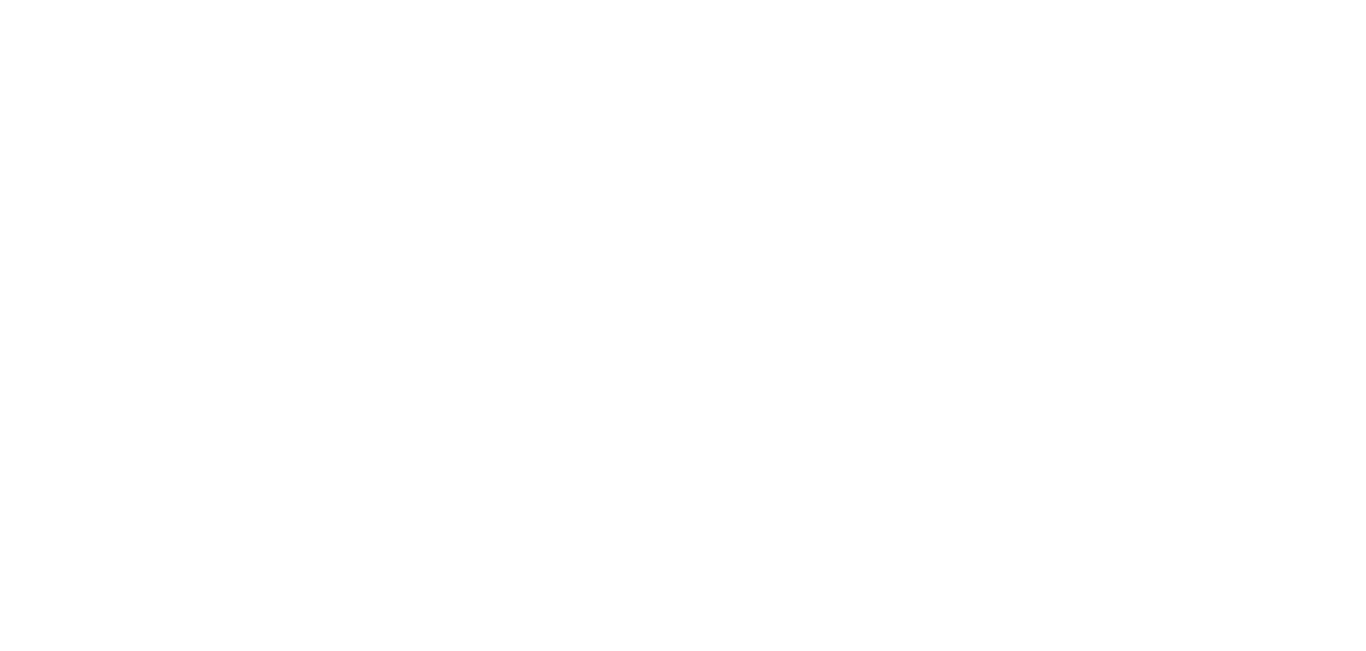 scroll, scrollTop: 0, scrollLeft: 0, axis: both 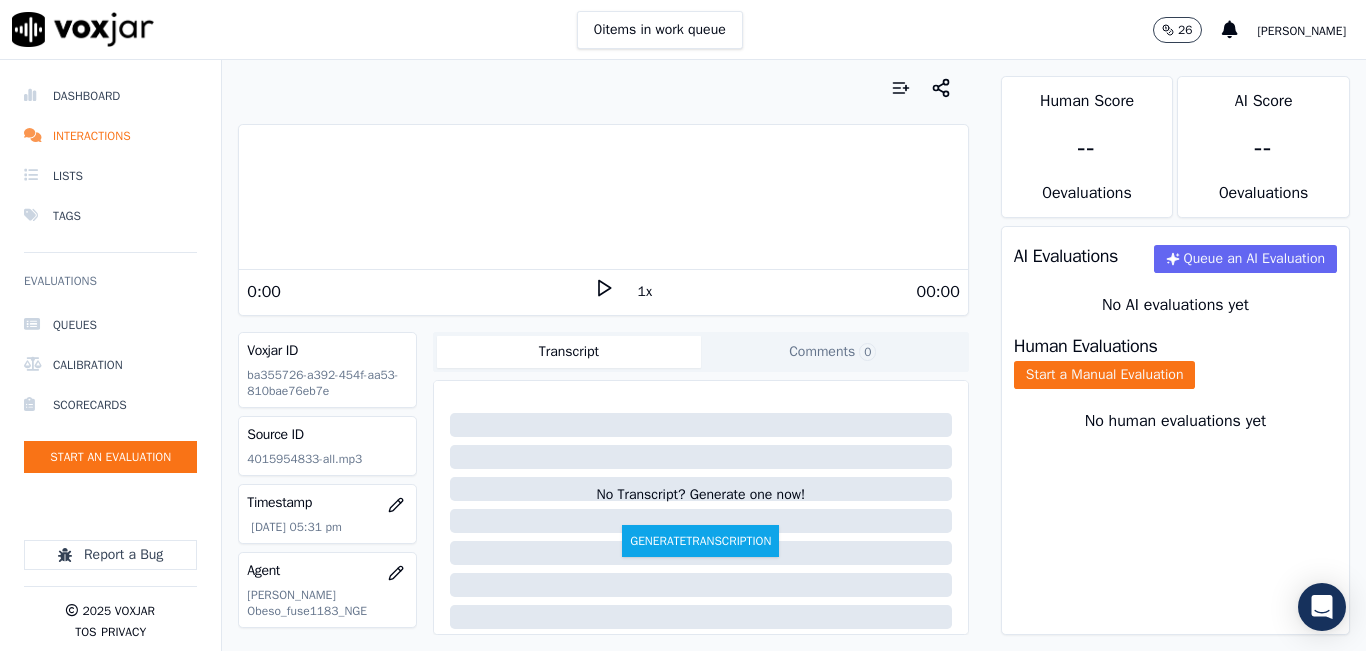 drag, startPoint x: 598, startPoint y: 285, endPoint x: 647, endPoint y: 295, distance: 50.01 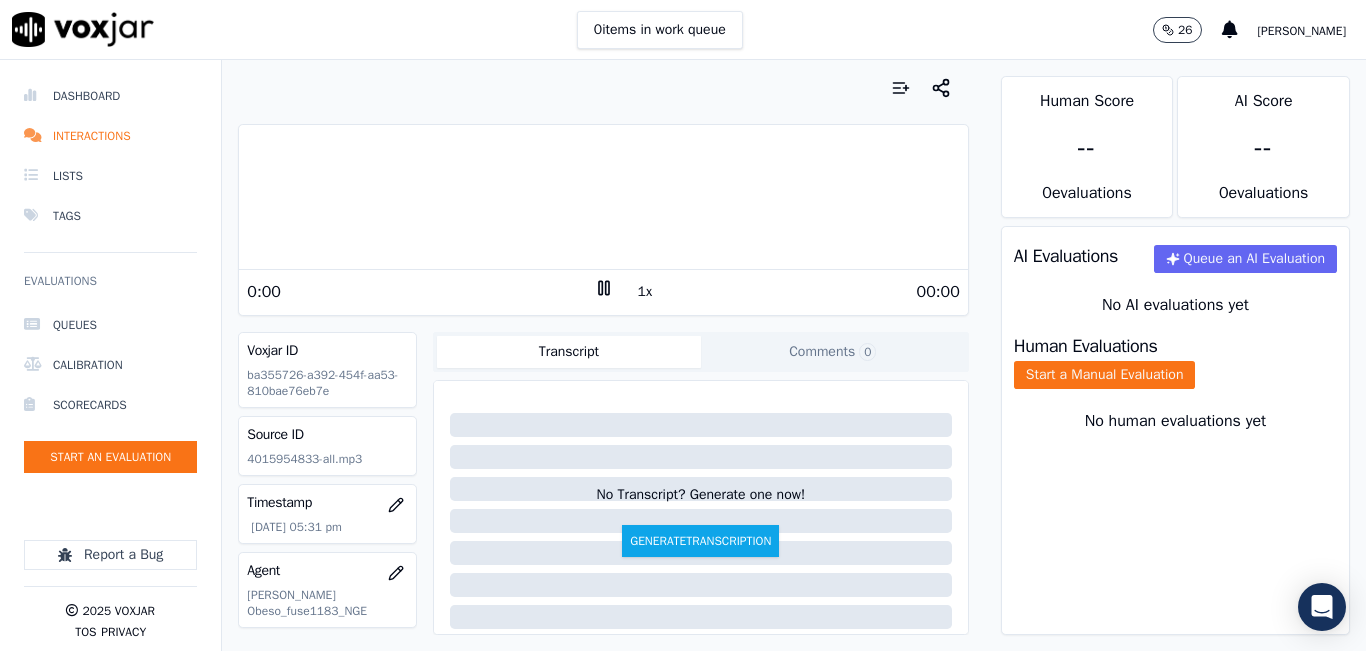 click on "00:00" at bounding box center (787, 292) 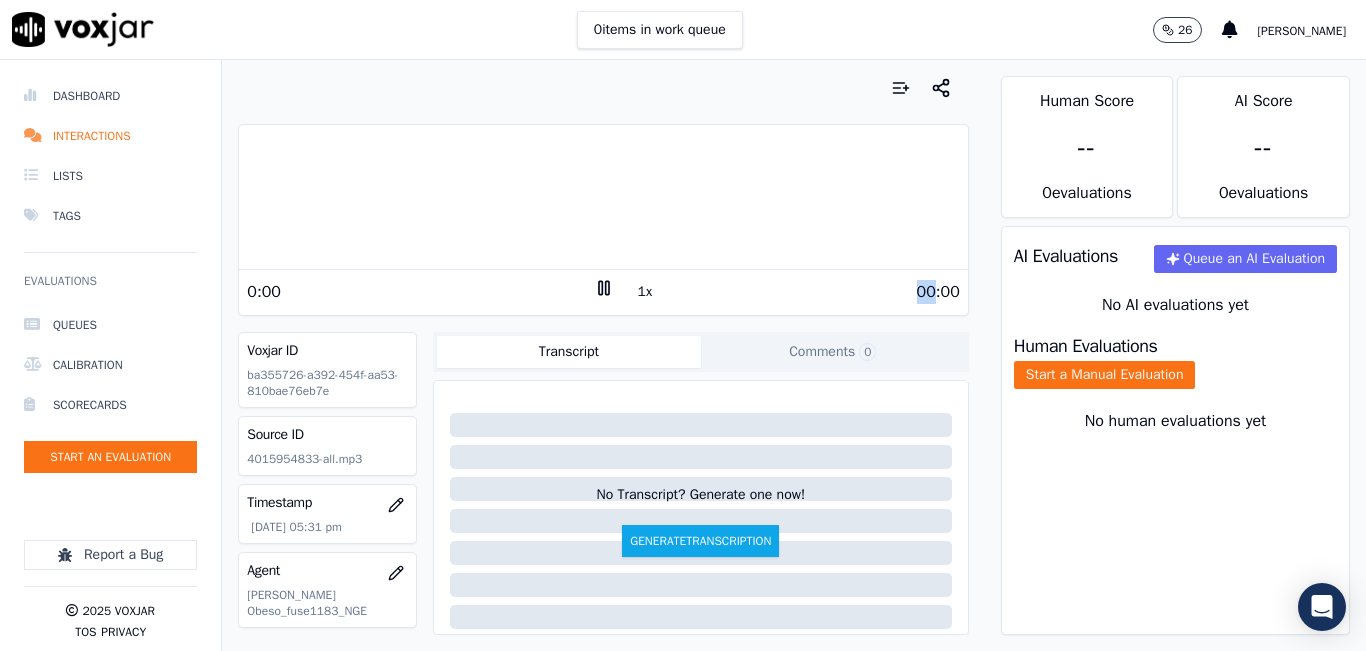 click on "00:00" at bounding box center [787, 292] 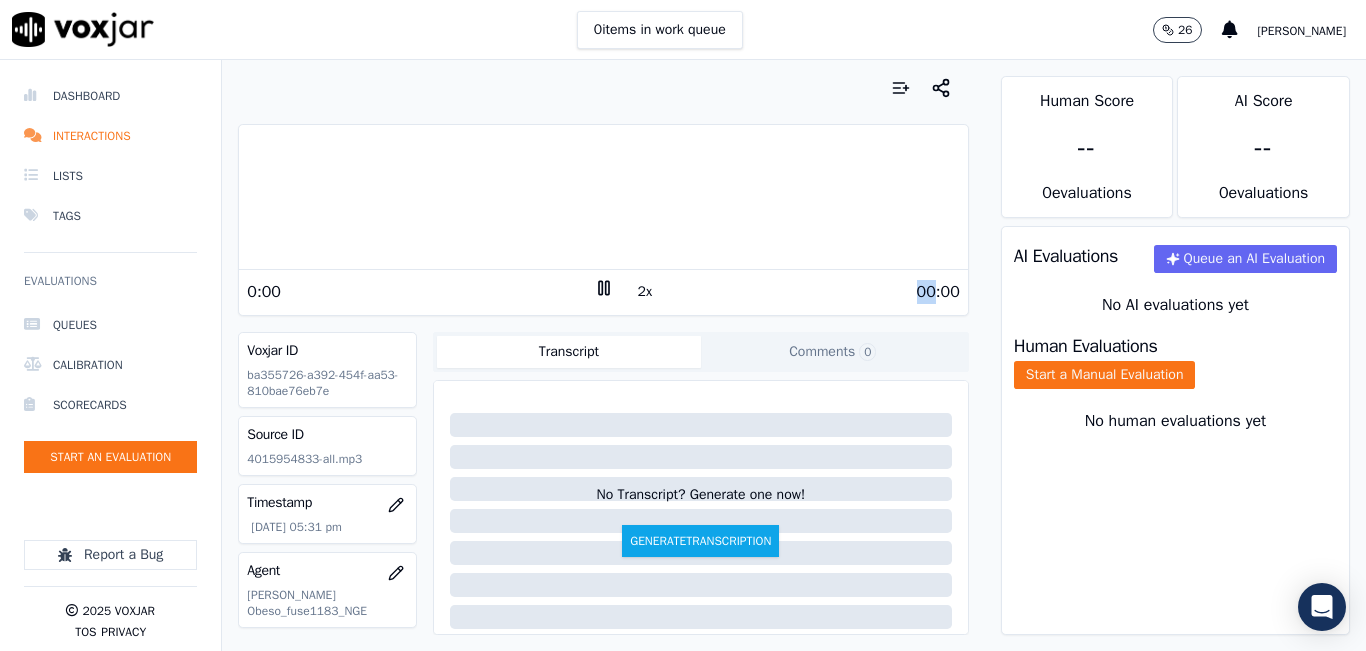 click at bounding box center (603, 197) 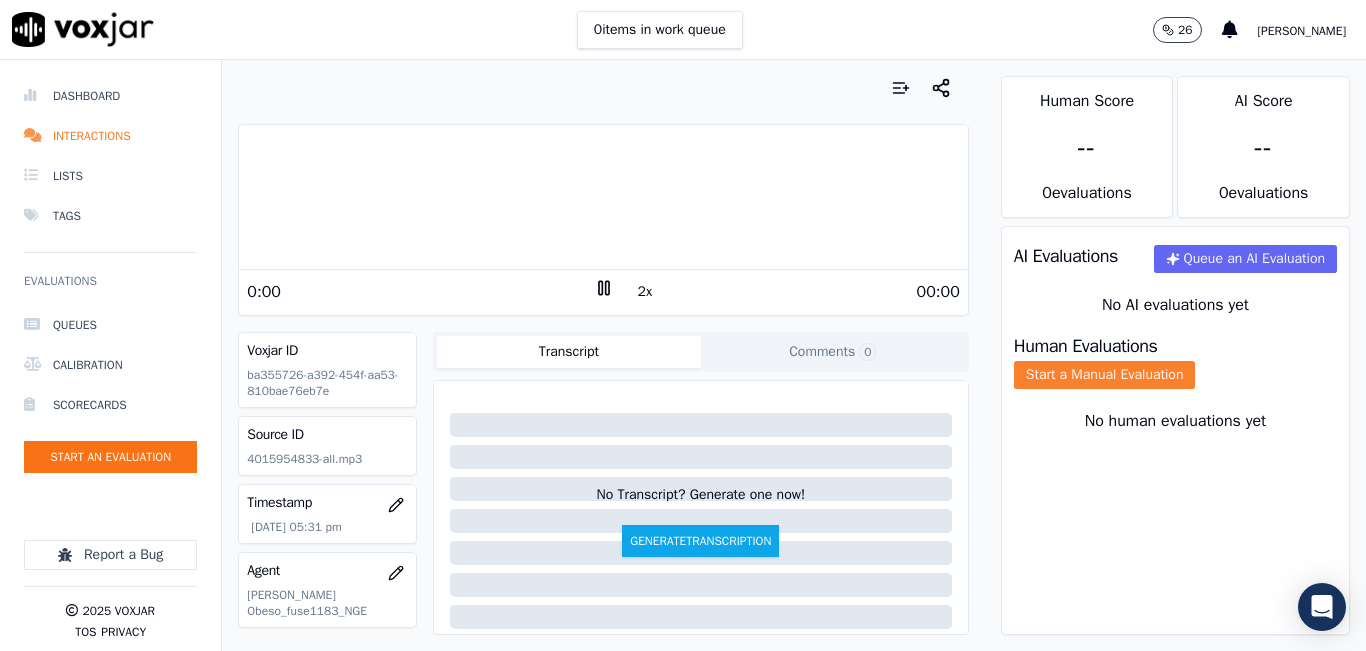 click on "Start a Manual Evaluation" 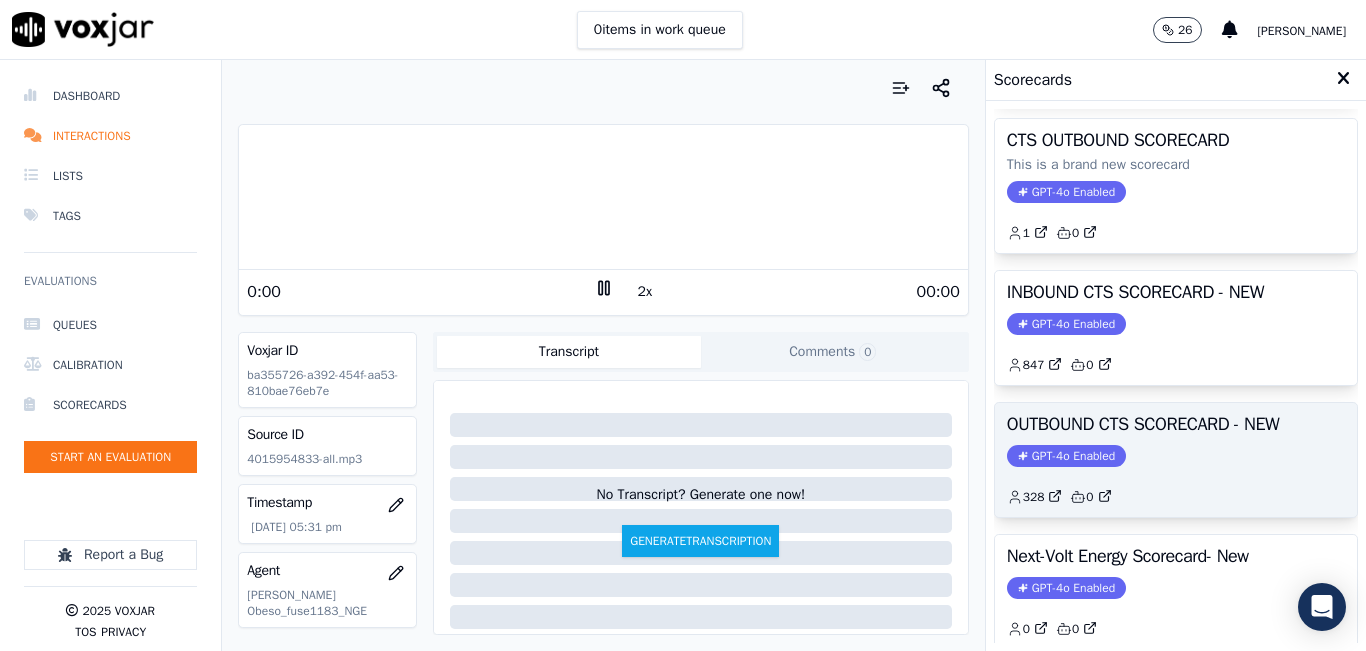 scroll, scrollTop: 200, scrollLeft: 0, axis: vertical 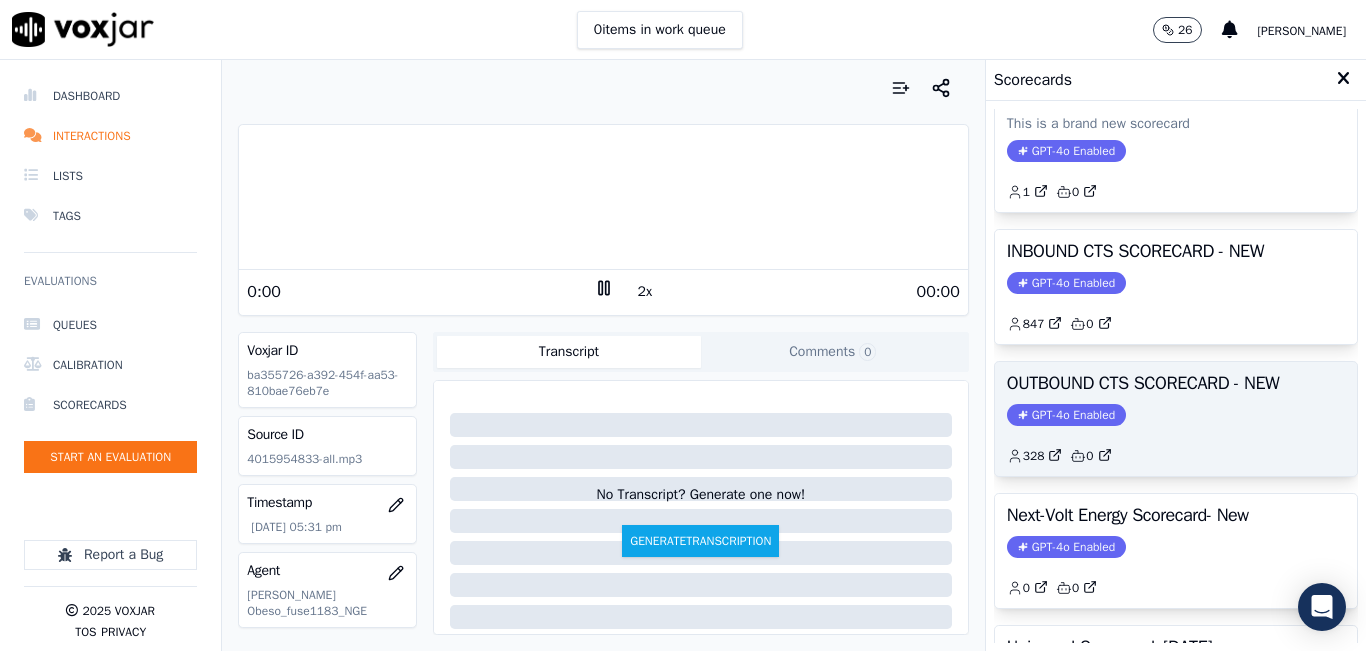 click on "328         0" 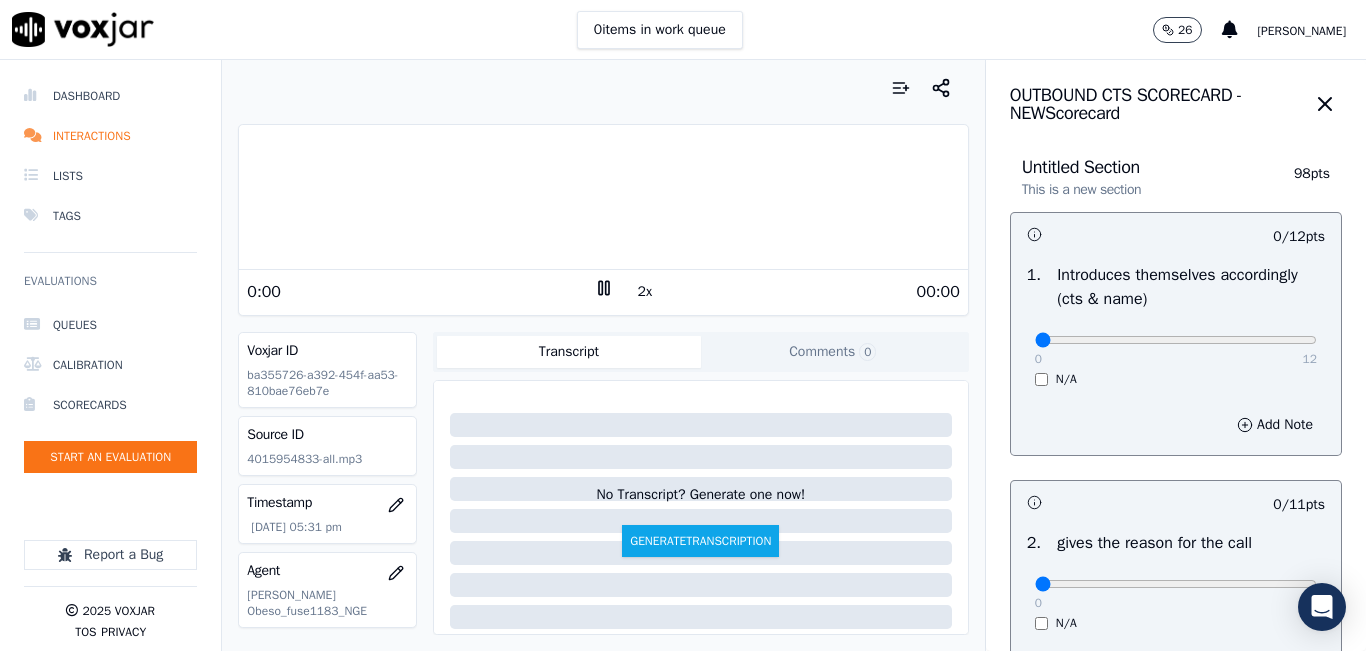 click at bounding box center [603, 197] 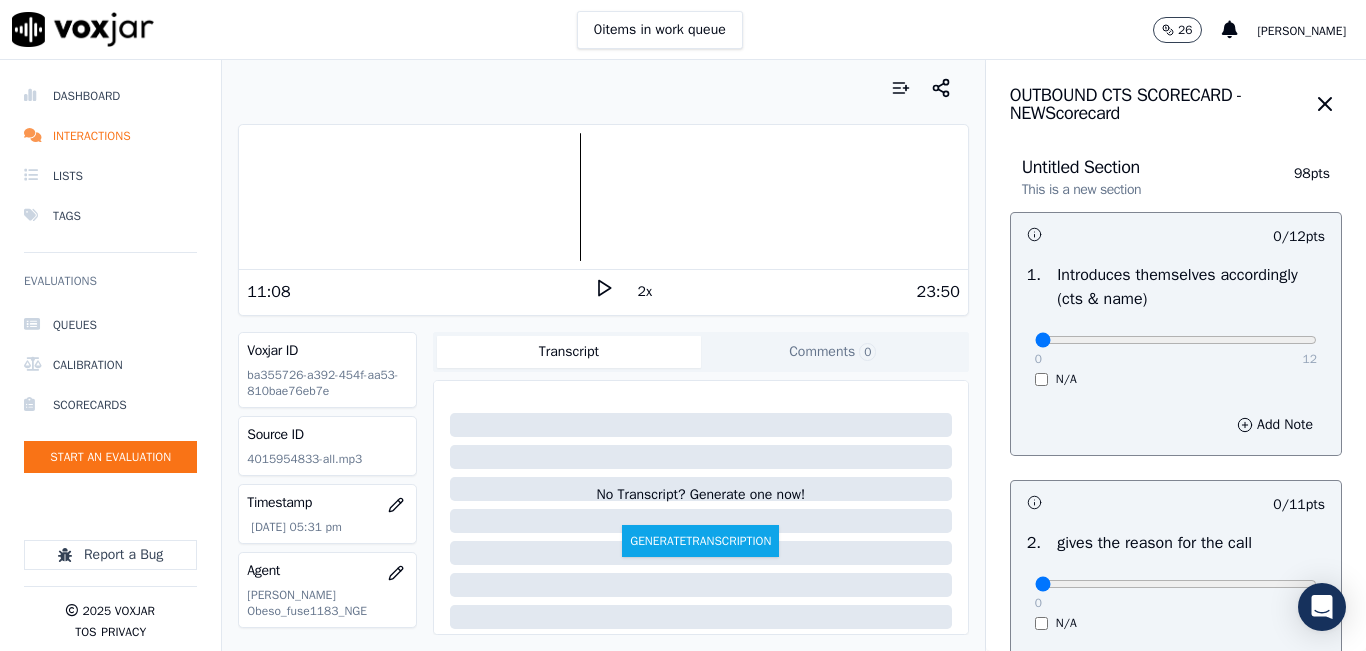 click 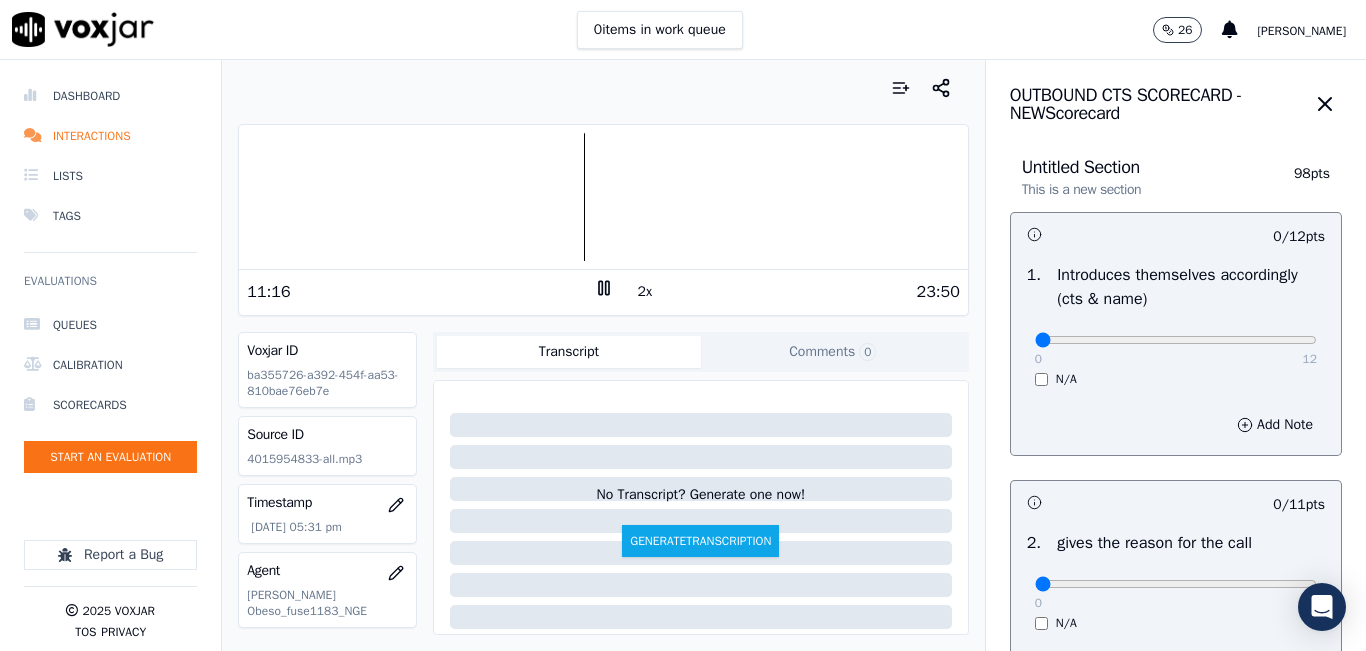 click at bounding box center [603, 197] 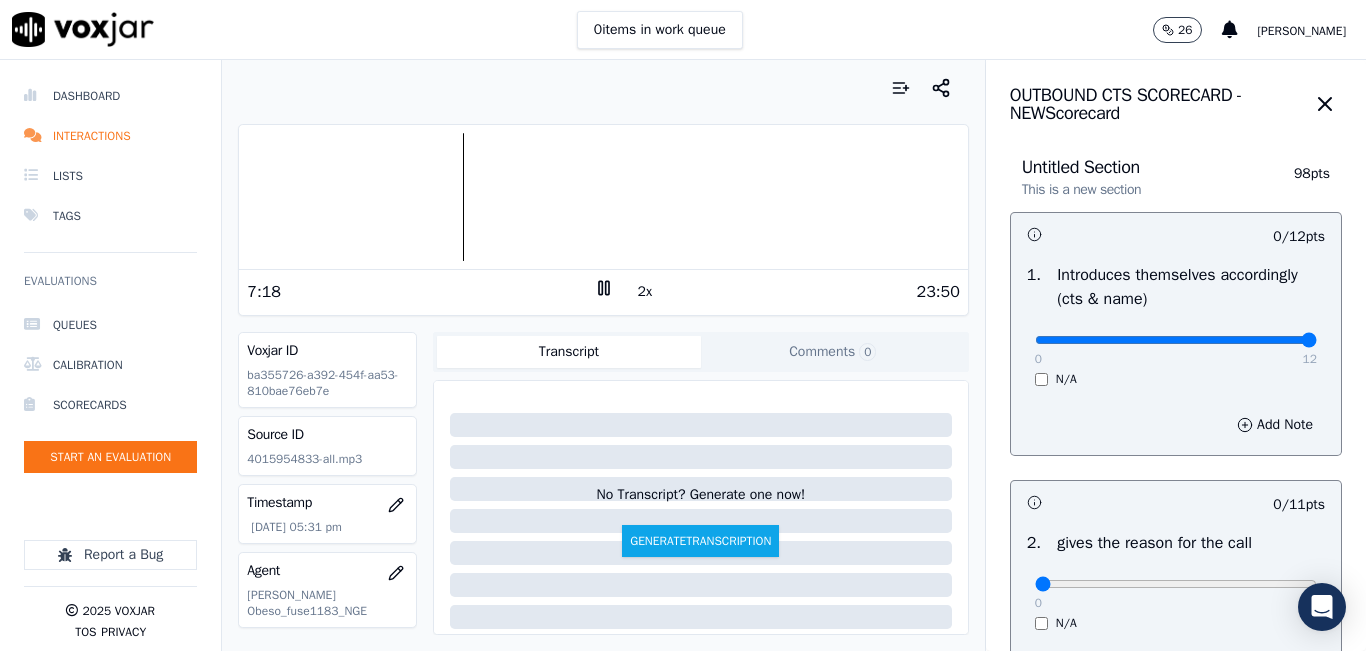 drag, startPoint x: 1255, startPoint y: 339, endPoint x: 1296, endPoint y: 321, distance: 44.777225 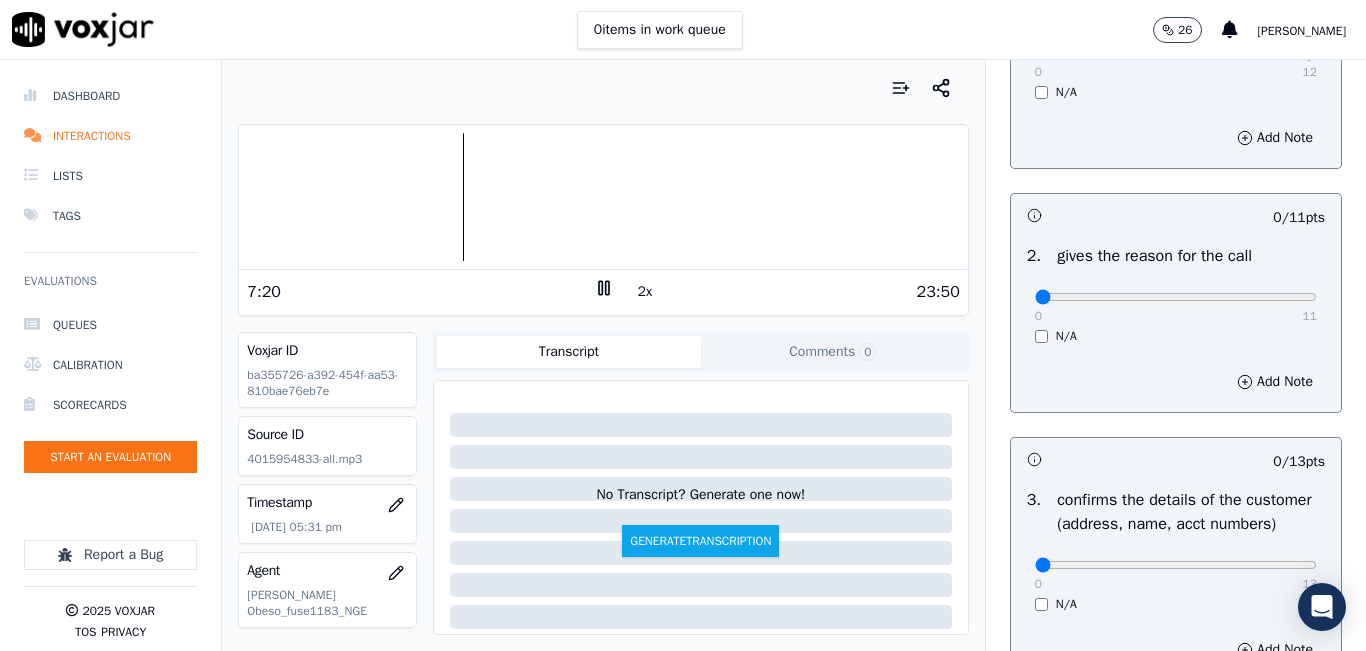 scroll, scrollTop: 300, scrollLeft: 0, axis: vertical 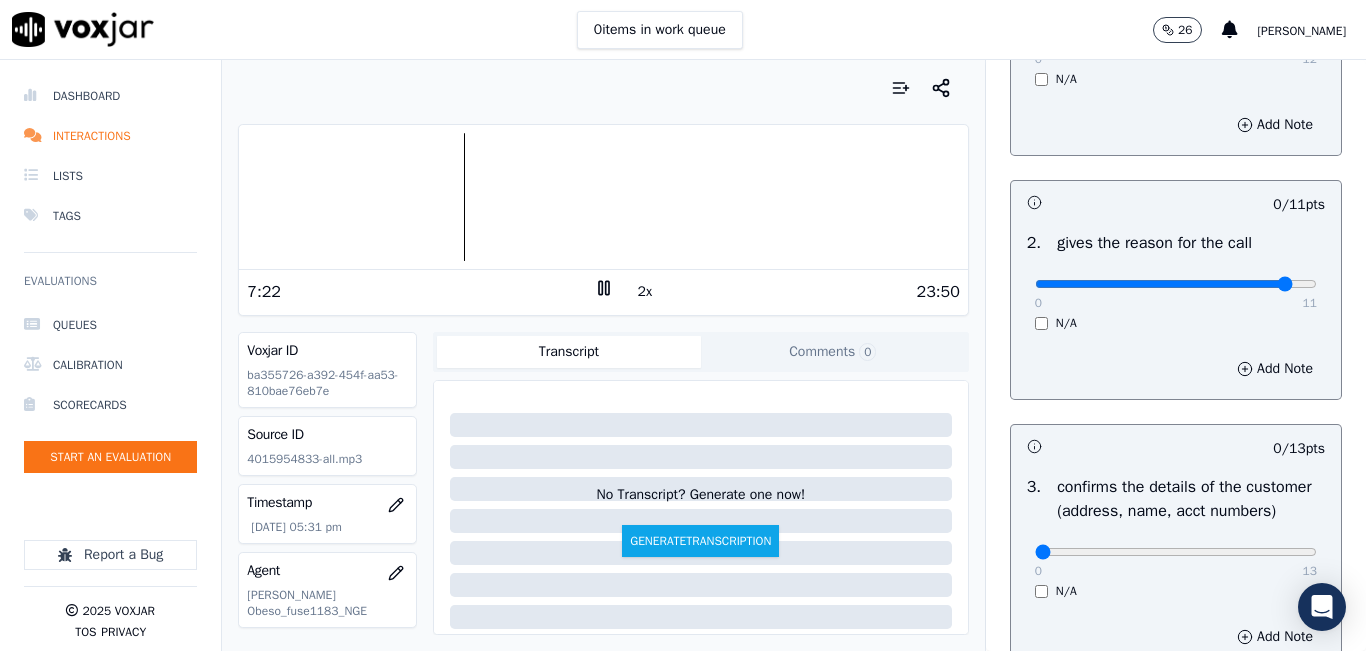 click at bounding box center [1176, 40] 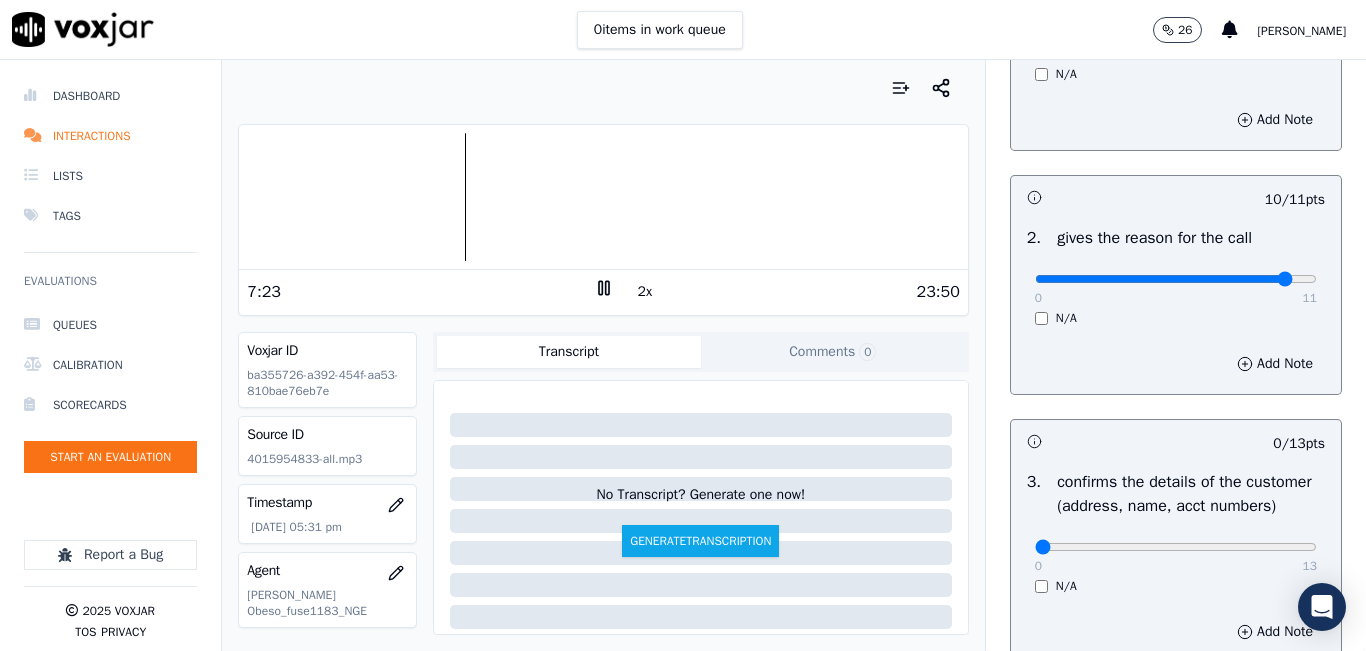 scroll, scrollTop: 300, scrollLeft: 0, axis: vertical 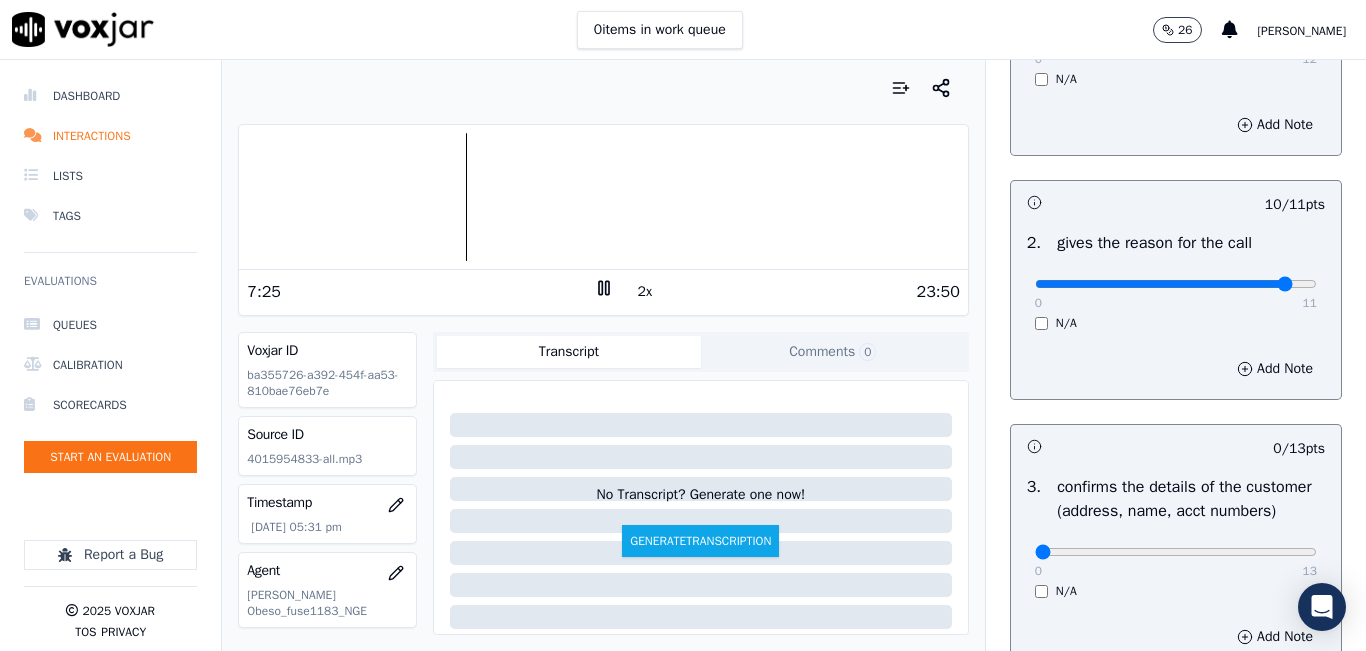 drag, startPoint x: 1265, startPoint y: 294, endPoint x: 1265, endPoint y: 280, distance: 14 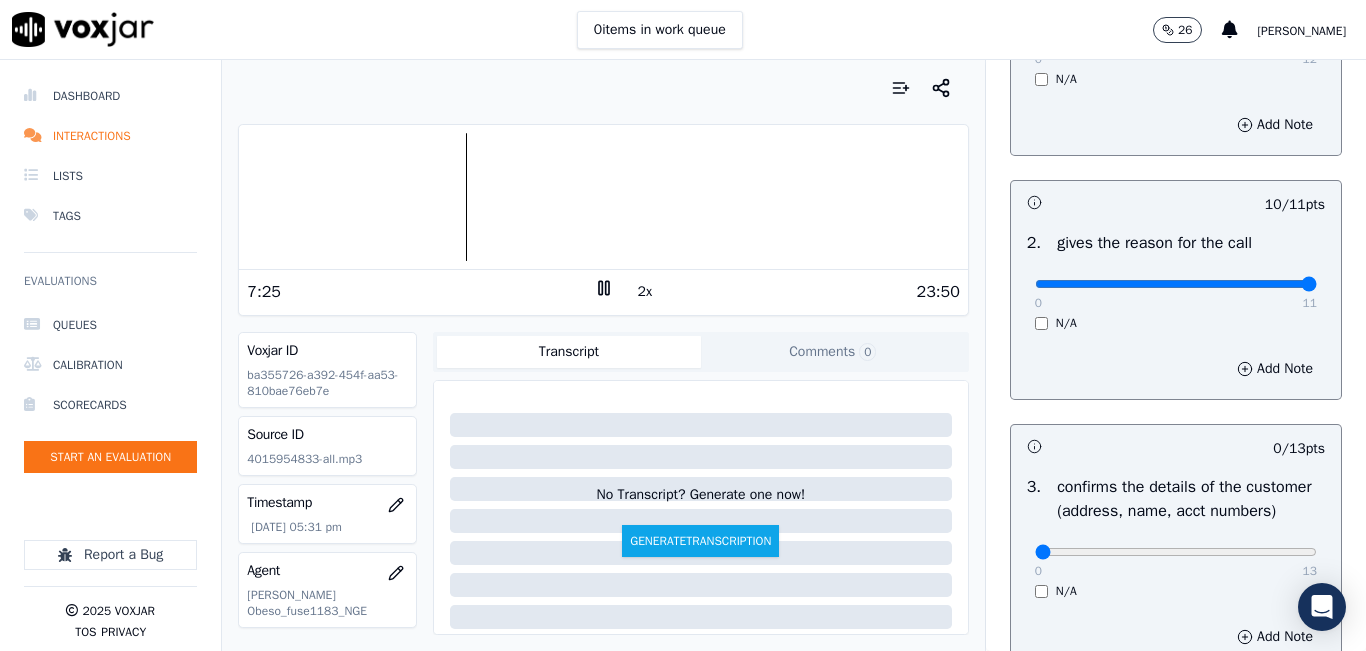 type on "11" 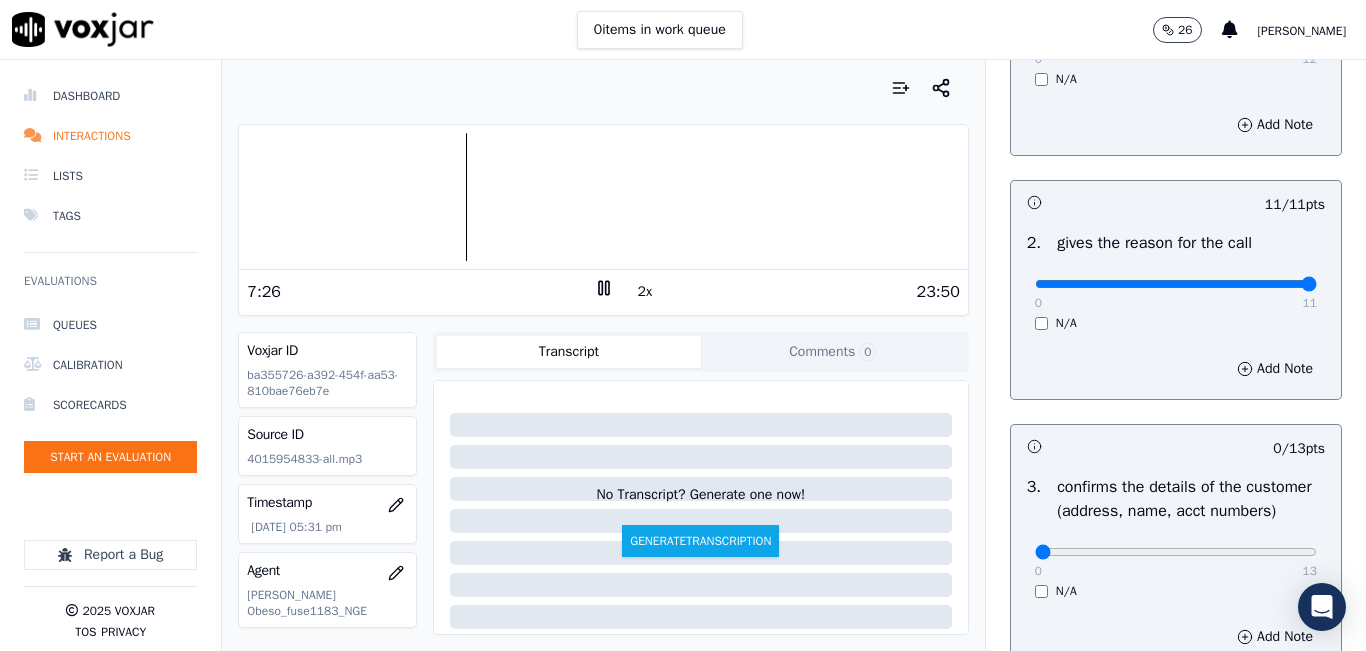 scroll, scrollTop: 600, scrollLeft: 0, axis: vertical 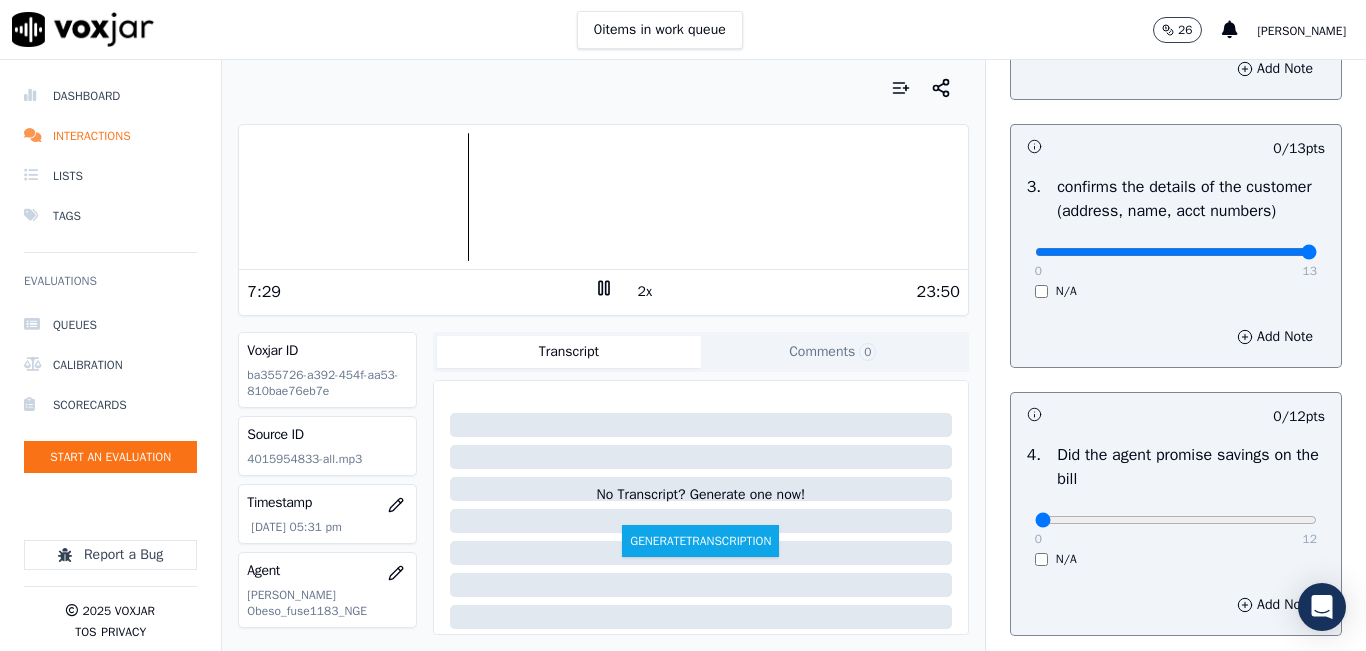 type on "13" 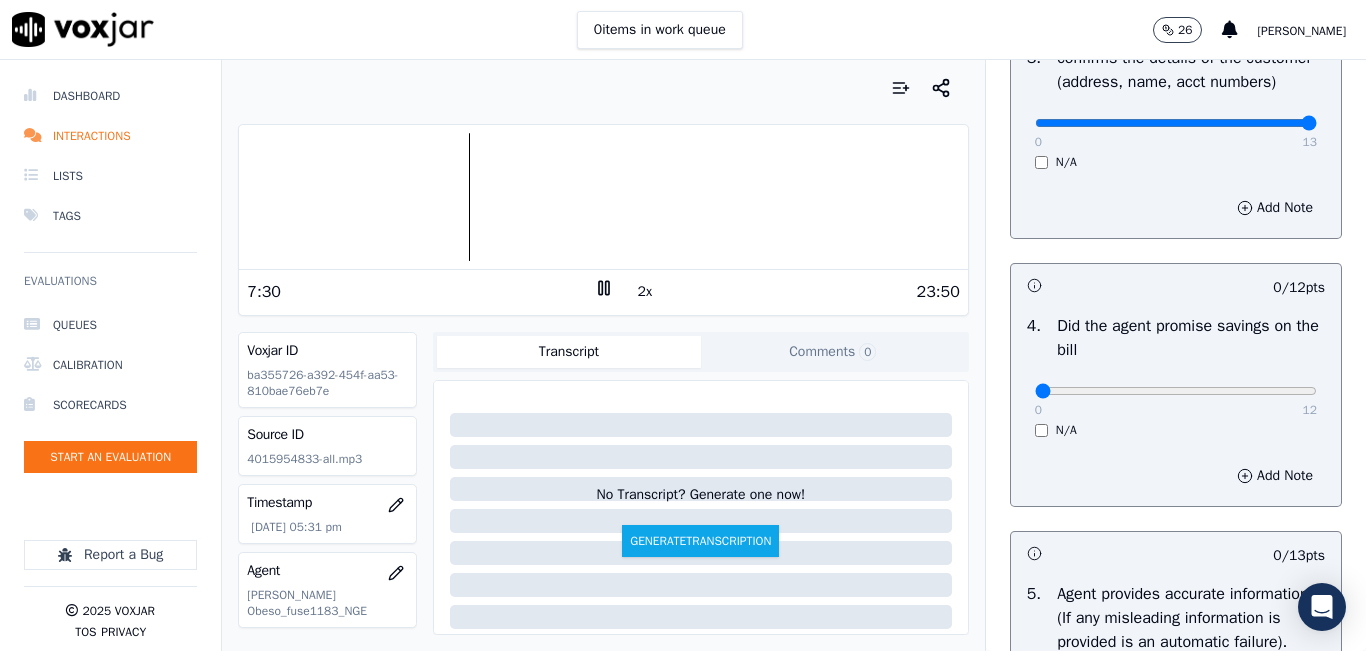 scroll, scrollTop: 900, scrollLeft: 0, axis: vertical 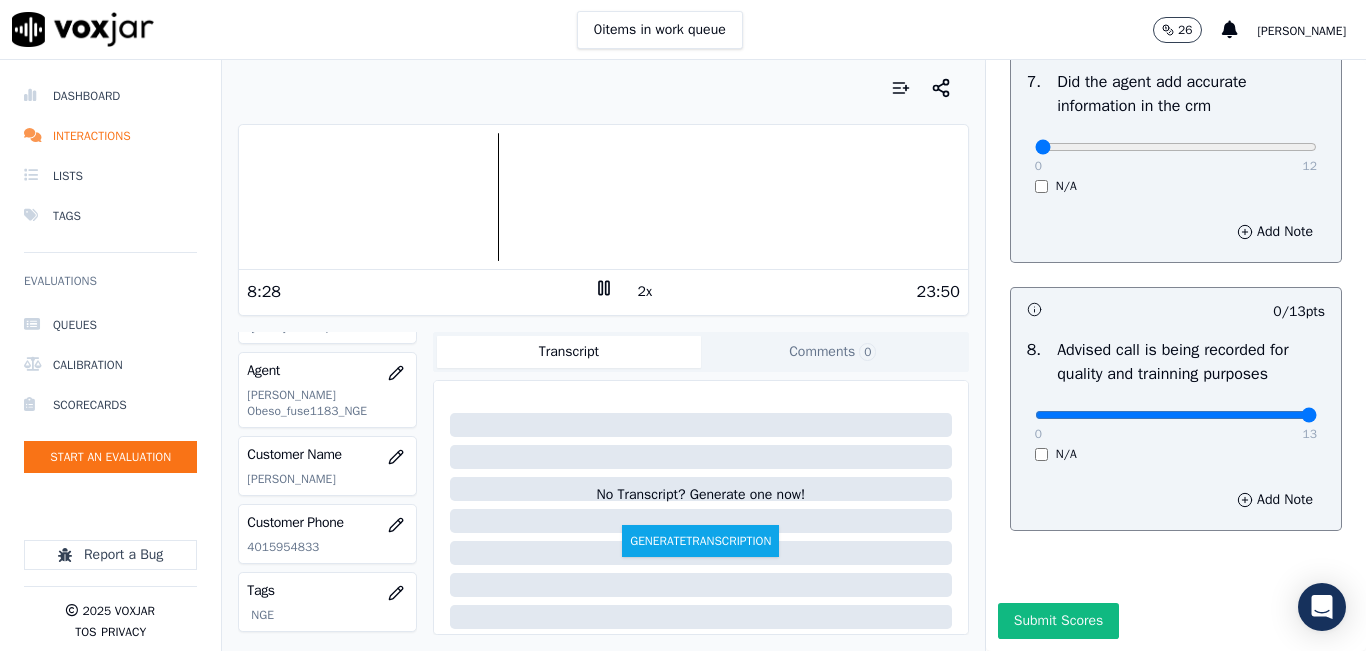 drag, startPoint x: 1253, startPoint y: 375, endPoint x: 1308, endPoint y: 360, distance: 57.00877 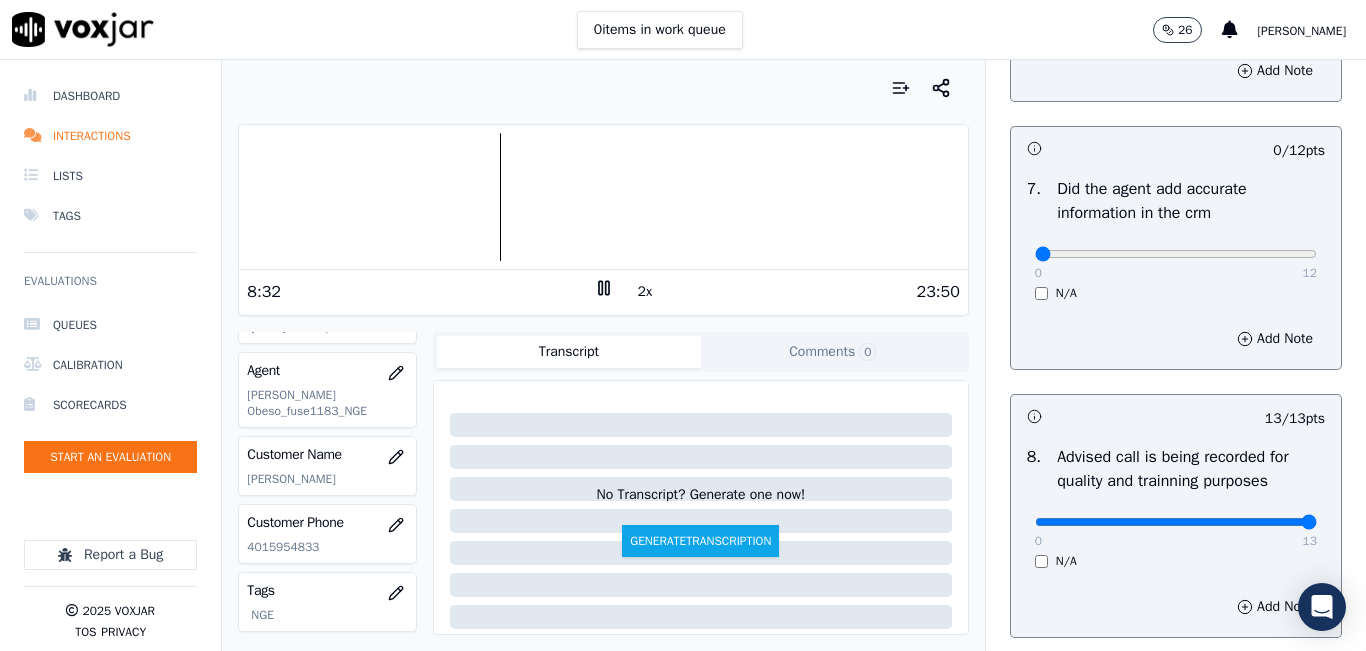 scroll, scrollTop: 1618, scrollLeft: 0, axis: vertical 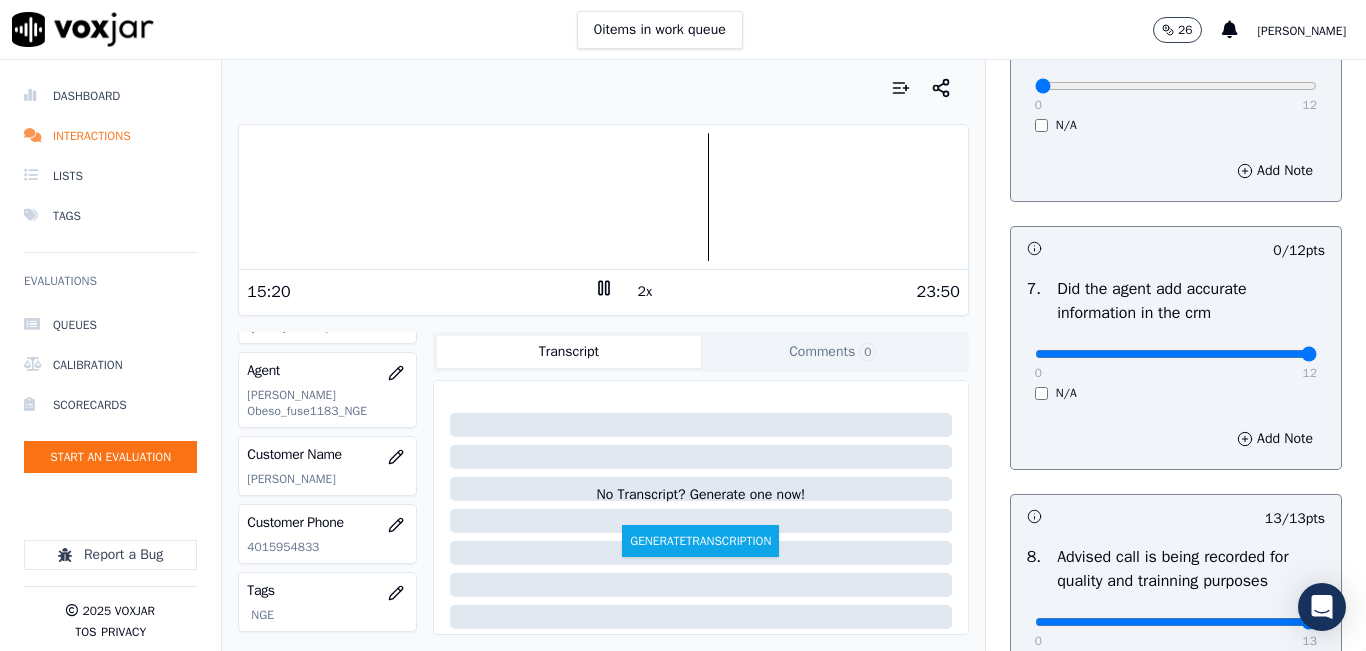 type on "12" 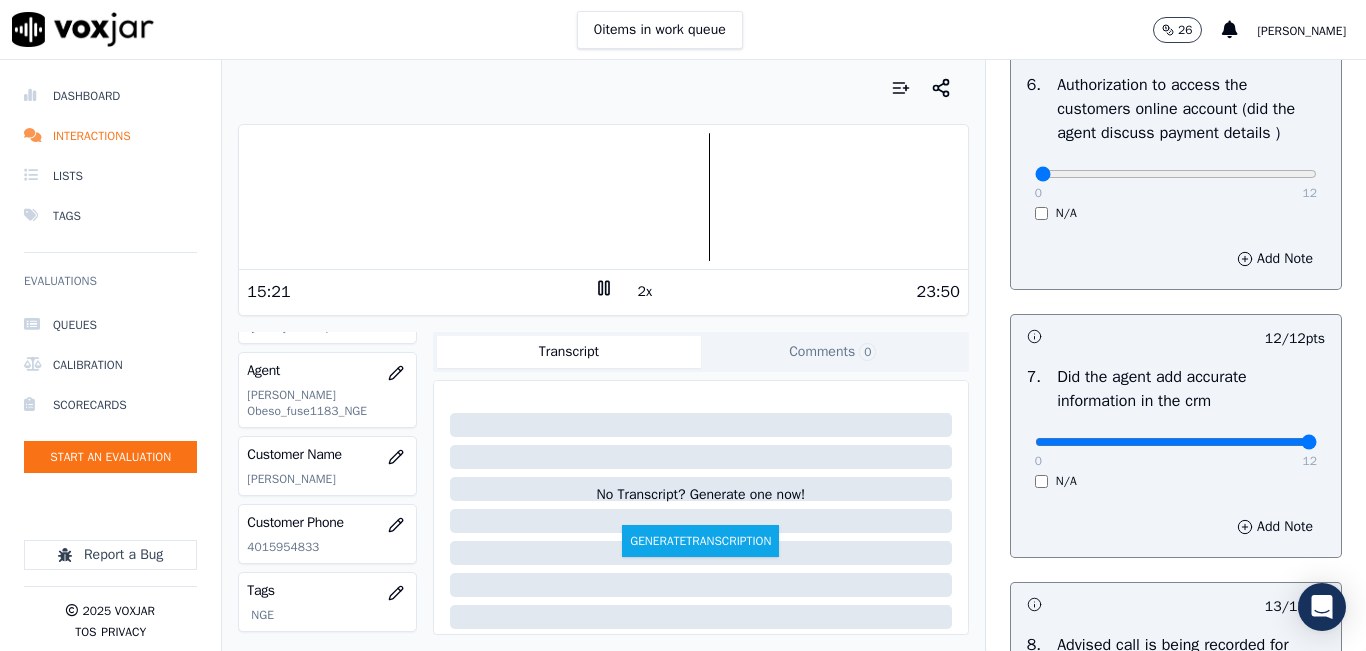 scroll, scrollTop: 1318, scrollLeft: 0, axis: vertical 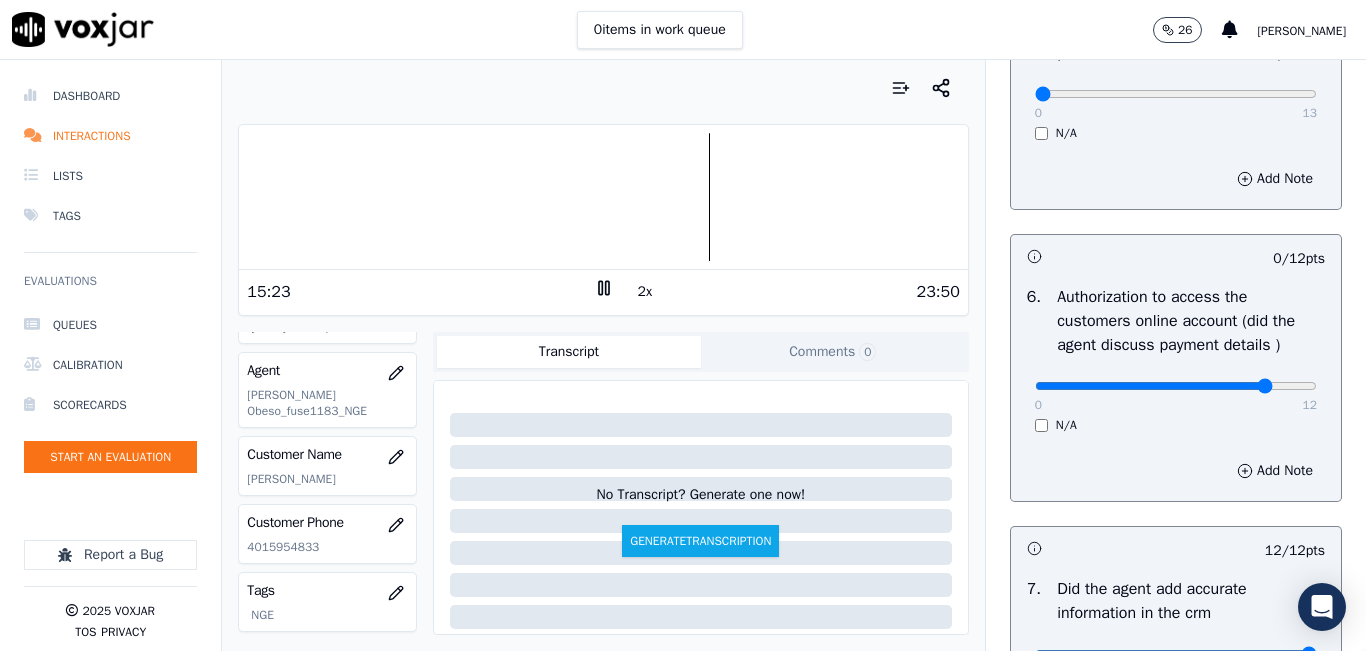 type on "10" 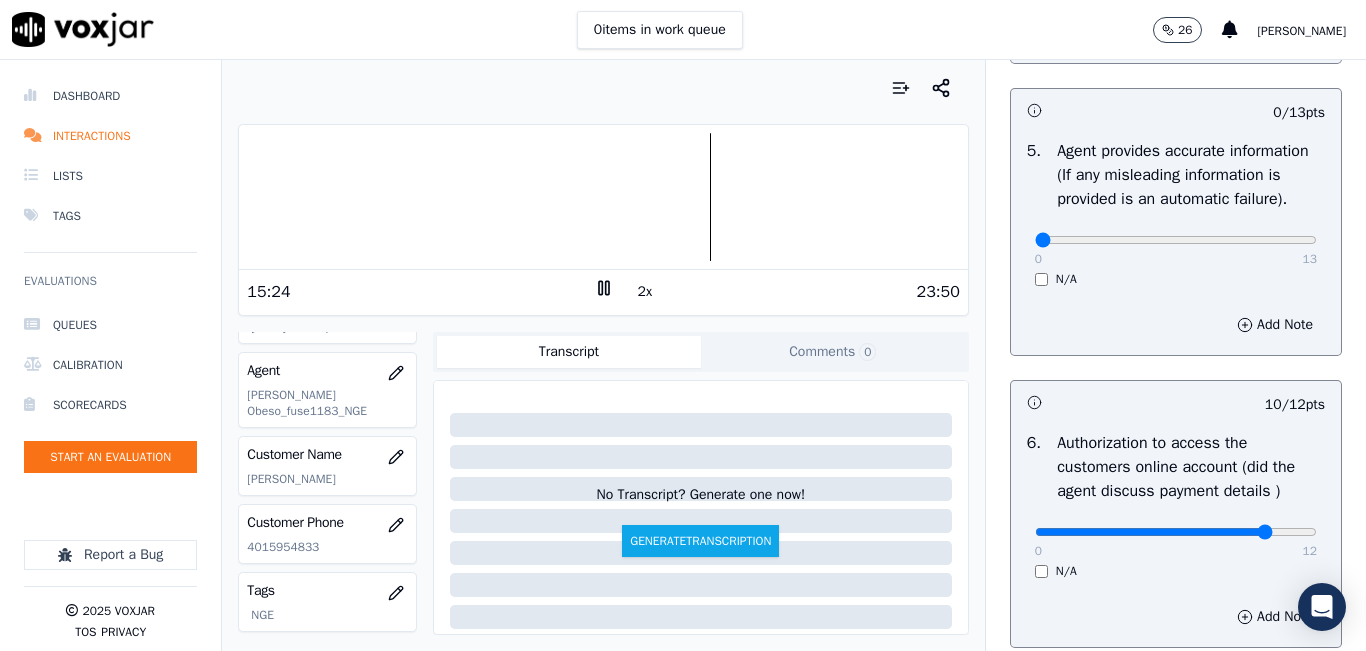 scroll, scrollTop: 1018, scrollLeft: 0, axis: vertical 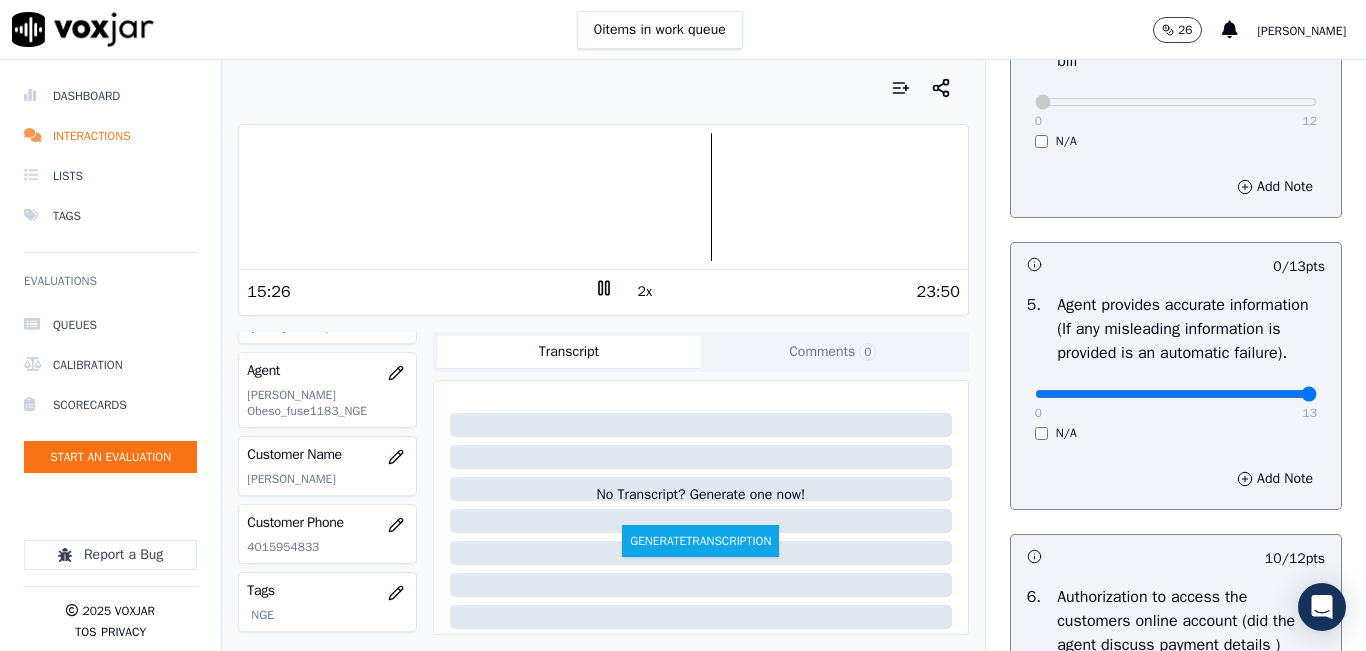 type on "13" 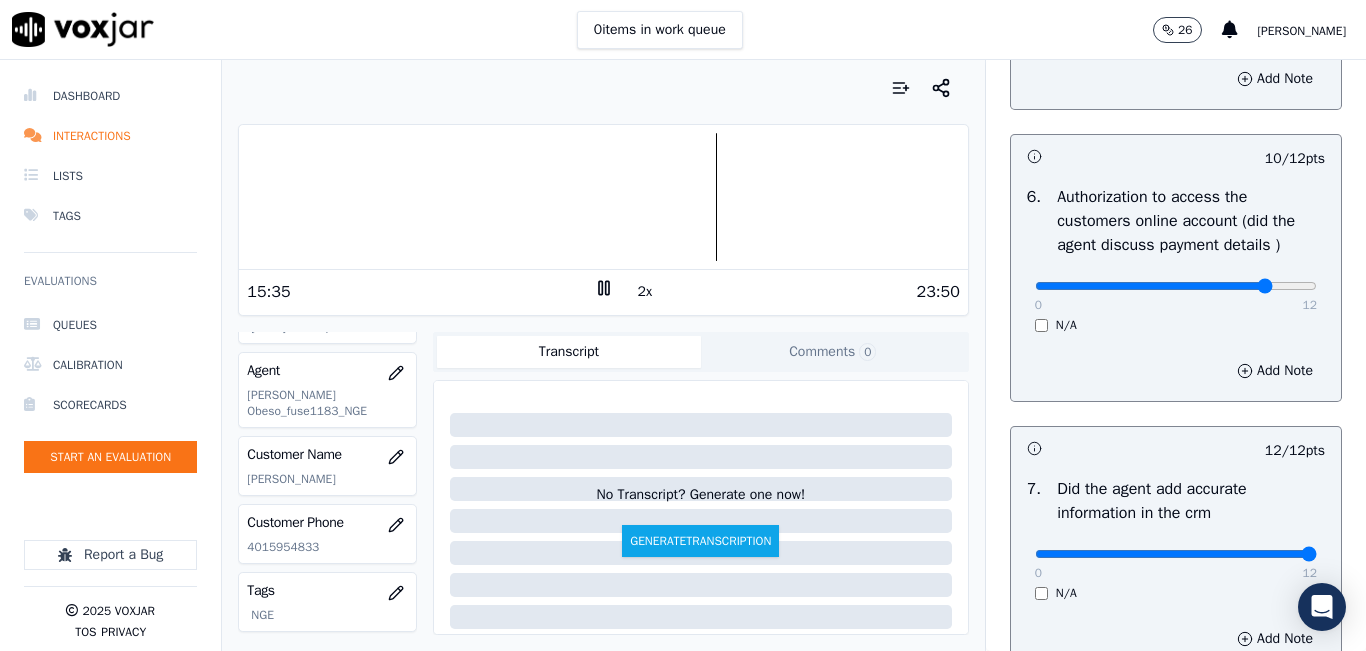scroll, scrollTop: 1918, scrollLeft: 0, axis: vertical 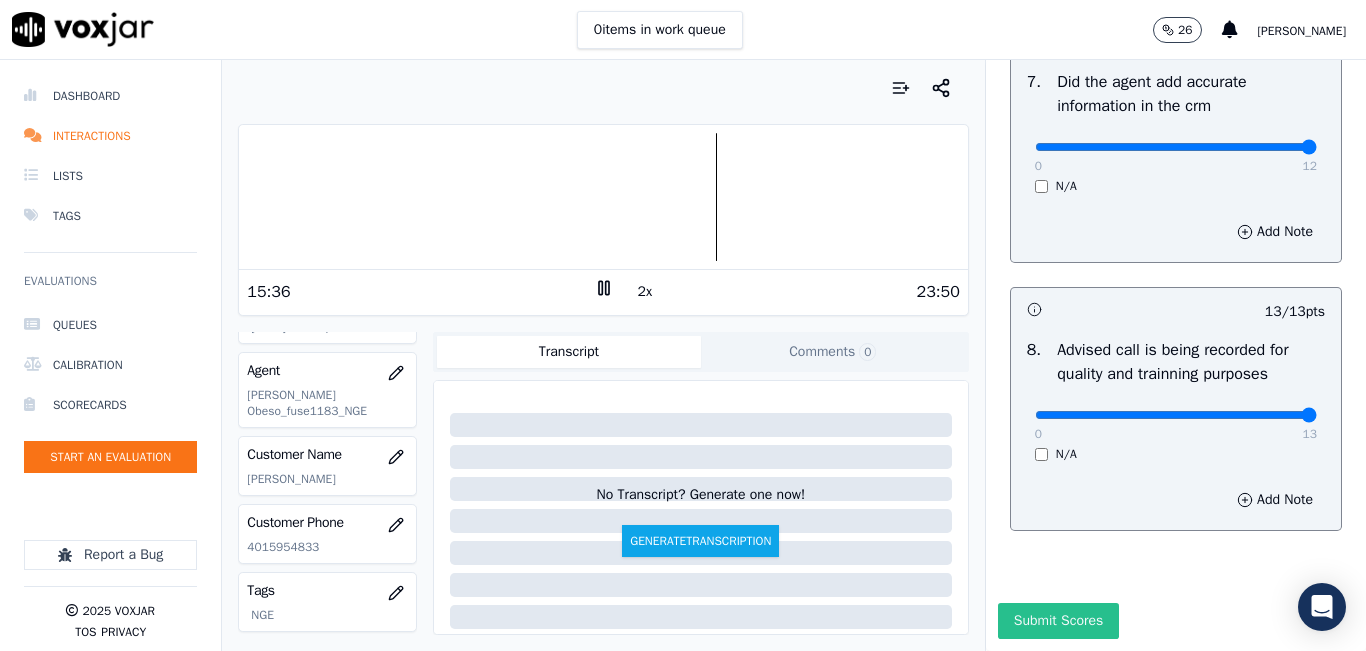 click on "Submit Scores" at bounding box center (1058, 621) 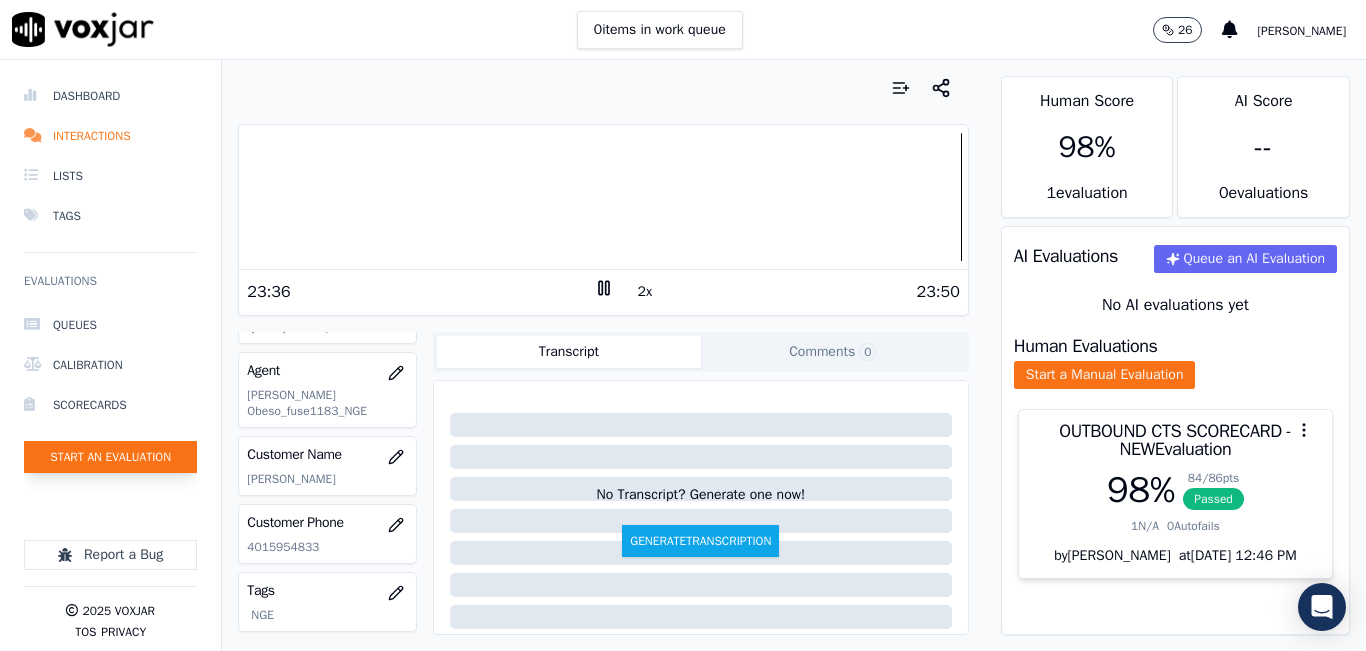 click on "Start an Evaluation" 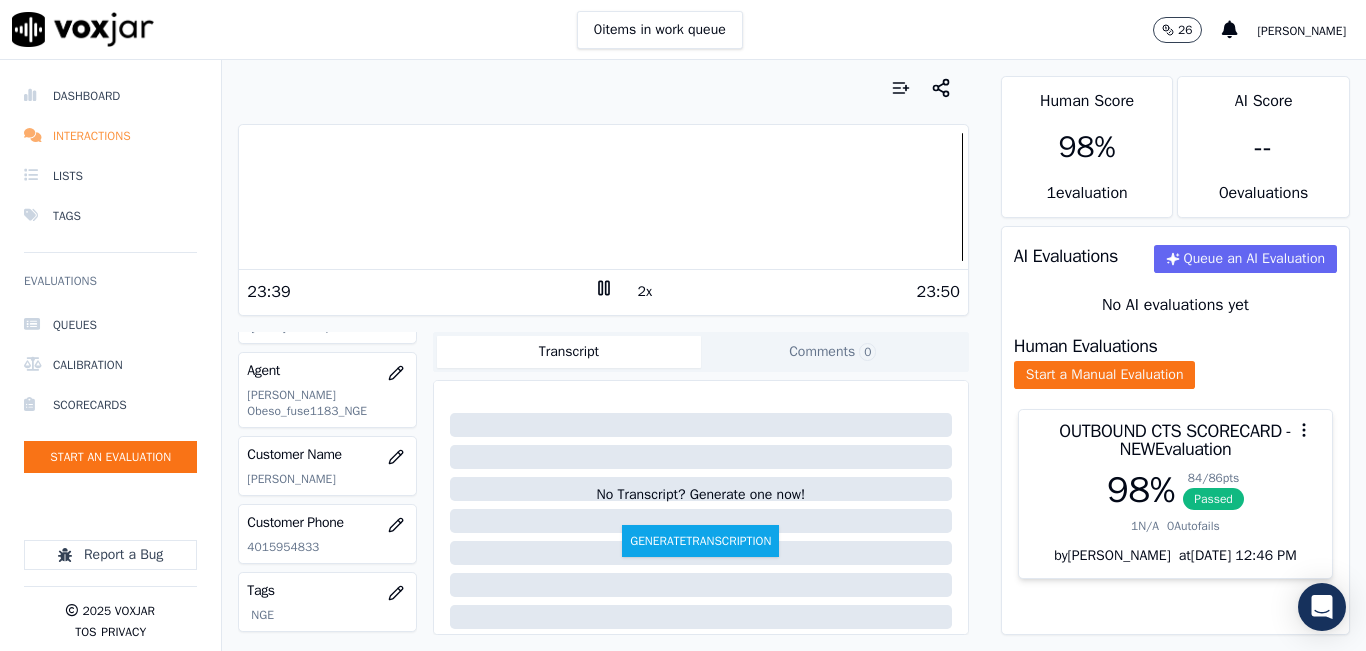 click on "Interactions" at bounding box center [110, 136] 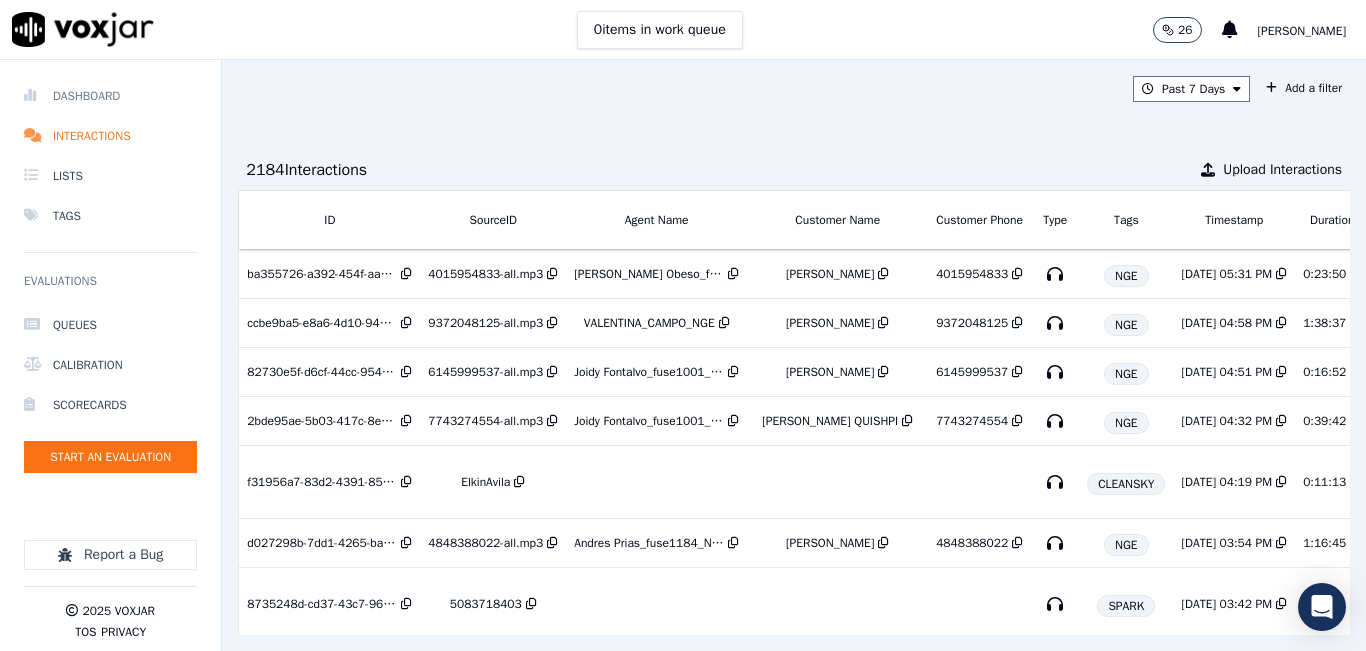 click on "Dashboard" at bounding box center [110, 96] 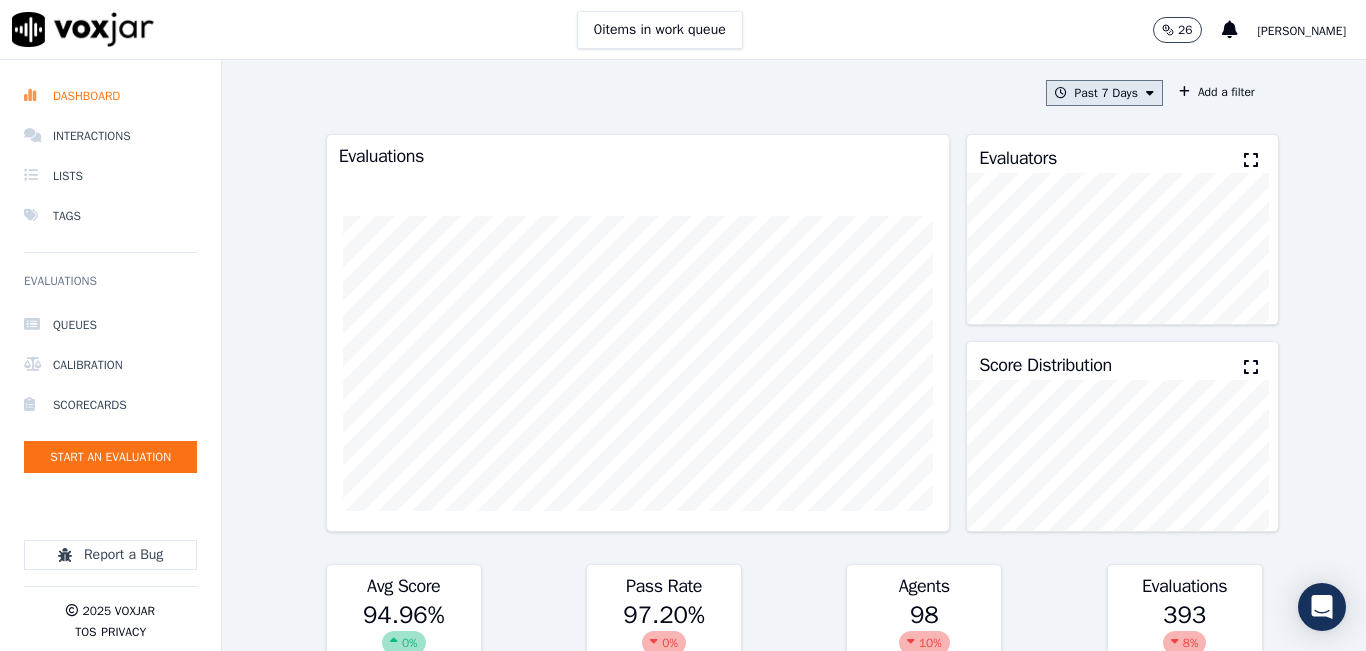 click at bounding box center (1061, 93) 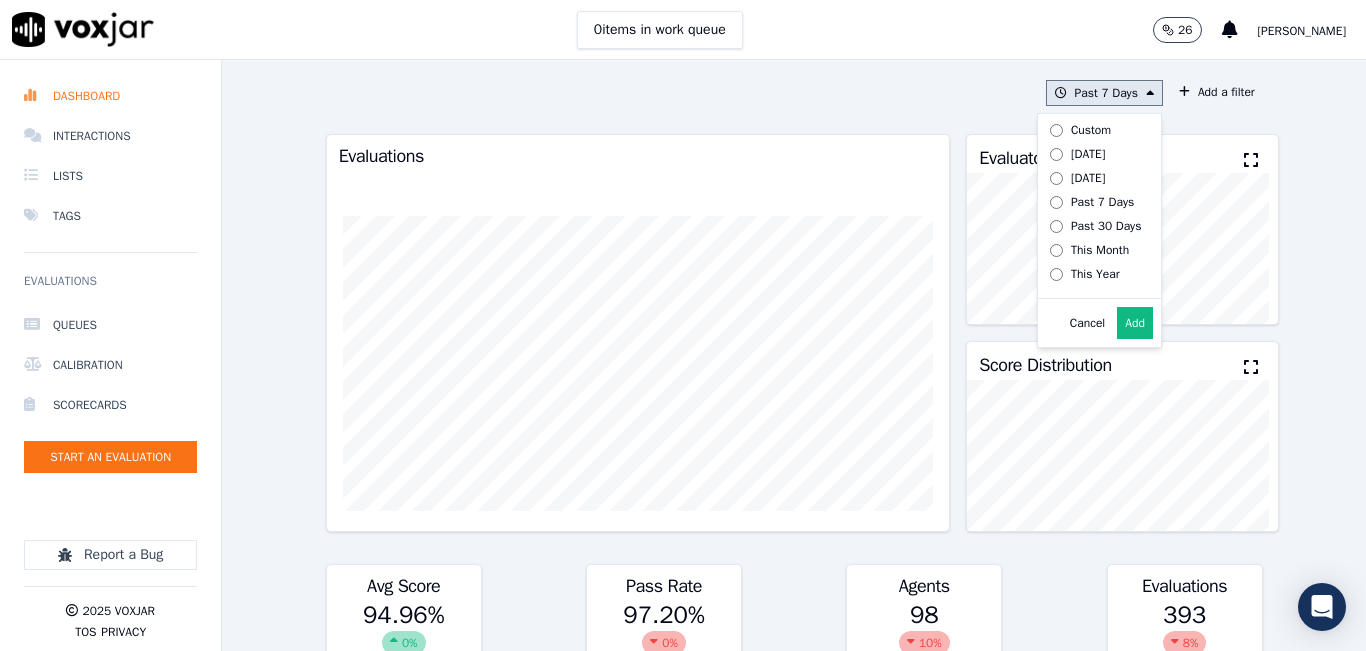 click on "[DATE]" at bounding box center (1088, 154) 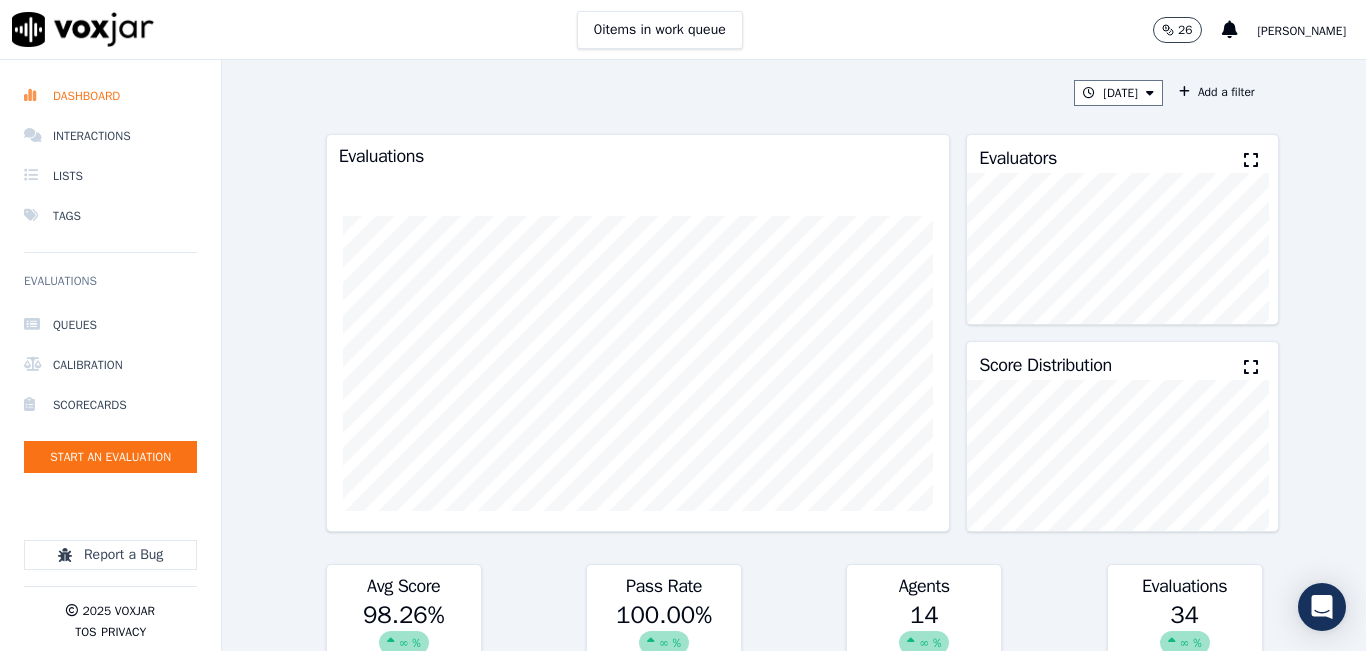 click at bounding box center (1251, 160) 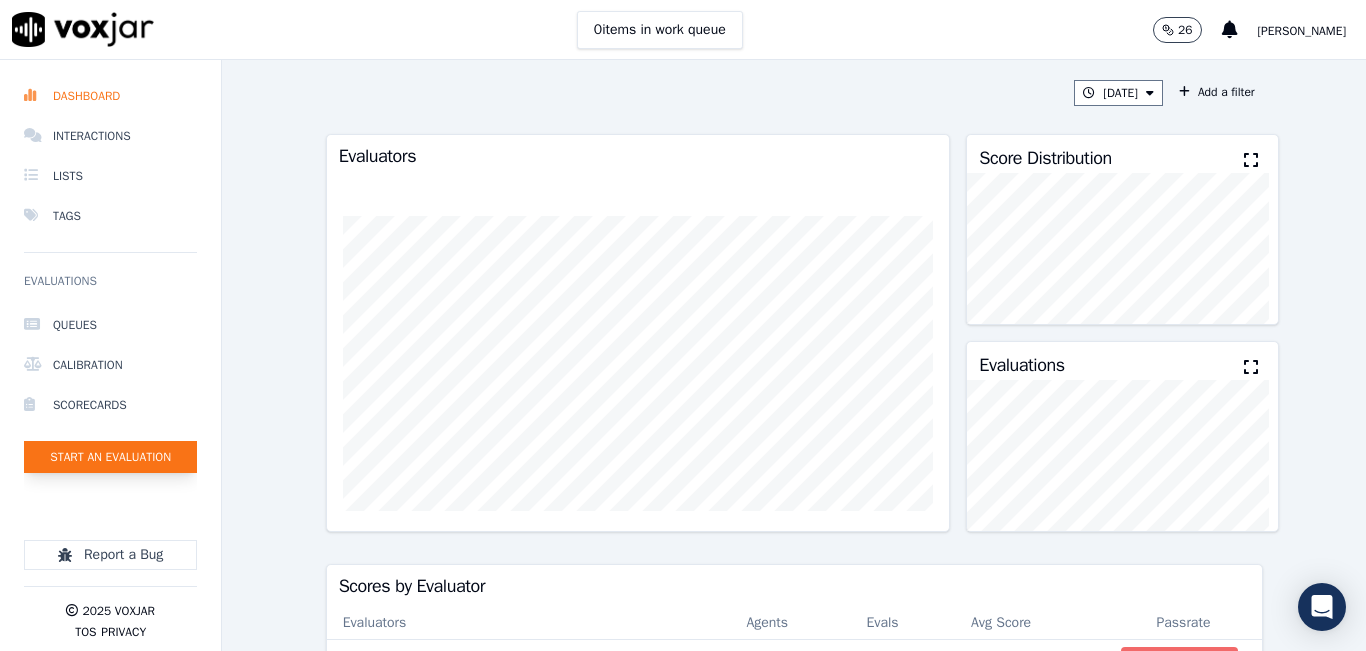 click on "Start an Evaluation" 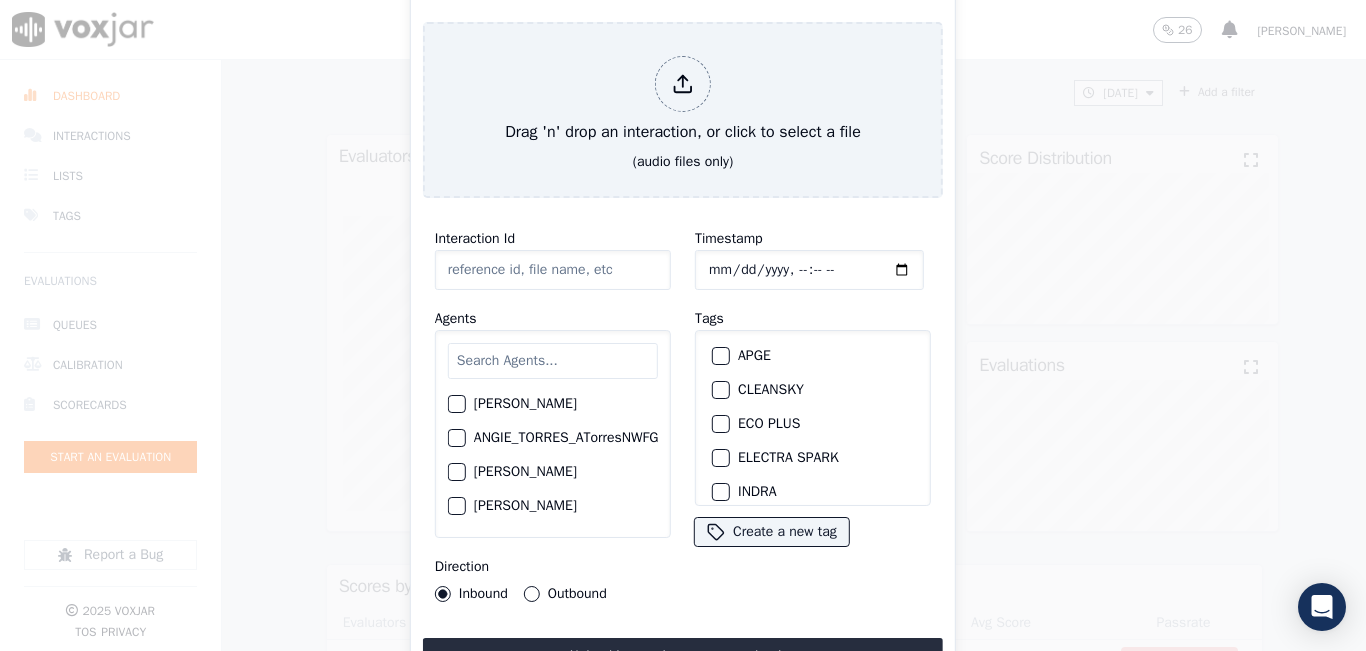 click at bounding box center (553, 361) 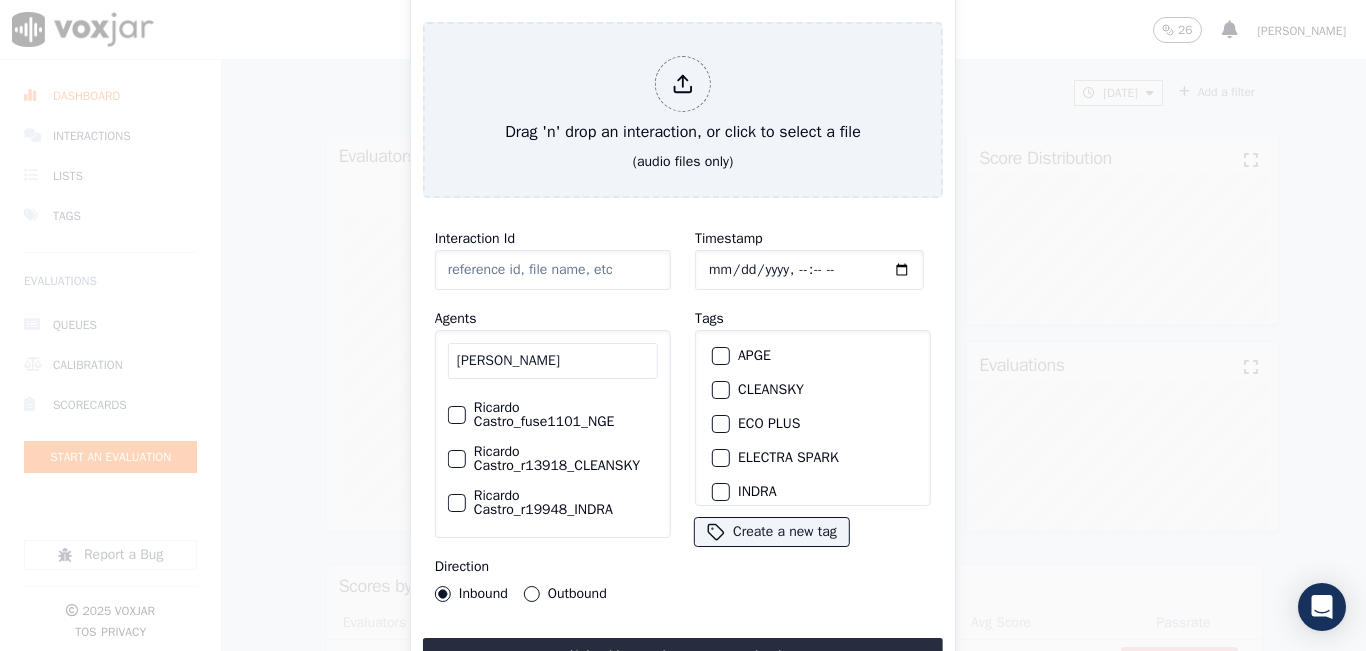 scroll, scrollTop: 117, scrollLeft: 0, axis: vertical 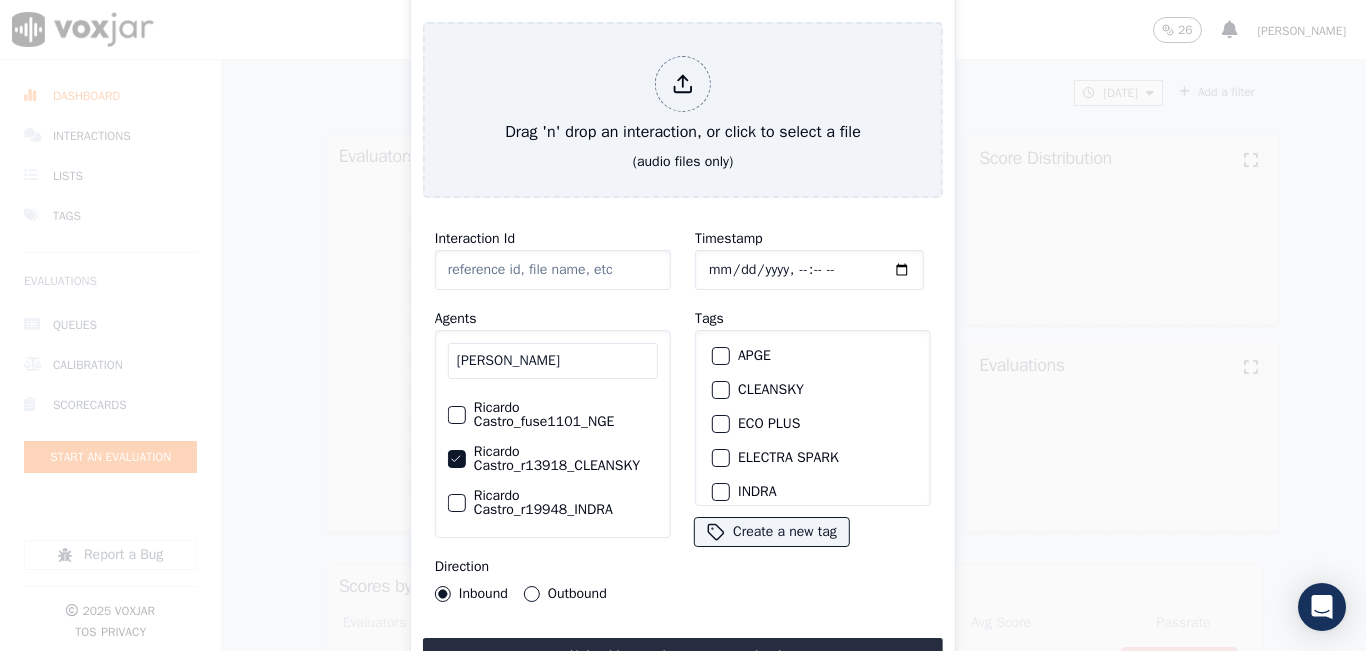 drag, startPoint x: 534, startPoint y: 588, endPoint x: 724, endPoint y: 453, distance: 233.07724 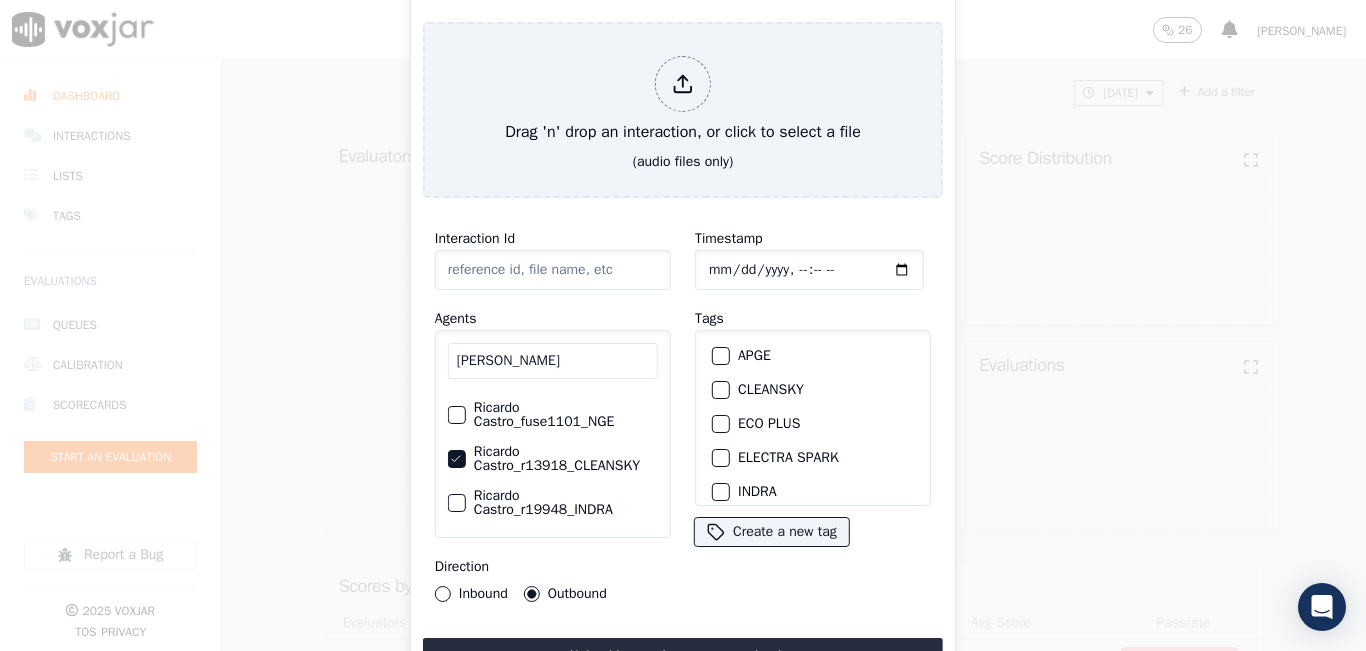 click at bounding box center [720, 390] 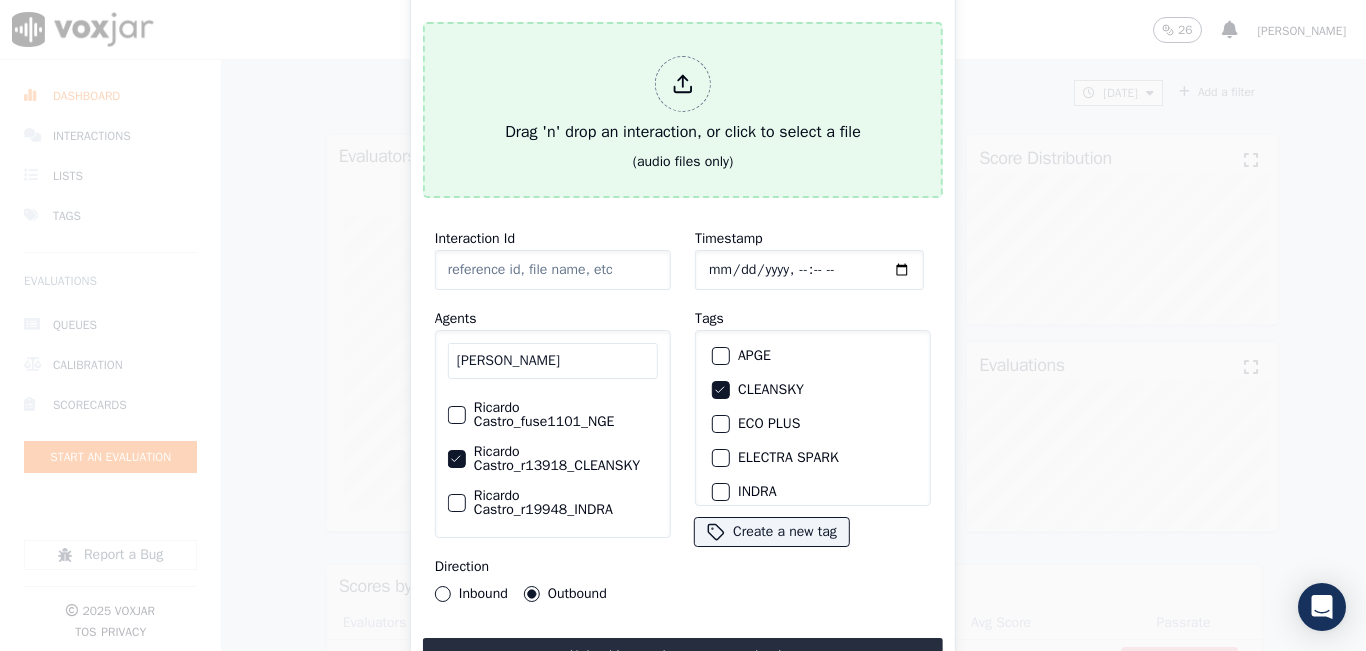click on "Drag 'n' drop an interaction, or click to select a file" at bounding box center (683, 100) 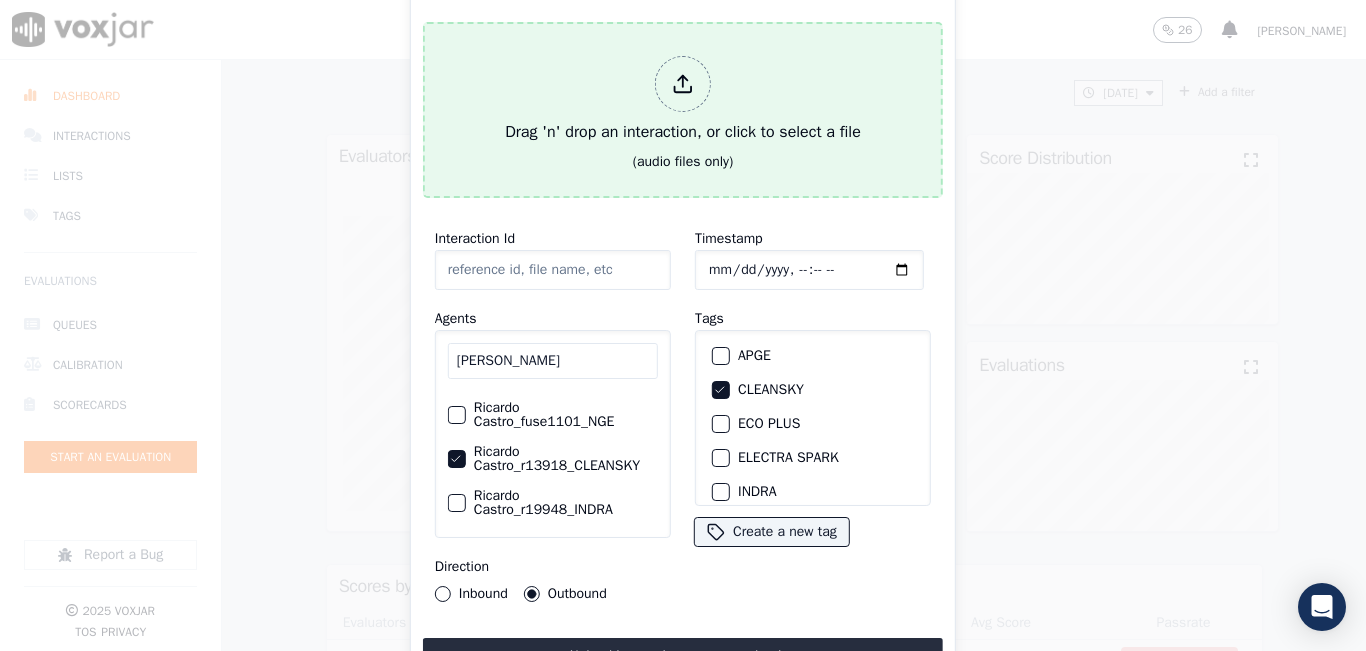 type on "20250718-125647_8565062349-all.mp3" 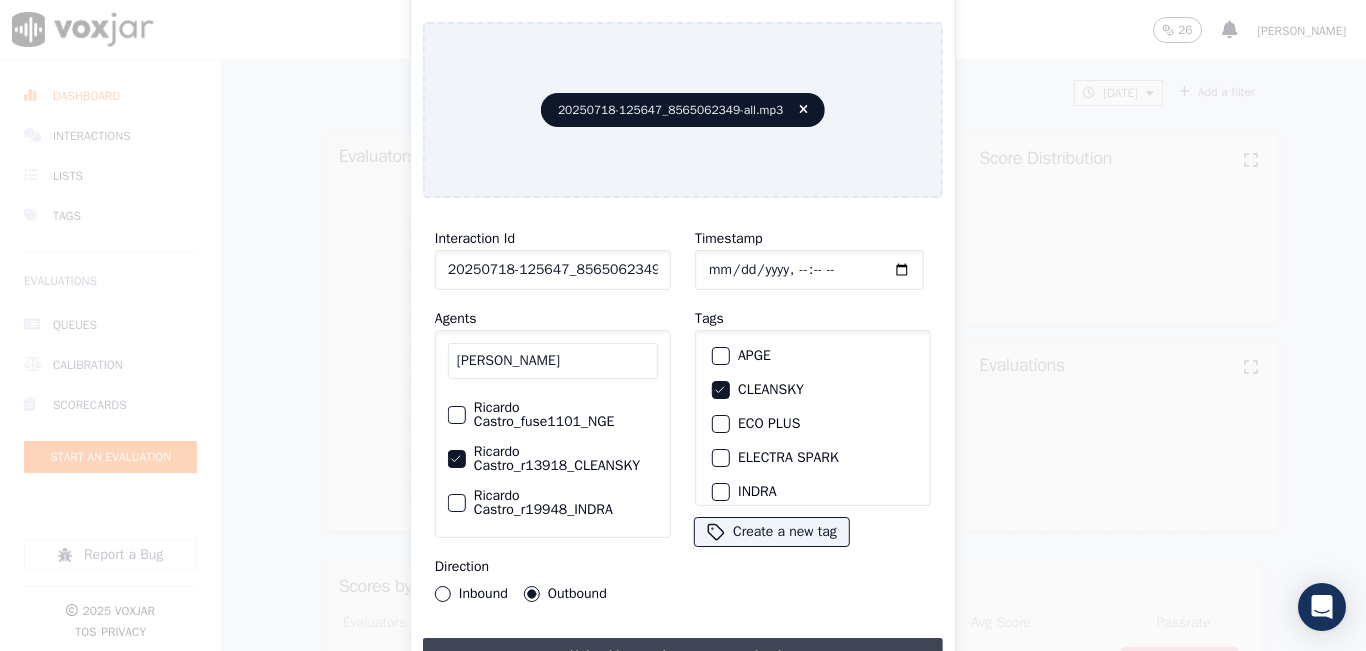 click on "Upload interaction to start evaluation" at bounding box center [683, 656] 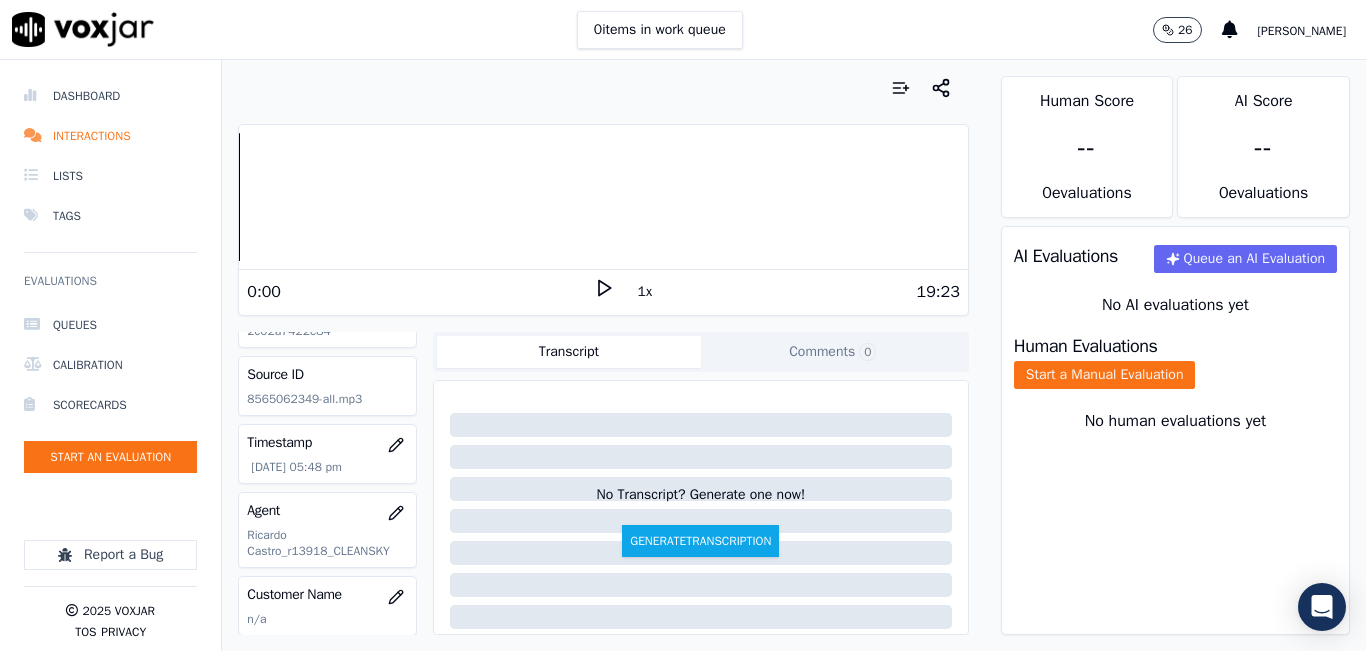 scroll, scrollTop: 200, scrollLeft: 0, axis: vertical 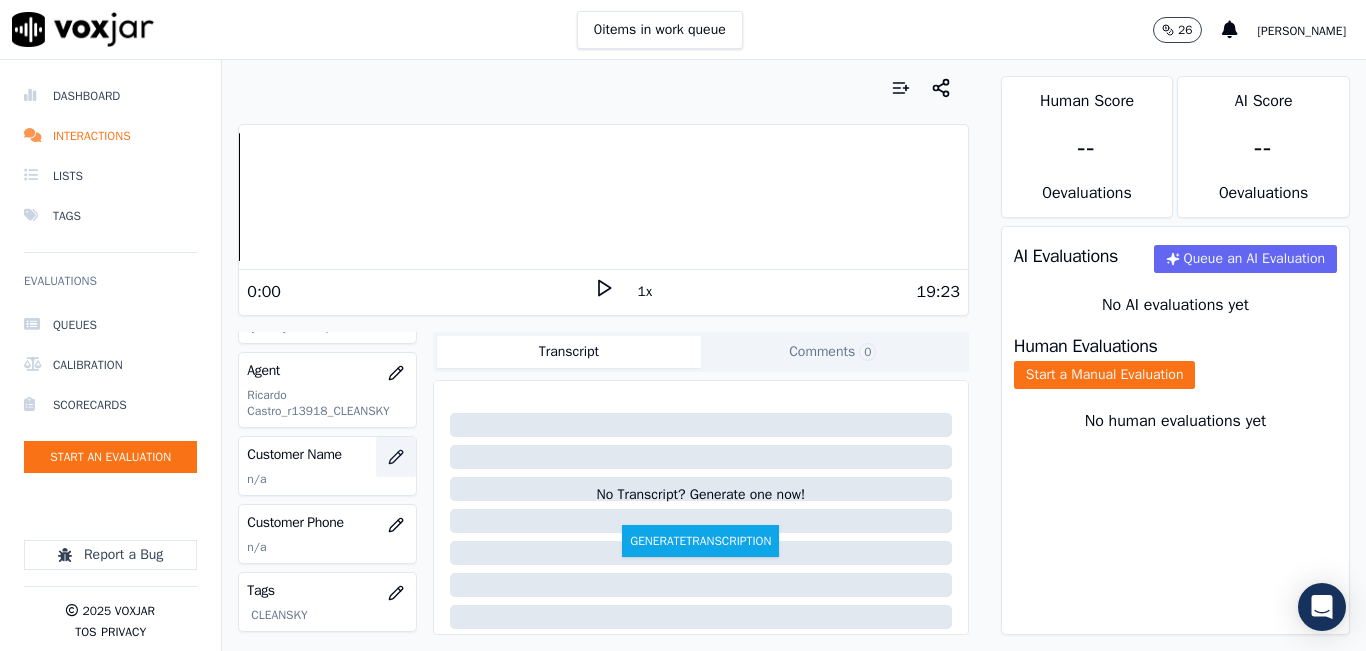 click 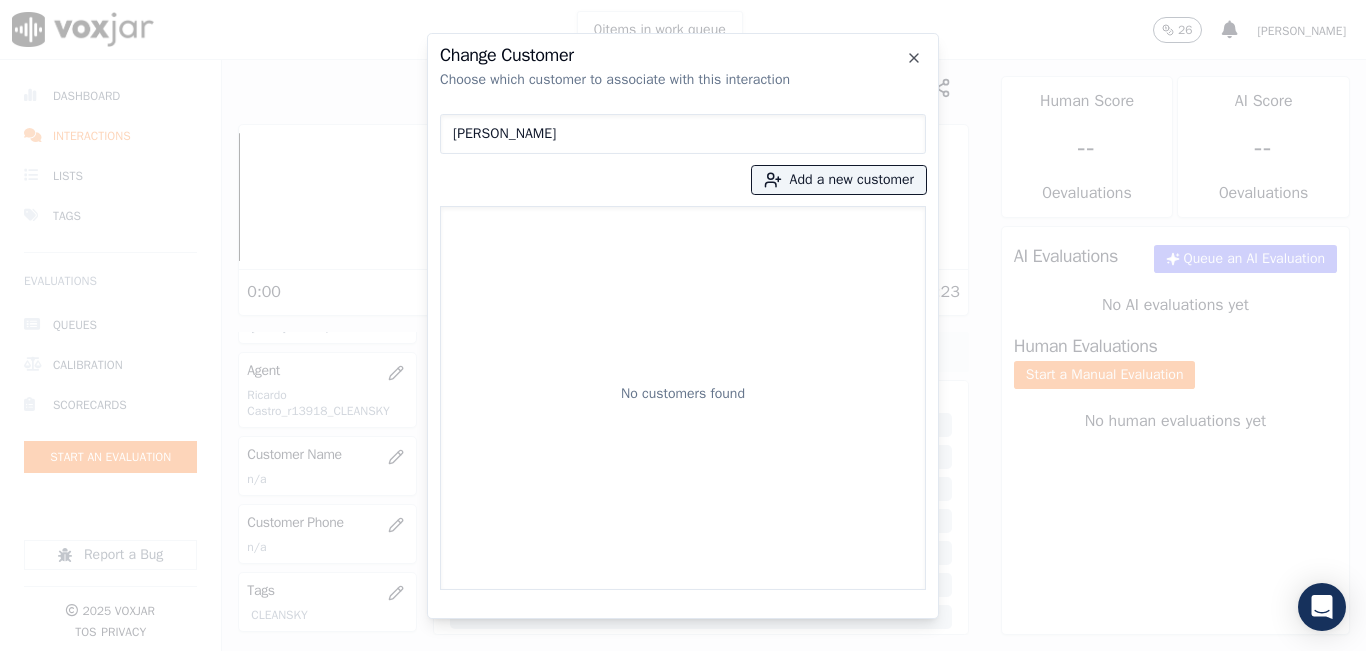 type on "[PERSON_NAME]" 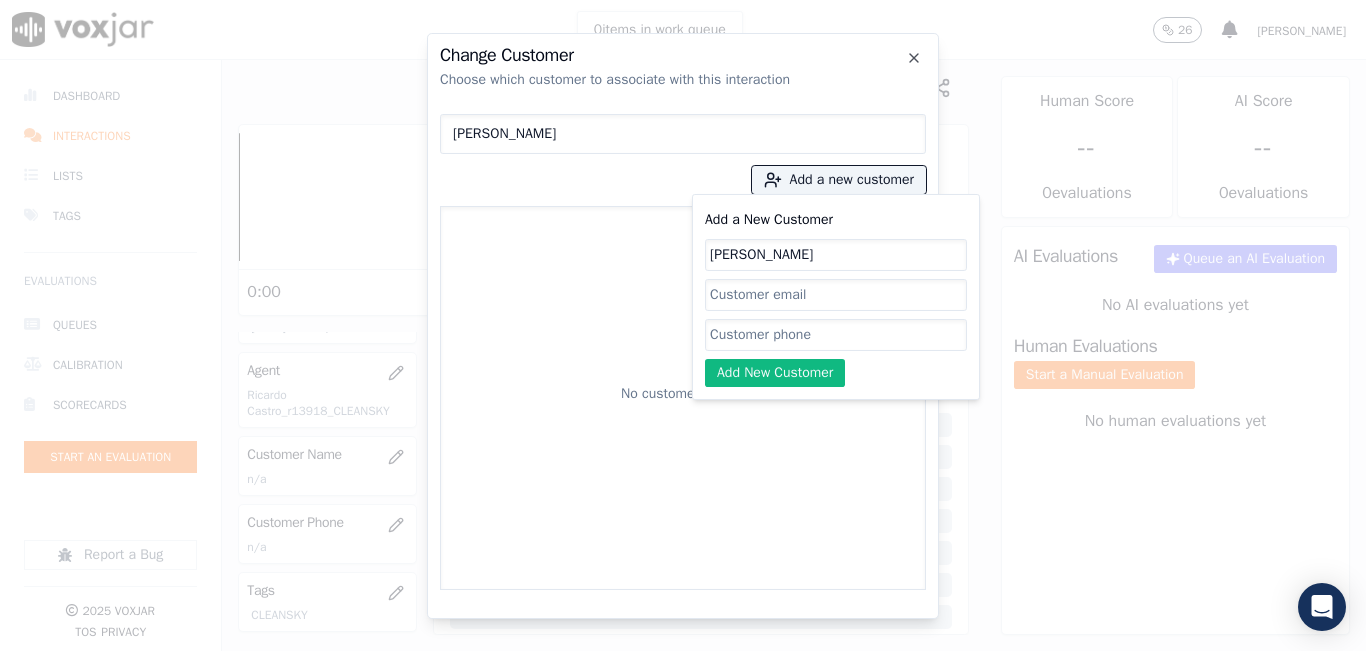 type on "[PERSON_NAME]" 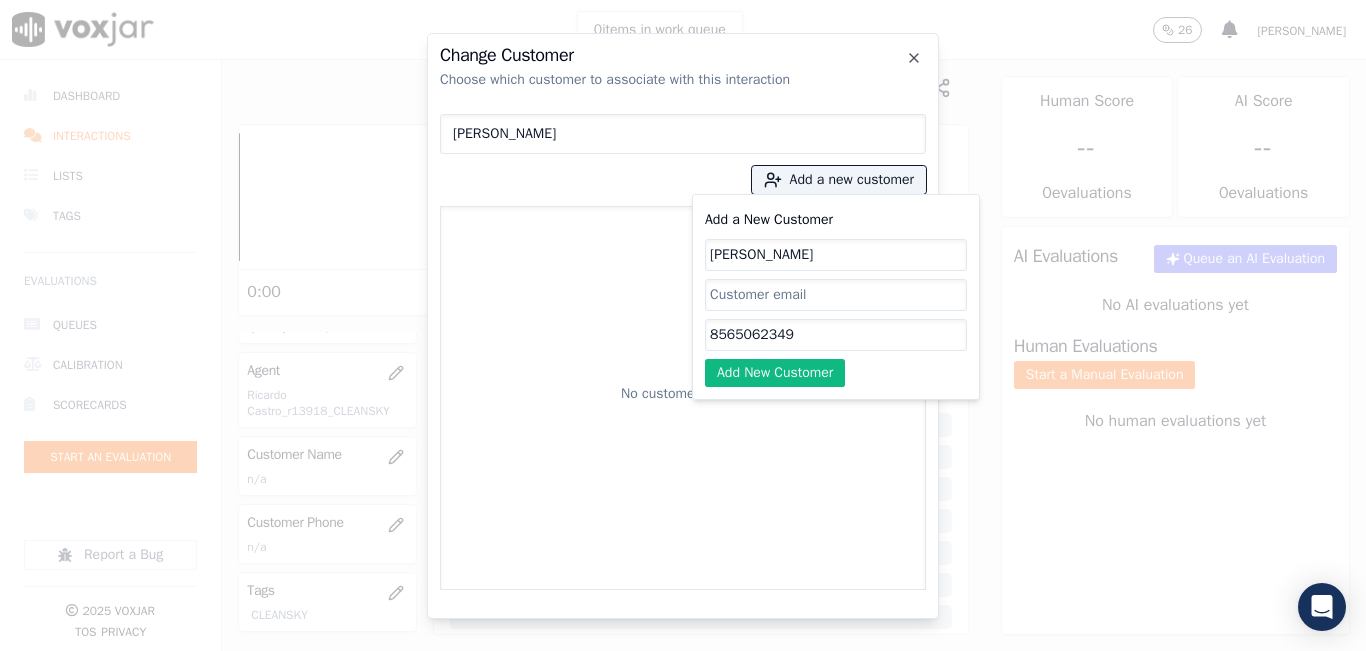 type on "8565062349" 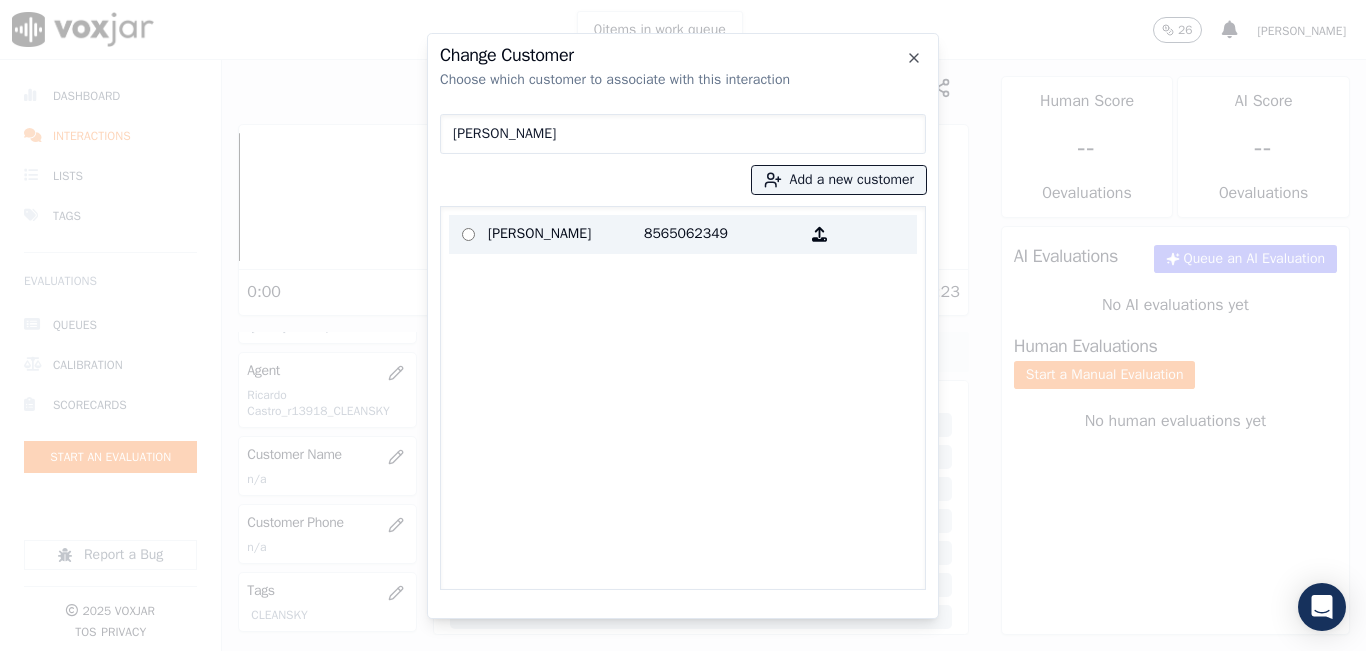 click on "[PERSON_NAME]" at bounding box center [566, 234] 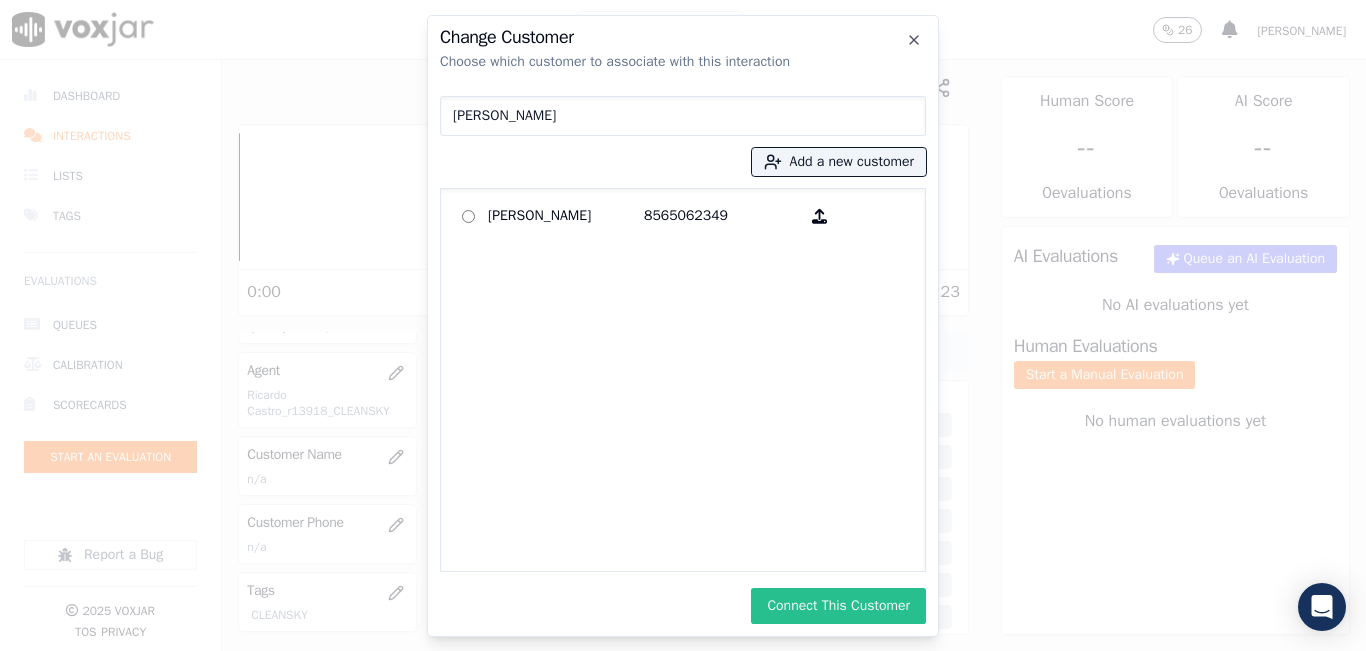 click on "Connect This Customer" at bounding box center (838, 606) 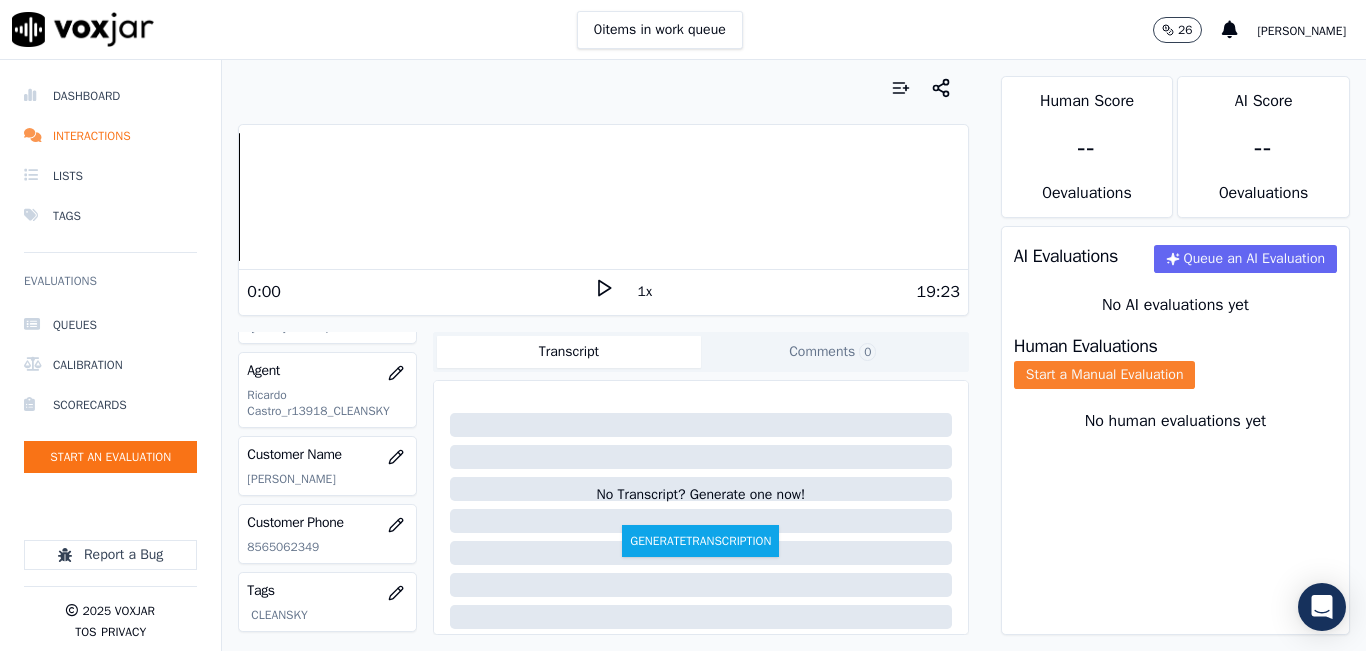 click on "Start a Manual Evaluation" 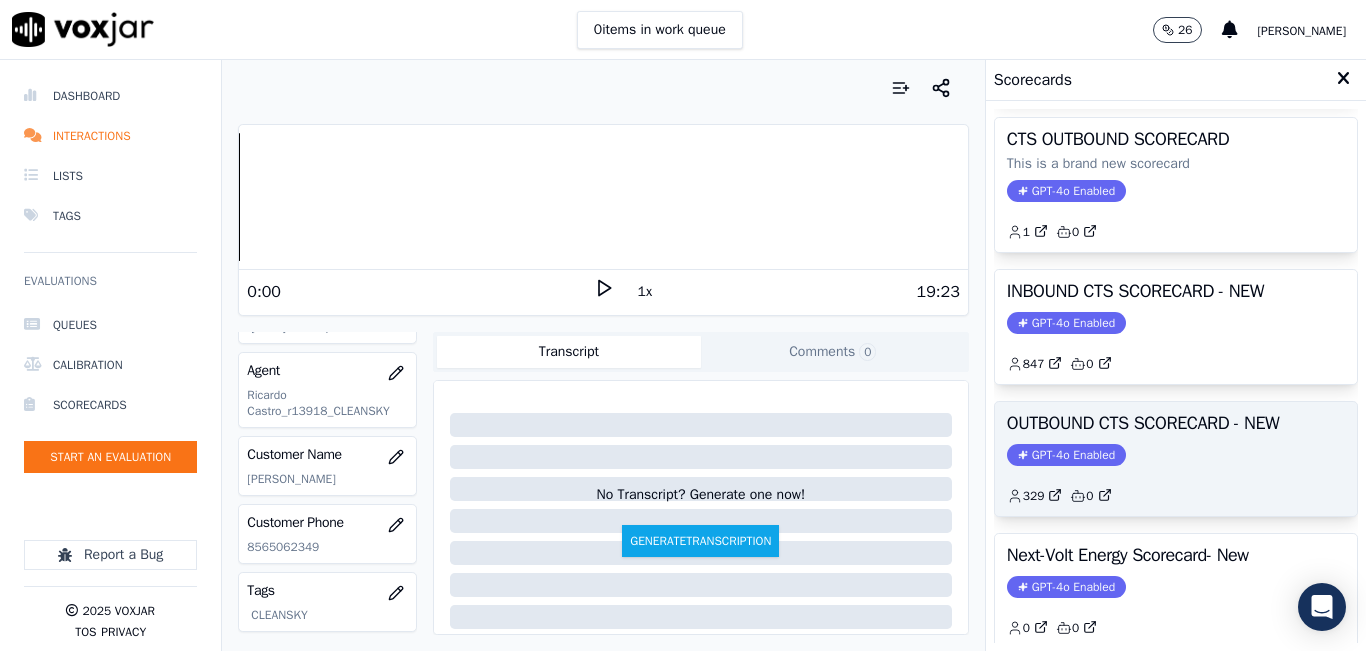 scroll, scrollTop: 200, scrollLeft: 0, axis: vertical 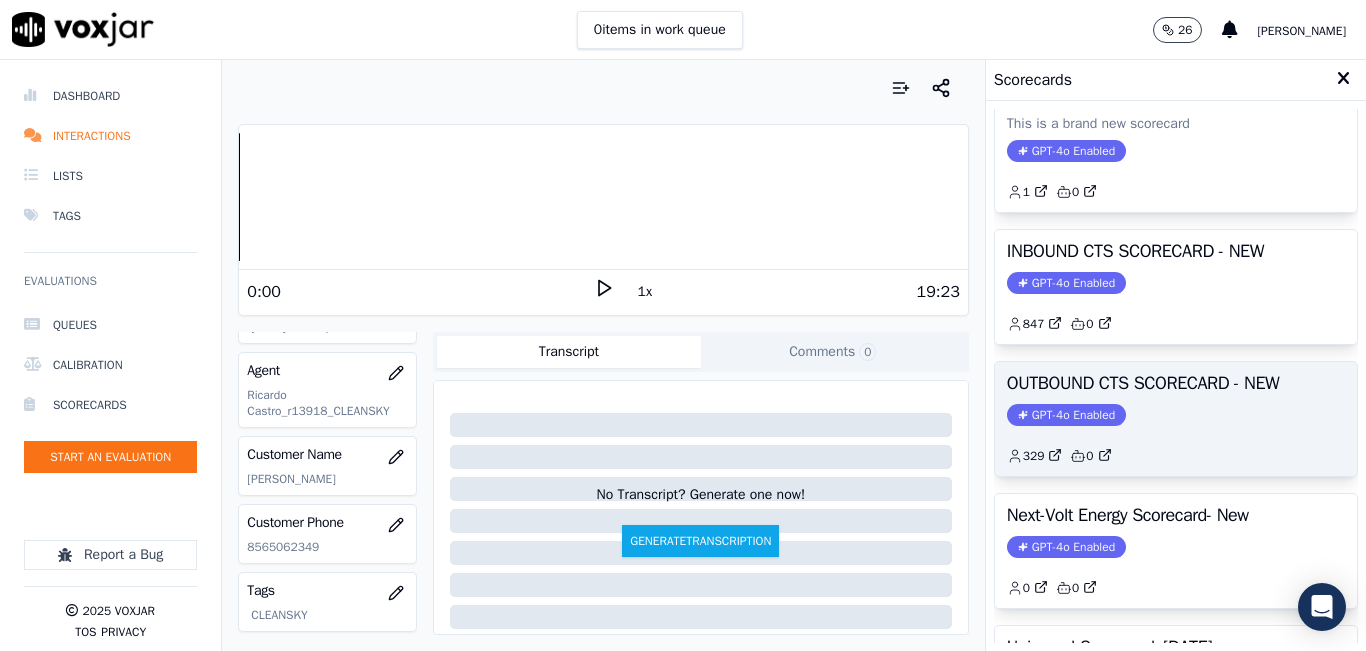 click on "GPT-4o Enabled" 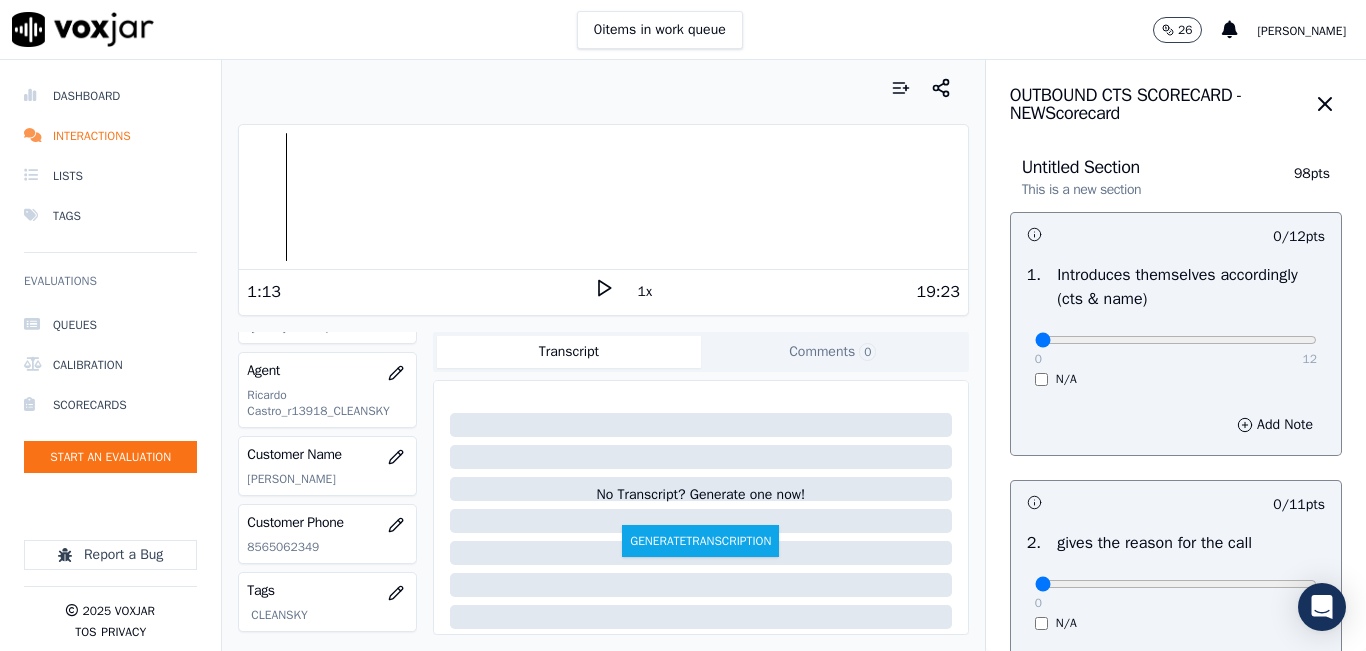 click 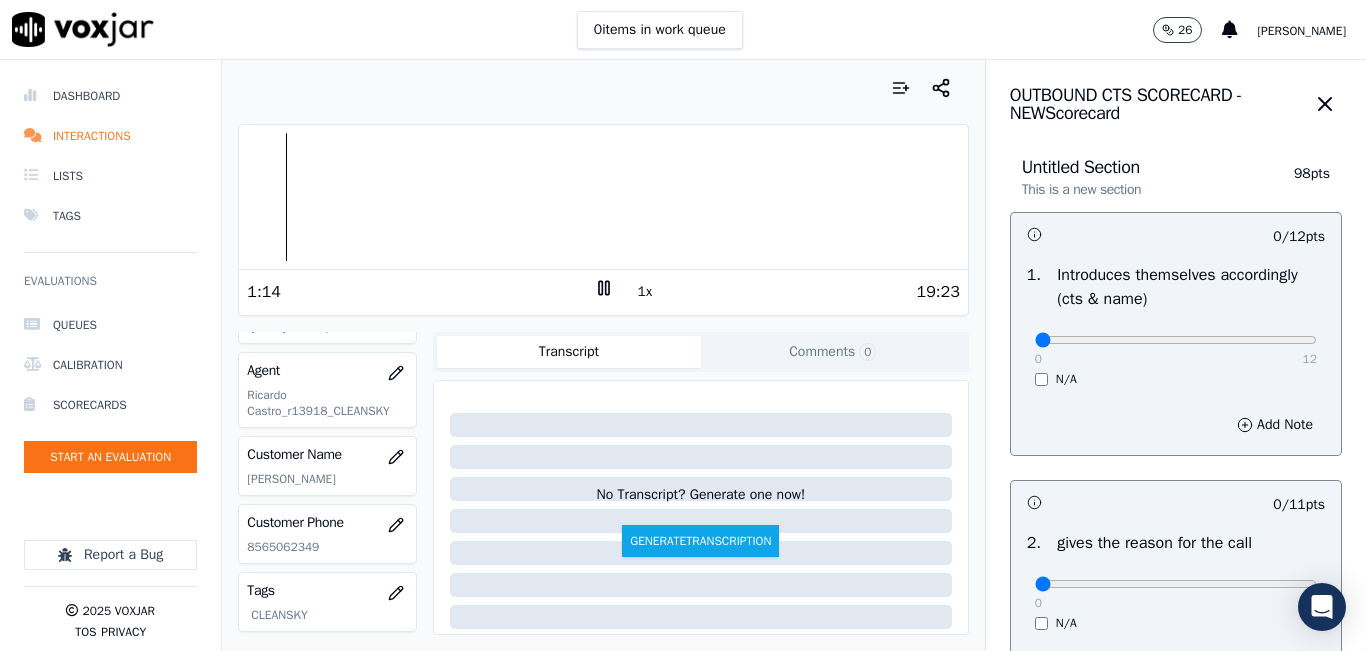 click on "1x" at bounding box center (645, 292) 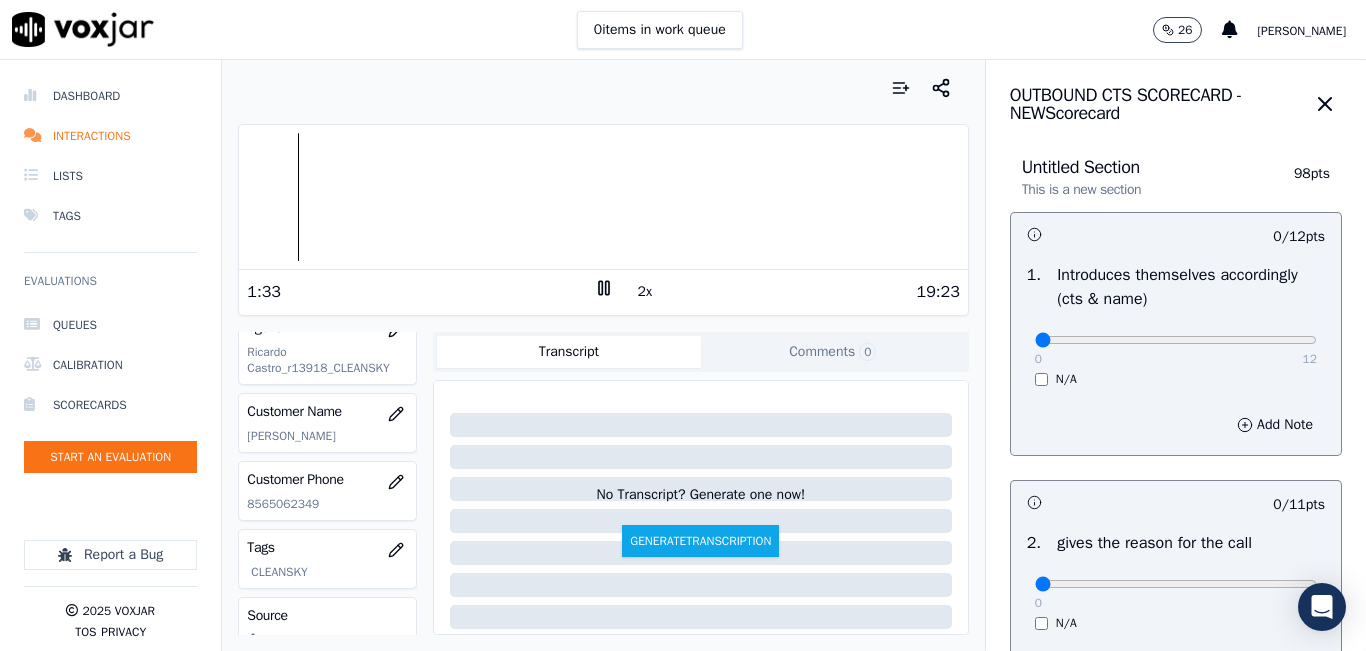 scroll, scrollTop: 0, scrollLeft: 0, axis: both 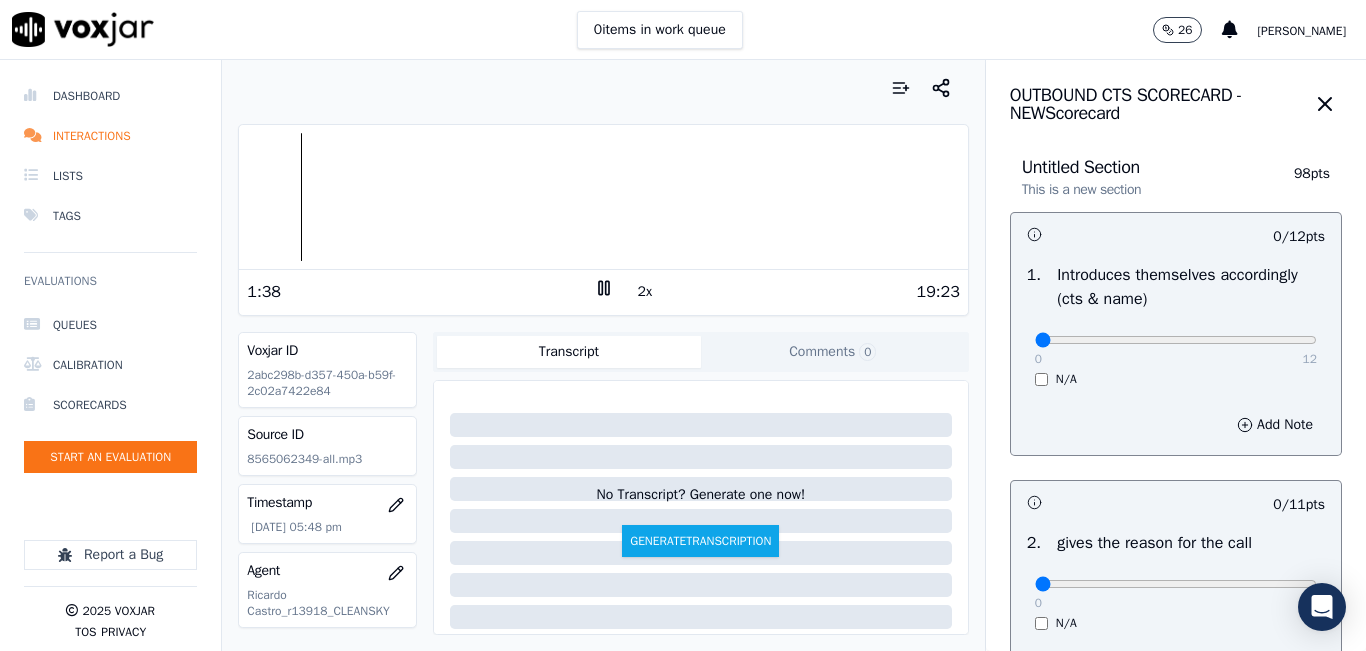 drag, startPoint x: 1228, startPoint y: 329, endPoint x: 1256, endPoint y: 341, distance: 30.463093 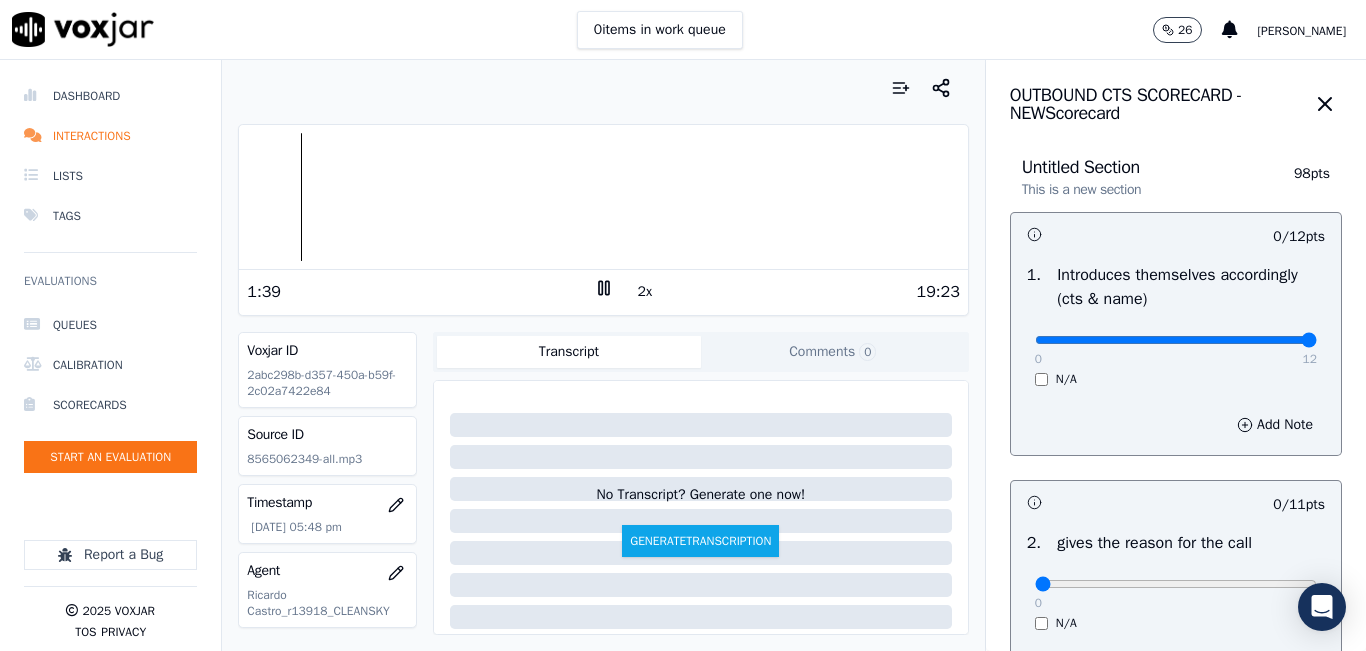 drag, startPoint x: 1256, startPoint y: 341, endPoint x: 1284, endPoint y: 335, distance: 28.635643 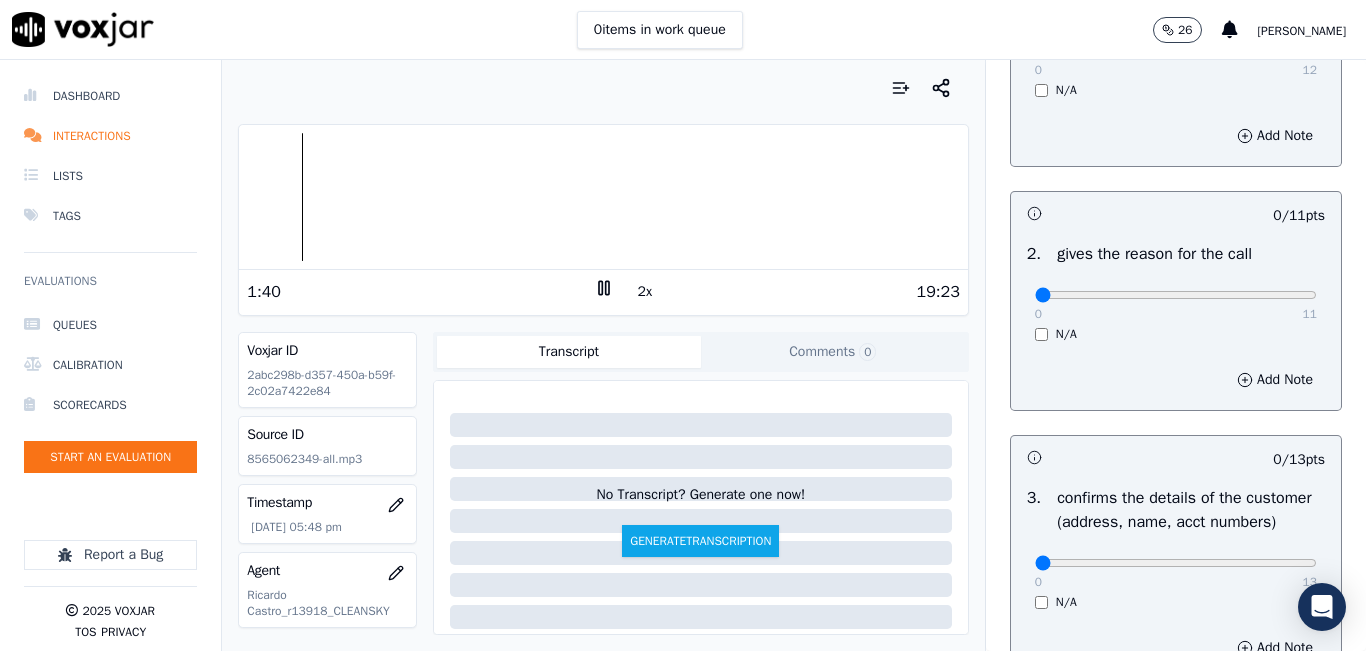 scroll, scrollTop: 300, scrollLeft: 0, axis: vertical 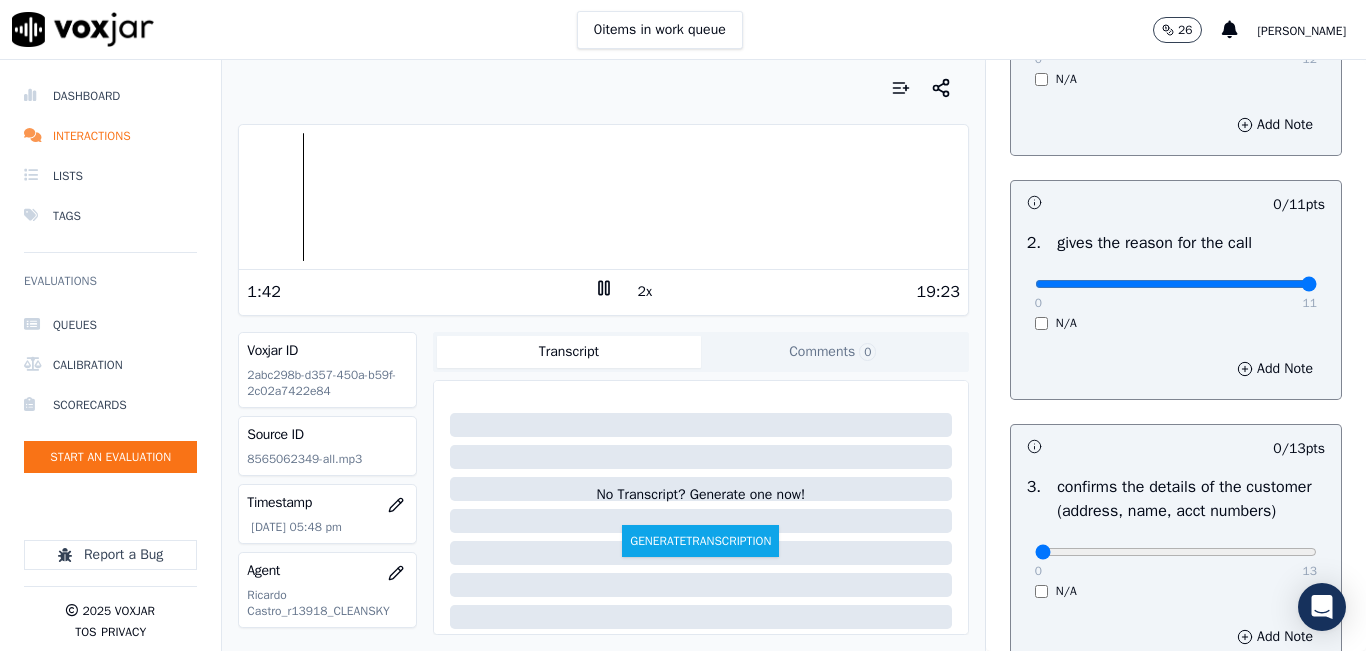 type on "11" 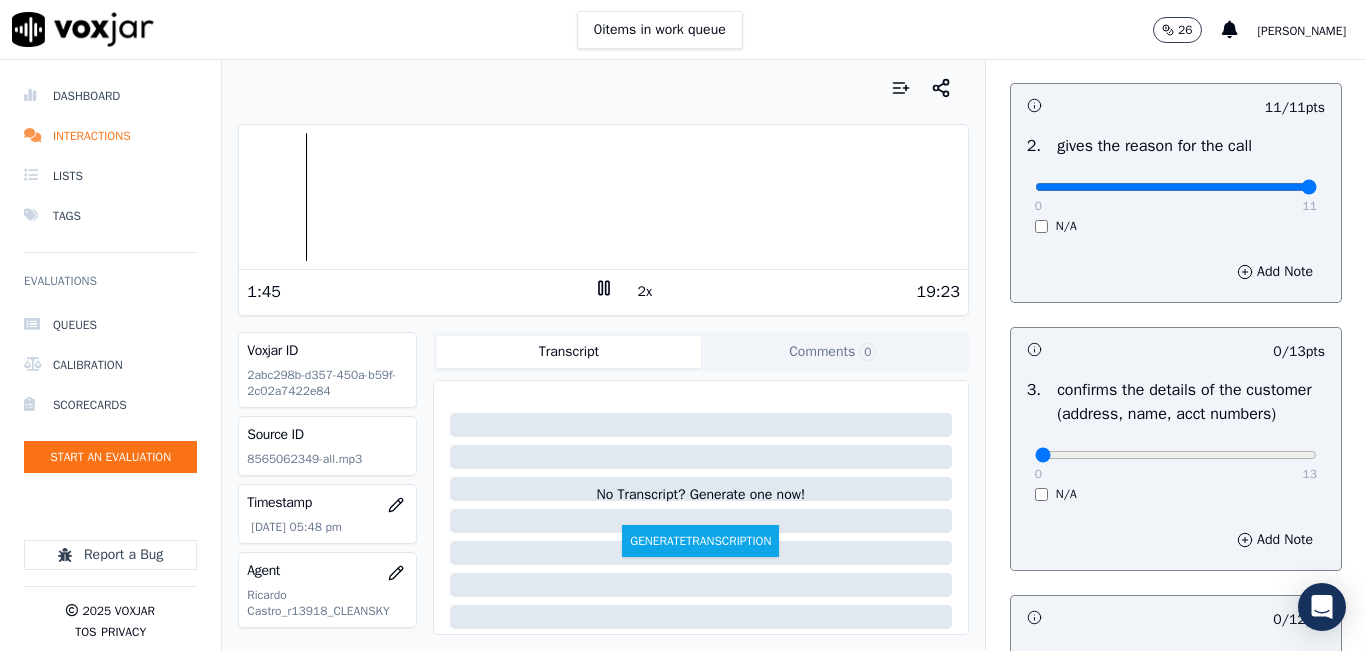 scroll, scrollTop: 400, scrollLeft: 0, axis: vertical 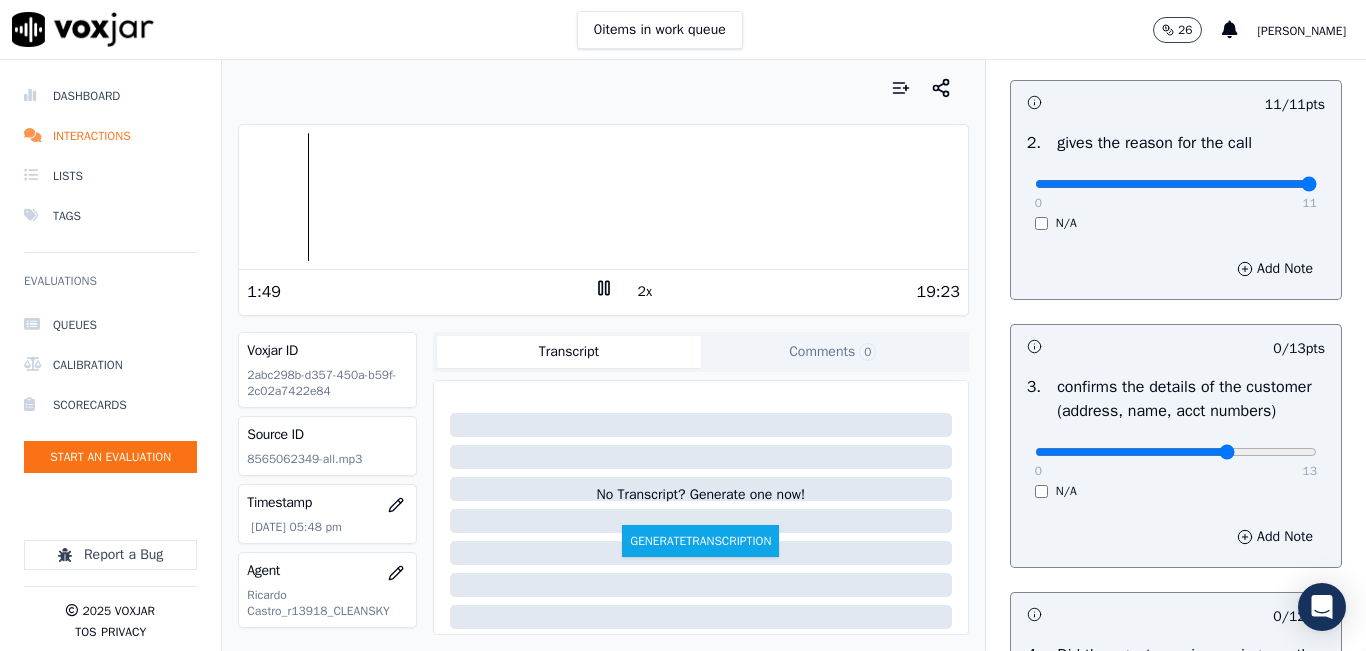 click at bounding box center [1176, -60] 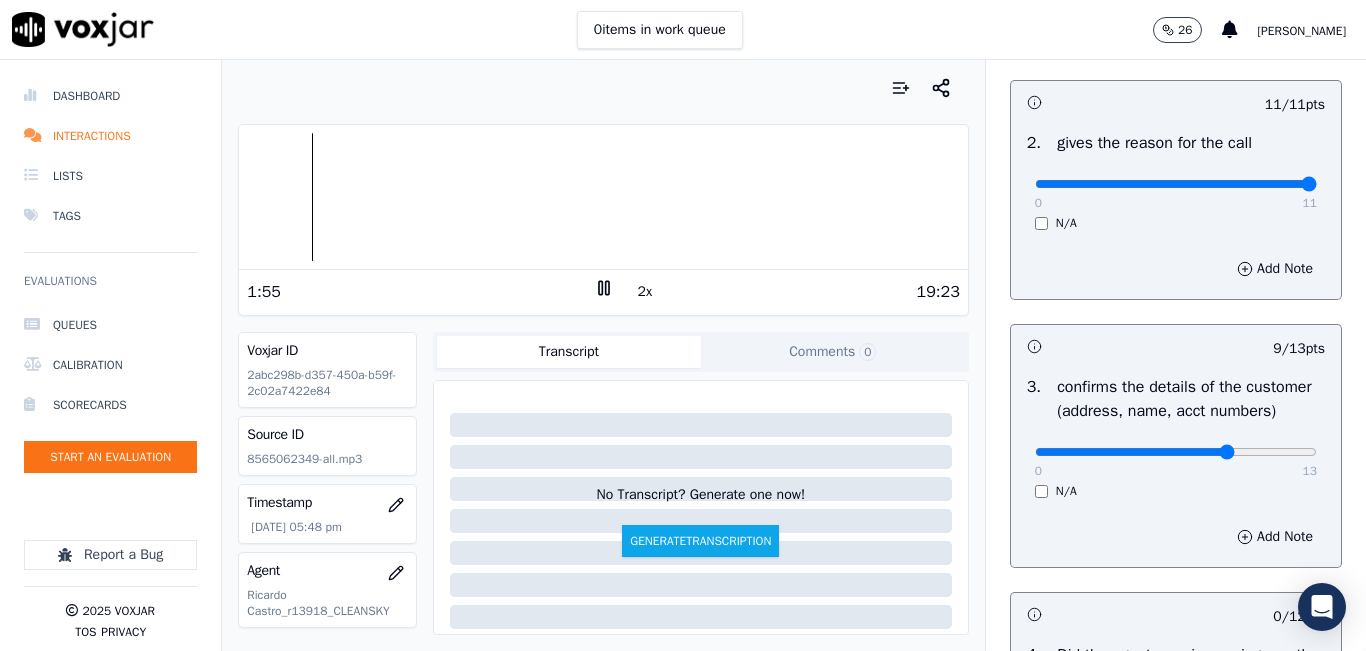click at bounding box center (1176, -60) 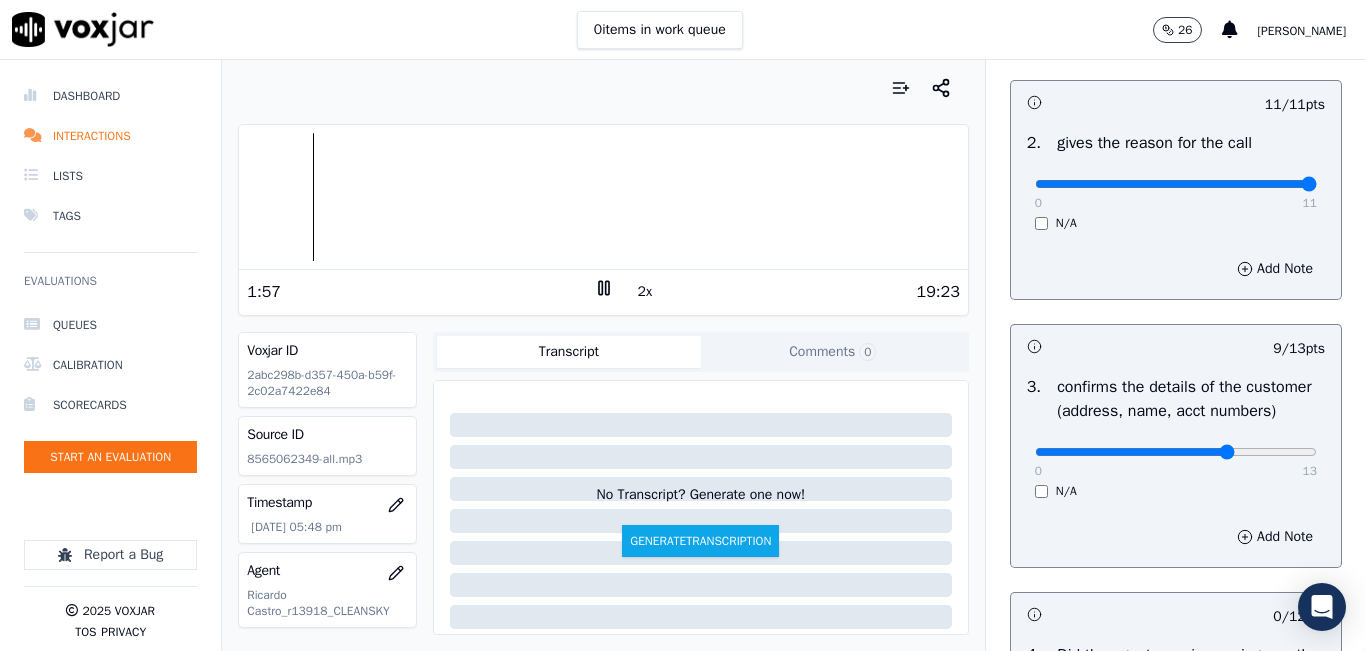 click at bounding box center (1176, -60) 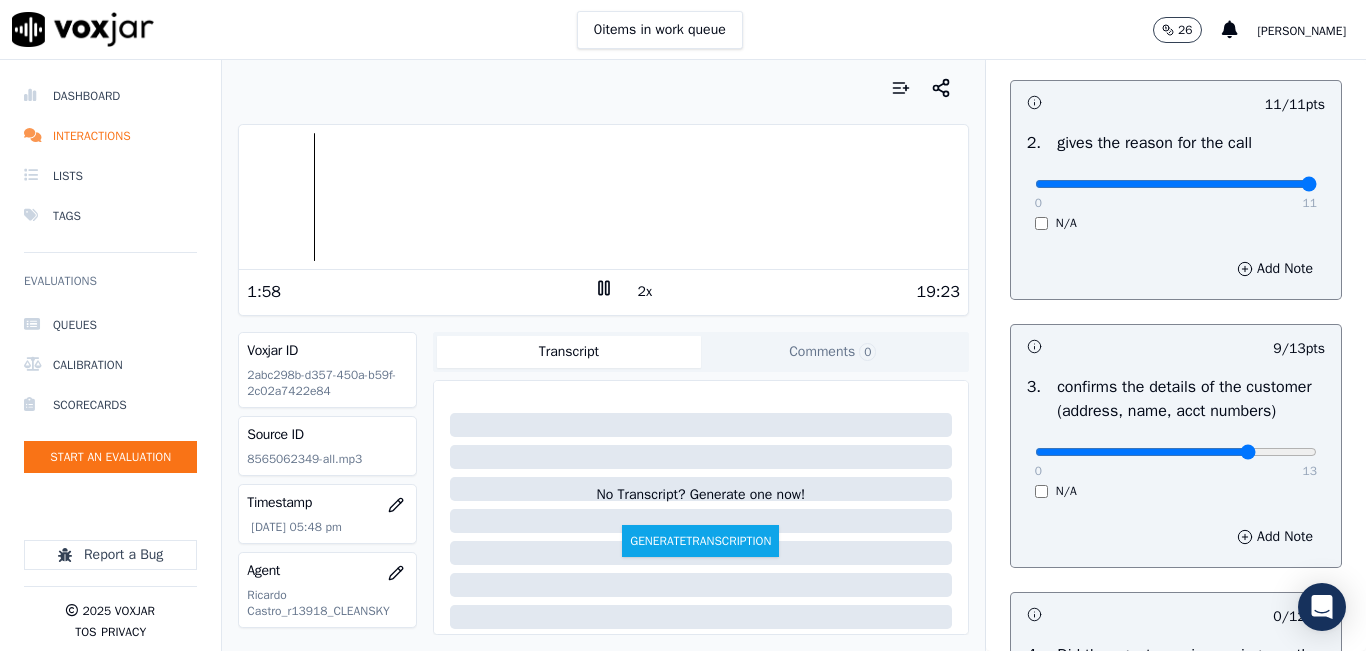 type on "10" 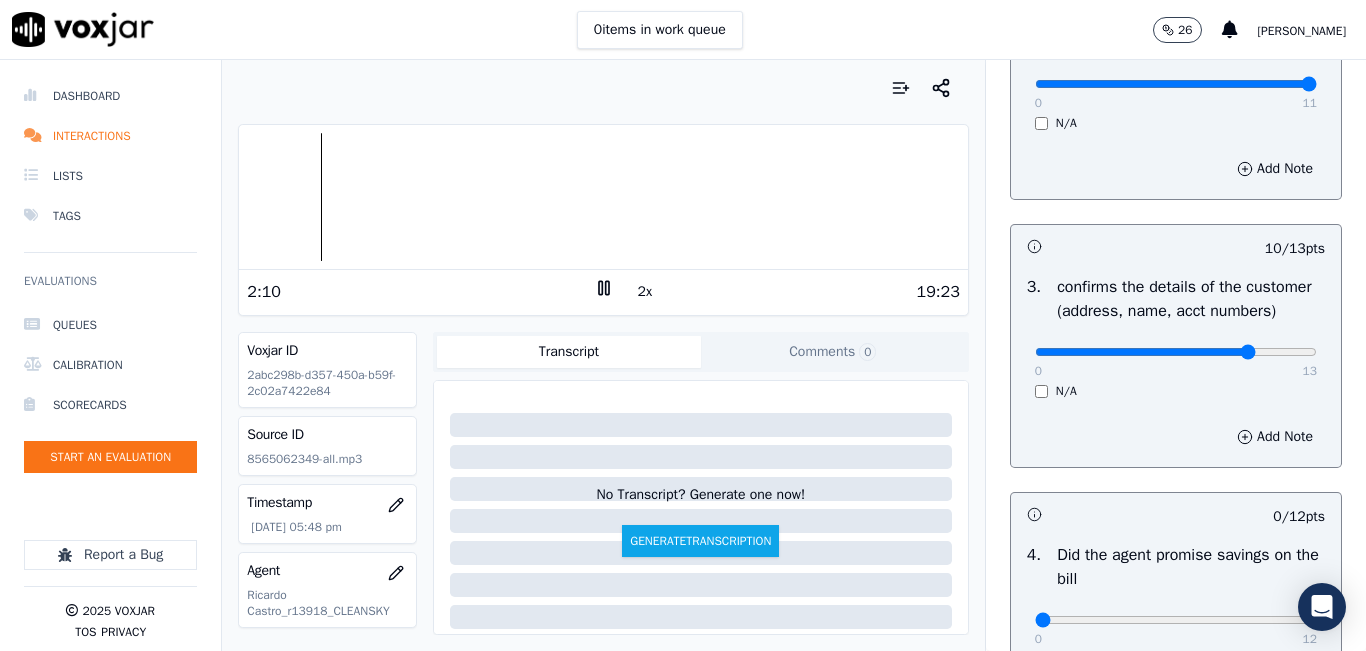scroll, scrollTop: 600, scrollLeft: 0, axis: vertical 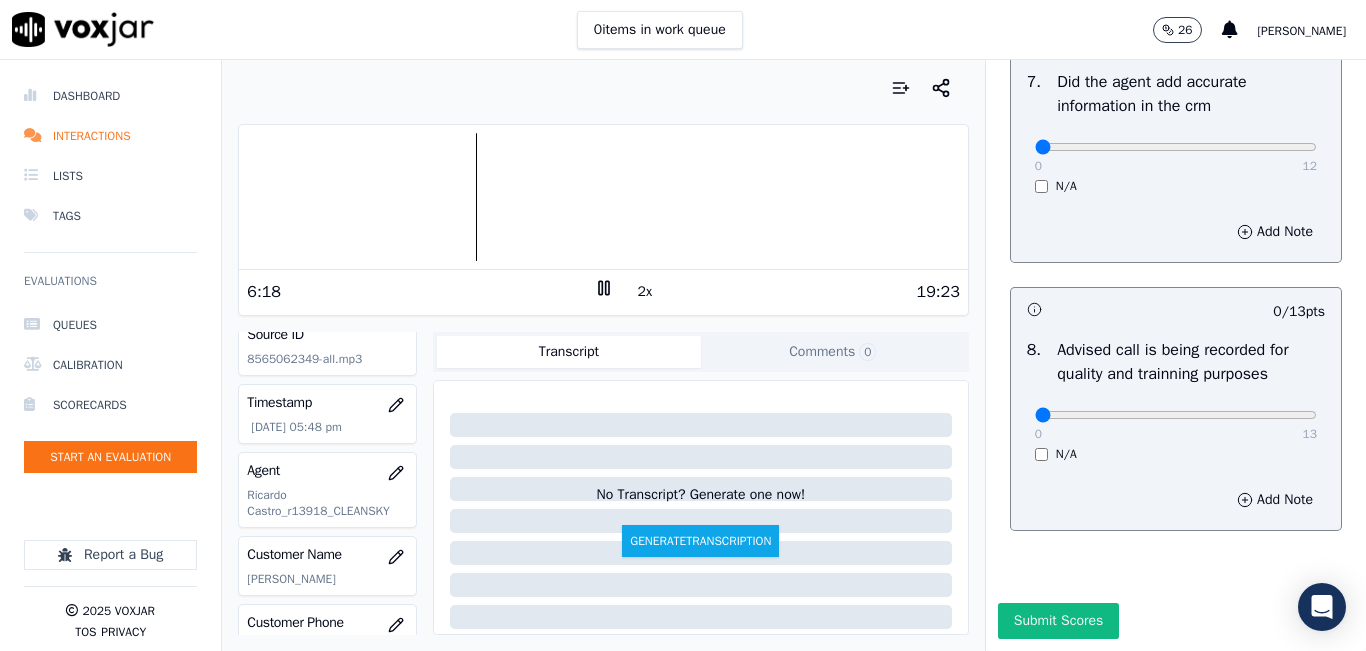 click on "0   13" at bounding box center [1176, 414] 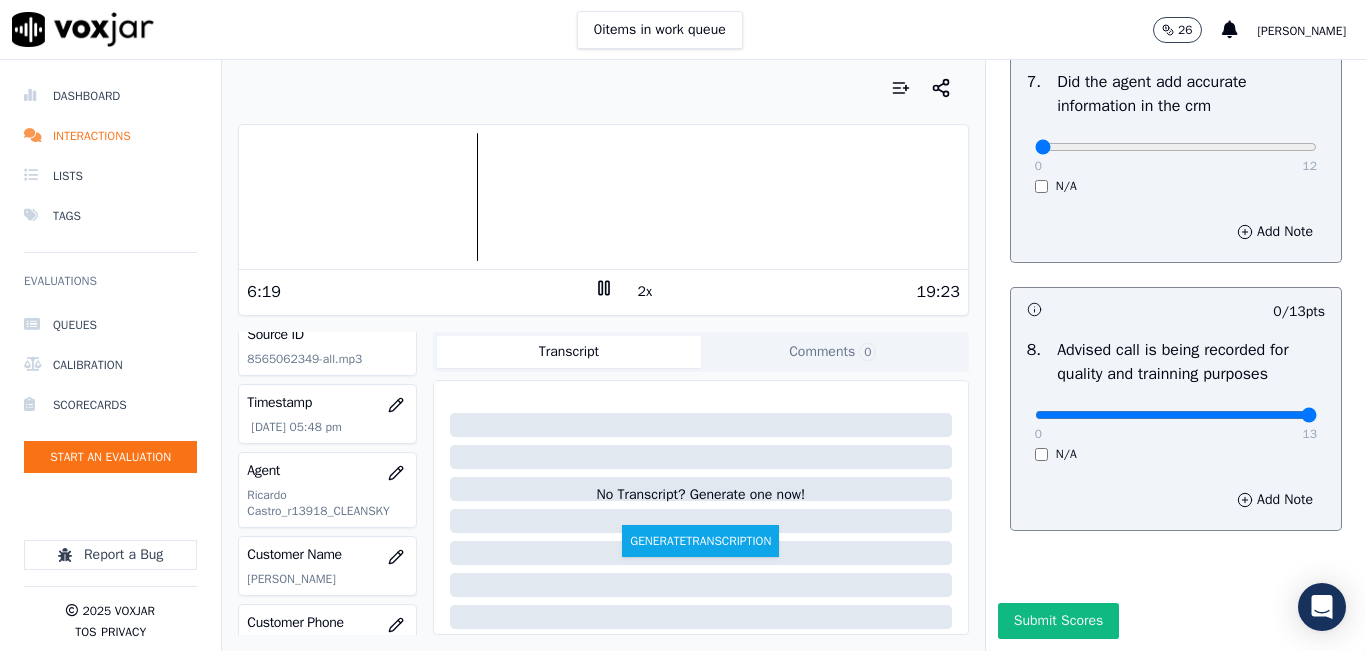 drag, startPoint x: 1256, startPoint y: 366, endPoint x: 1298, endPoint y: 371, distance: 42.296574 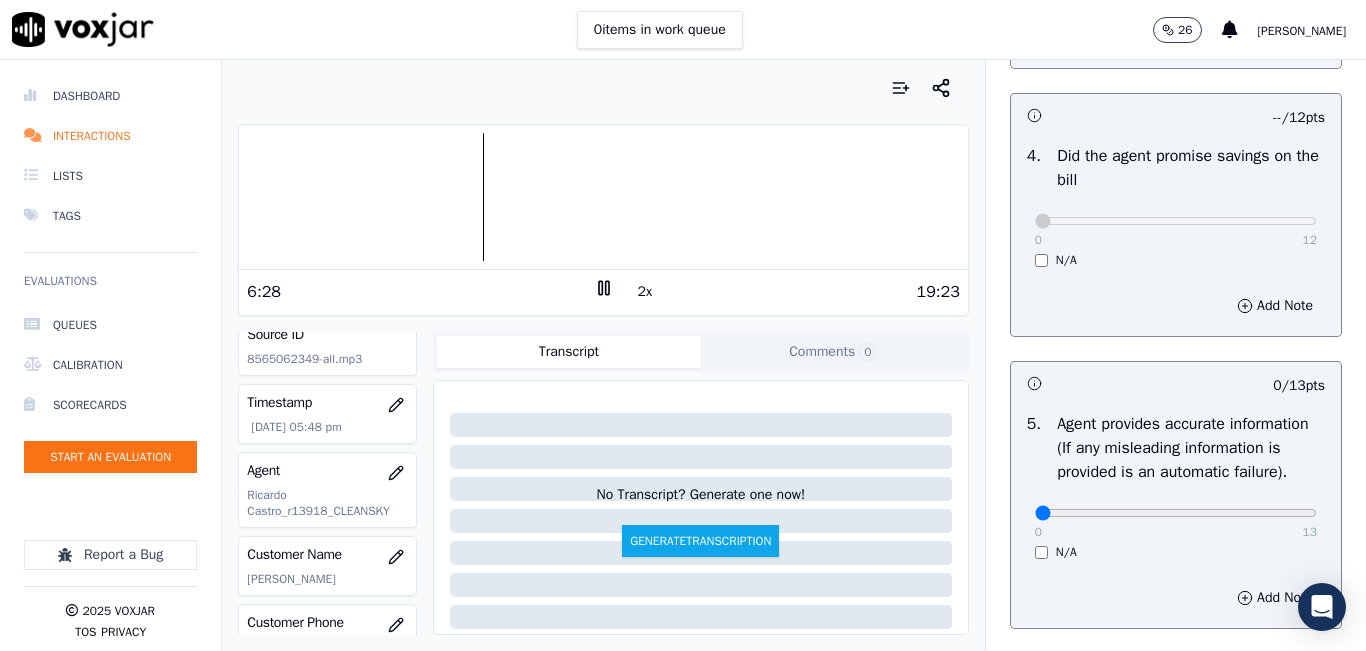 scroll, scrollTop: 1000, scrollLeft: 0, axis: vertical 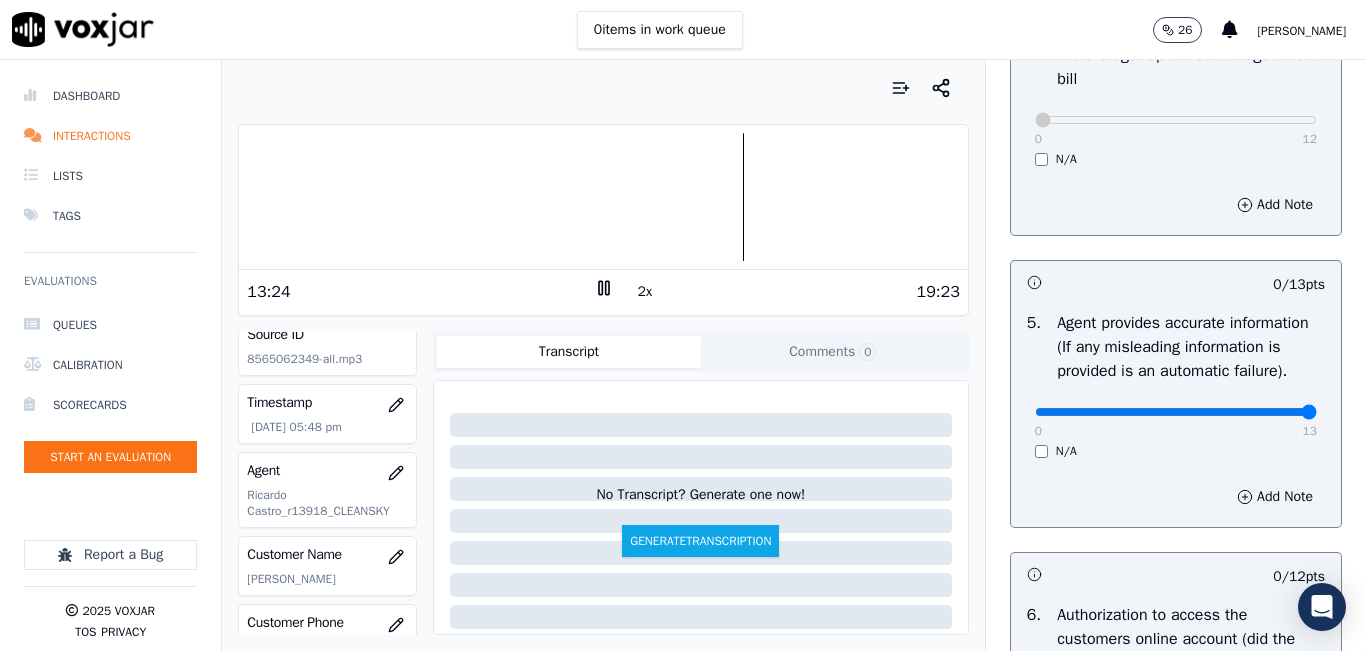 type on "13" 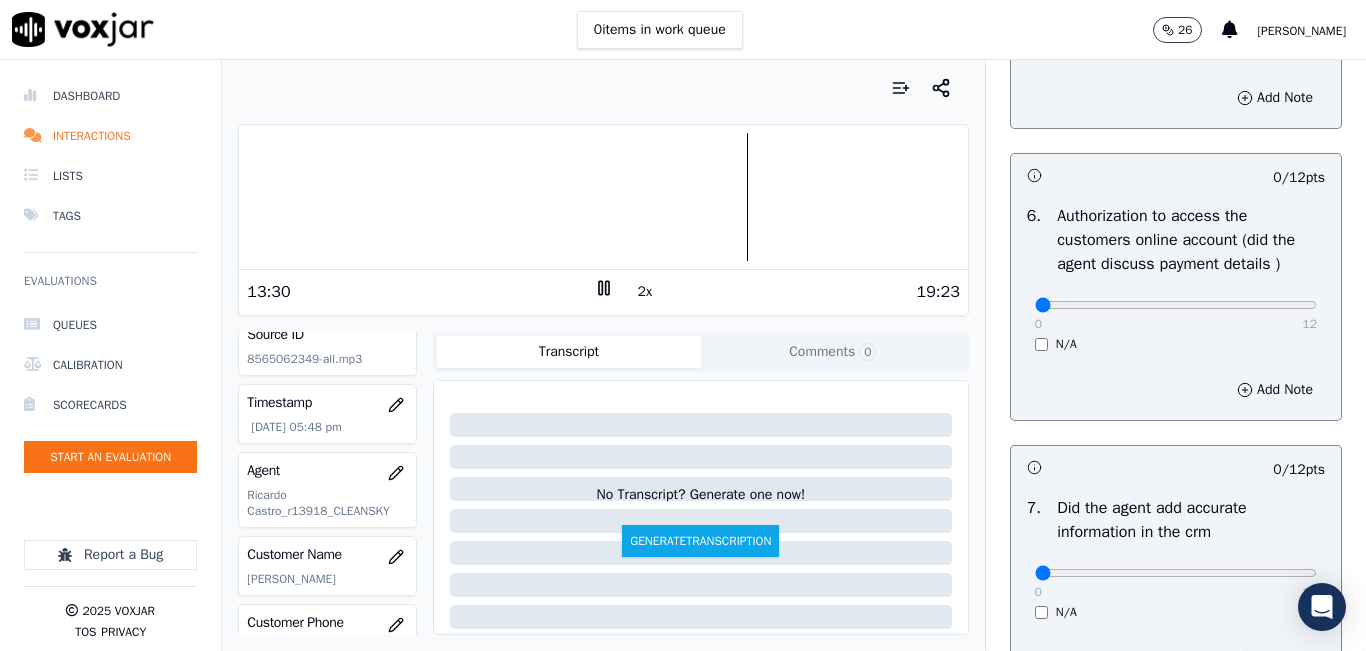 scroll, scrollTop: 1400, scrollLeft: 0, axis: vertical 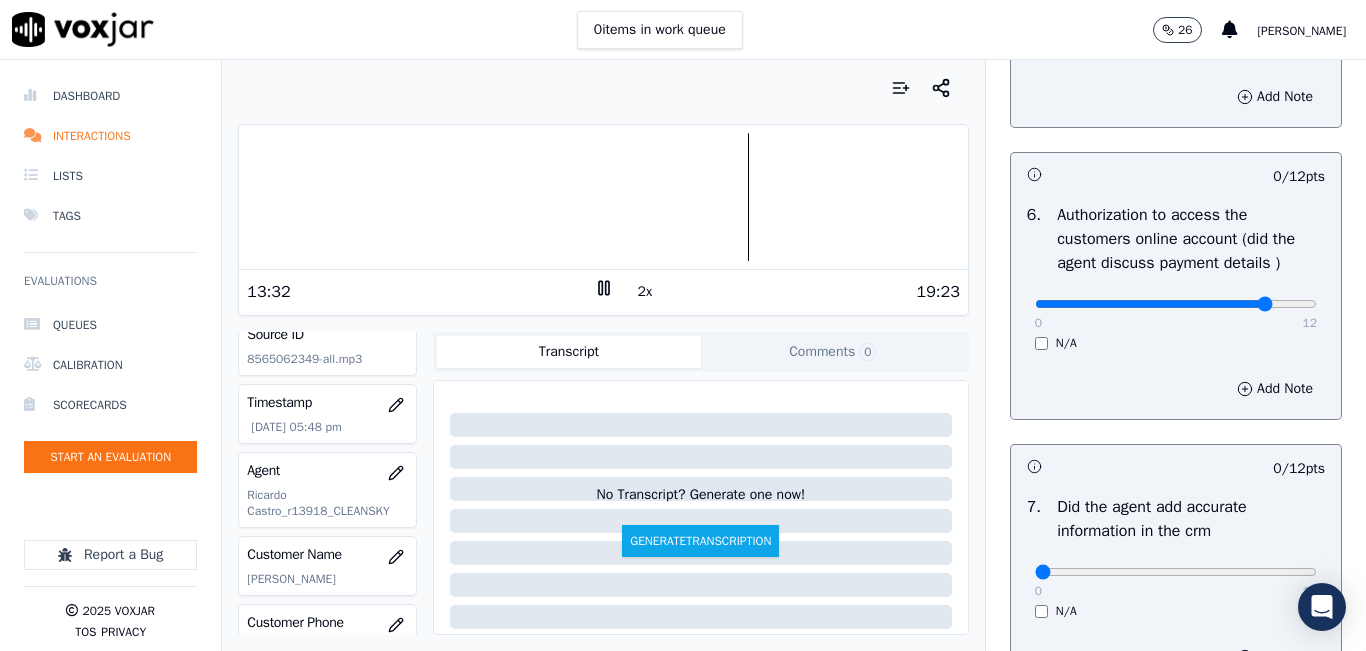 type on "10" 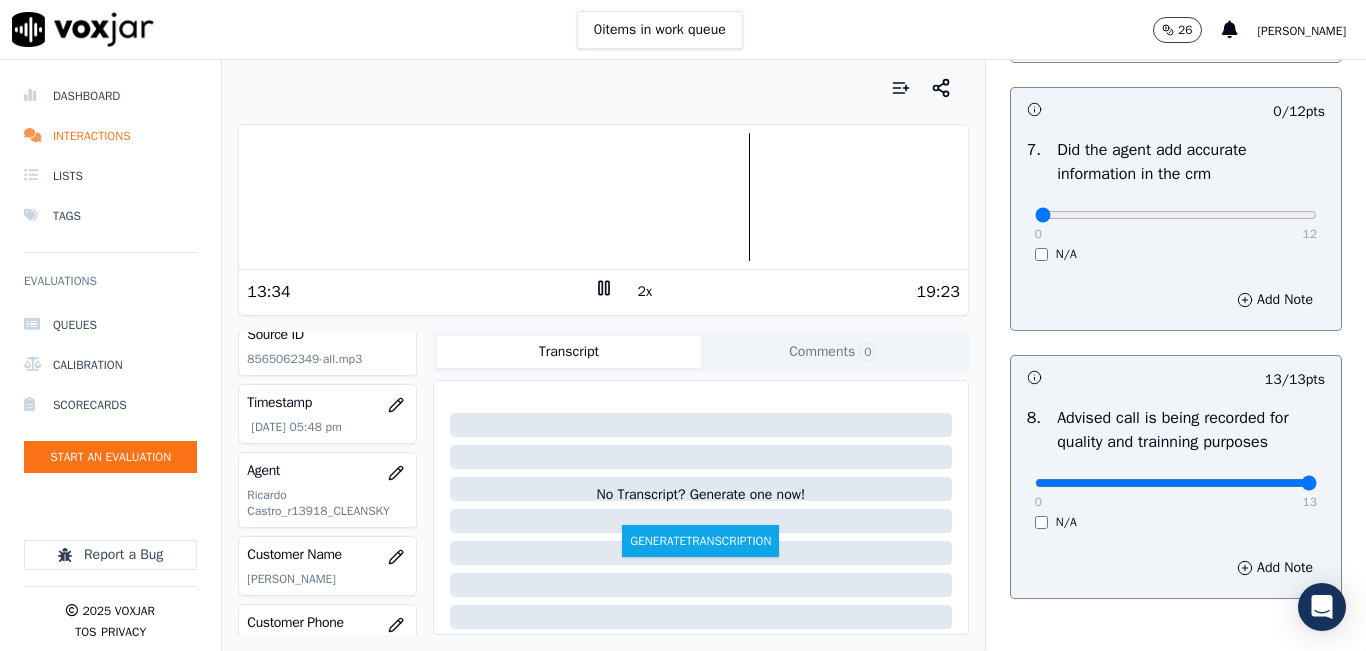 scroll, scrollTop: 1800, scrollLeft: 0, axis: vertical 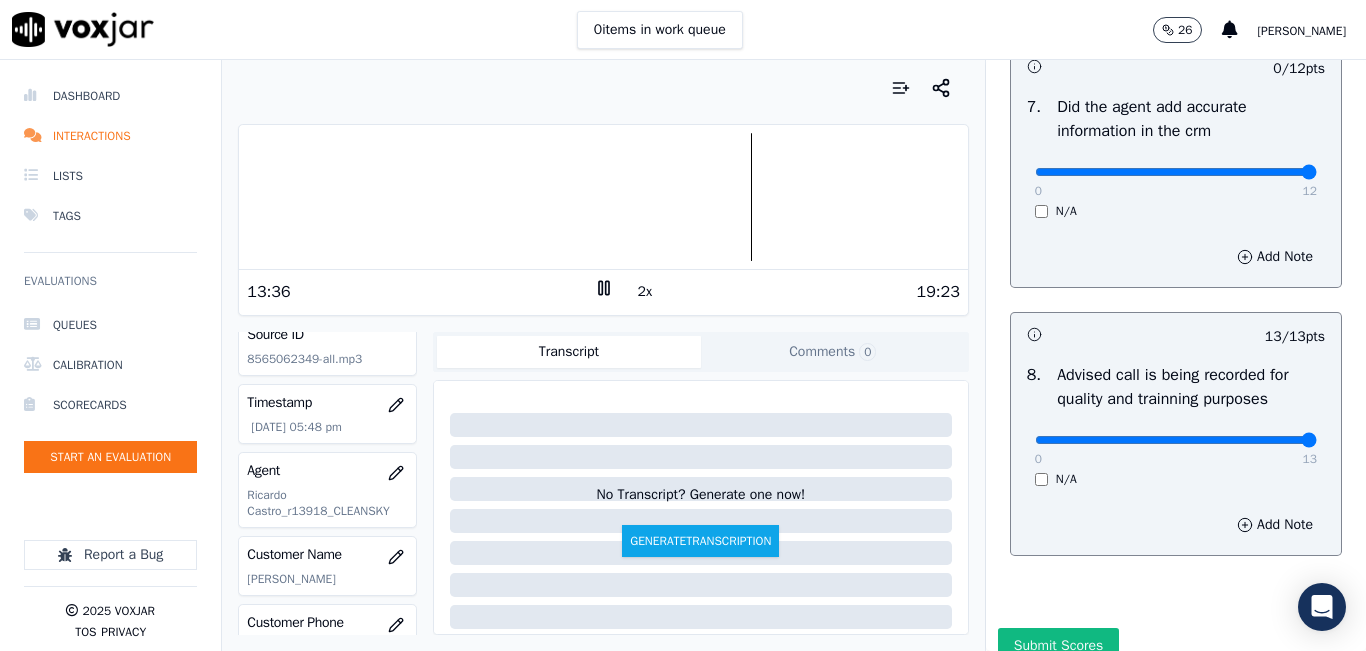 drag, startPoint x: 1249, startPoint y: 222, endPoint x: 1269, endPoint y: 227, distance: 20.615528 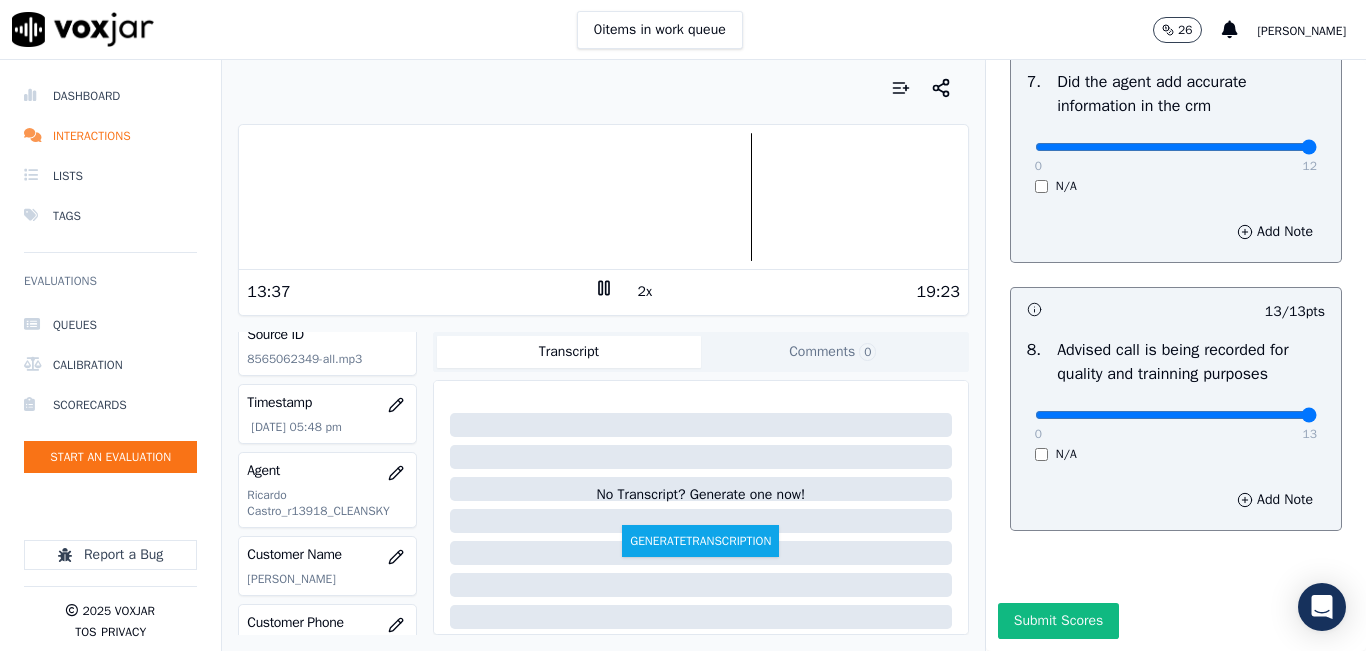 scroll, scrollTop: 1918, scrollLeft: 0, axis: vertical 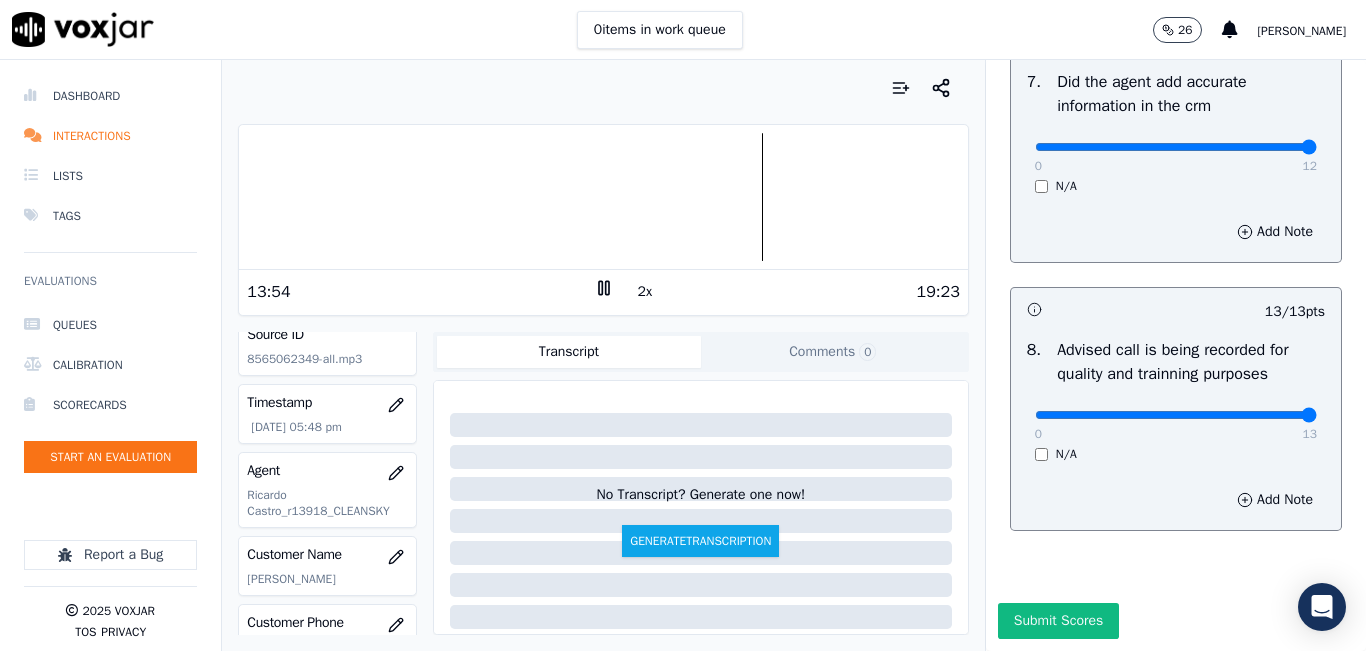 click at bounding box center (603, 197) 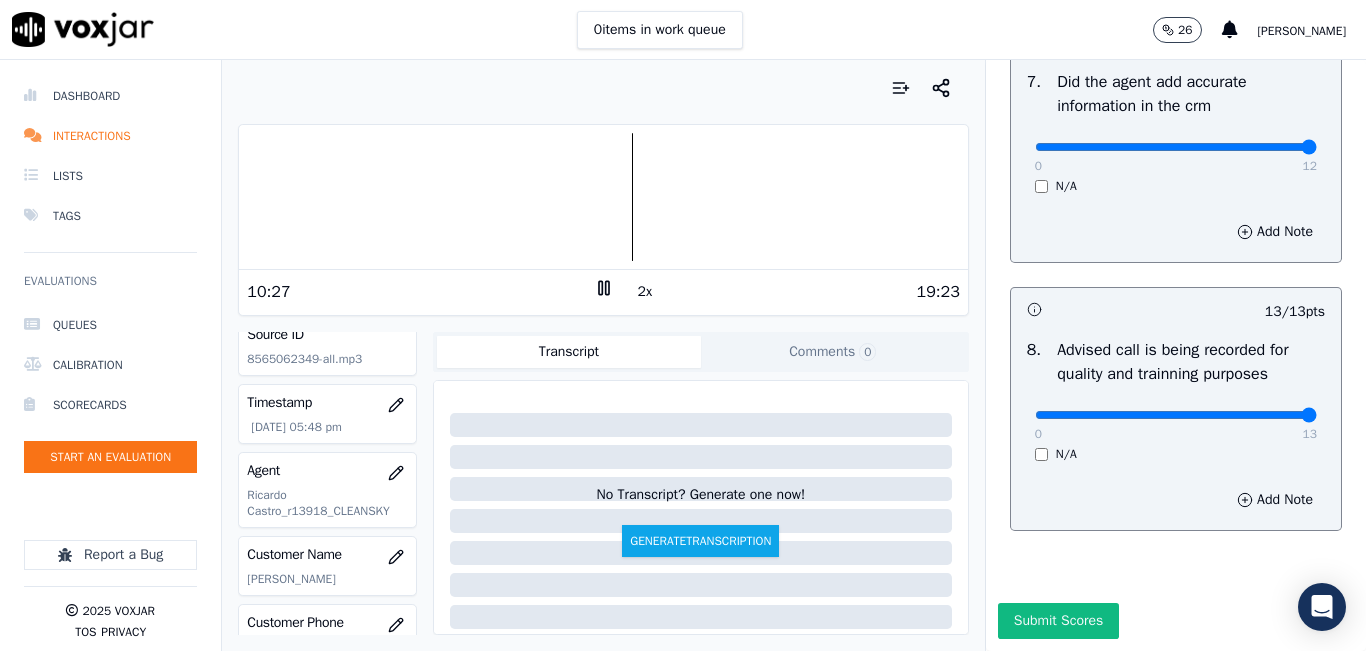 click at bounding box center (603, 197) 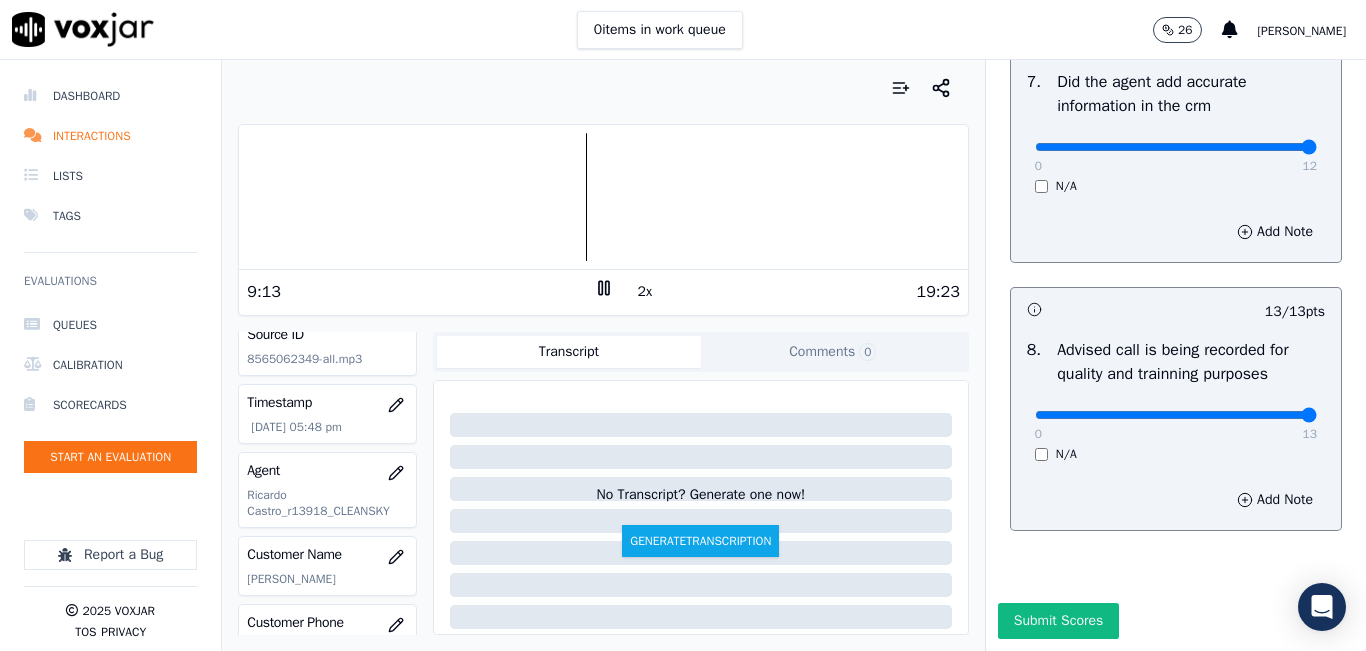 click at bounding box center (603, 197) 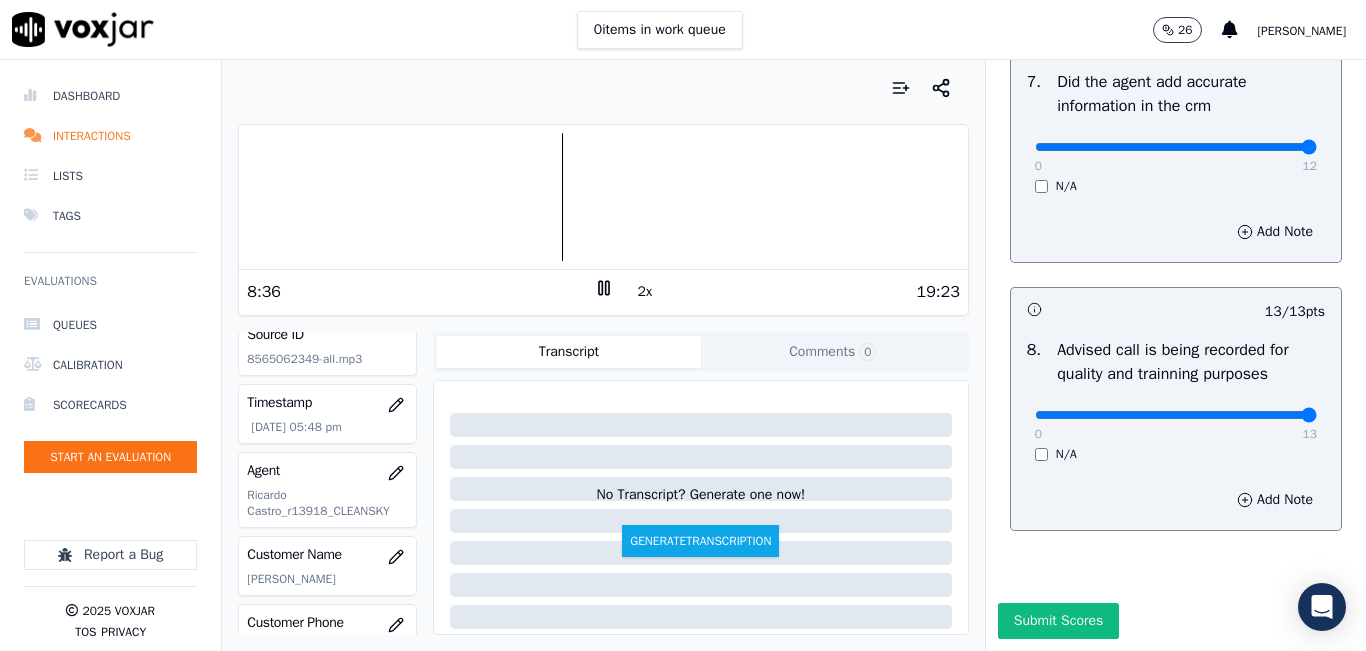 click at bounding box center [603, 197] 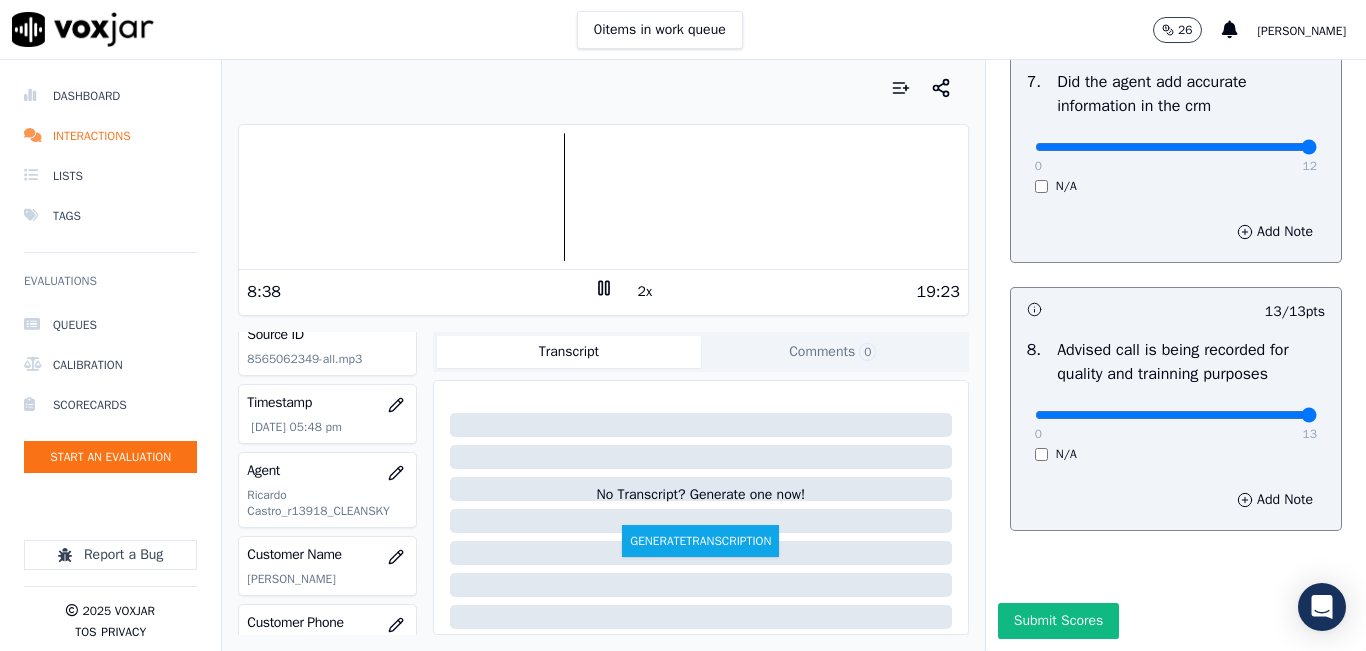 click on "2x" at bounding box center (645, 292) 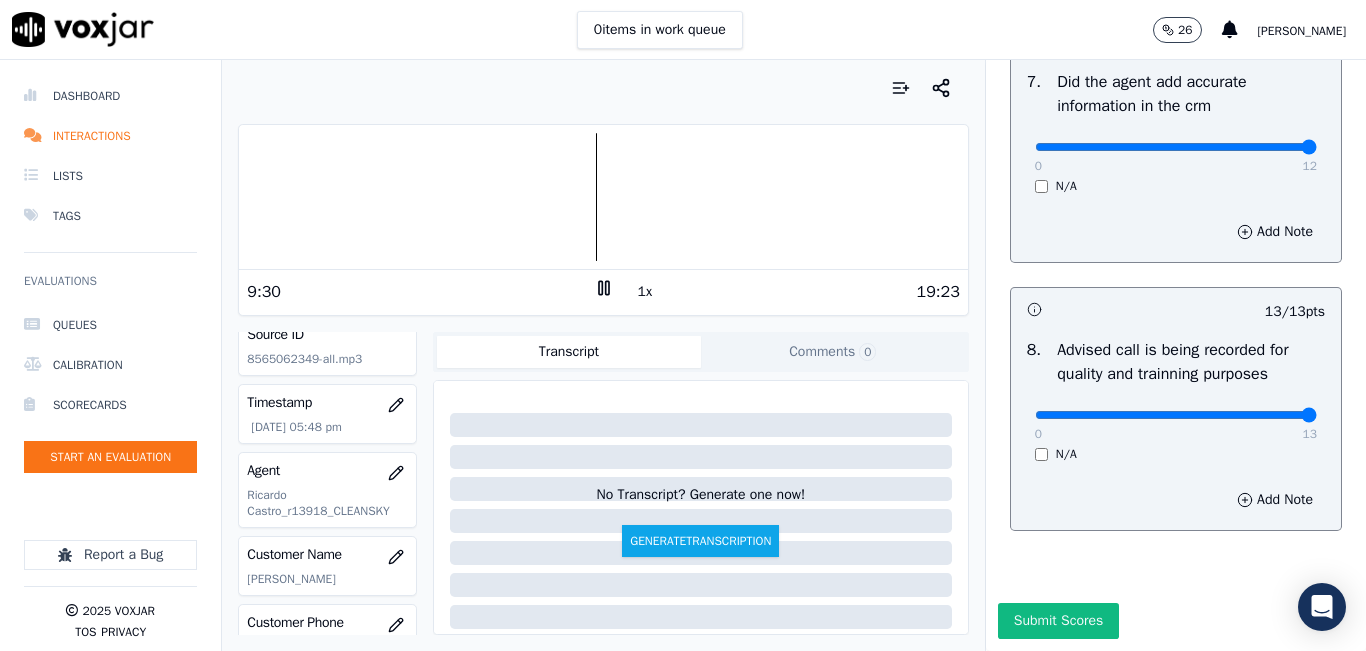 click on "1x" at bounding box center [645, 292] 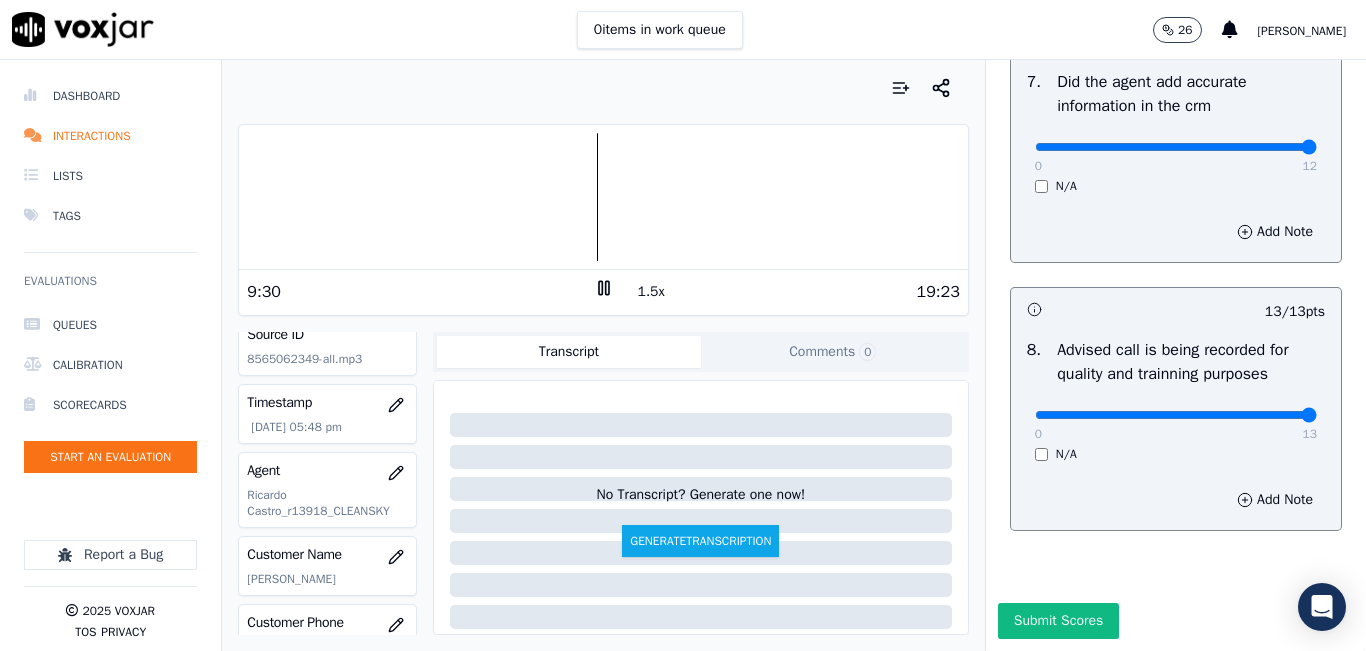 click on "1.5x" at bounding box center [651, 292] 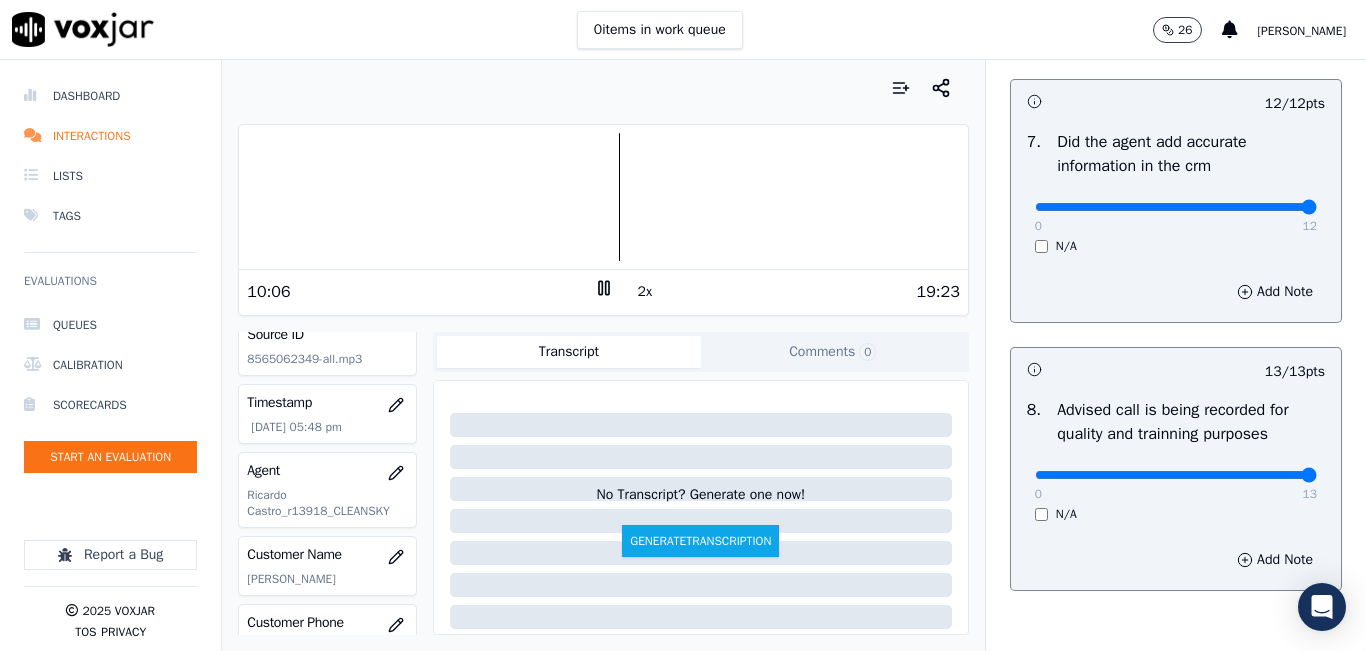 scroll, scrollTop: 1718, scrollLeft: 0, axis: vertical 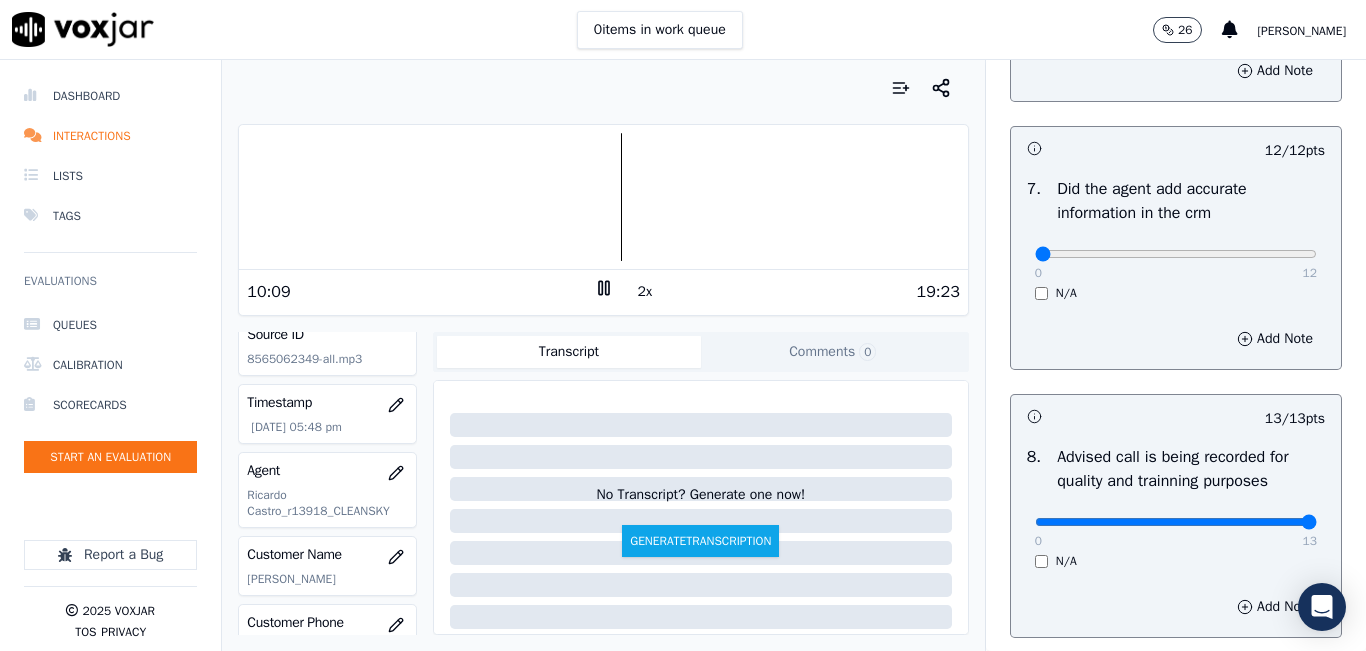 click at bounding box center [1176, -1378] 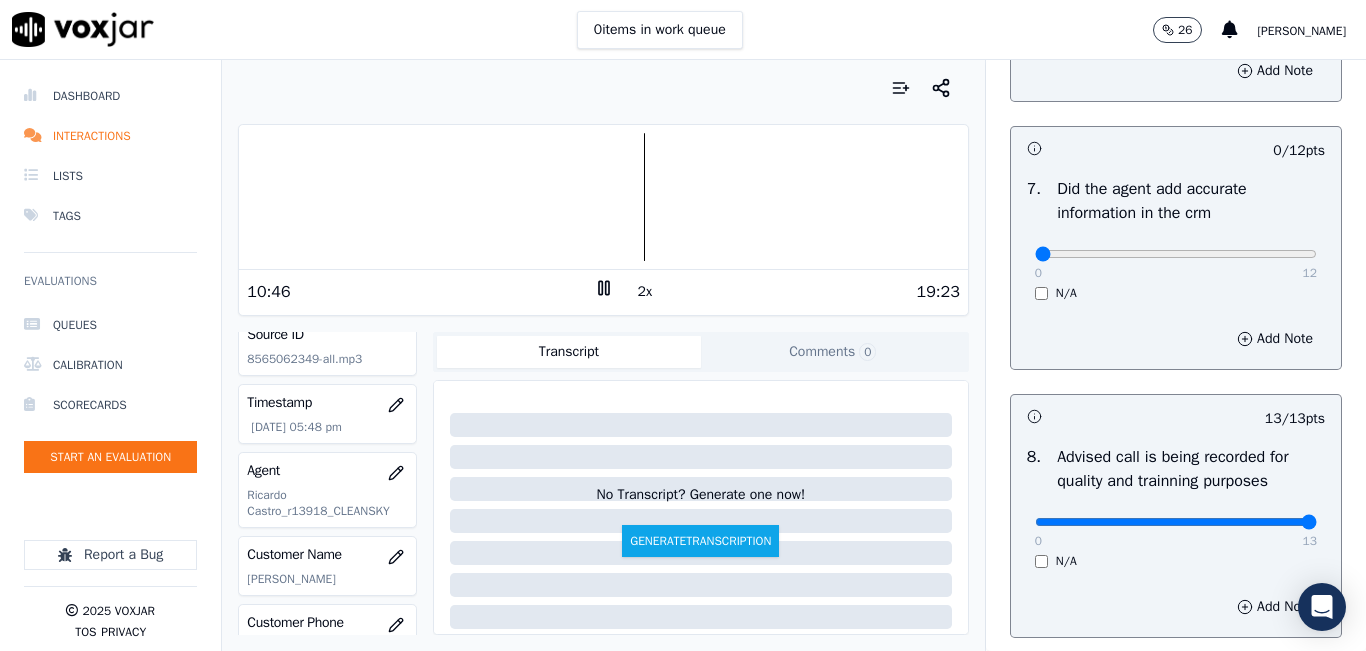 drag, startPoint x: 635, startPoint y: 276, endPoint x: 633, endPoint y: 289, distance: 13.152946 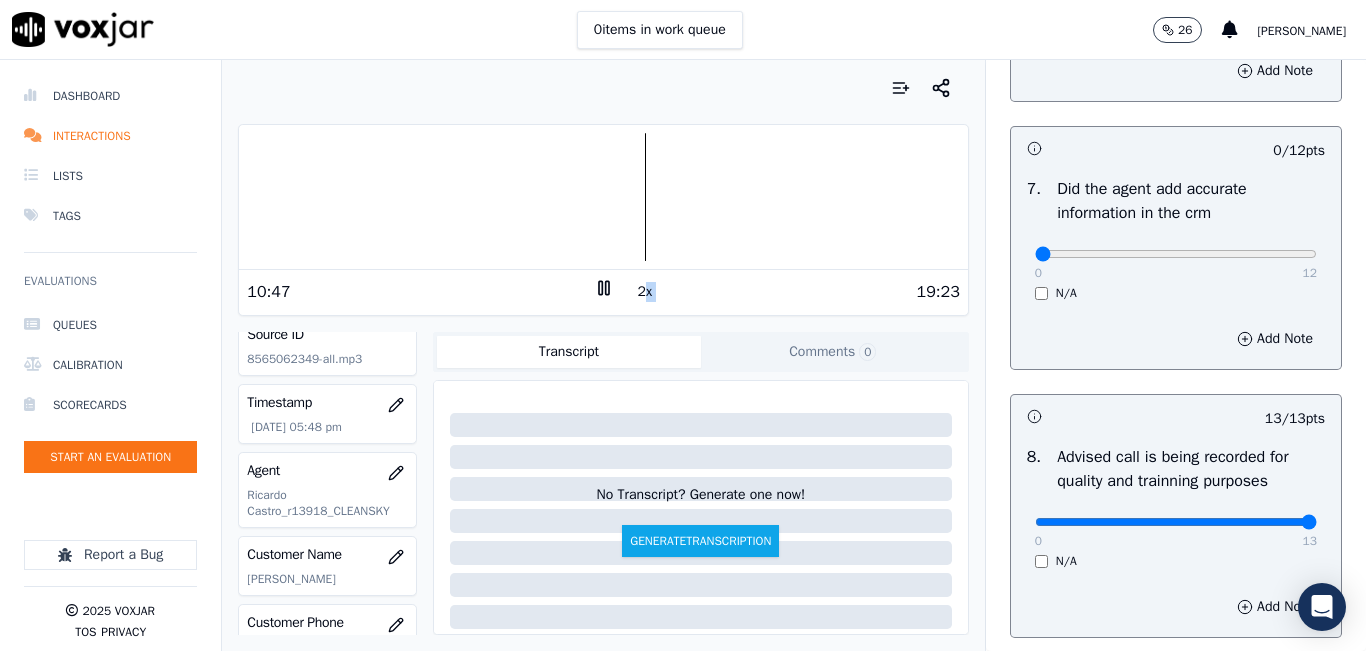 click on "2x" at bounding box center [645, 292] 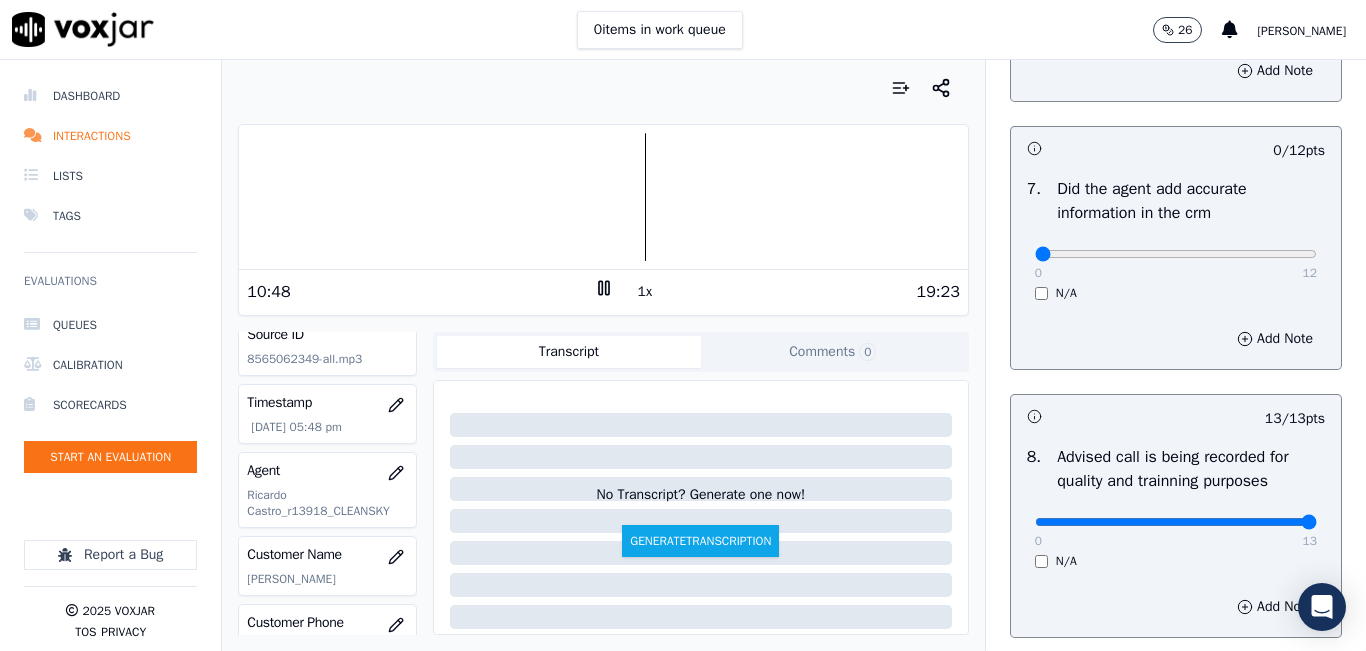 click on "10:48" at bounding box center [420, 292] 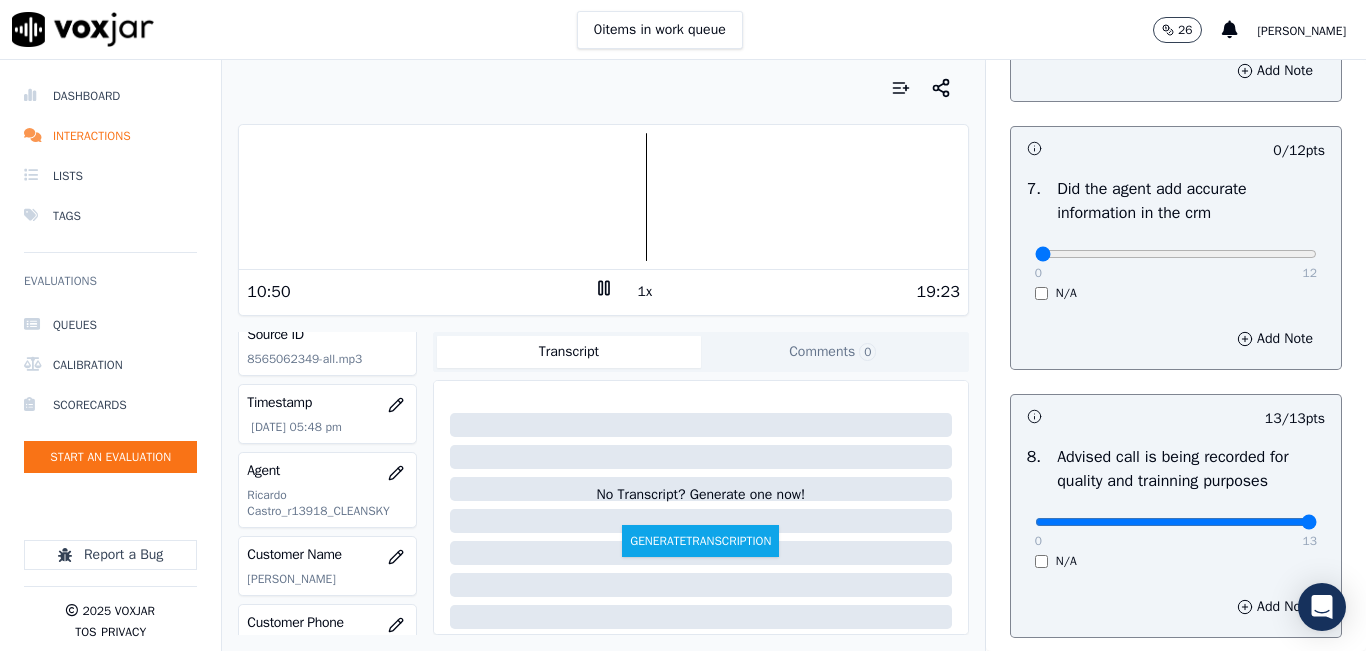 click at bounding box center (603, 197) 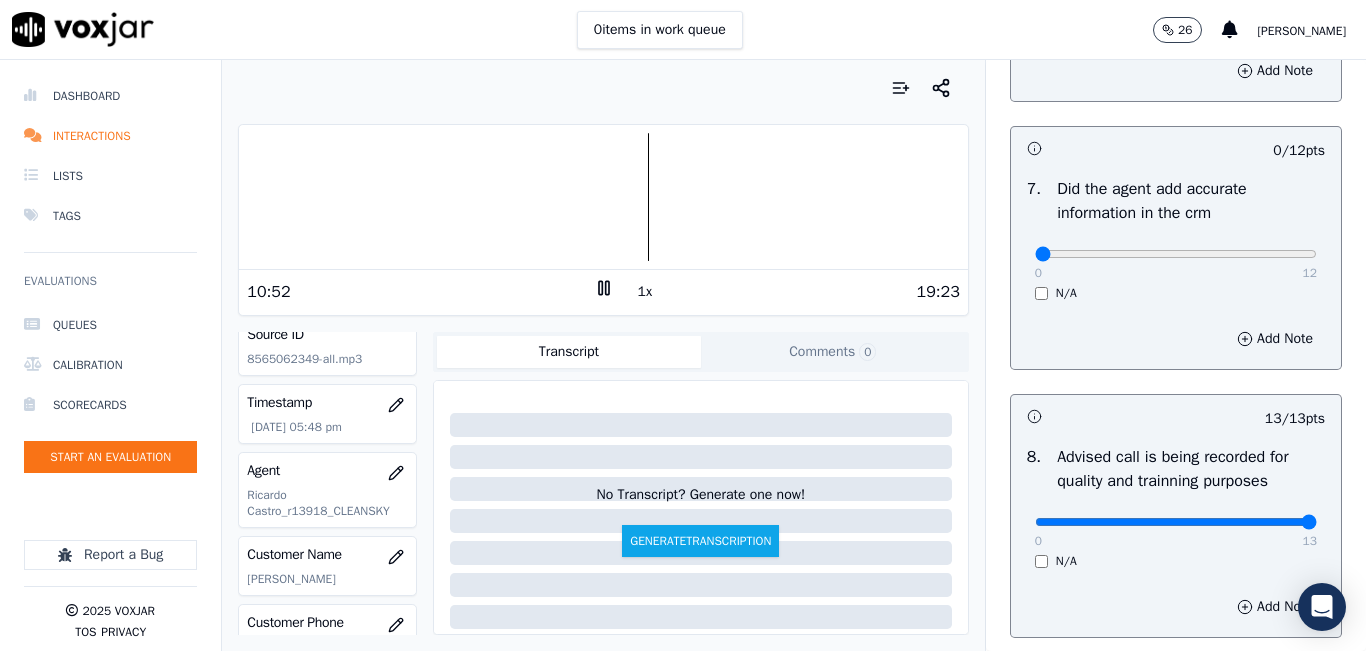 click on "1x" at bounding box center [645, 292] 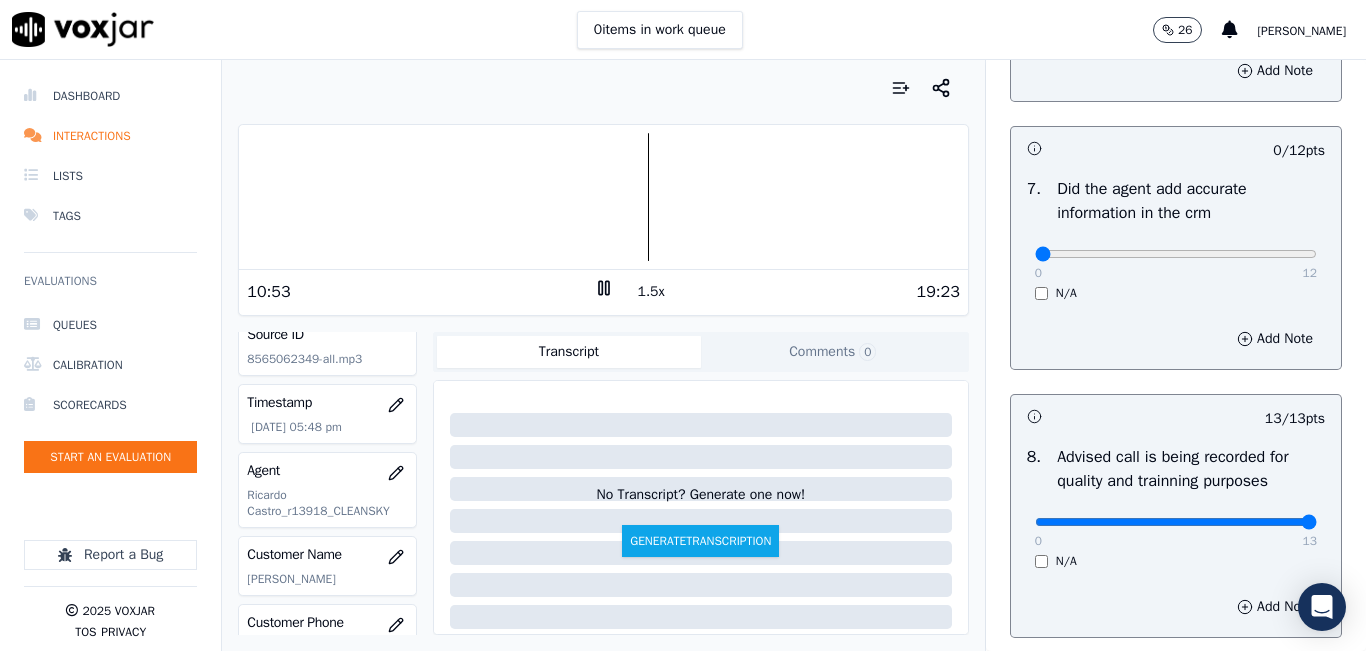 click on "1.5x" at bounding box center [651, 292] 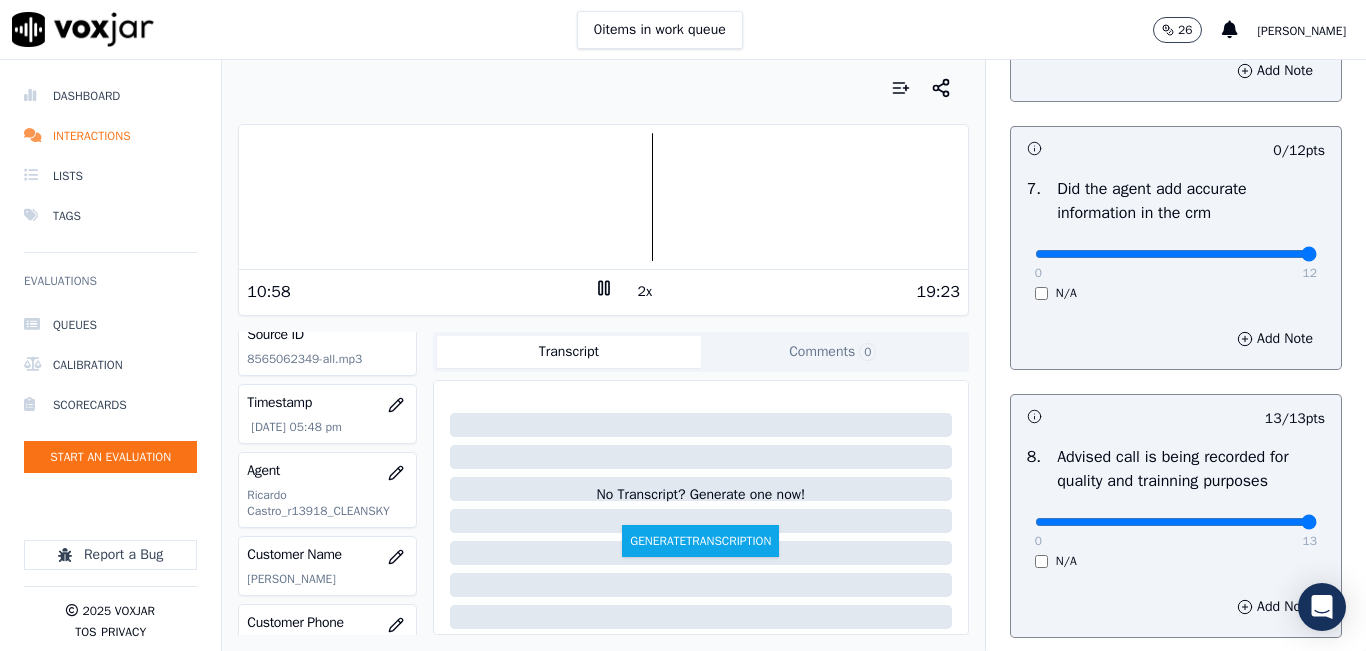 type on "12" 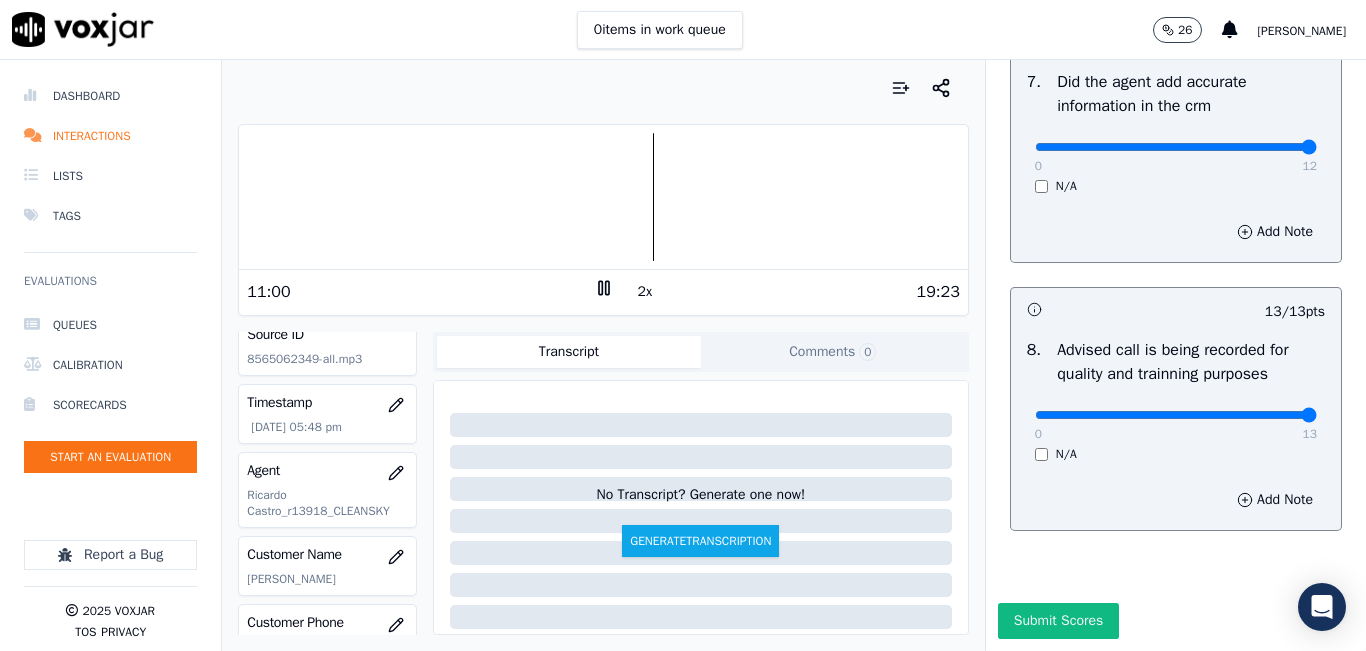 scroll, scrollTop: 1918, scrollLeft: 0, axis: vertical 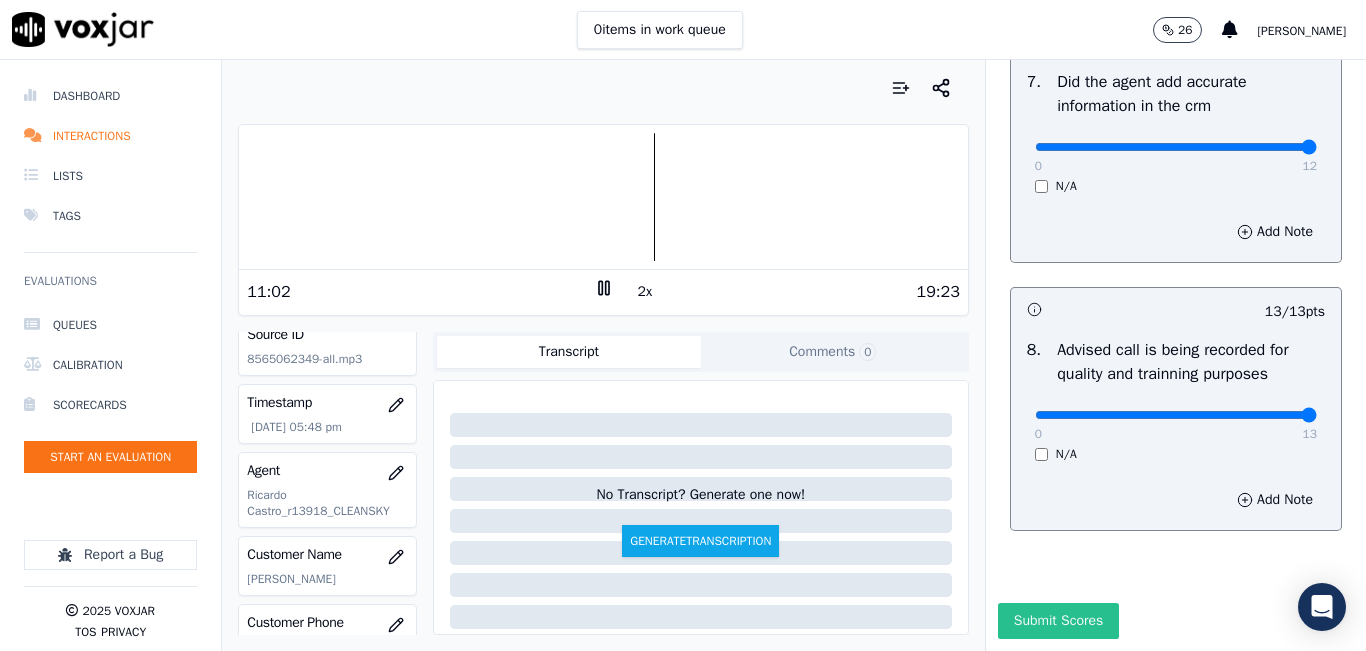 click on "Submit Scores" at bounding box center (1058, 621) 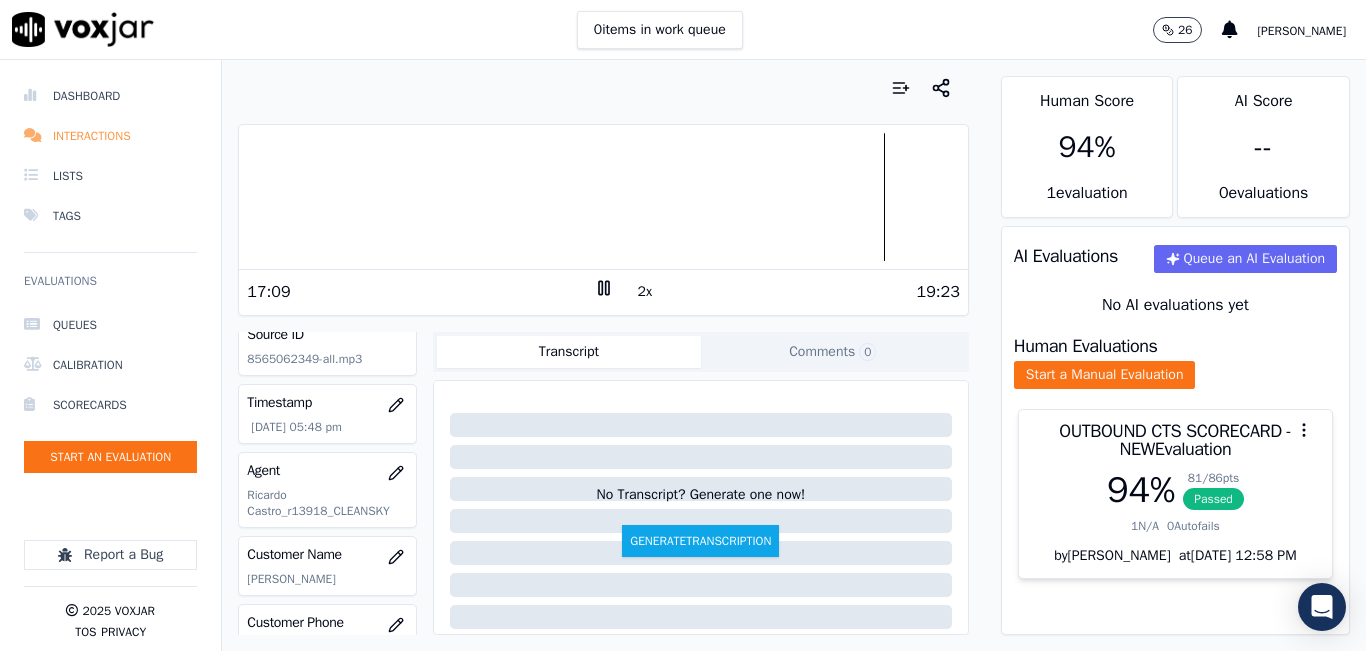 click on "Interactions" at bounding box center [110, 136] 